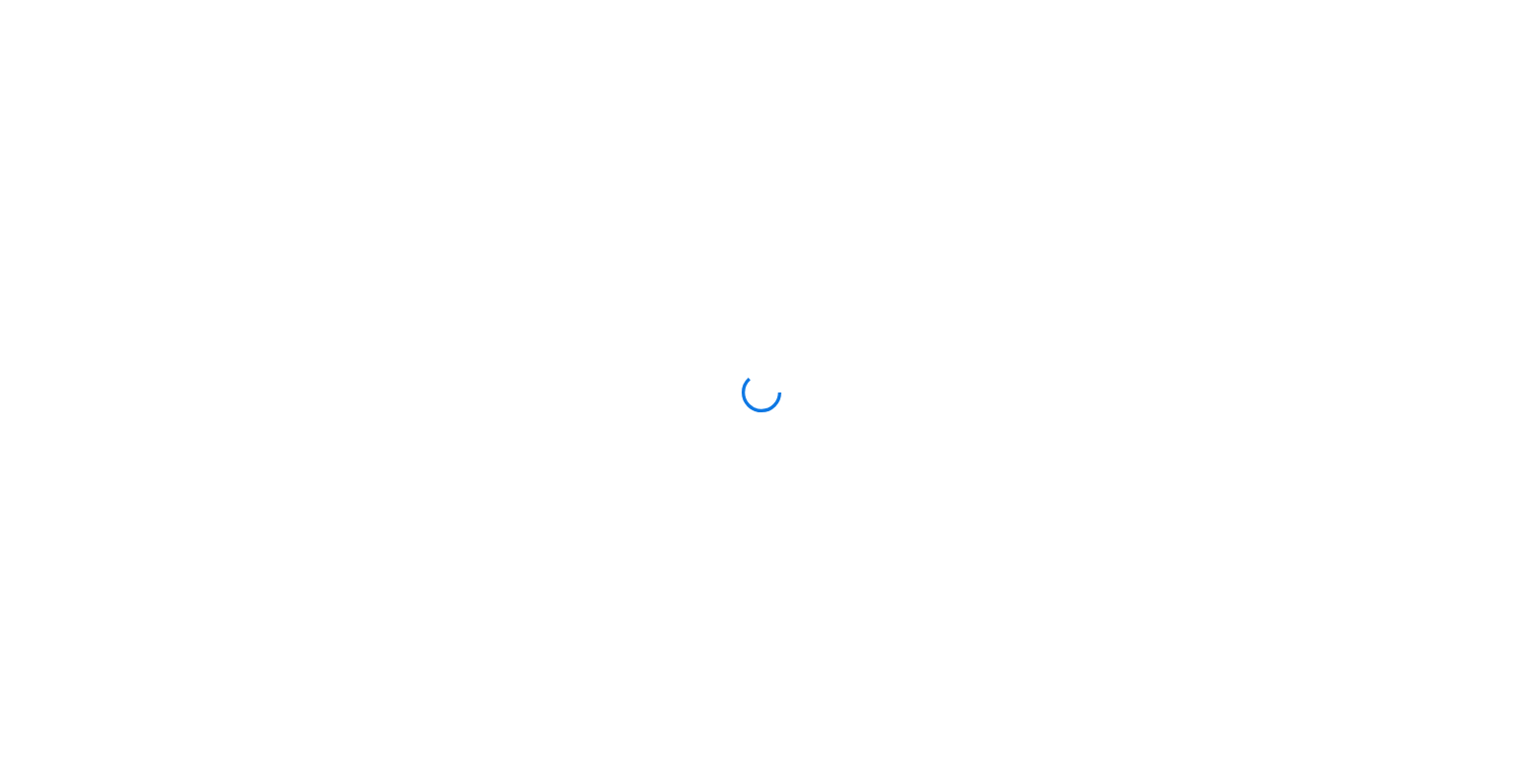 scroll, scrollTop: 0, scrollLeft: 0, axis: both 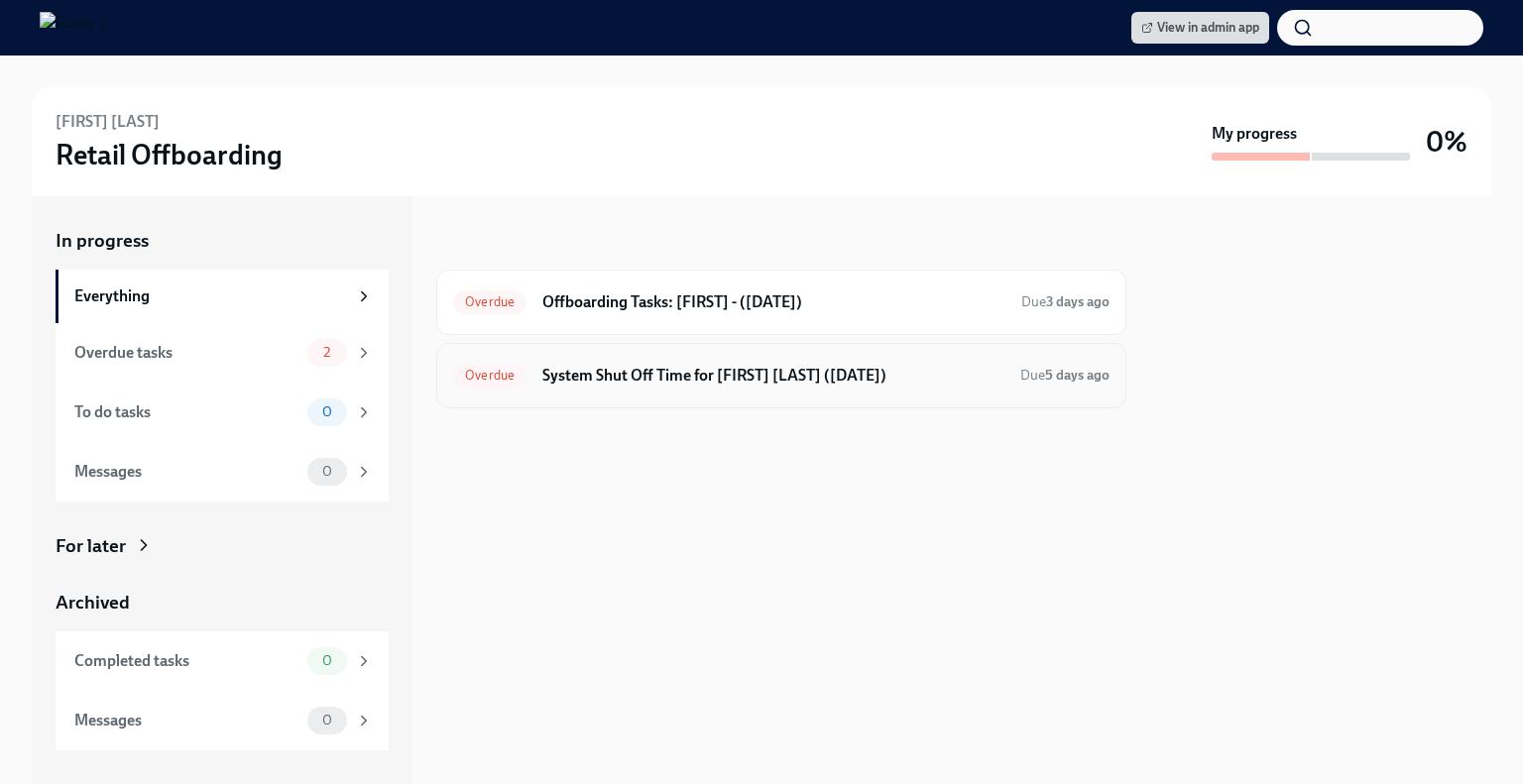 click on "System Shut Off Time for Shenia Girvan (08-10-2025)" at bounding box center (773, 376) 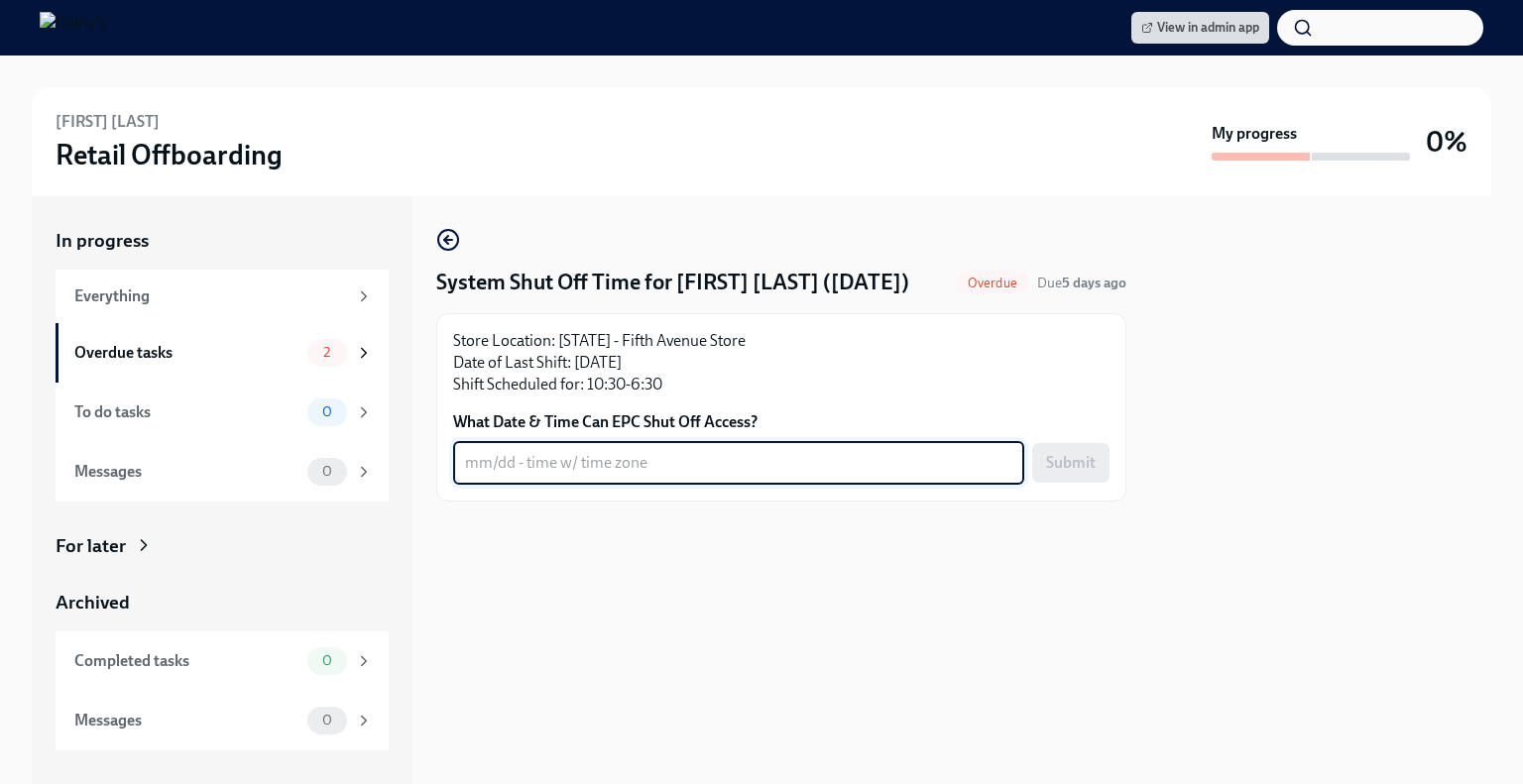 click on "What Date & Time Can EPC Shut Off Access?" at bounding box center [739, 463] 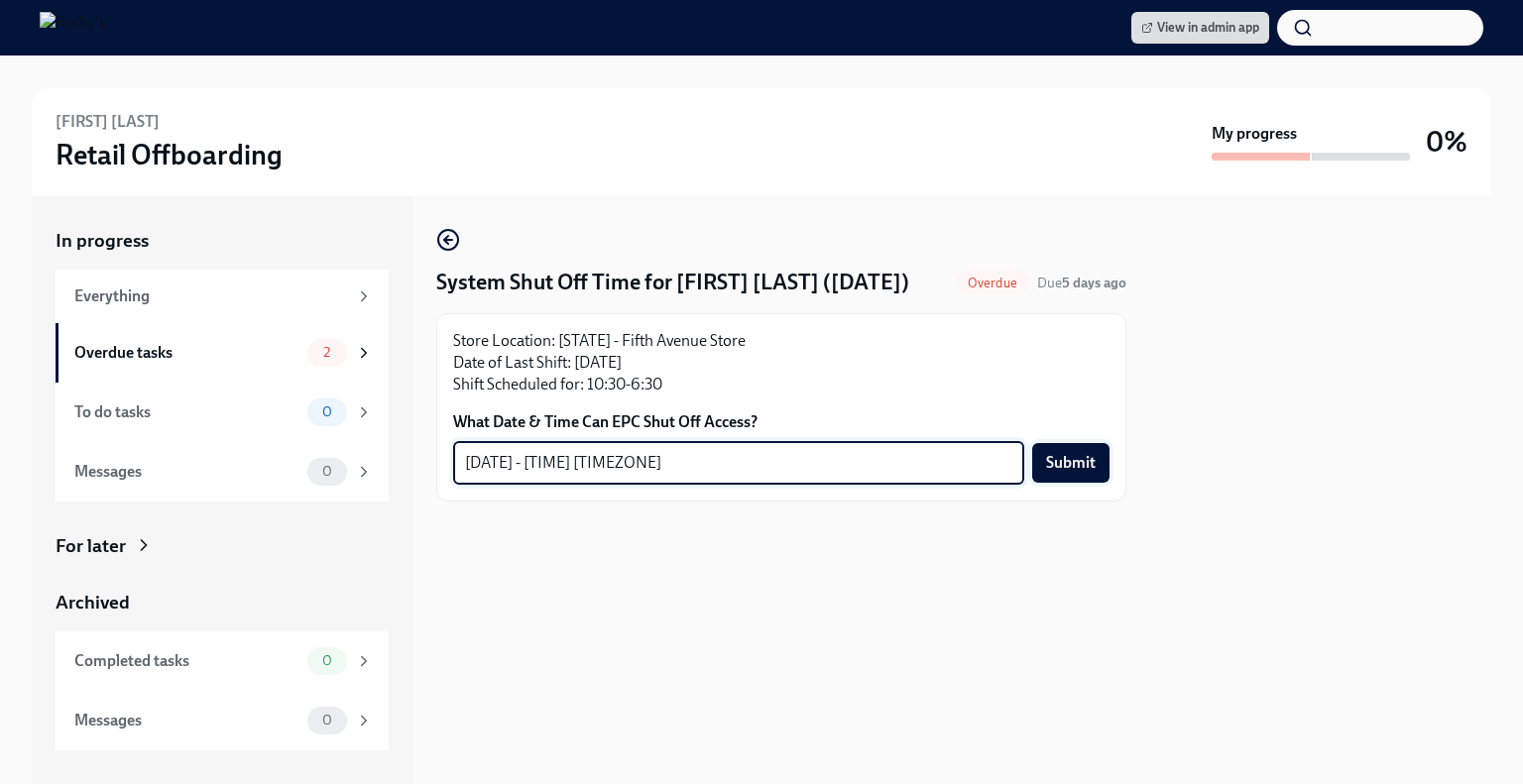 type on "8/10 - 7pm ET" 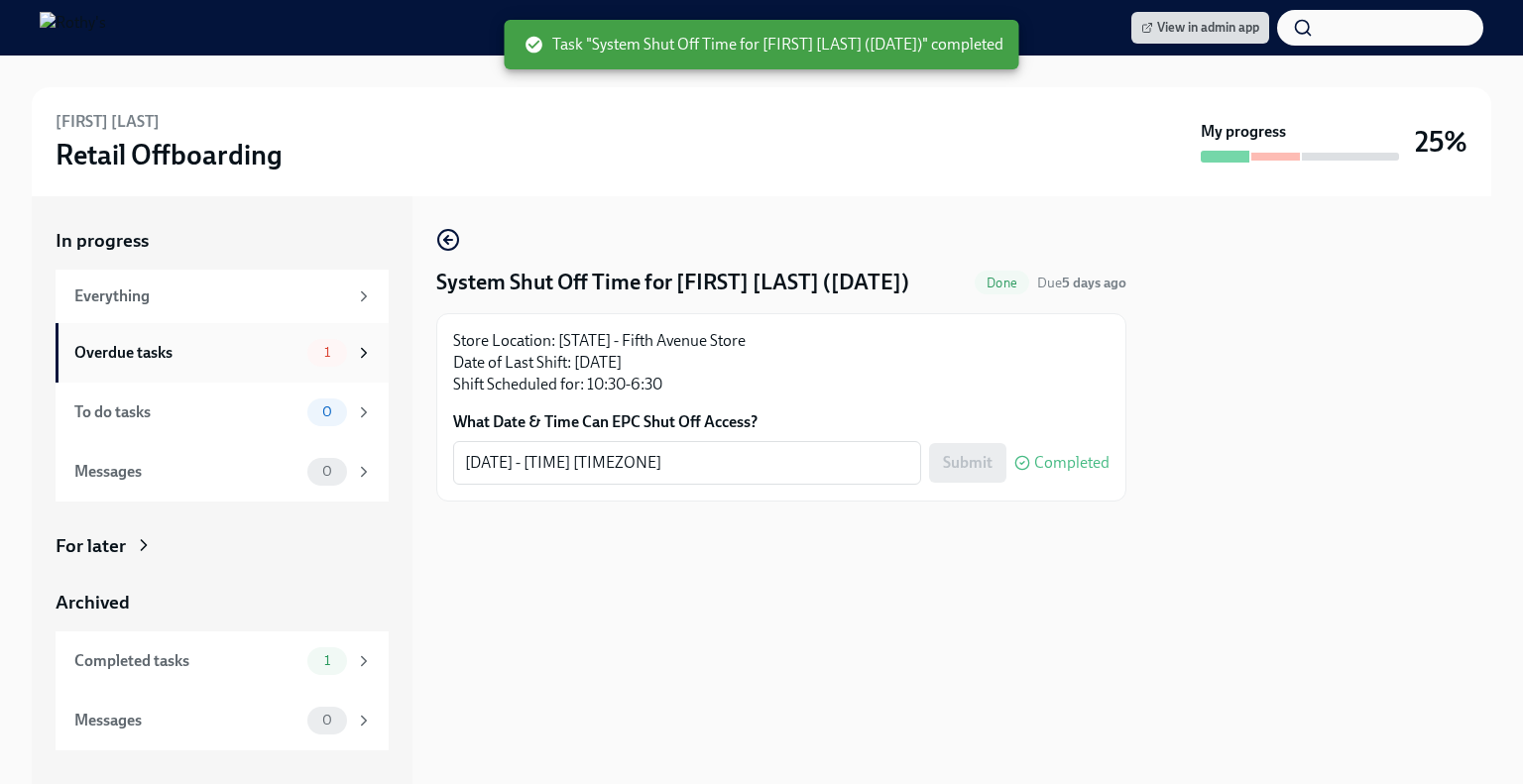 click on "Overdue tasks" at bounding box center (186, 353) 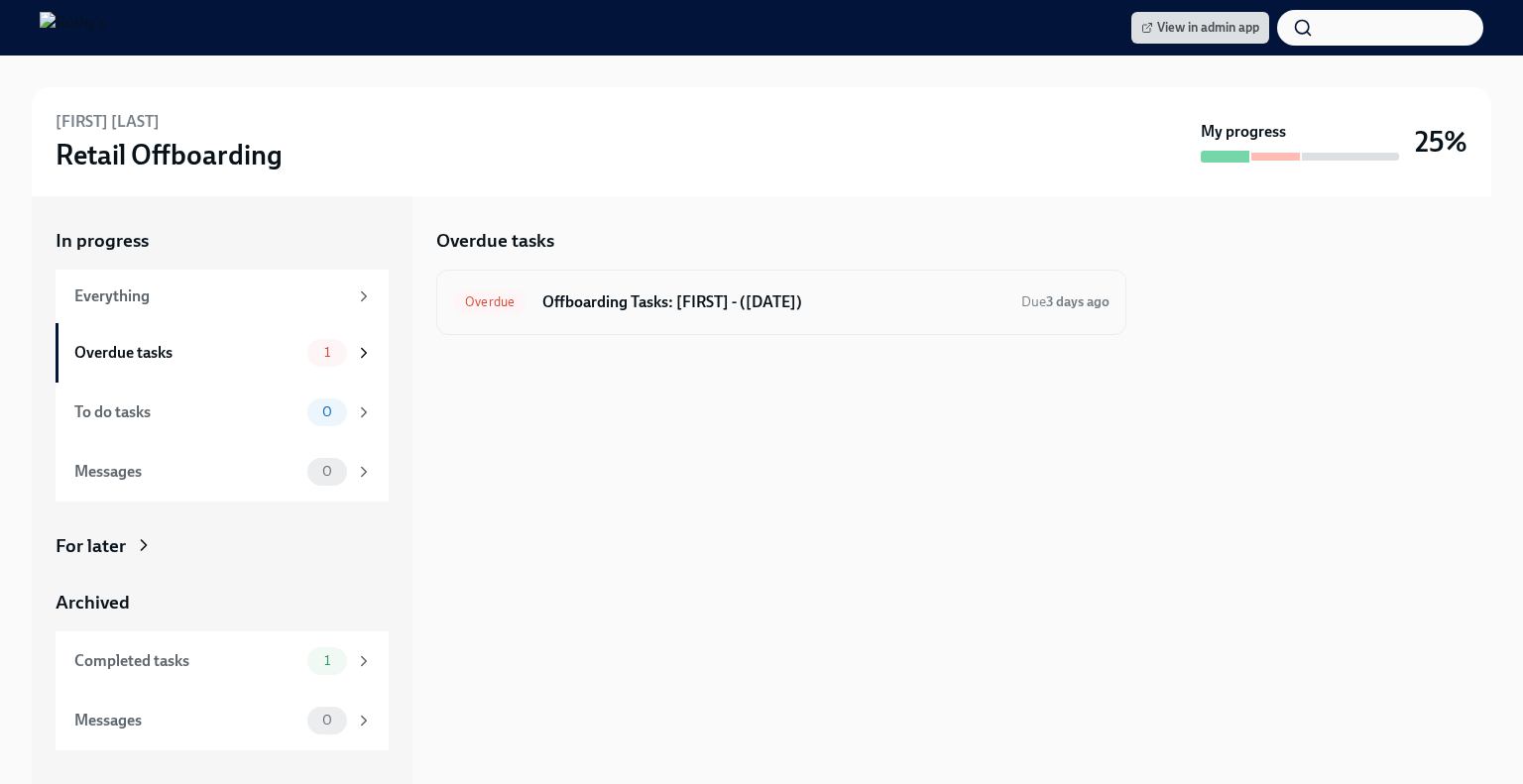 click on "Offboarding Tasks: Shenia -  (08/10/2025)" at bounding box center [773, 302] 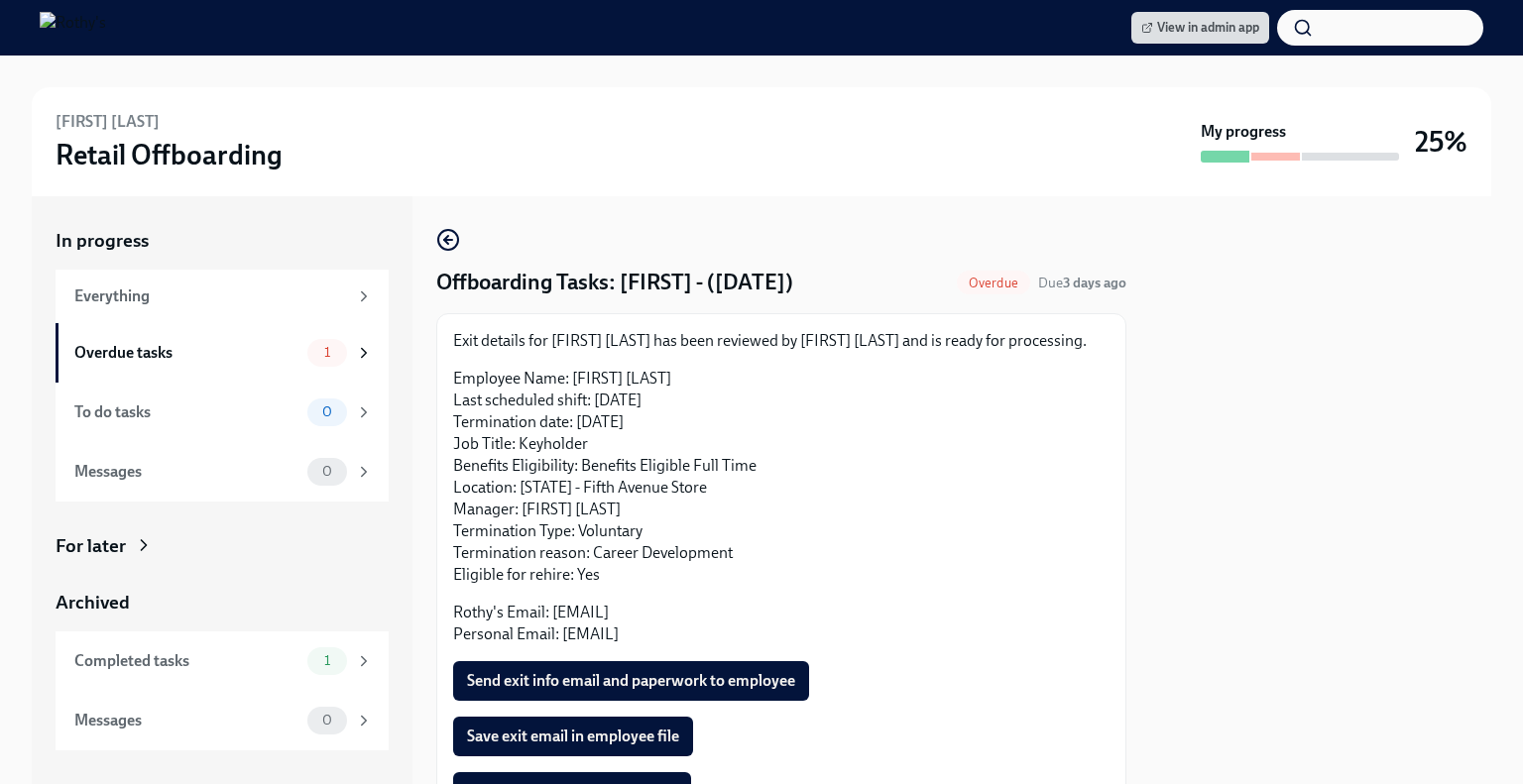 scroll, scrollTop: 107, scrollLeft: 0, axis: vertical 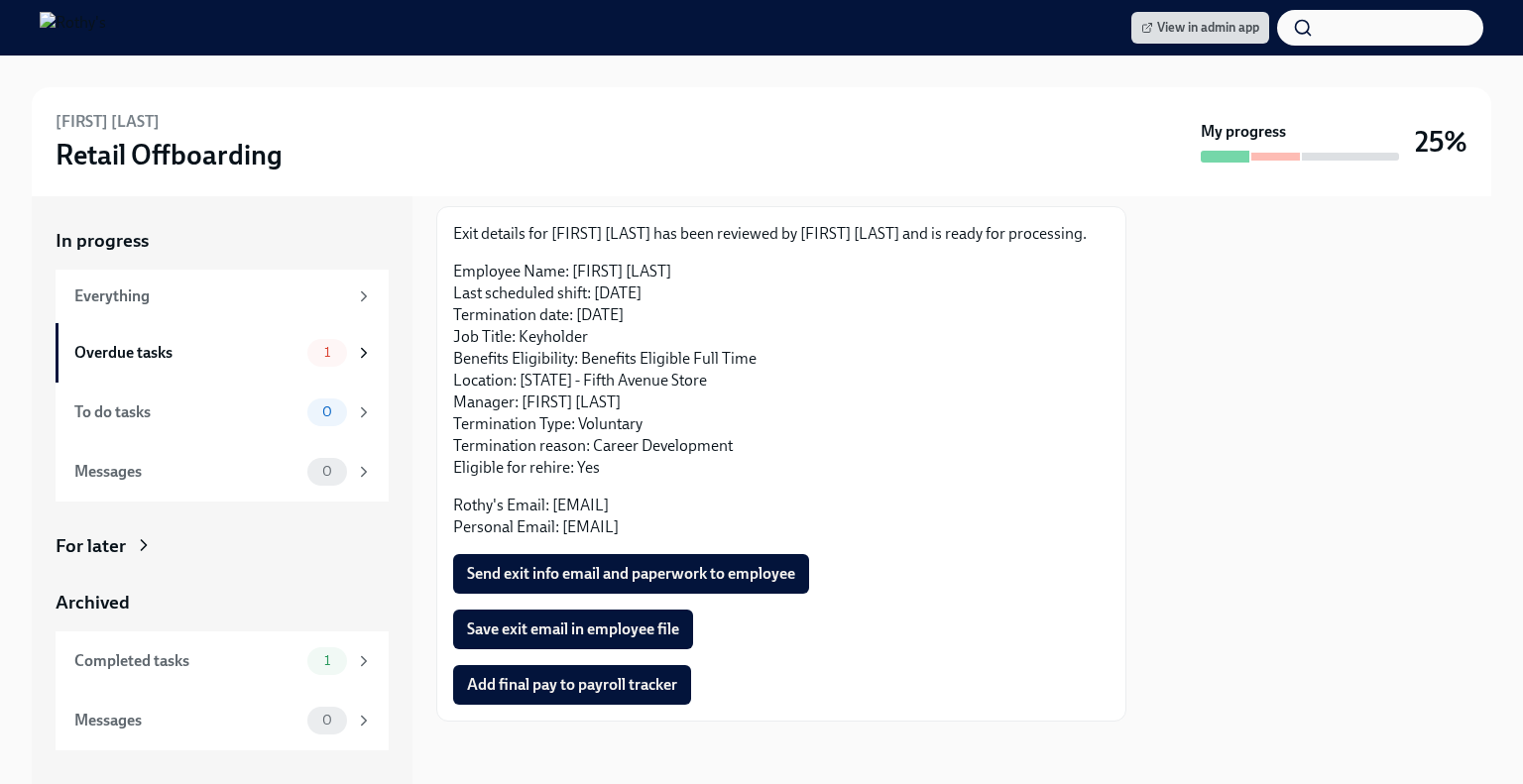 drag, startPoint x: 742, startPoint y: 522, endPoint x: 563, endPoint y: 522, distance: 179 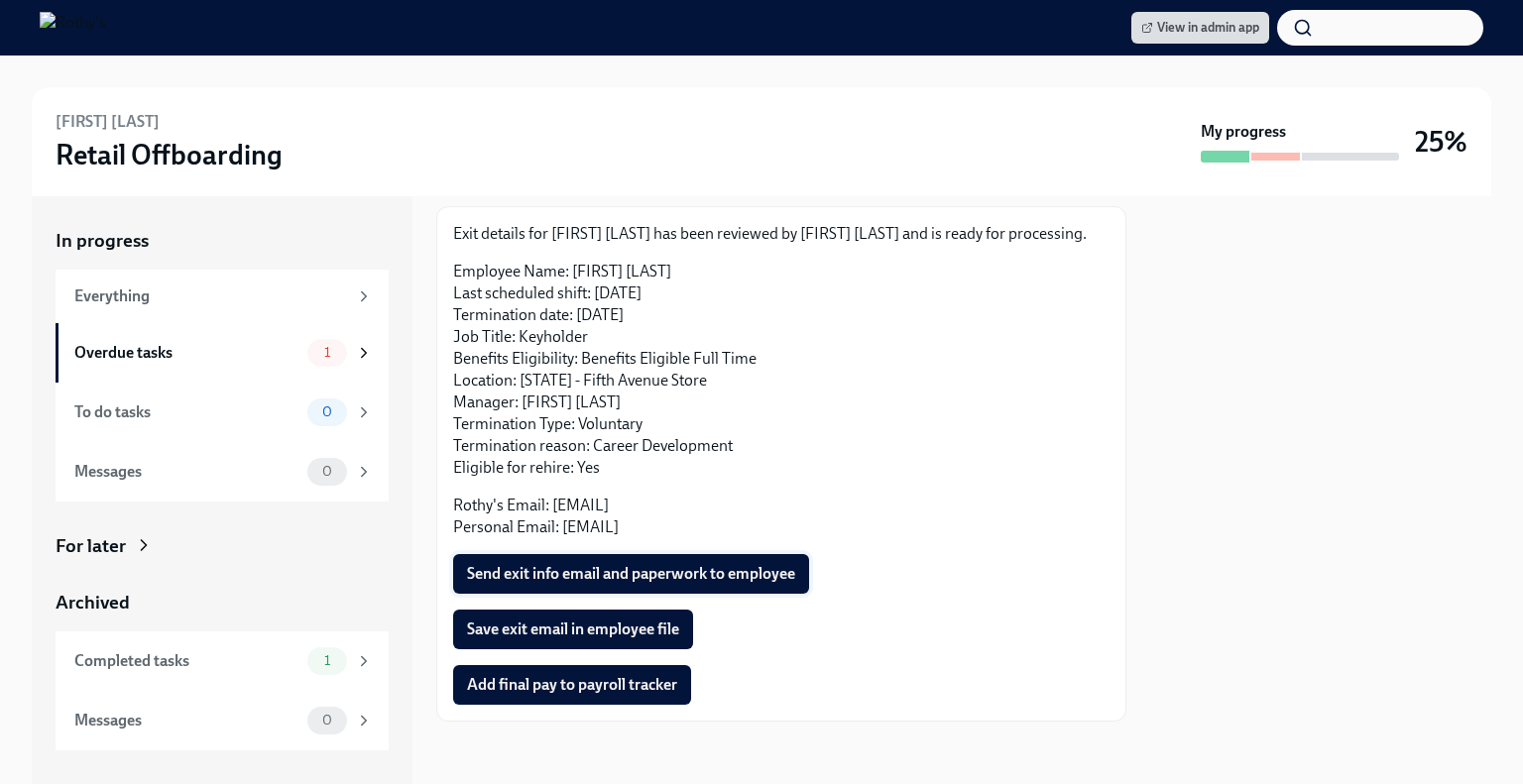 copy on "sheniagirvan@gmail.com" 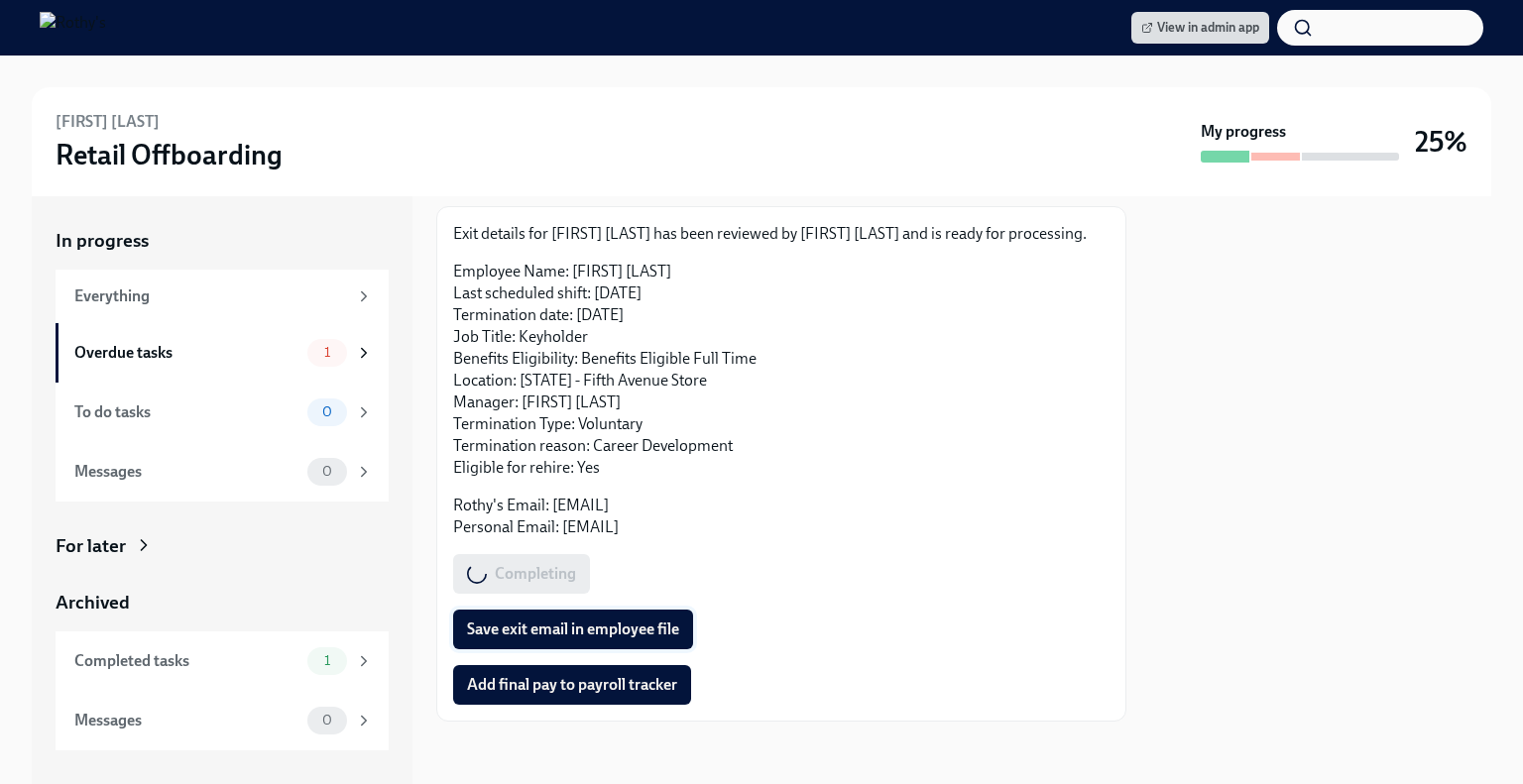 click on "Save exit email in employee file" at bounding box center (573, 629) 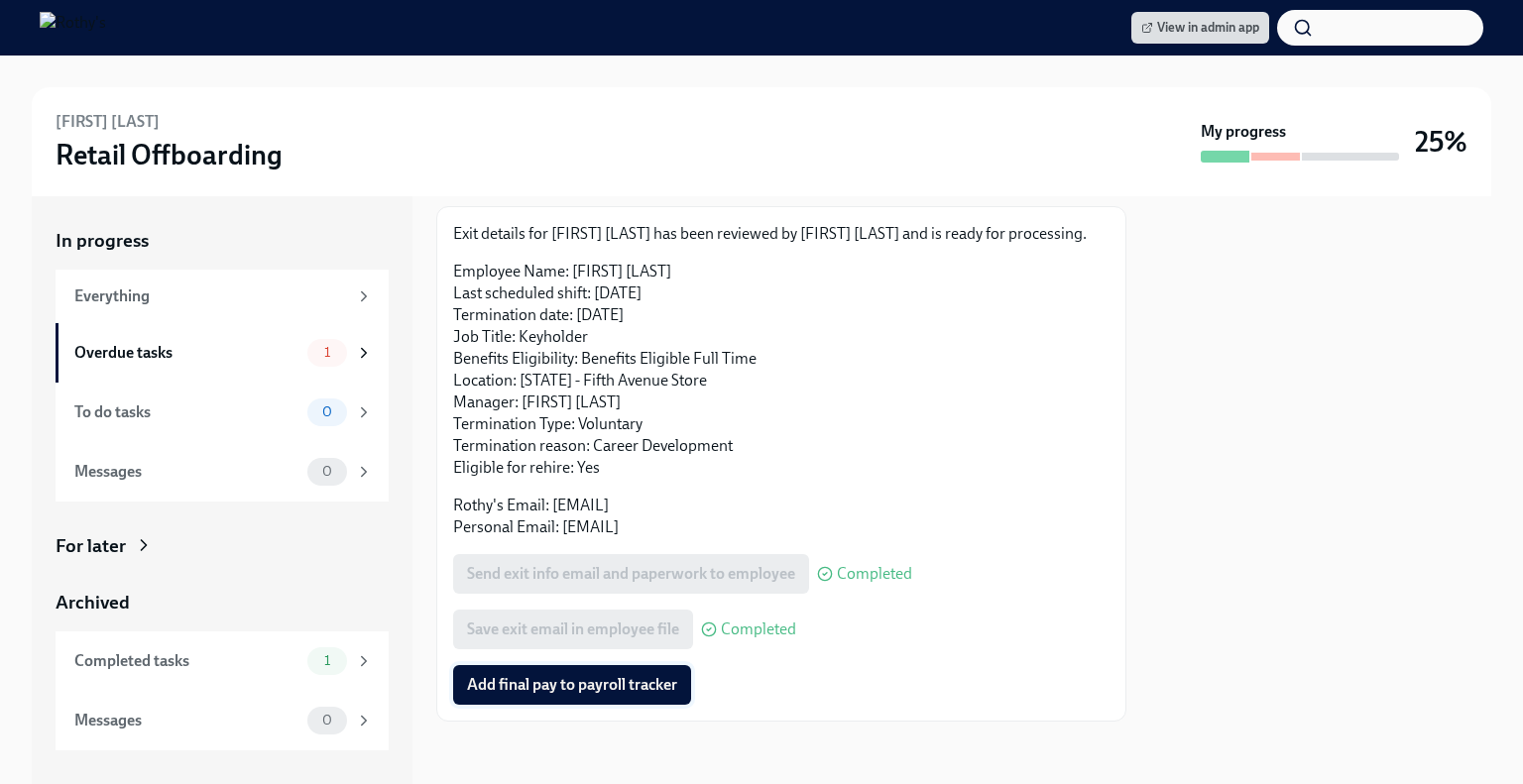 click on "Add final pay to payroll tracker" at bounding box center [572, 685] 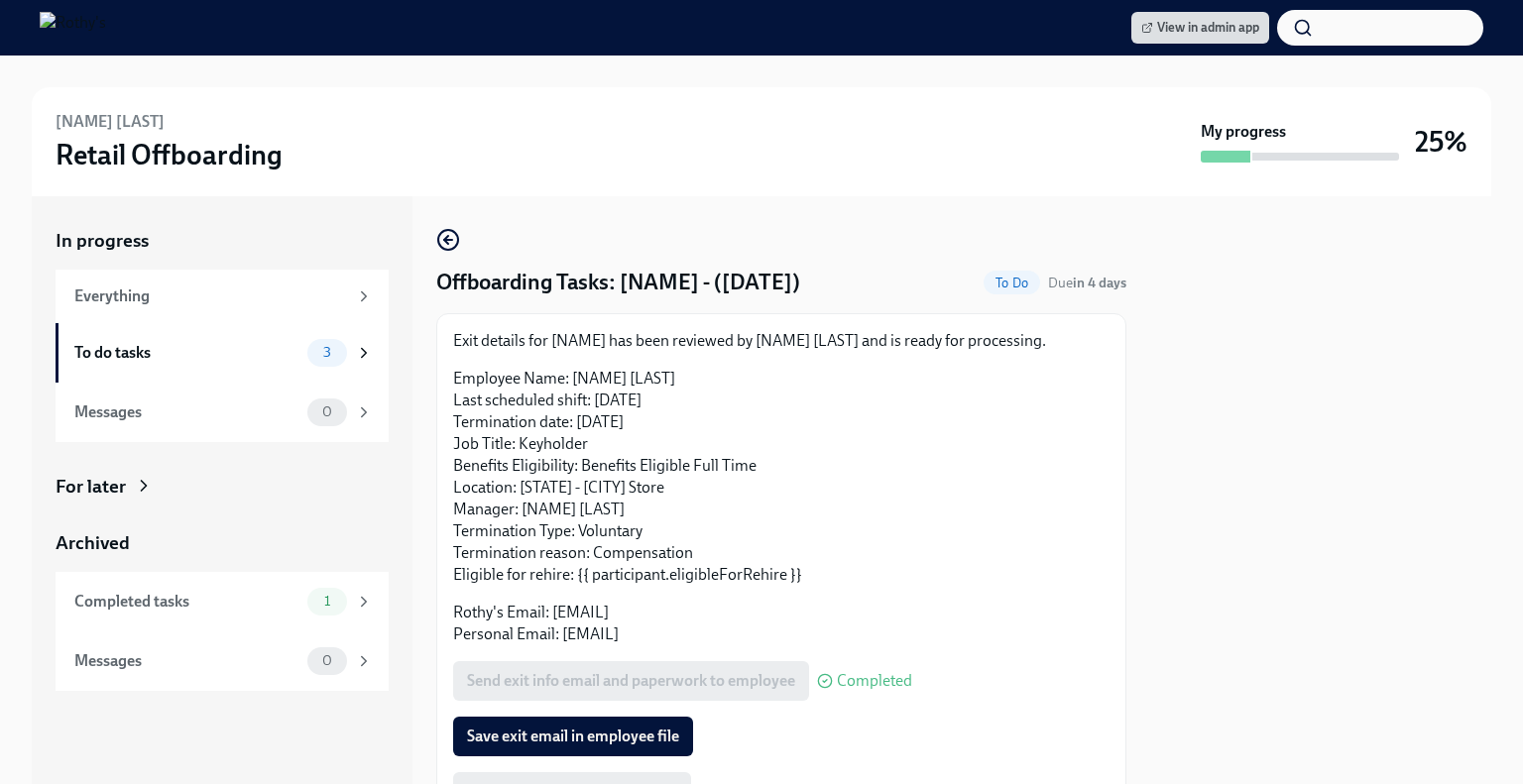 scroll, scrollTop: 0, scrollLeft: 0, axis: both 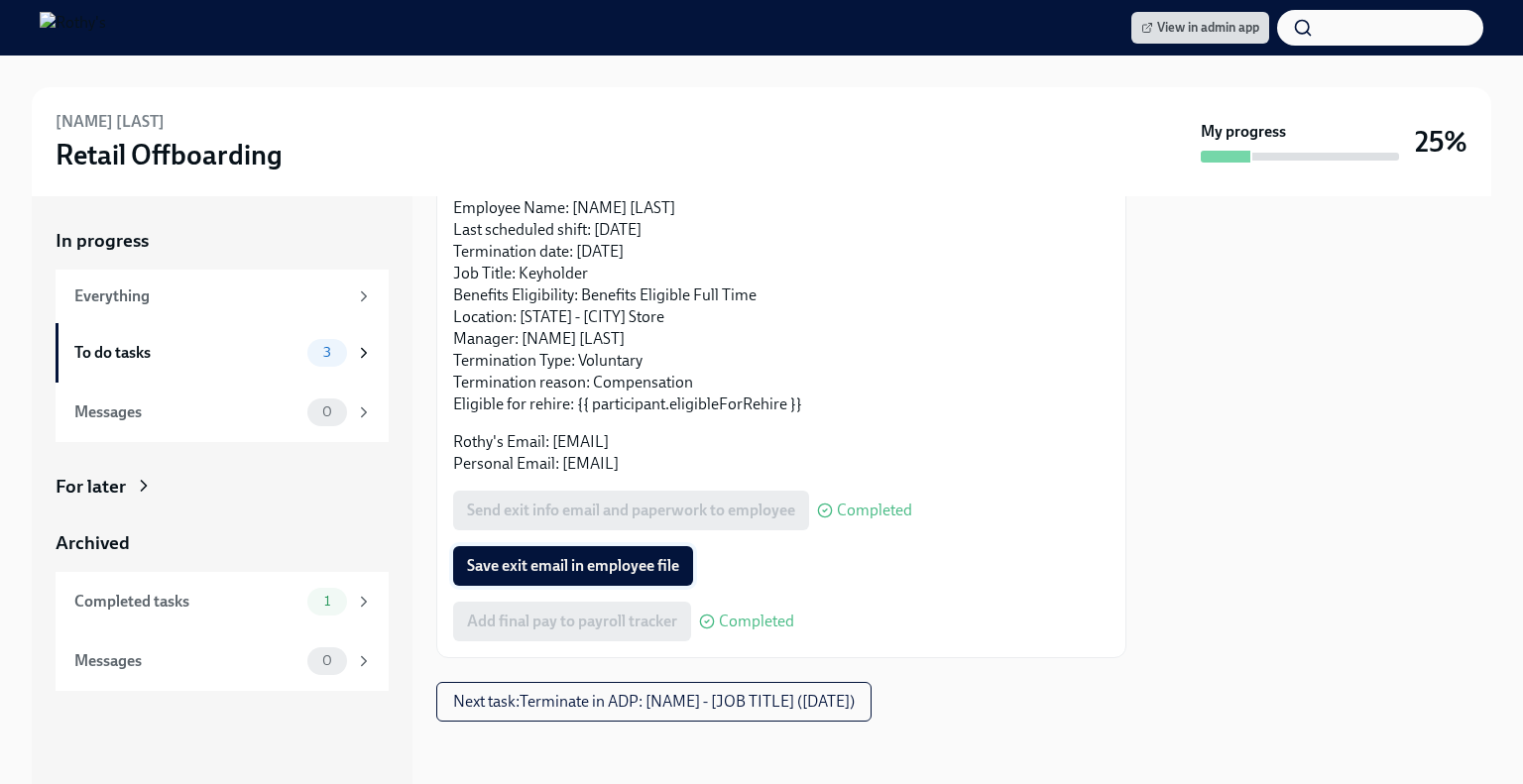 click on "Save exit email in employee file" at bounding box center (573, 566) 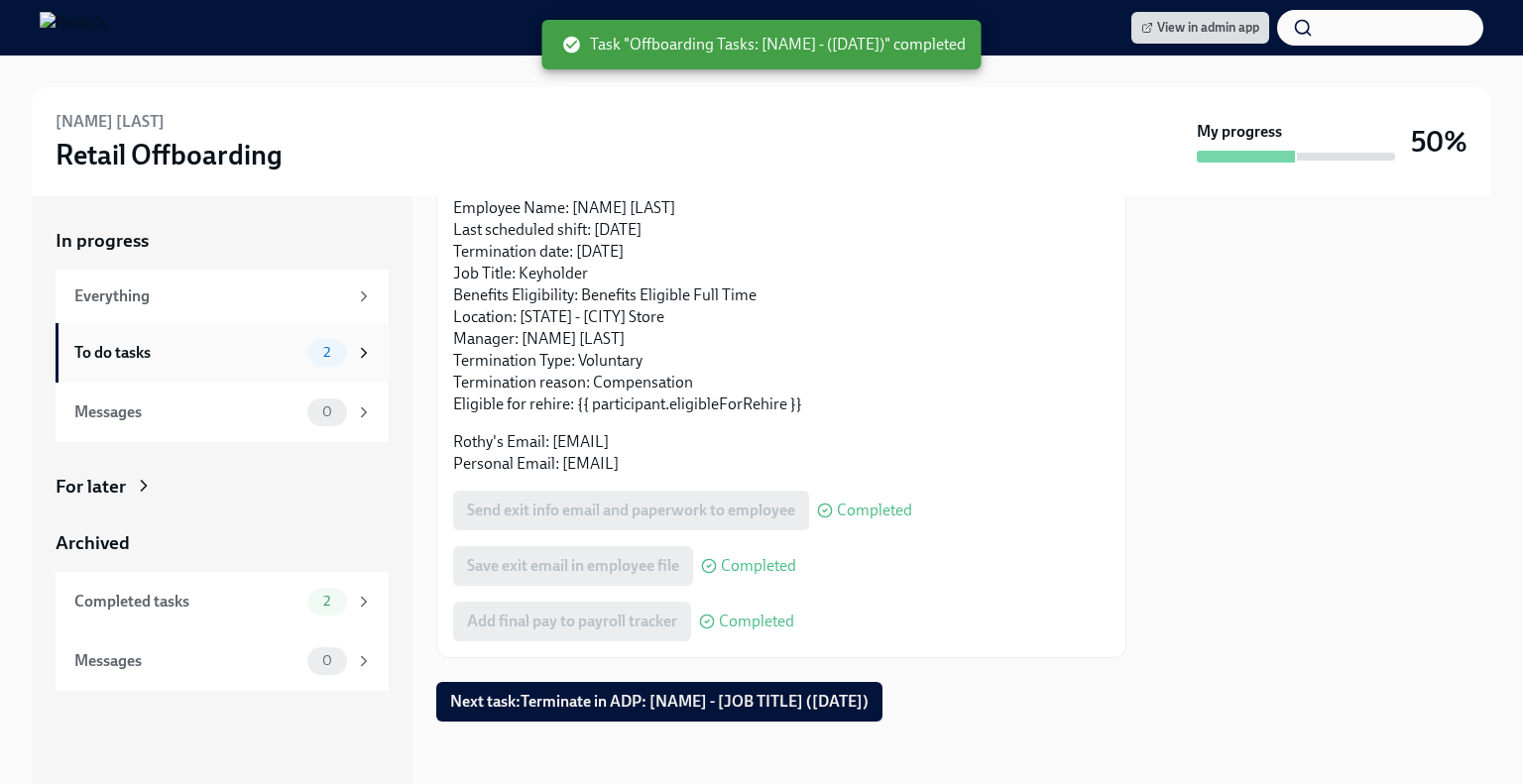 click on "To do tasks" at bounding box center (186, 353) 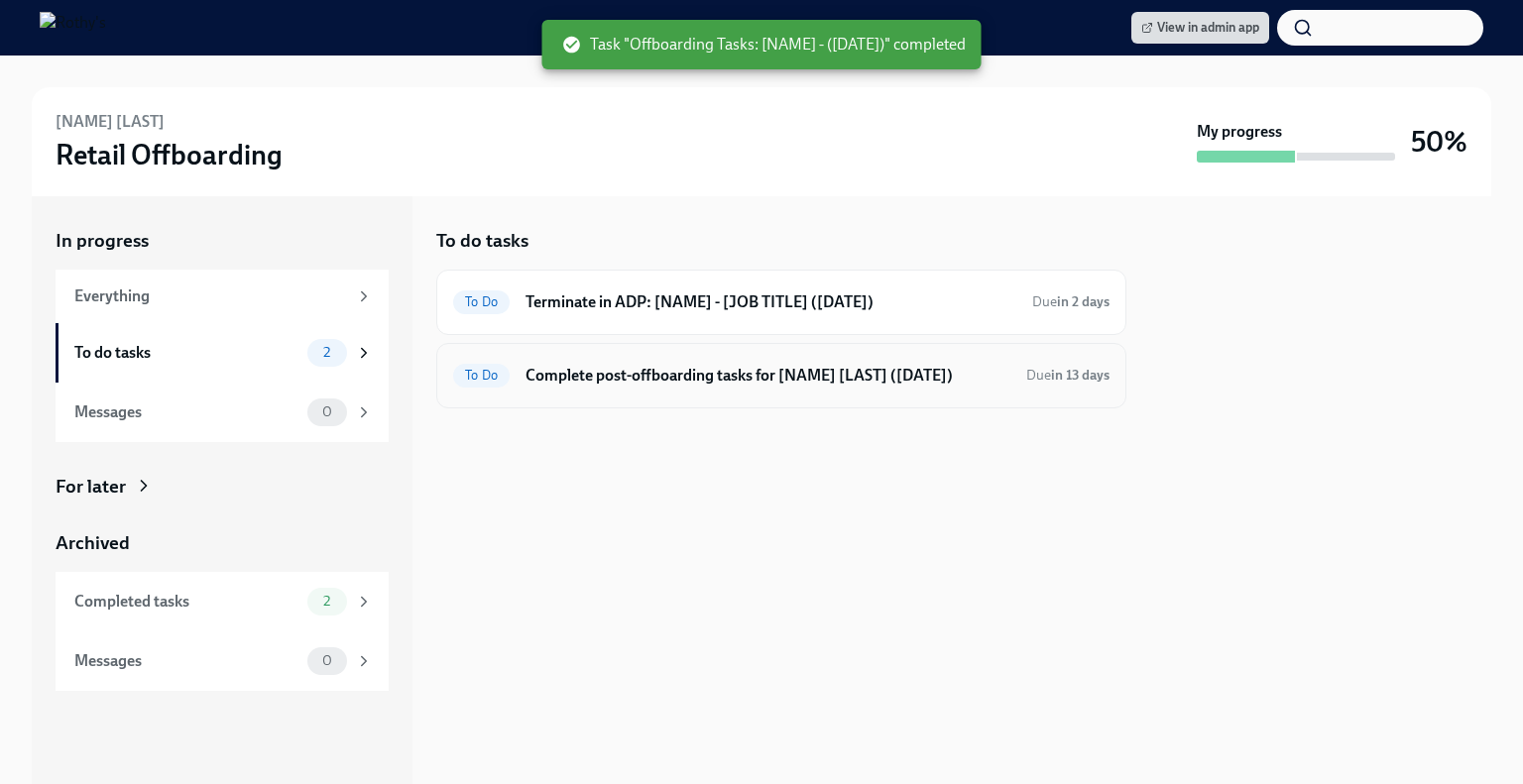 click on "Complete post-offboarding tasks for [NAME] [LAST] ([DATE])" at bounding box center [767, 376] 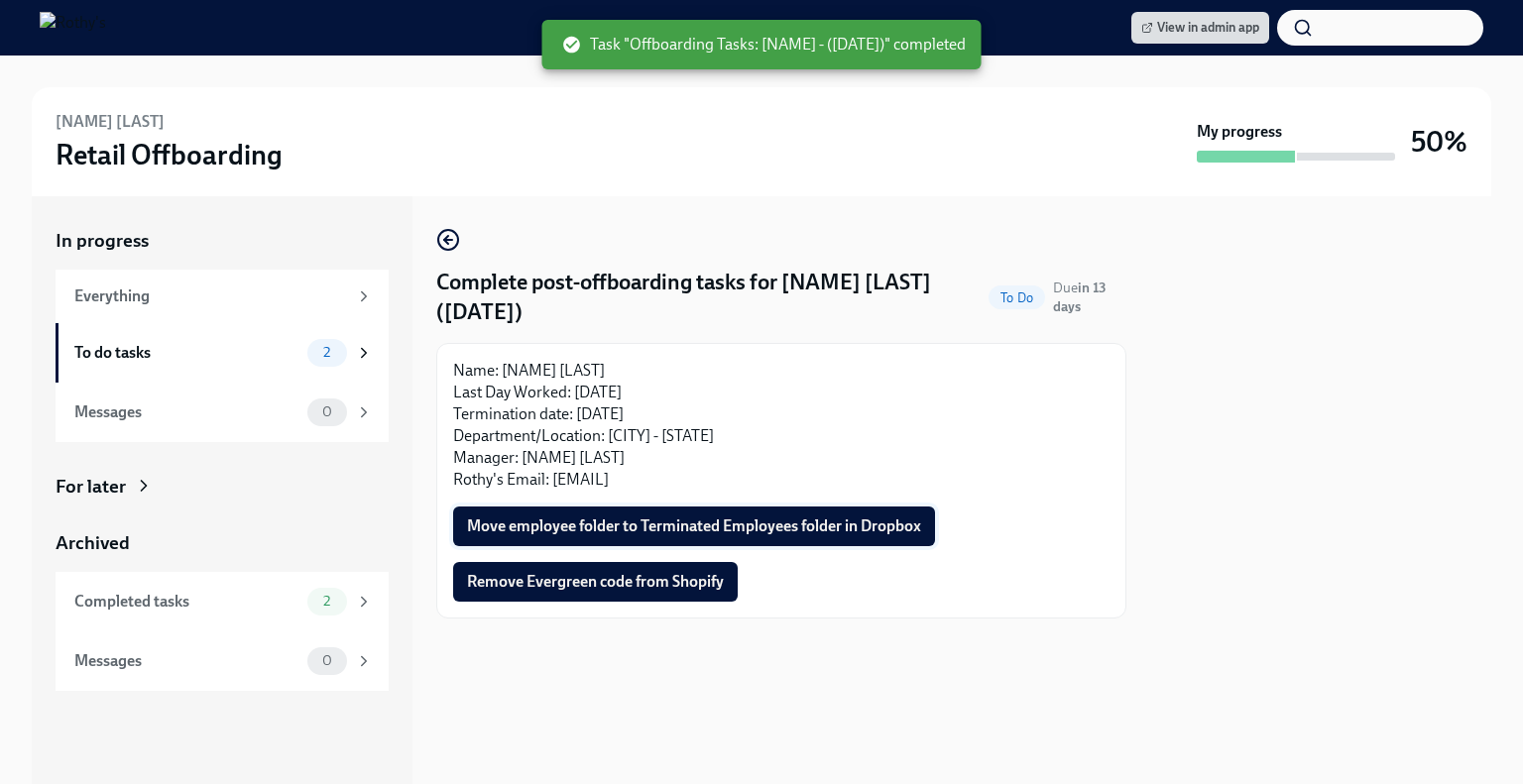click on "Move employee folder to Terminated Employees folder in Dropbox" at bounding box center (694, 526) 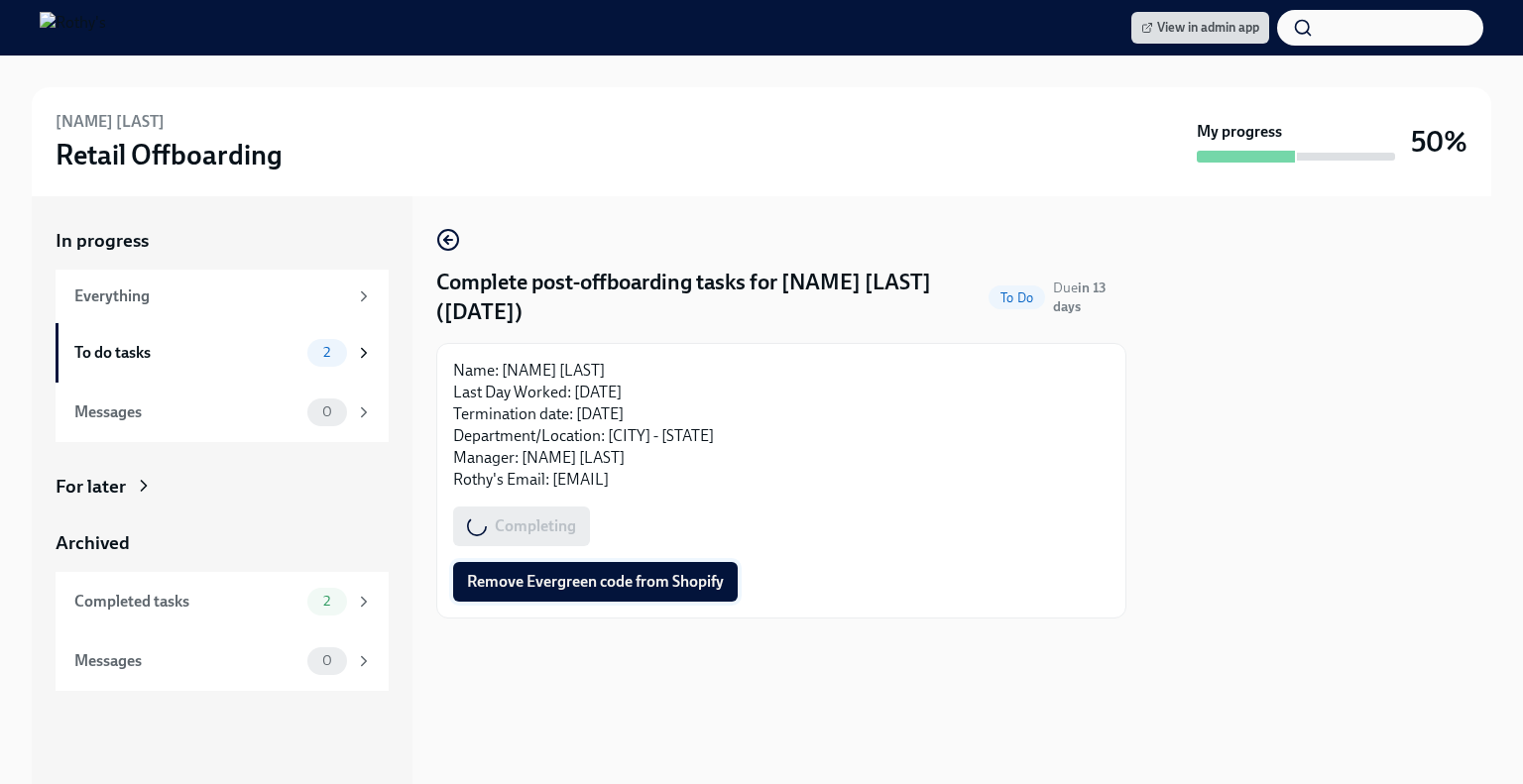 click on "Remove Evergreen code from Shopify" at bounding box center (595, 582) 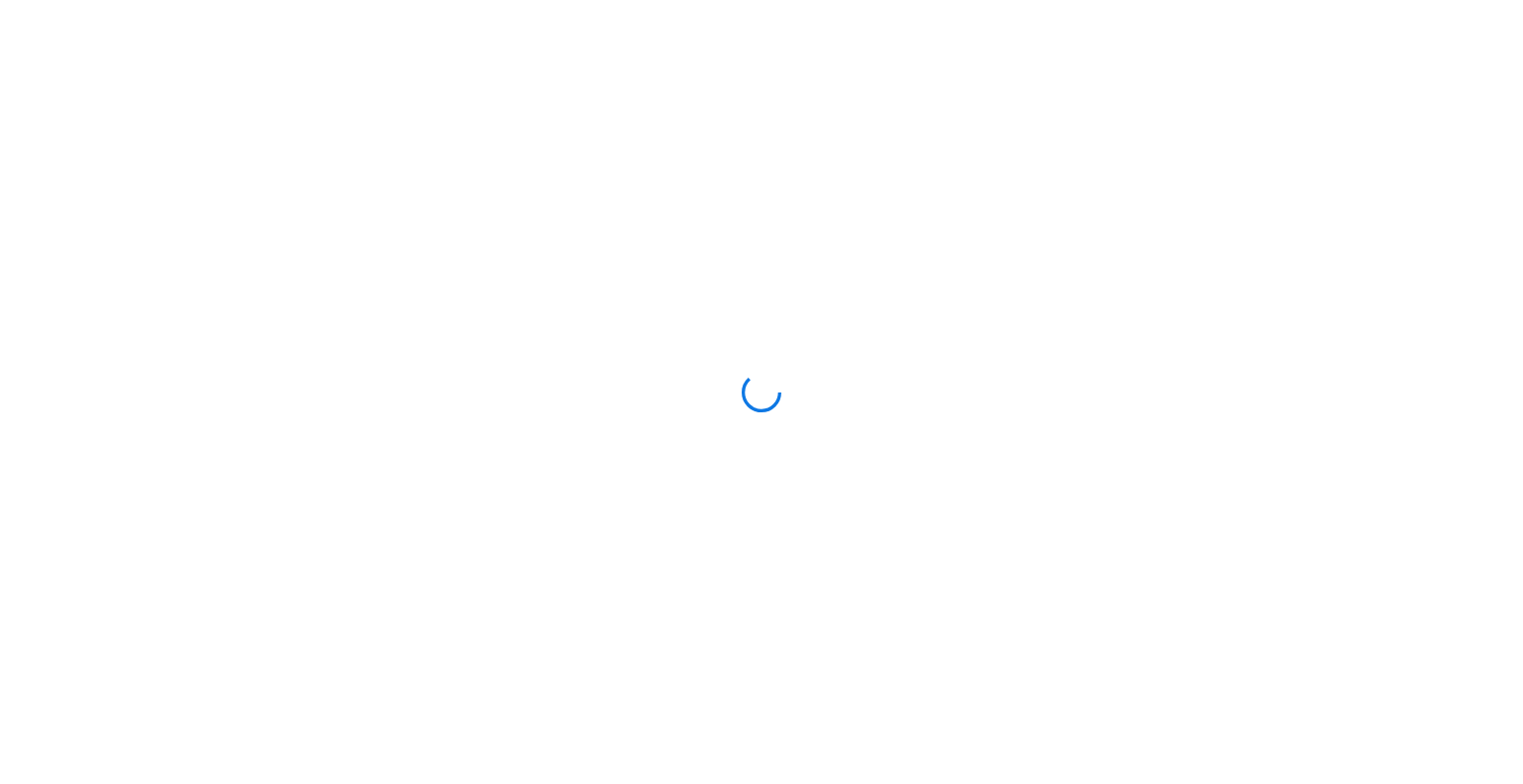 scroll, scrollTop: 0, scrollLeft: 0, axis: both 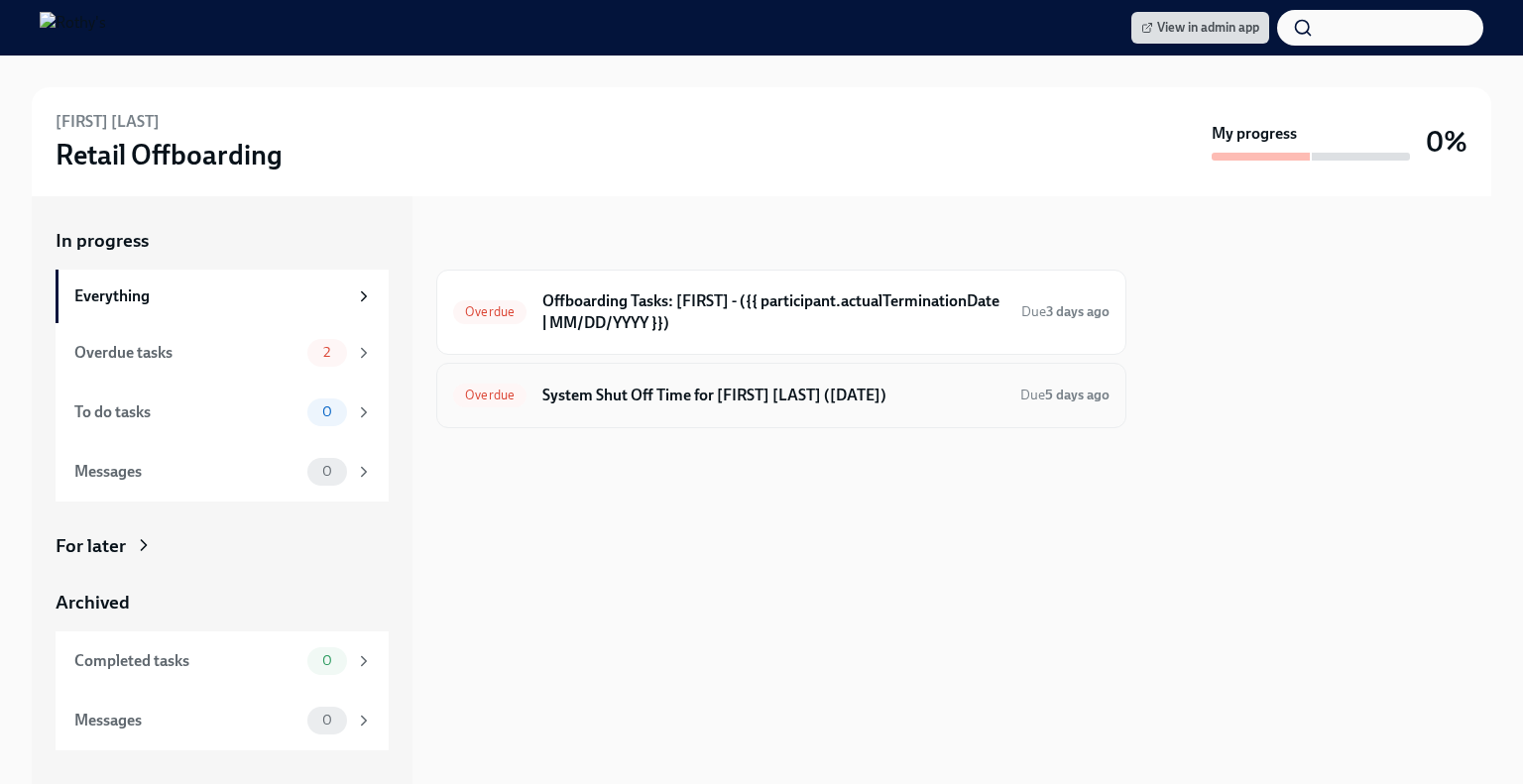 click on "System Shut Off Time for [FIRST] [LAST] ([DATE])" at bounding box center [773, 395] 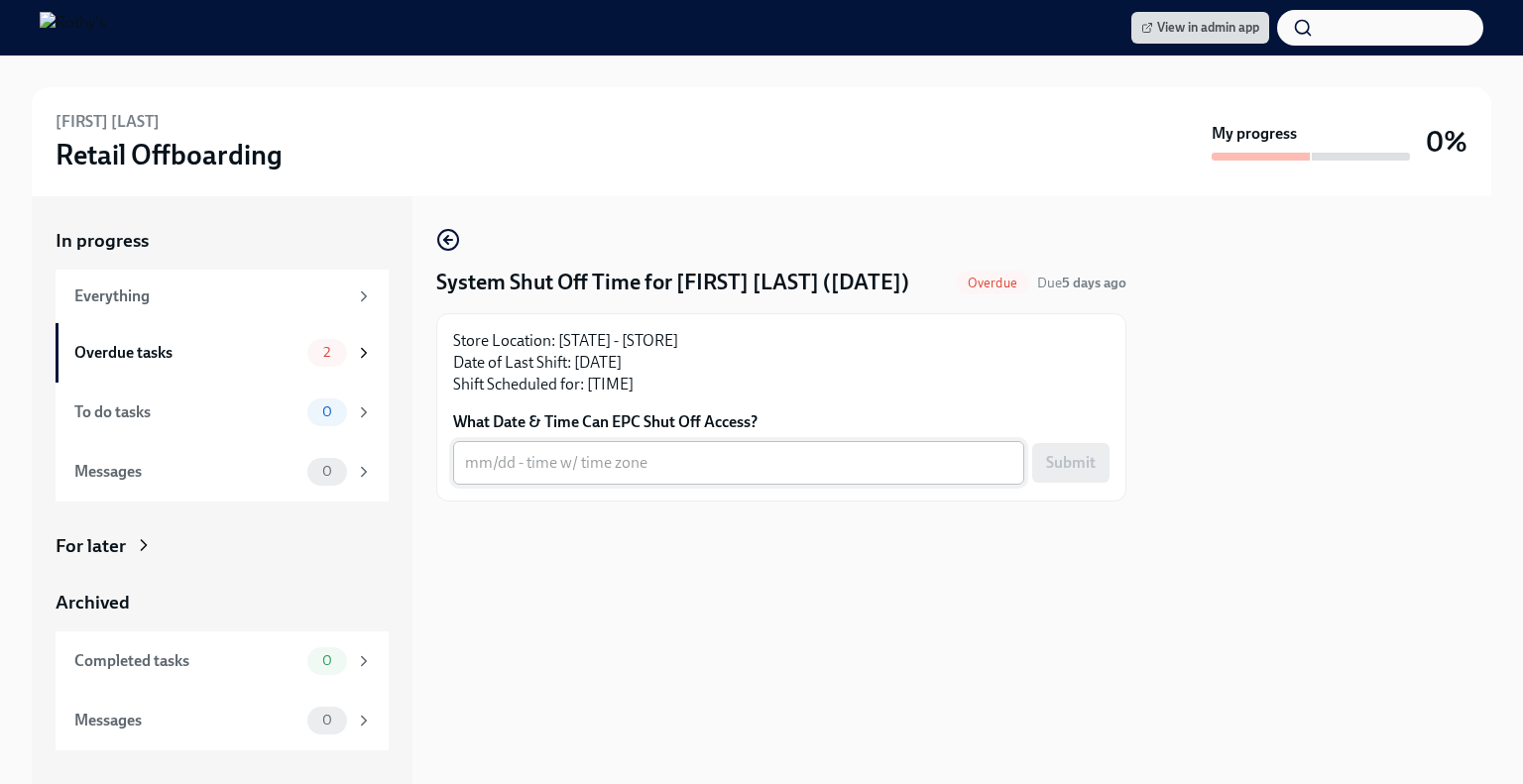 click on "What Date & Time Can EPC Shut Off Access?" at bounding box center (739, 463) 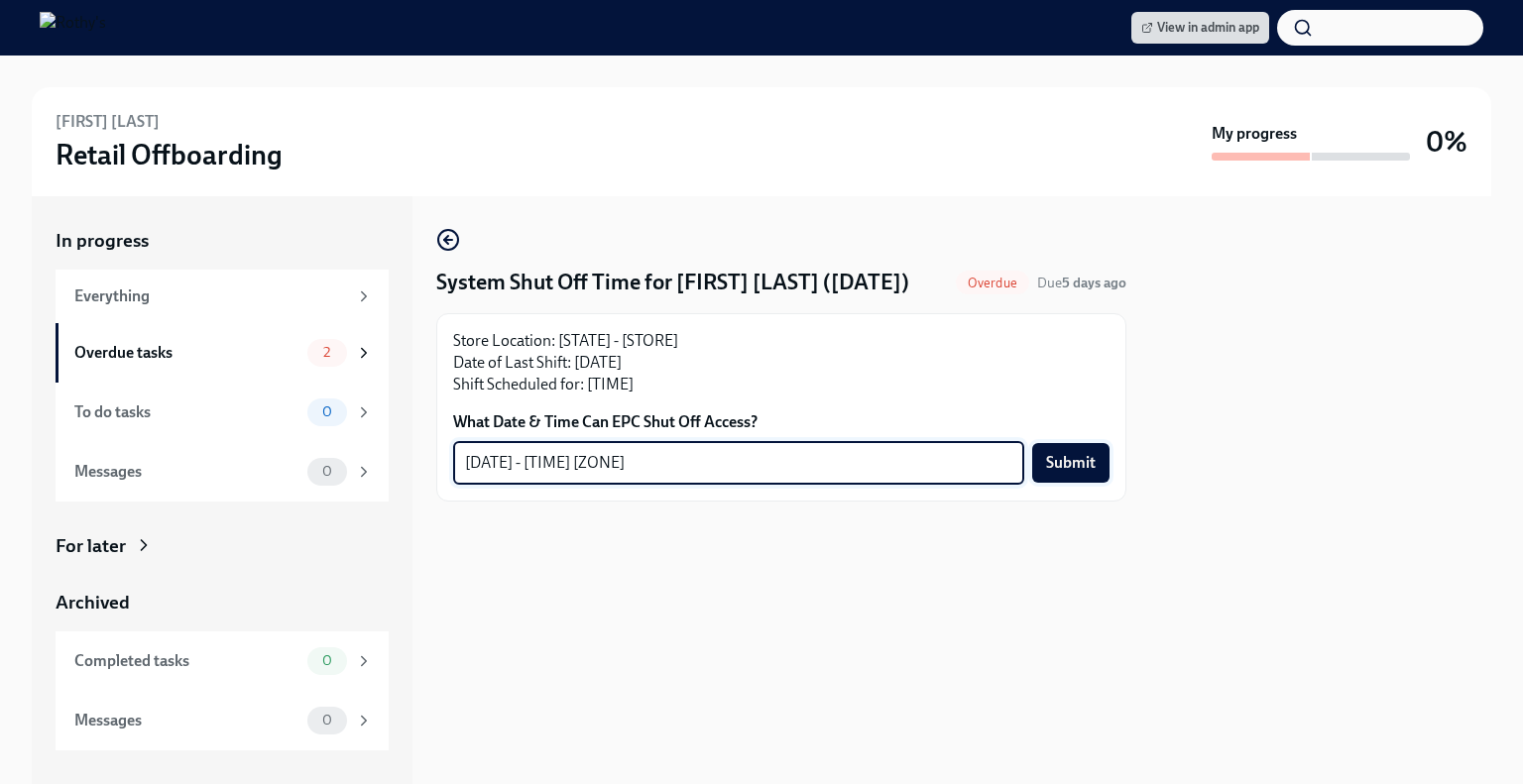 type on "8/10 - 7pm PT" 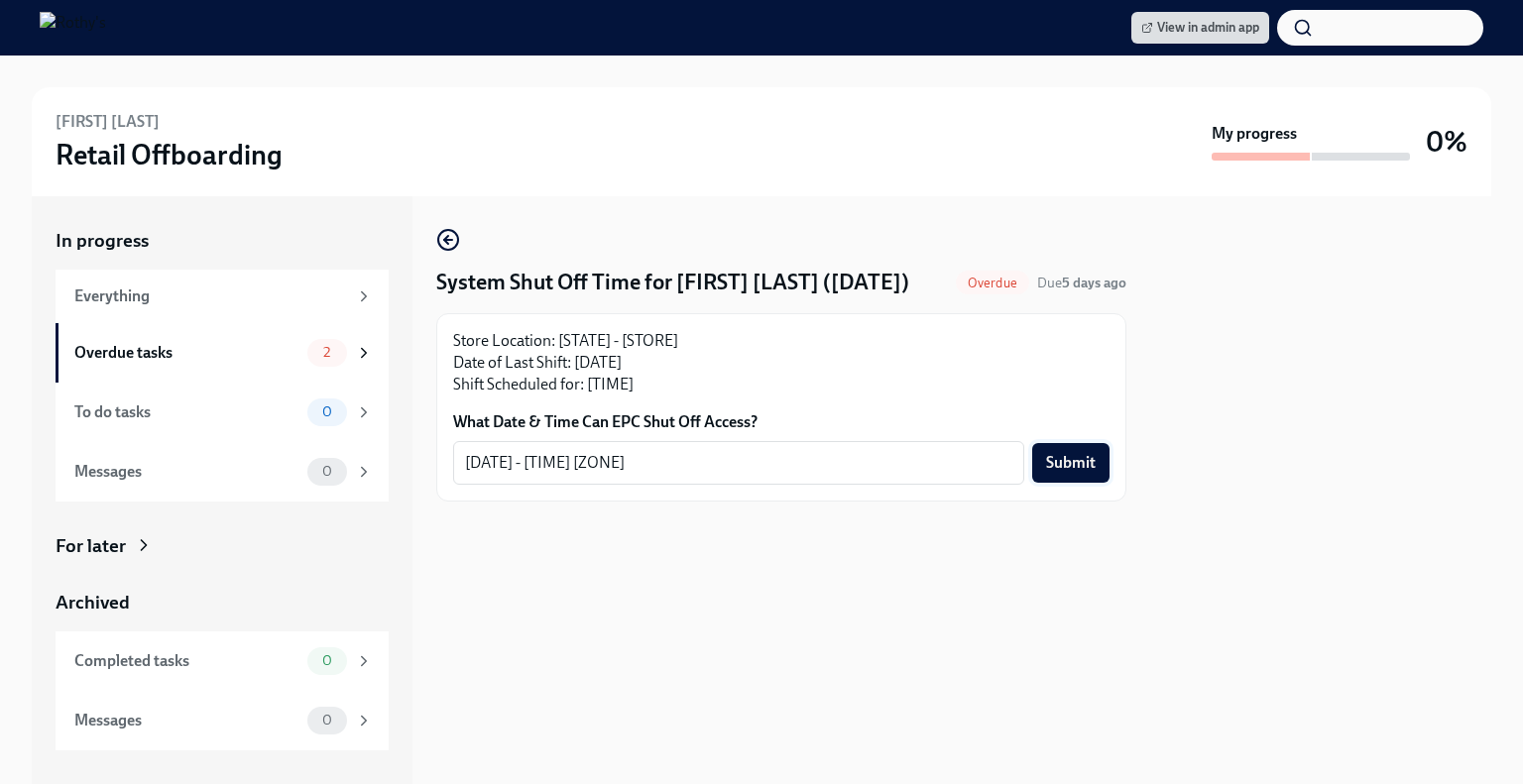 click on "Submit" at bounding box center (1071, 463) 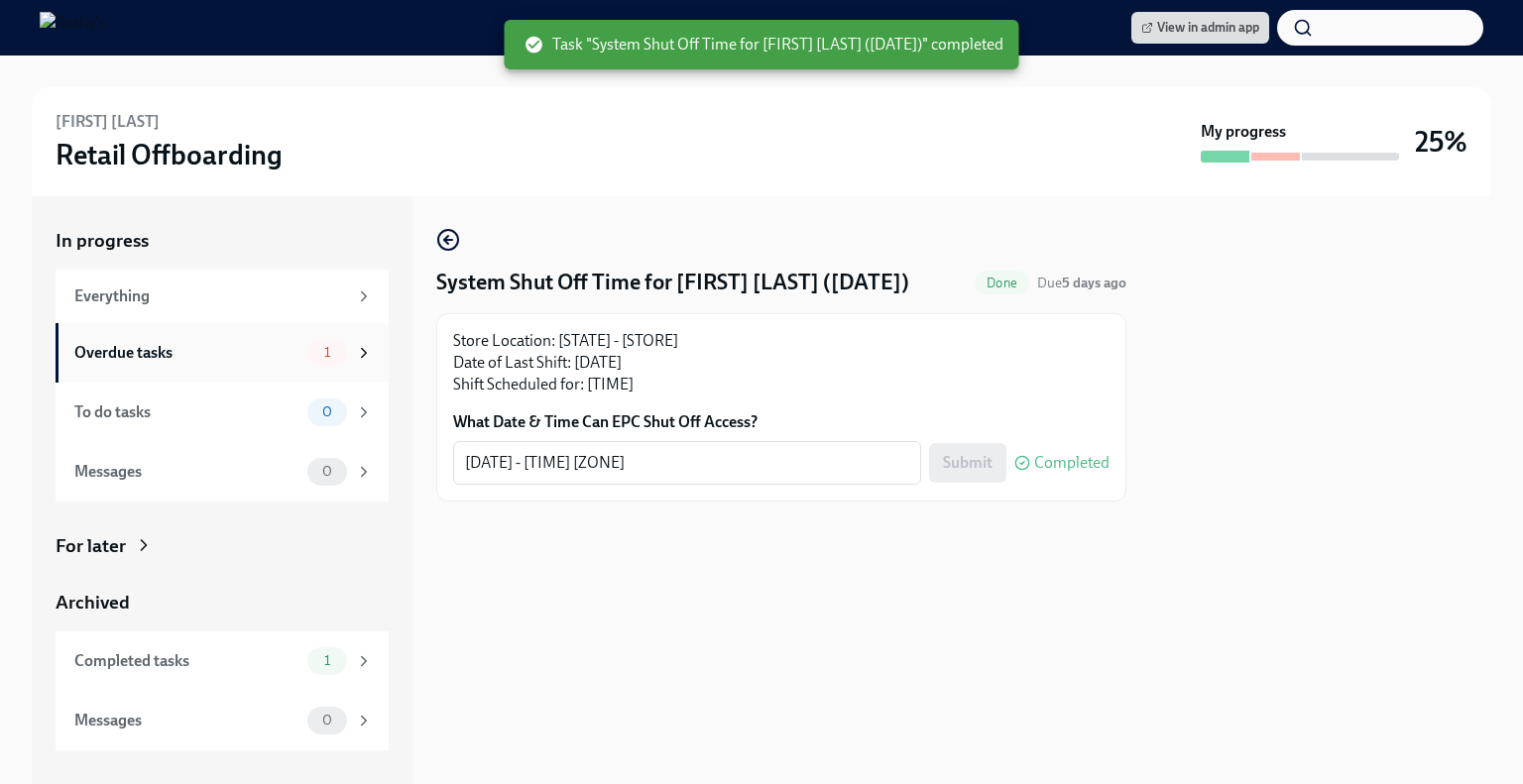 click on "Overdue tasks" at bounding box center (186, 353) 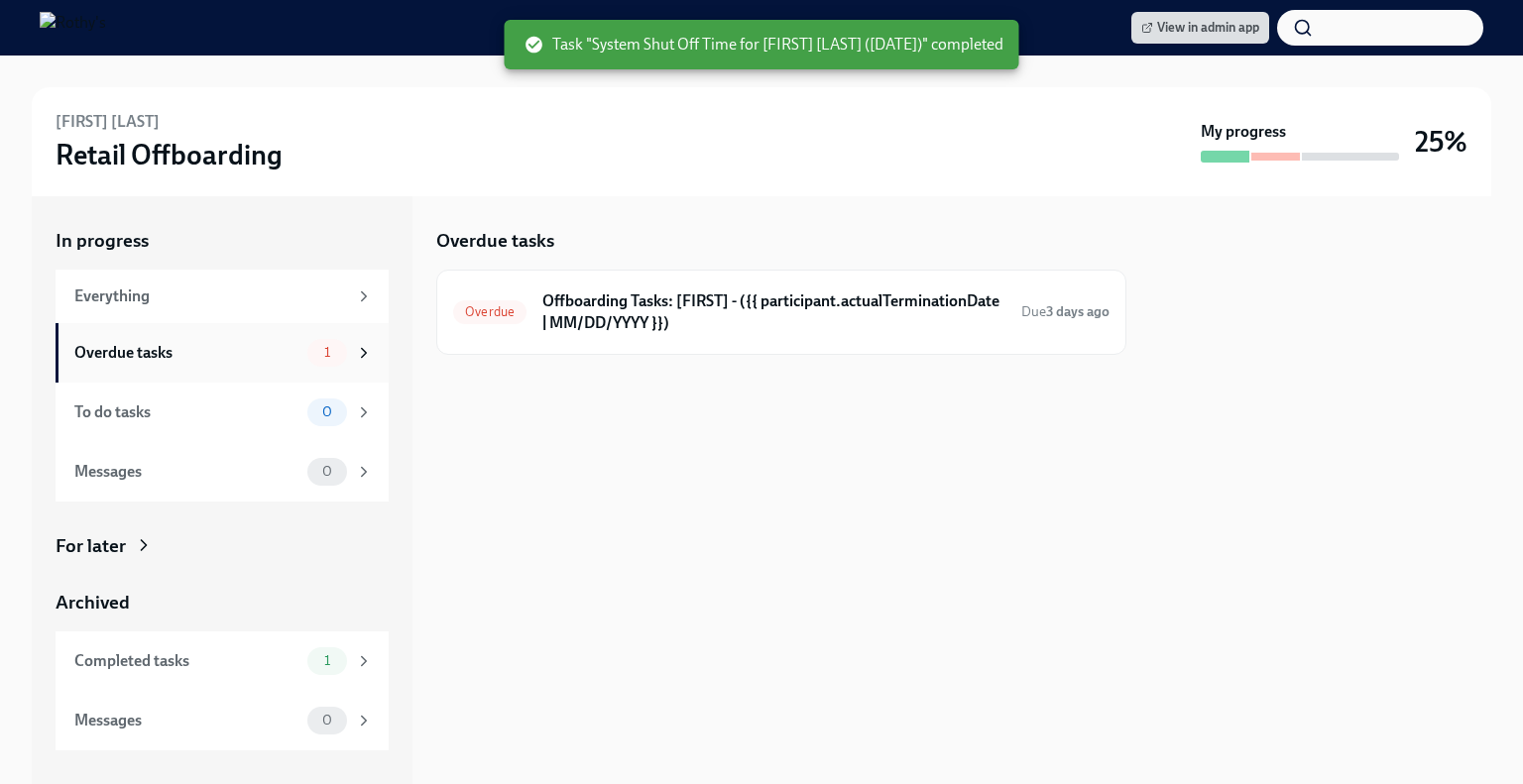 click on "Overdue tasks" at bounding box center (186, 353) 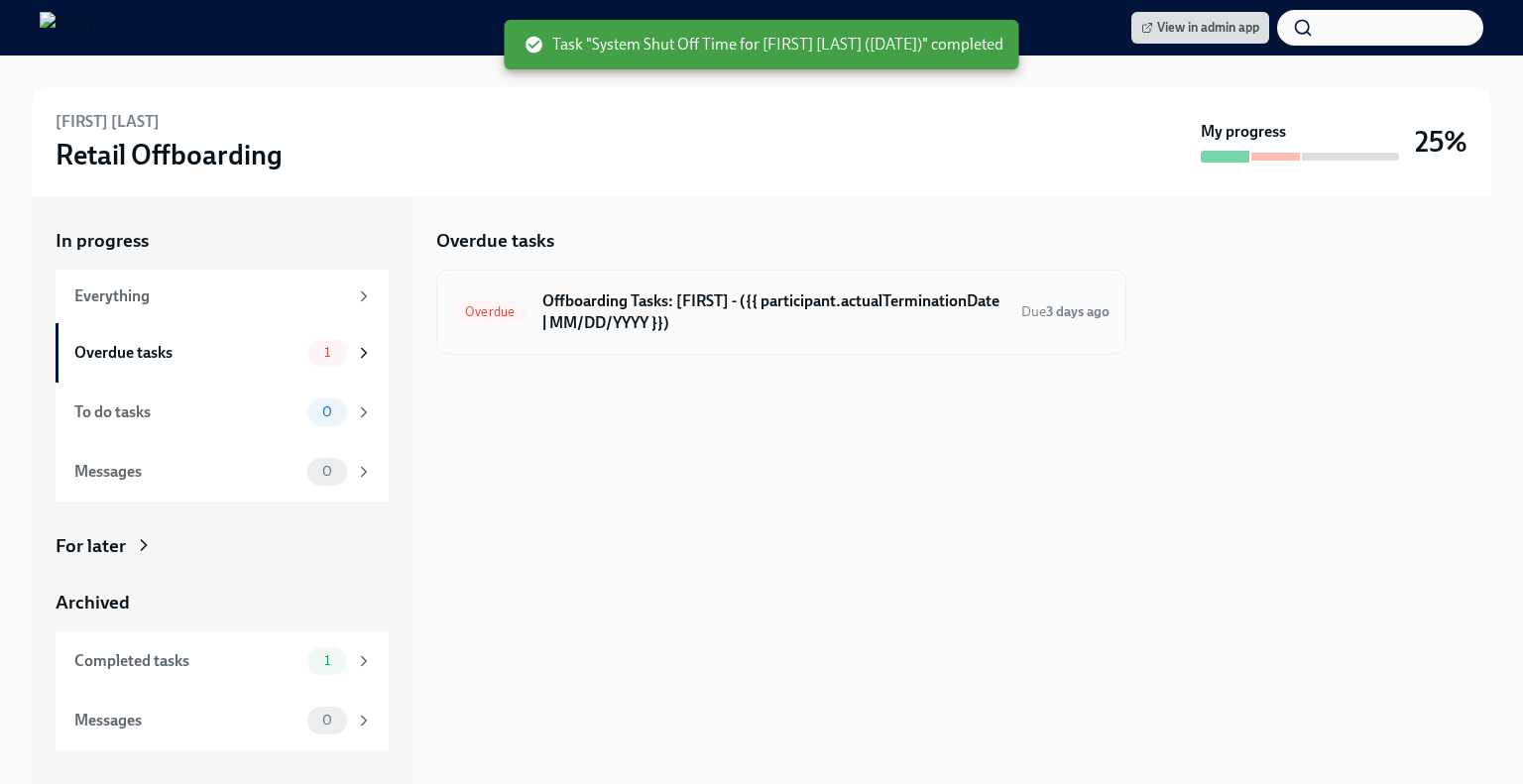 click on "Offboarding Tasks: Sophie -  ({{ participant.actualTerminationDate | MM/DD/YYYY }})" at bounding box center [773, 312] 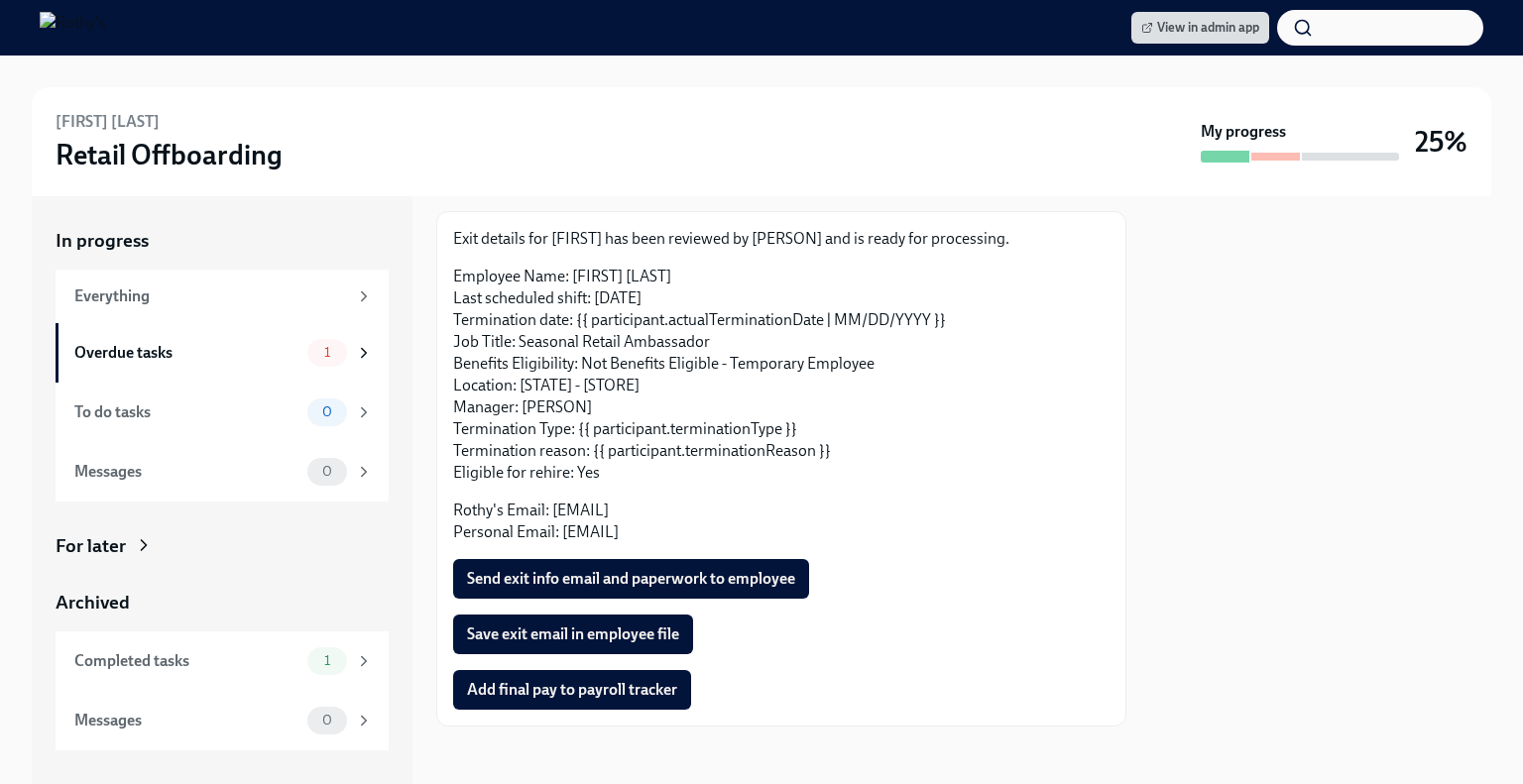 scroll, scrollTop: 137, scrollLeft: 0, axis: vertical 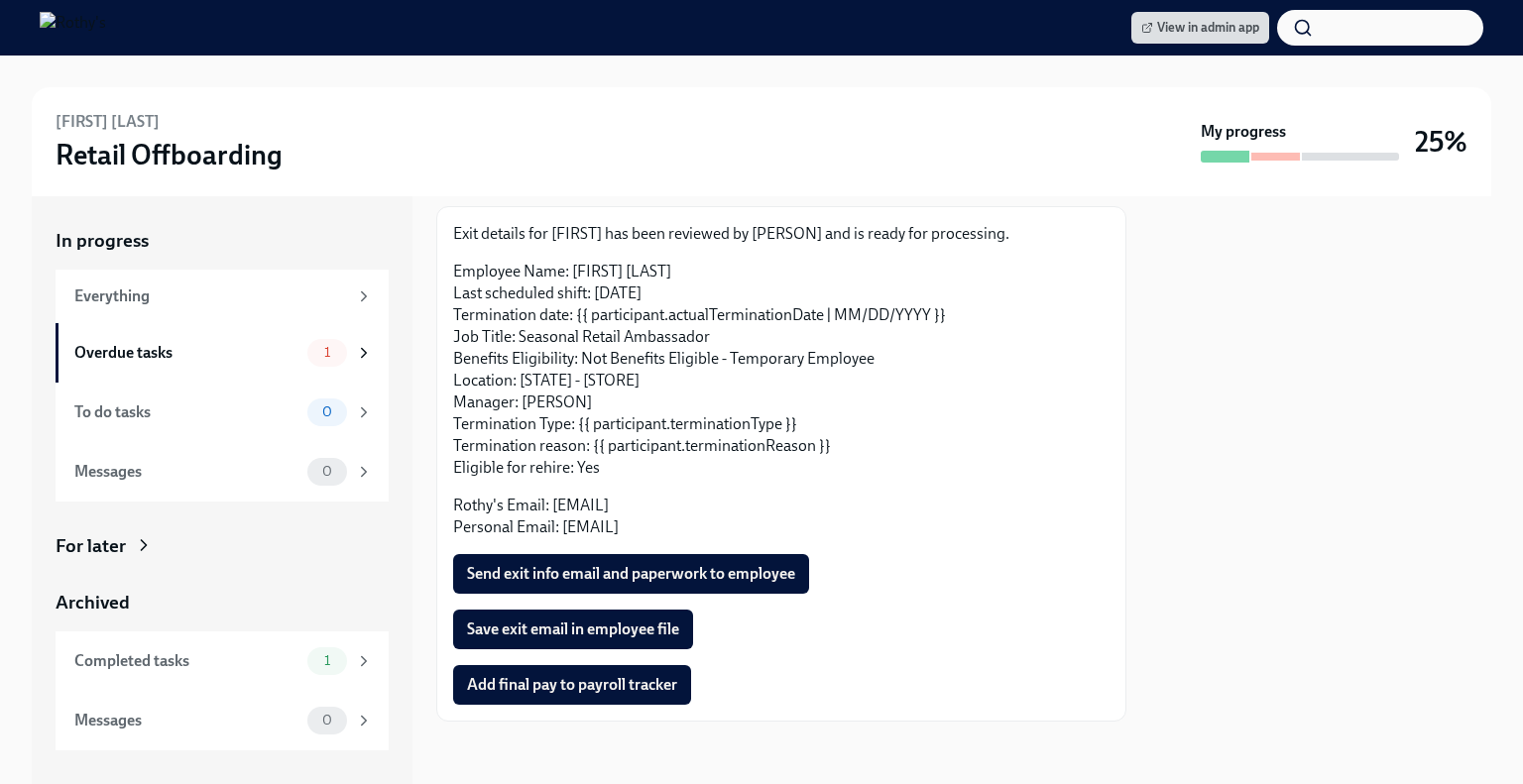 drag, startPoint x: 739, startPoint y: 527, endPoint x: 561, endPoint y: 532, distance: 178.07021 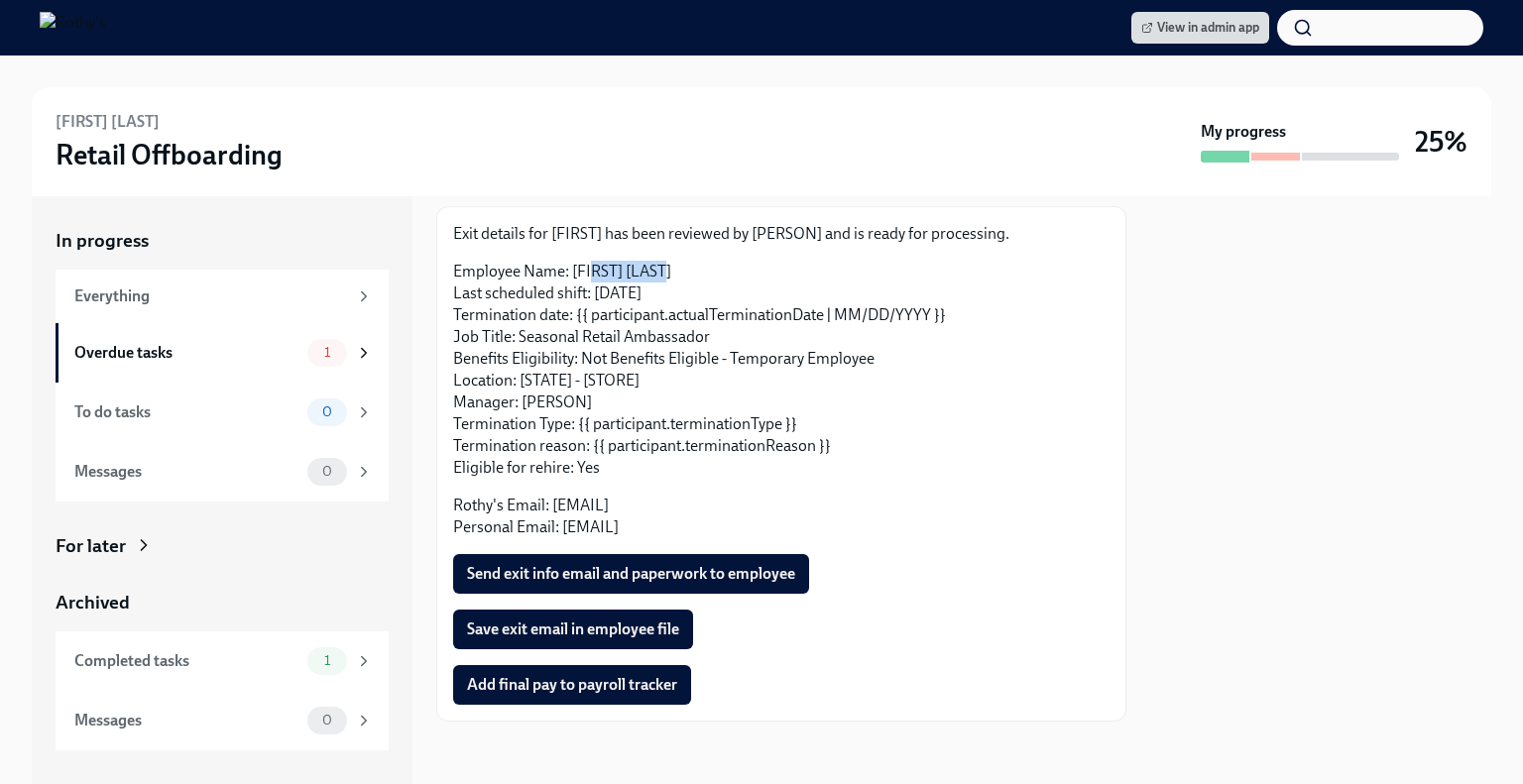 drag, startPoint x: 677, startPoint y: 269, endPoint x: 597, endPoint y: 269, distance: 80 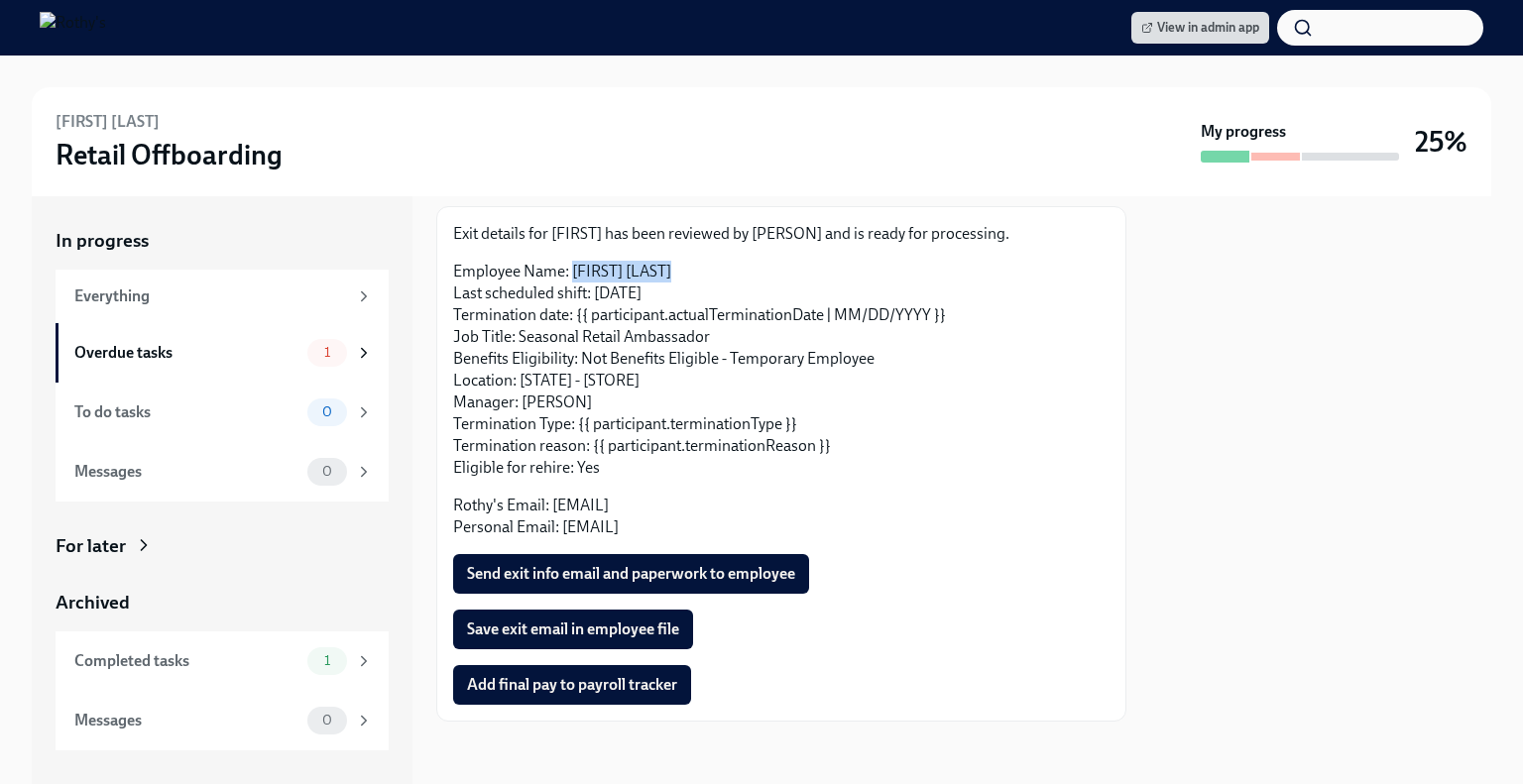 drag, startPoint x: 689, startPoint y: 271, endPoint x: 575, endPoint y: 269, distance: 114.01754 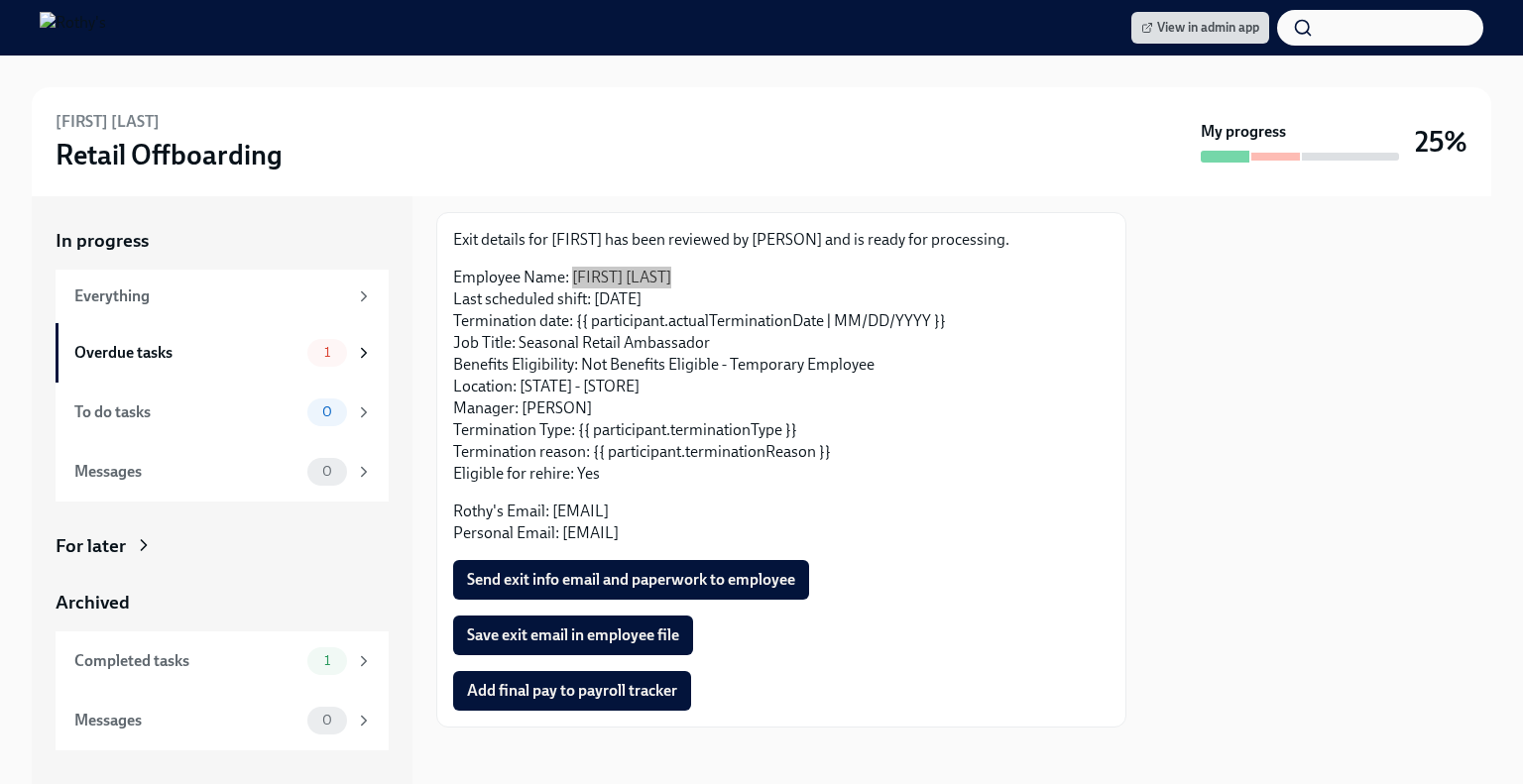 scroll, scrollTop: 137, scrollLeft: 0, axis: vertical 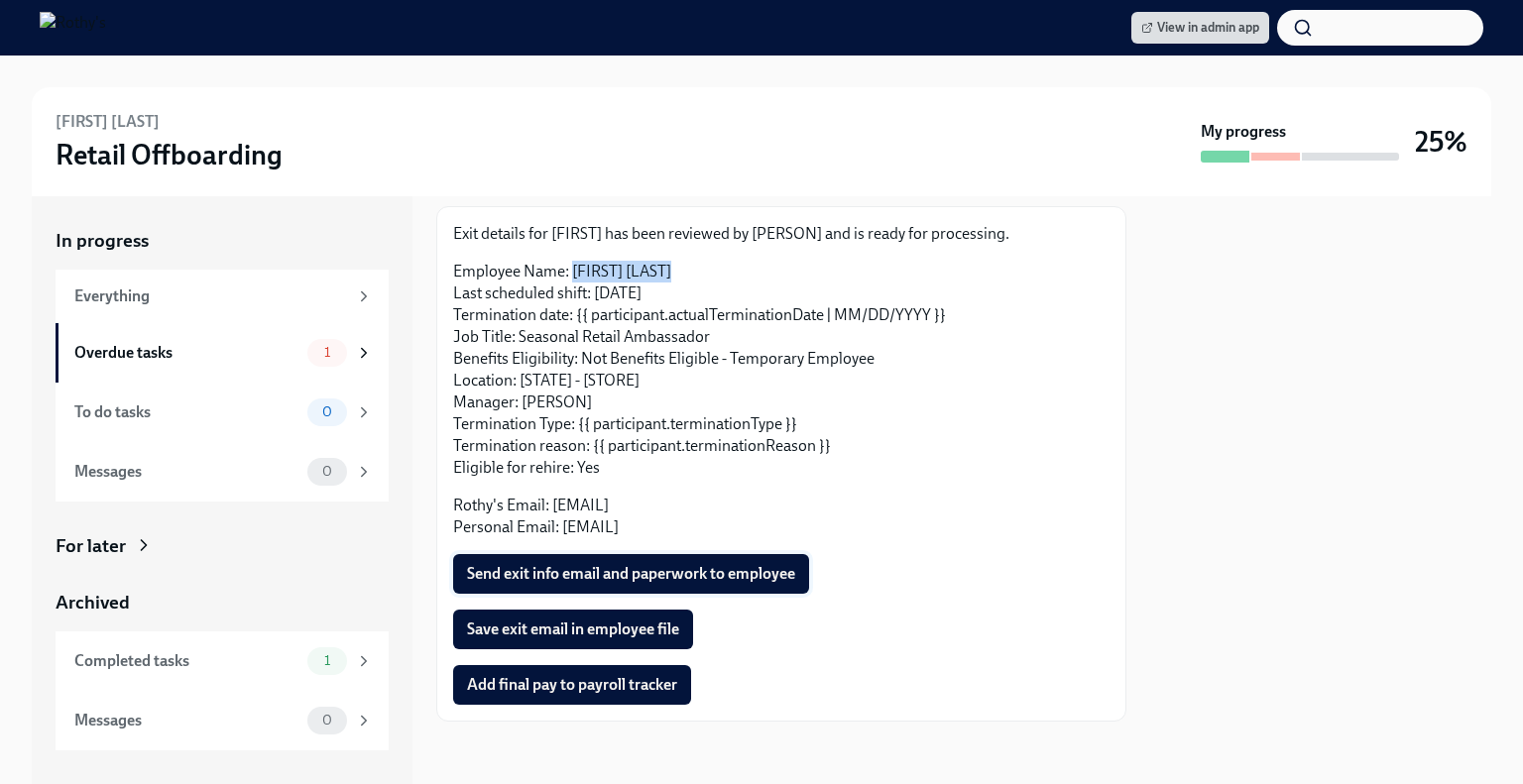 click on "Send exit info email and paperwork to employee" at bounding box center [631, 574] 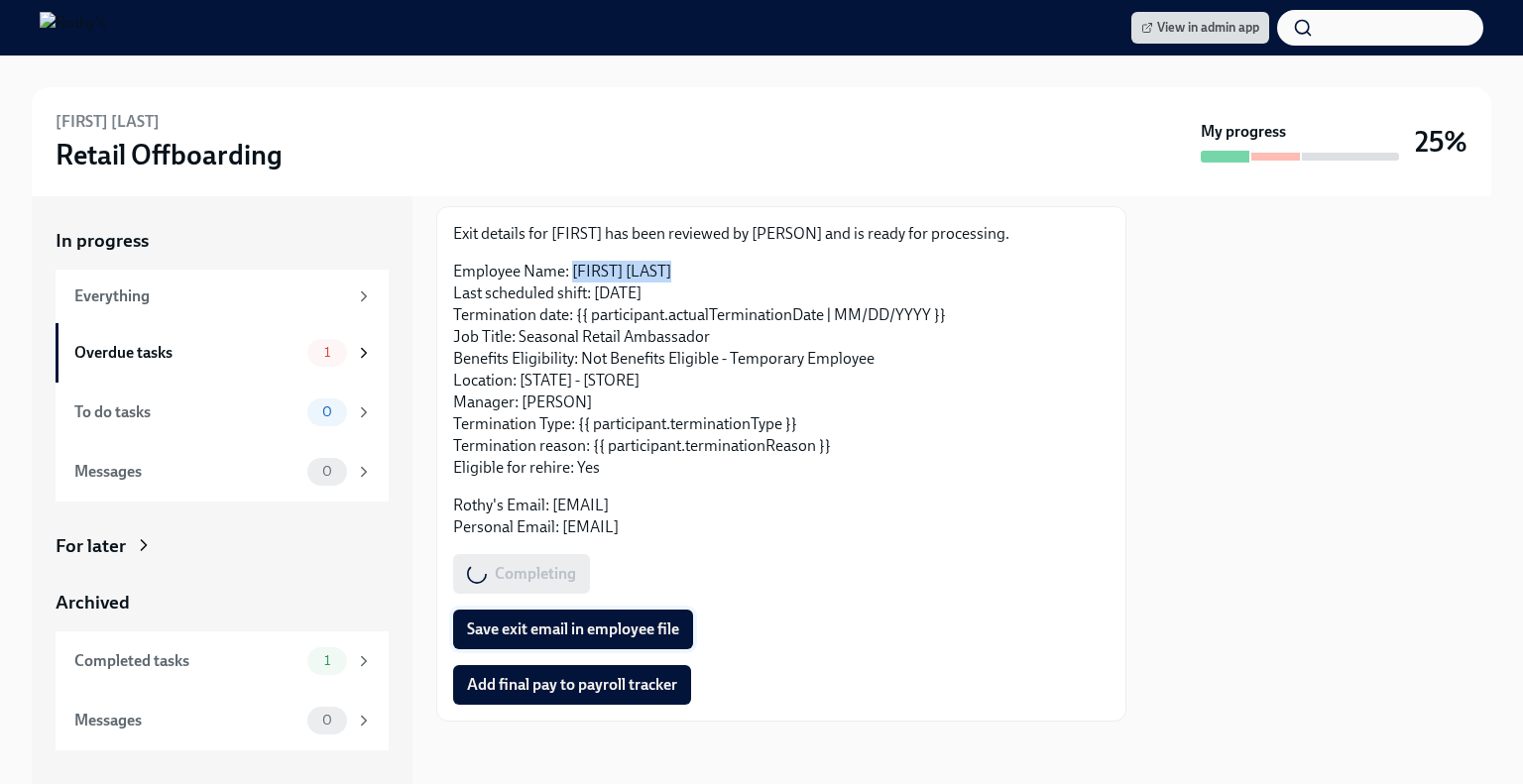 click on "Save exit email in employee file" at bounding box center [573, 629] 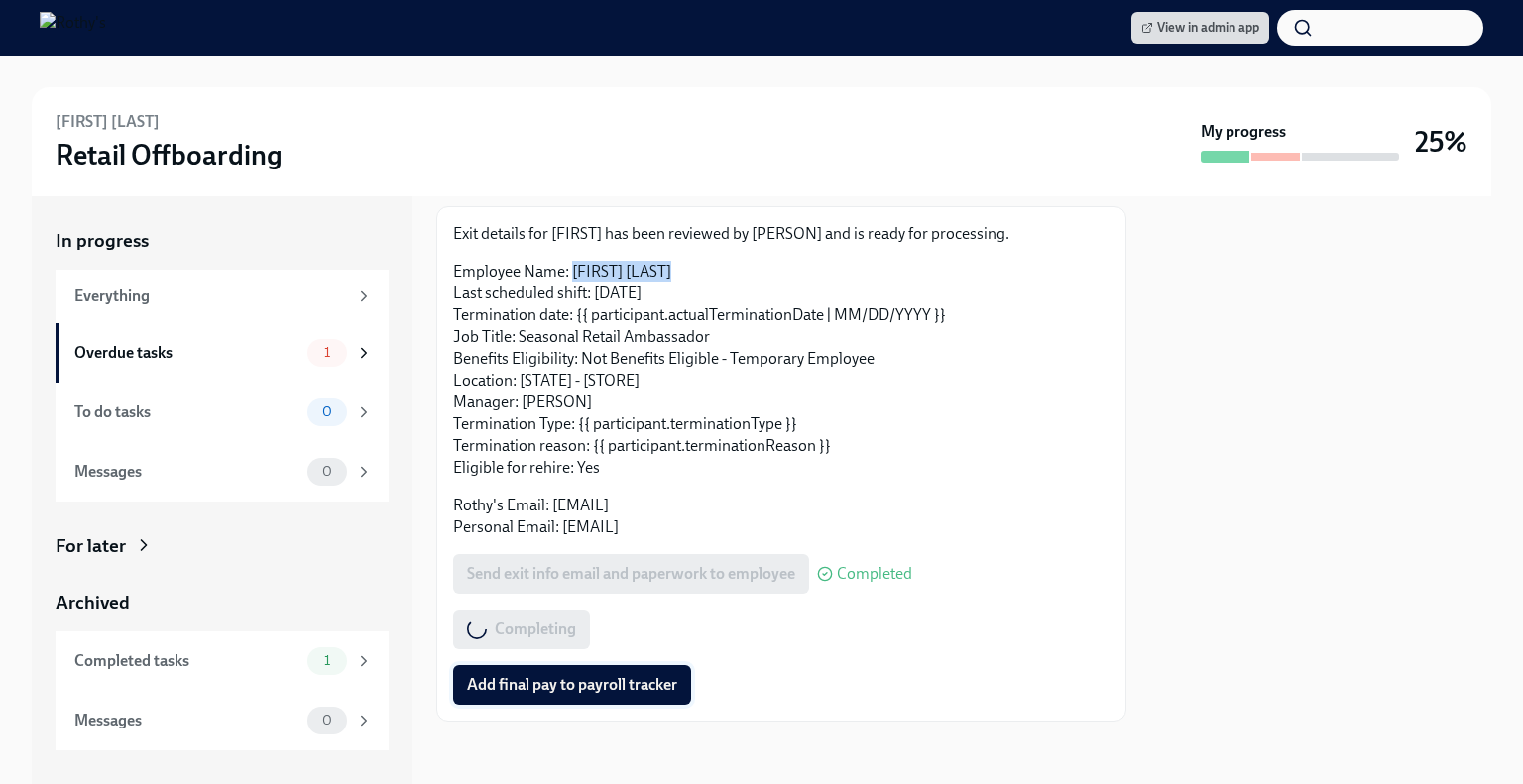 click on "Add final pay to payroll tracker" at bounding box center [572, 685] 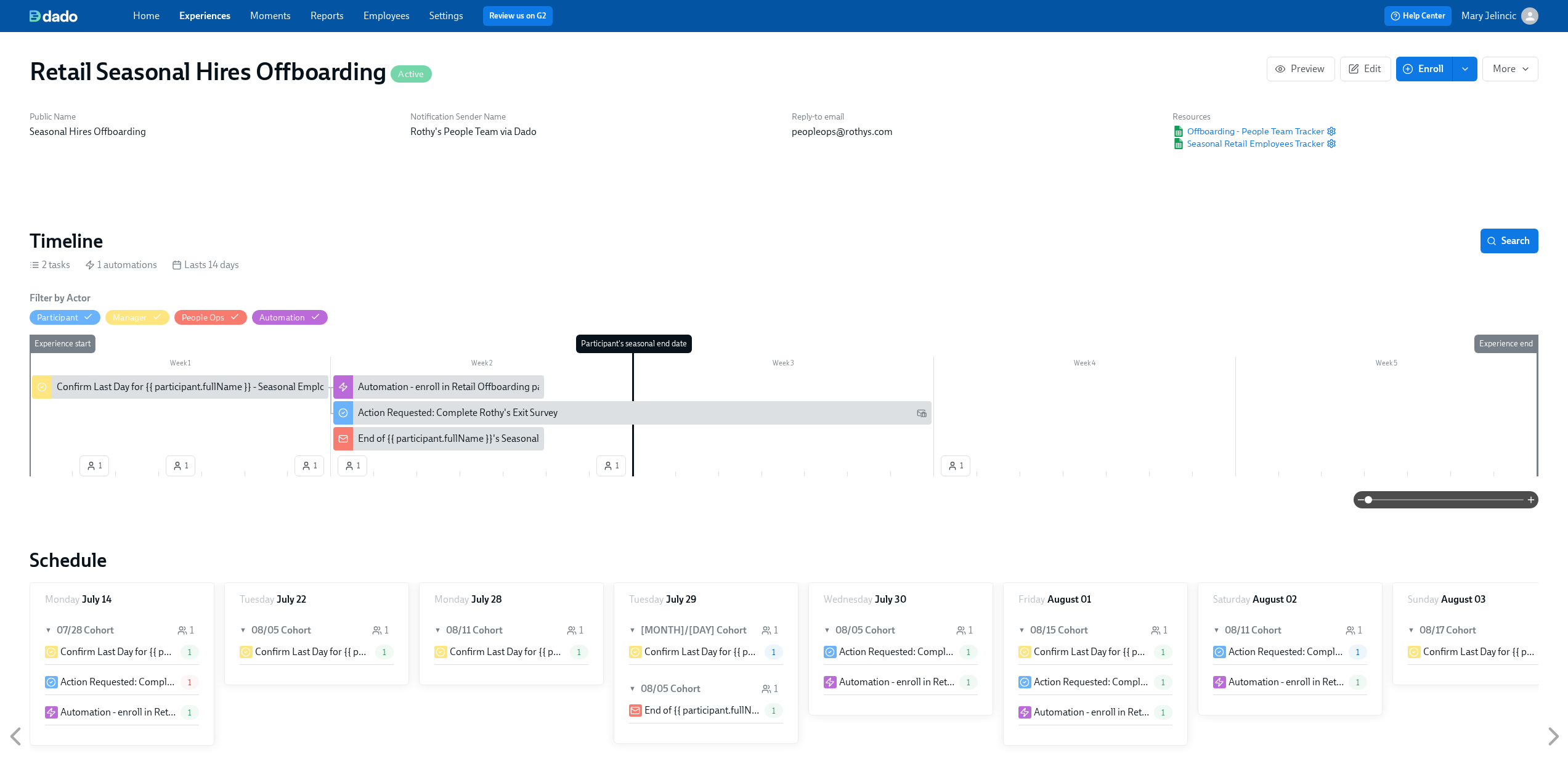 scroll, scrollTop: 903, scrollLeft: 0, axis: vertical 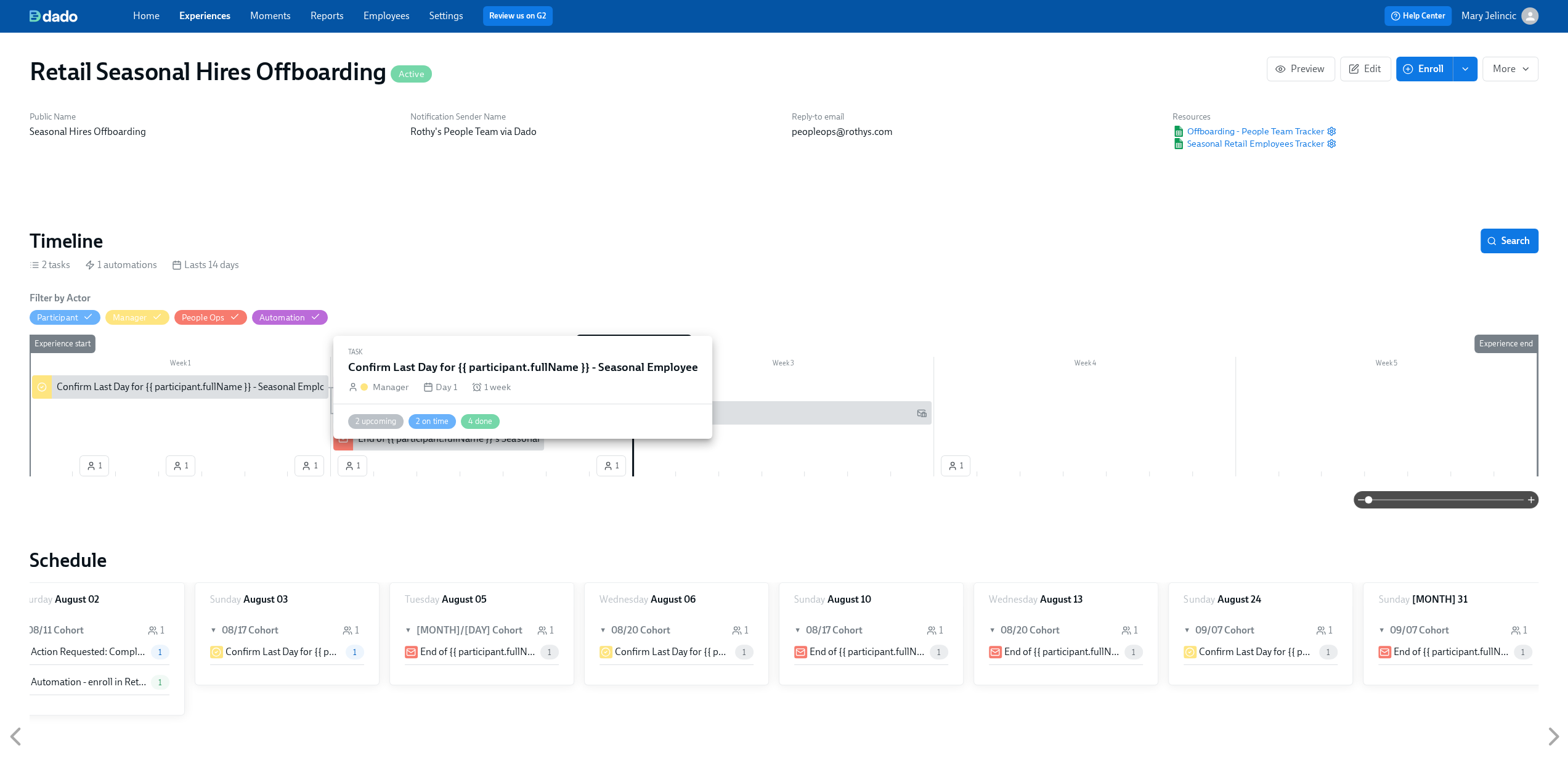 click on "Confirm Last Day for {{ participant.fullName }} - Seasonal Employee" at bounding box center (198, 387) 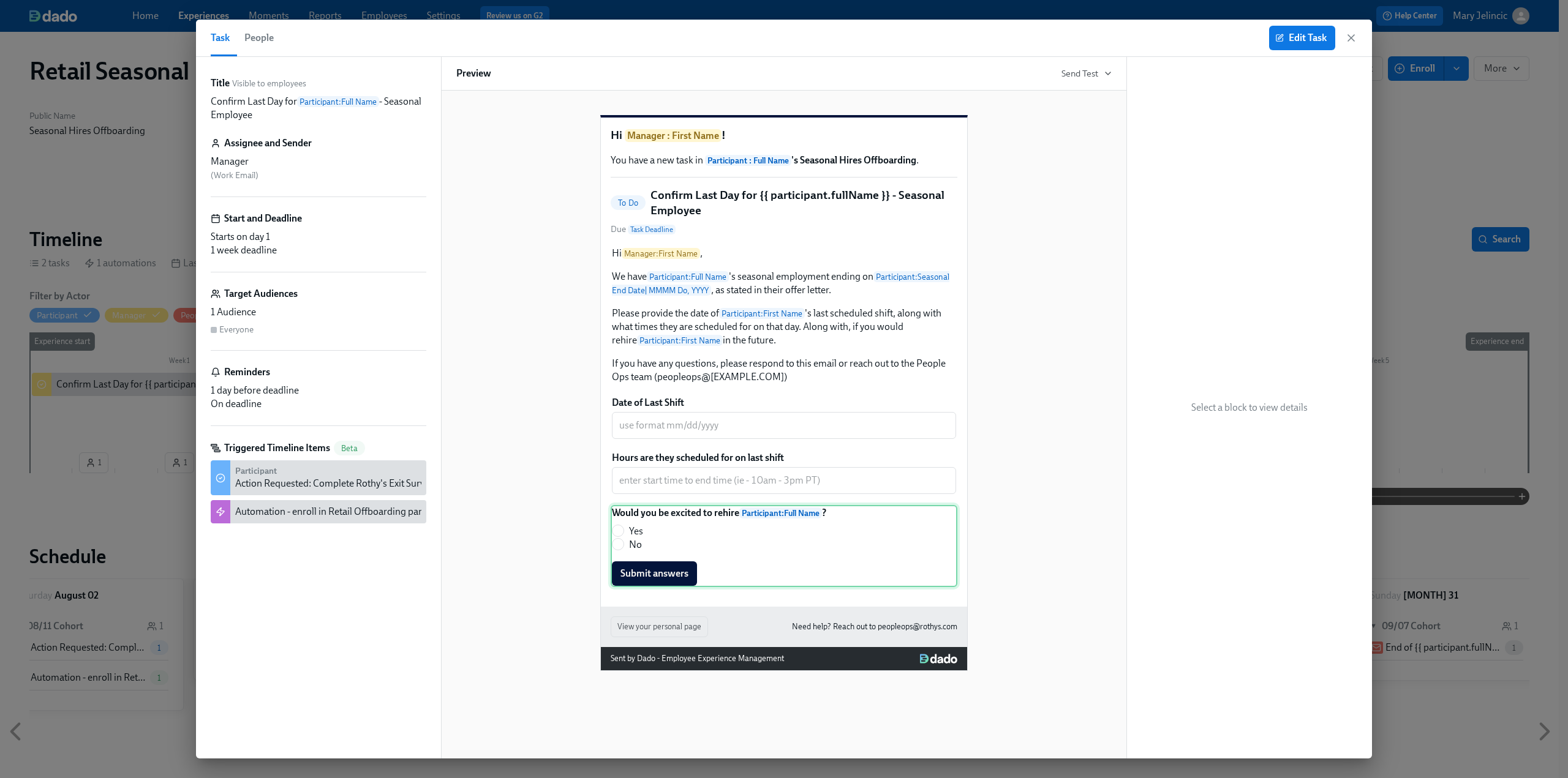 click on "Would you be excited to rehire  Participant :  Full Name ? Yes No Submit answers" at bounding box center [784, 546] 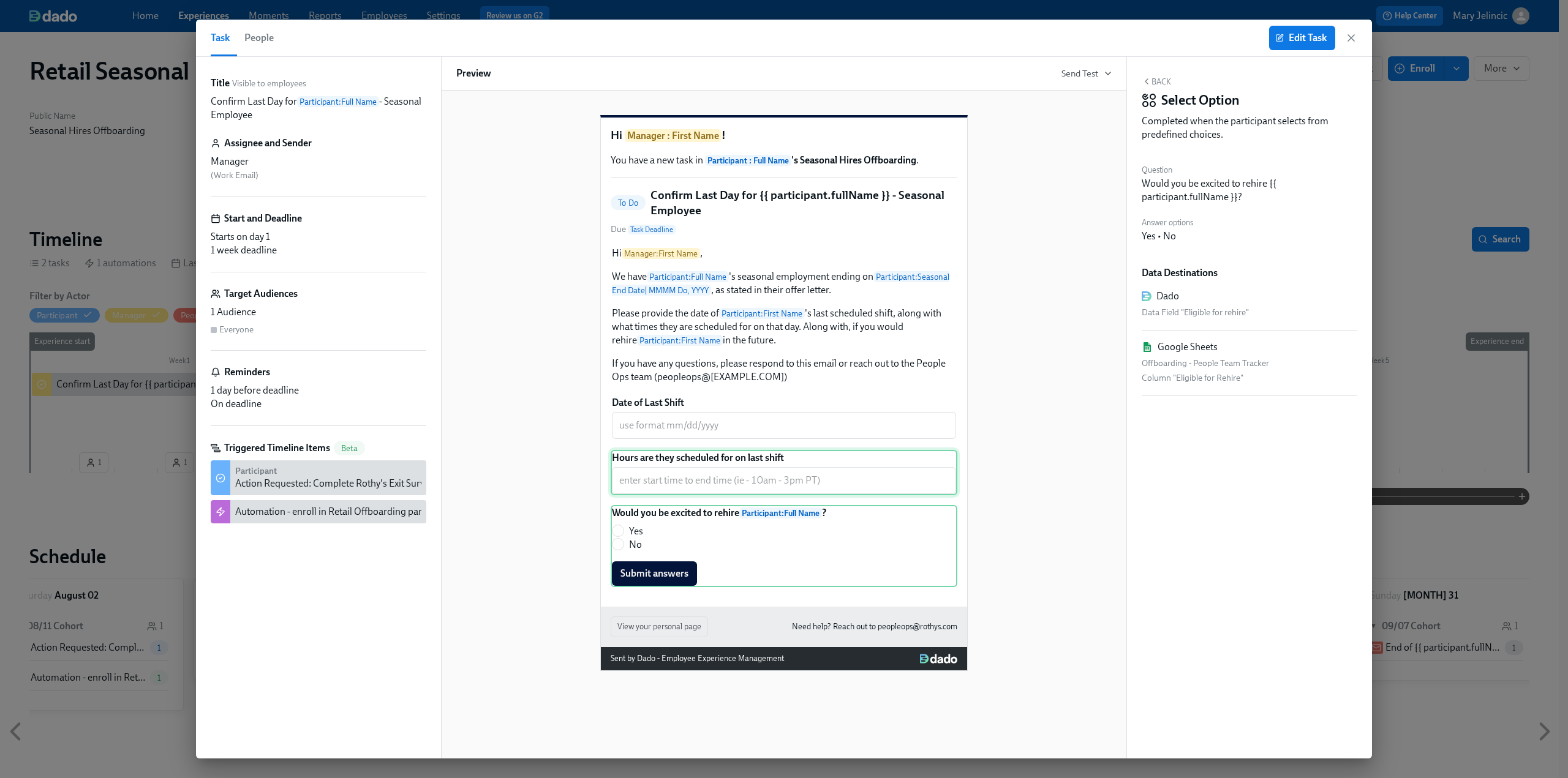 click on "Hours are they scheduled for on last shift ​" at bounding box center (784, 473) 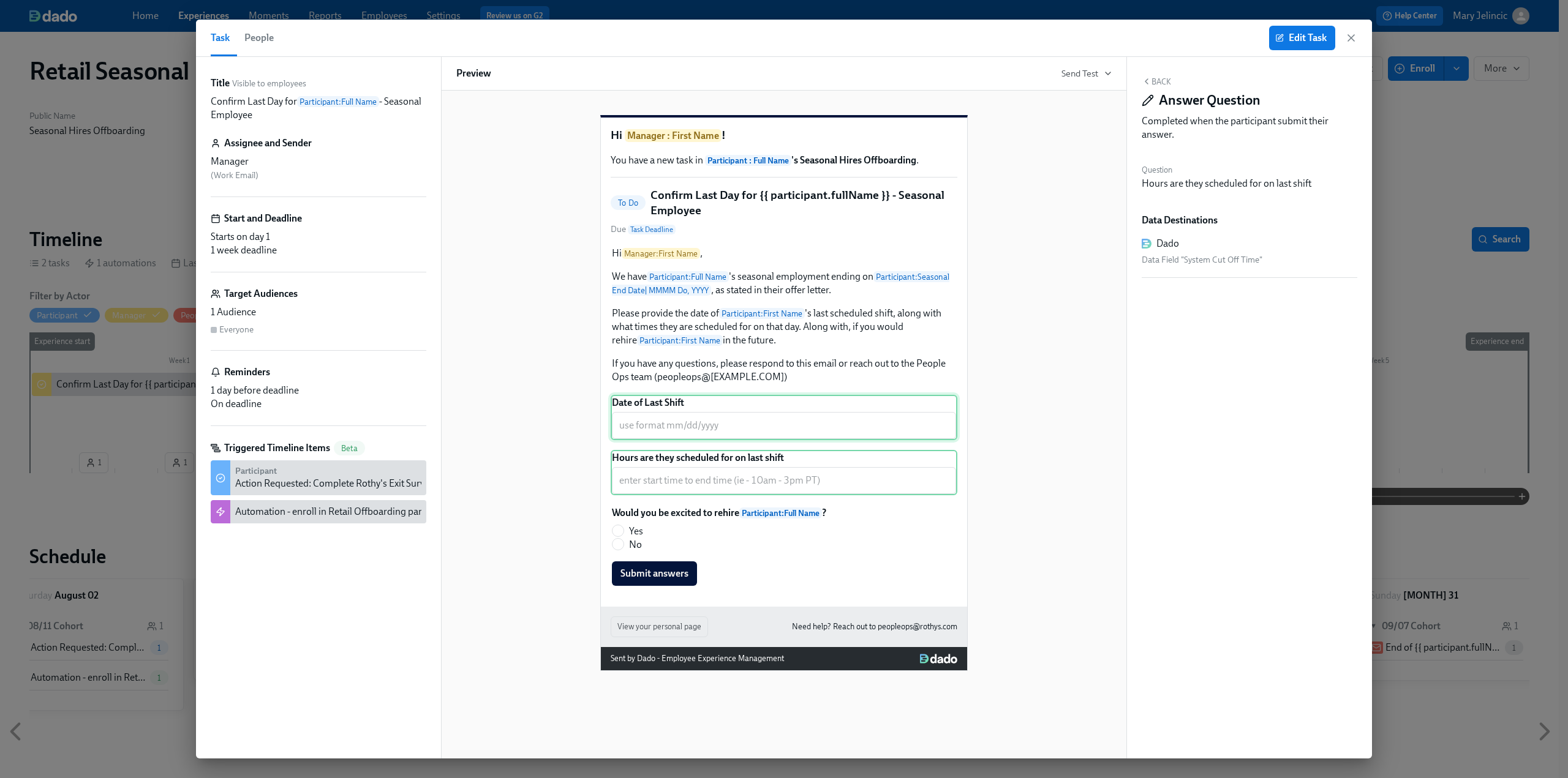 click on "Date of Last Shift ​" at bounding box center (784, 417) 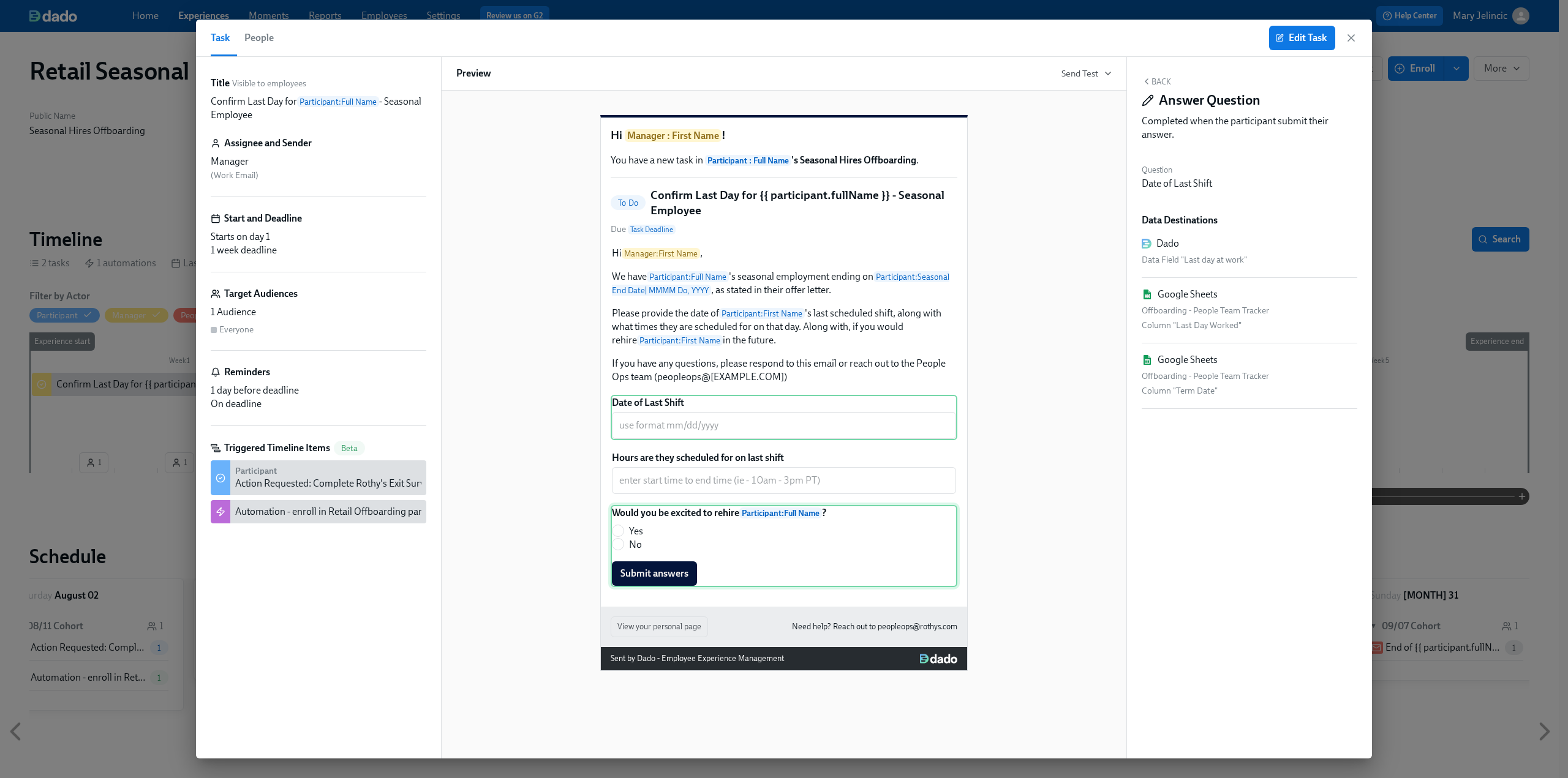 click on "Would you be excited to rehire  Participant :  Full Name ? Yes No Submit answers" at bounding box center [784, 546] 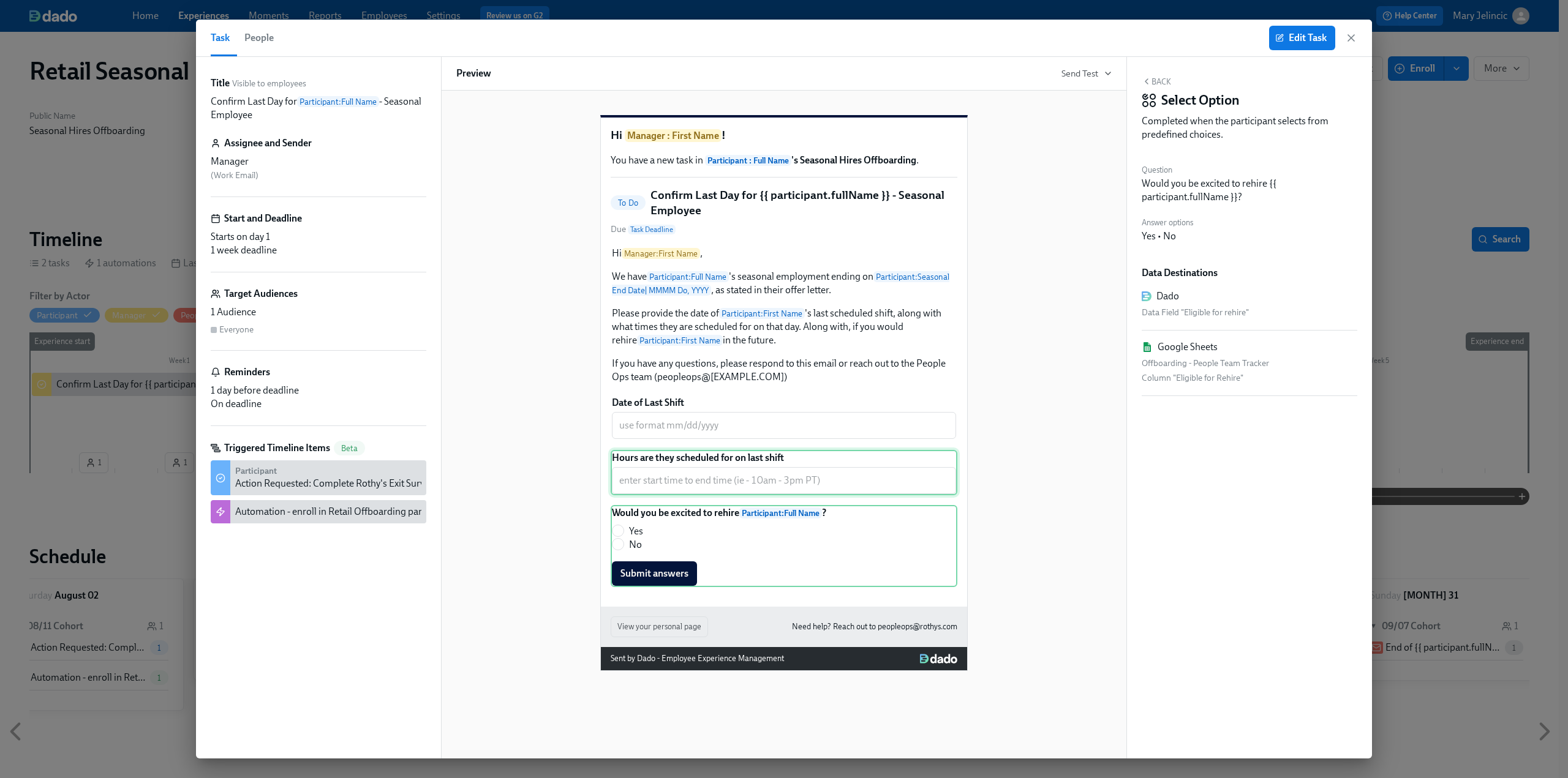 click on "Hours are they scheduled for on last shift ​" at bounding box center [784, 473] 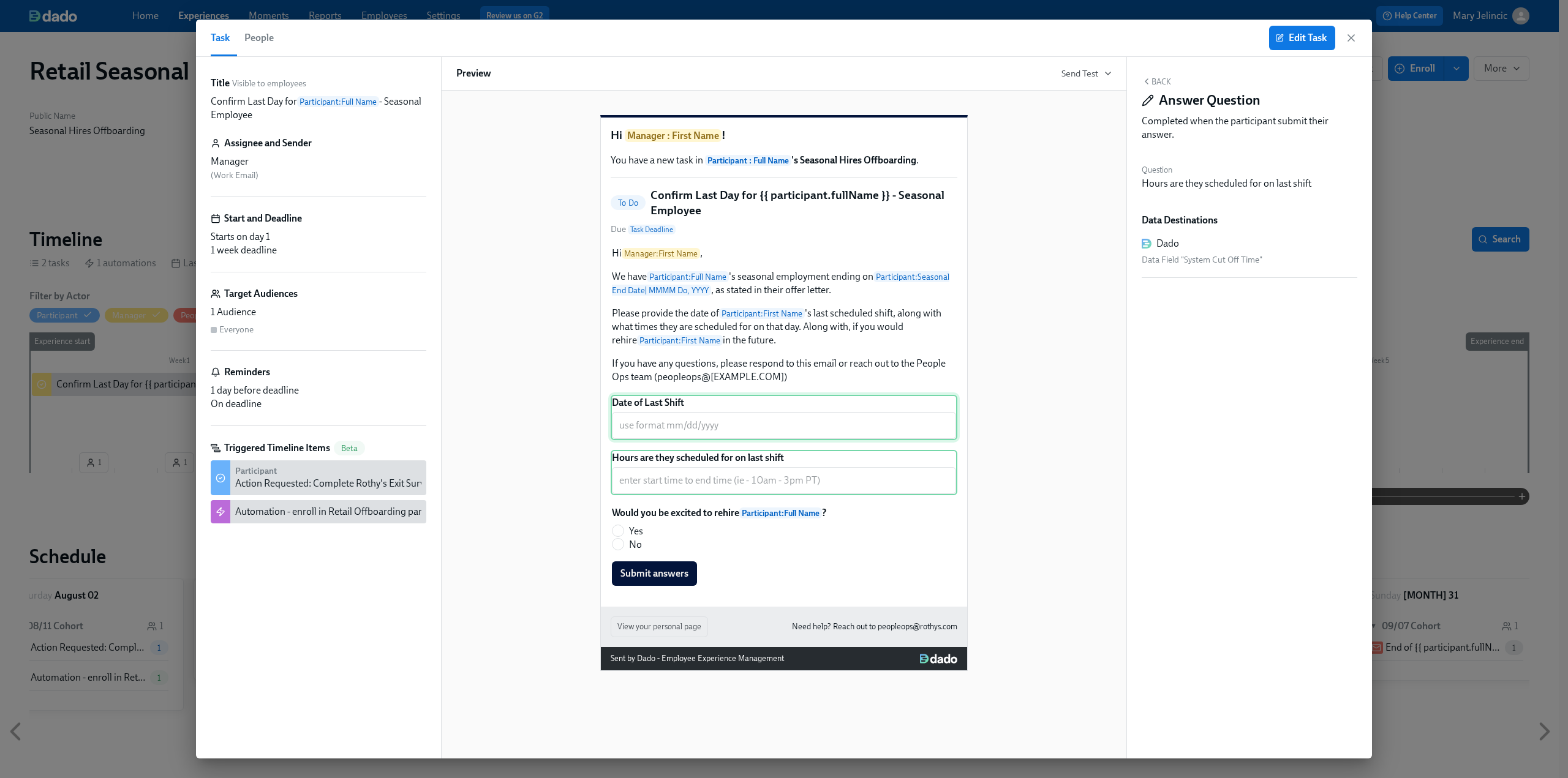 click on "Date of Last Shift ​" at bounding box center (784, 417) 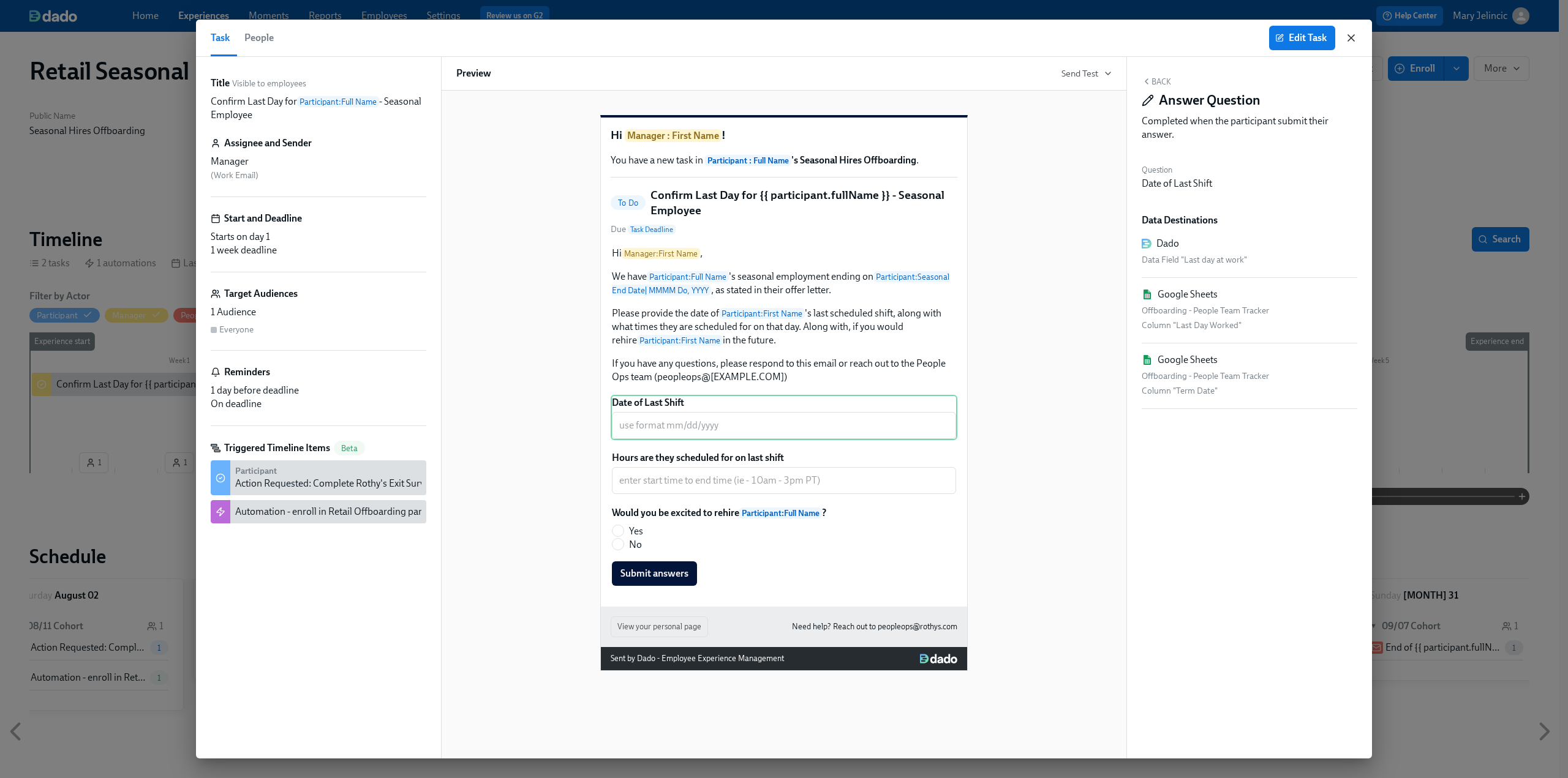 click 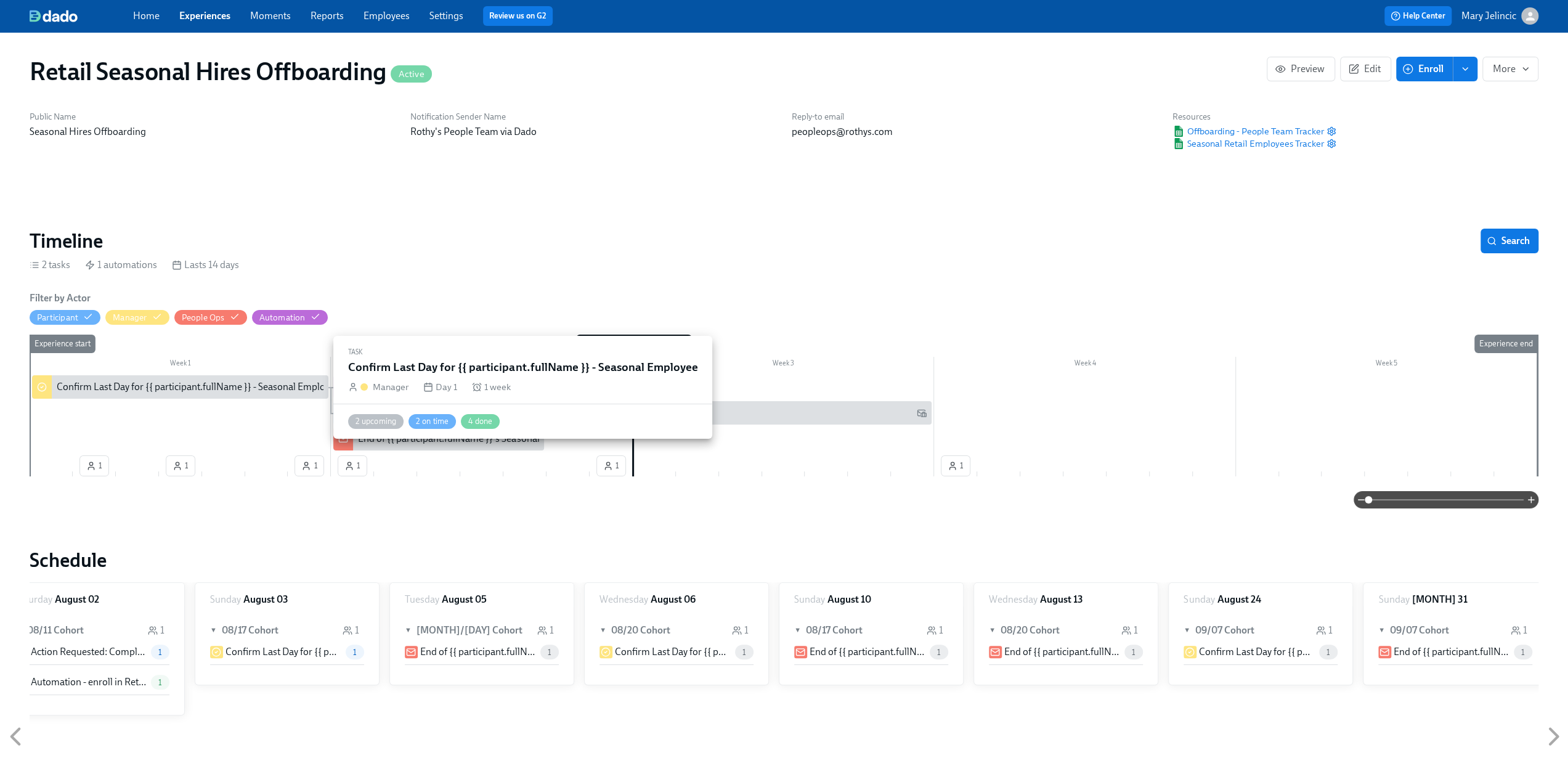click on "Confirm Last Day for {{ participant.fullName }} - Seasonal Employee" at bounding box center (180, 387) 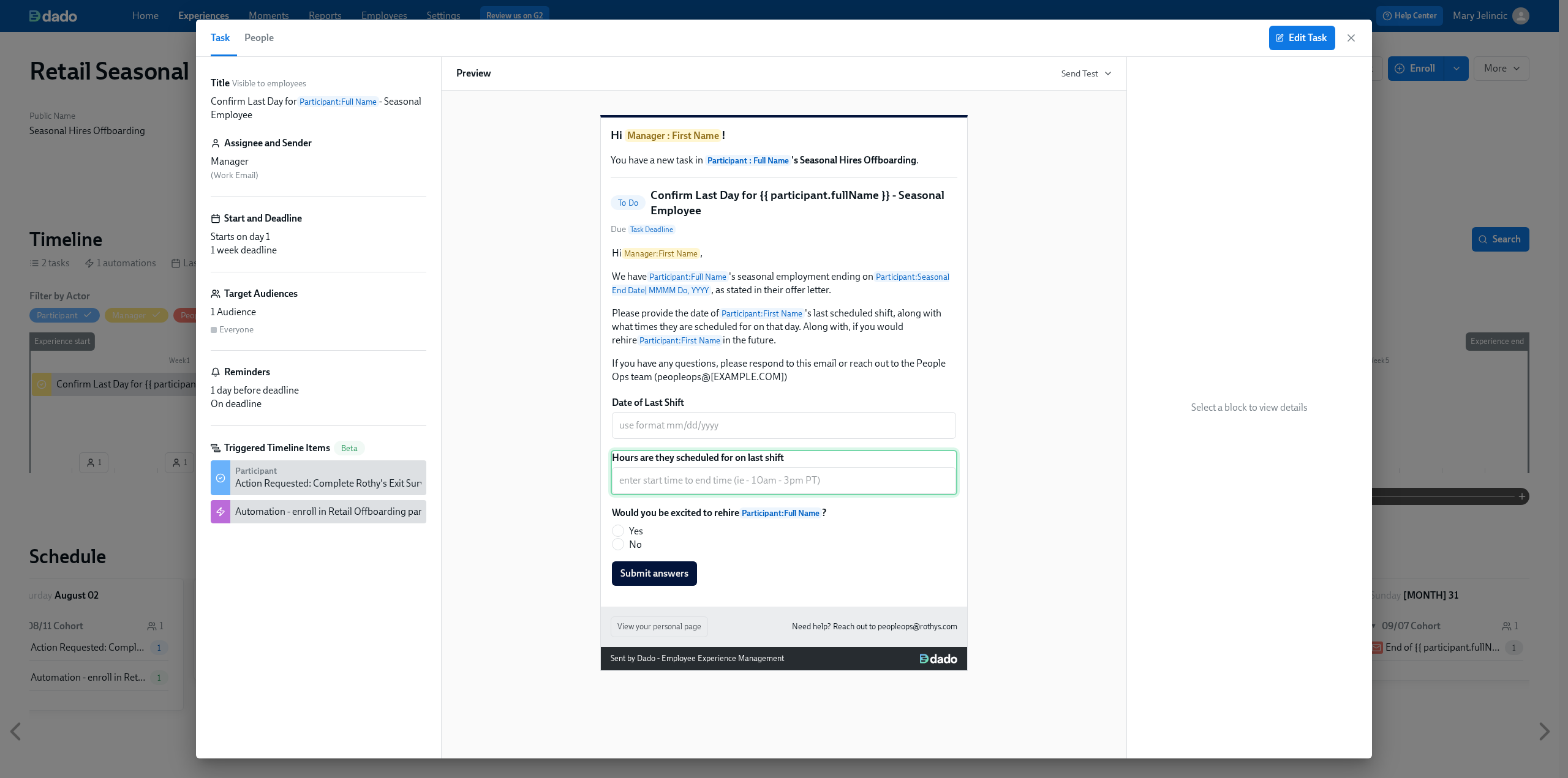 click on "Hours are they scheduled for on last shift ​" at bounding box center (784, 473) 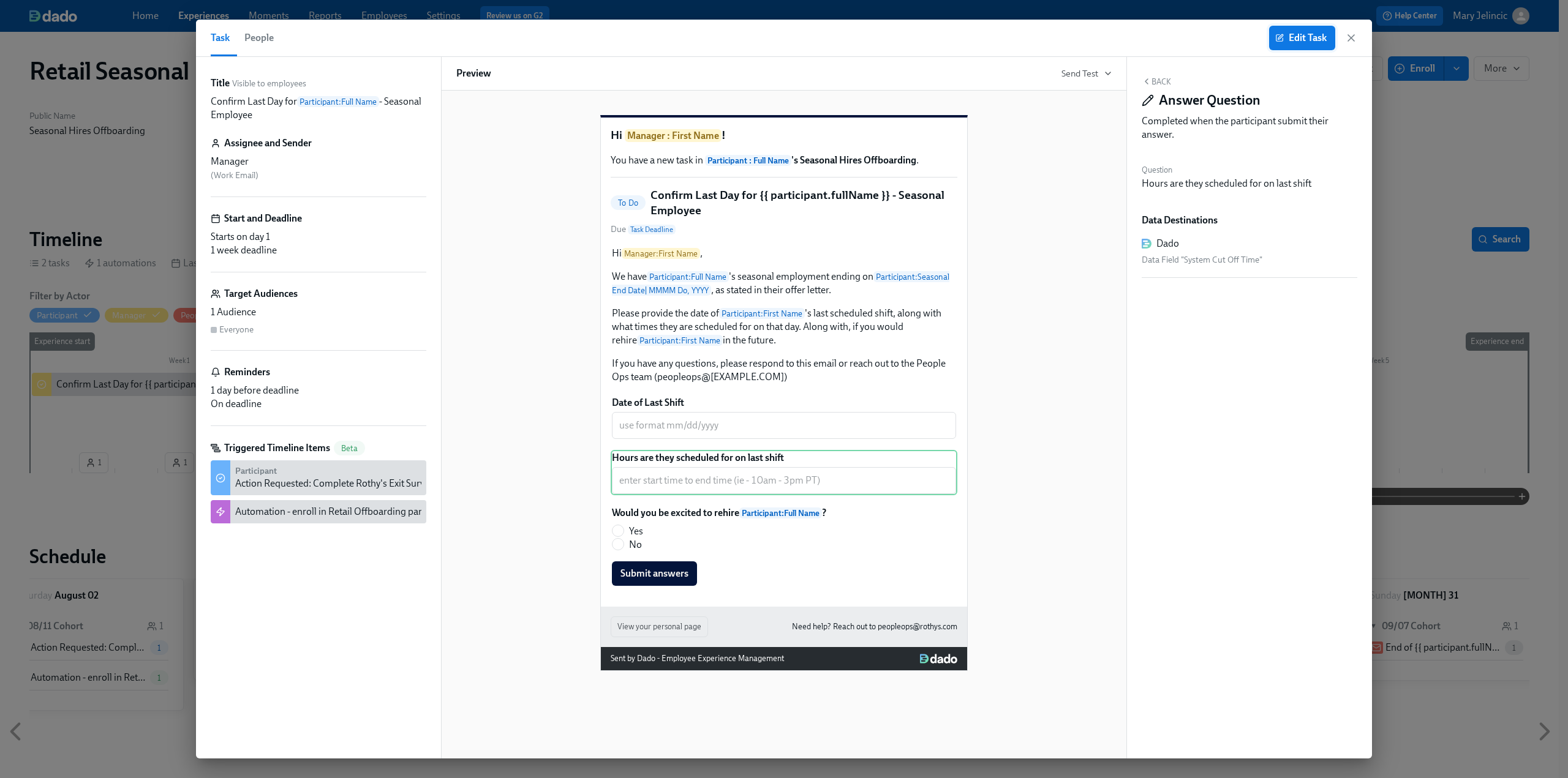 click on "Edit Task" at bounding box center (1302, 38) 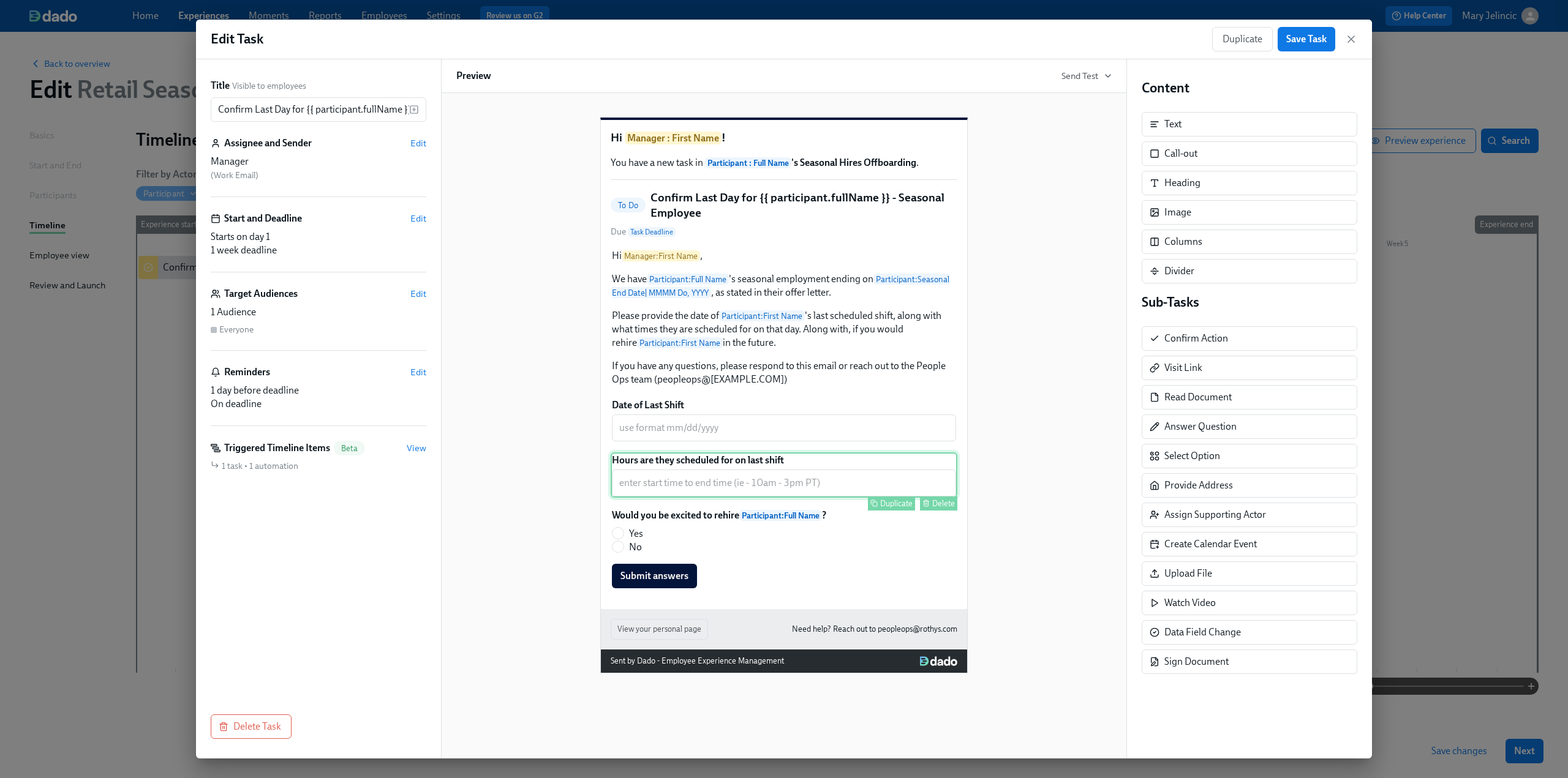 click on "Hours are they scheduled for on last shift ​   Duplicate   Delete" at bounding box center [784, 475] 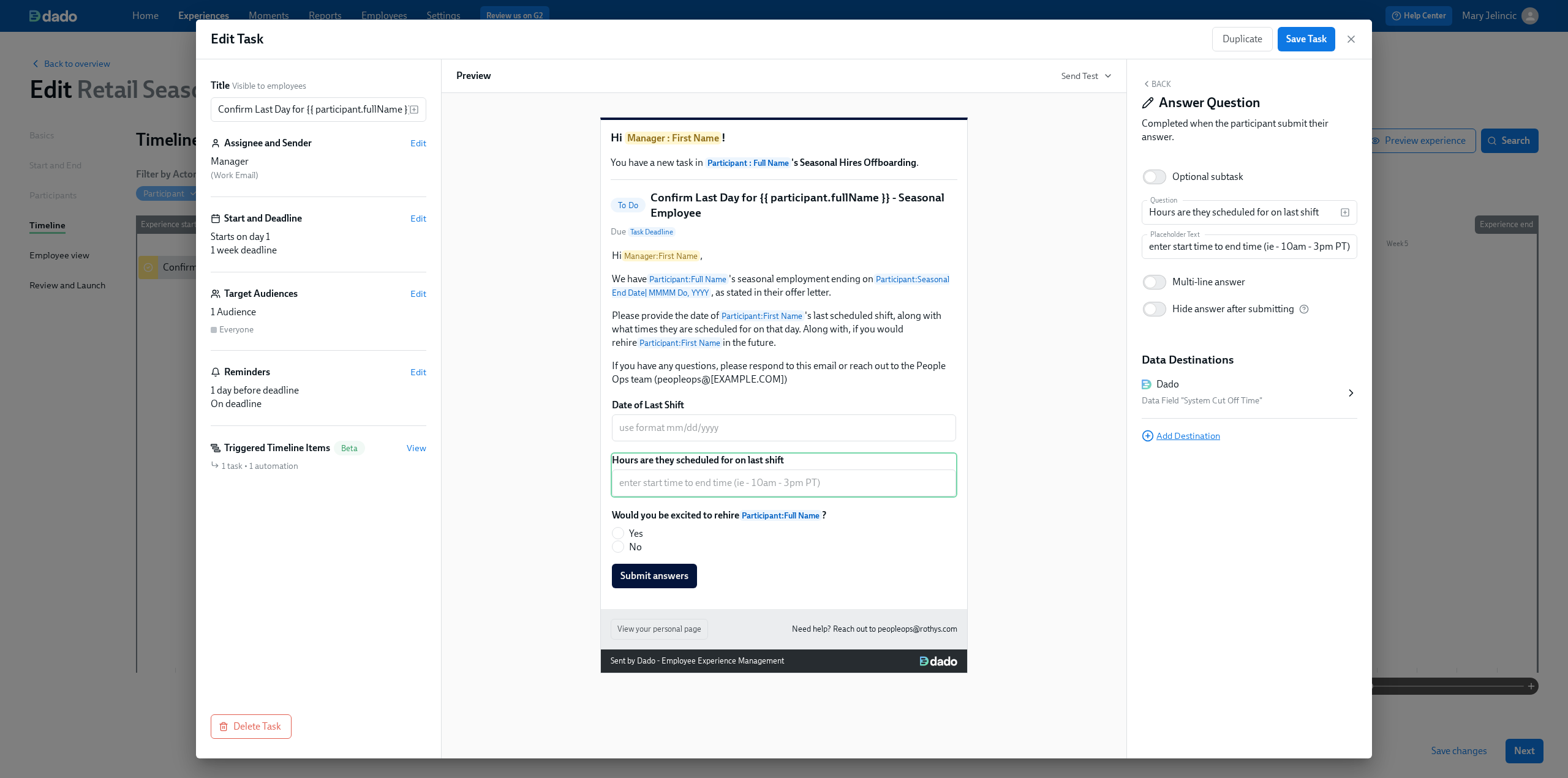 click on "Add Destination" at bounding box center [1181, 436] 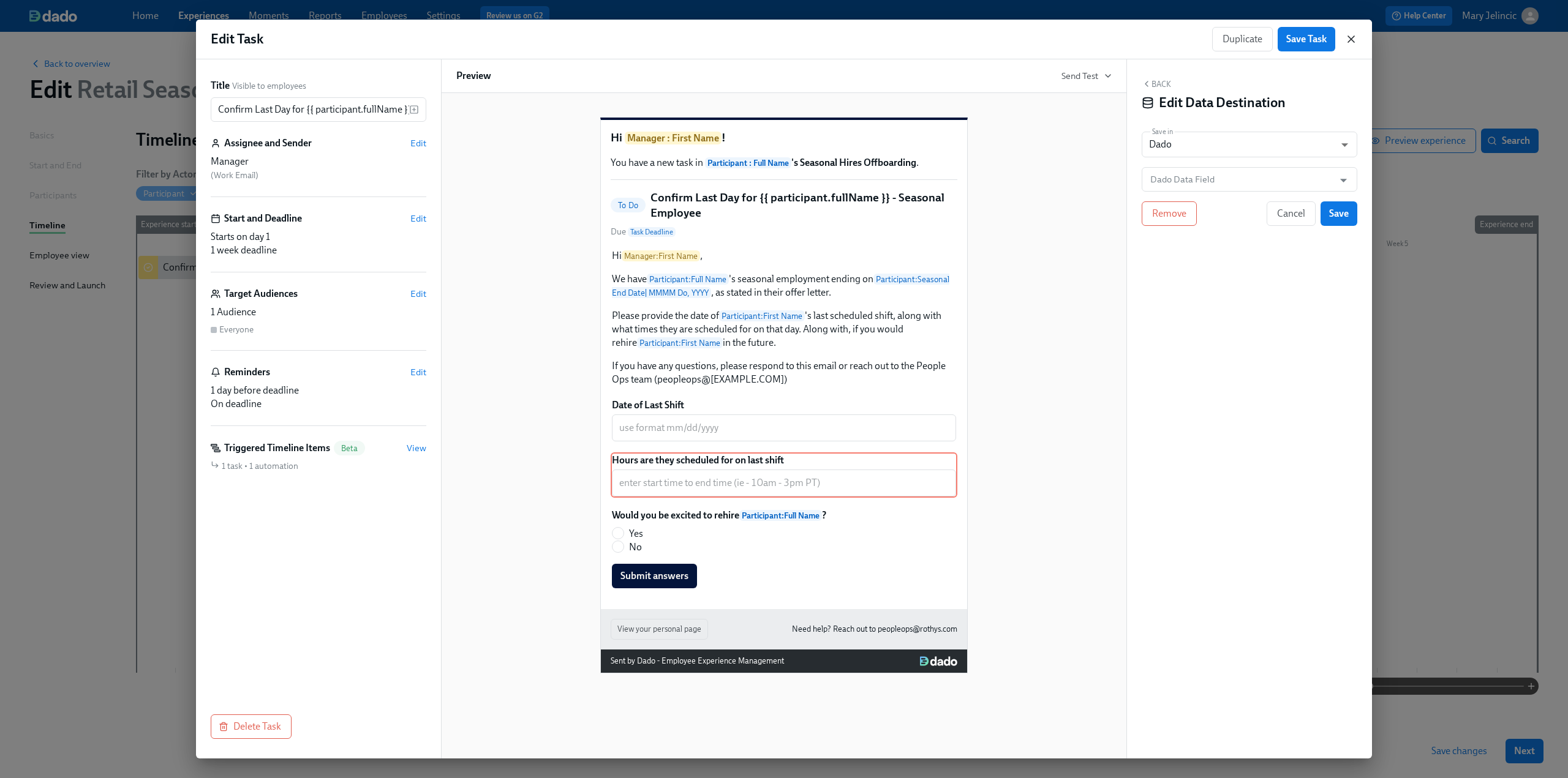 click 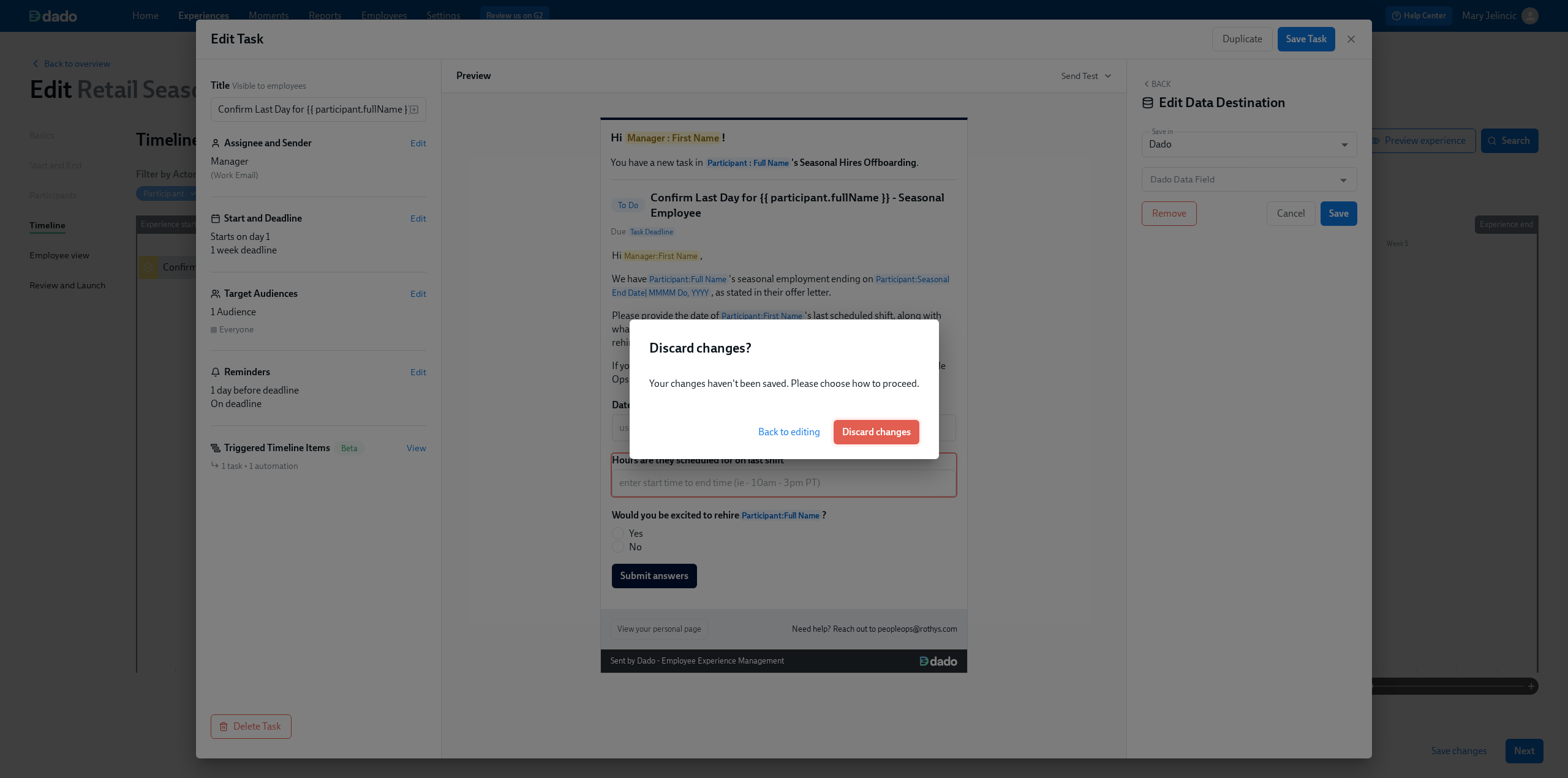 click on "Discard changes" at bounding box center (876, 432) 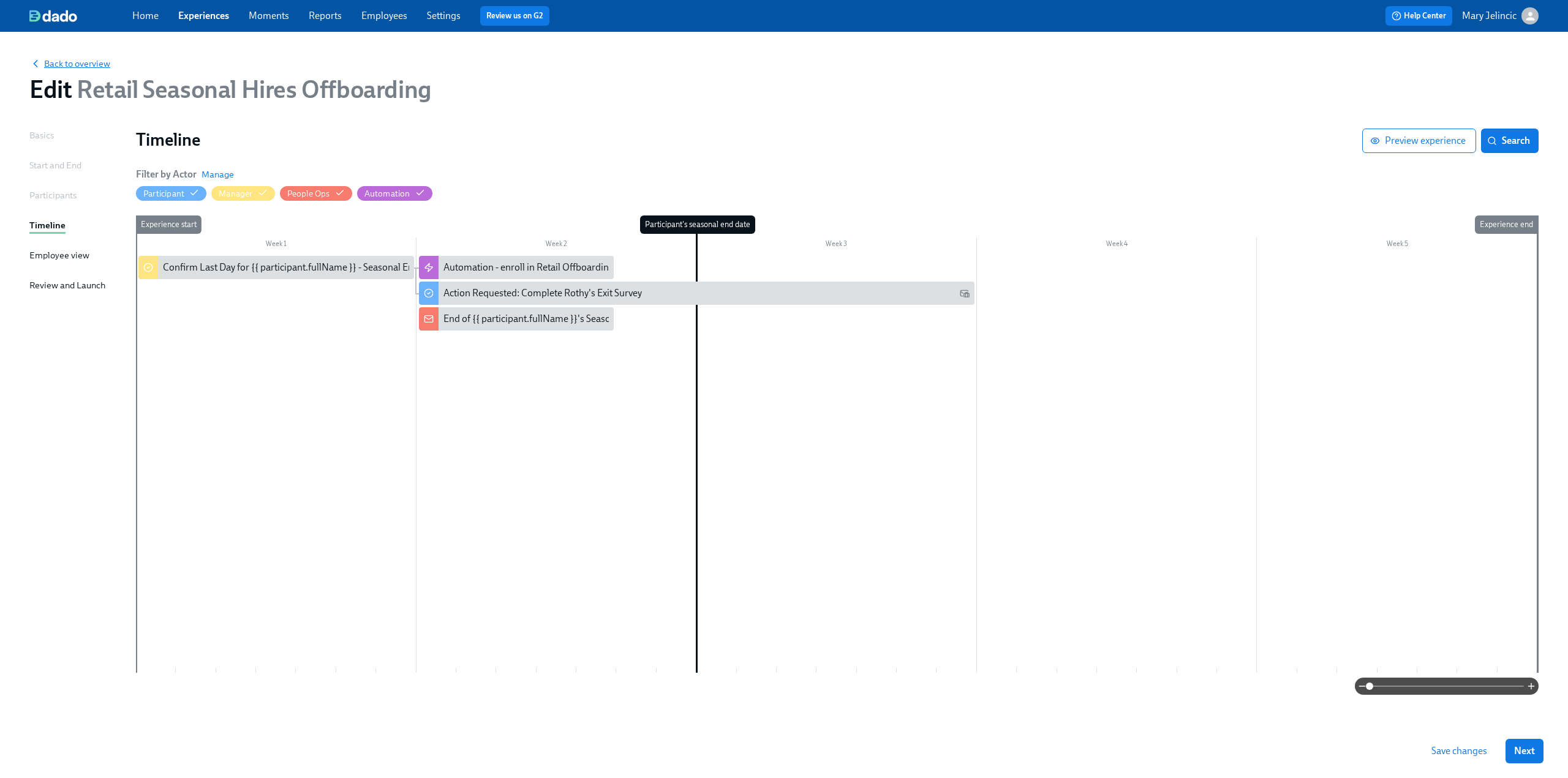 click on "Back to overview" at bounding box center [70, 64] 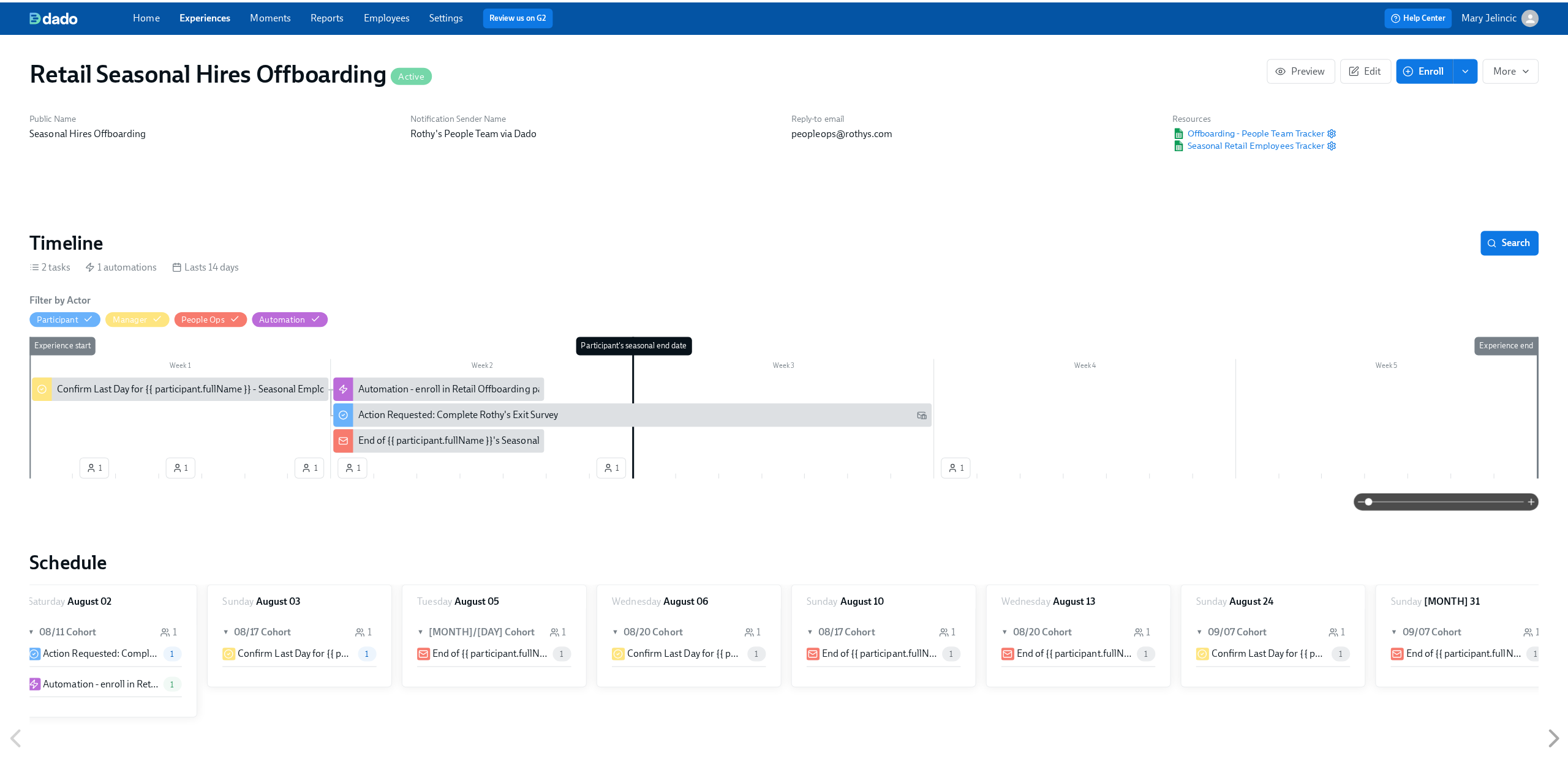 scroll, scrollTop: 0, scrollLeft: 1200, axis: horizontal 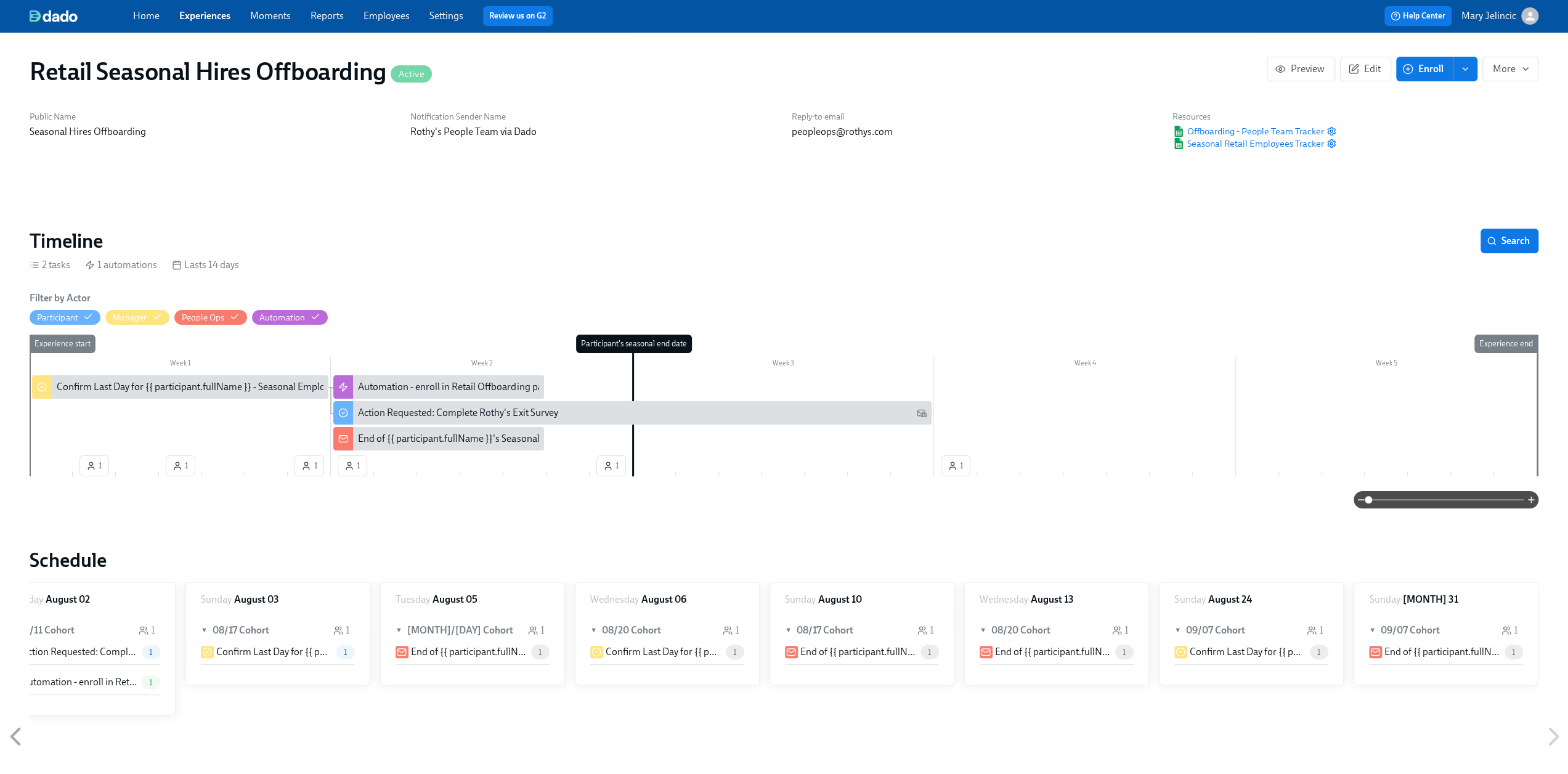 click on "End of {{ participant.fullName }}'s  Seasonal Employment Not Confirmed" at bounding box center [509, 439] 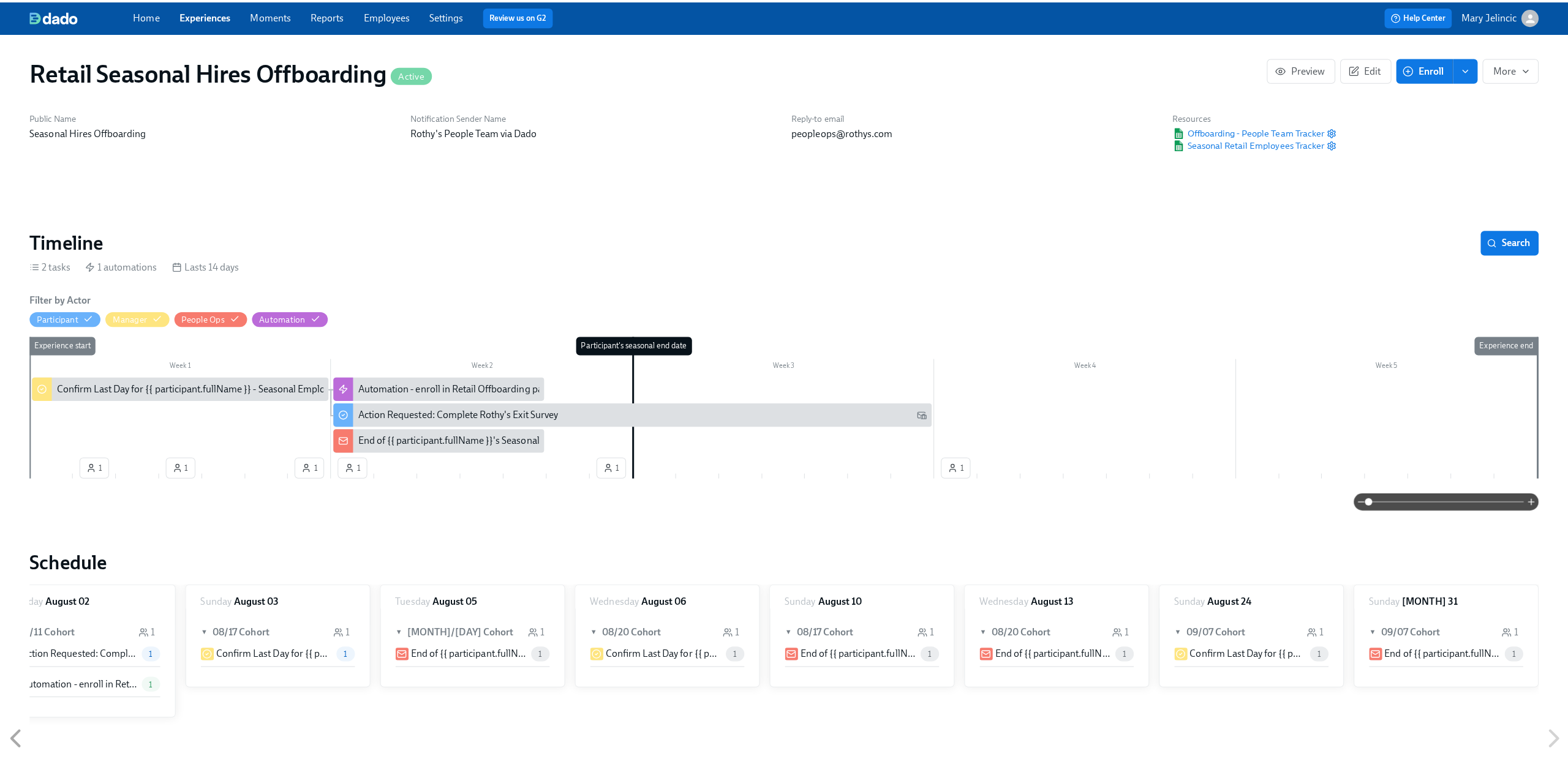 scroll, scrollTop: 0, scrollLeft: 1199, axis: horizontal 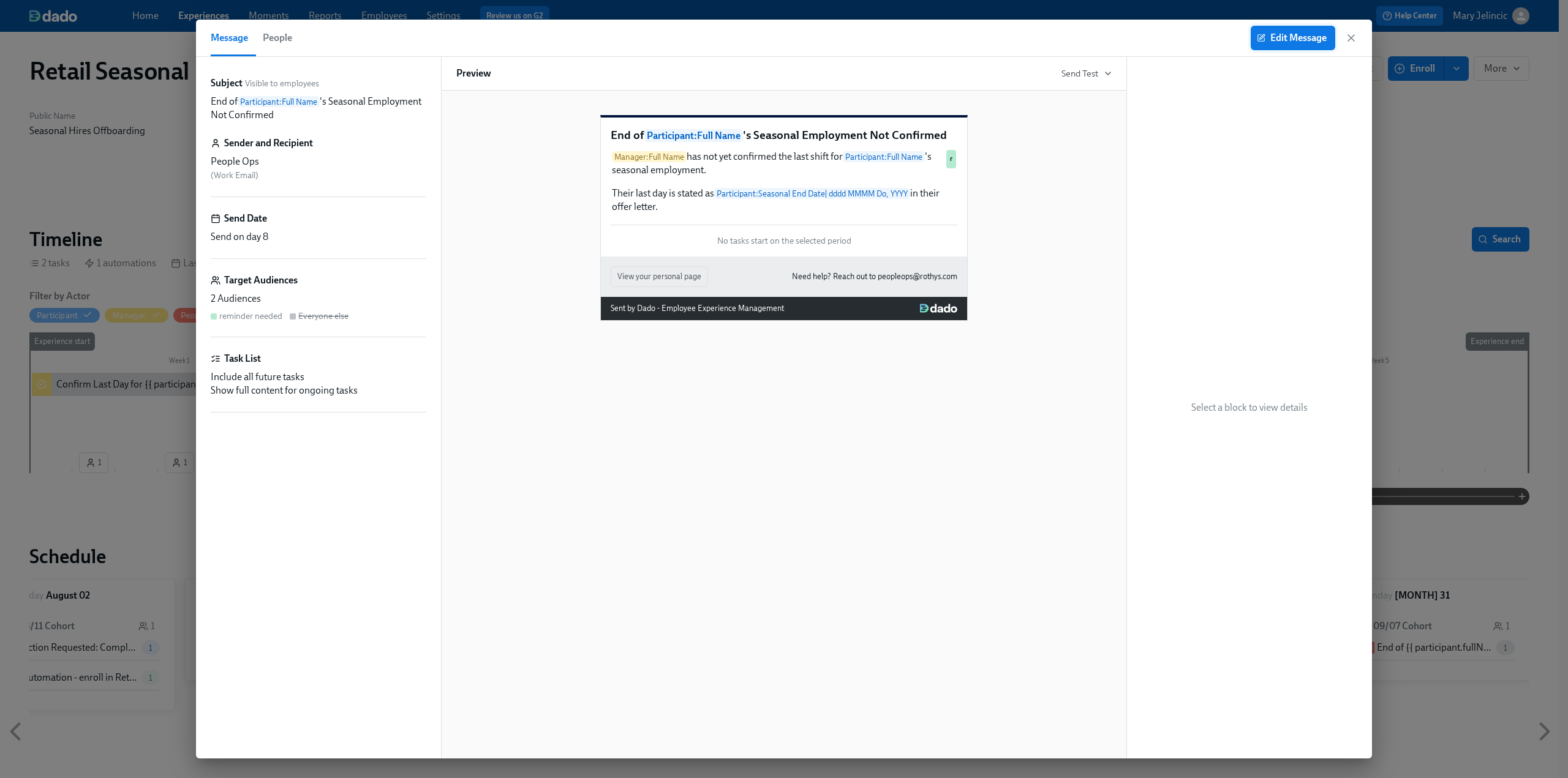 click on "Edit Message" at bounding box center (1293, 38) 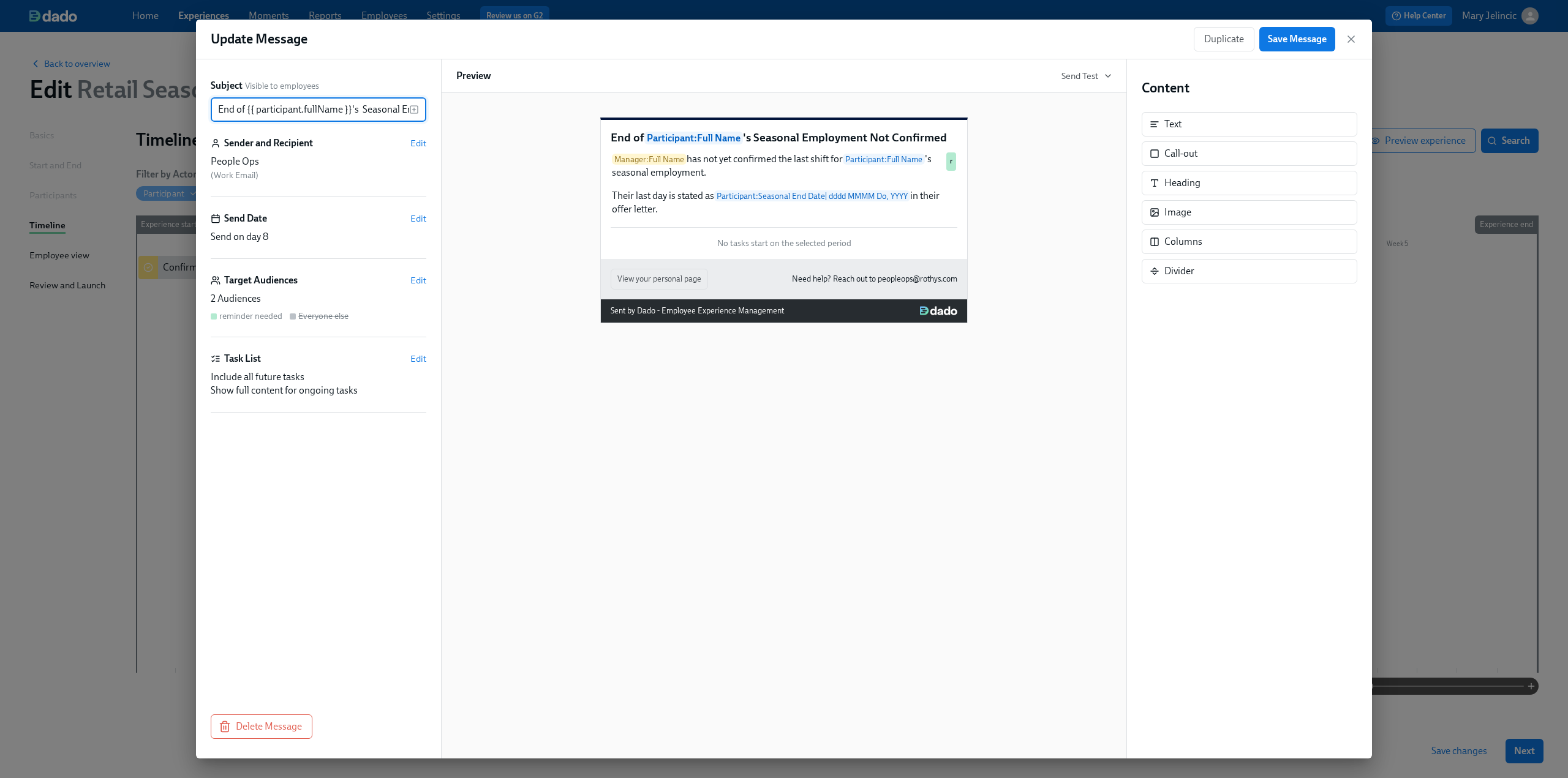 scroll, scrollTop: 0, scrollLeft: 111, axis: horizontal 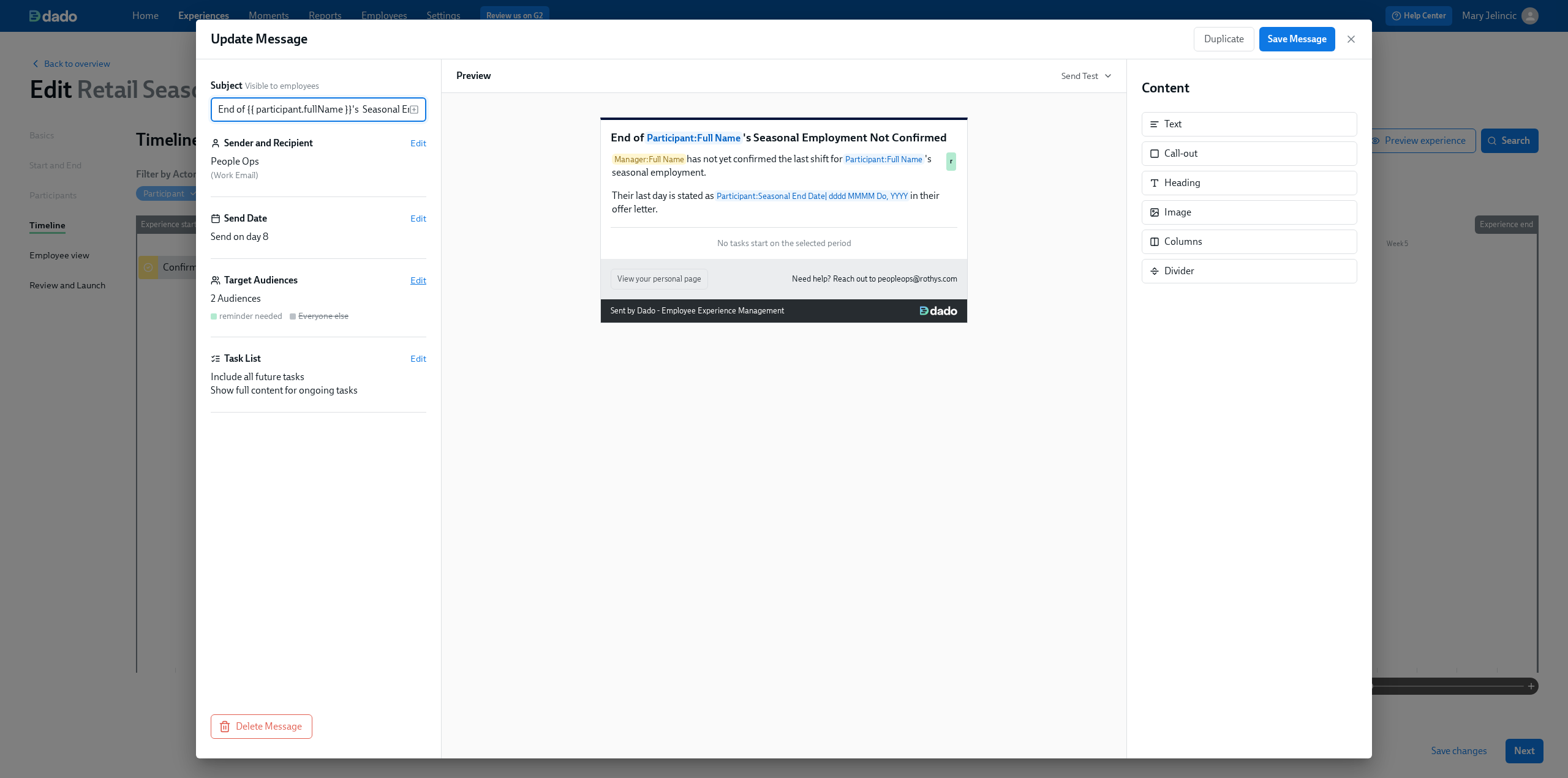 click on "Edit" at bounding box center [418, 280] 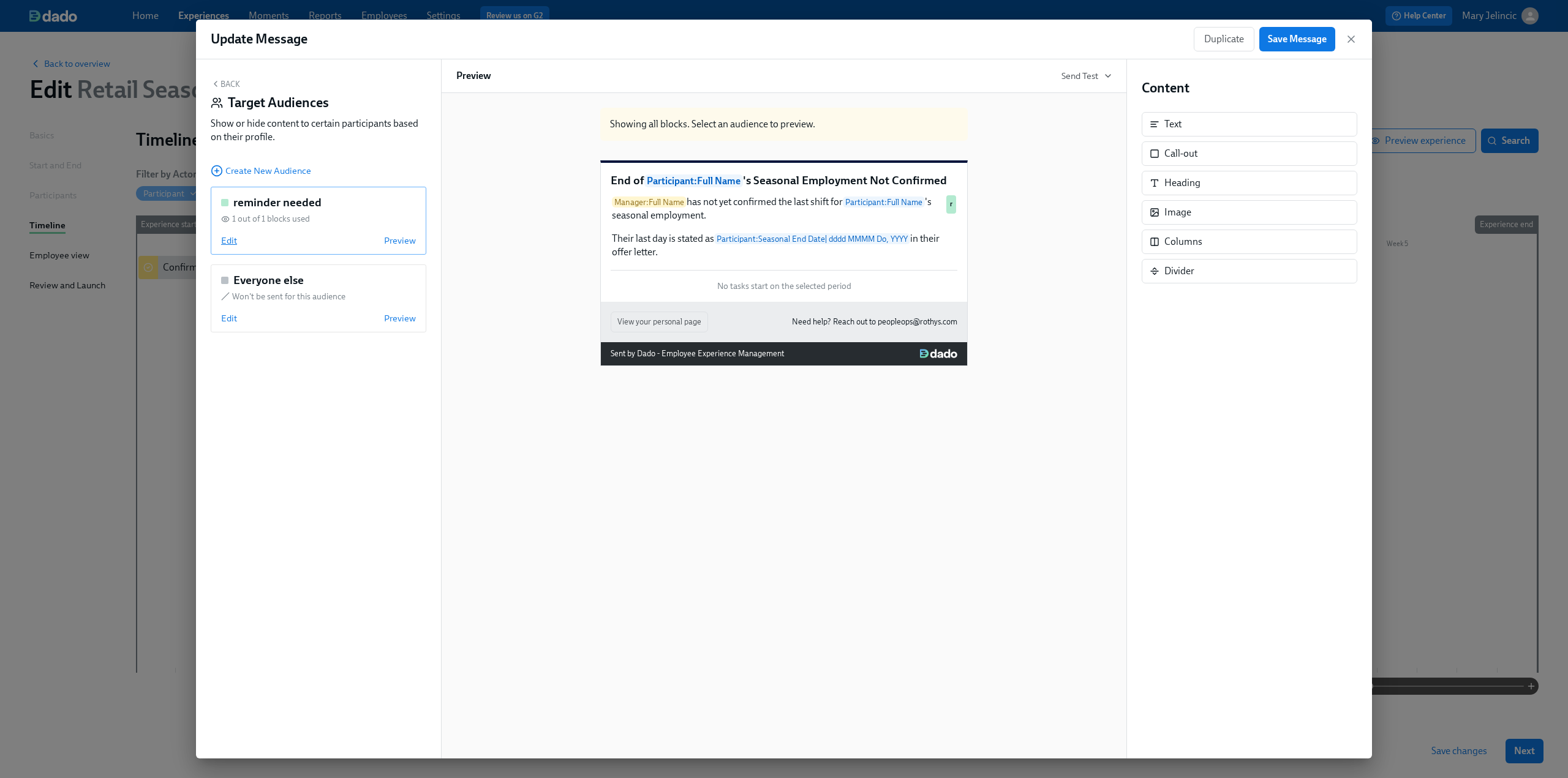 click on "Edit" at bounding box center [229, 241] 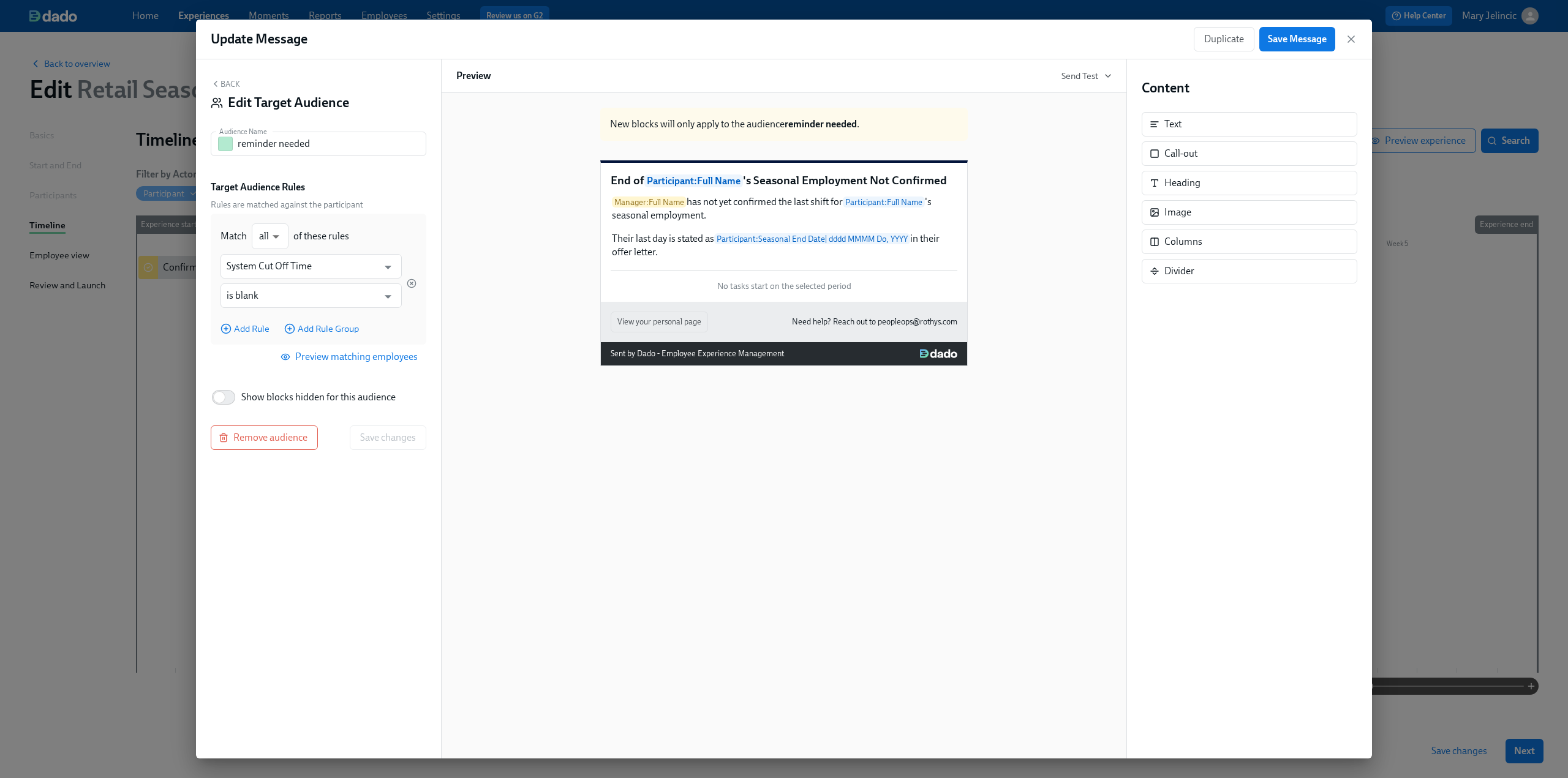 click on "Back Edit Target Audience Audience Name reminder needed Audience Name Target Audience Rules Rules are matched against the participant Match all all ​ of these rules System Cut Off Time ​ is blank ​ Add Rule Add Rule Group Preview matching employees Show blocks hidden for this audience Remove audience Save changes" at bounding box center [318, 409] 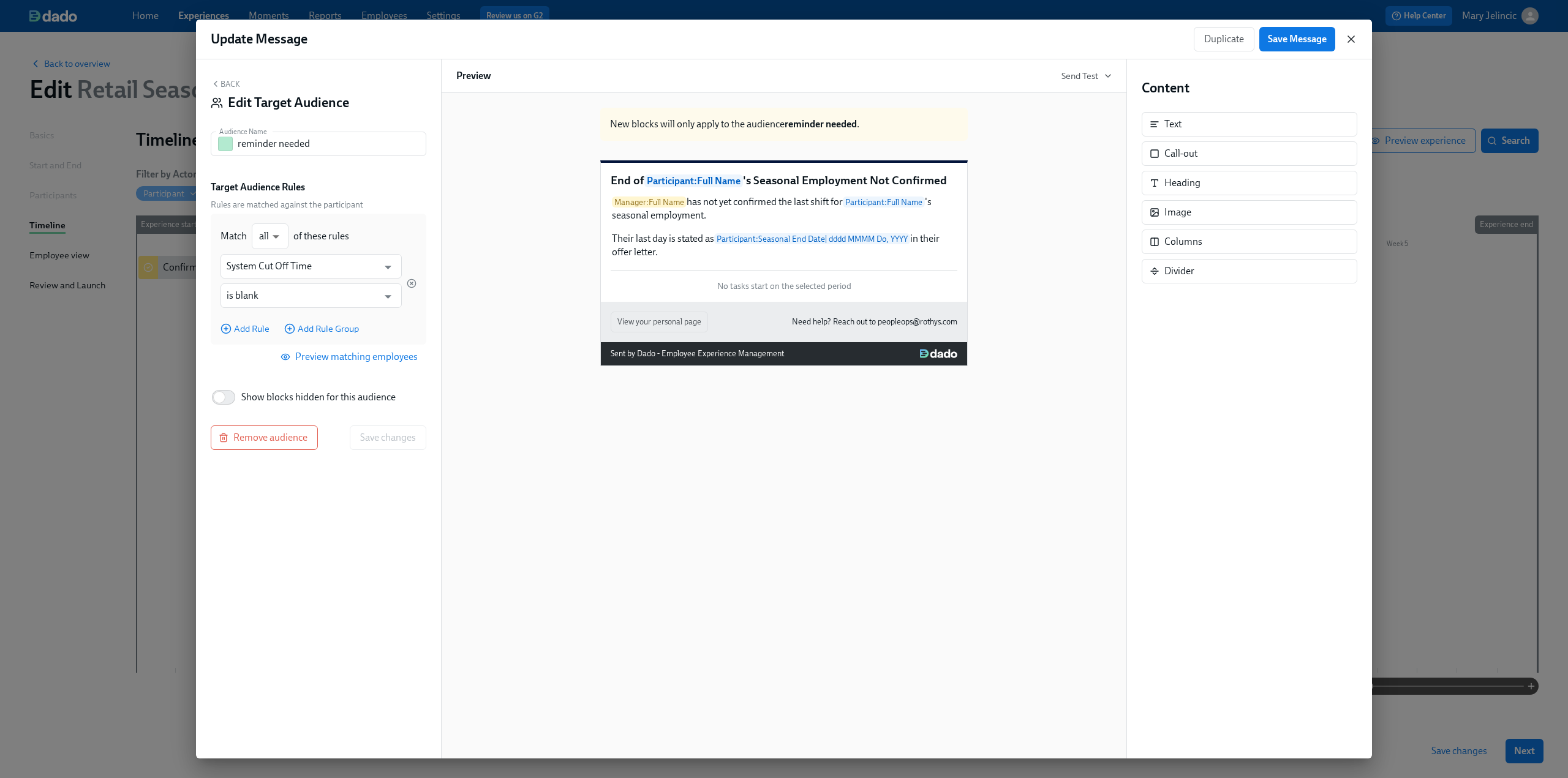 click 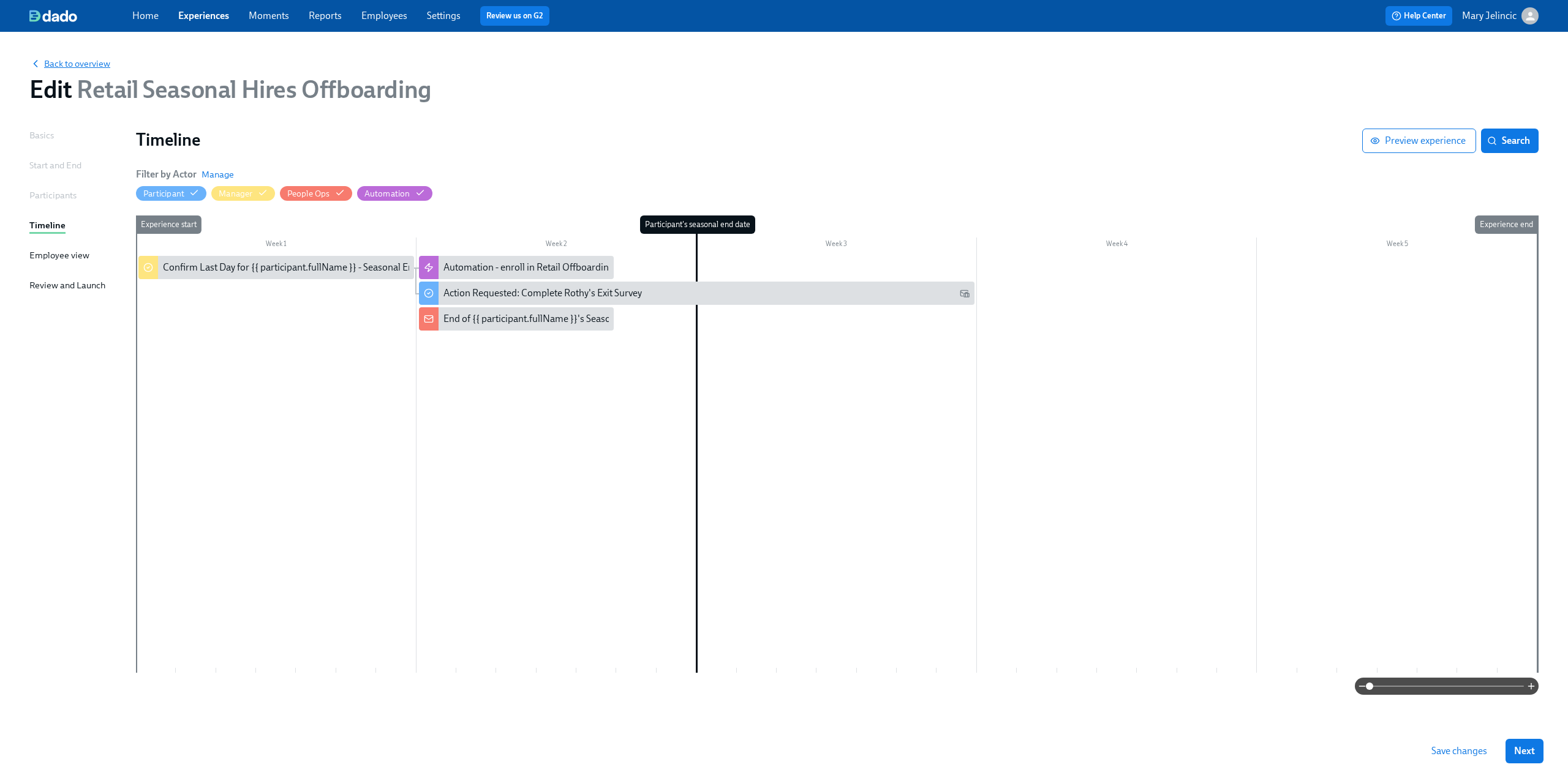 click on "Back to overview" at bounding box center [70, 64] 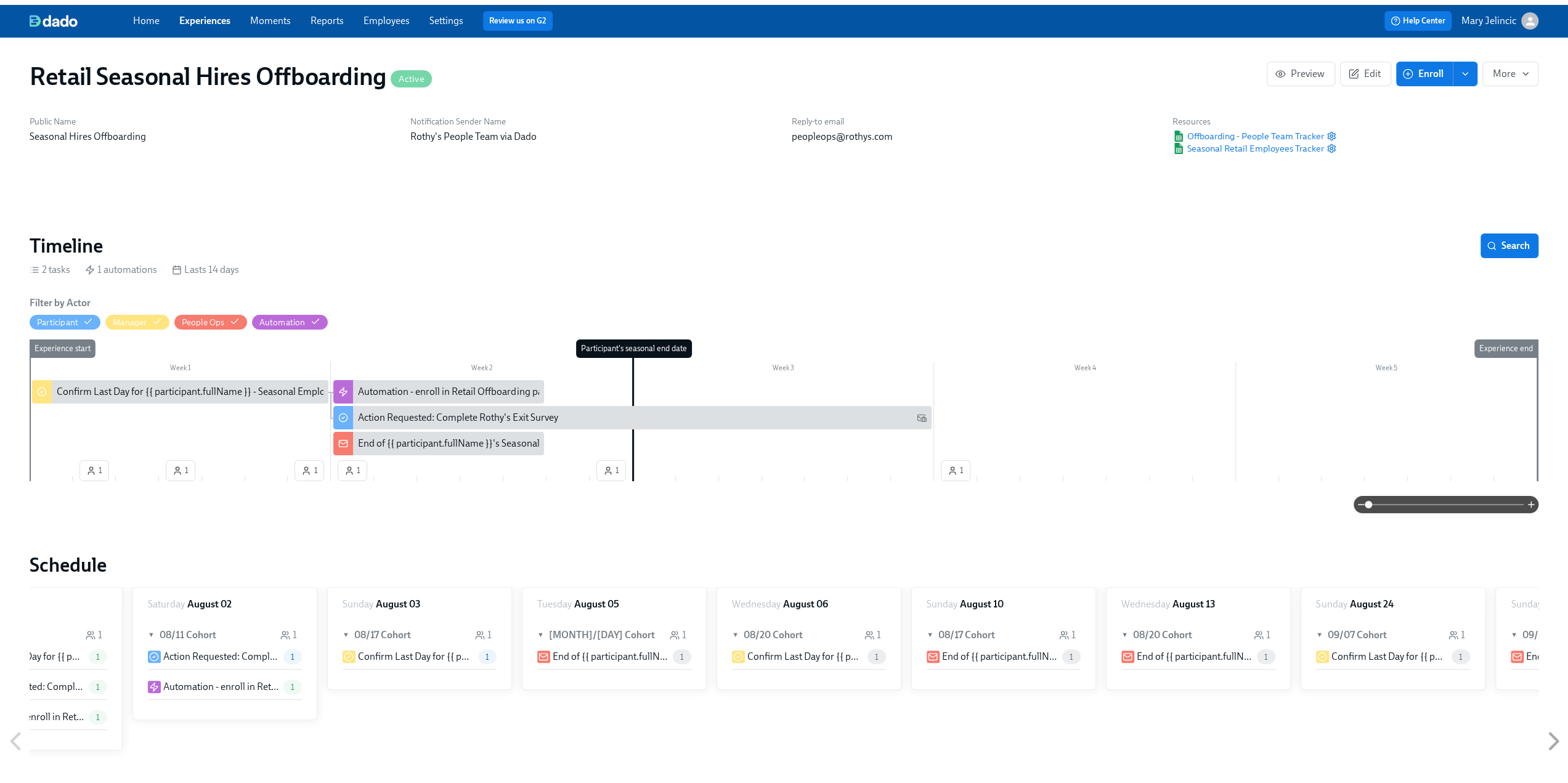 scroll, scrollTop: 0, scrollLeft: 1207, axis: horizontal 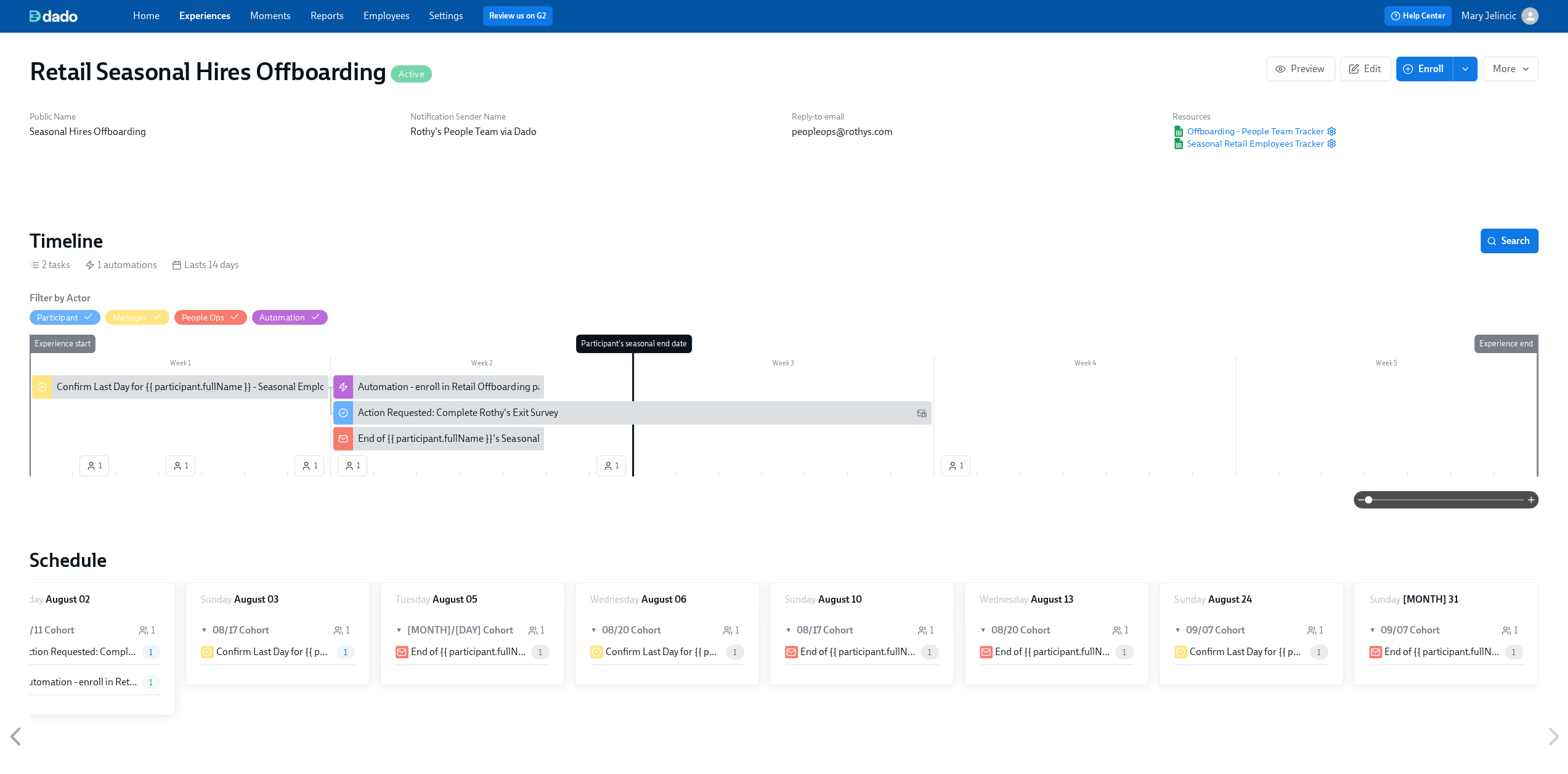 click on "Experiences" at bounding box center (205, 15) 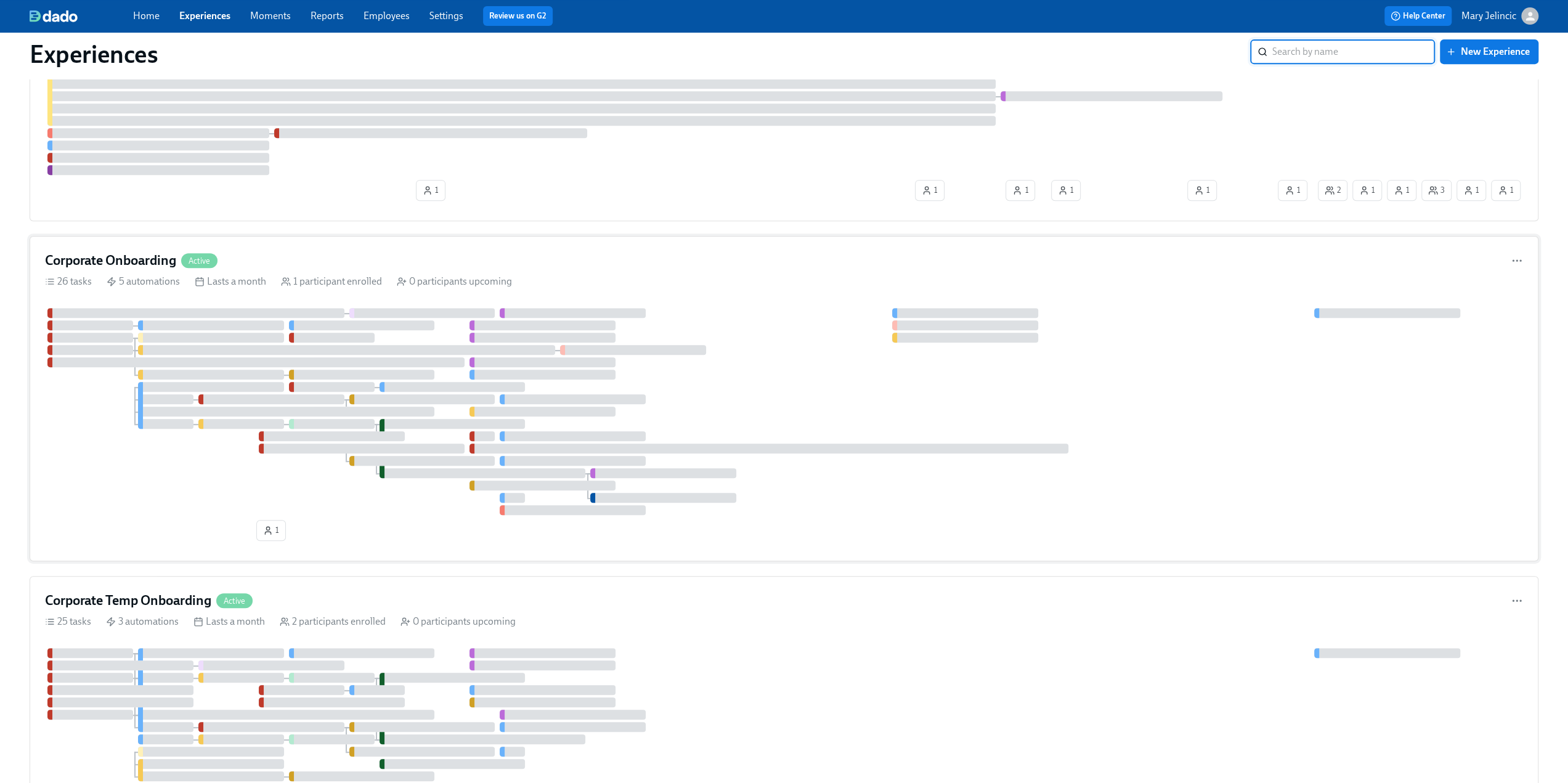 scroll, scrollTop: 431, scrollLeft: 0, axis: vertical 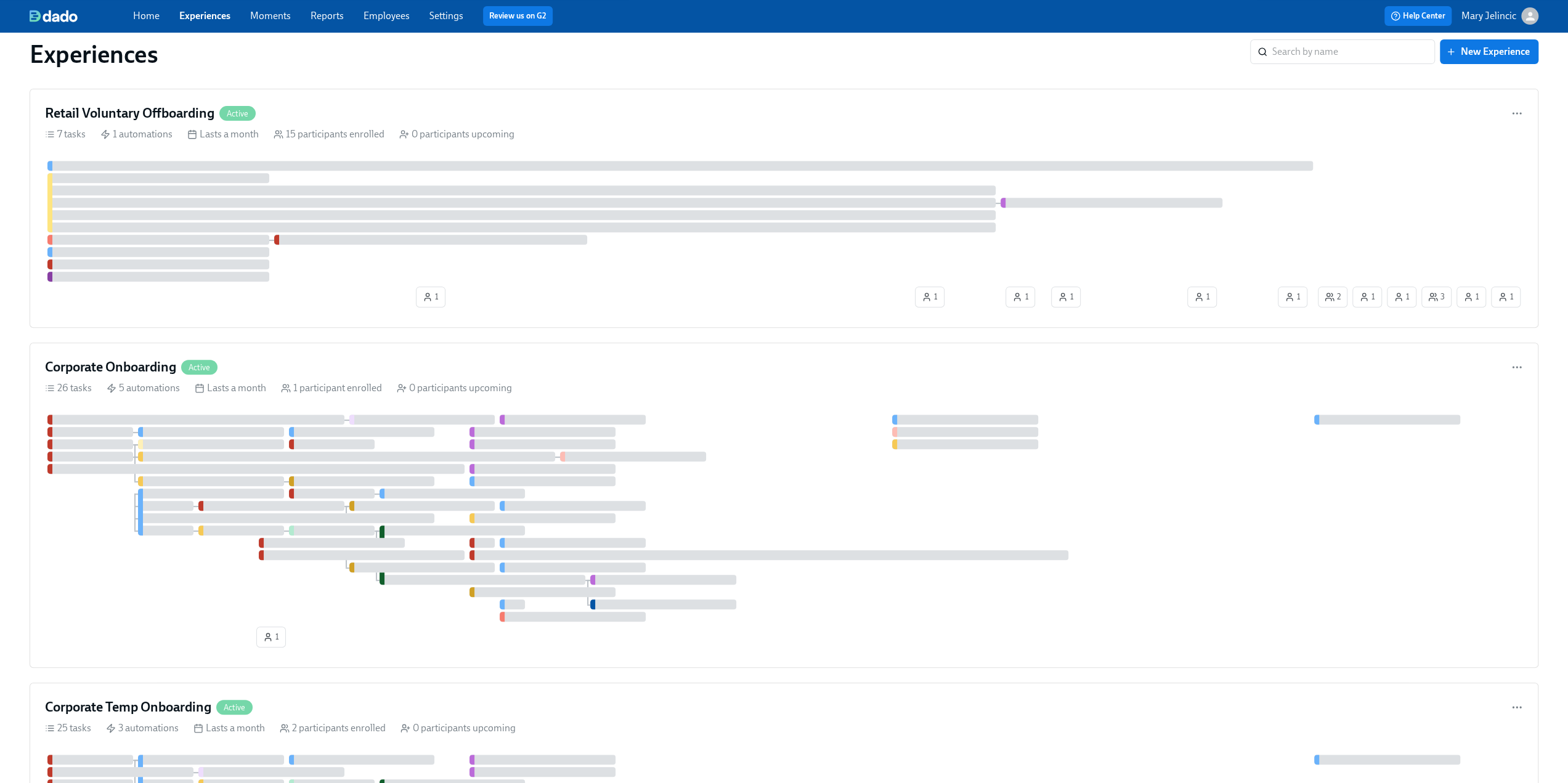 click on "Corporate Onboarding" at bounding box center (110, 367) 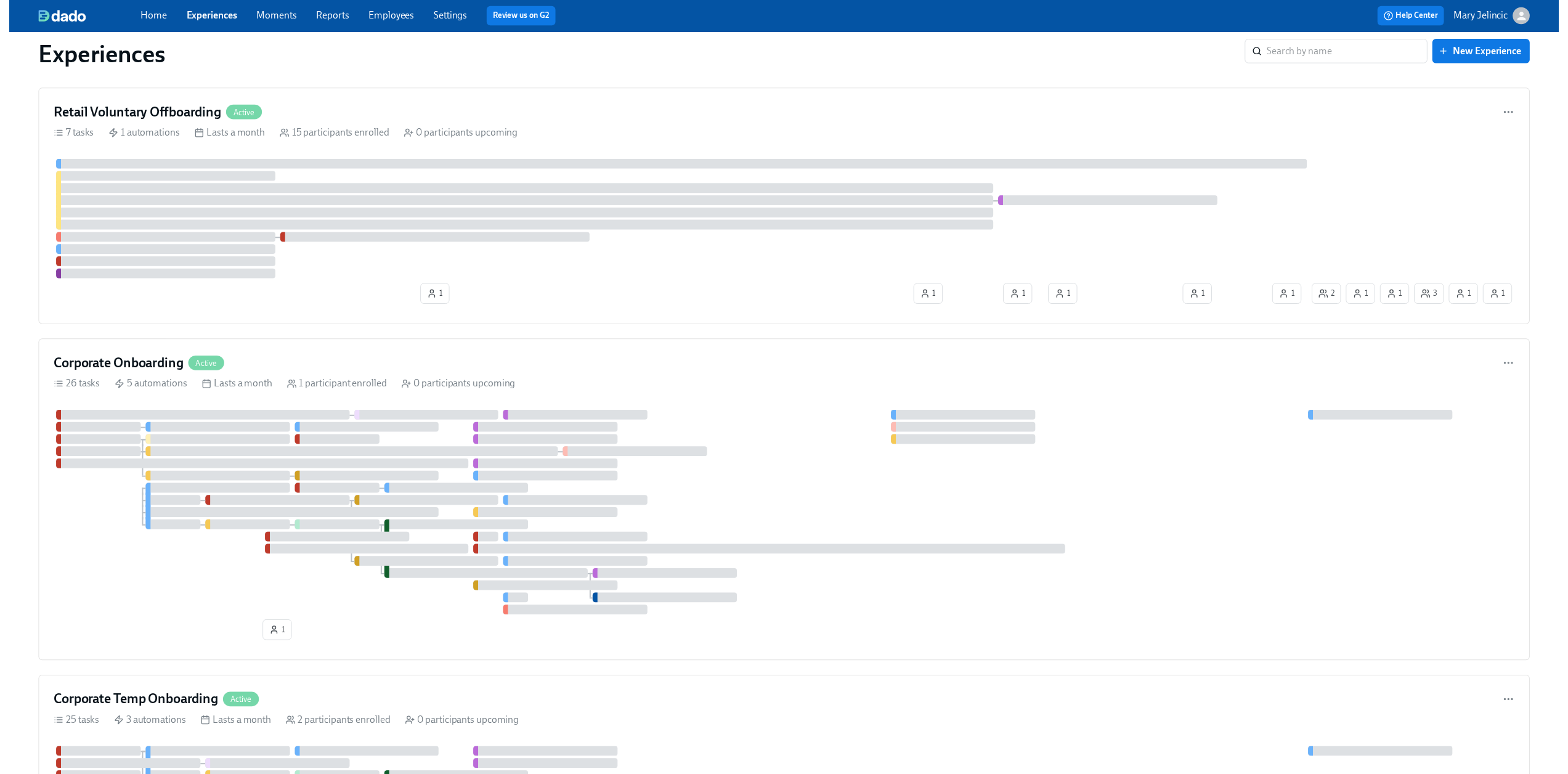 scroll, scrollTop: 0, scrollLeft: 0, axis: both 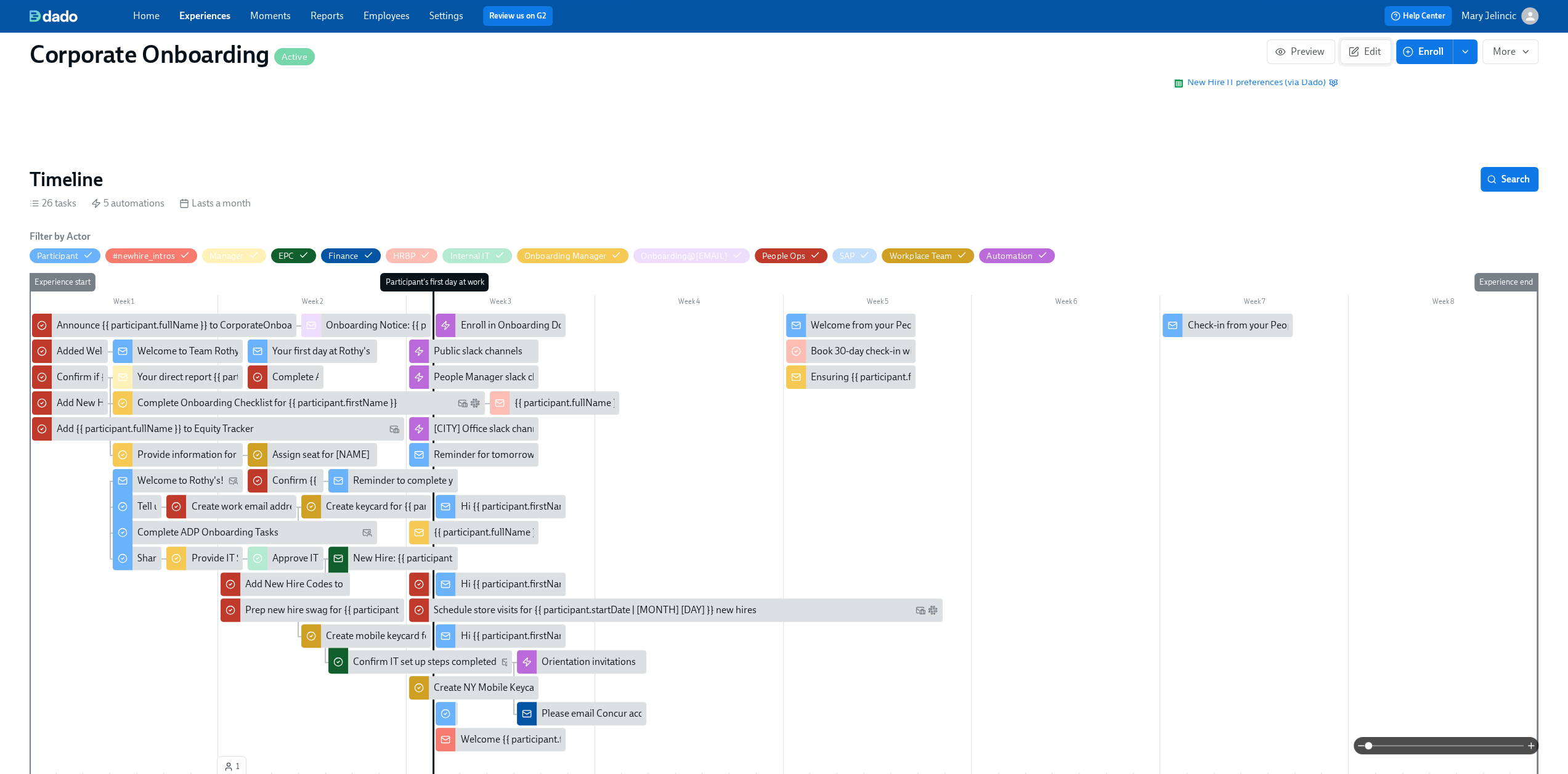 click on "Edit" at bounding box center [1365, 52] 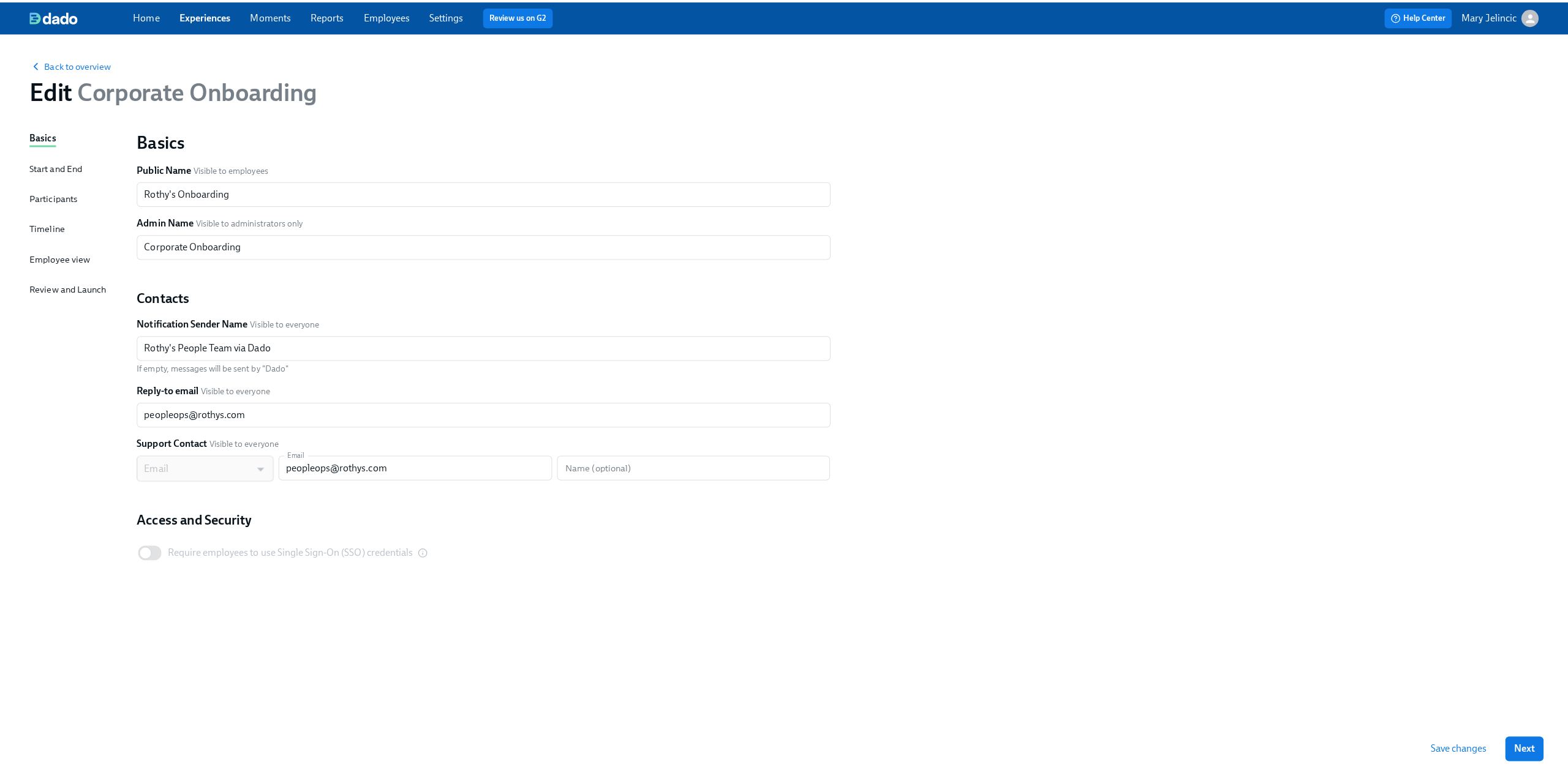 scroll, scrollTop: 0, scrollLeft: 0, axis: both 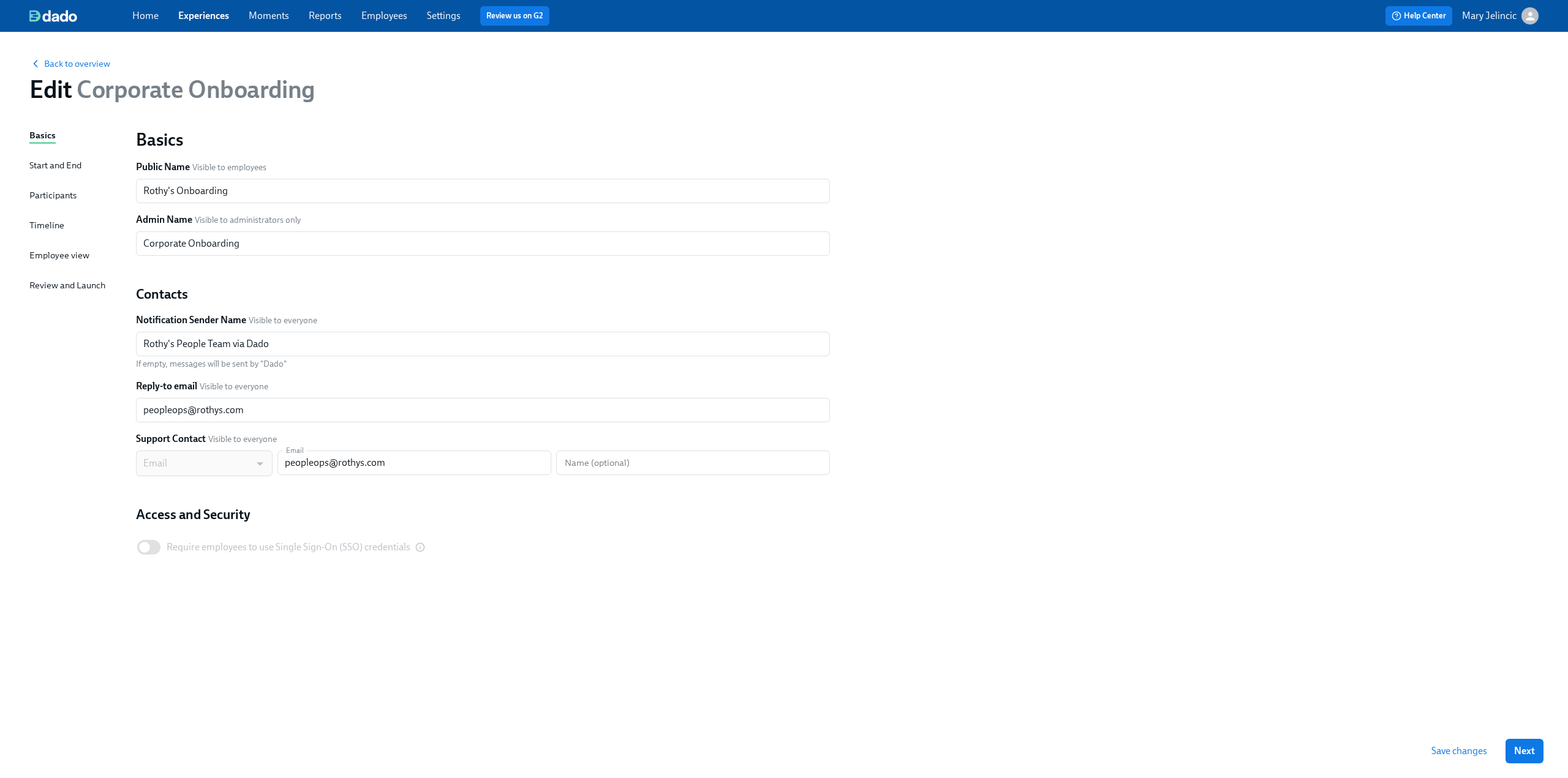 click on "Timeline" at bounding box center (47, 225) 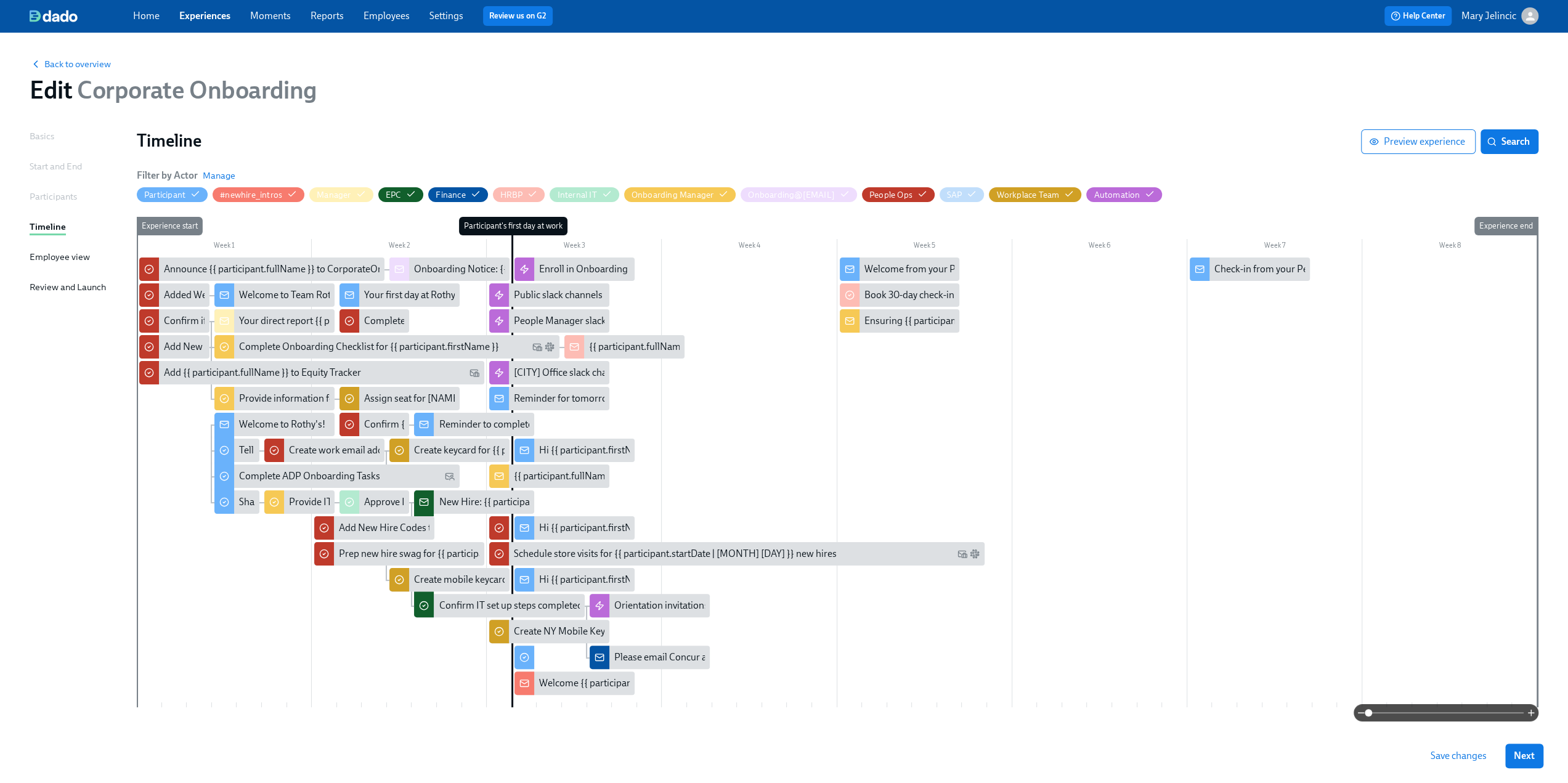 click at bounding box center [1446, 713] 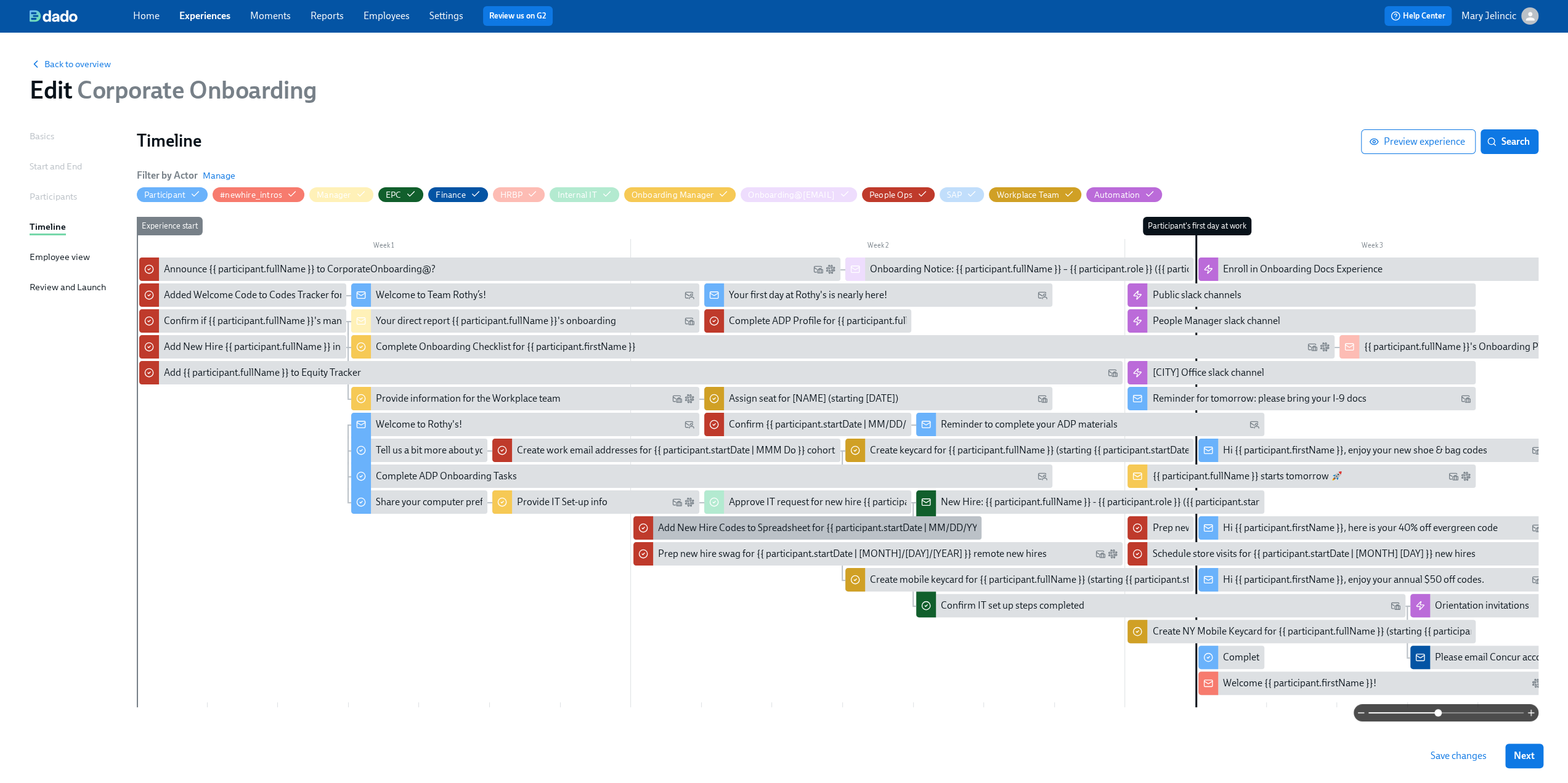 click on "Add New Hire Codes to Spreadsheet for {{ participant.startDate | MM/DD/YYYY }} new hires" at bounding box center (849, 528) 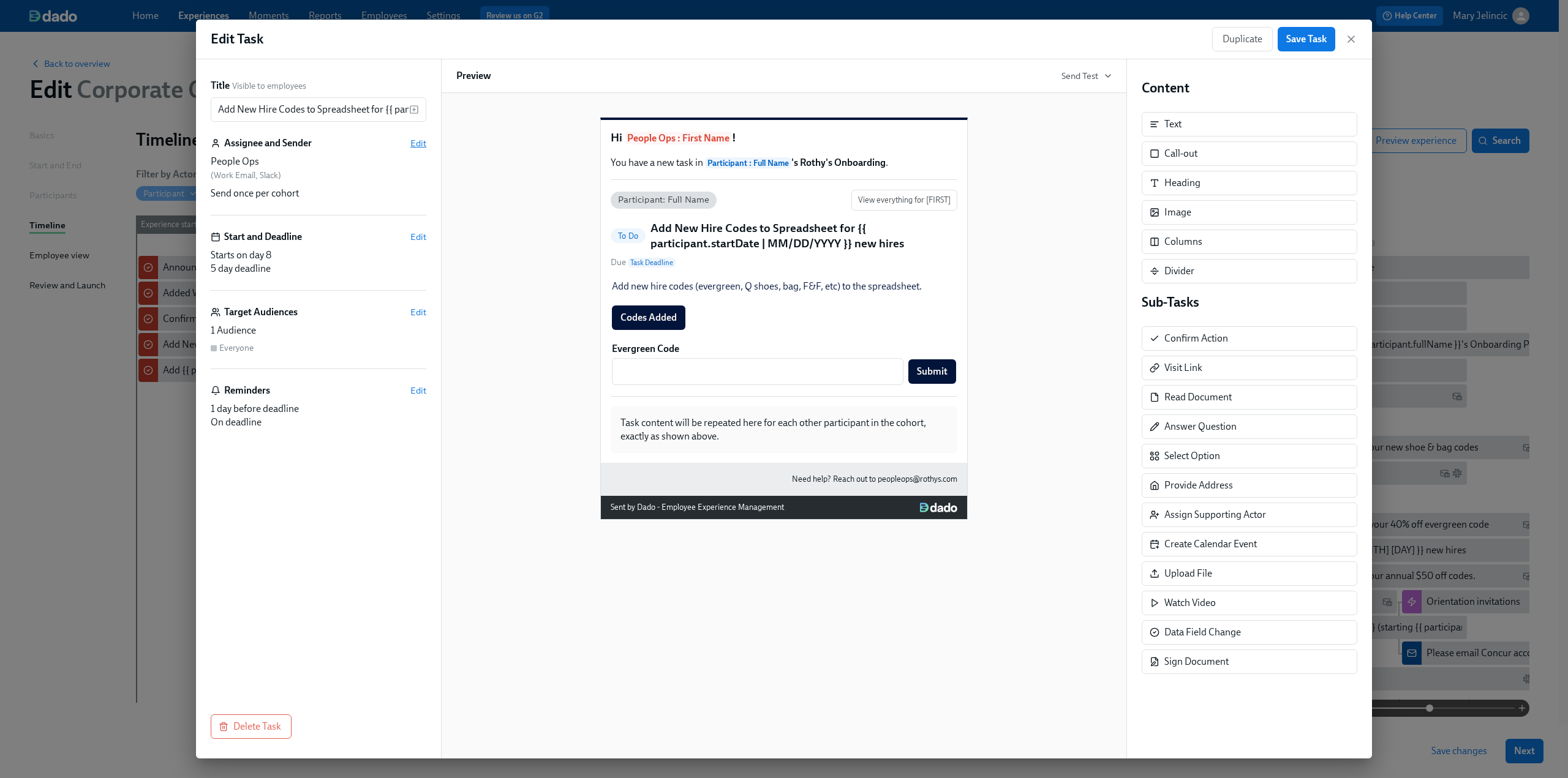 click on "Edit" at bounding box center [418, 143] 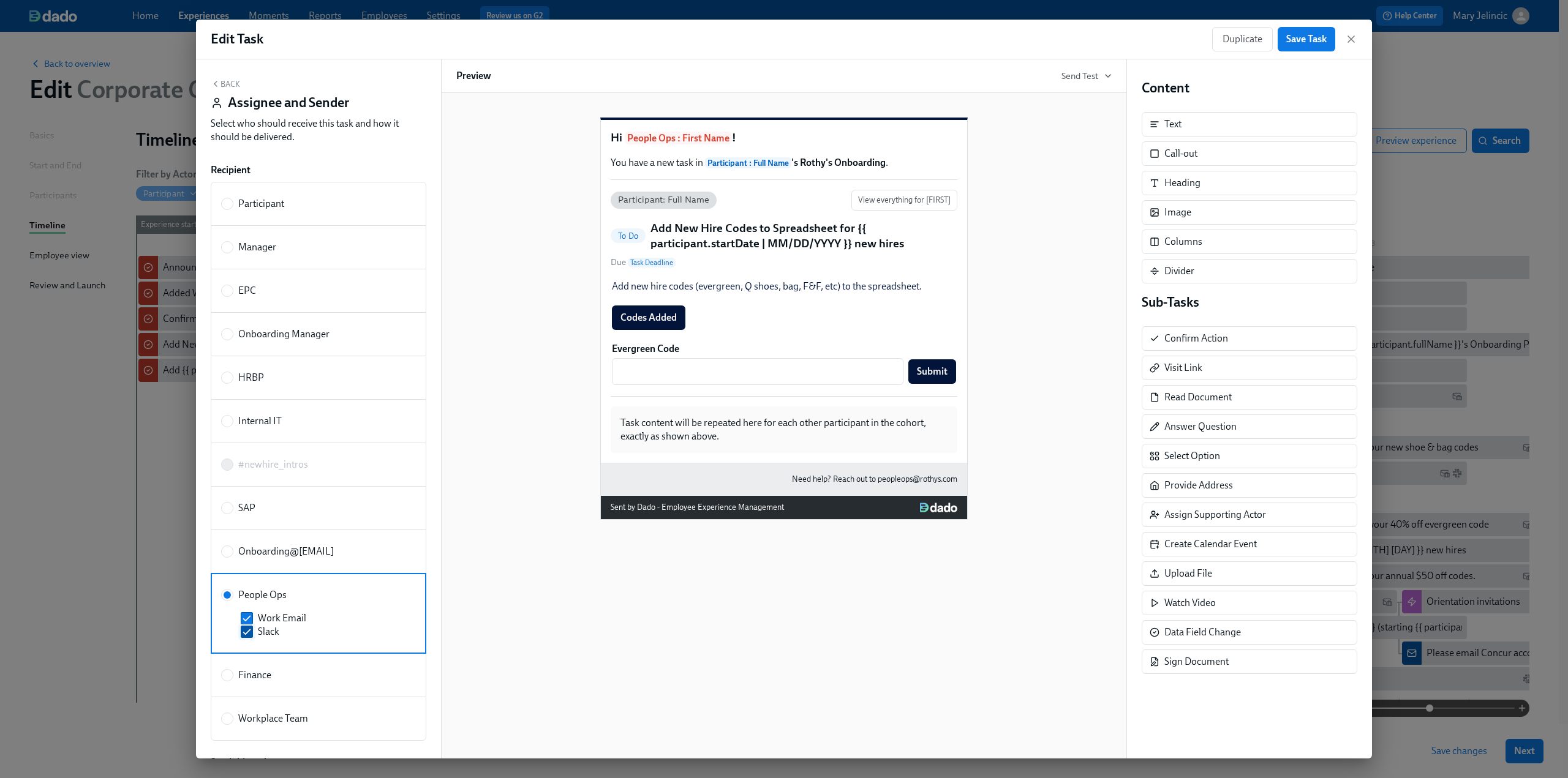 scroll, scrollTop: 238, scrollLeft: 0, axis: vertical 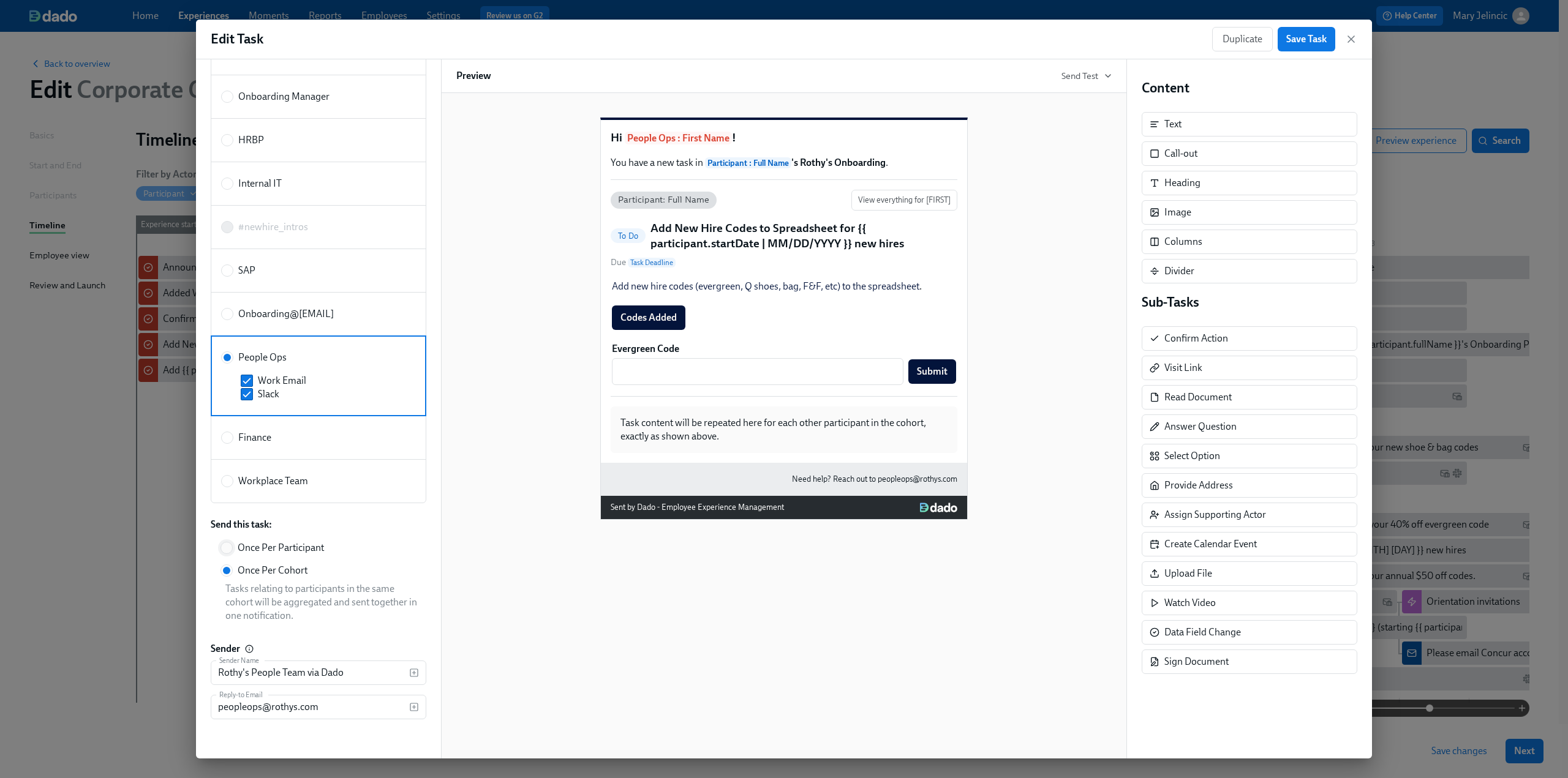 click on "Once Per Participant" at bounding box center [227, 548] 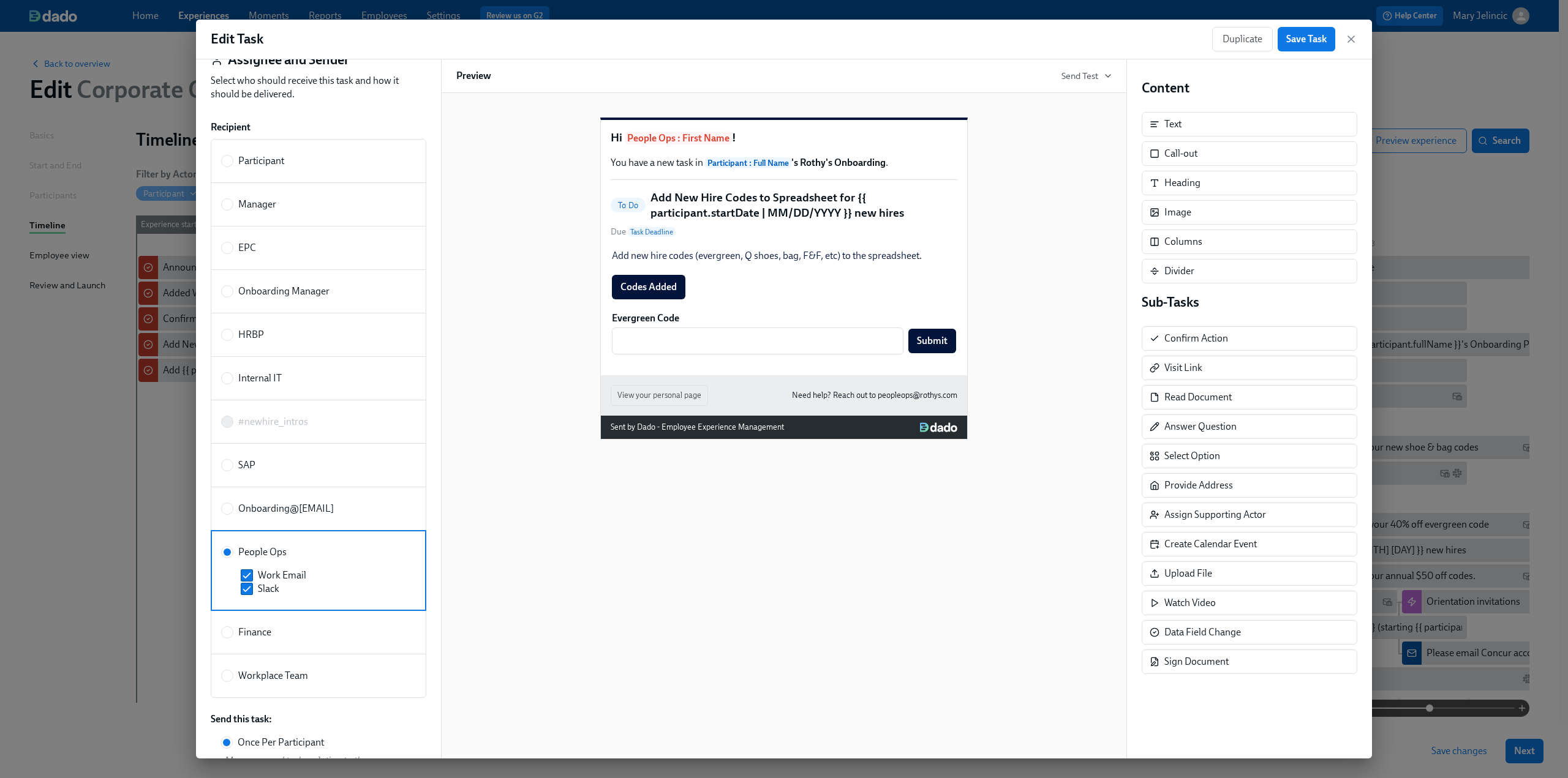scroll, scrollTop: 0, scrollLeft: 0, axis: both 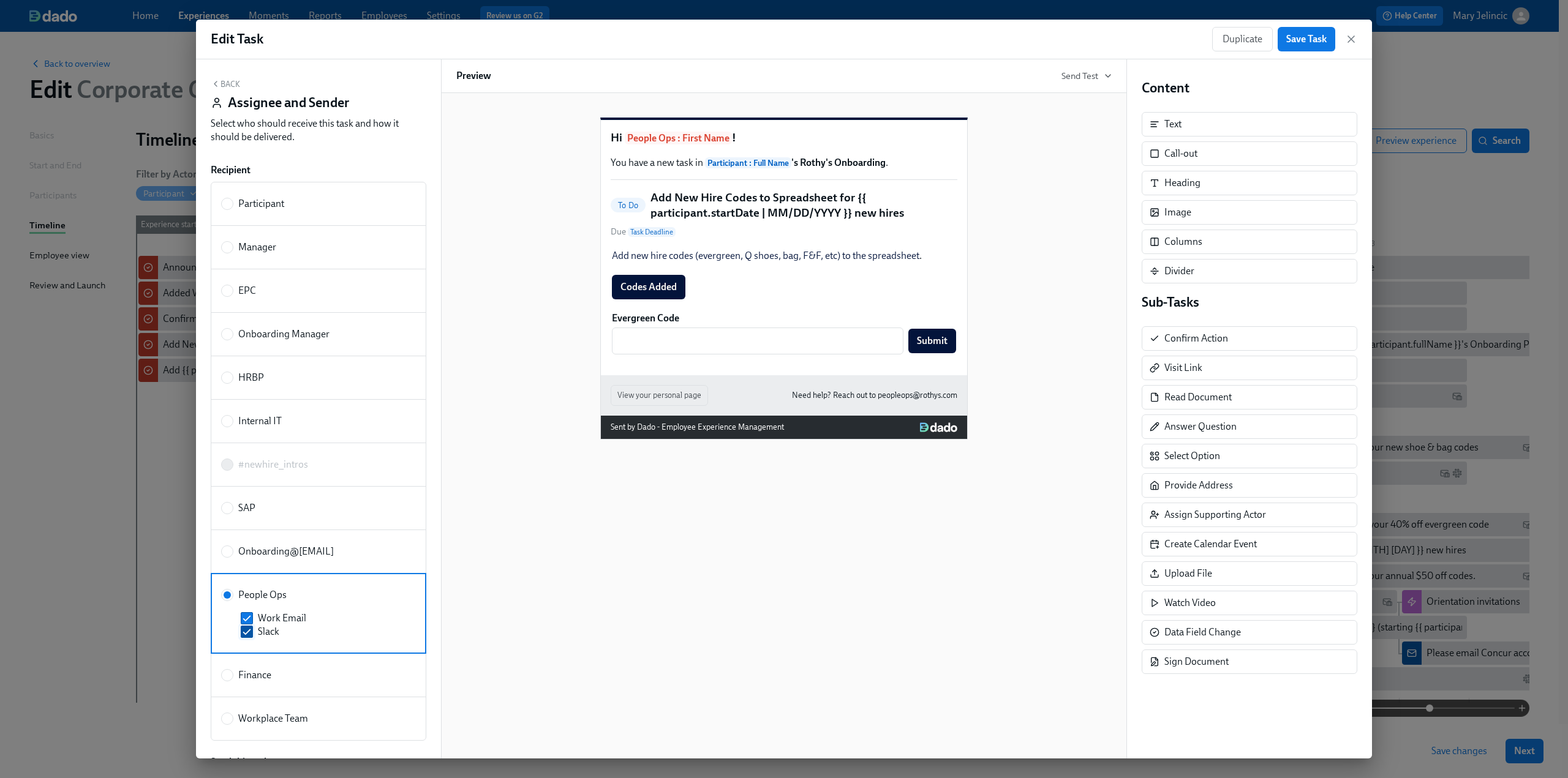 click on "Slack" at bounding box center (247, 632) 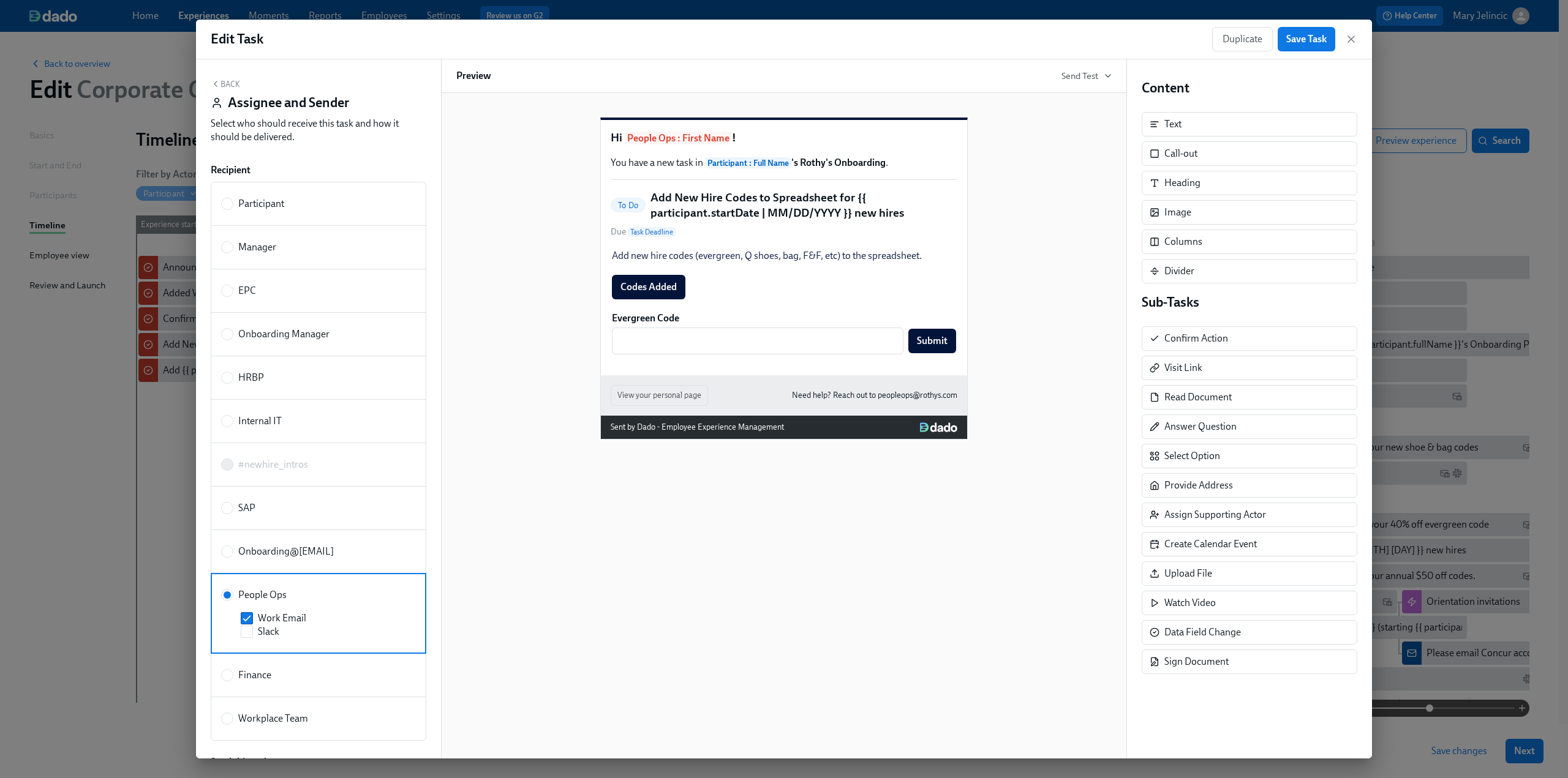 click on "Back" at bounding box center [225, 84] 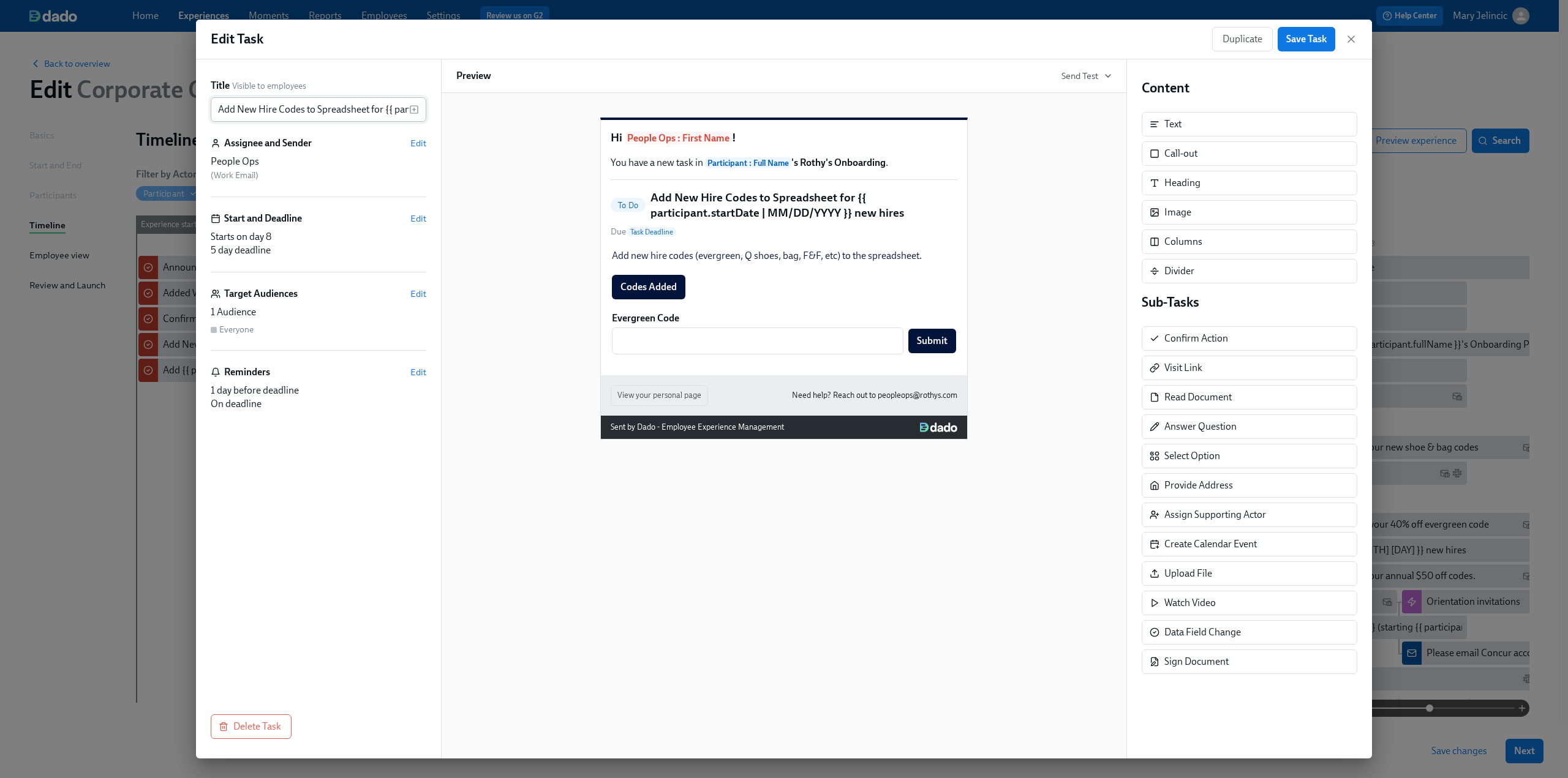click on "Add New Hire Codes to Spreadsheet for {{ participant.startDate | MM/DD/YYYY }} new hires" at bounding box center [310, 110] 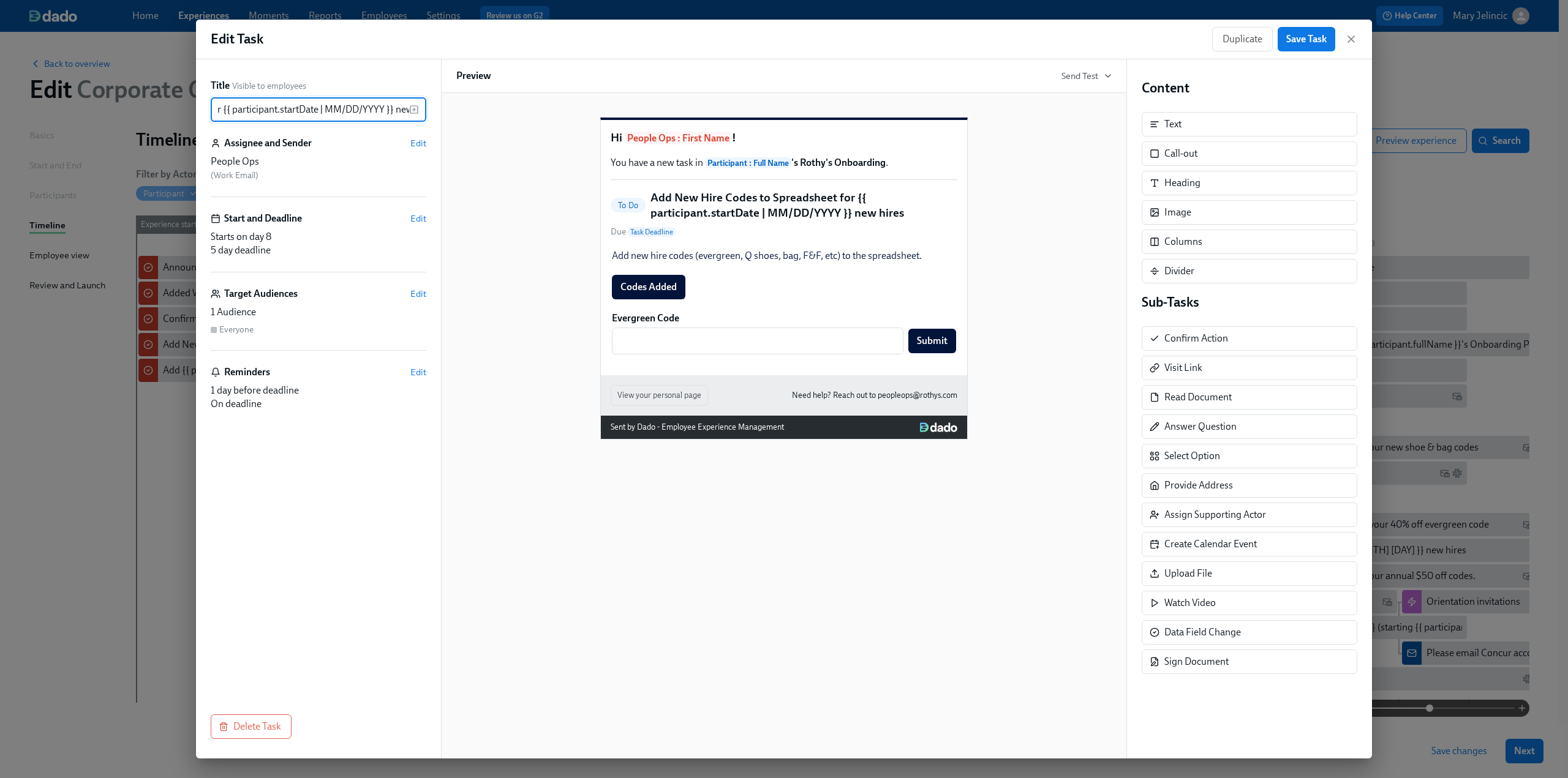 scroll, scrollTop: 0, scrollLeft: 189, axis: horizontal 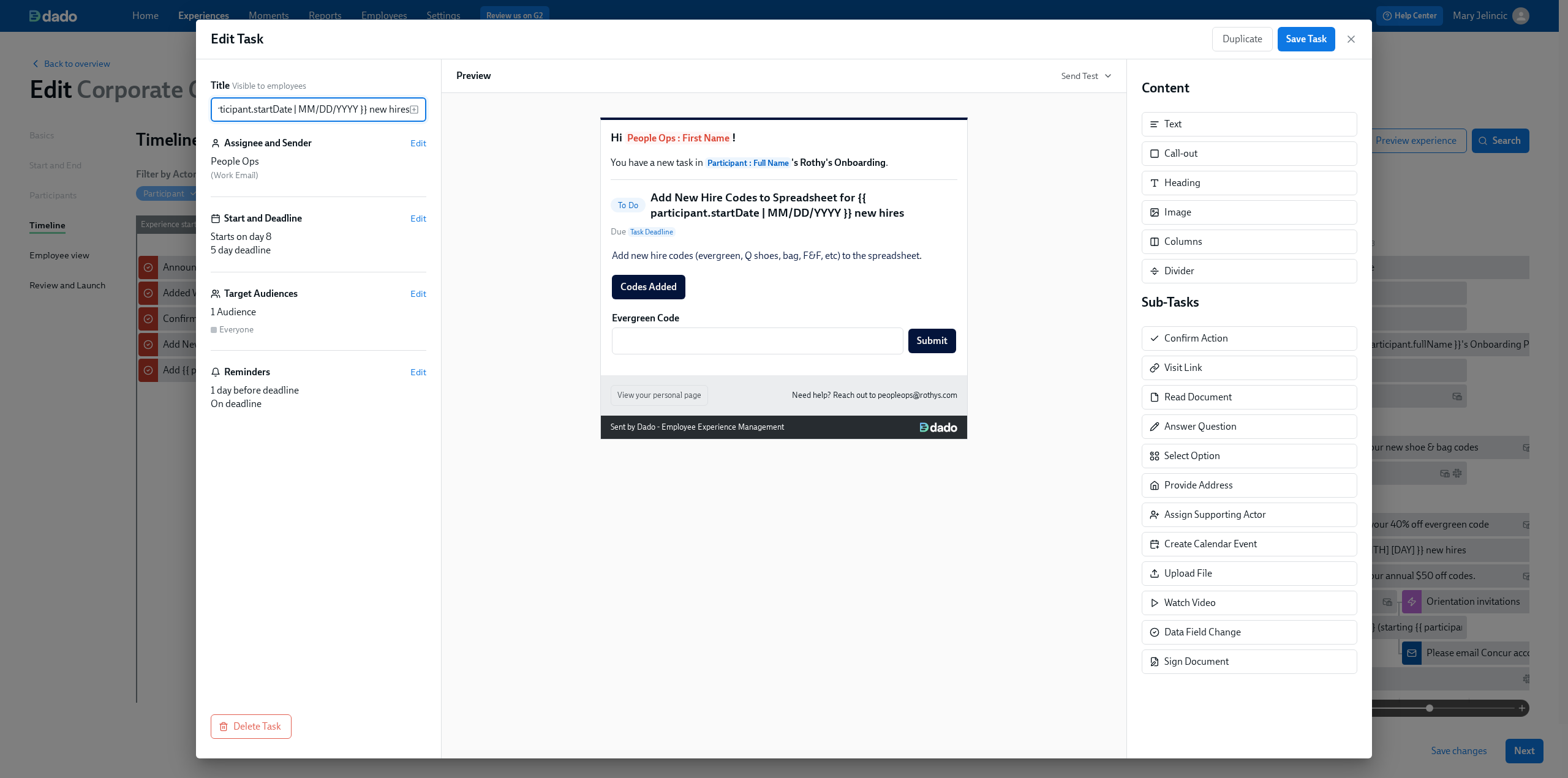 drag, startPoint x: 386, startPoint y: 110, endPoint x: 440, endPoint y: 113, distance: 54.08327 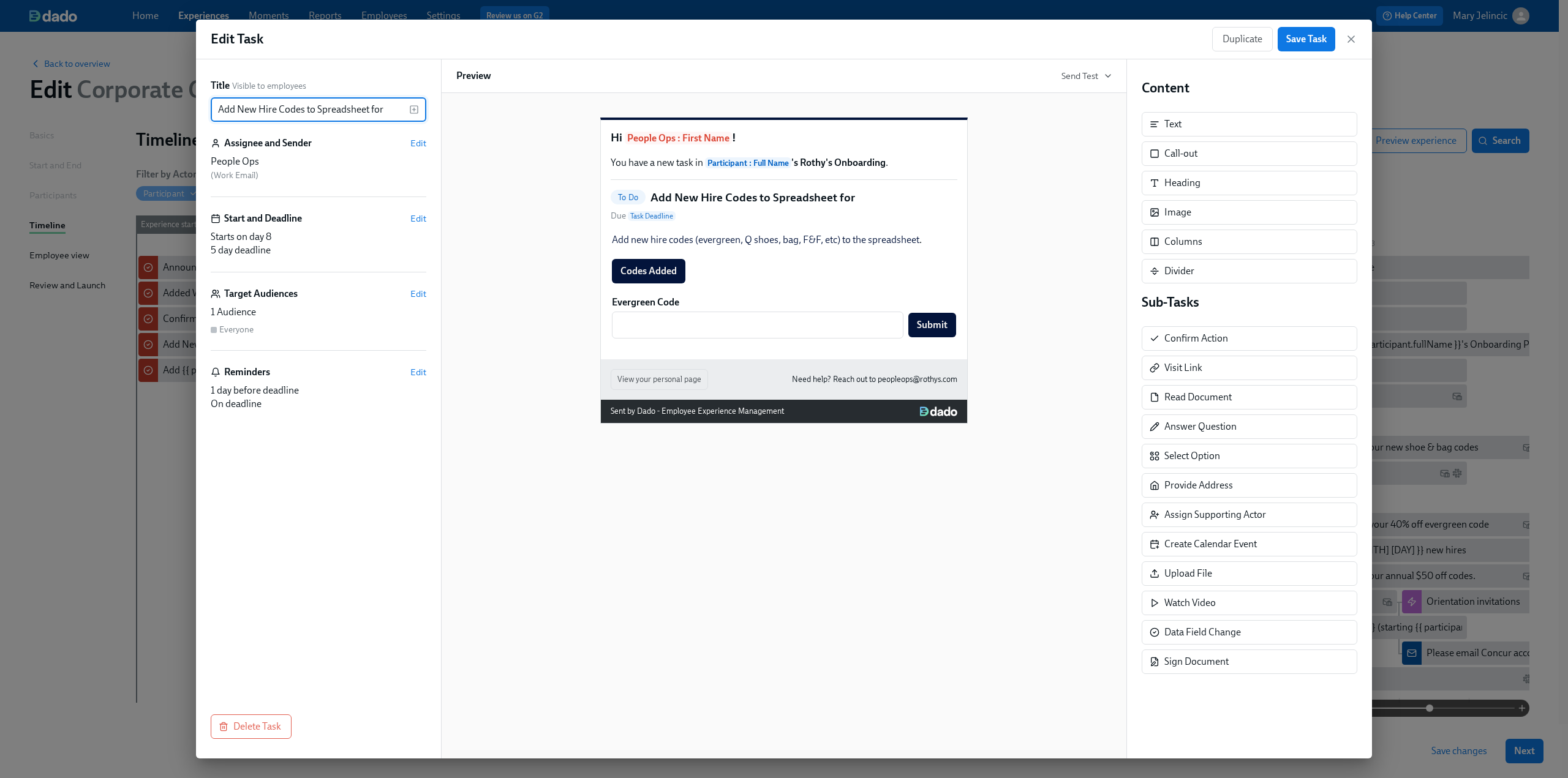 scroll, scrollTop: 0, scrollLeft: 0, axis: both 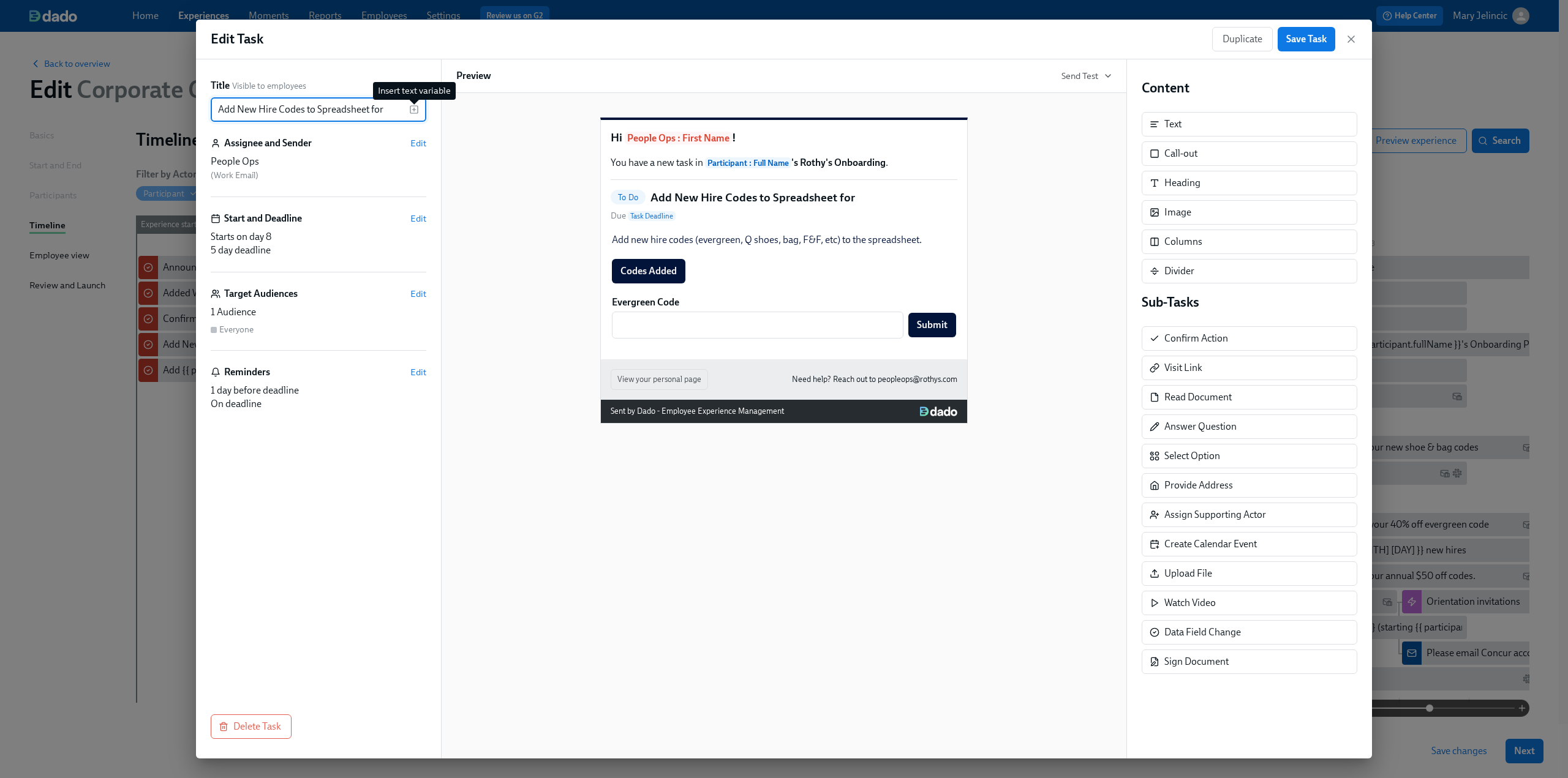 click 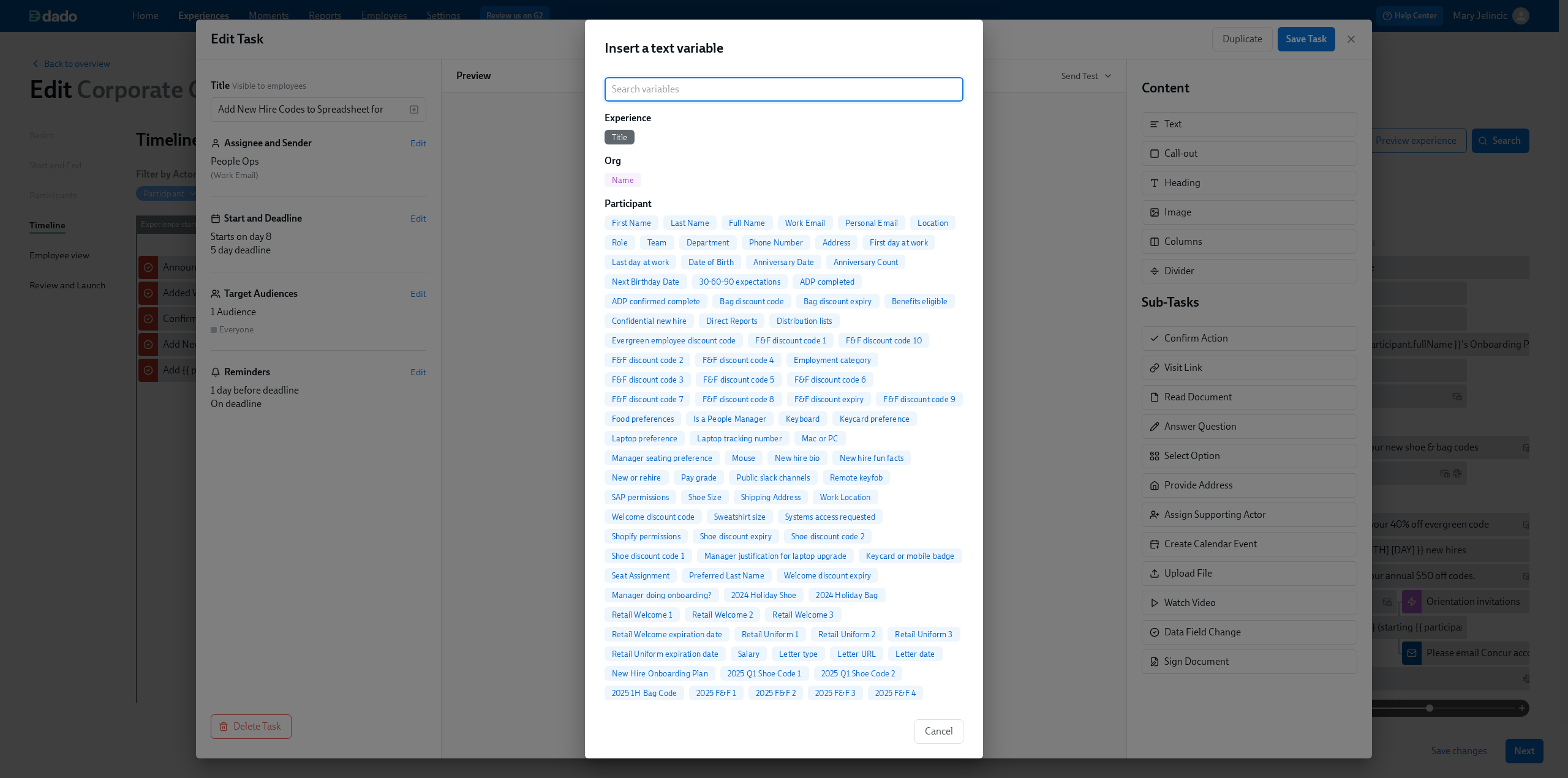 click on "Full Name" at bounding box center [747, 223] 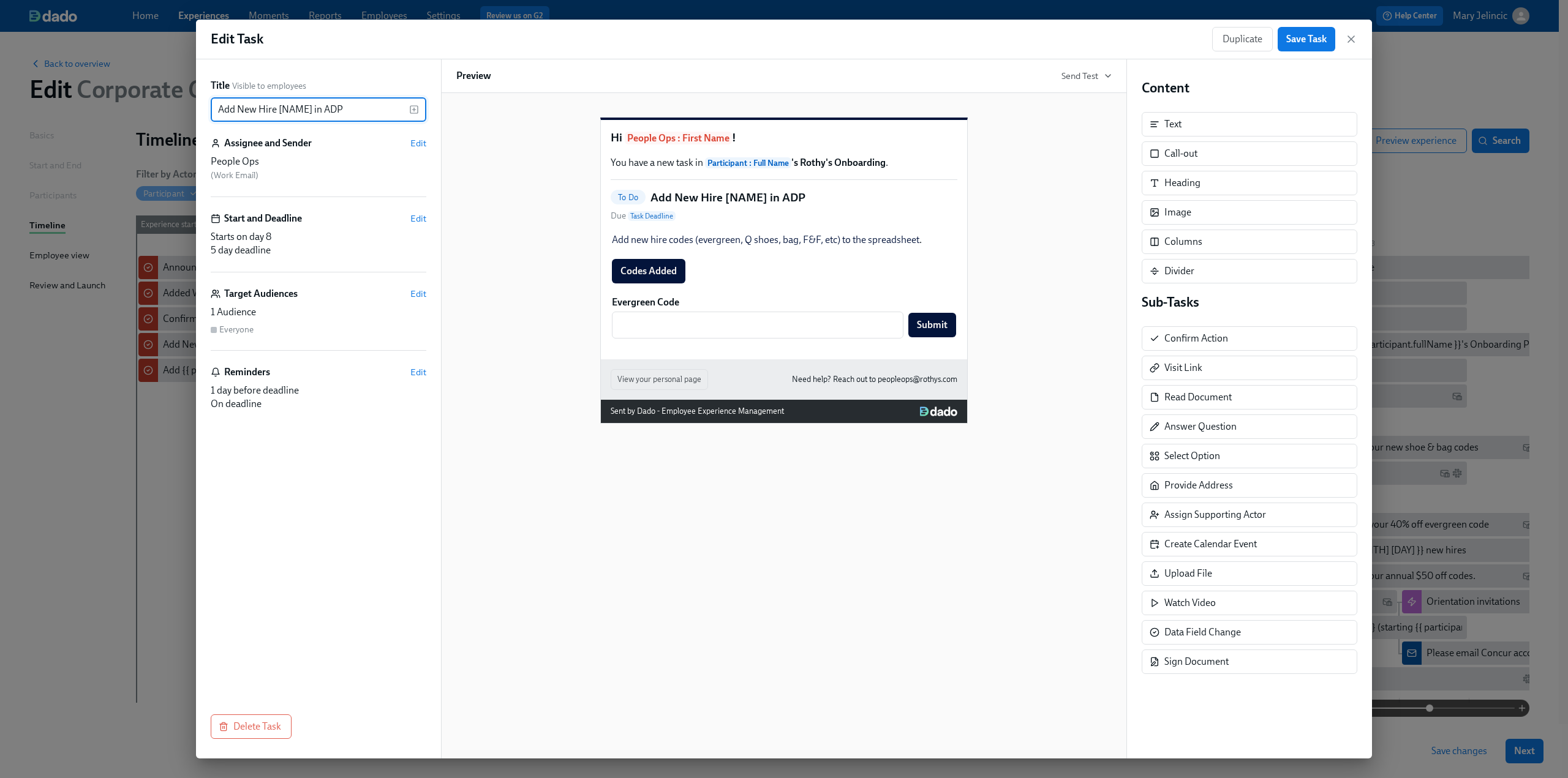 scroll, scrollTop: 0, scrollLeft: 86, axis: horizontal 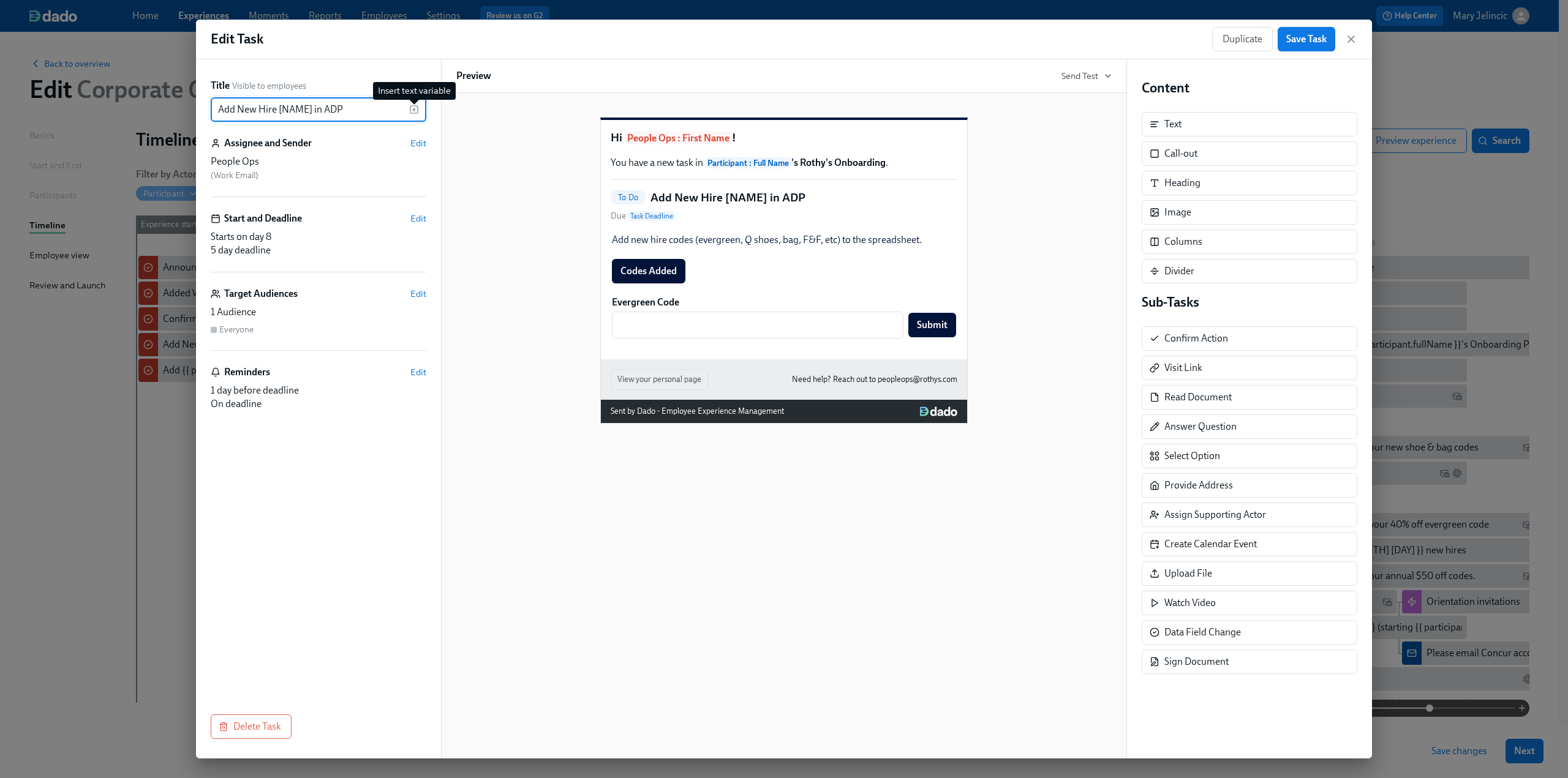 type on "Add New Hire [NAME] in ADP" 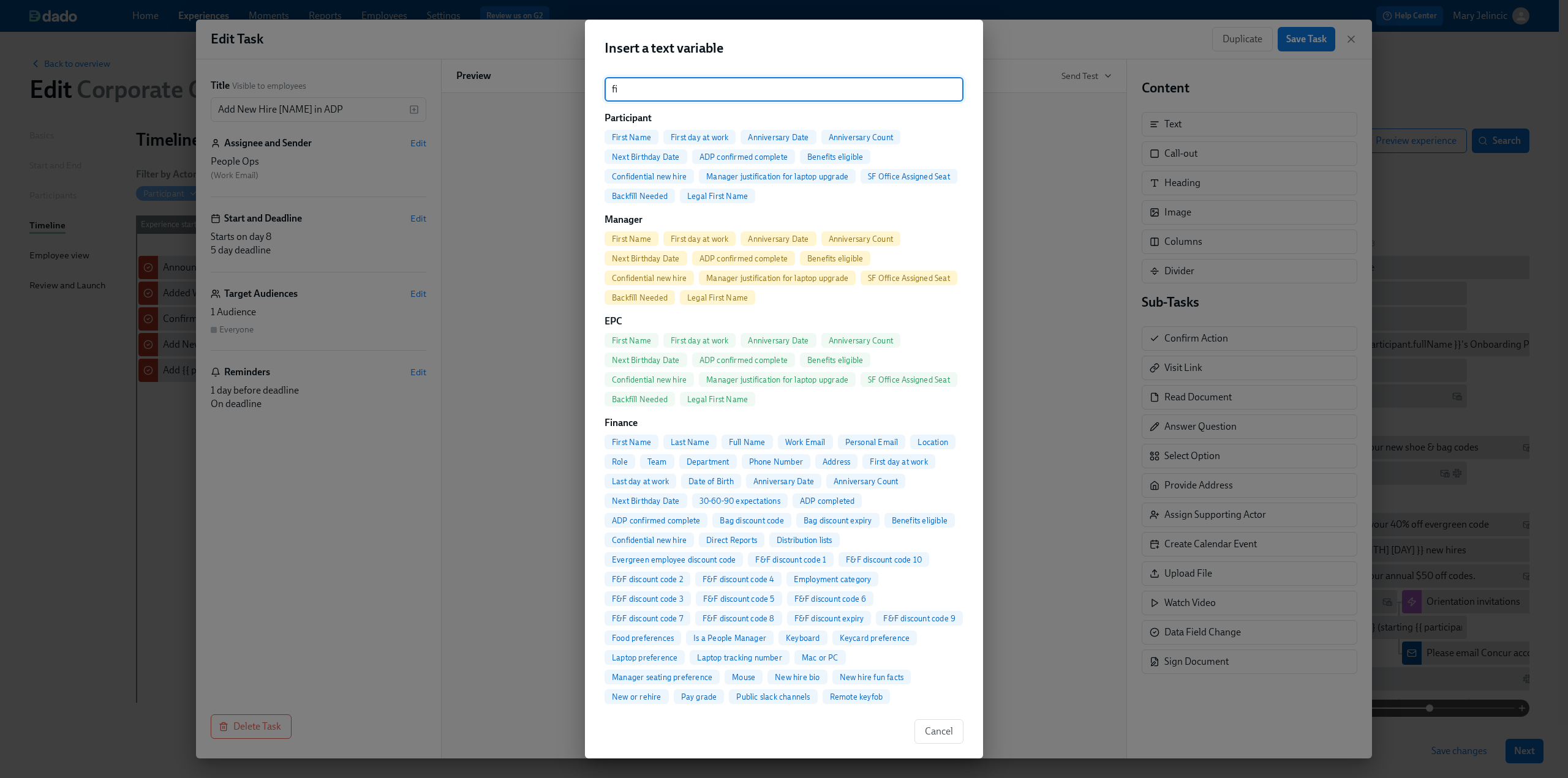 type on "fi" 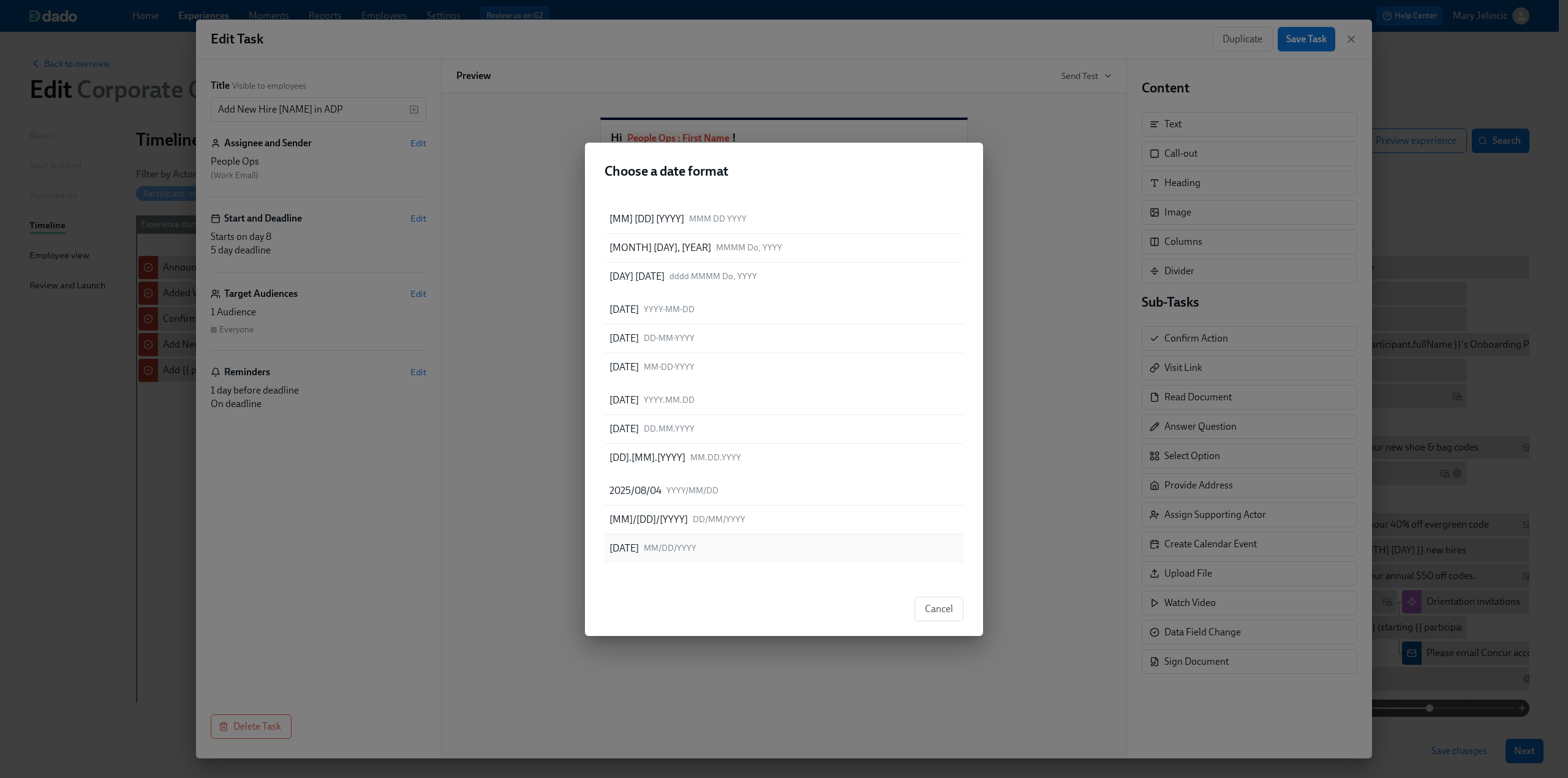 click on "[DATE]" at bounding box center [784, 548] 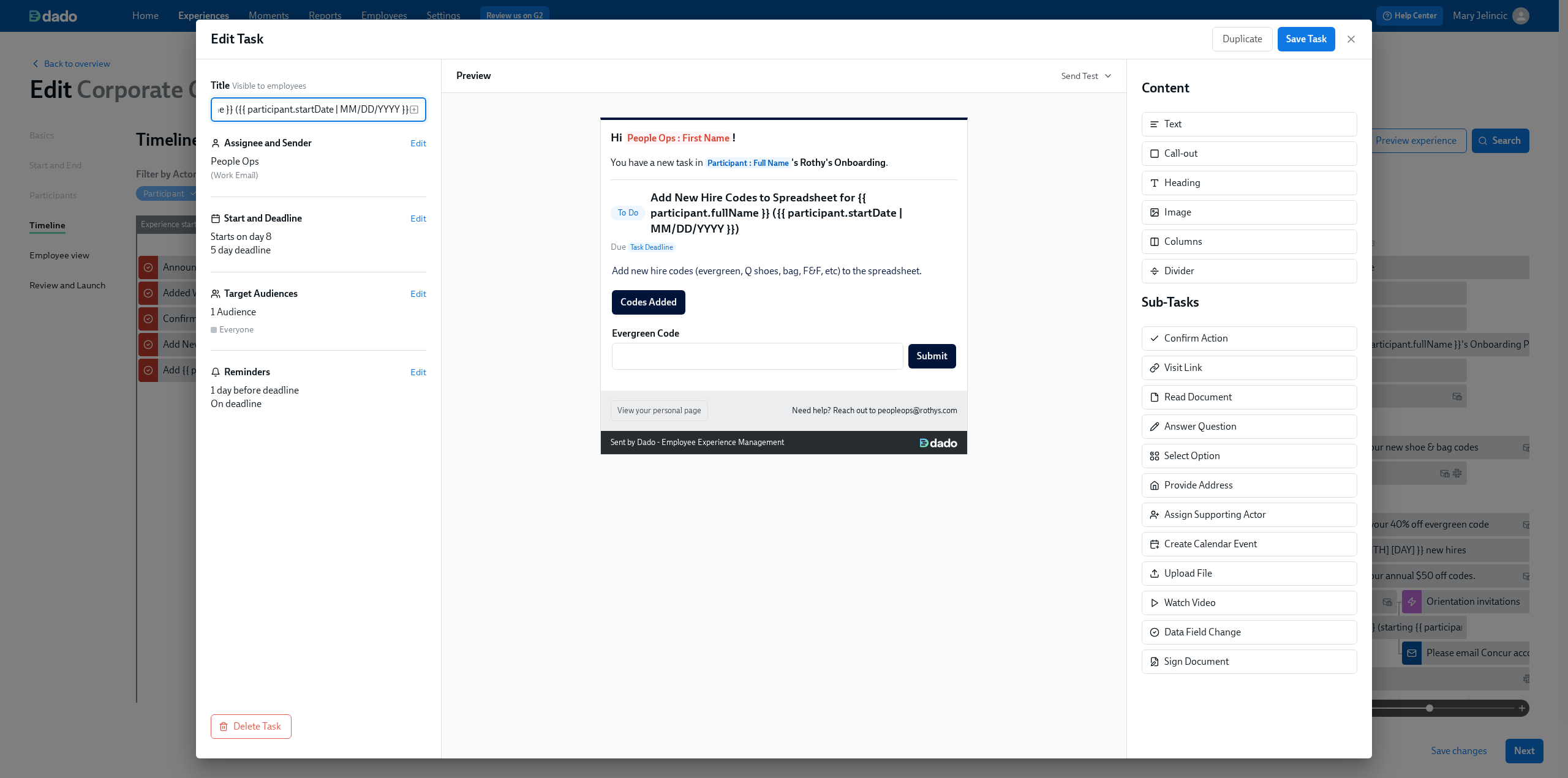 scroll, scrollTop: 0, scrollLeft: 260, axis: horizontal 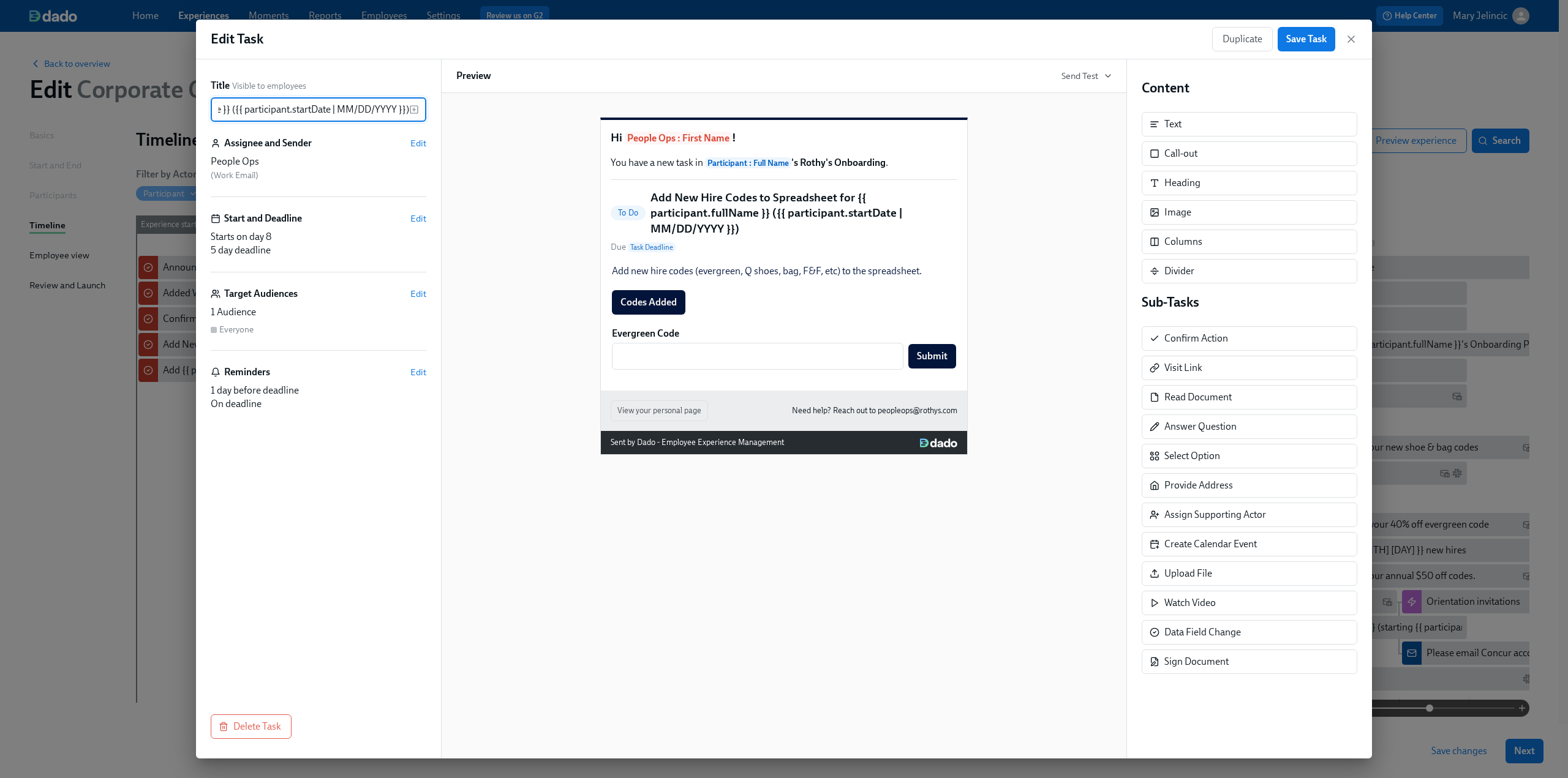 type on "Add New Hire Codes to Spreadsheet for {{ participant.fullName }} ({{ participant.startDate | MM/DD/YYYY }})" 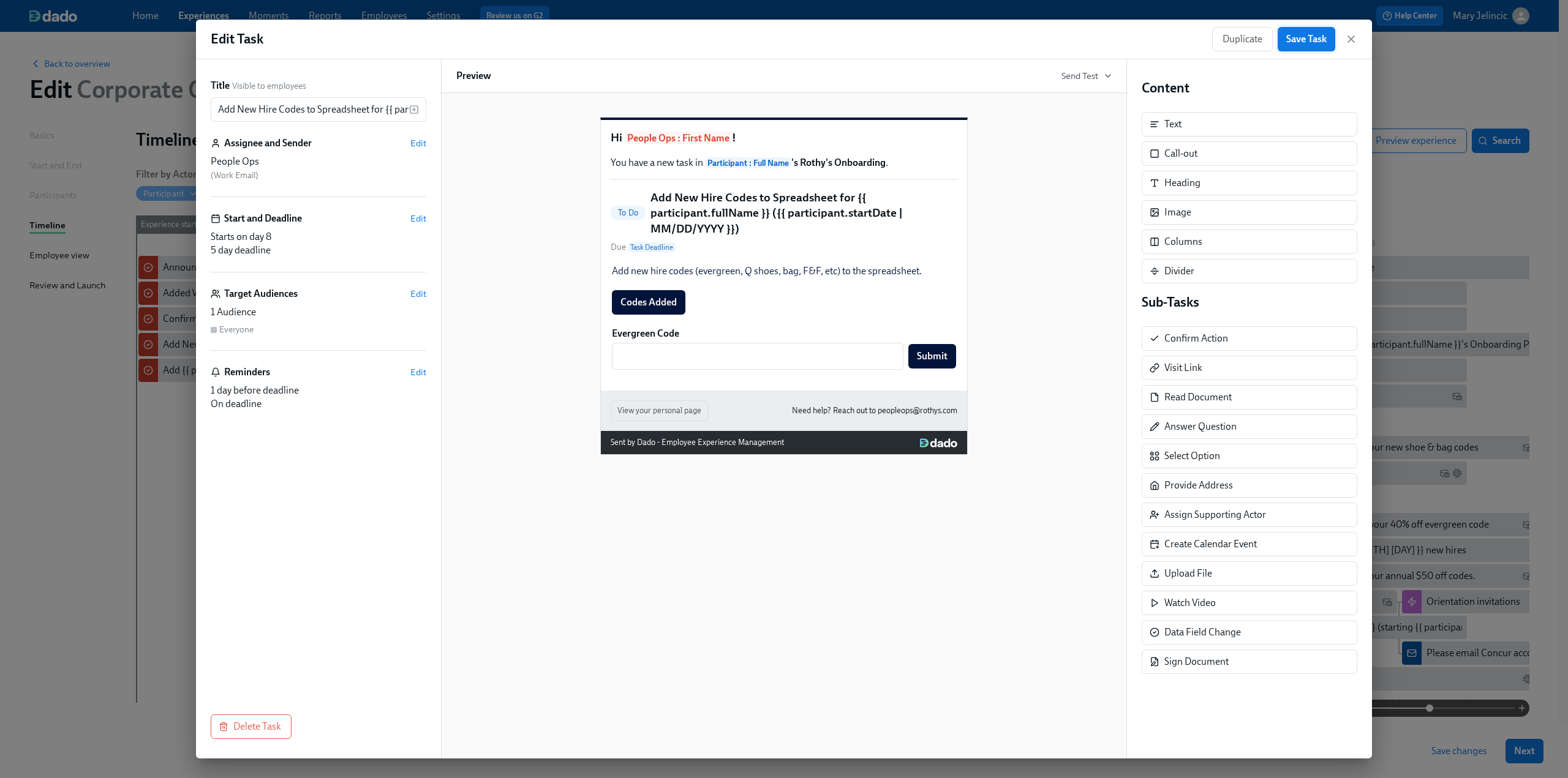 click on "Save Task" at bounding box center [1306, 39] 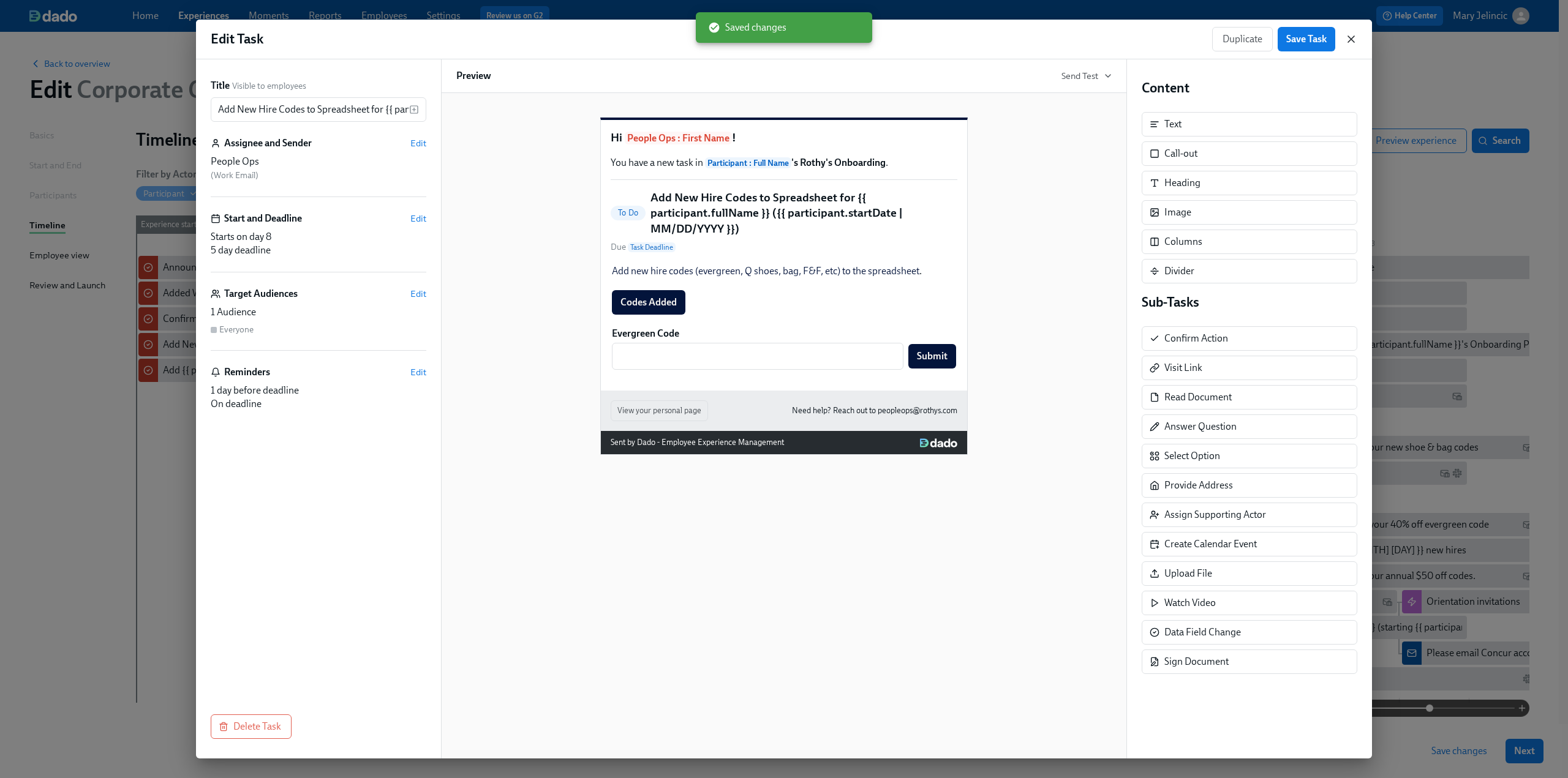 click 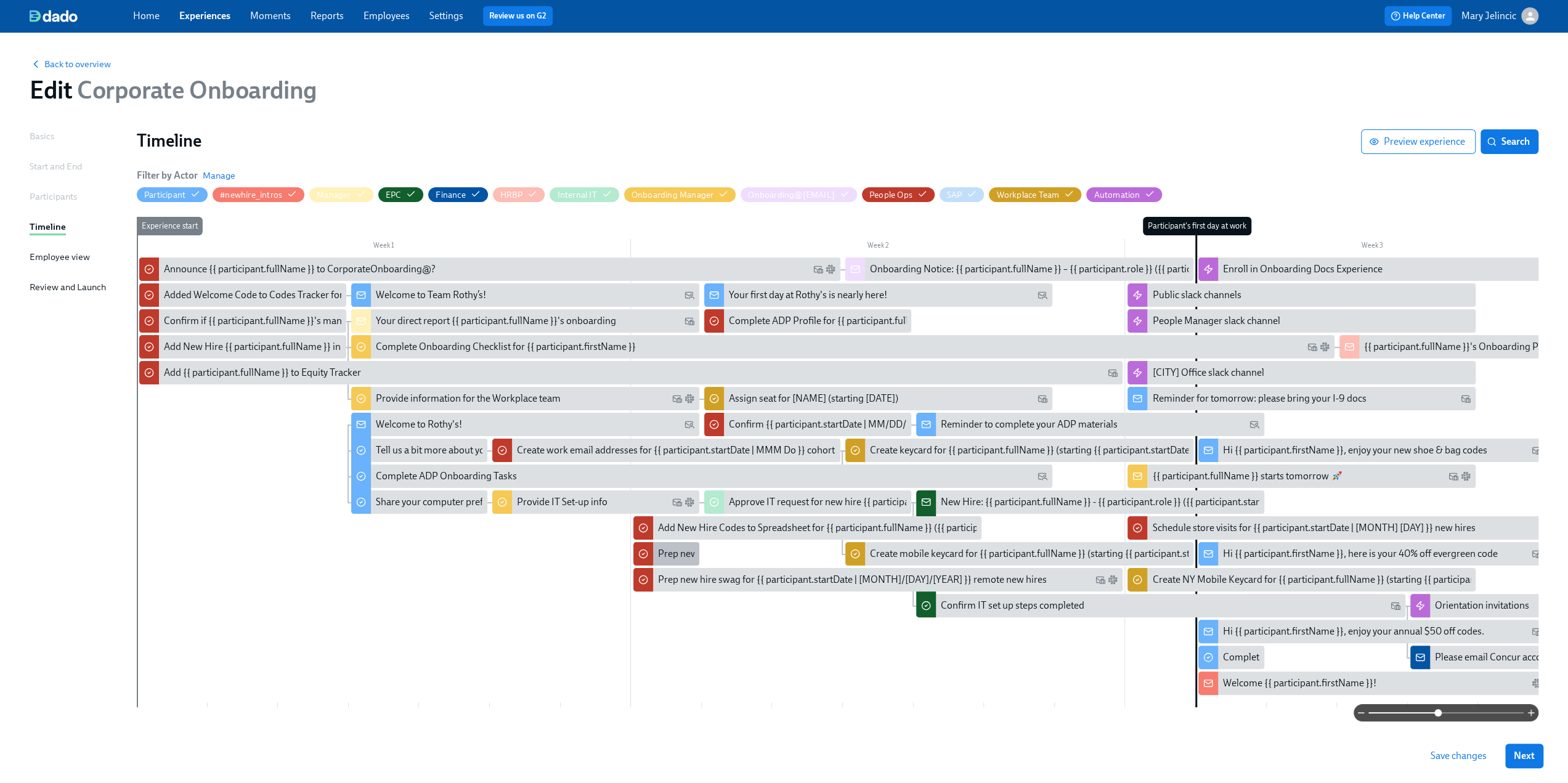 click on "Prep new hire swag for {{ participant.startDate | MMM Do }} on-site new hires" at bounding box center [819, 554] 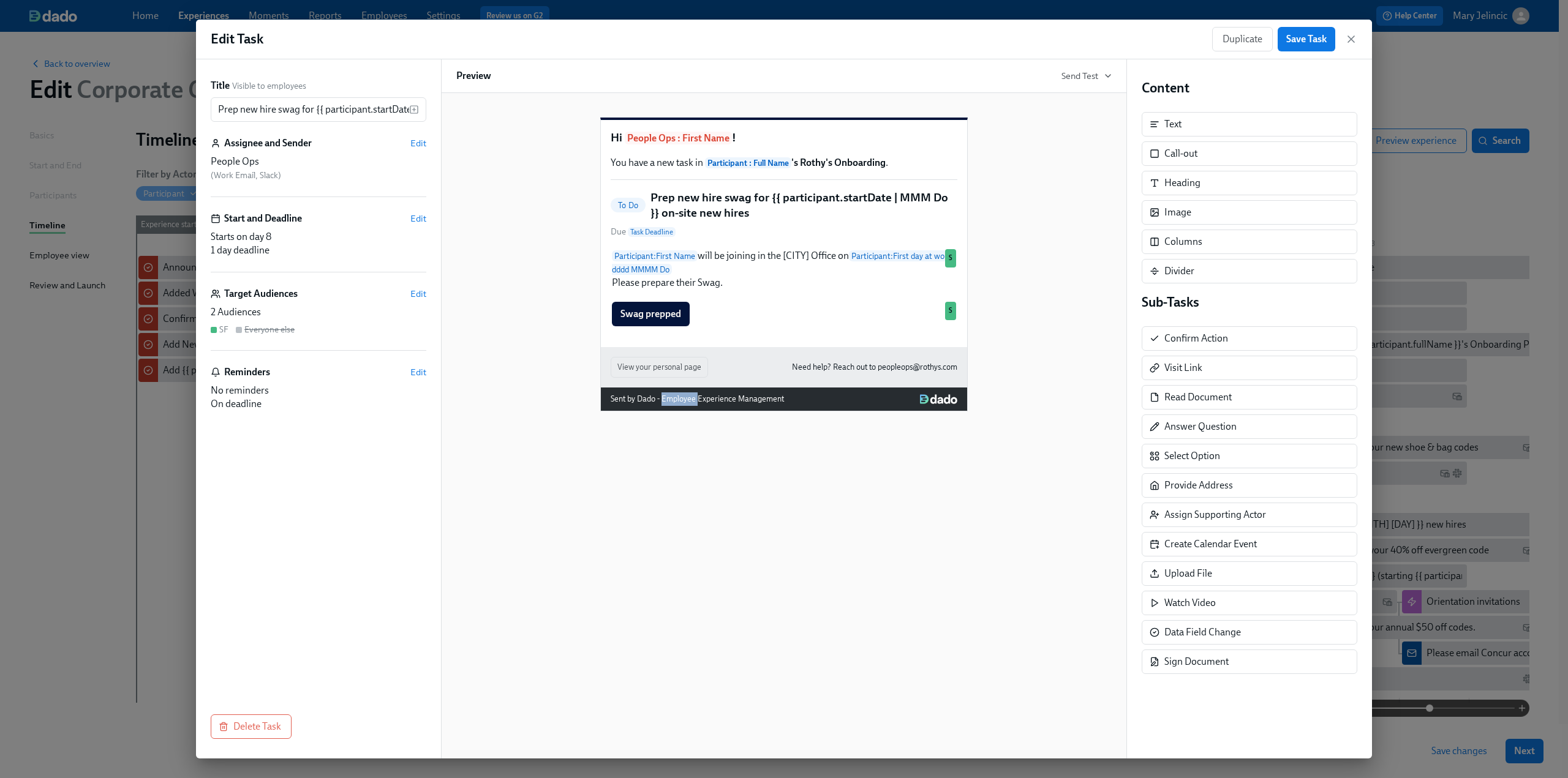 click on "Hi   People Ops   :   First Name ! You have a new task in   Participant   :   Full Name 's   Rothy's Onboarding . To Do Prep new hire swag for {{ participant.startDate | MMM Do }} on-site new hires Due   Task Deadline Participant :  First Name  will be joining in the [CITY] Office on  Participant :  First day at work  | dddd MMMM Do
Please prepare their Swag.   Duplicate   Delete S Swag prepped   Duplicate   Delete S View your personal page Need help? Reach out to peopleops@rothys.com Sent by Dado - Employee Experience Management" at bounding box center (784, 425) 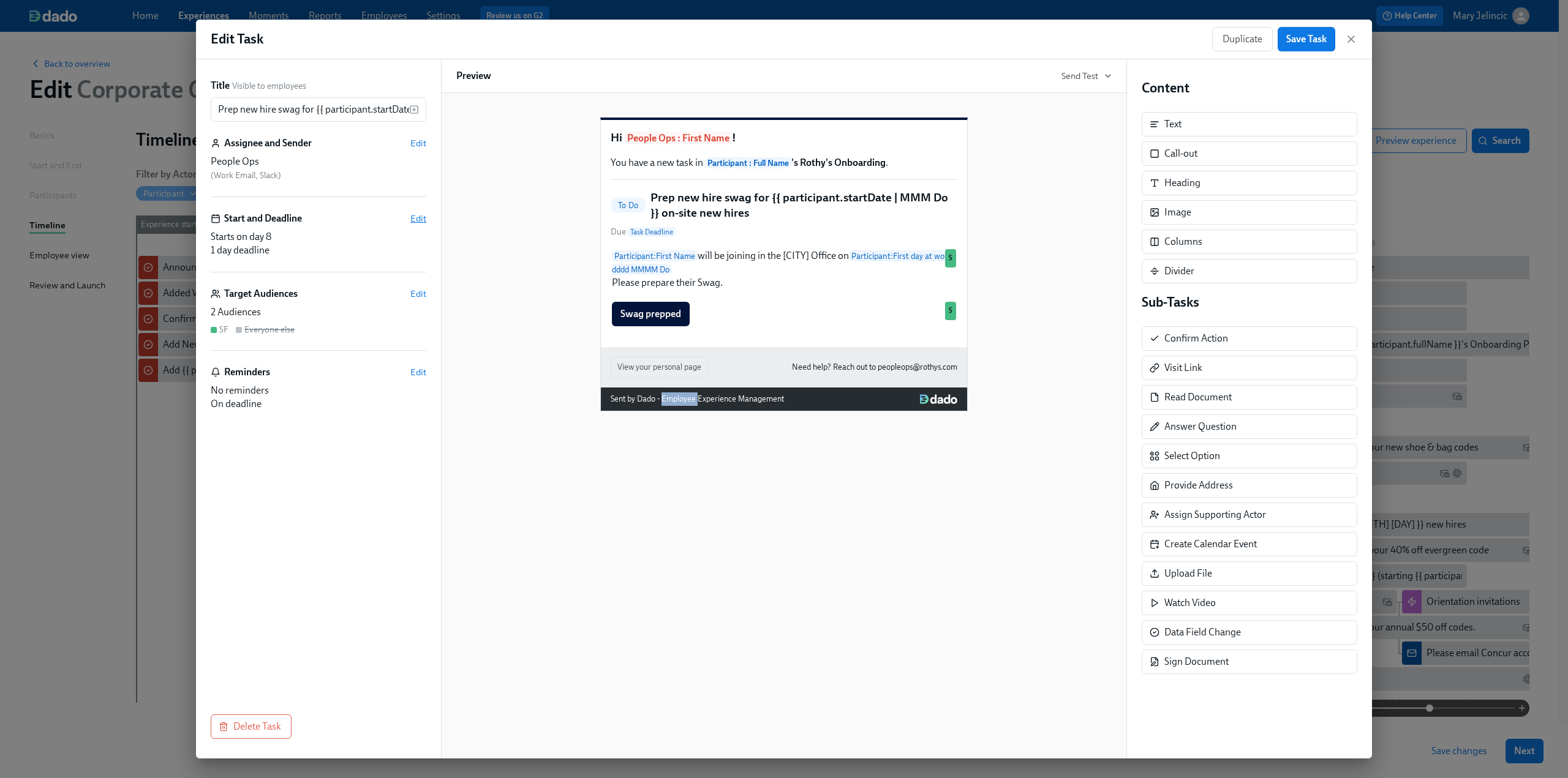click on "Edit" at bounding box center (418, 219) 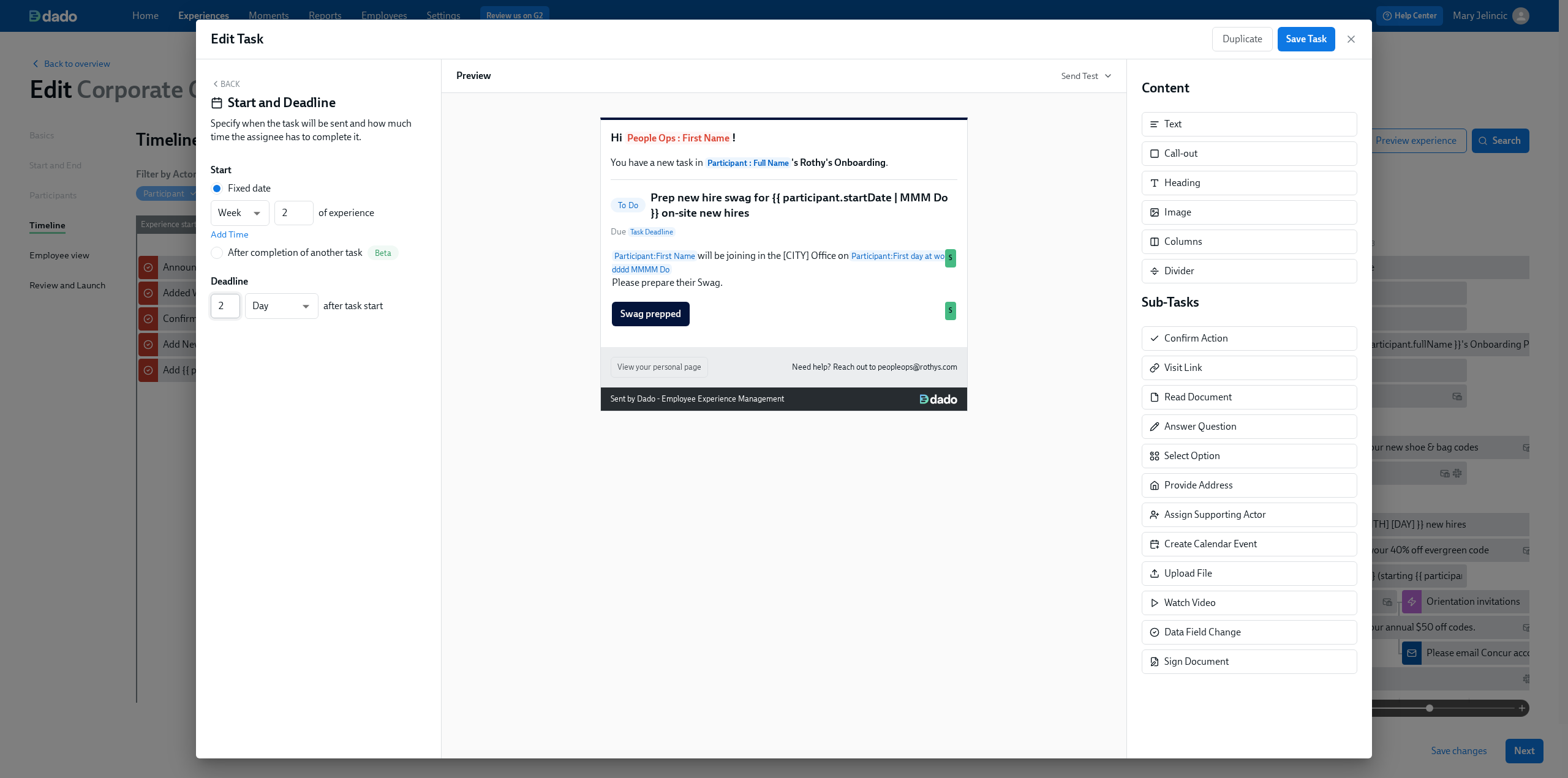 click on "2" at bounding box center (225, 306) 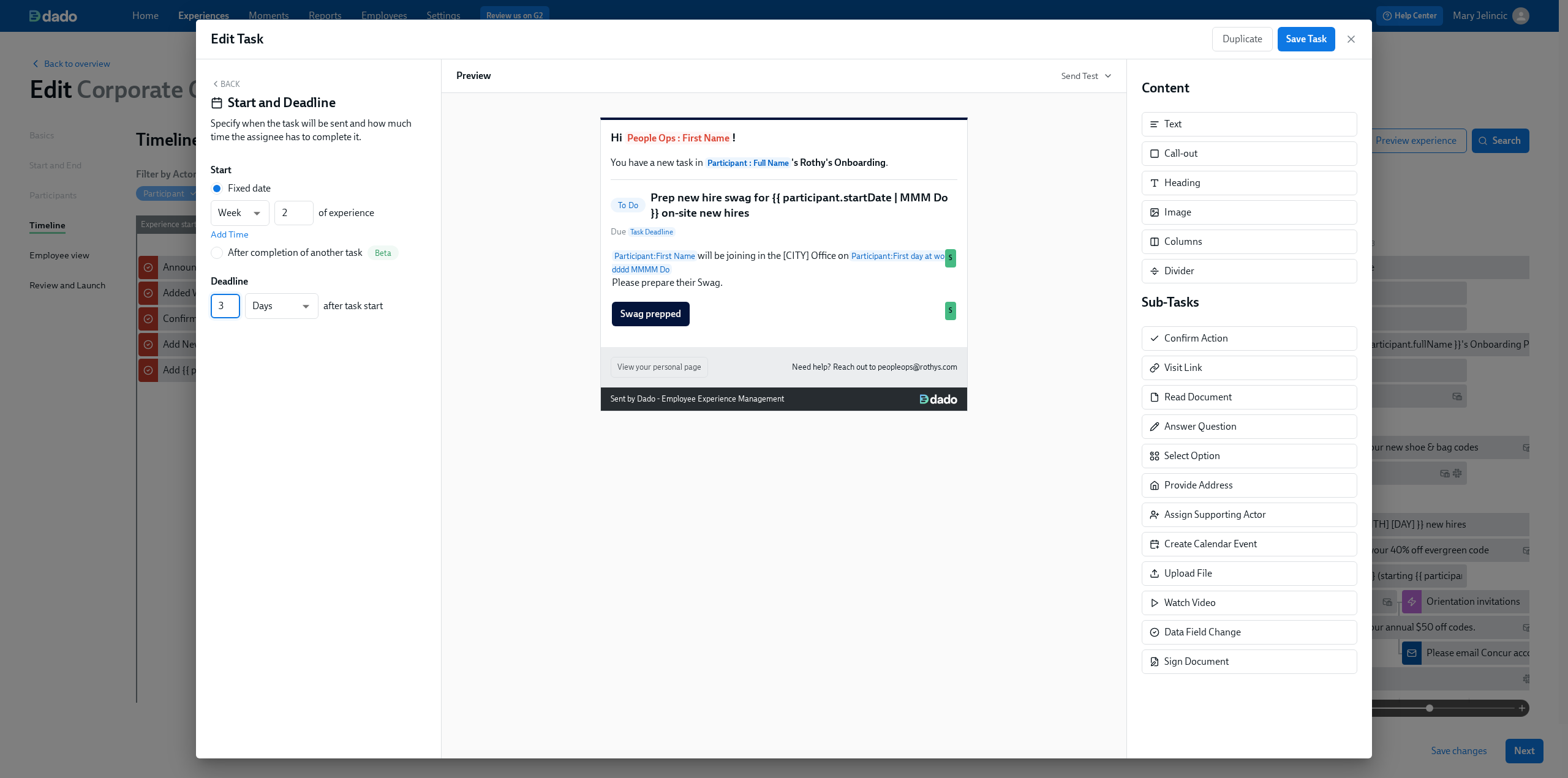 click on "3" at bounding box center [225, 306] 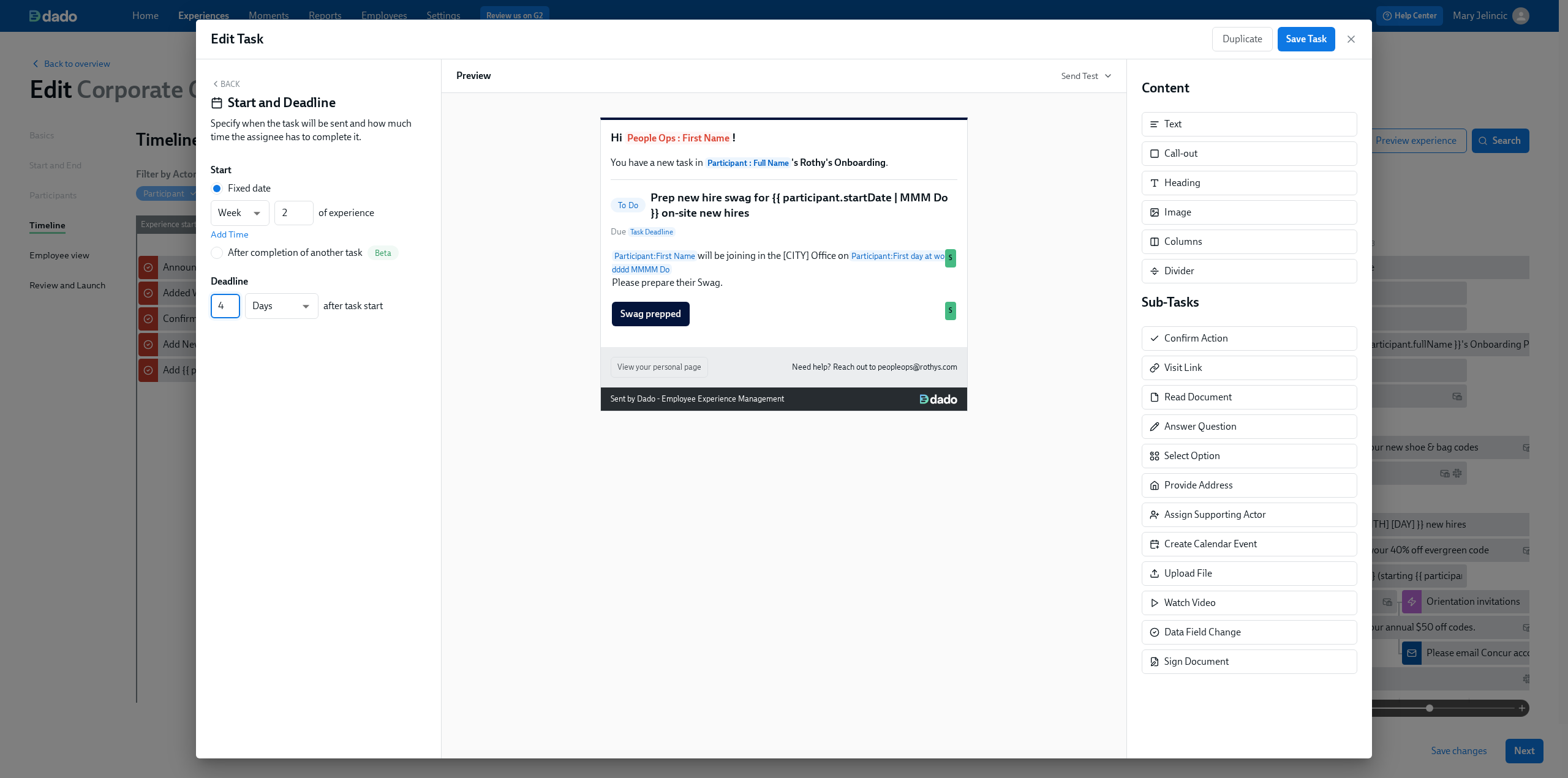 click on "4" at bounding box center [225, 306] 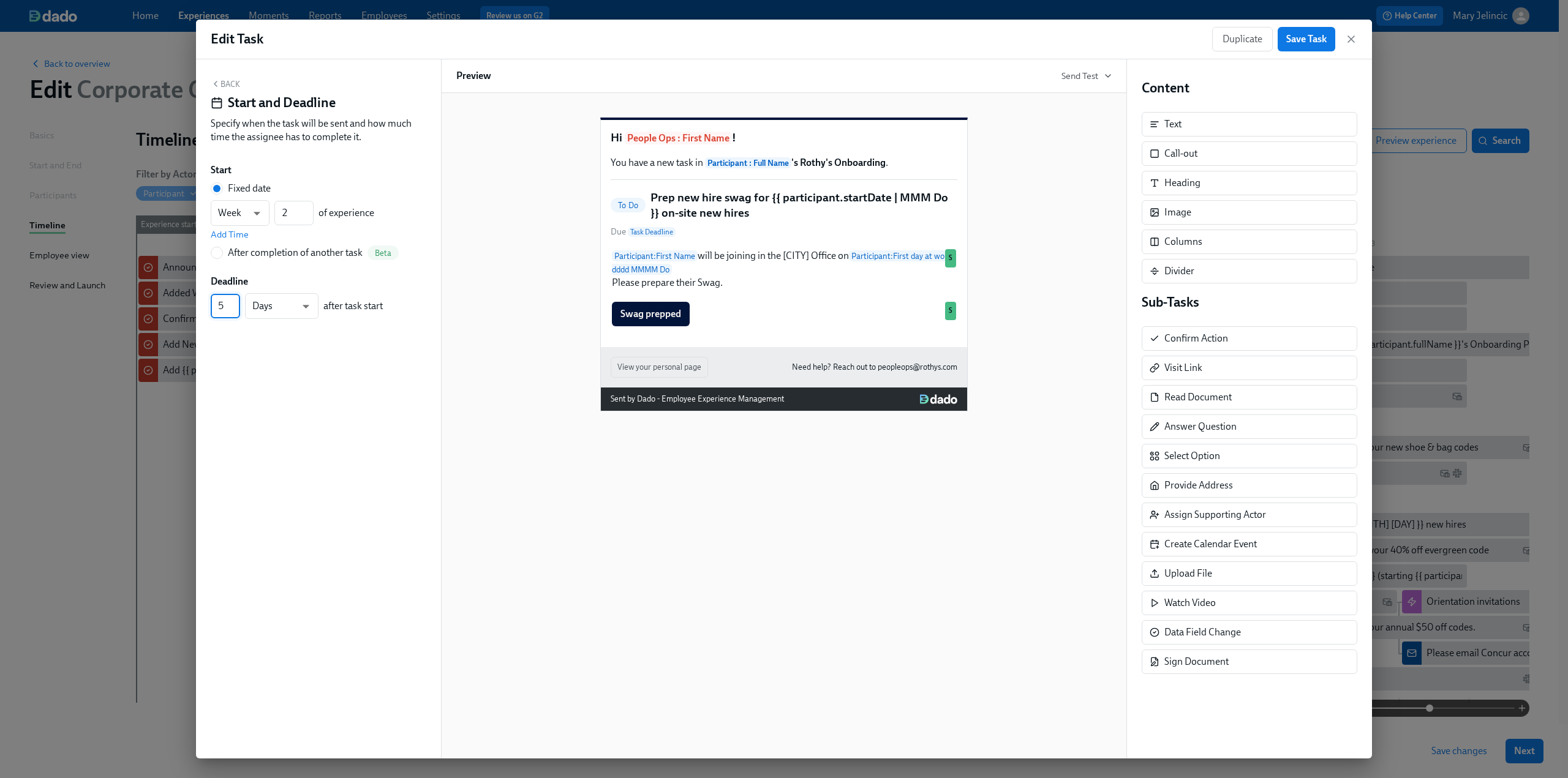 type on "5" 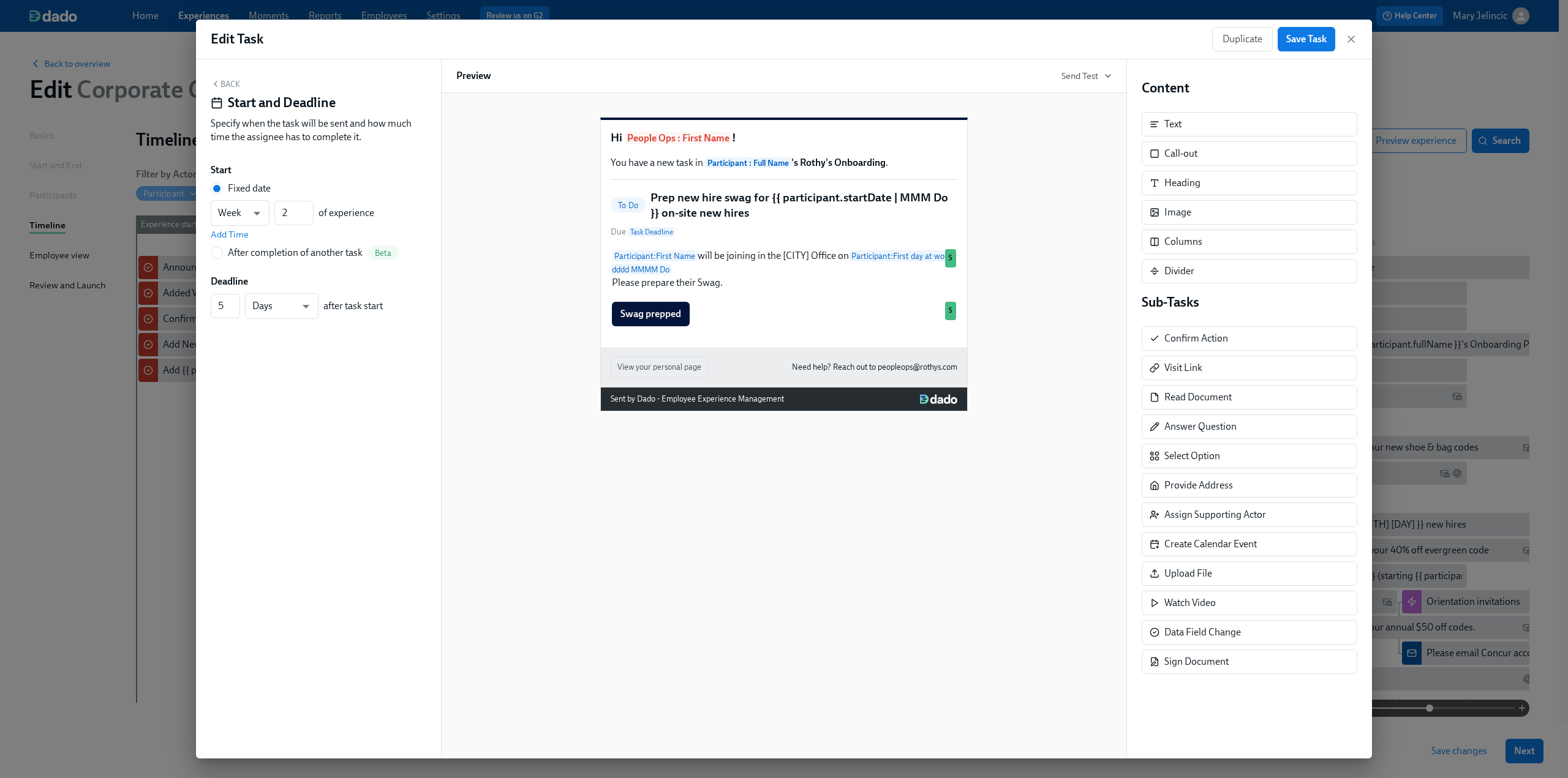 click on "Back" at bounding box center [225, 84] 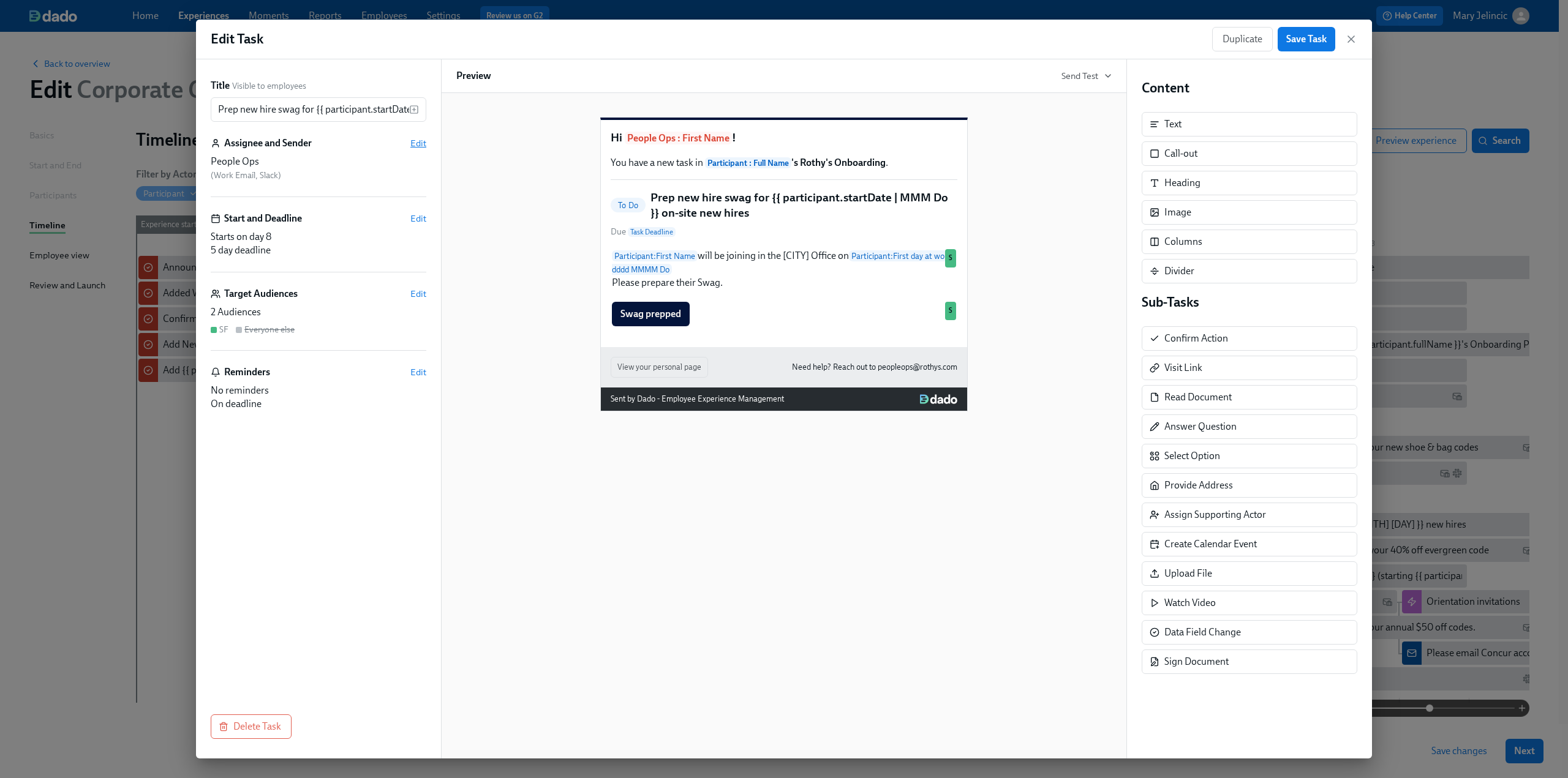 click on "Edit" at bounding box center [418, 143] 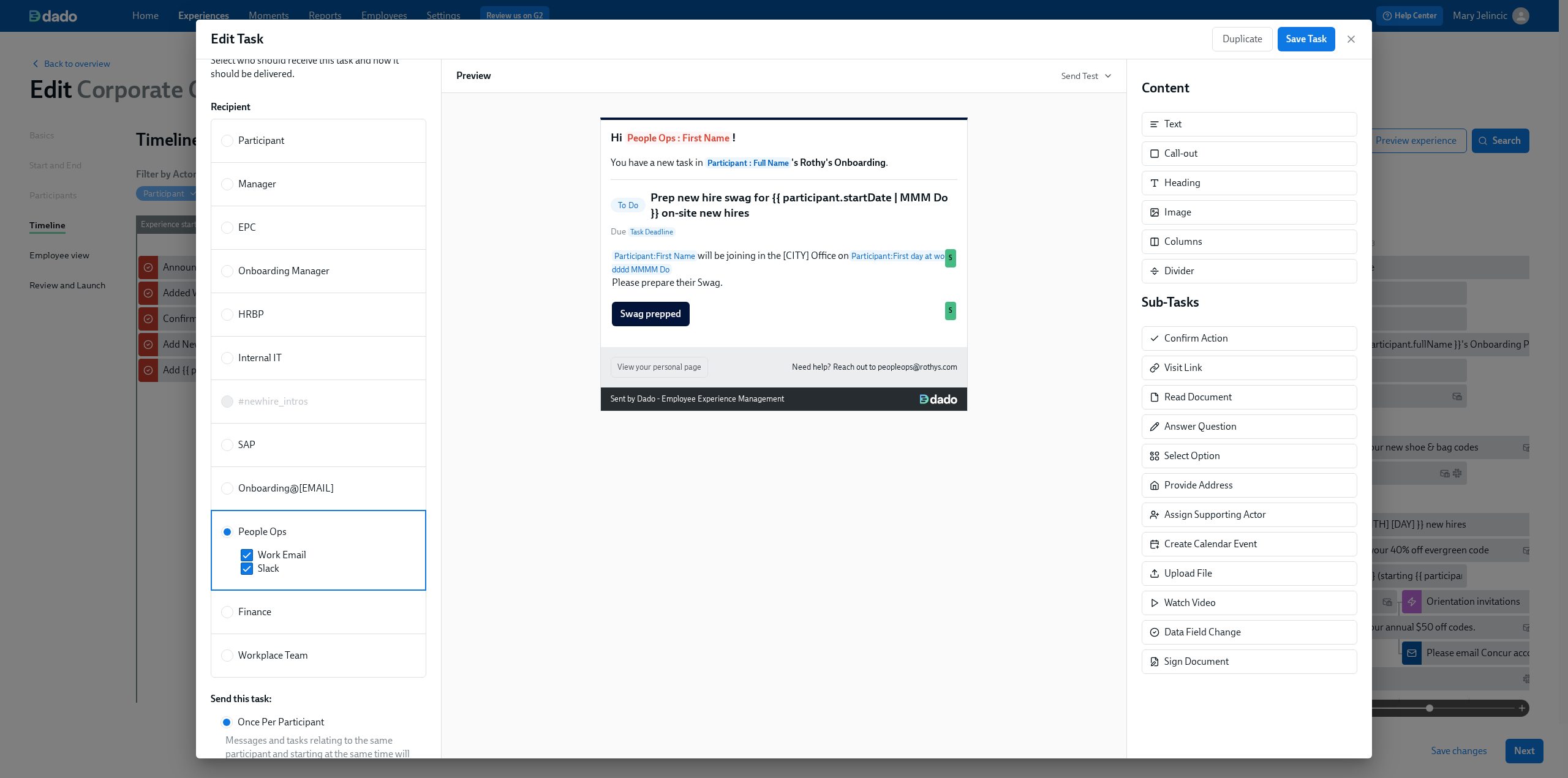 scroll, scrollTop: 122, scrollLeft: 0, axis: vertical 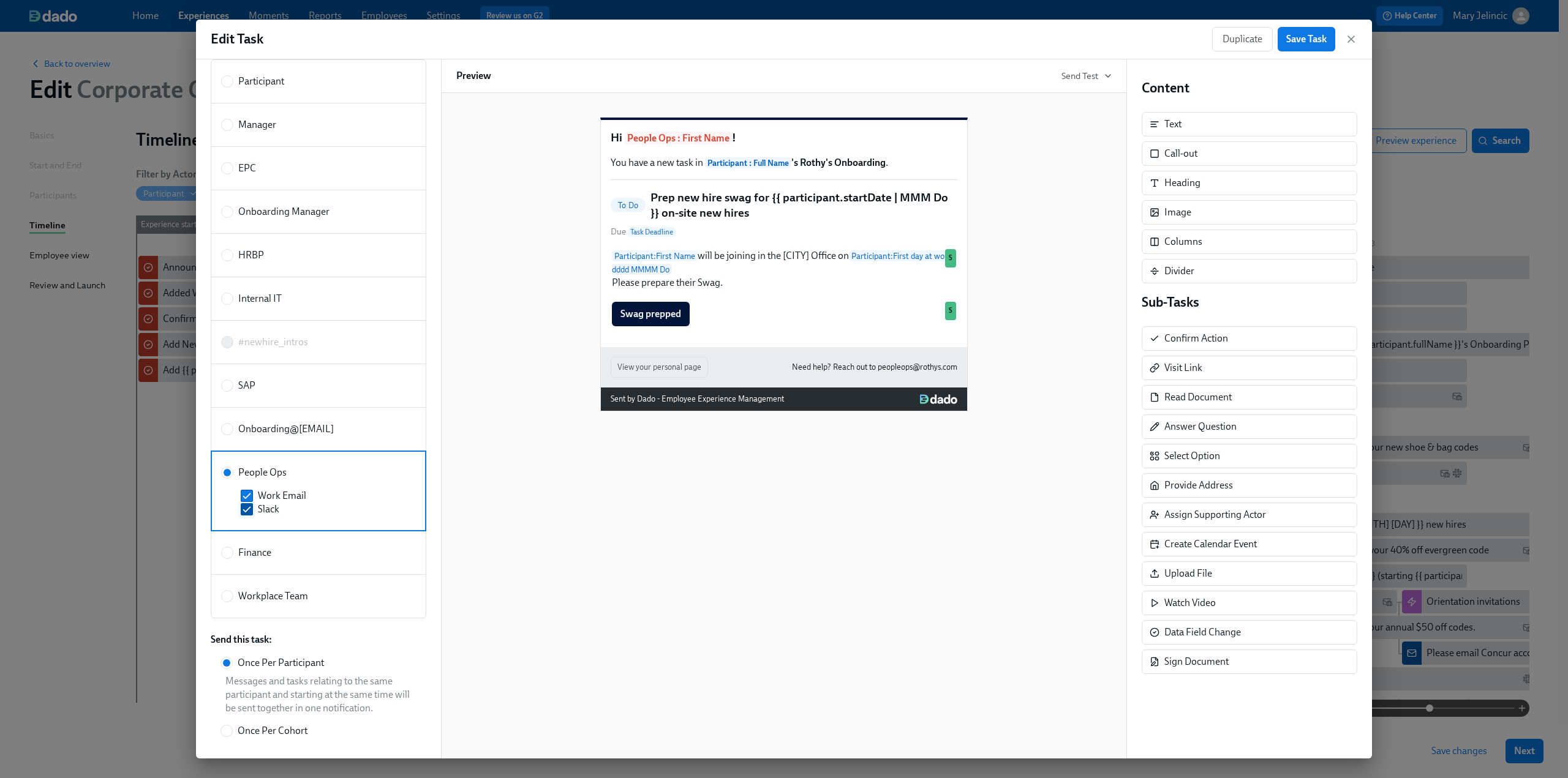 click on "Slack" at bounding box center (247, 509) 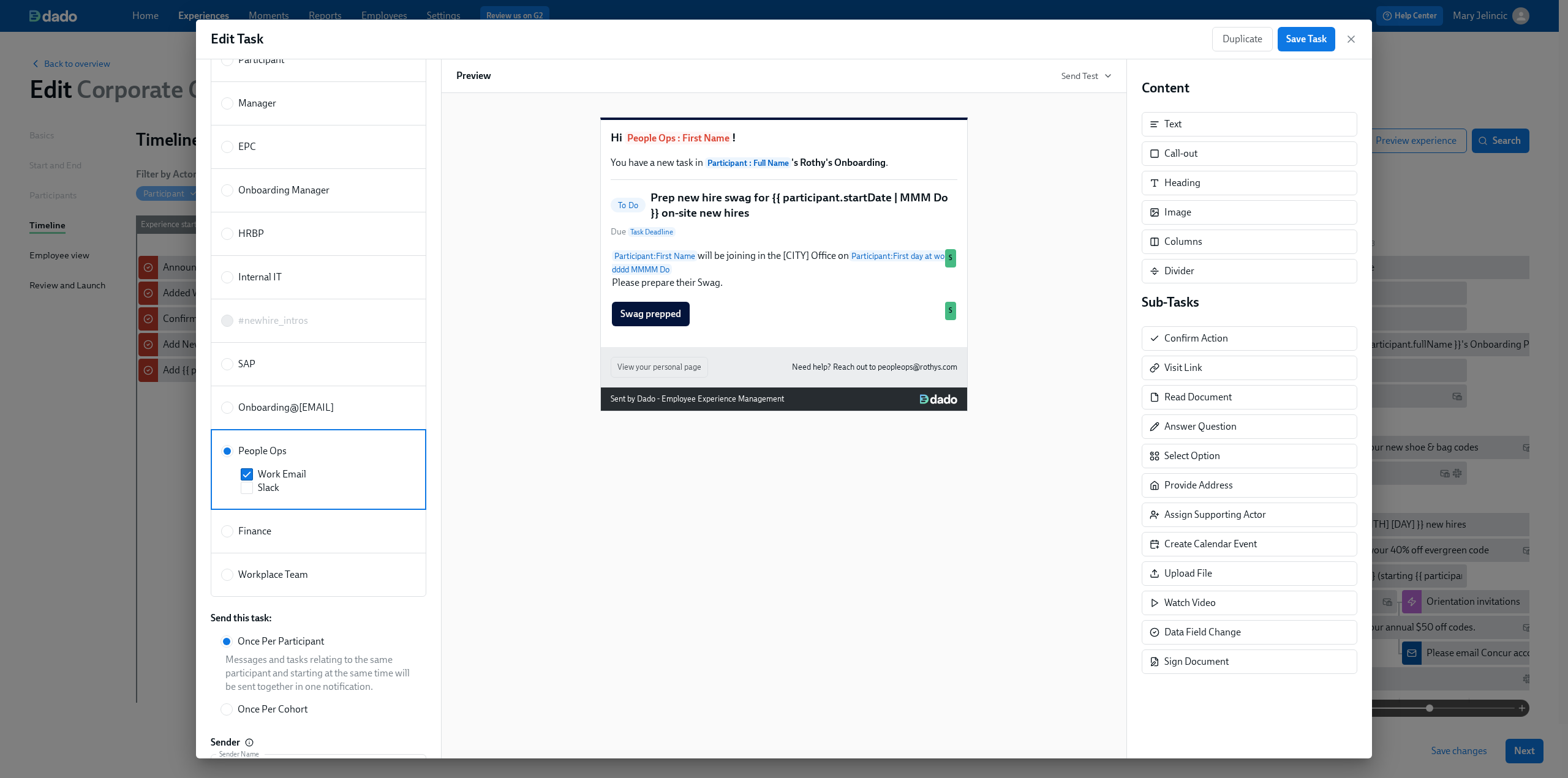 scroll, scrollTop: 0, scrollLeft: 0, axis: both 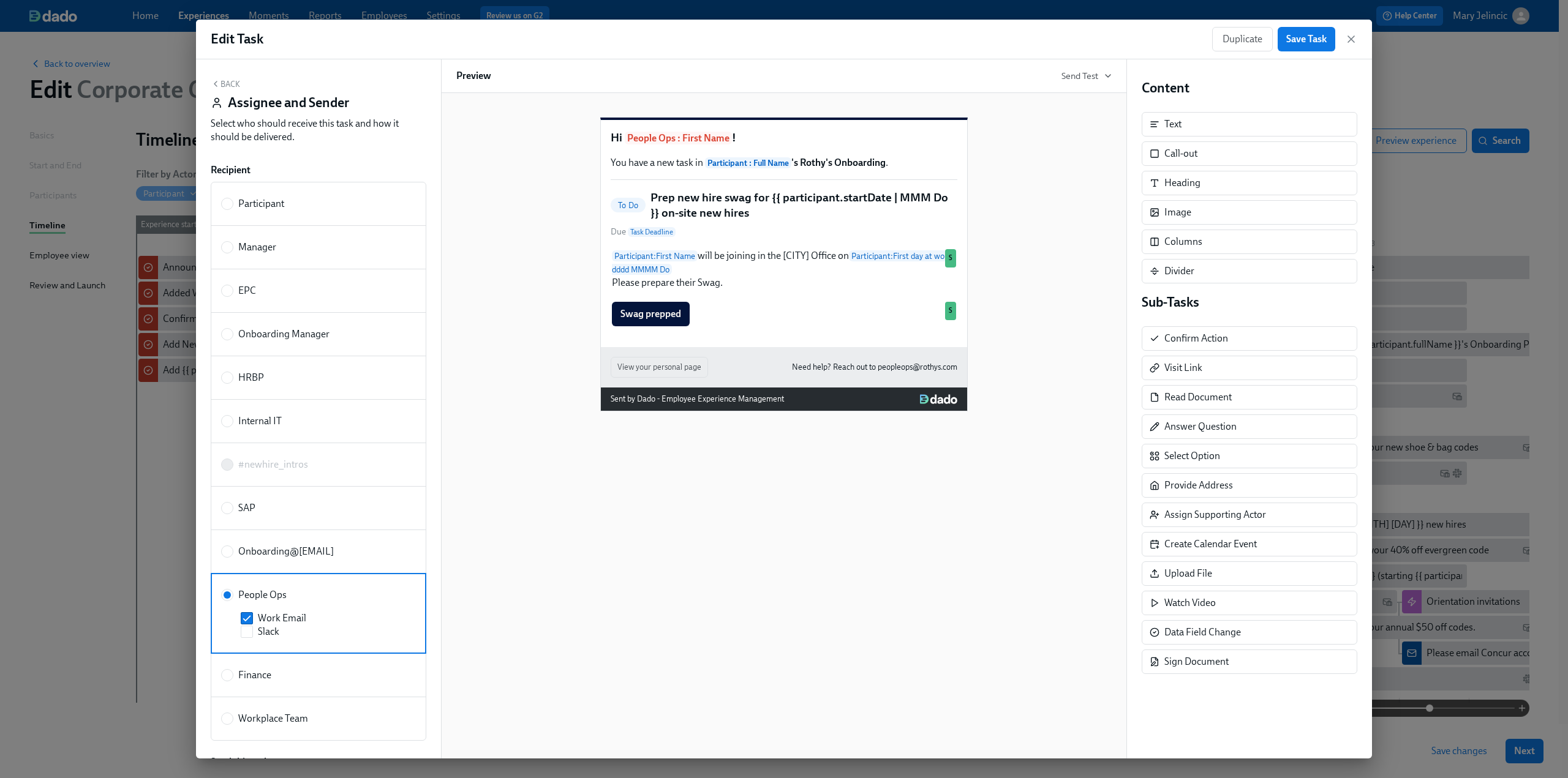 click on "Back" at bounding box center (225, 84) 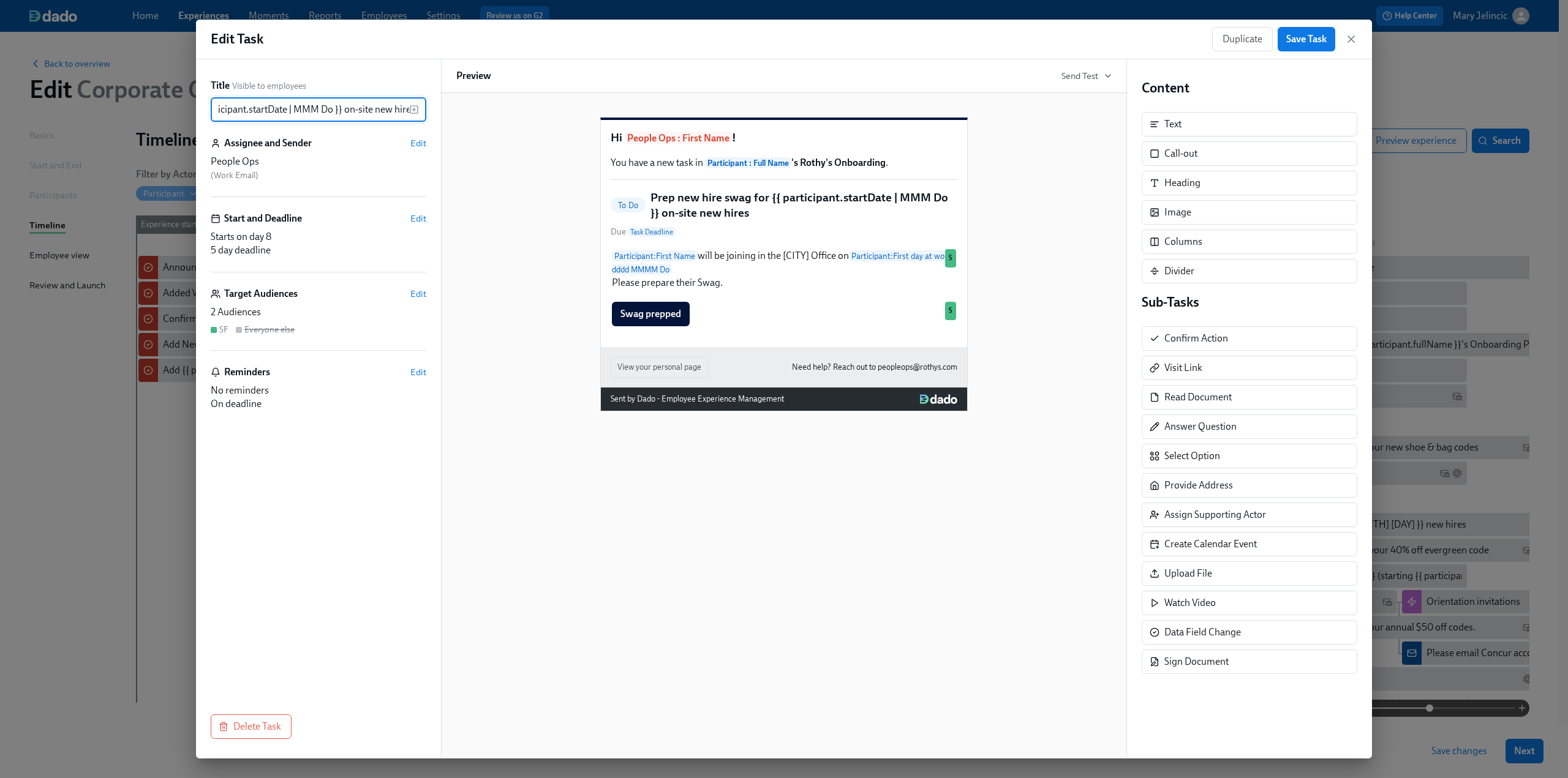 scroll, scrollTop: 0, scrollLeft: 129, axis: horizontal 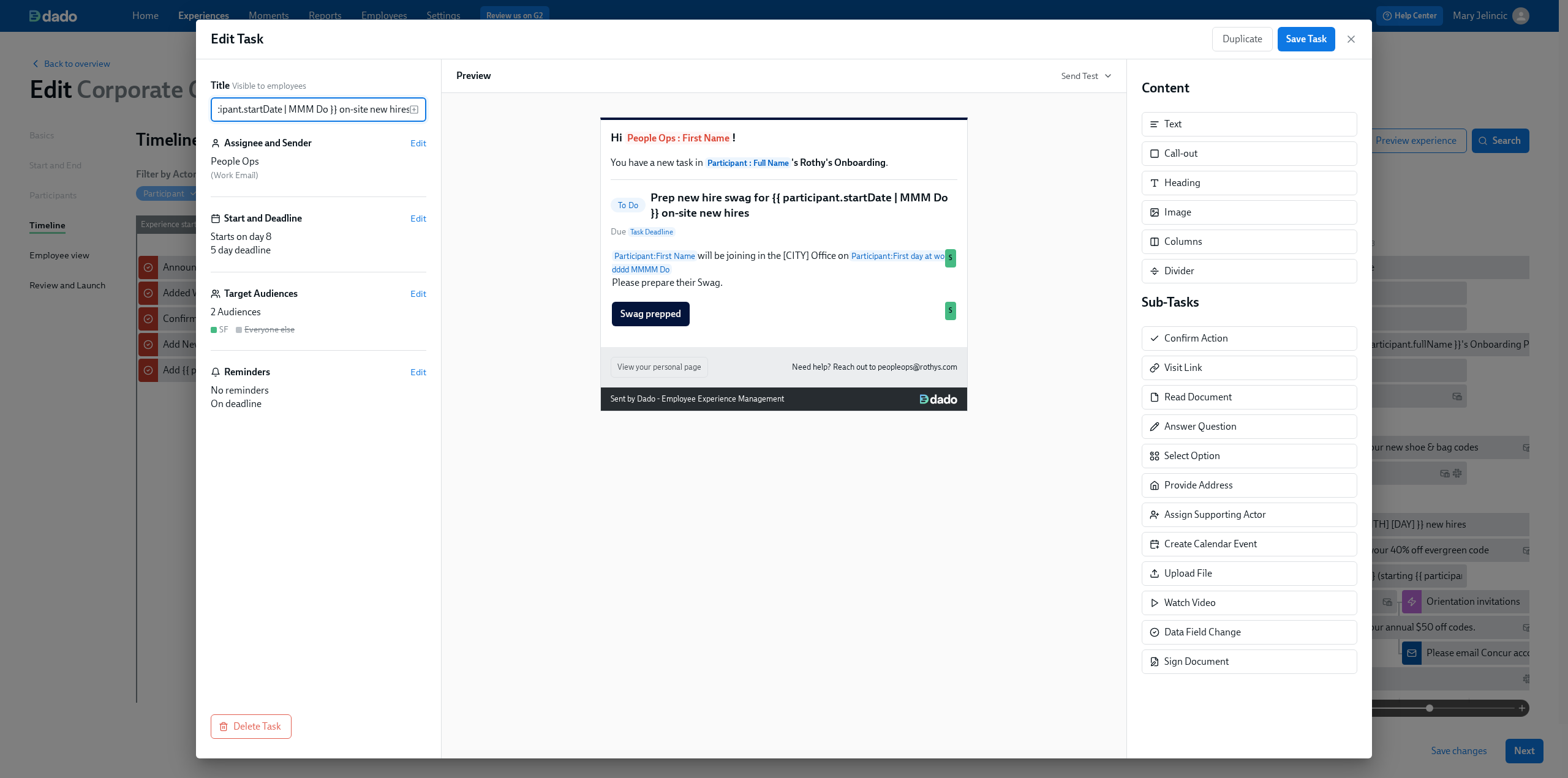 drag, startPoint x: 313, startPoint y: 111, endPoint x: 432, endPoint y: 110, distance: 119.0042 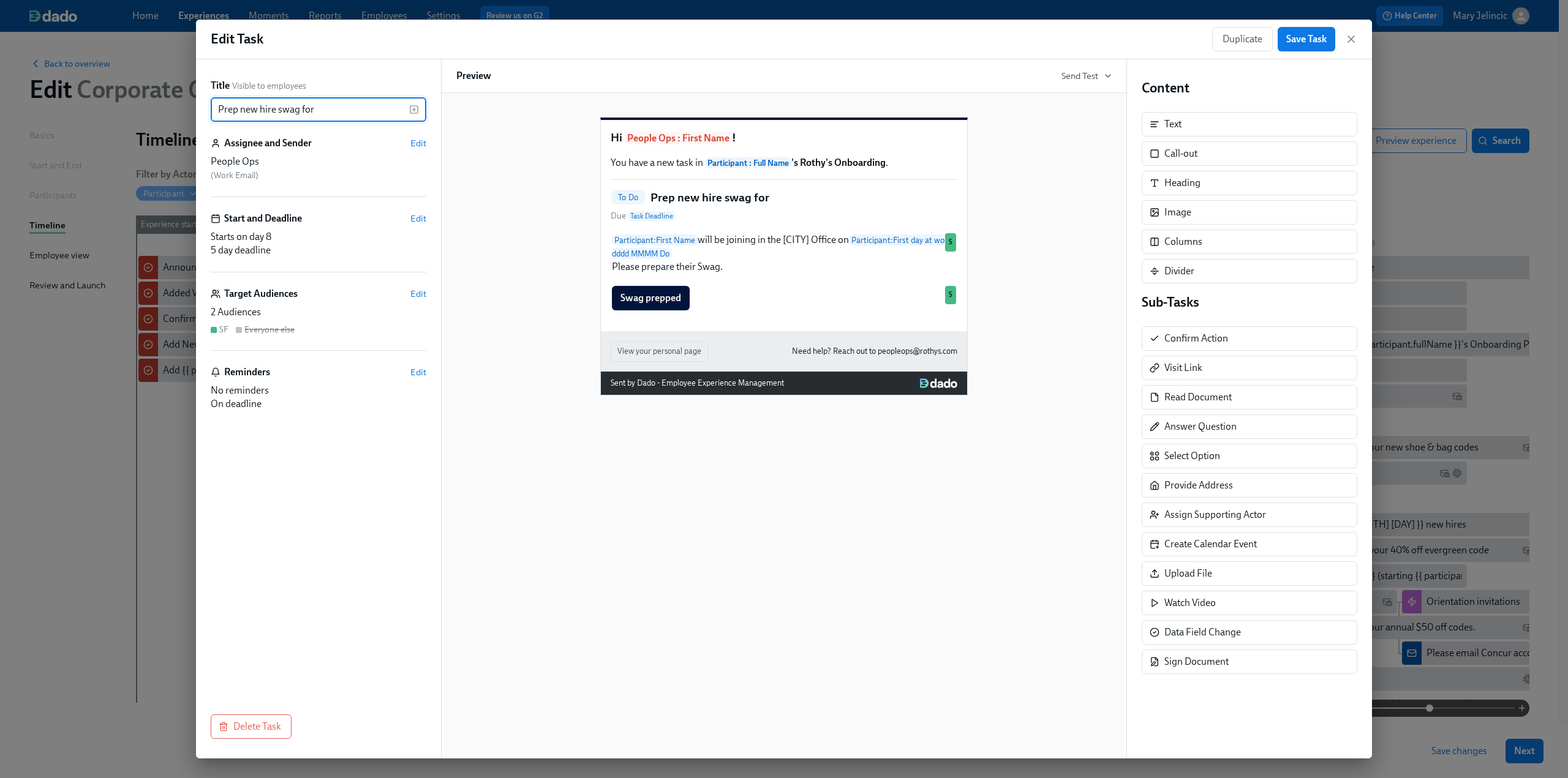 scroll, scrollTop: 0, scrollLeft: 0, axis: both 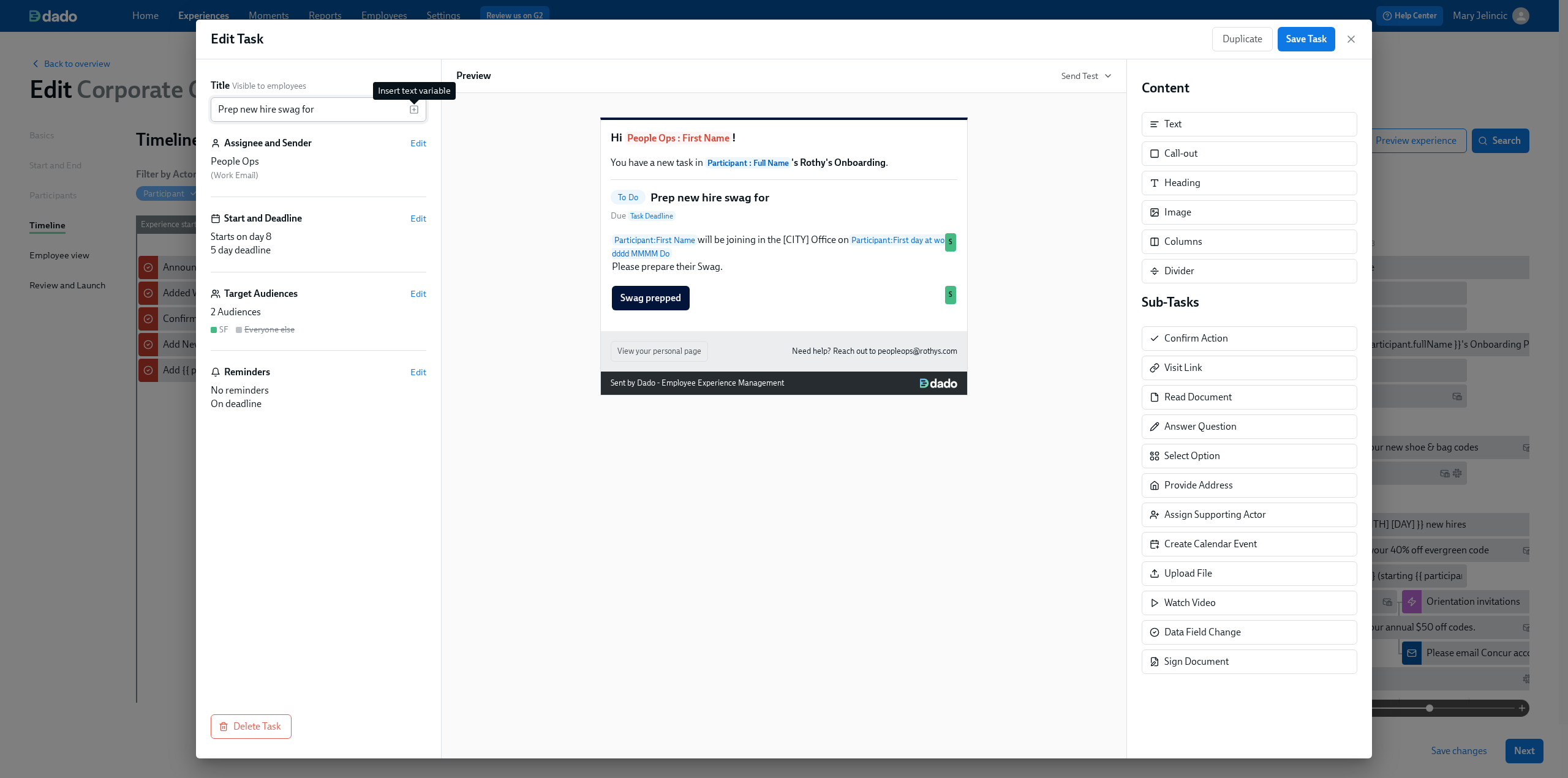 click 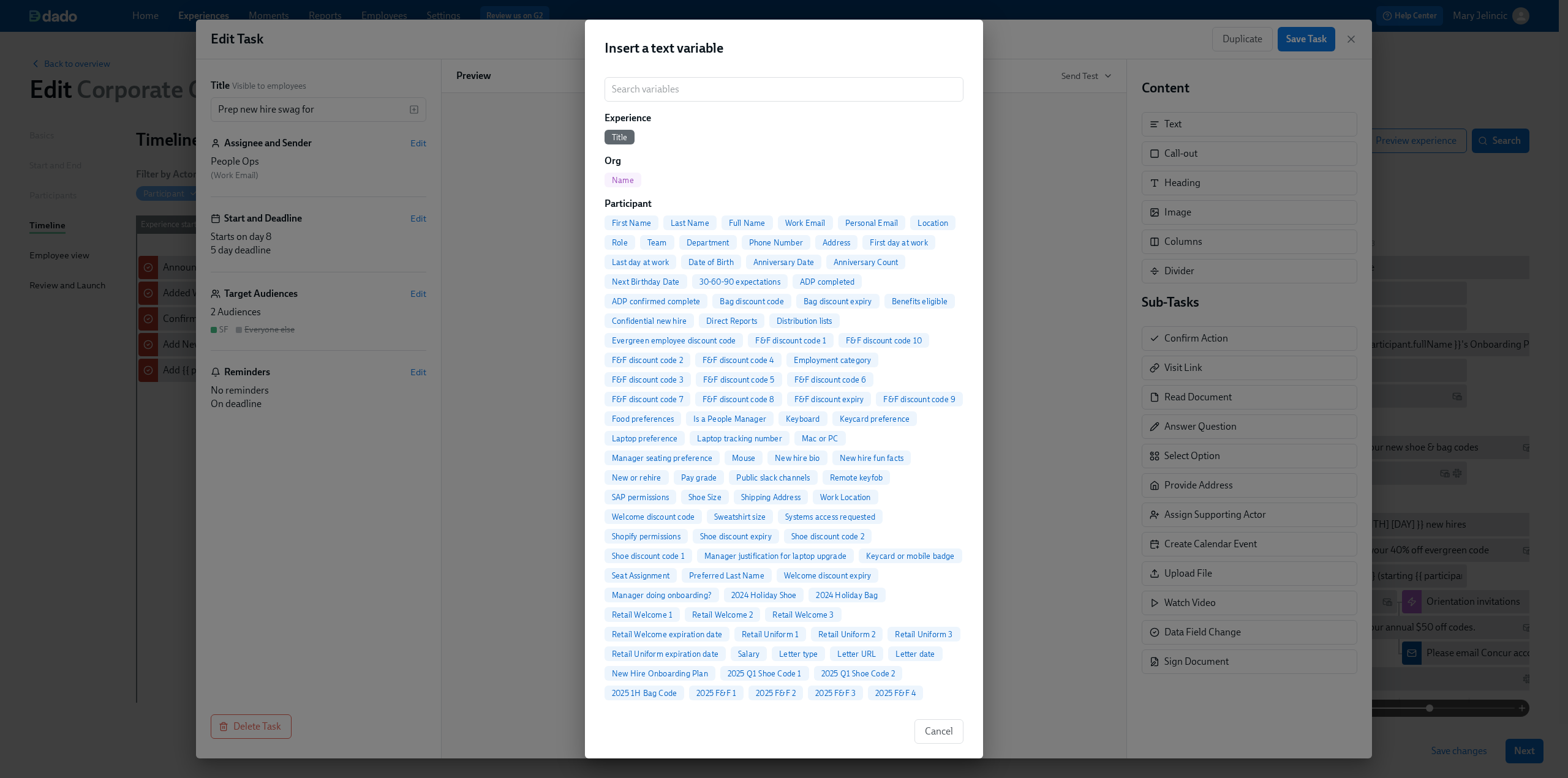click on "Full Name" at bounding box center [747, 223] 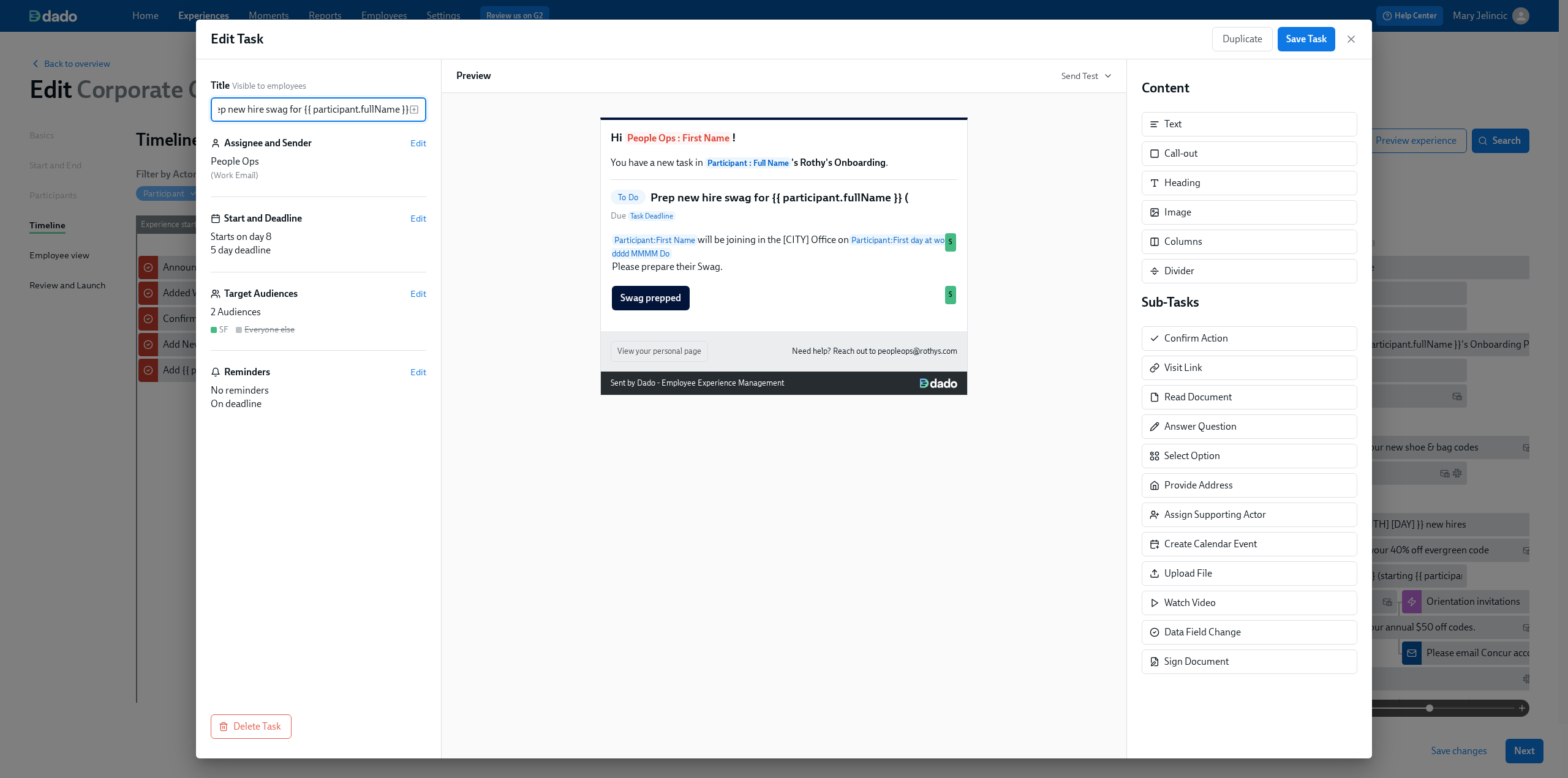scroll, scrollTop: 0, scrollLeft: 16, axis: horizontal 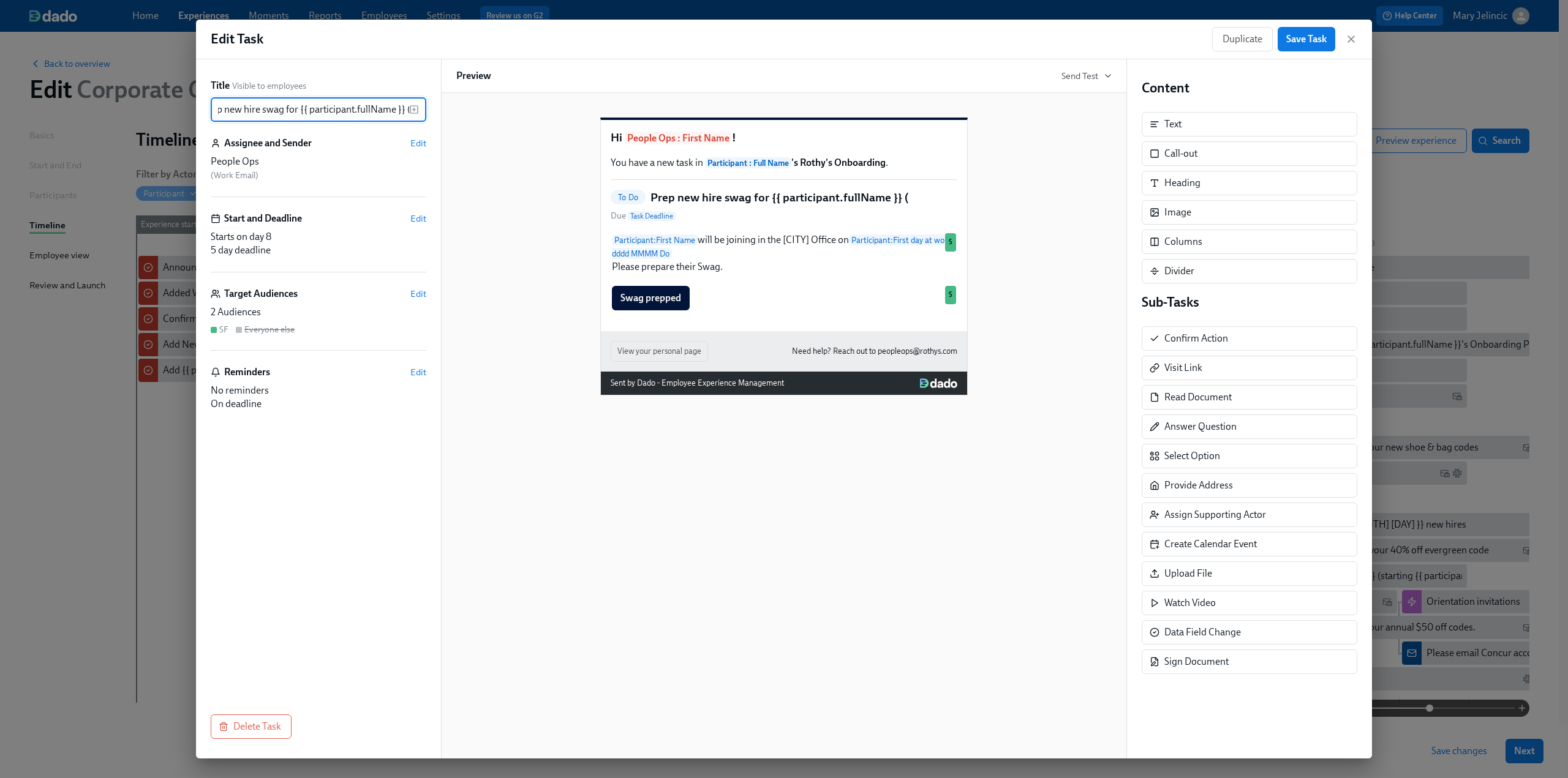 type on "Prep new hire swag for {{ participant.fullName }} (" 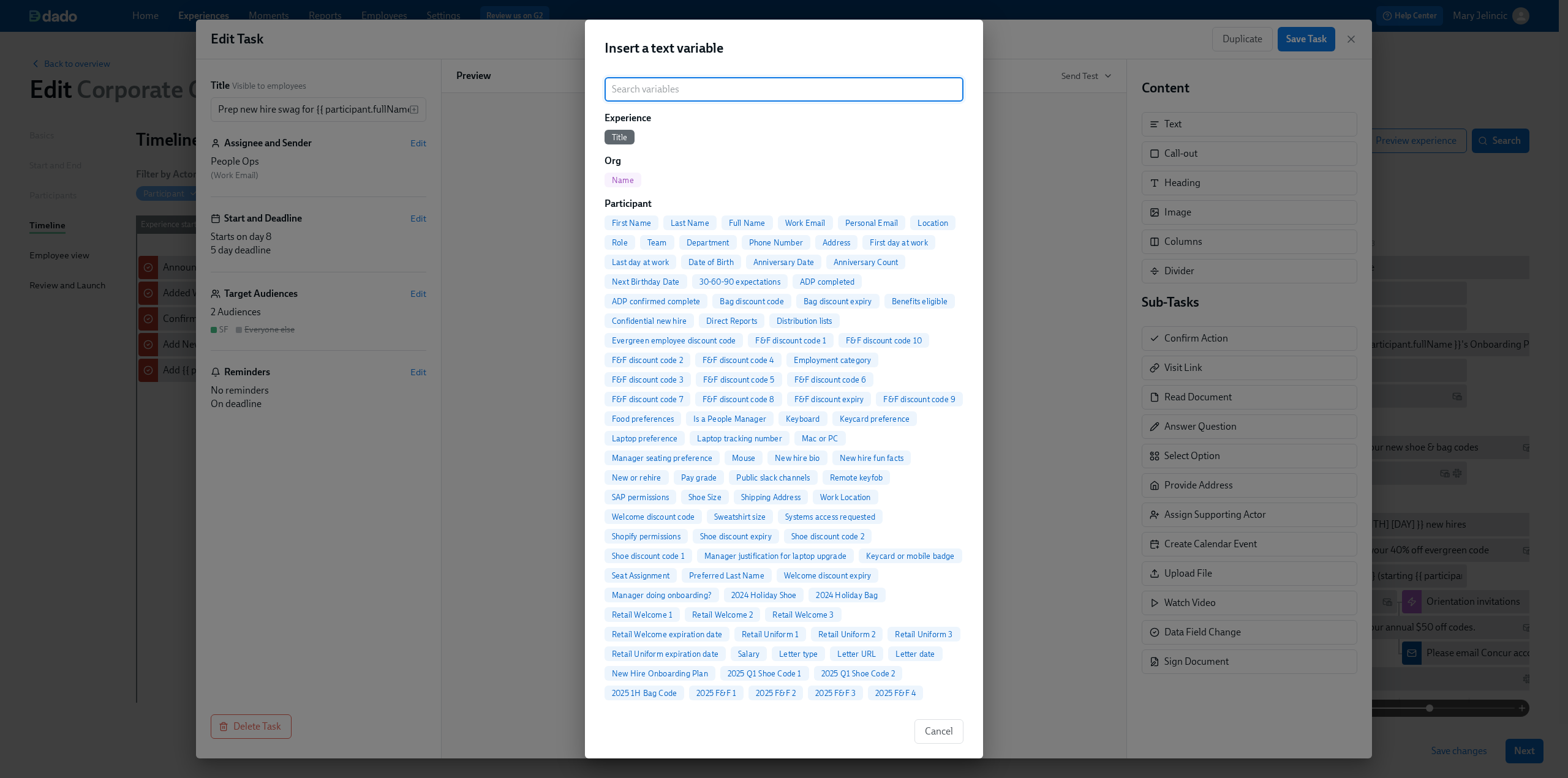 click at bounding box center [784, 89] 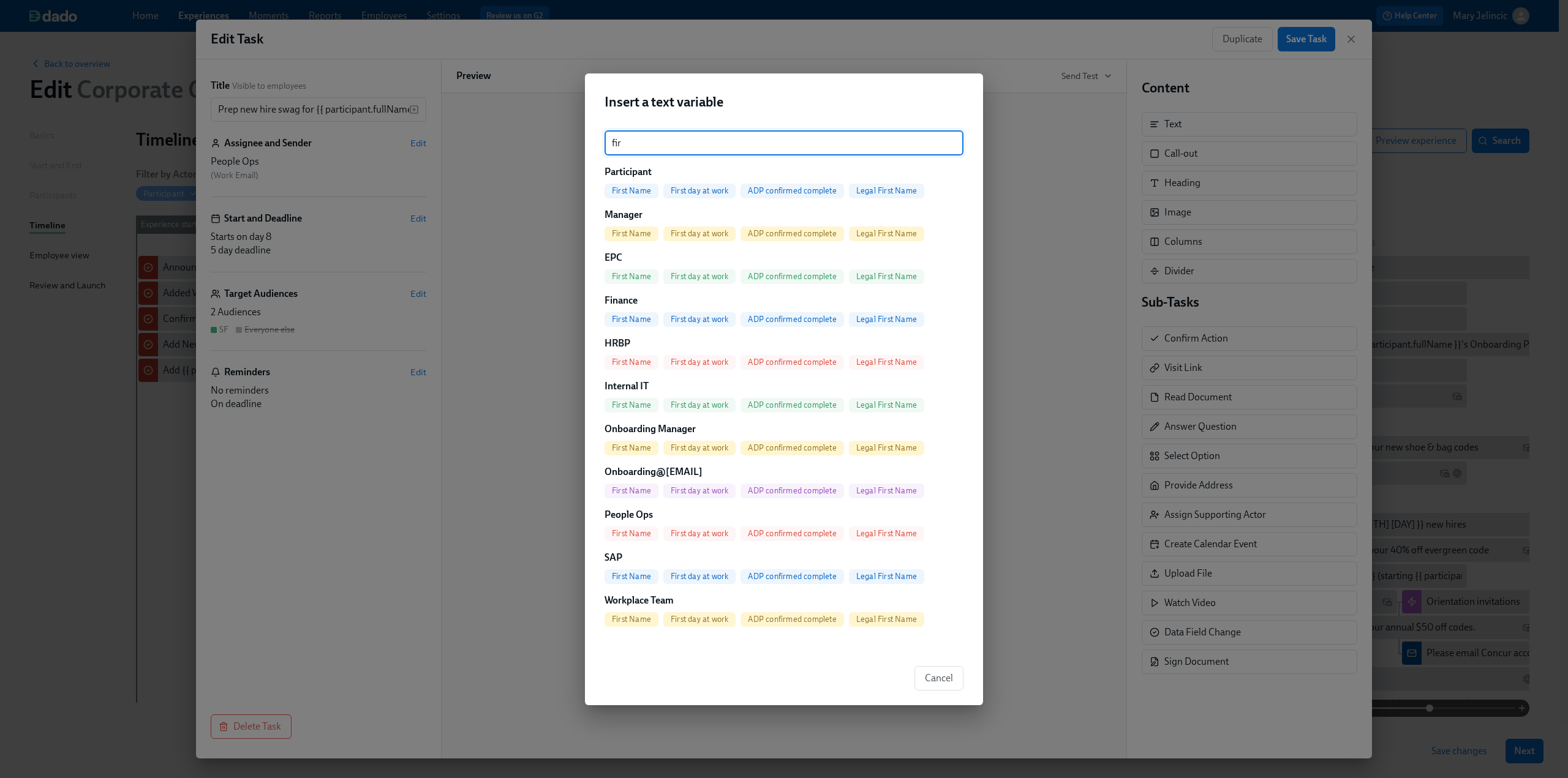 type on "fir" 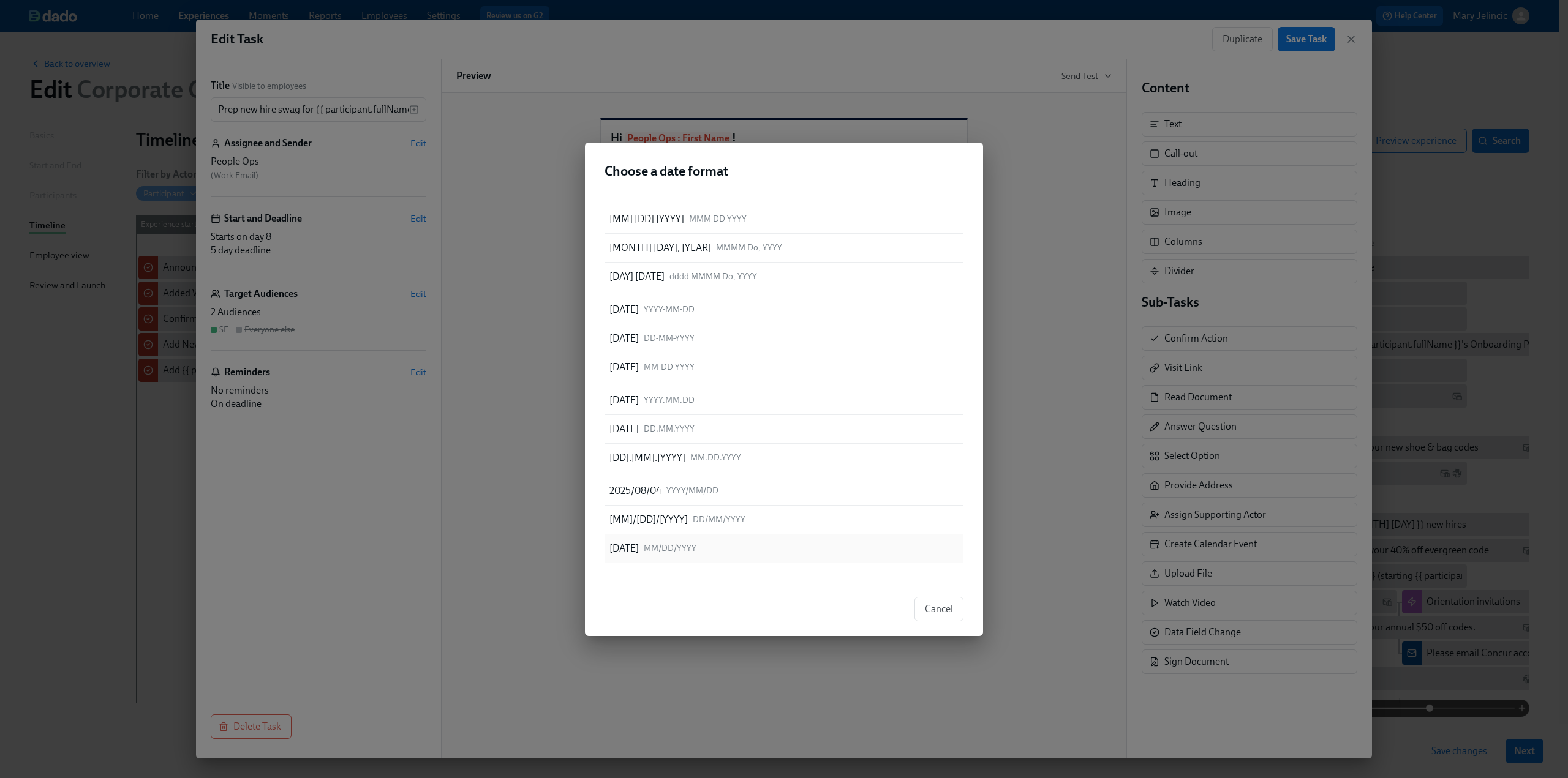 click on "[DATE]" at bounding box center [784, 548] 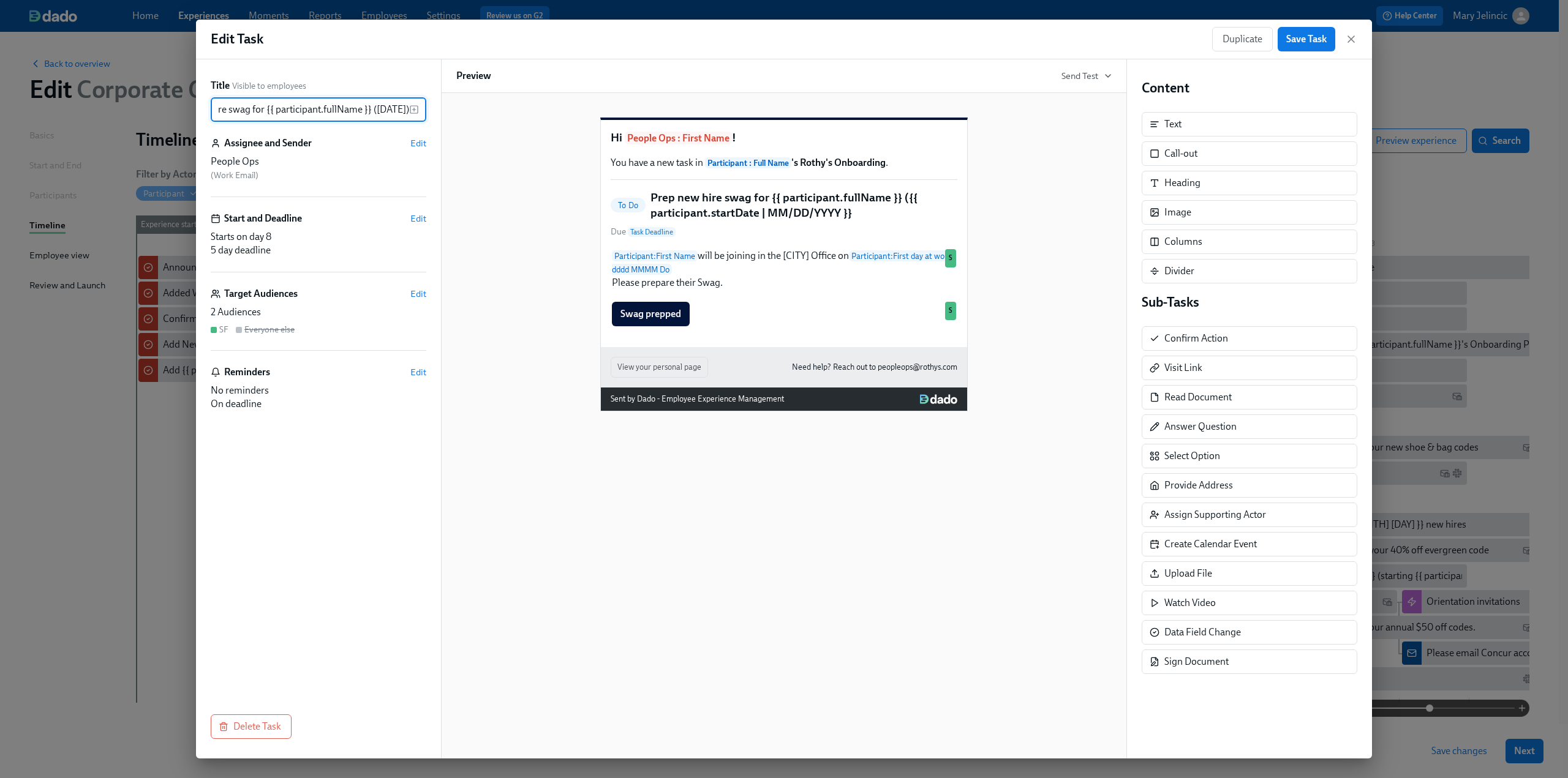scroll, scrollTop: 0, scrollLeft: 190, axis: horizontal 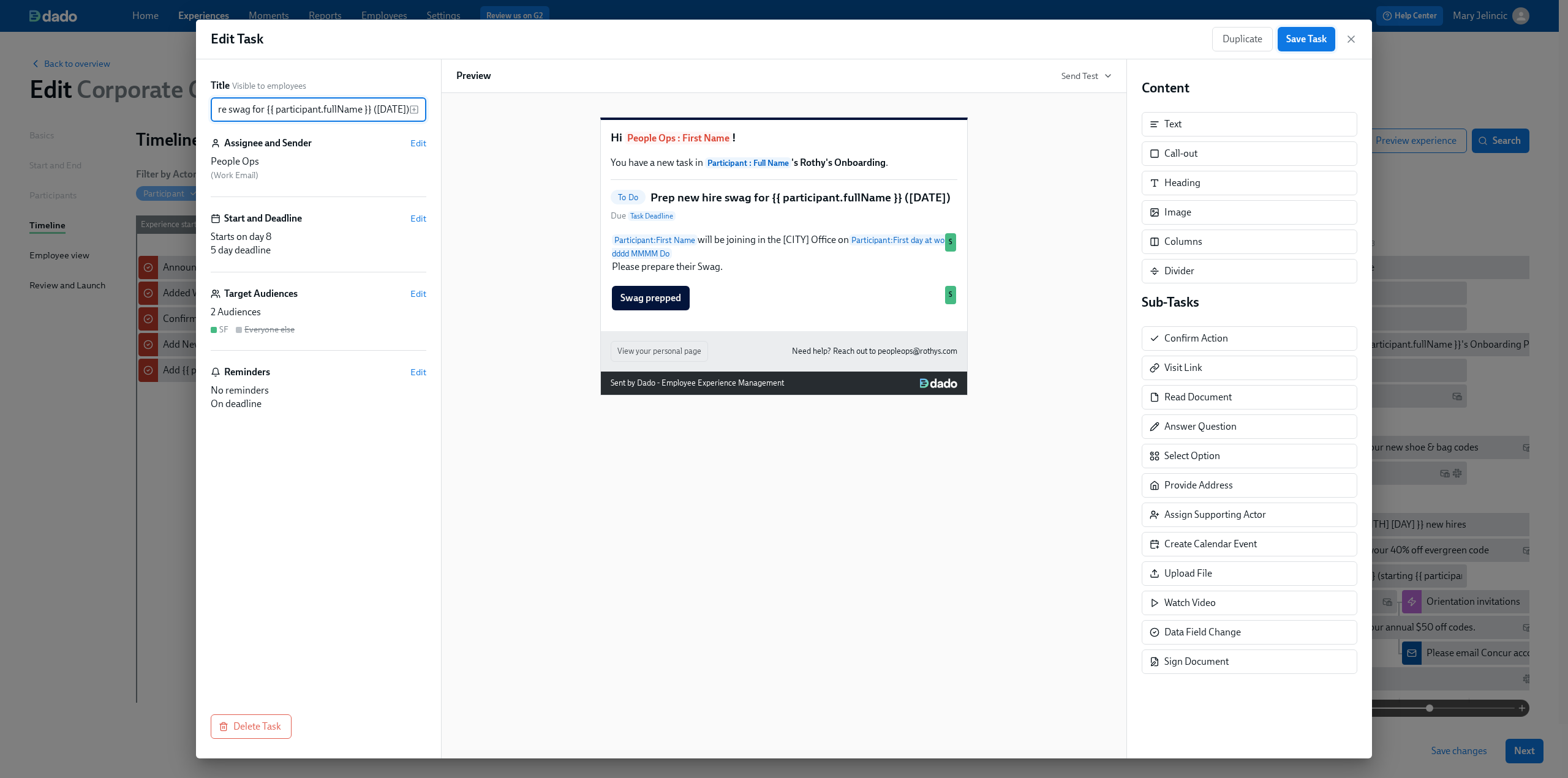 type on "Prep new hire swag for {{ participant.fullName }} ([DATE])" 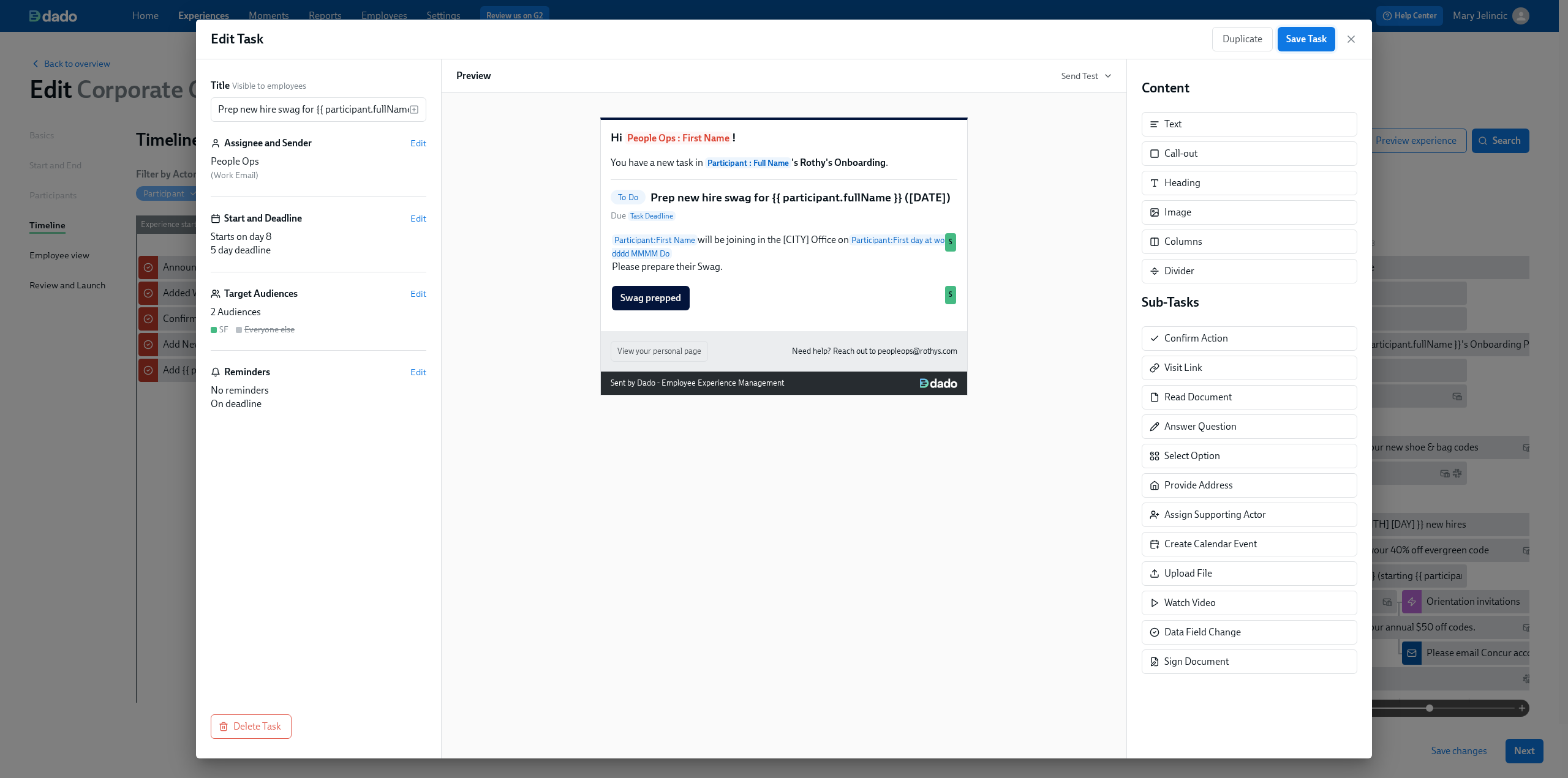 click on "Save Task" at bounding box center (1306, 39) 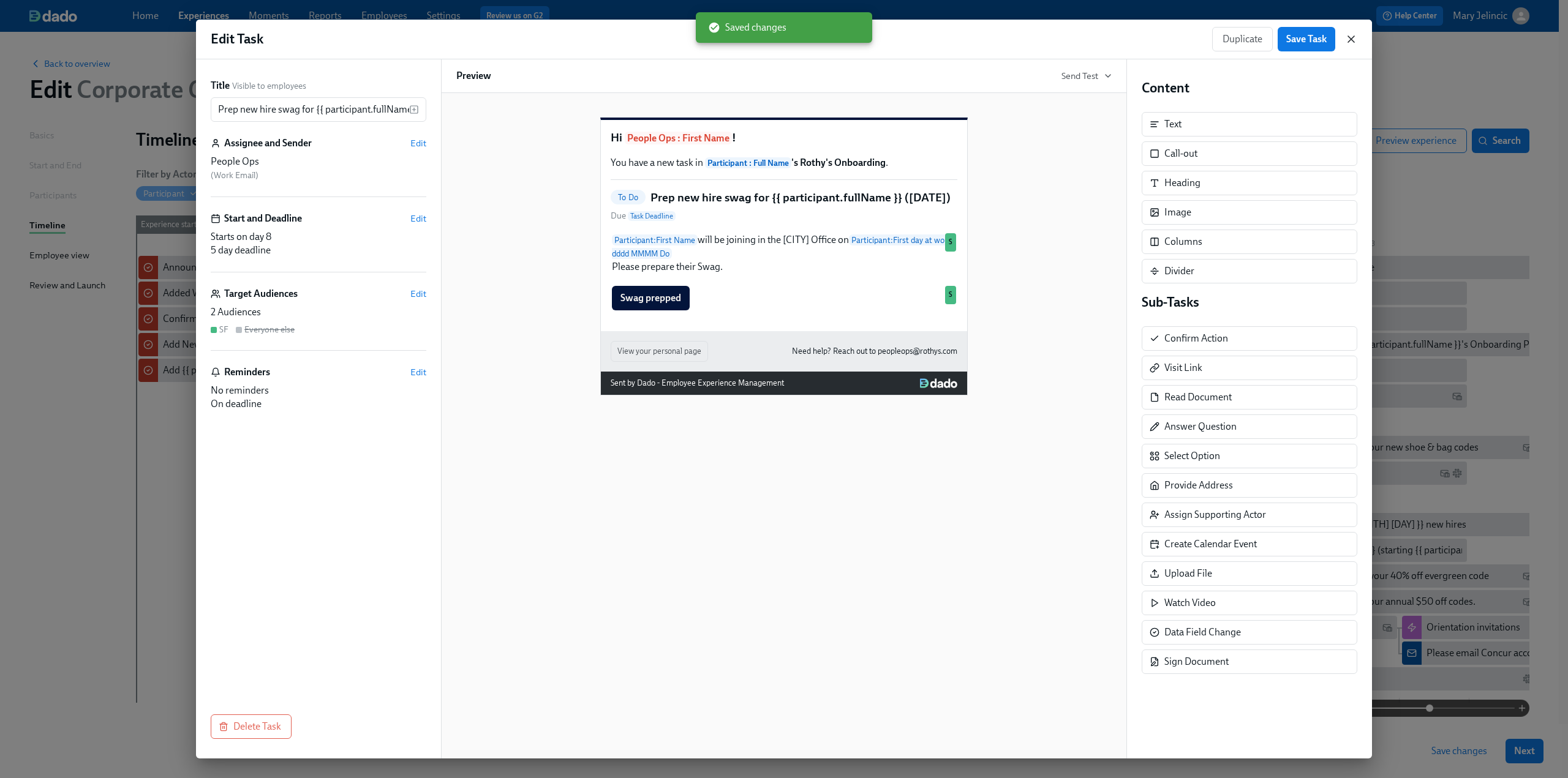 click 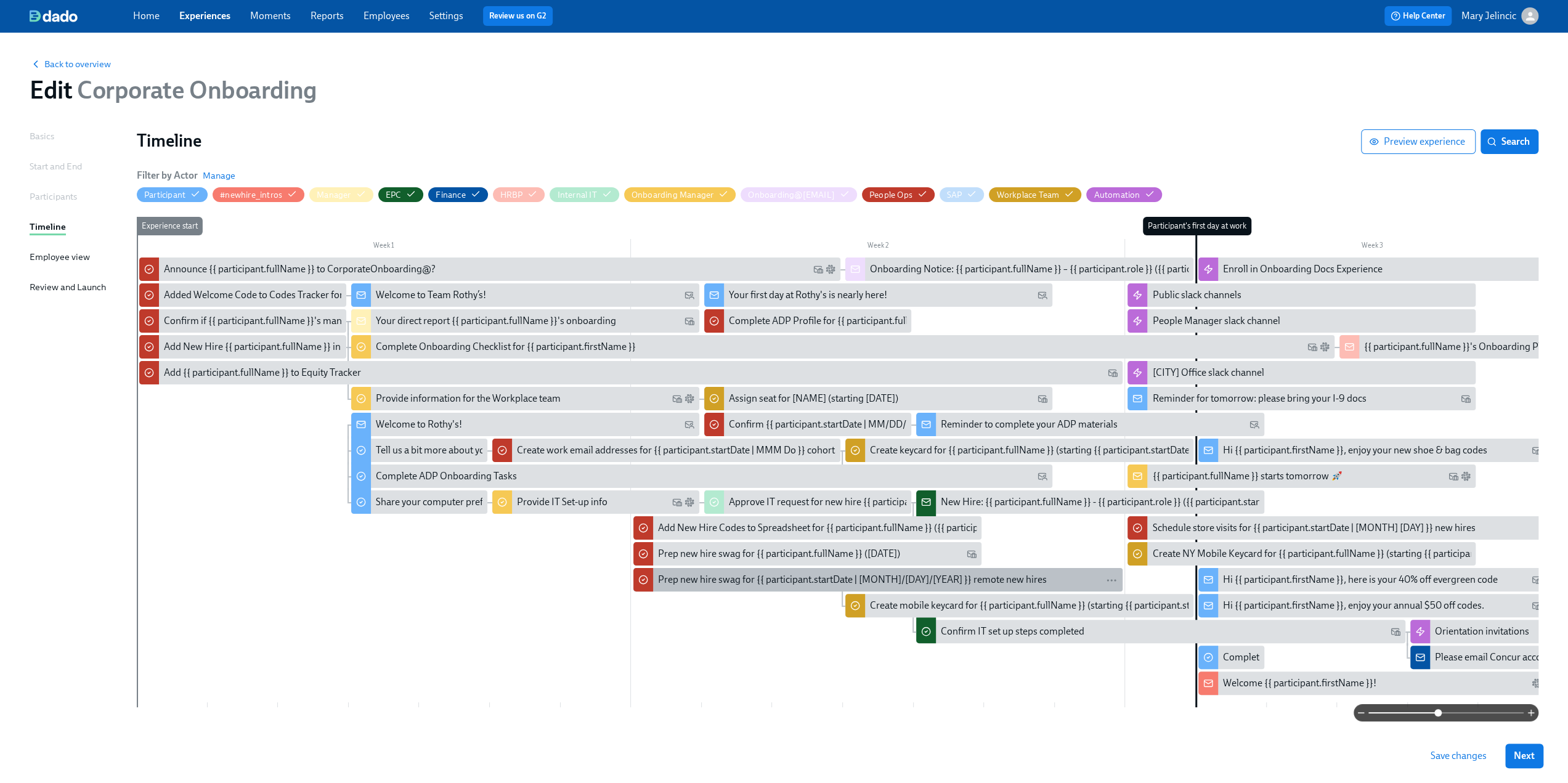 click on "Prep new hire swag for {{ participant.startDate | [MONTH]/[DAY]/[YEAR] }} remote new hires" at bounding box center (852, 580) 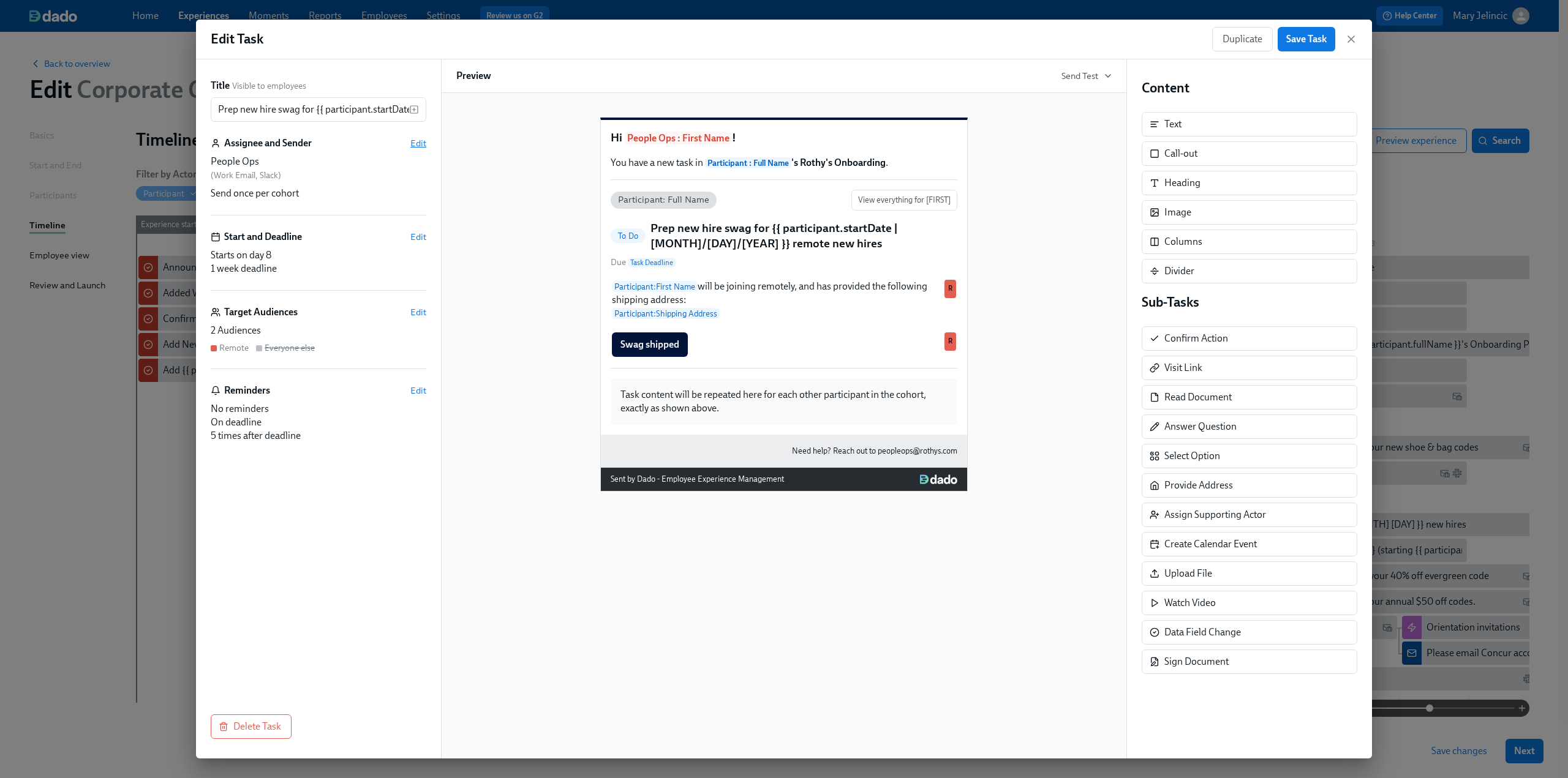 click on "Edit" at bounding box center (418, 143) 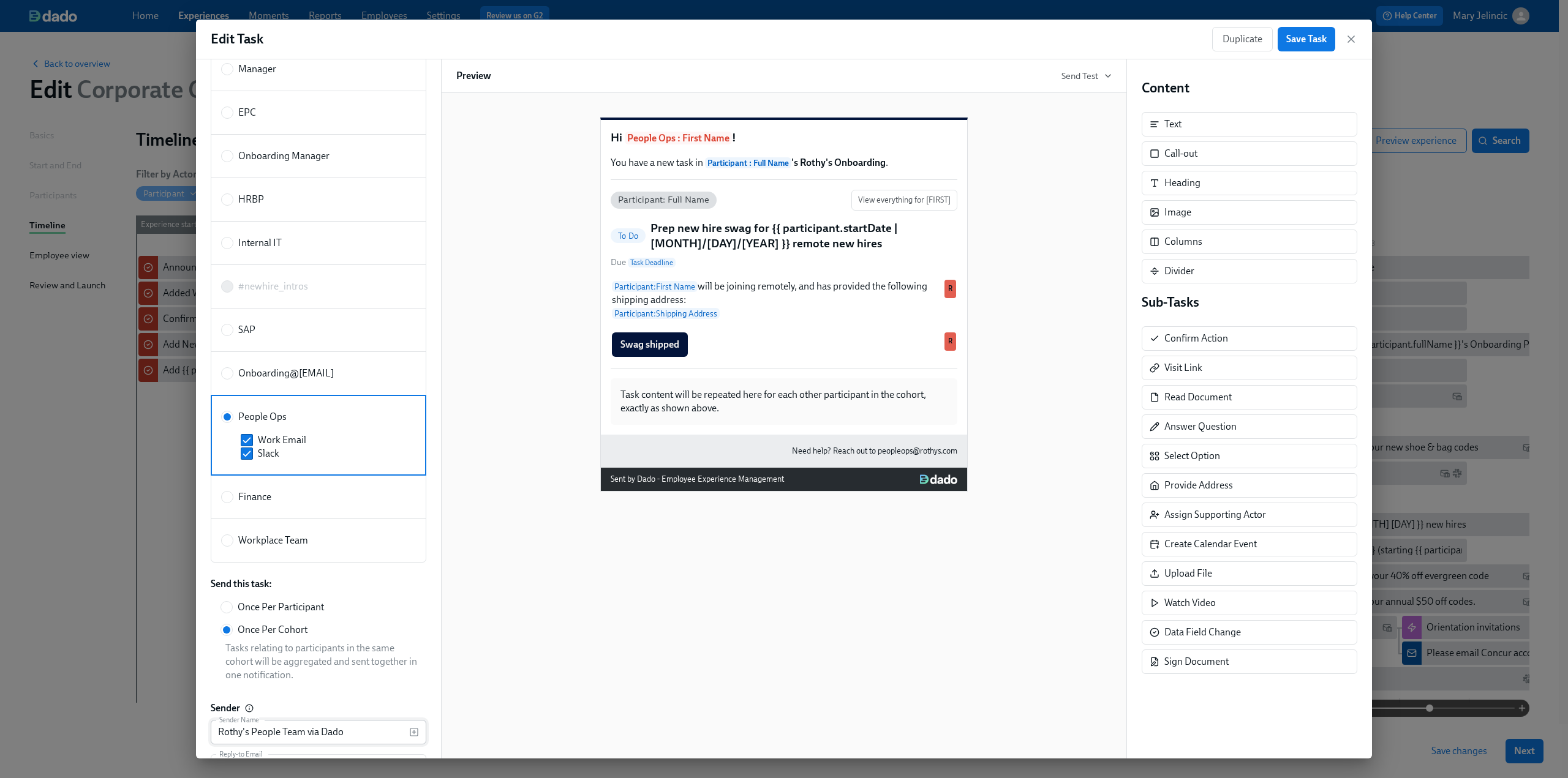 scroll, scrollTop: 238, scrollLeft: 0, axis: vertical 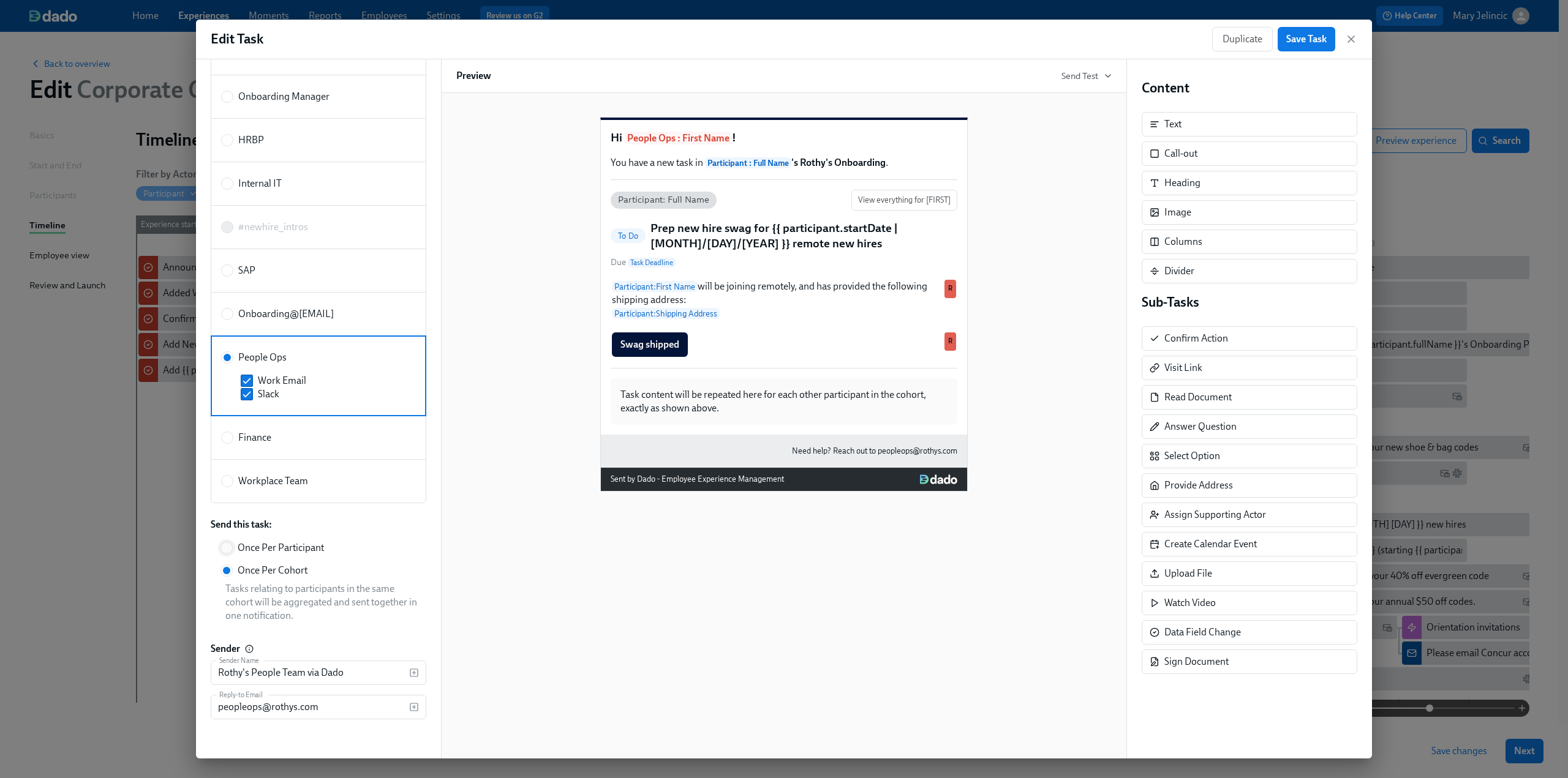 click on "Once Per Participant" at bounding box center (227, 548) 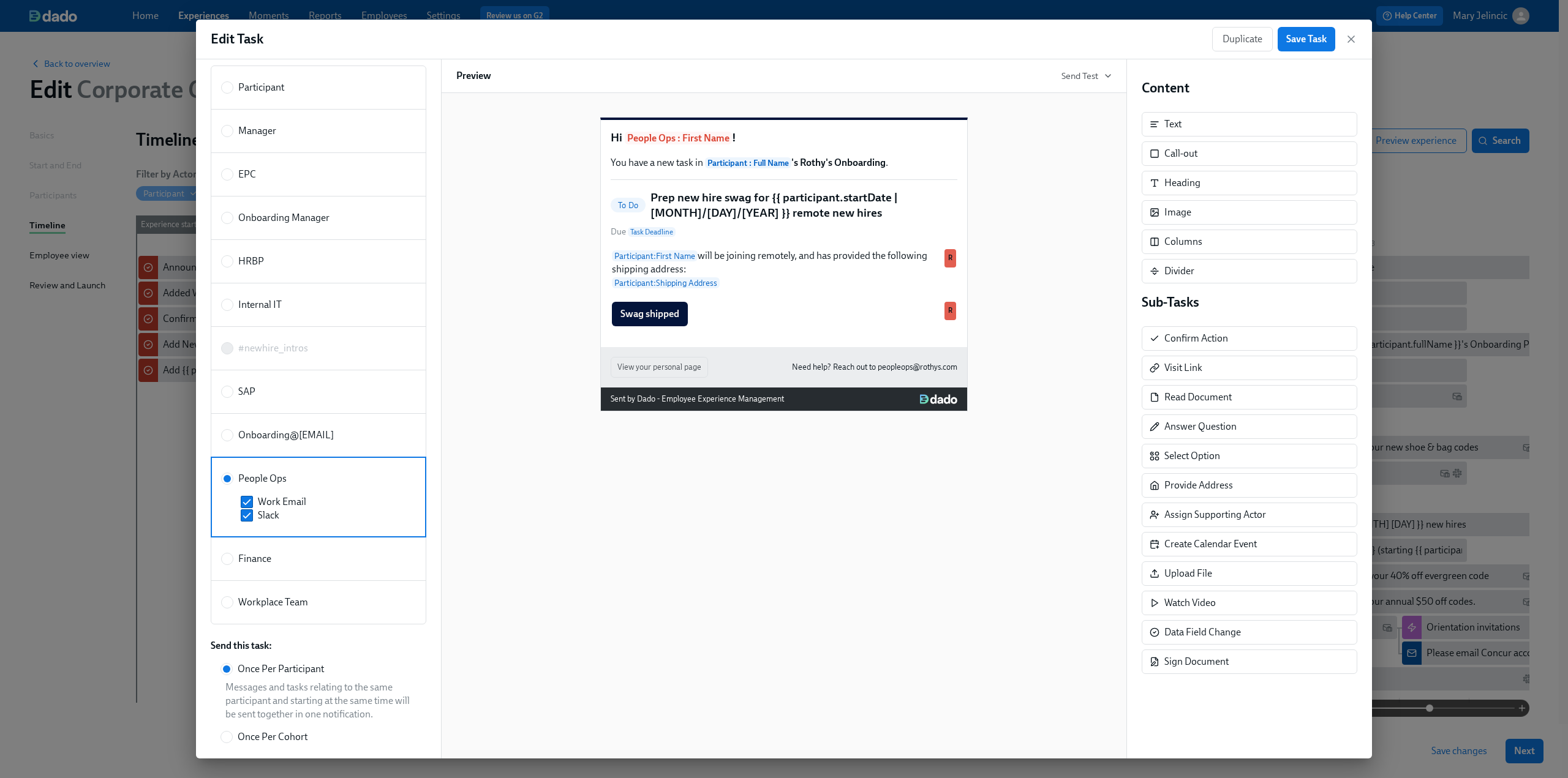 scroll, scrollTop: 0, scrollLeft: 0, axis: both 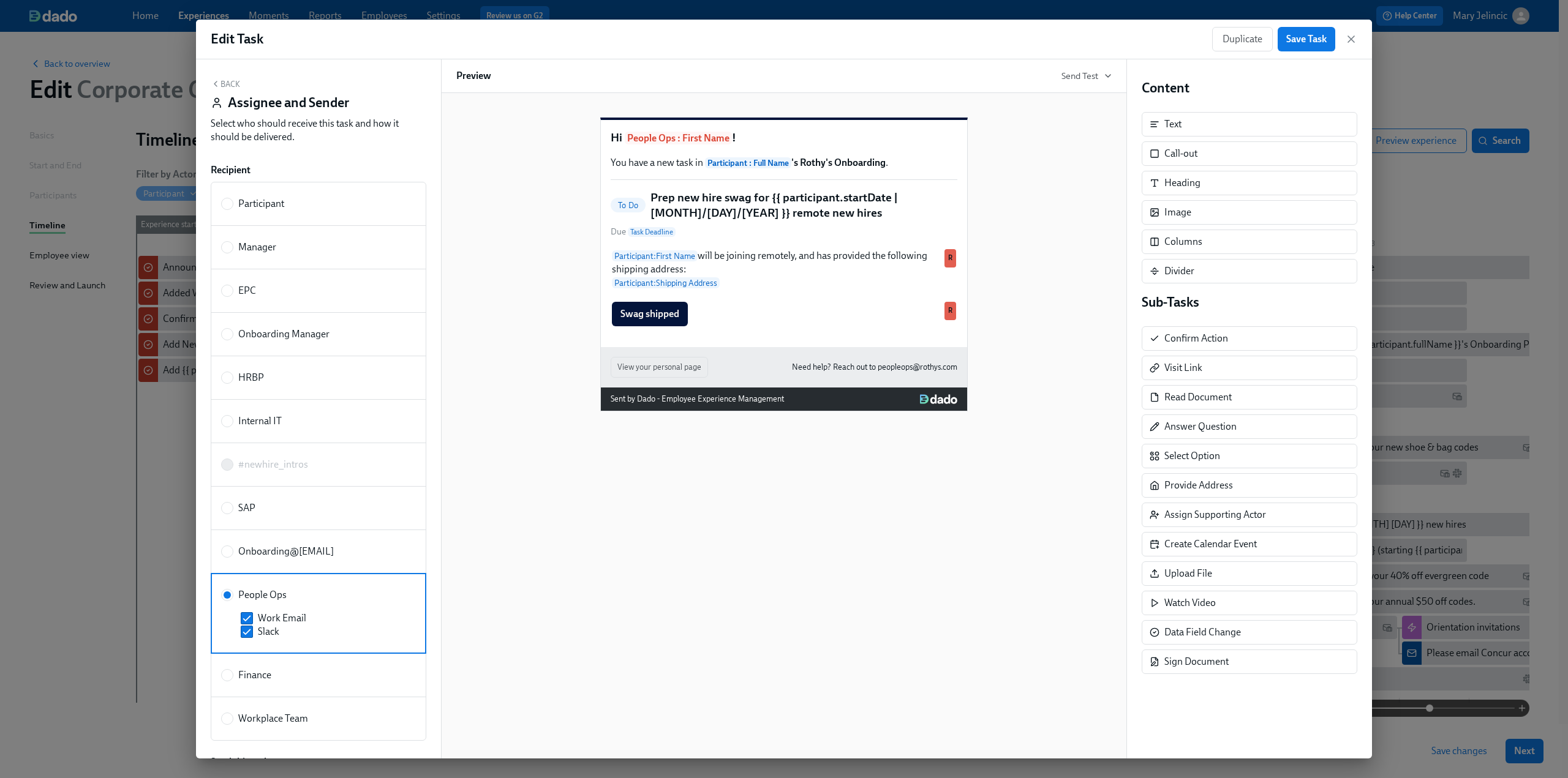 click on "Back" at bounding box center (225, 84) 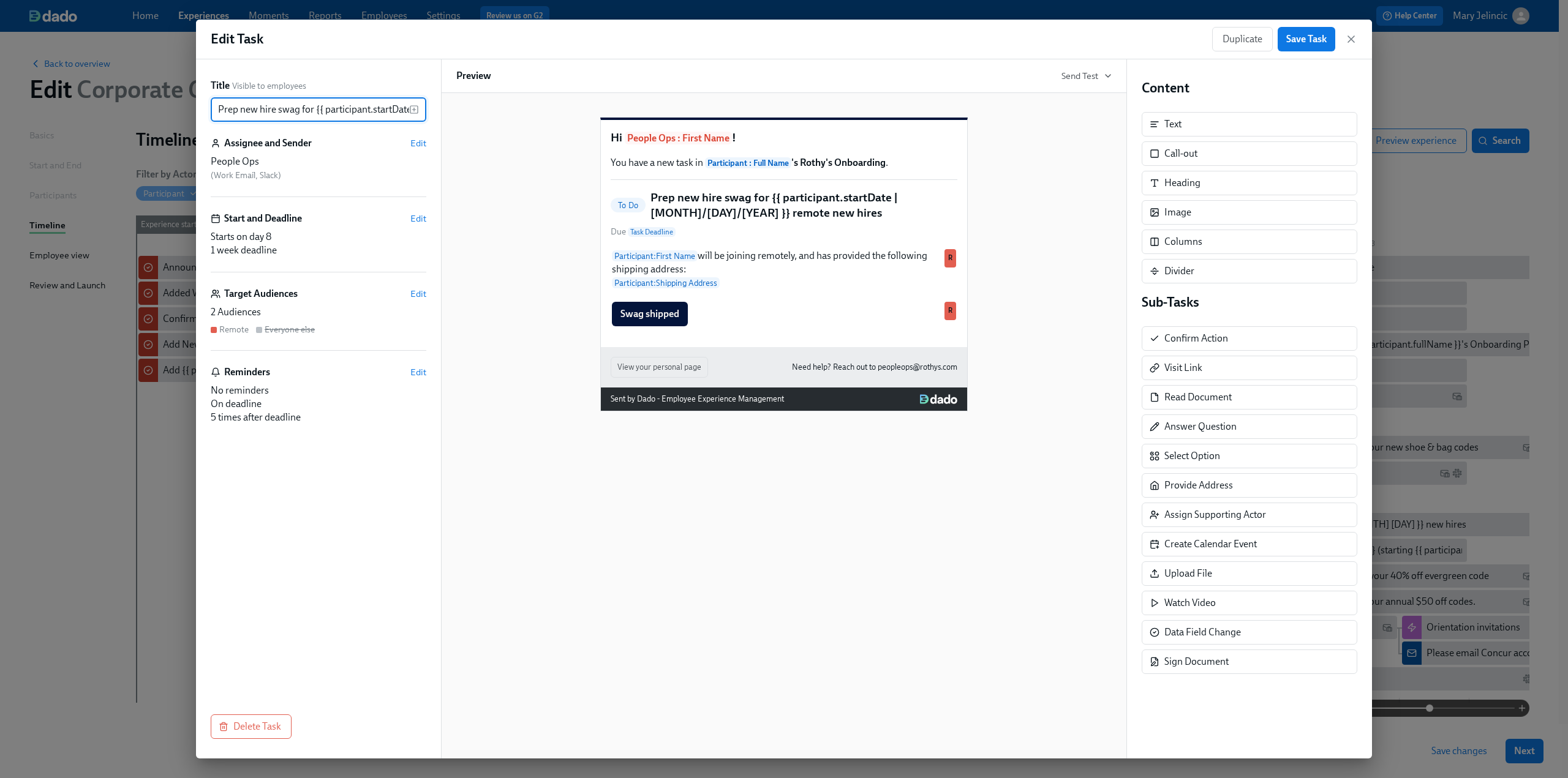 scroll, scrollTop: 0, scrollLeft: 151, axis: horizontal 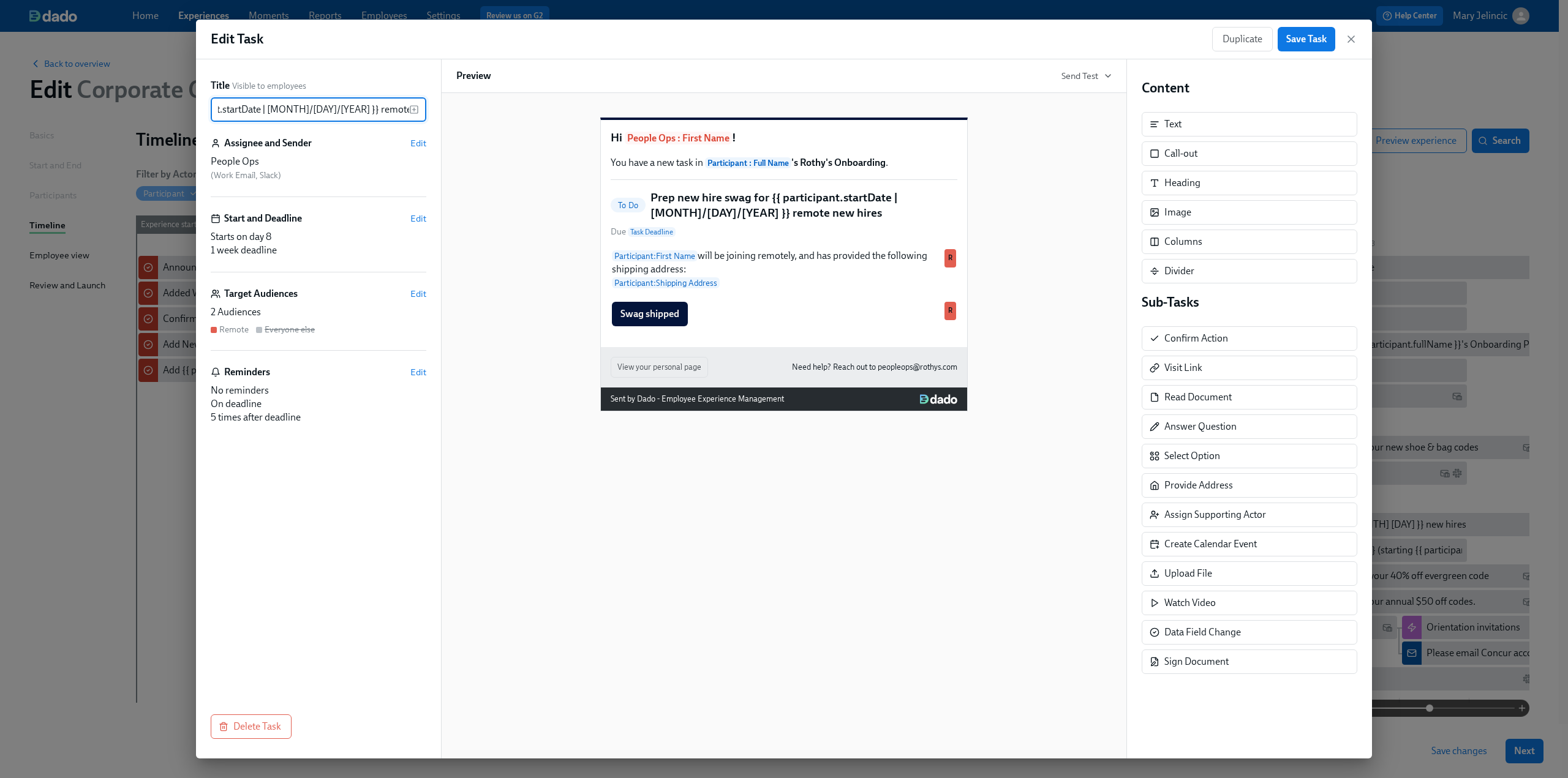 drag, startPoint x: 312, startPoint y: 110, endPoint x: 481, endPoint y: 107, distance: 169.02663 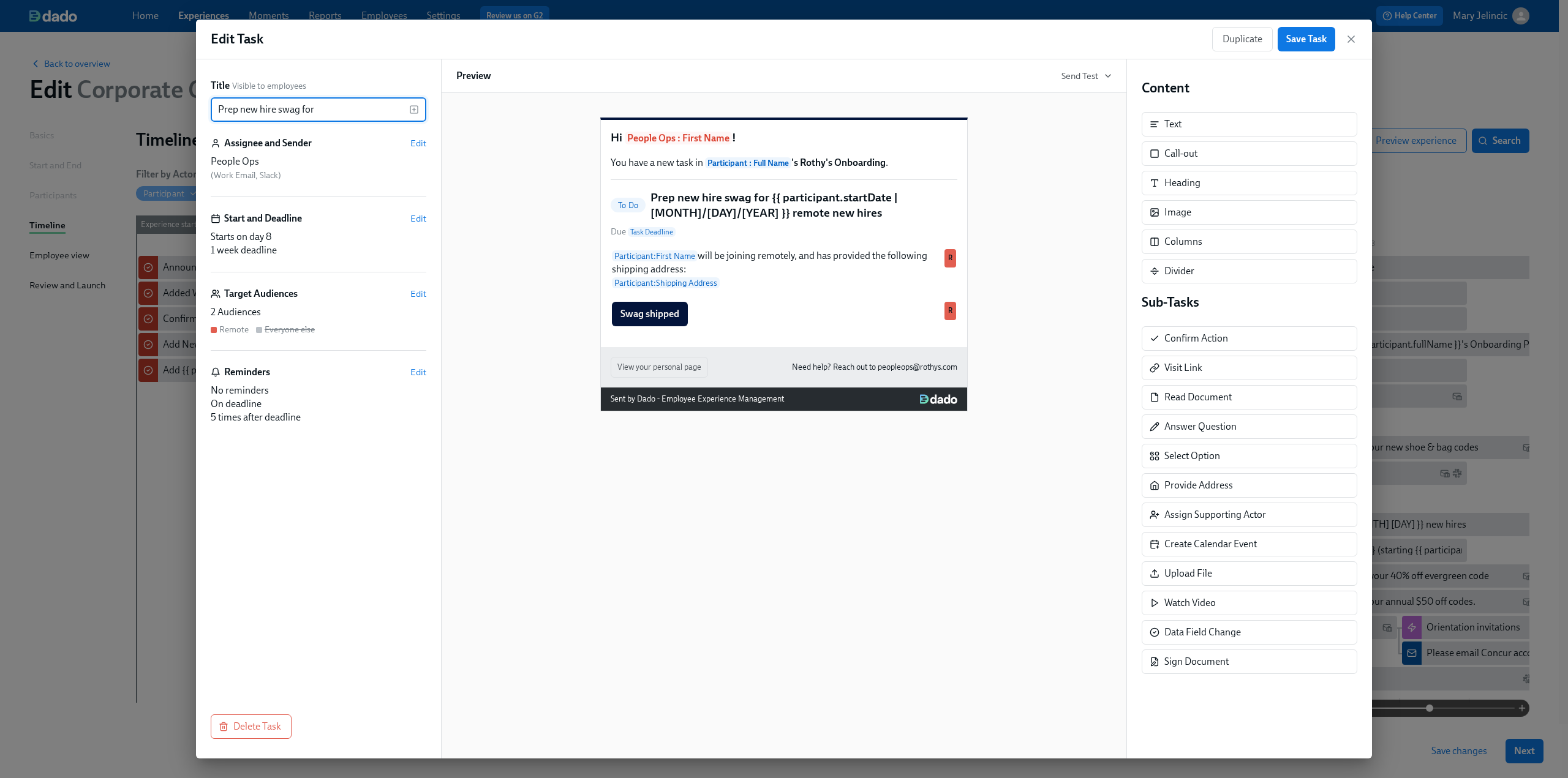 scroll, scrollTop: 0, scrollLeft: 0, axis: both 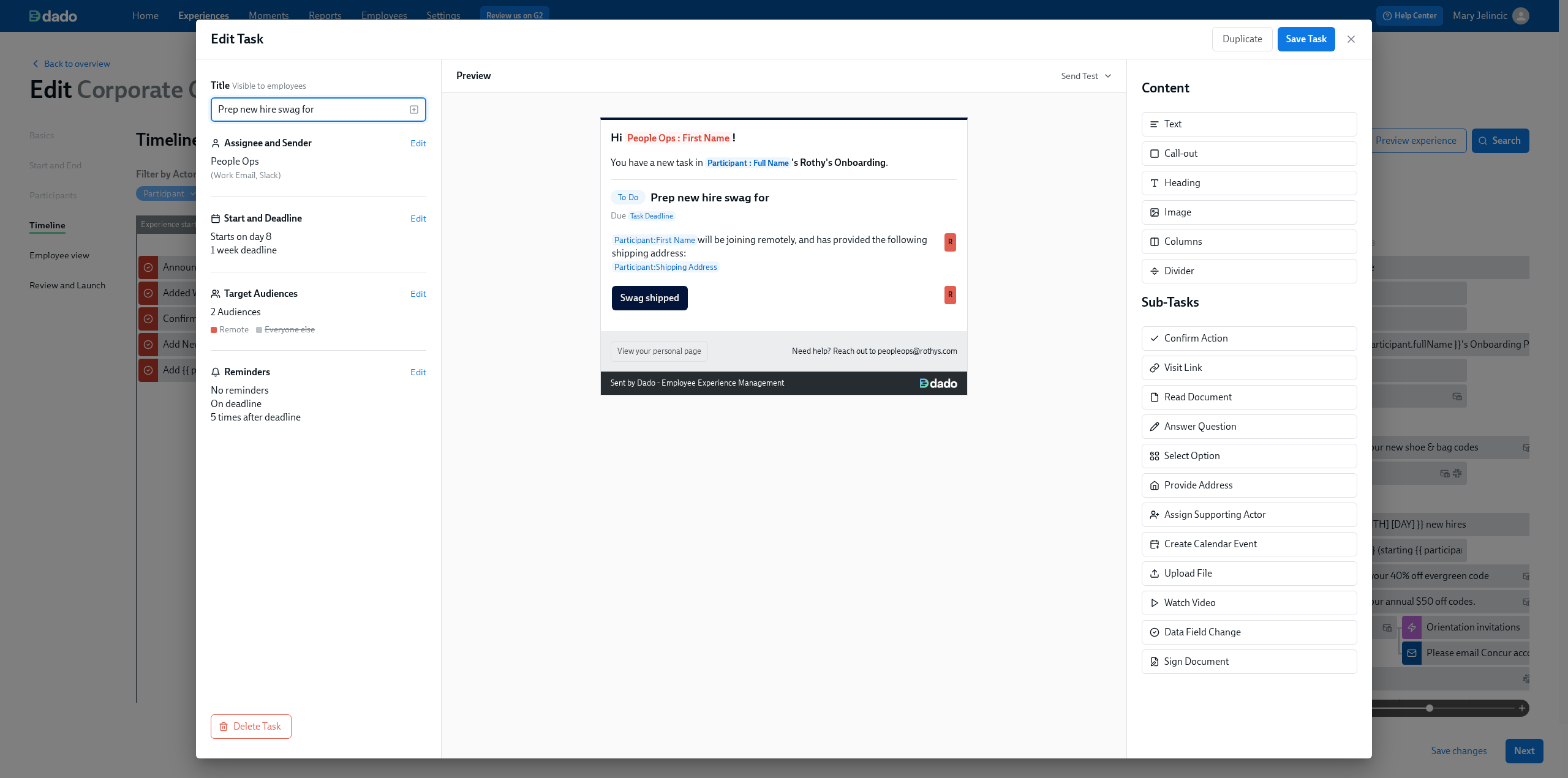 click 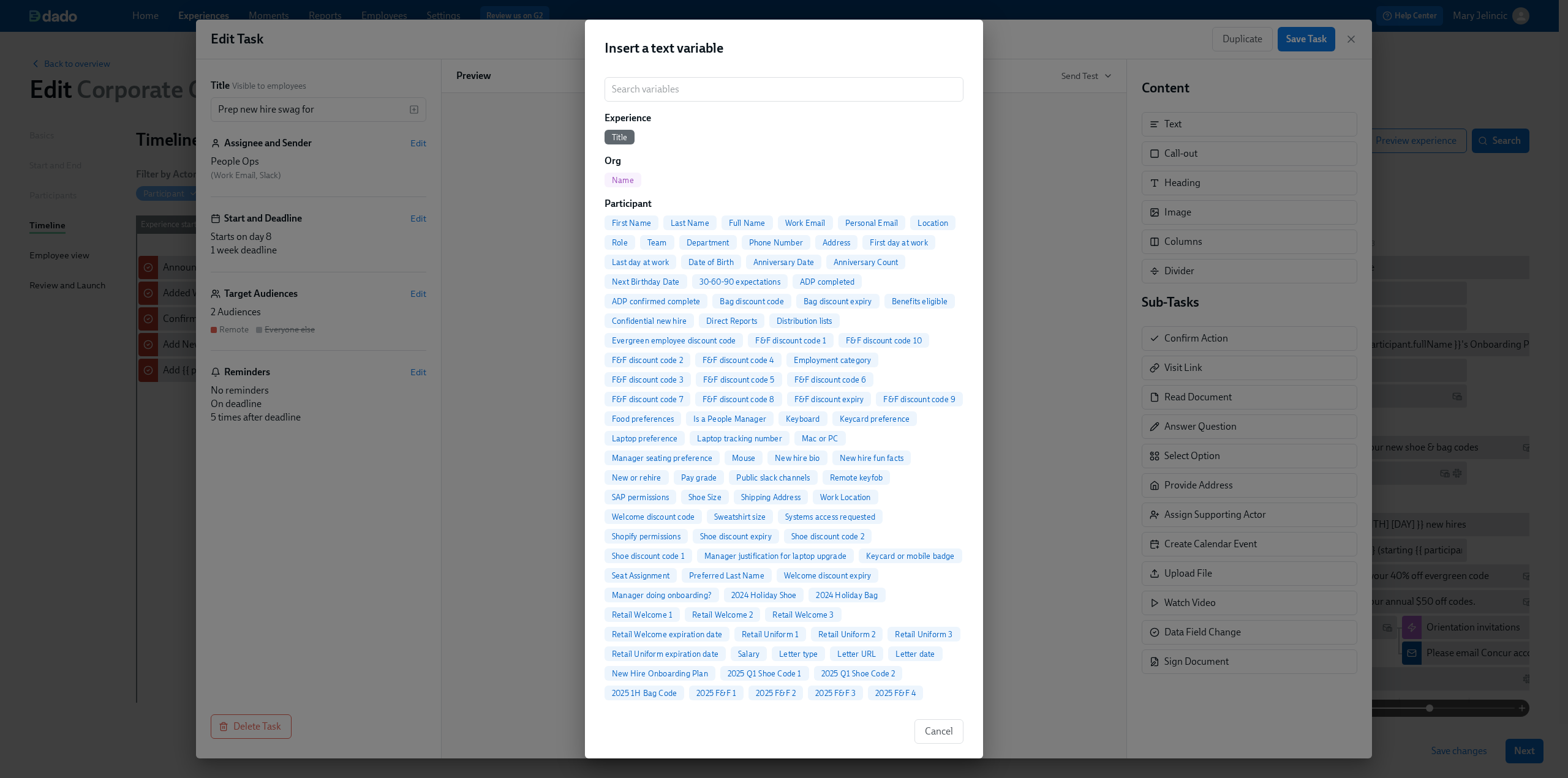 click on "Full Name" at bounding box center [747, 223] 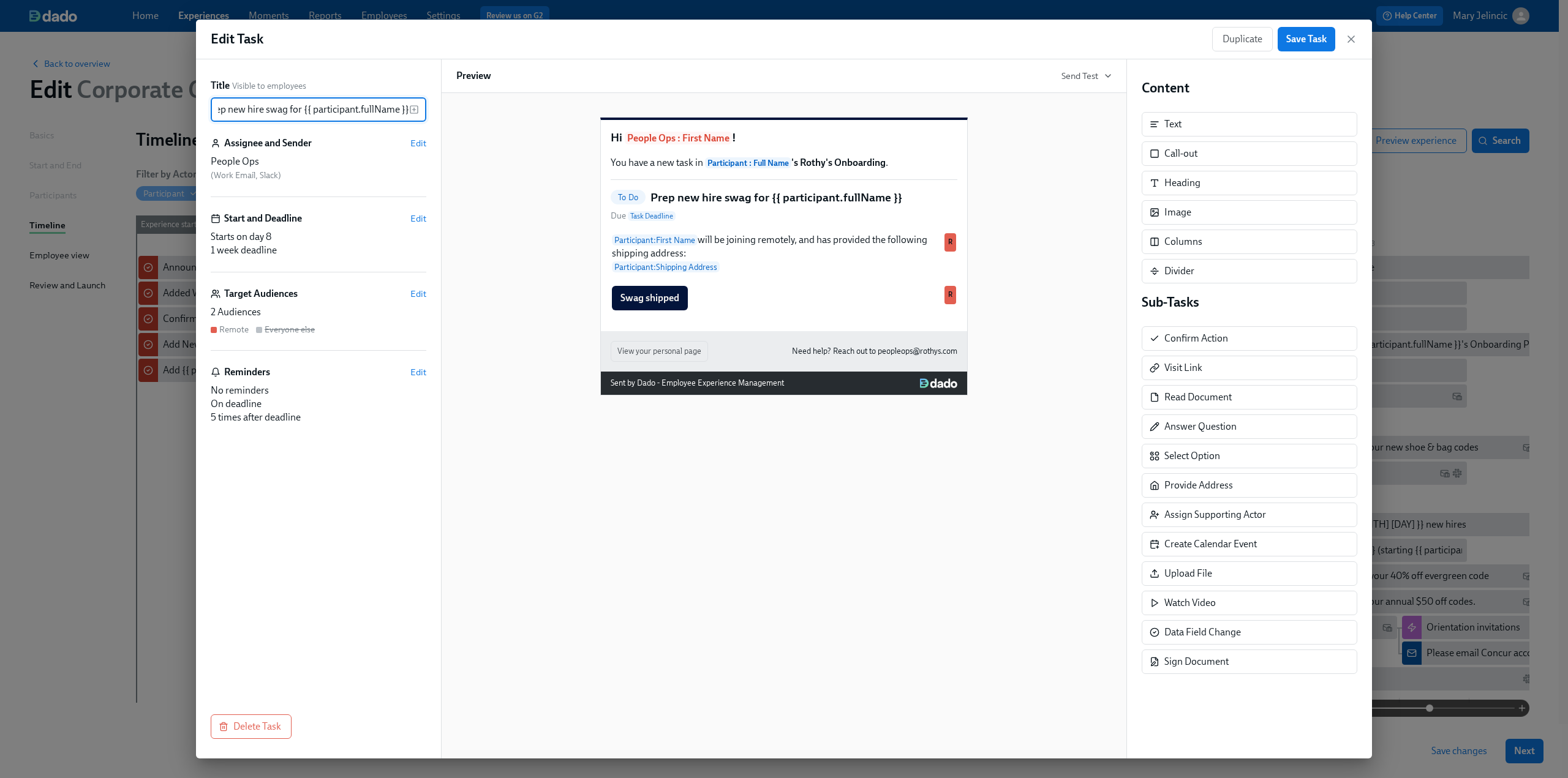 scroll, scrollTop: 0, scrollLeft: 16, axis: horizontal 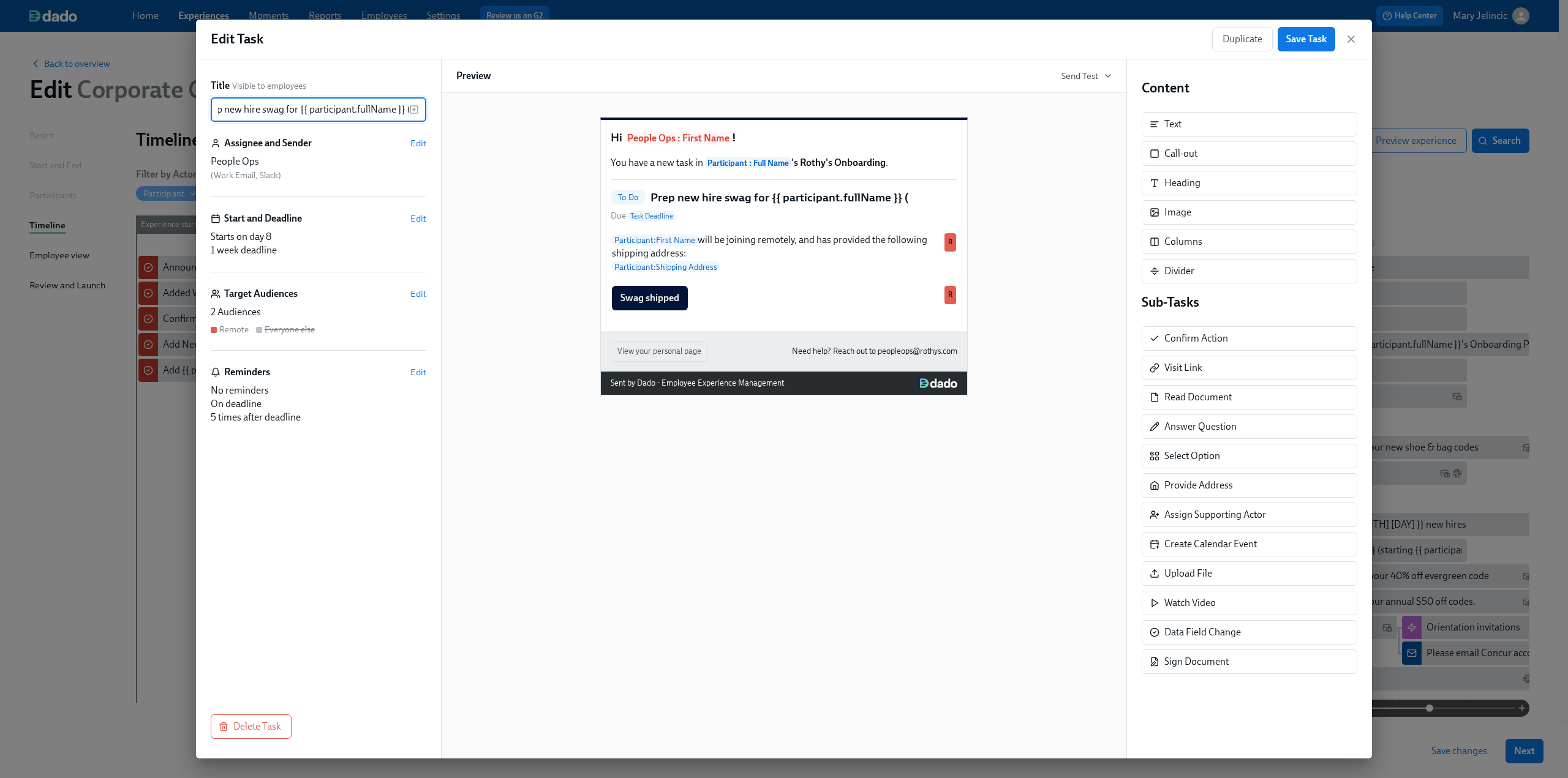 type on "Prep new hire swag for {{ participant.fullName }} (" 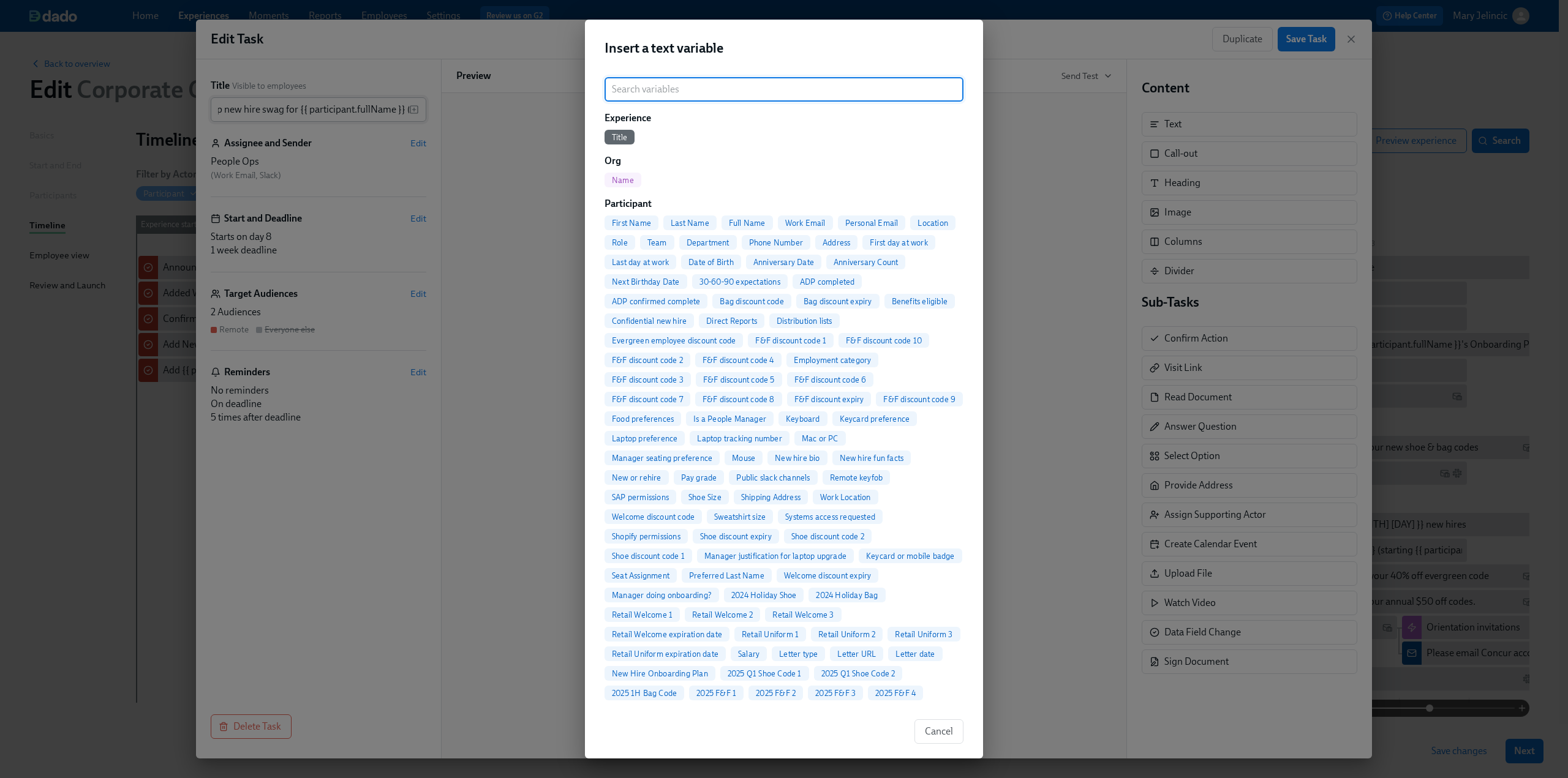 scroll, scrollTop: 0, scrollLeft: 0, axis: both 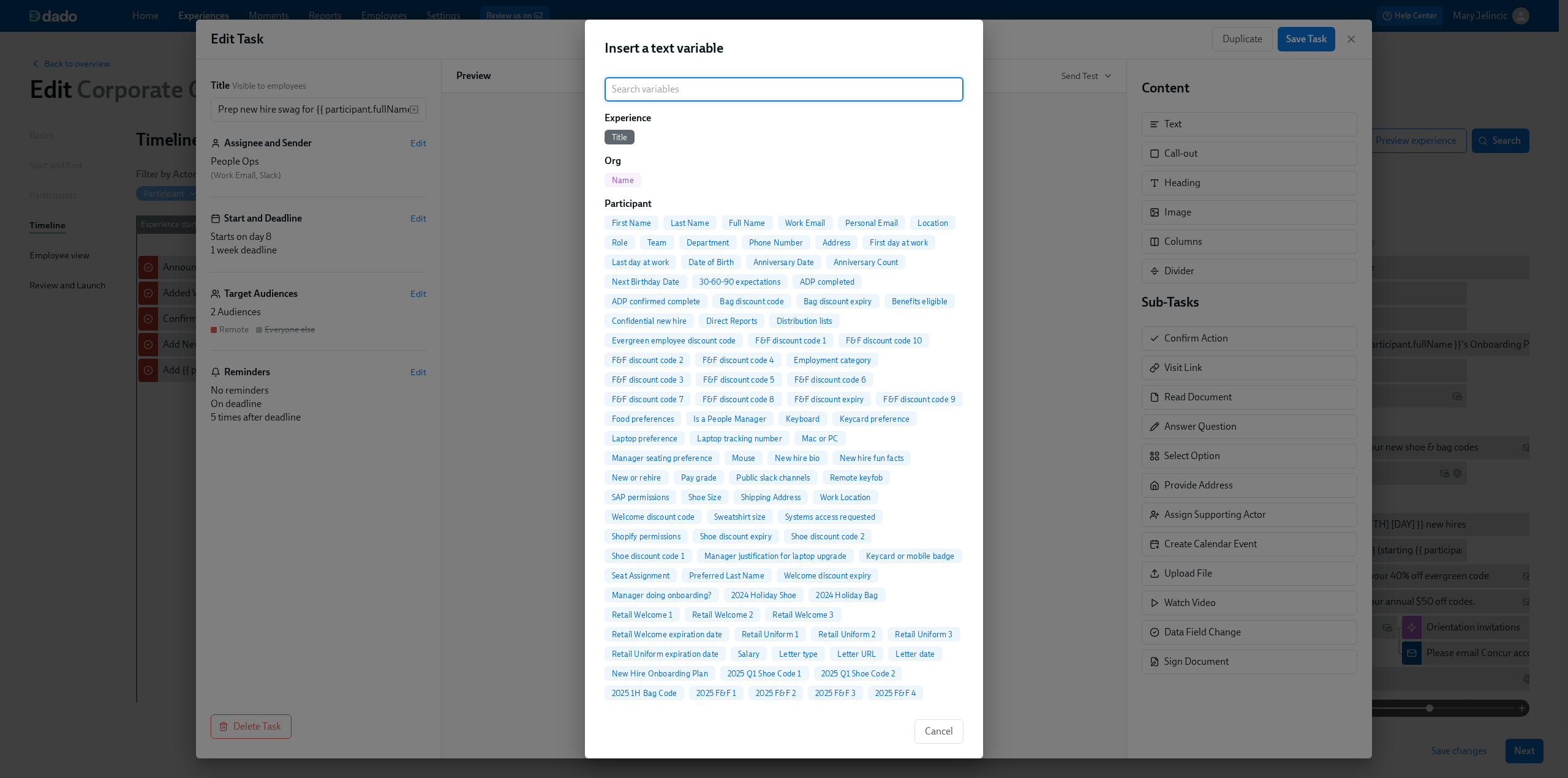 click at bounding box center (784, 89) 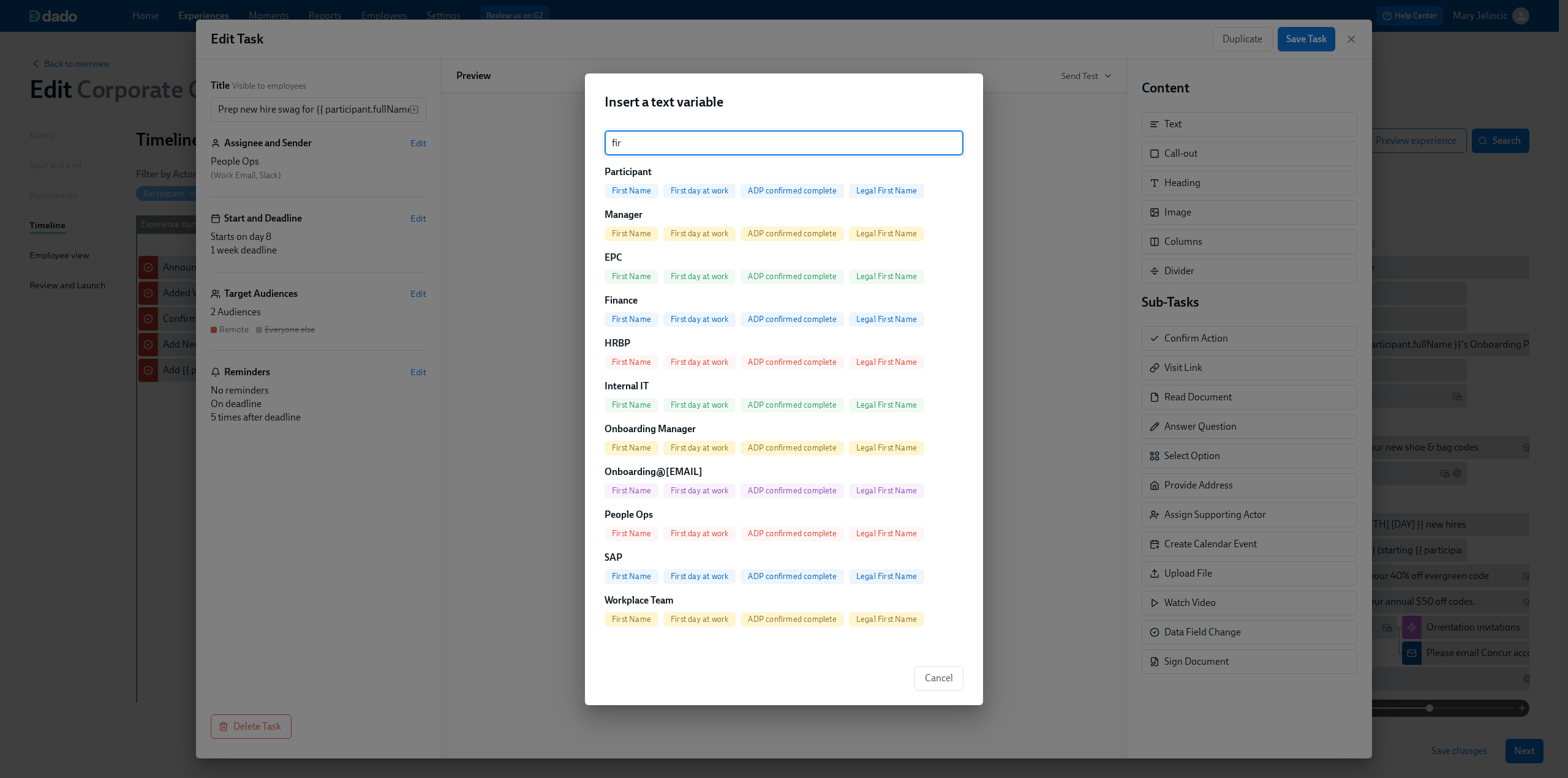 type on "fir" 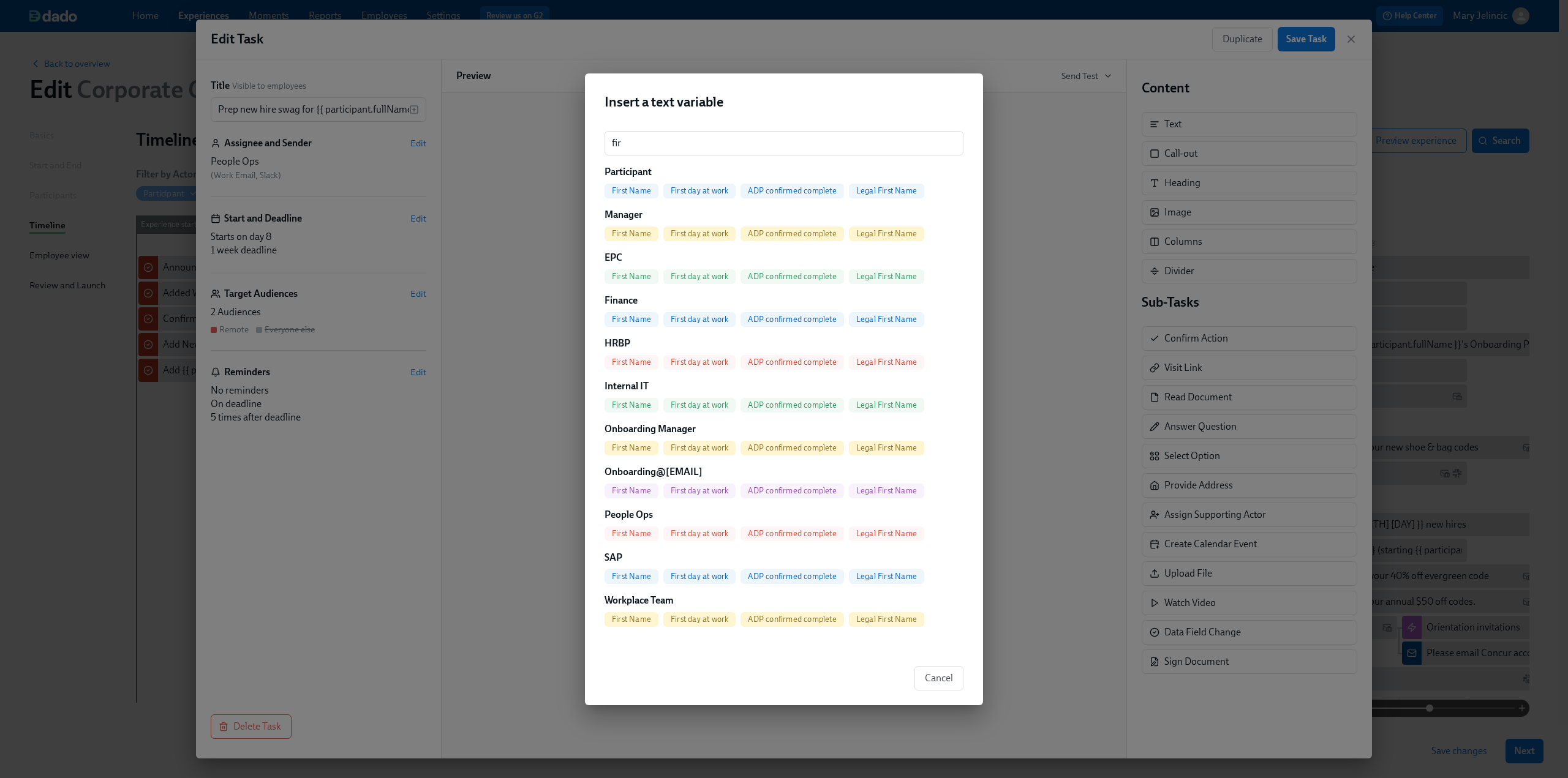 click on "First day at work" at bounding box center (699, 190) 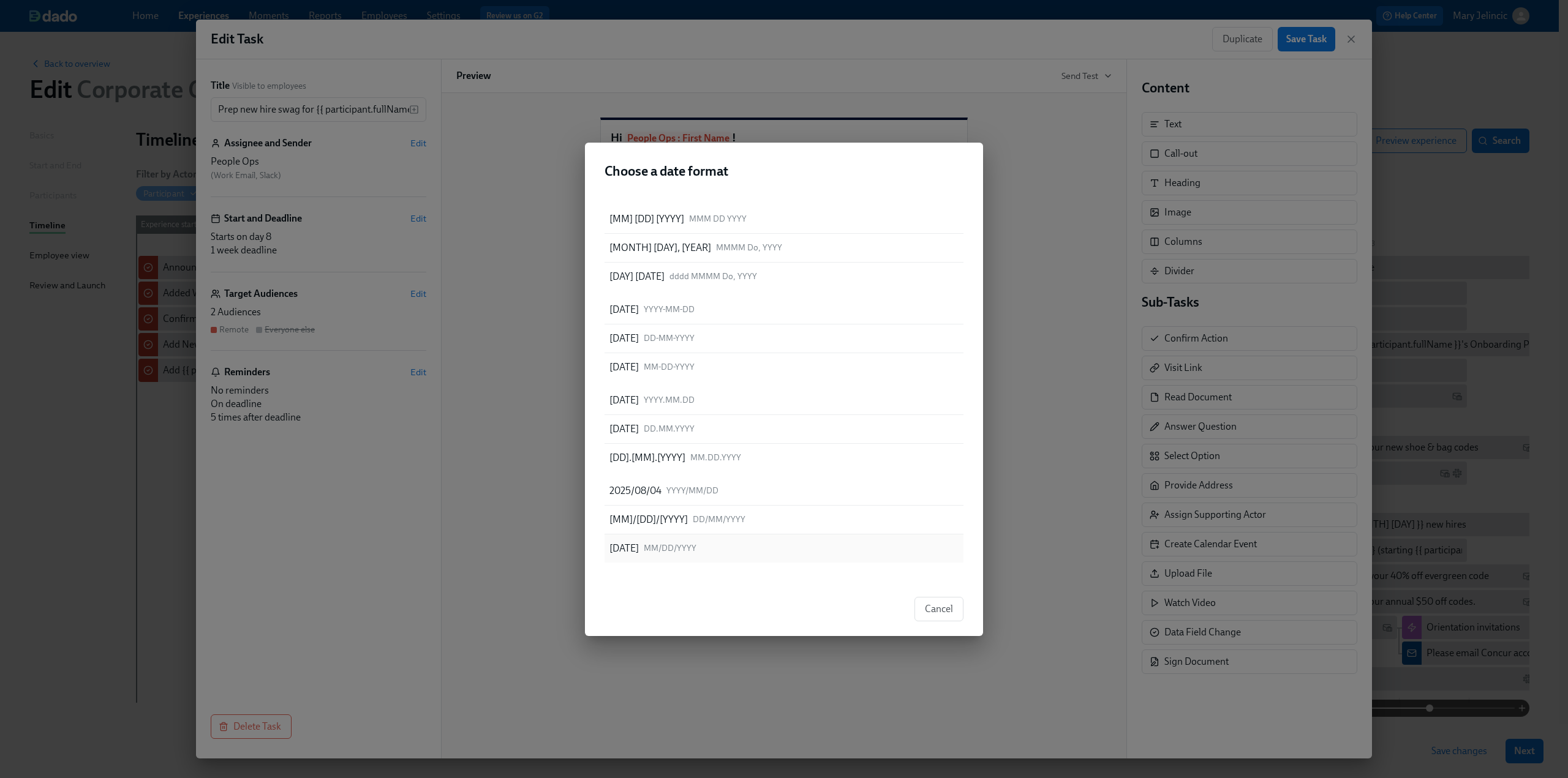 click on "[DATE]" at bounding box center [784, 548] 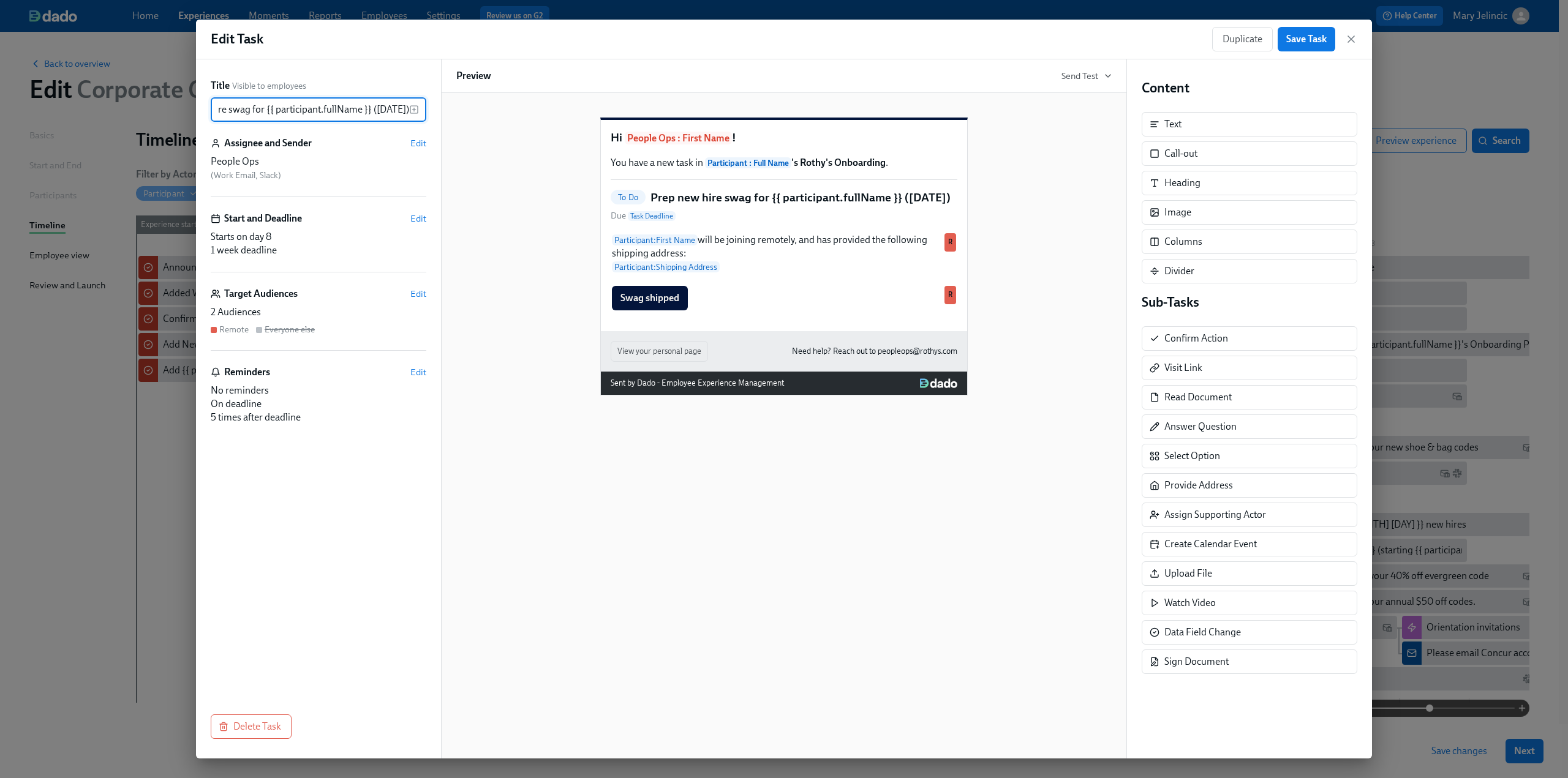 scroll, scrollTop: 0, scrollLeft: 190, axis: horizontal 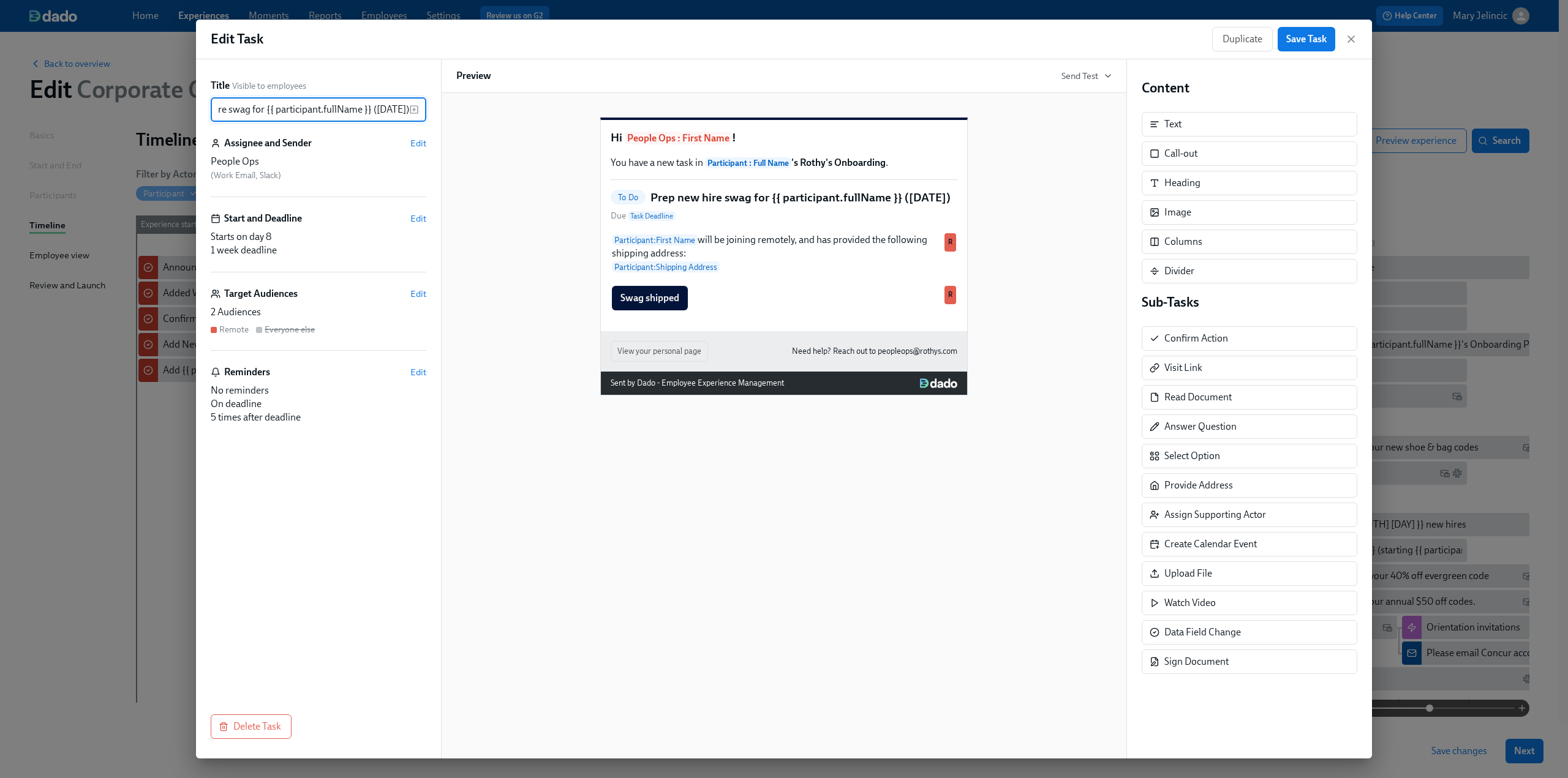 type on "Prep new hire swag for {{ participant.fullName }} ([DATE])" 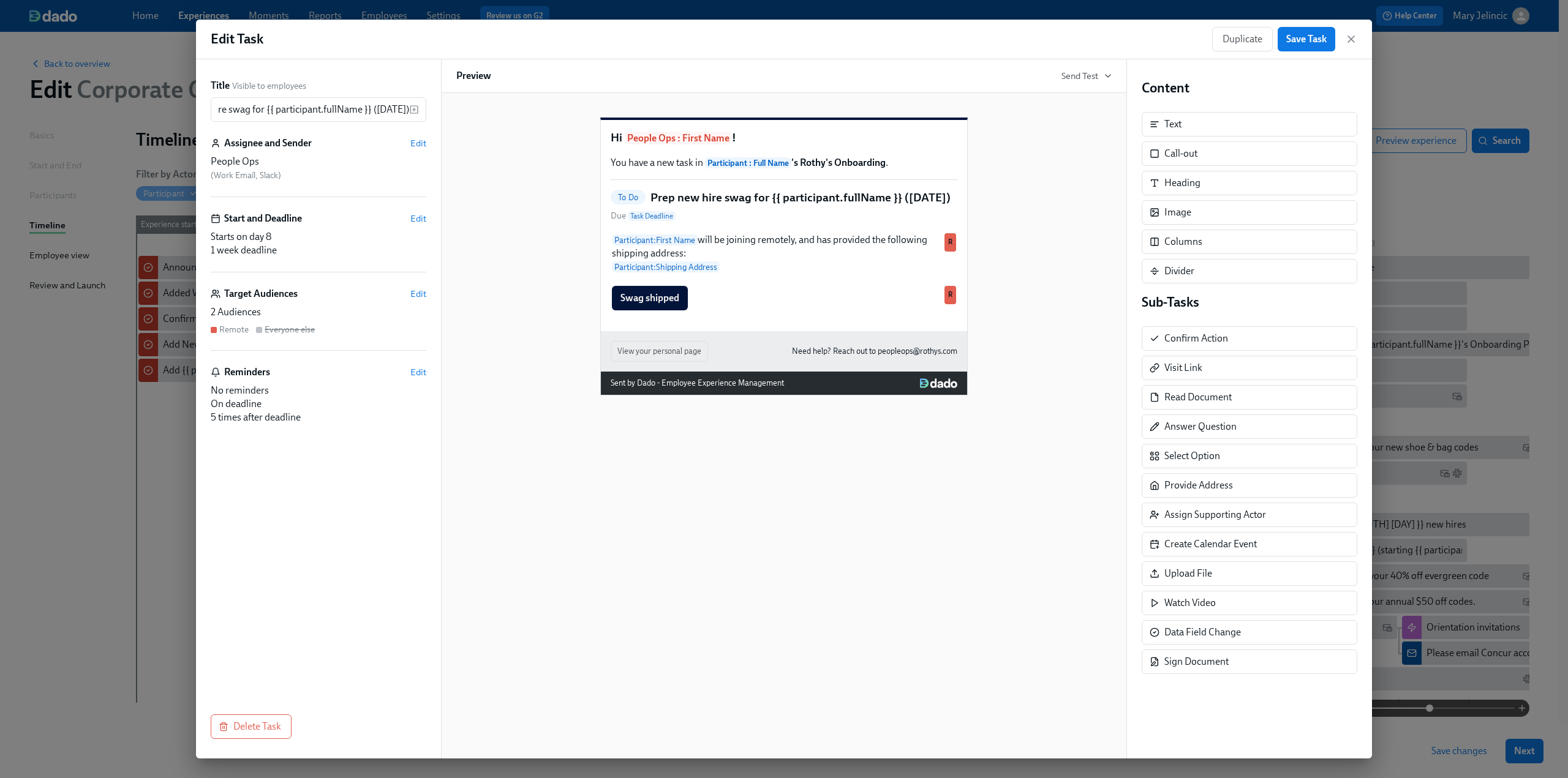 click on "Title Visible to employees Prep new hire swag for {{ participant.fullName }} ({{ participant.startDate | MM/DD/YYYY }}) ​ Assignee and Sender Edit People Ops   ( Work Email, Slack ) Start and Deadline Edit Starts on day 8 1 week deadline Target Audiences Edit 2 Audiences Remote Everyone else Reminders Edit No reminders On deadline 5 times after deadline" at bounding box center [318, 382] 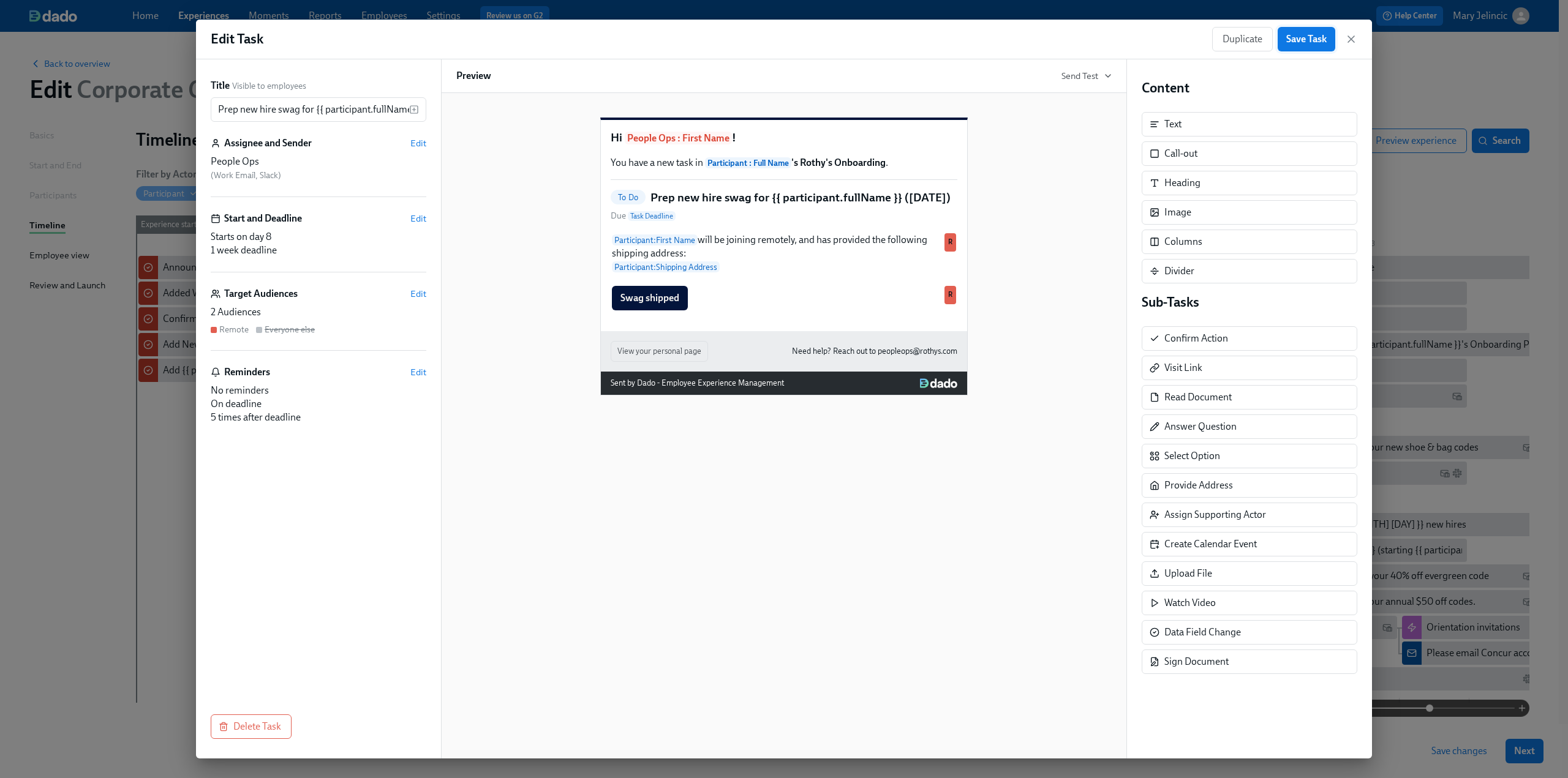 click on "Save Task" at bounding box center [1306, 39] 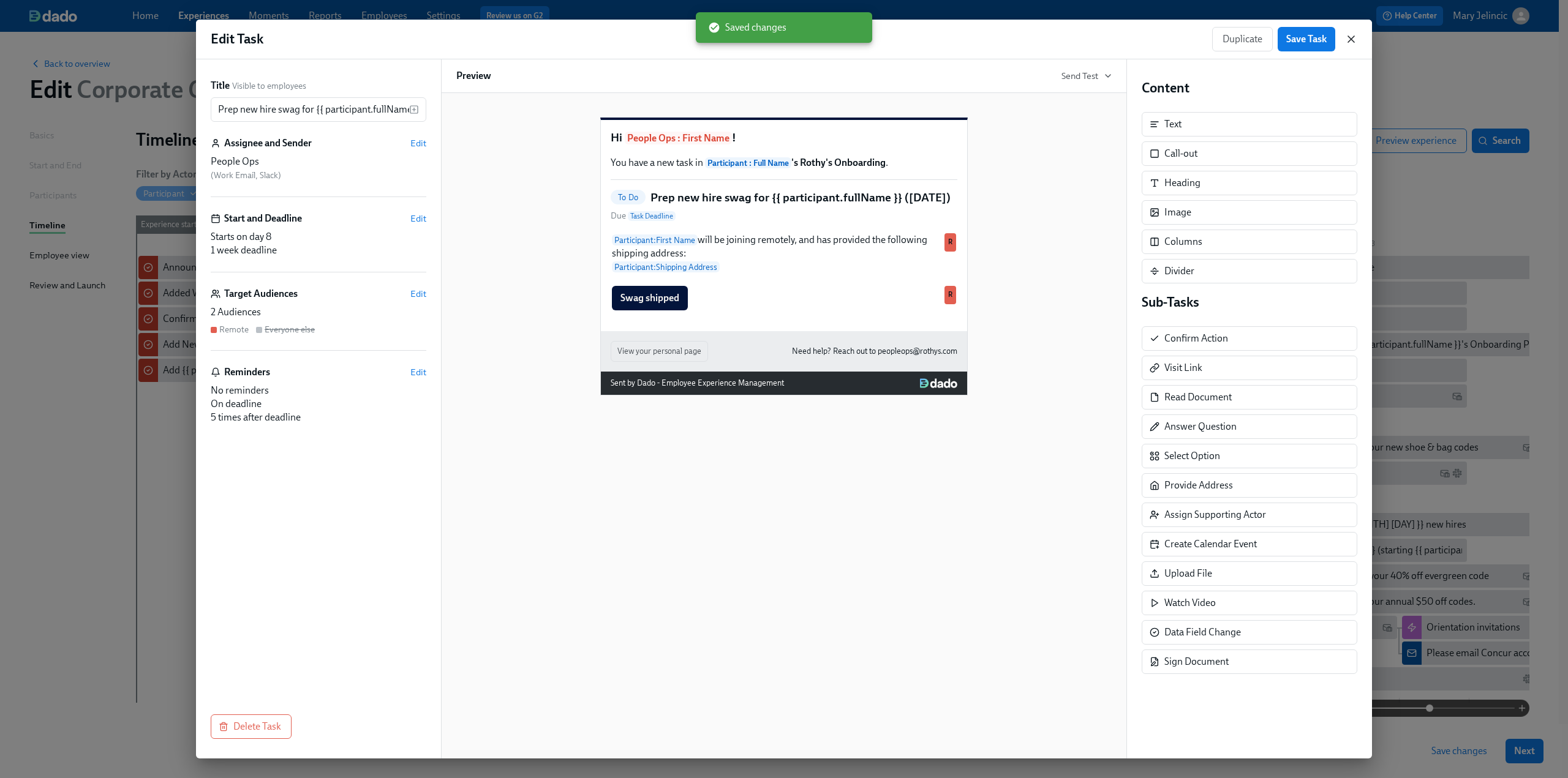 click 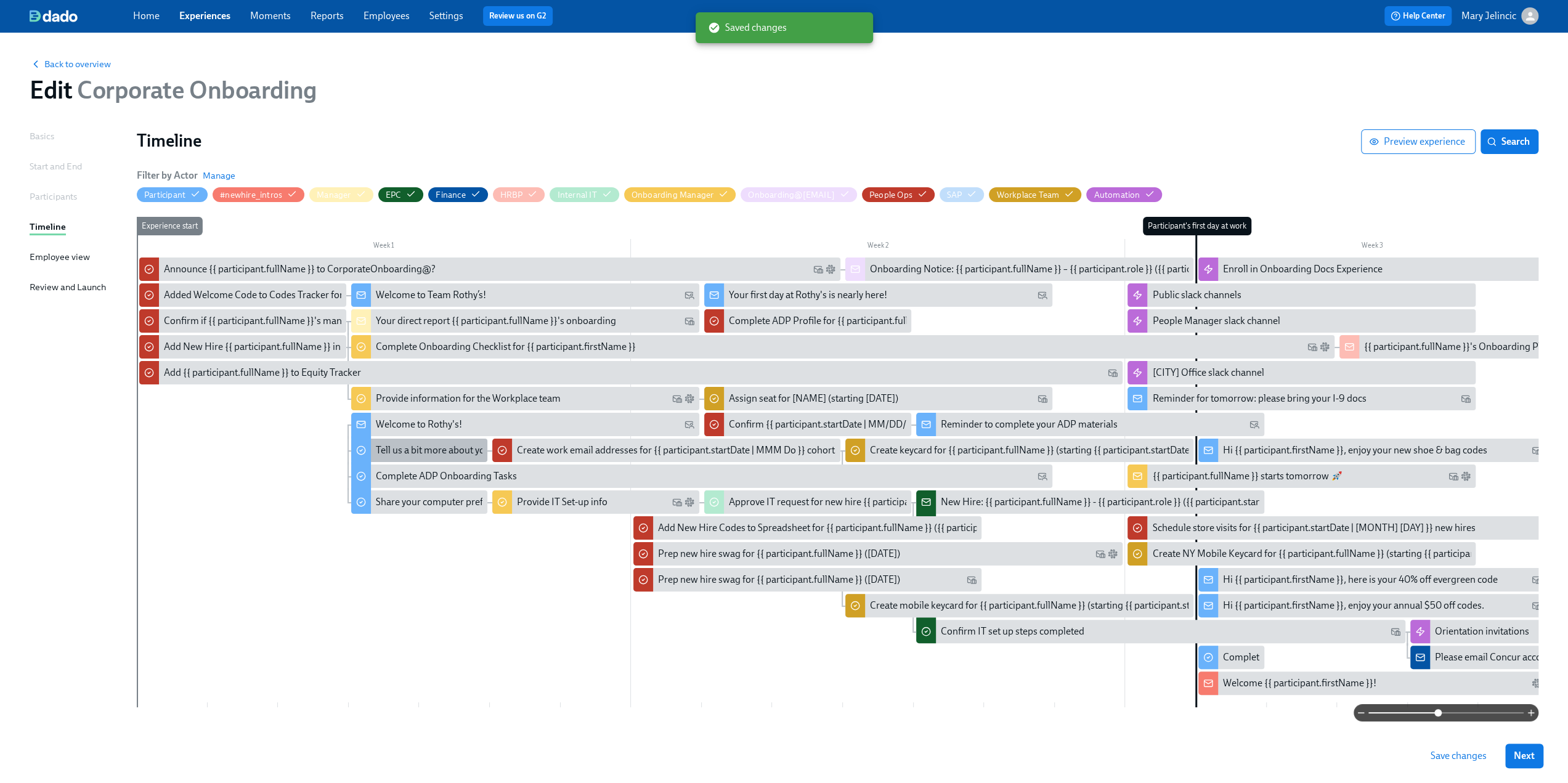 click on "Tell us a bit more about you!" at bounding box center [434, 450] 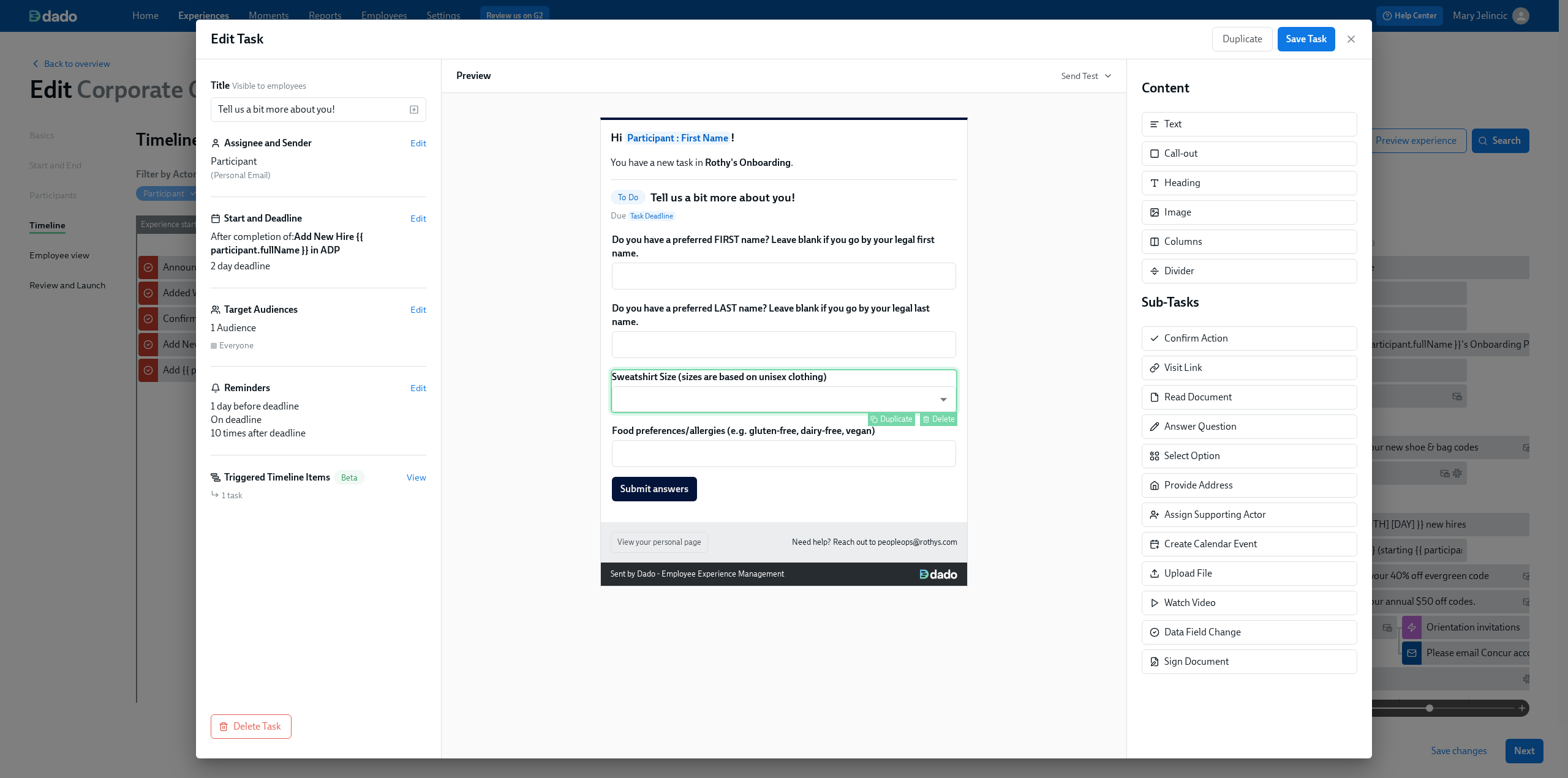 click on "Sweatshirt Size (sizes are based on unisex clothing) ​ ​   Duplicate   Delete" at bounding box center (784, 391) 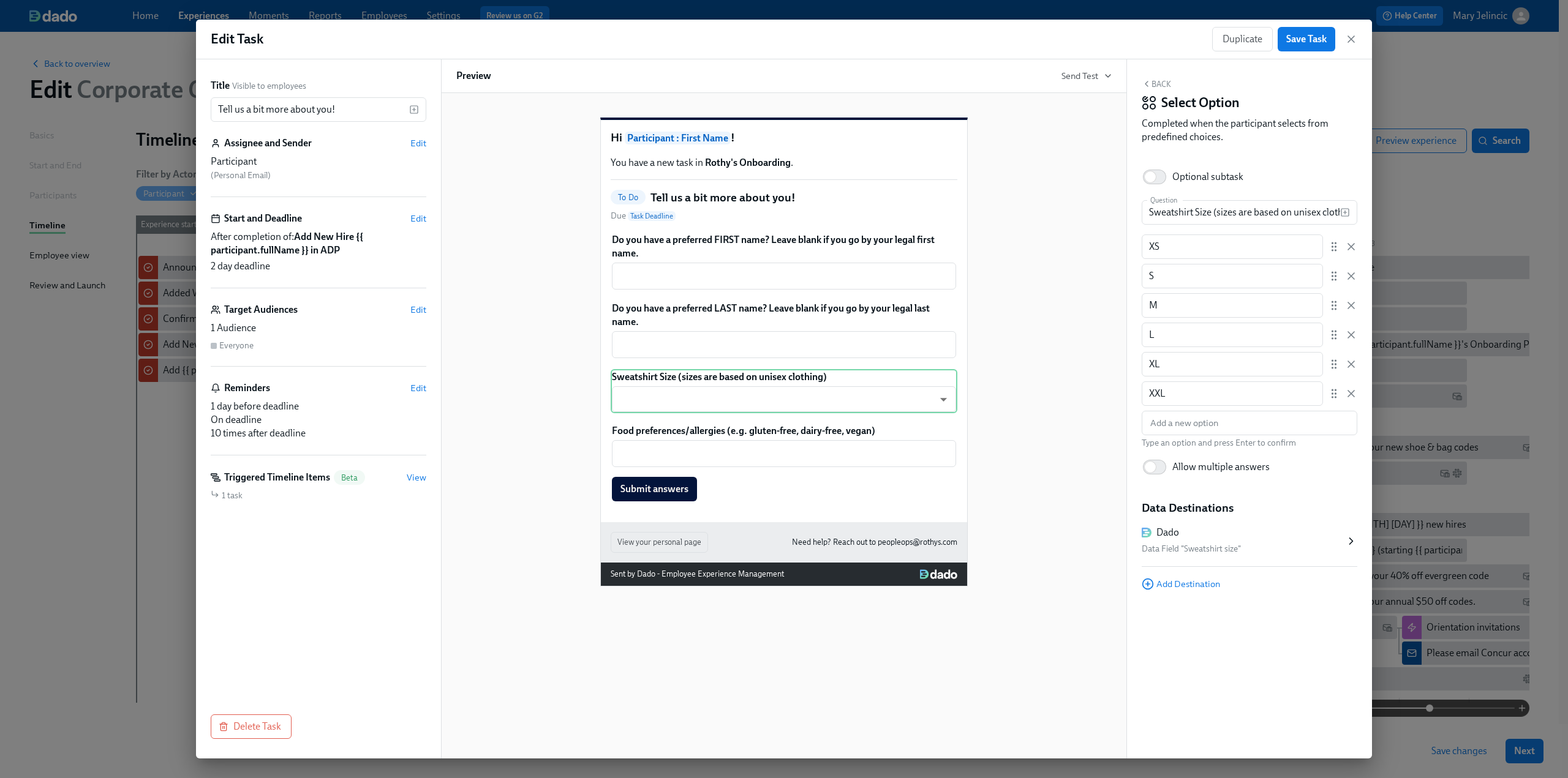 click 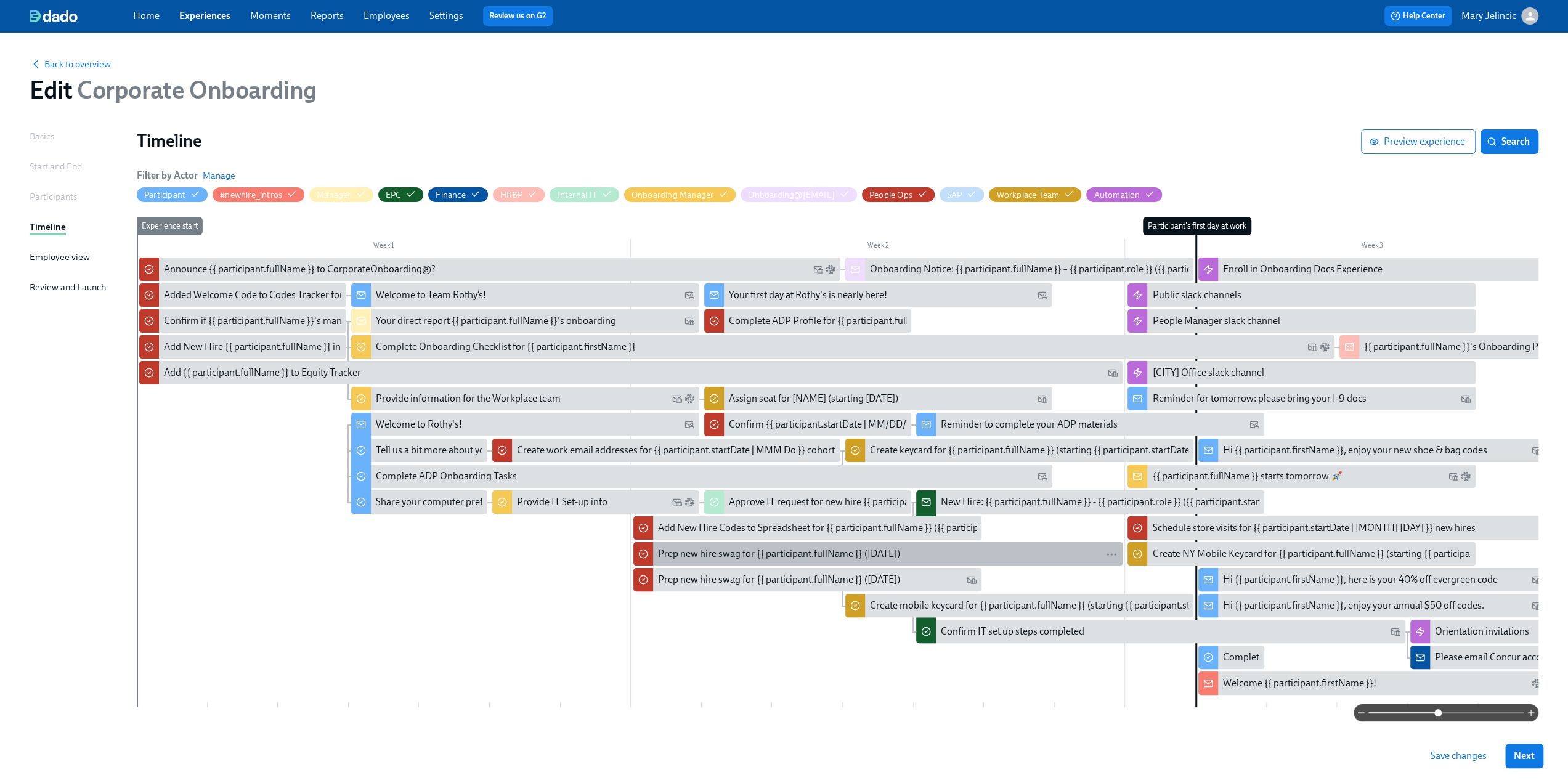 click on "Prep new hire swag for {{ participant.fullName }} ([DATE])" at bounding box center (779, 554) 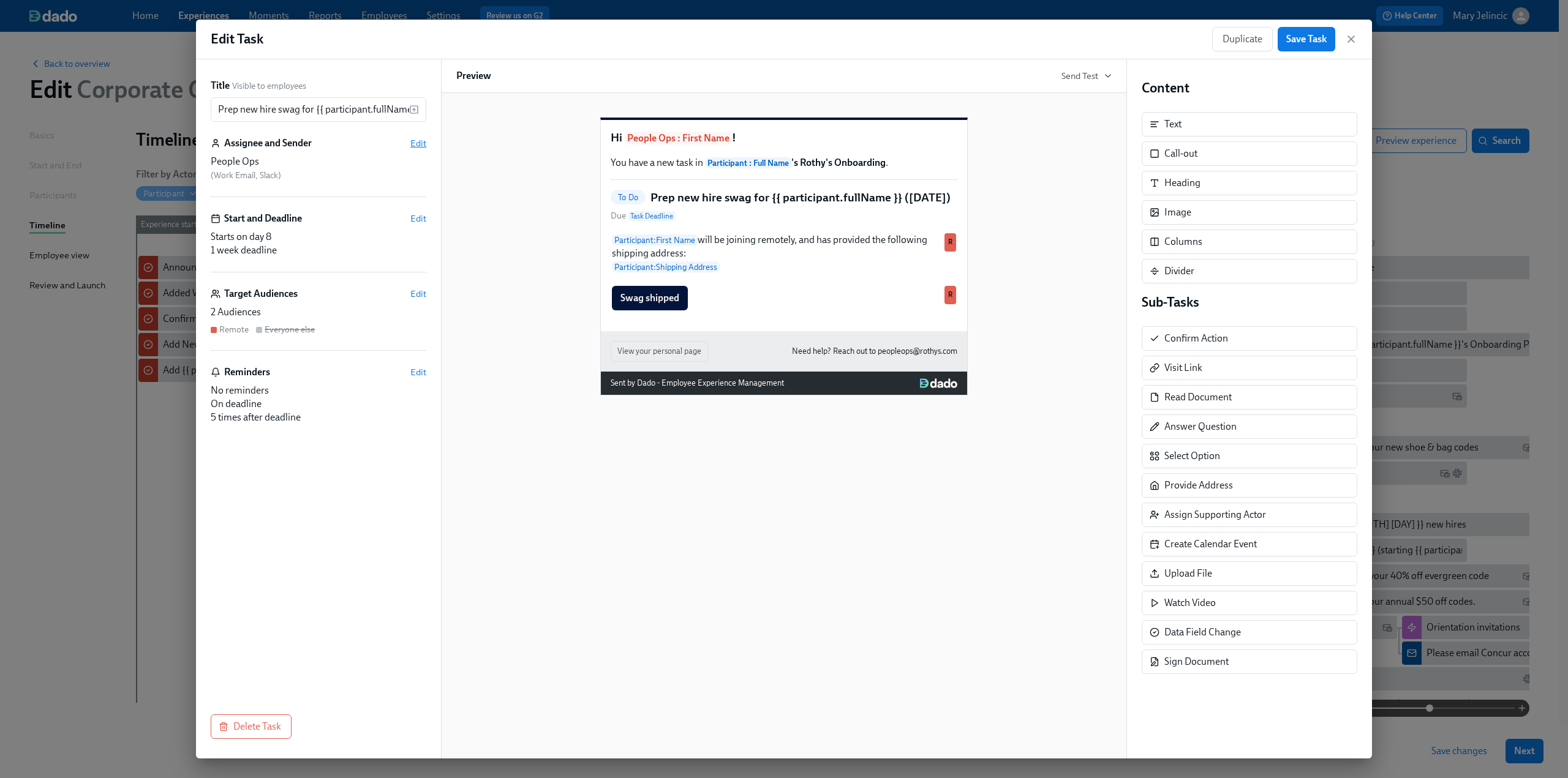 click on "Edit" at bounding box center [418, 143] 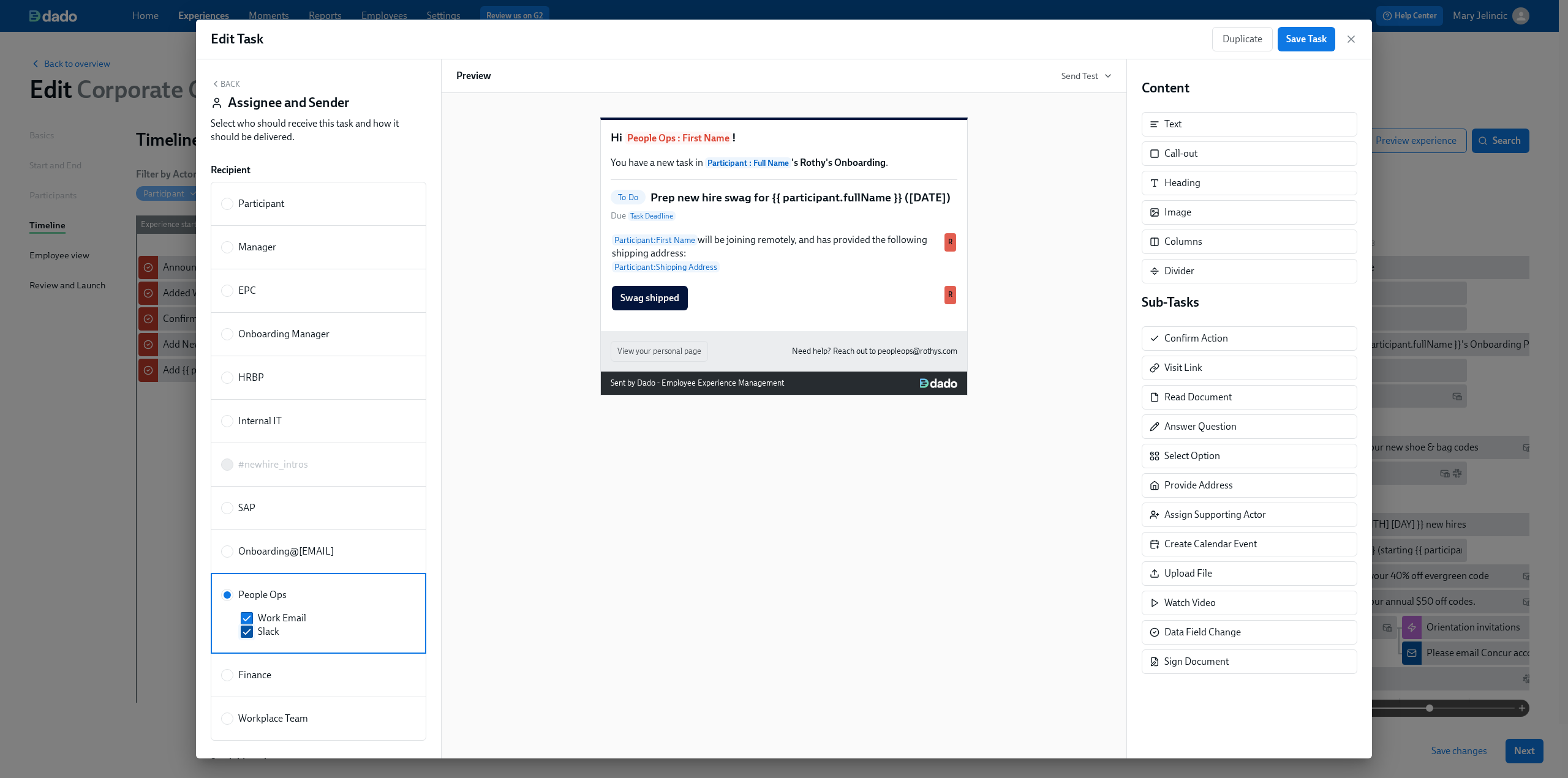 click on "Slack" at bounding box center (247, 632) 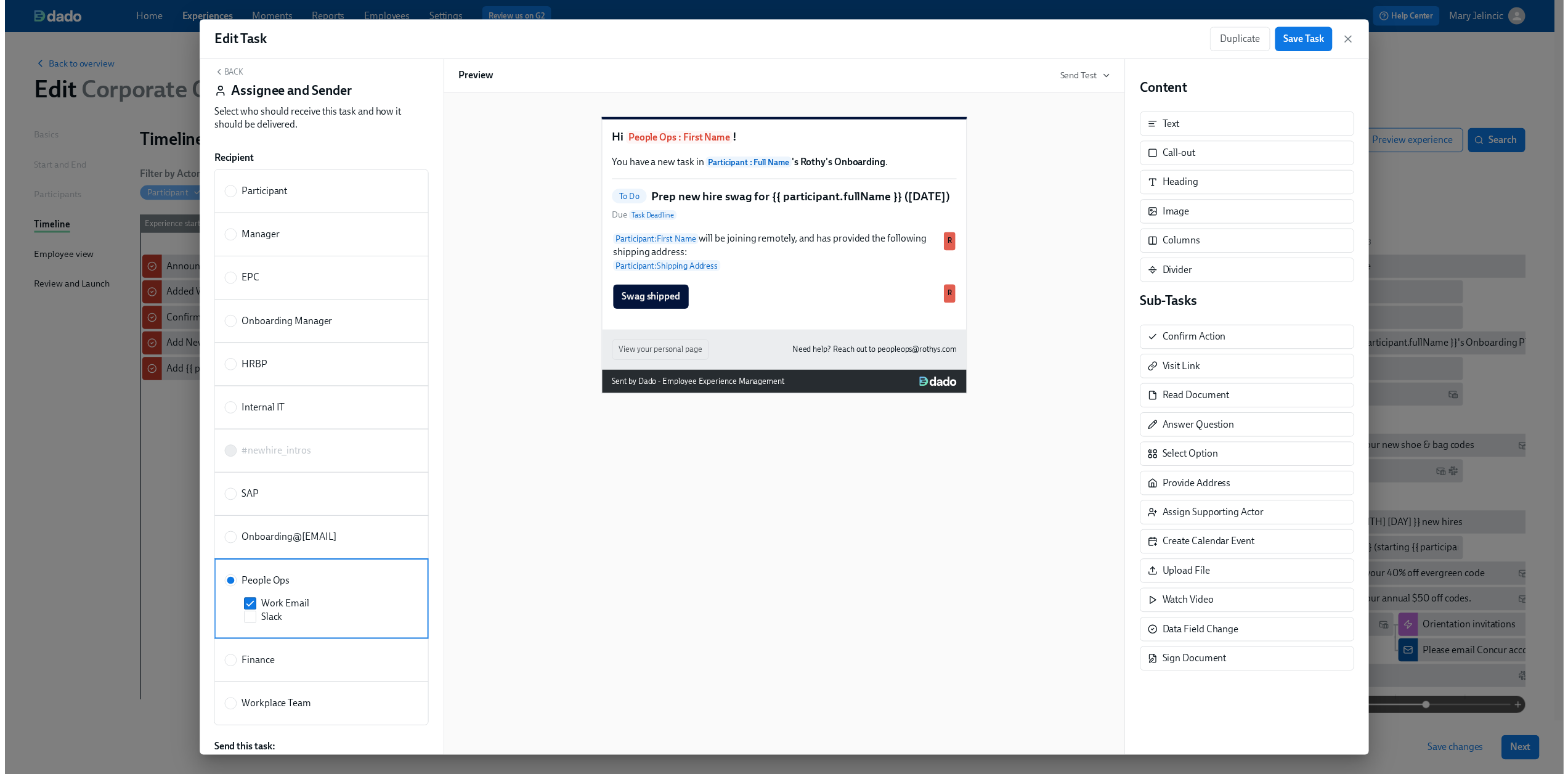 scroll, scrollTop: 0, scrollLeft: 0, axis: both 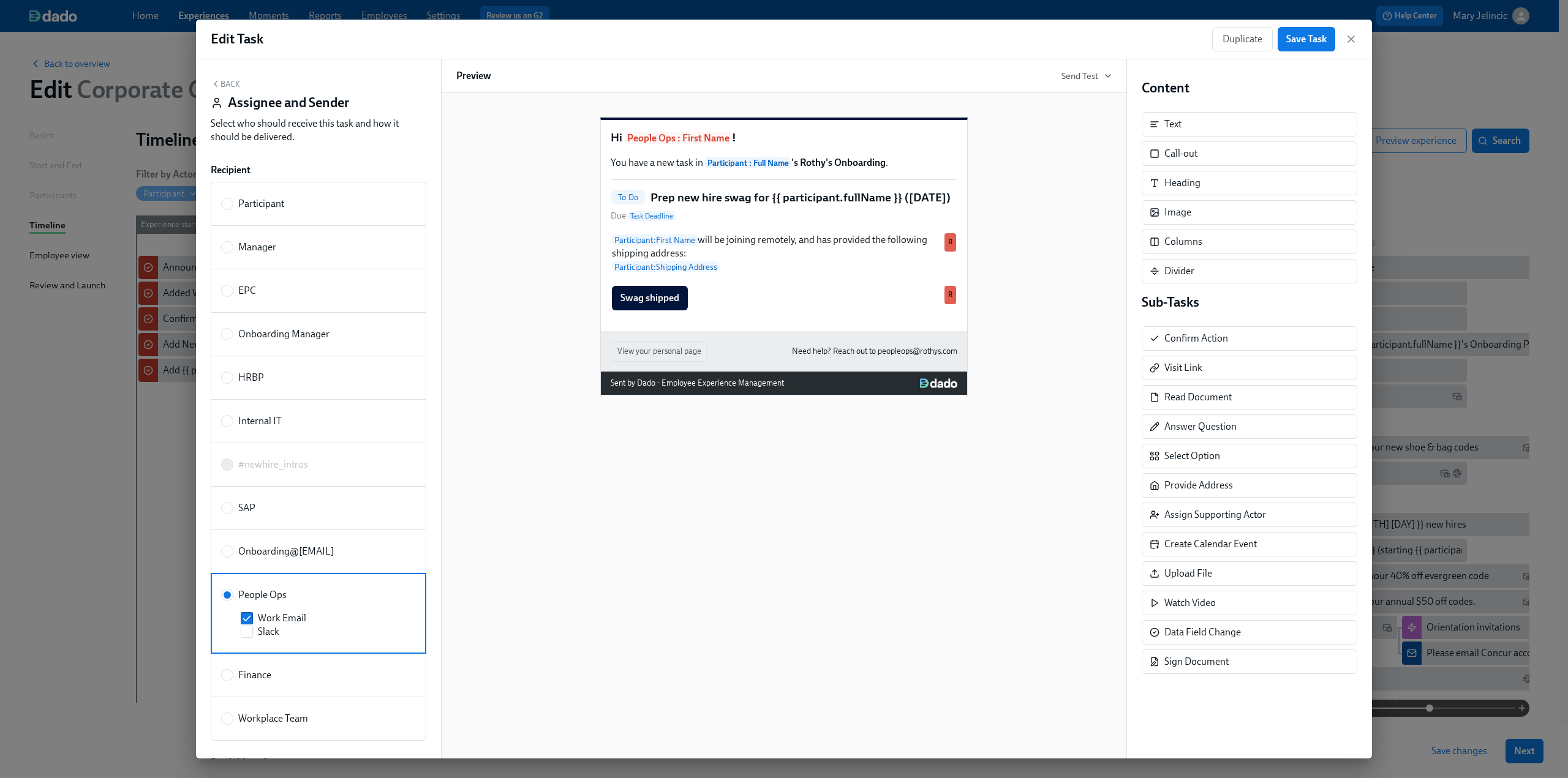 click on "Back" at bounding box center (225, 84) 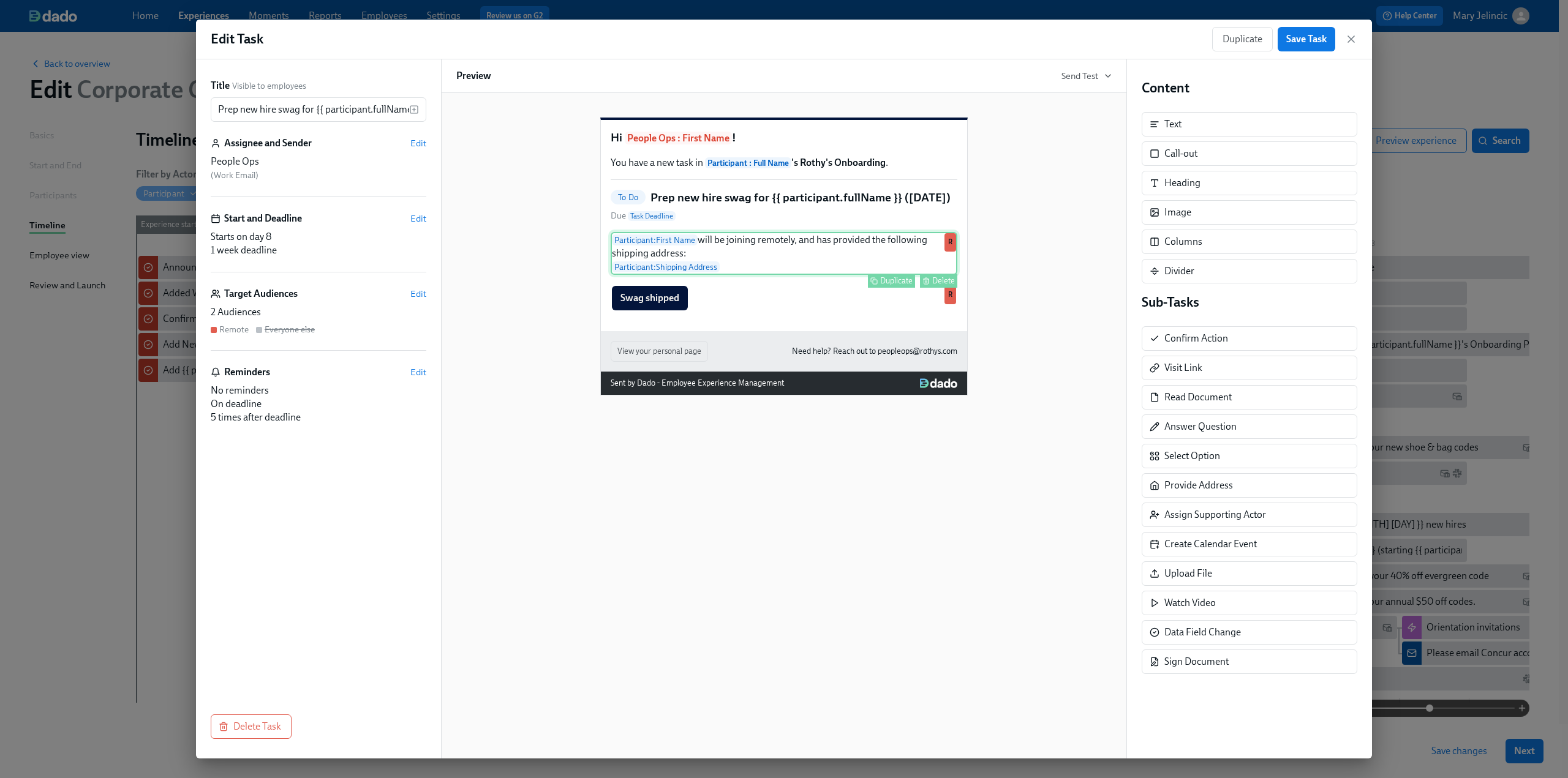 click on "Participant :  First Name  will be joining remotely, and has provided the following shipping address:
Participant :  Shipping Address   Duplicate   Delete R" at bounding box center [784, 253] 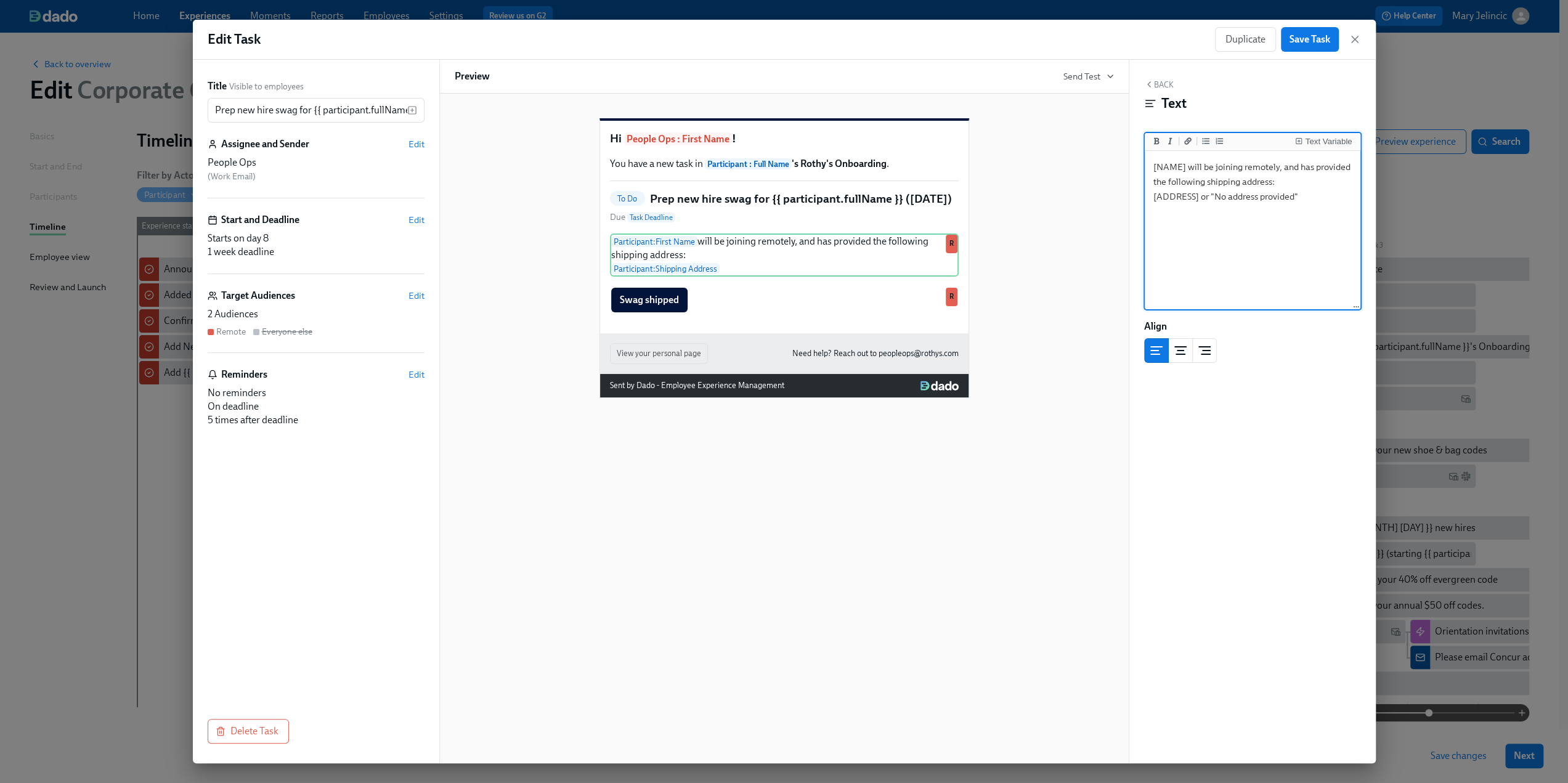click on "[NAME] will be joining remotely, and has provided the following shipping address:
[ADDRESS] or "No address provided"" at bounding box center (1253, 230) 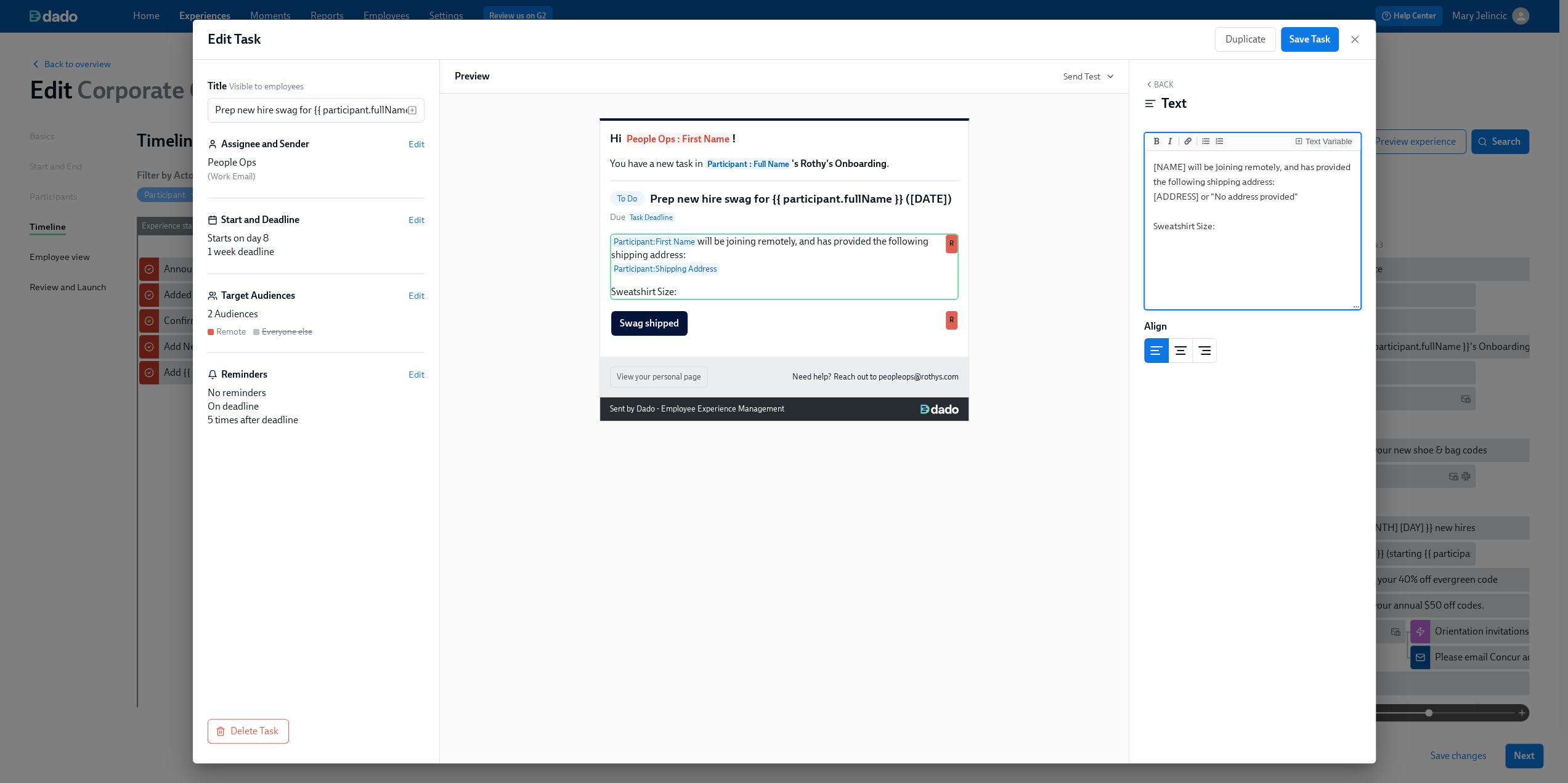 type on "[NAME] will be joining remotely, and has provided the following shipping address:
[ADDRESS] or "No address provided"
Sweatshirt Size:" 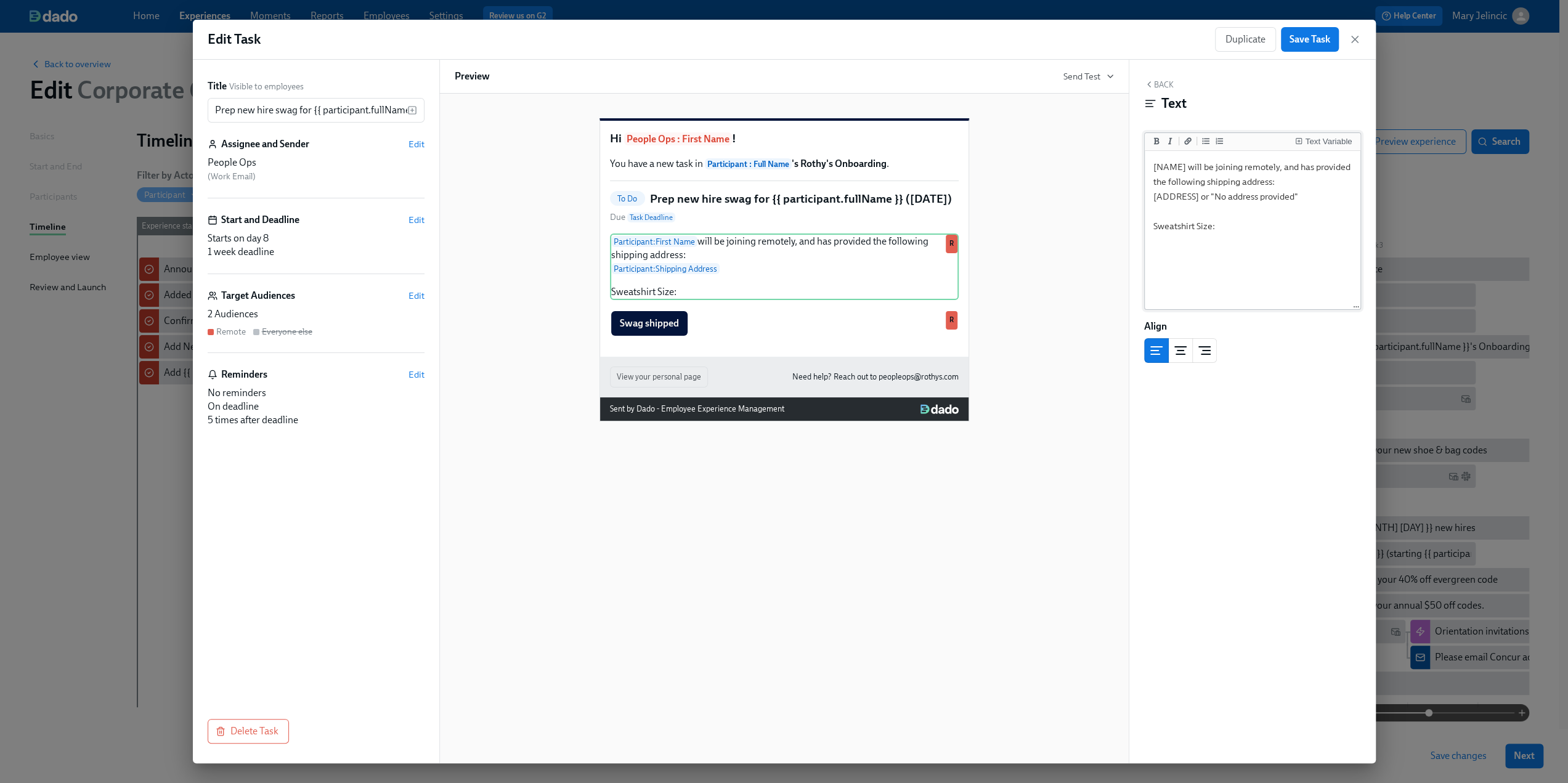click on "Text Variable" at bounding box center (1323, 142) 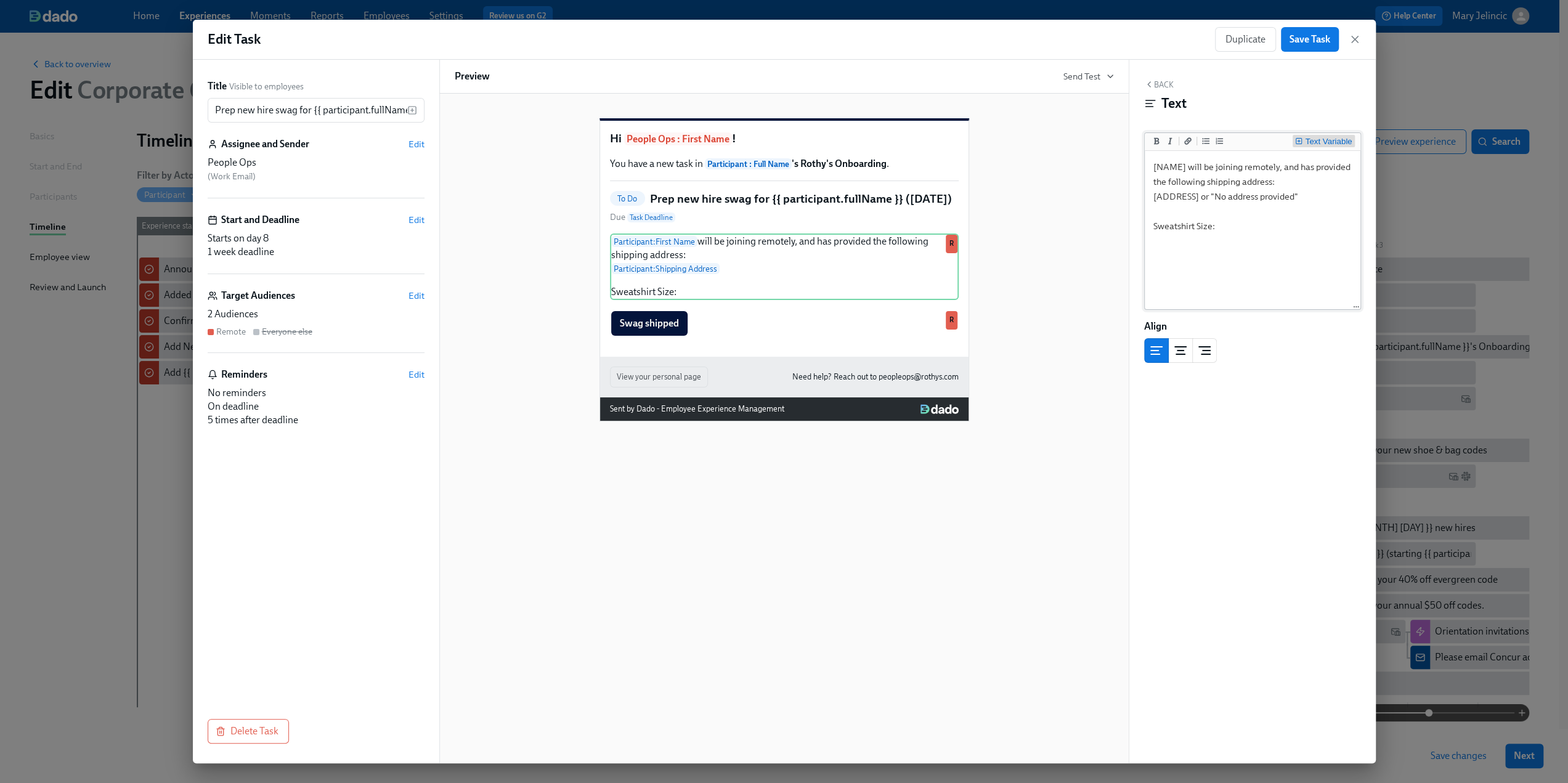 click on "Text Variable" at bounding box center (1328, 142) 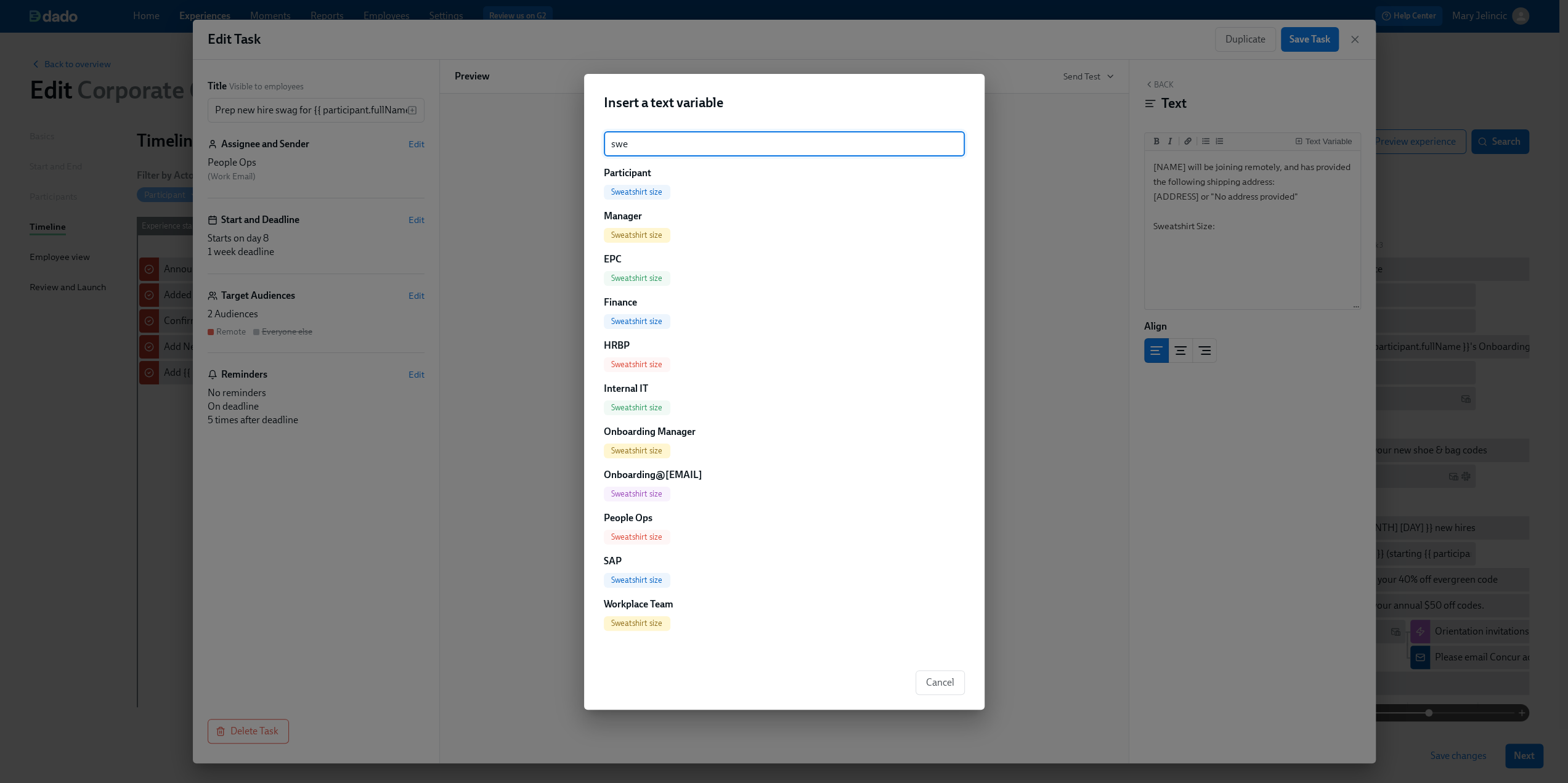 type on "swe" 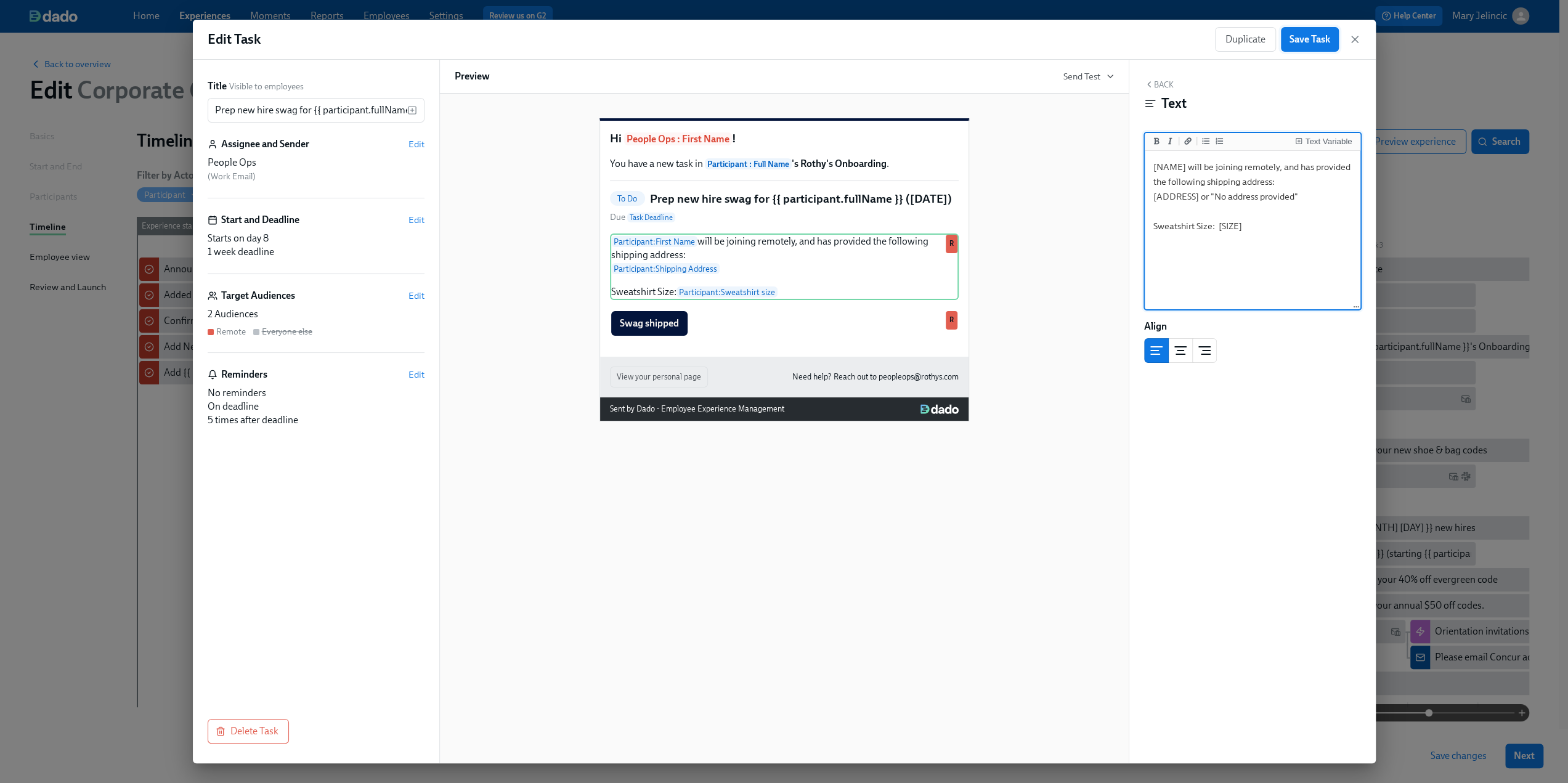 type on "[NAME] will be joining remotely, and has provided the following shipping address:
[ADDRESS] or "No address provided"
Sweatshirt Size:  [SIZE]" 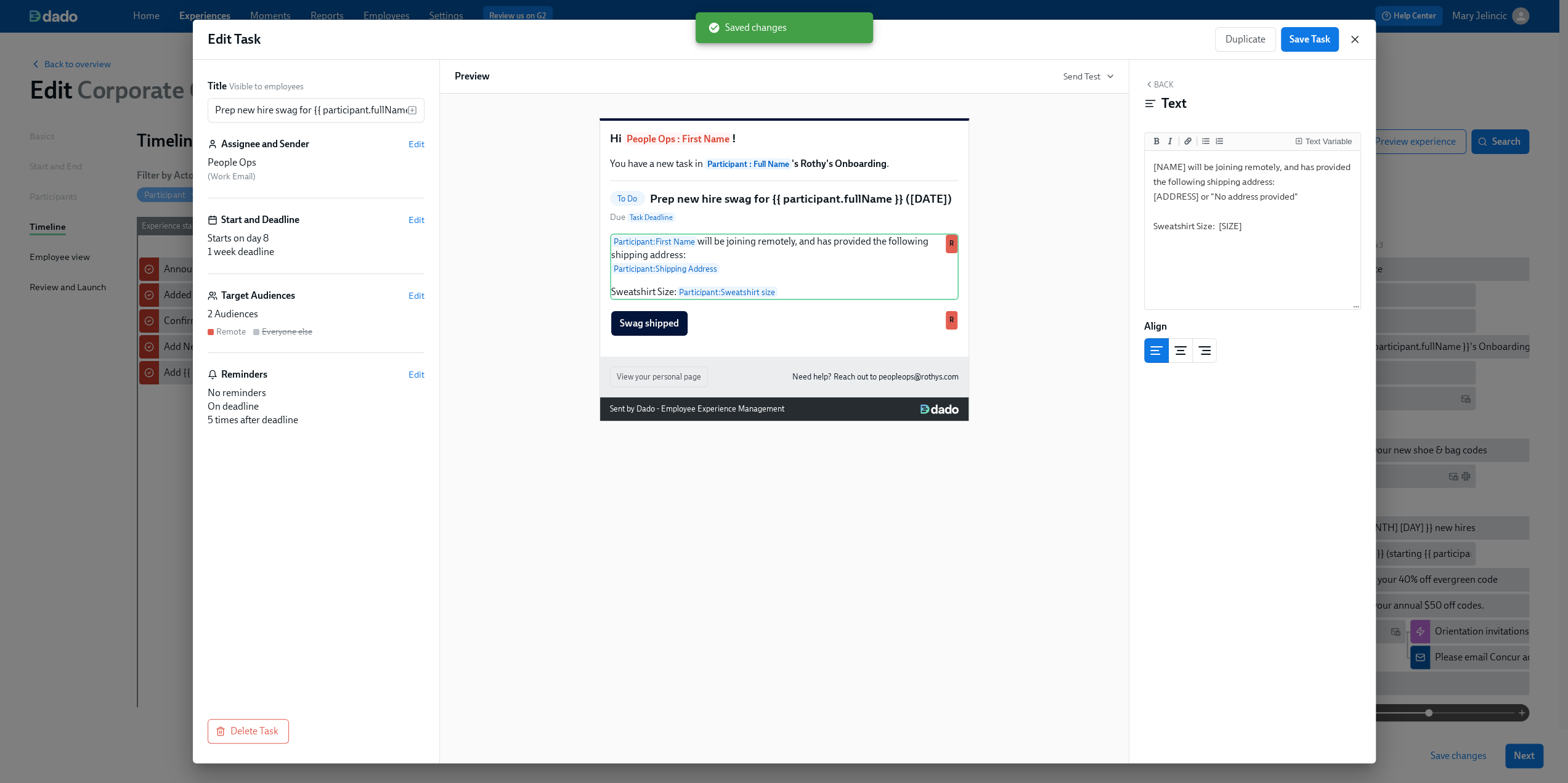 click 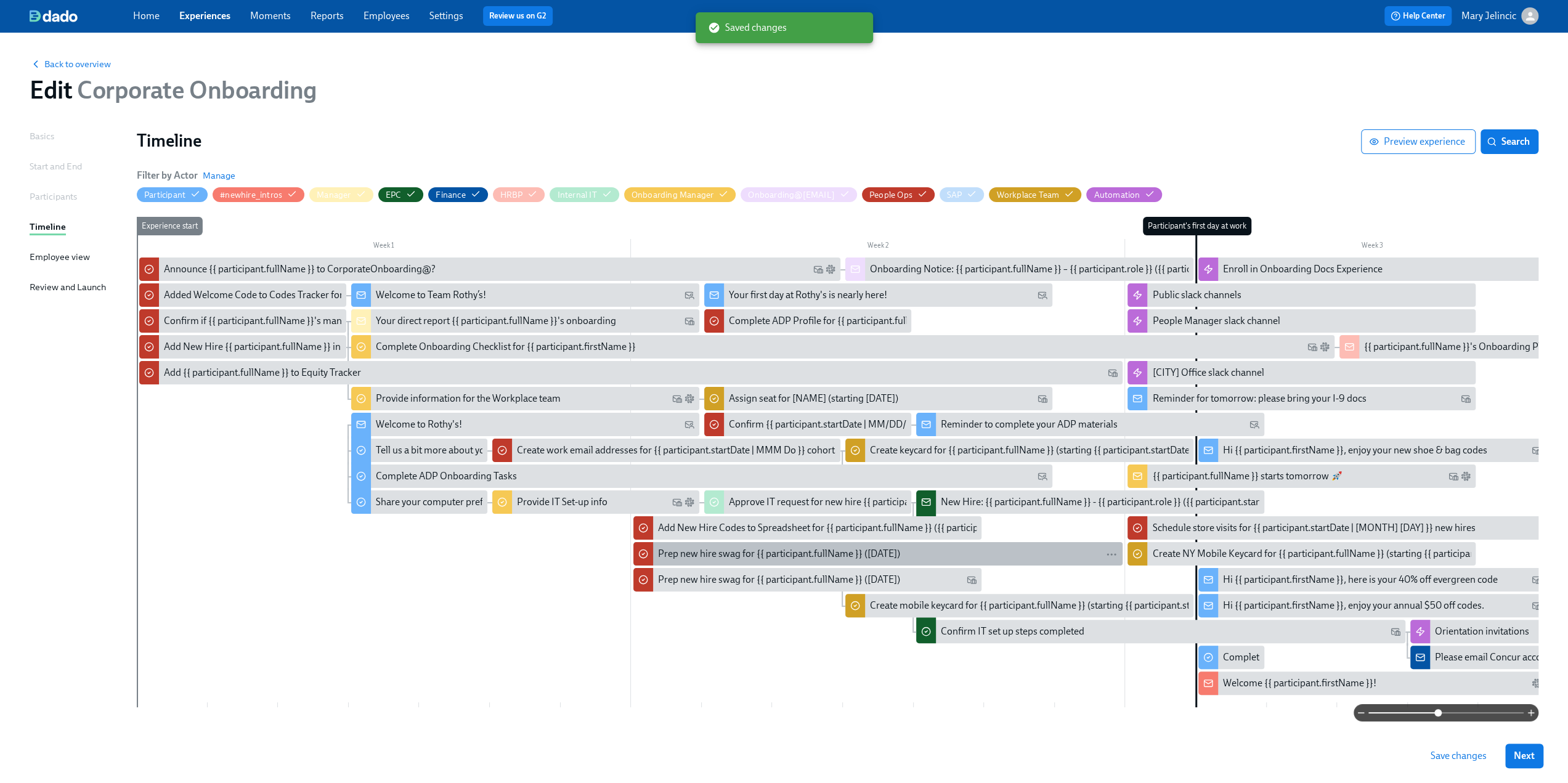 click on "Prep new hire swag for {{ participant.fullName }} ([DATE])" at bounding box center (779, 554) 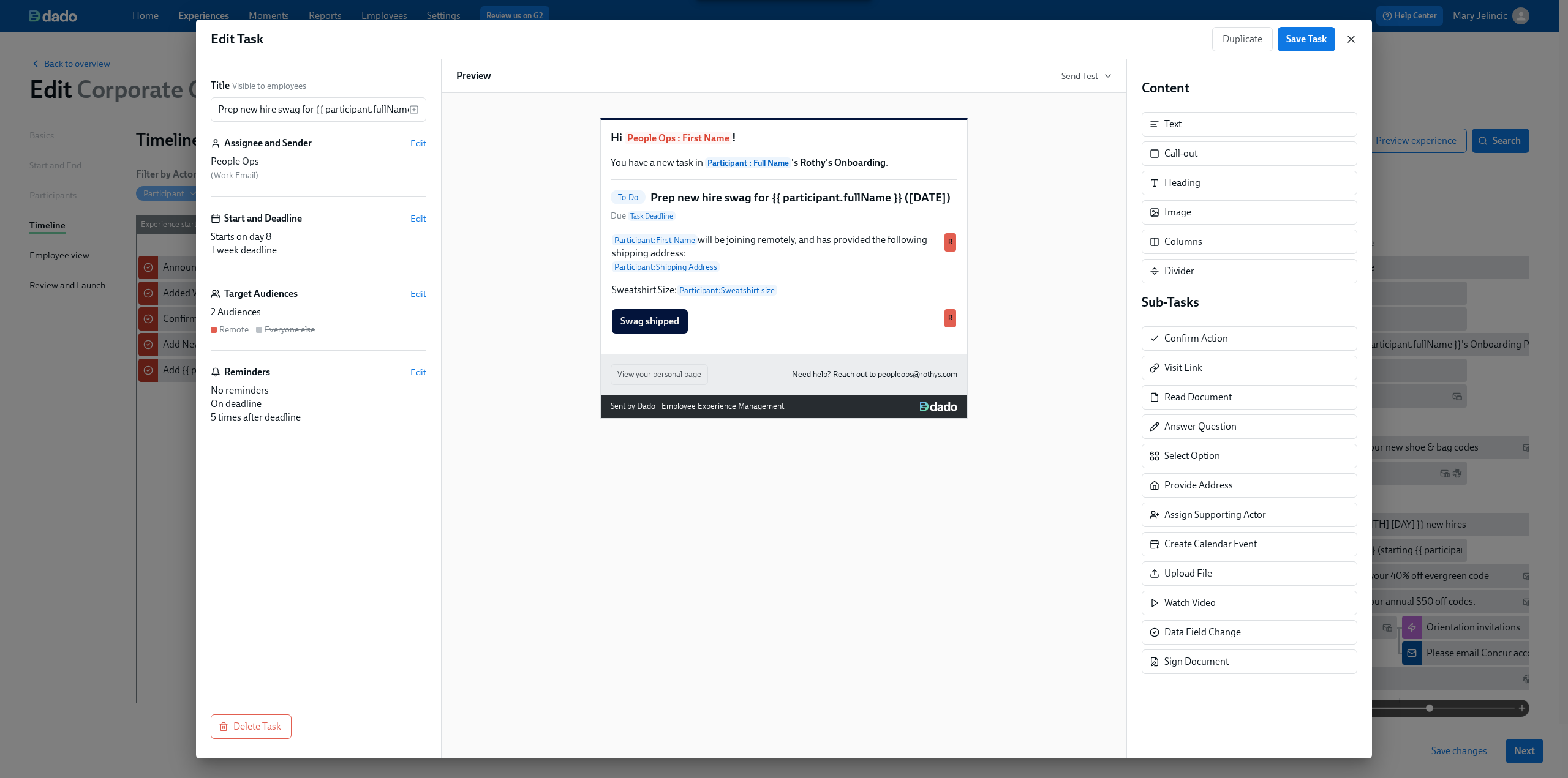 click 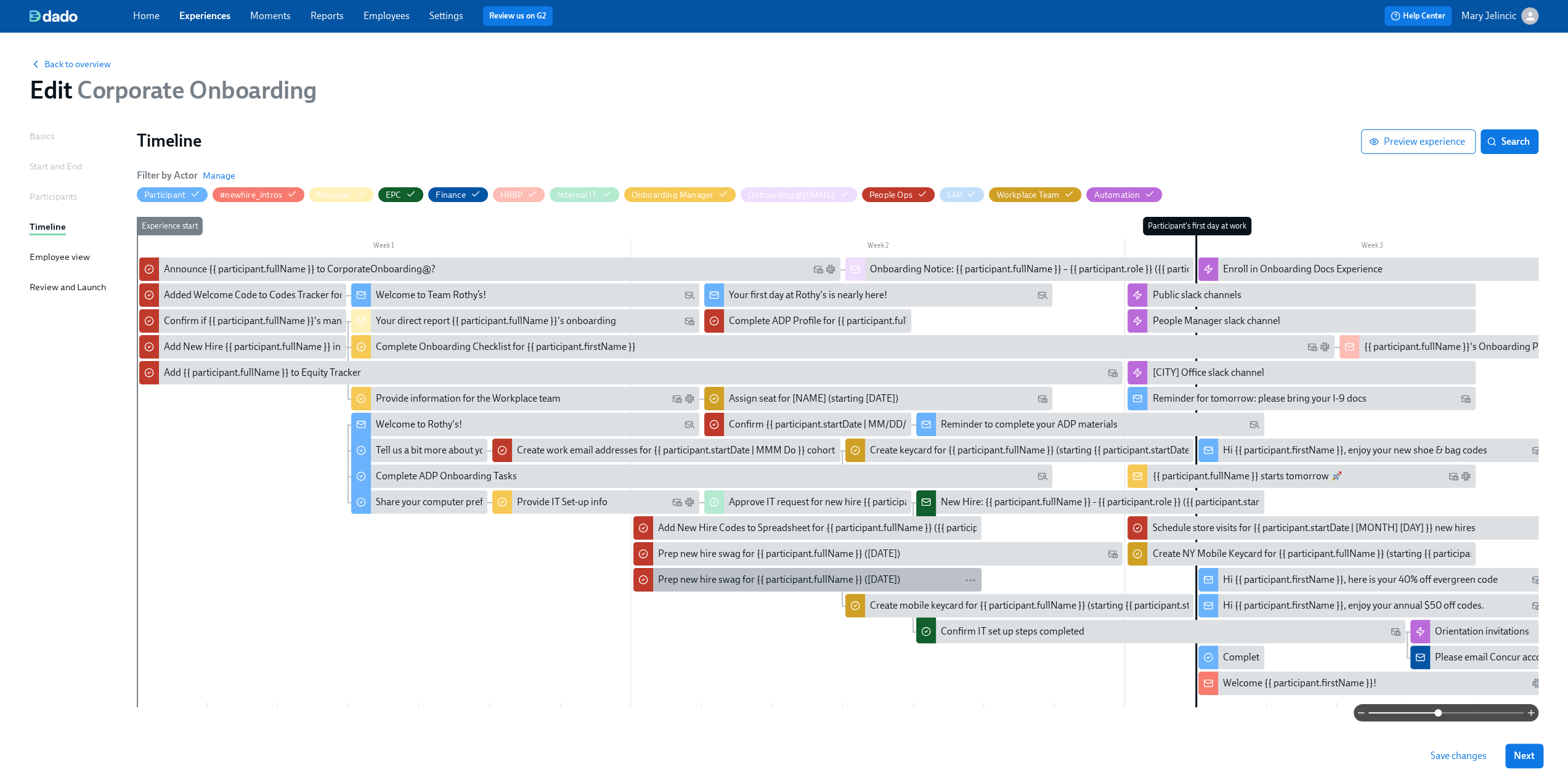 click on "Prep new hire swag for {{ participant.fullName }} ([DATE])" at bounding box center (779, 580) 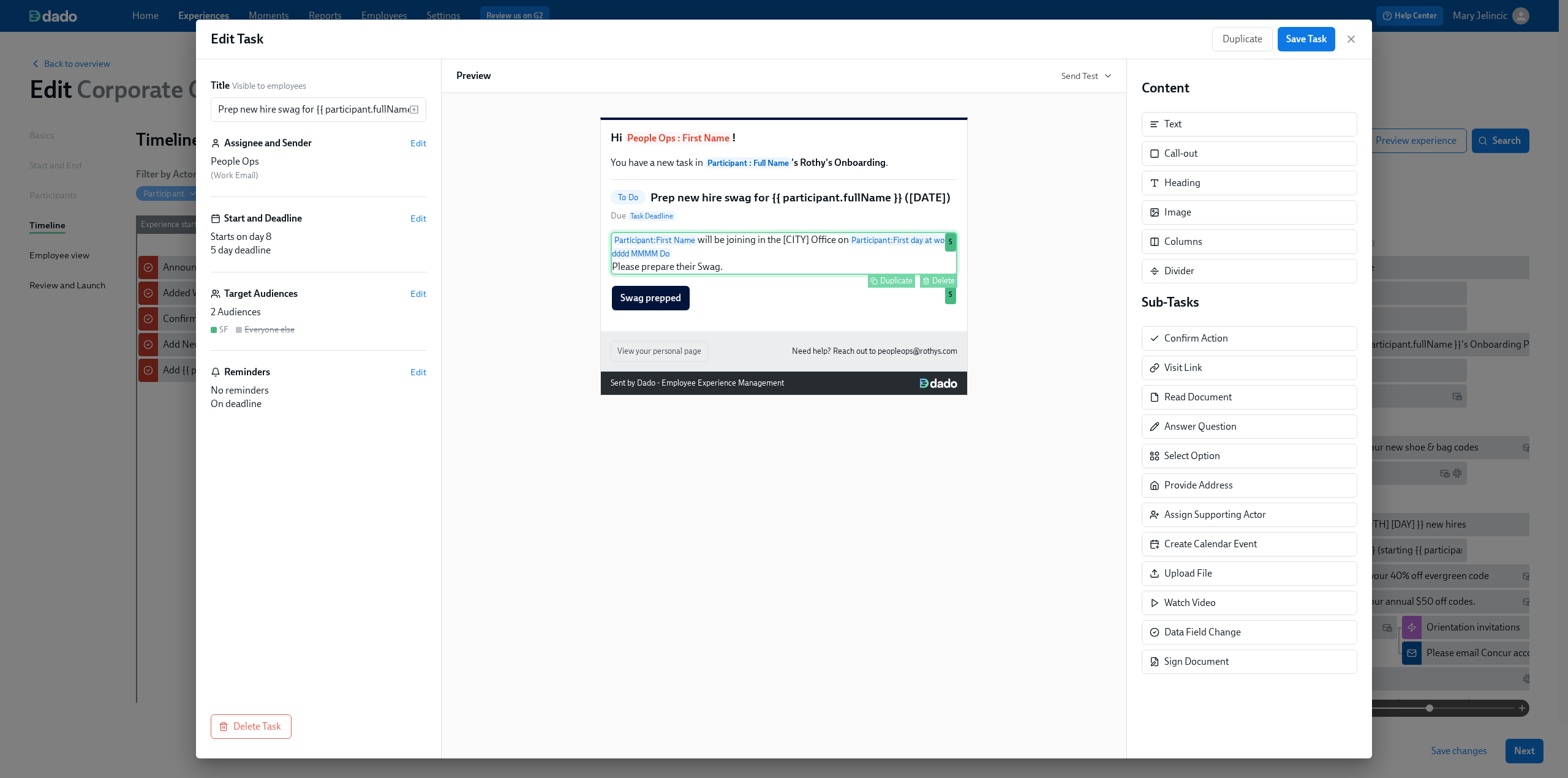 click on "Participant :  First Name  will be joining in the SF Office on  Participant :  First day at work  | dddd MMMM Do
Please prepare their Swag.   Duplicate   Delete S" at bounding box center (784, 253) 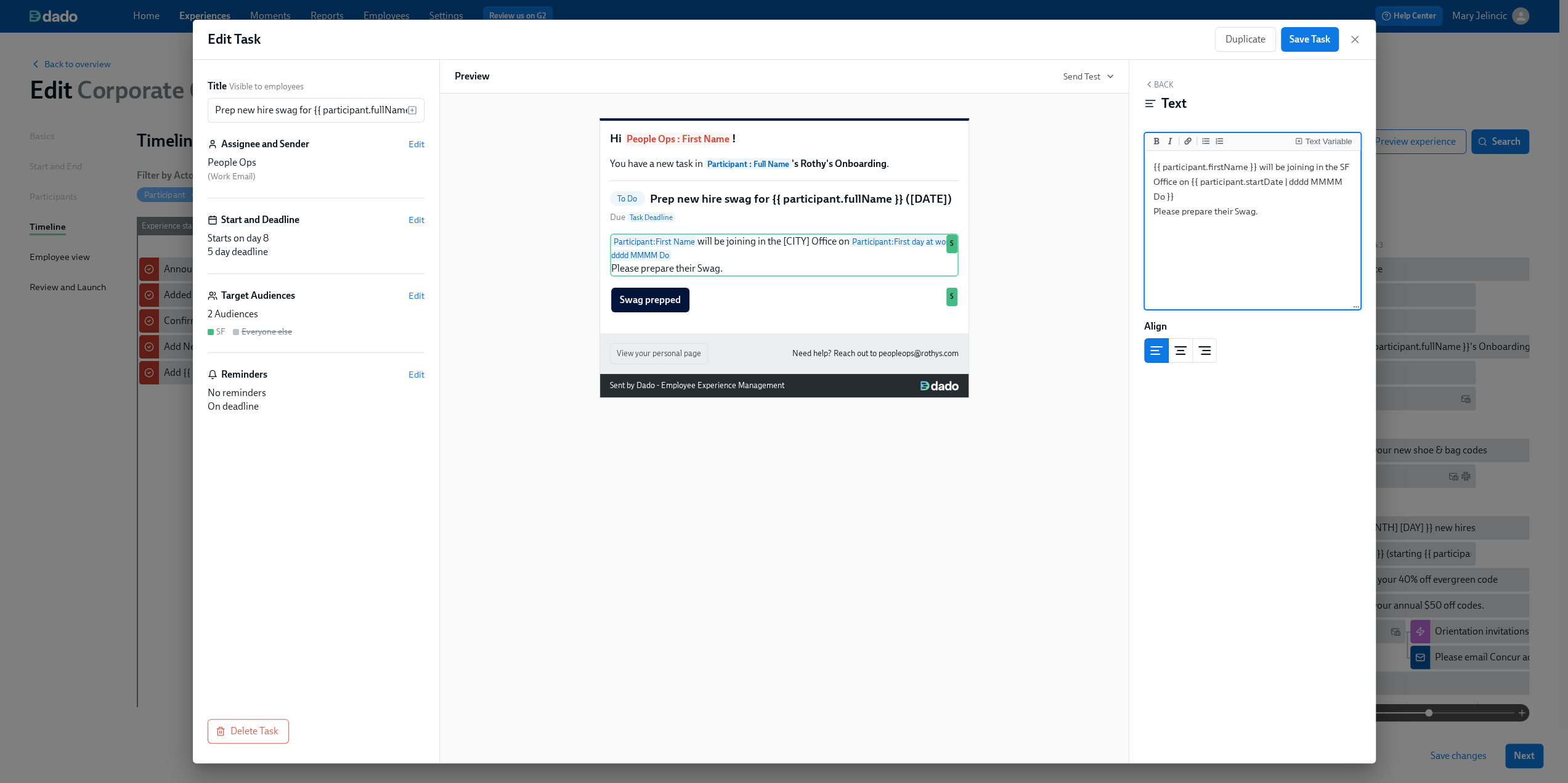 click on "{{ participant.firstName }} will be joining in the SF Office on {{ participant.startDate | dddd MMMM Do }}
Please prepare their Swag." at bounding box center [1253, 230] 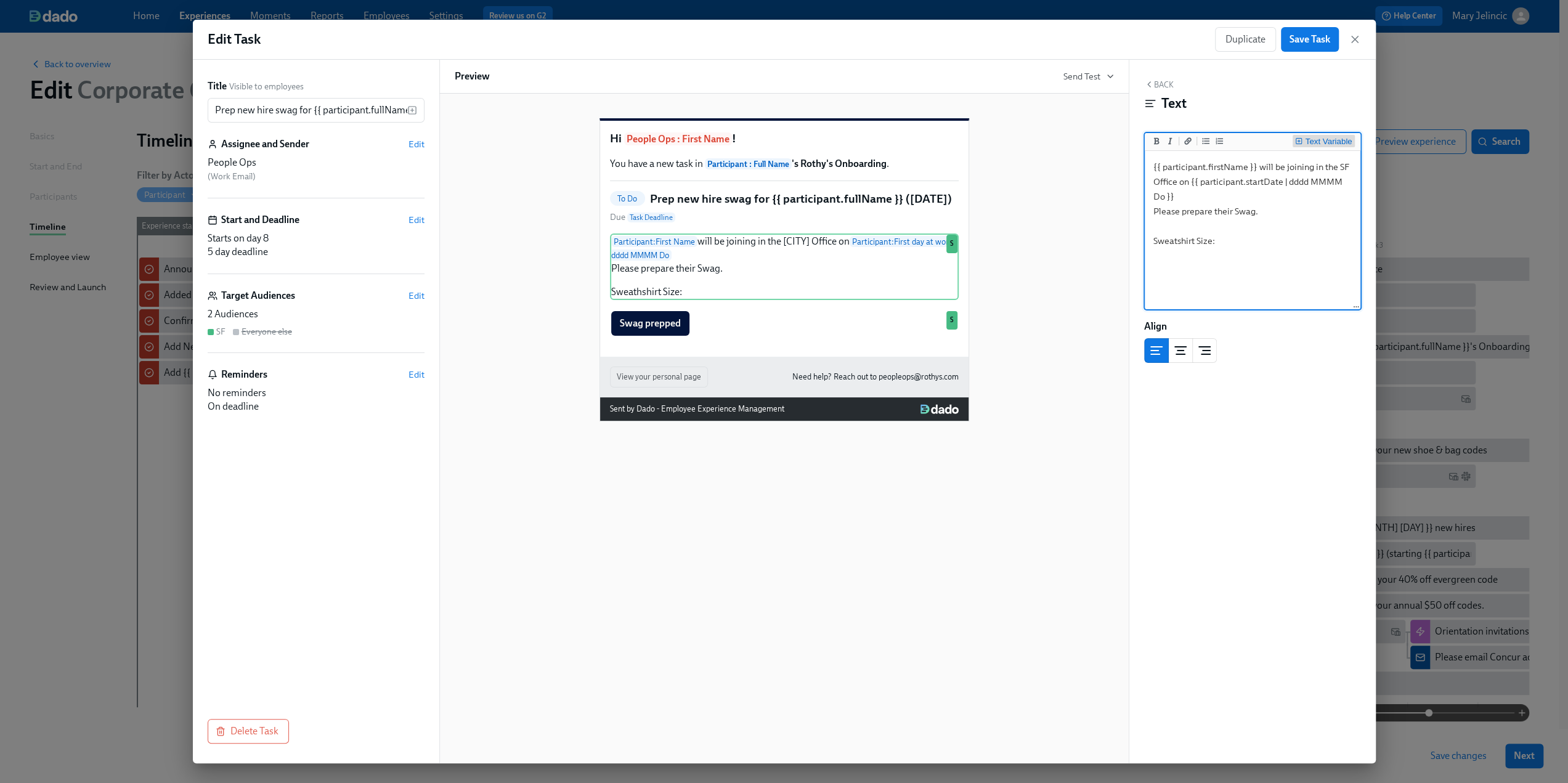 type on "{{ participant.firstName }} will be joining in the SF Office on {{ participant.startDate | dddd MMMM Do }}
Please prepare their Swag.
Sweatshirt Size:" 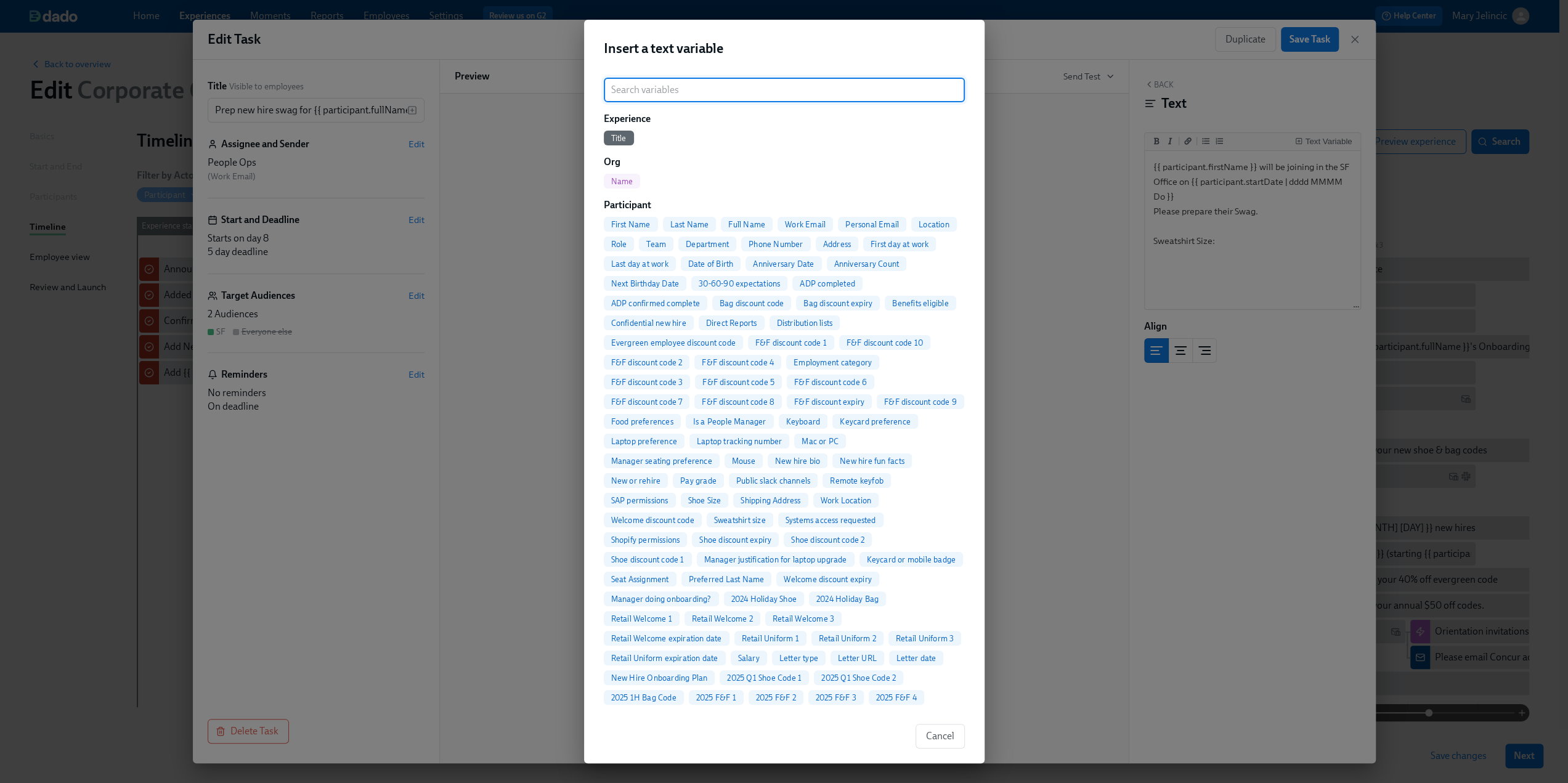 click at bounding box center (784, 90) 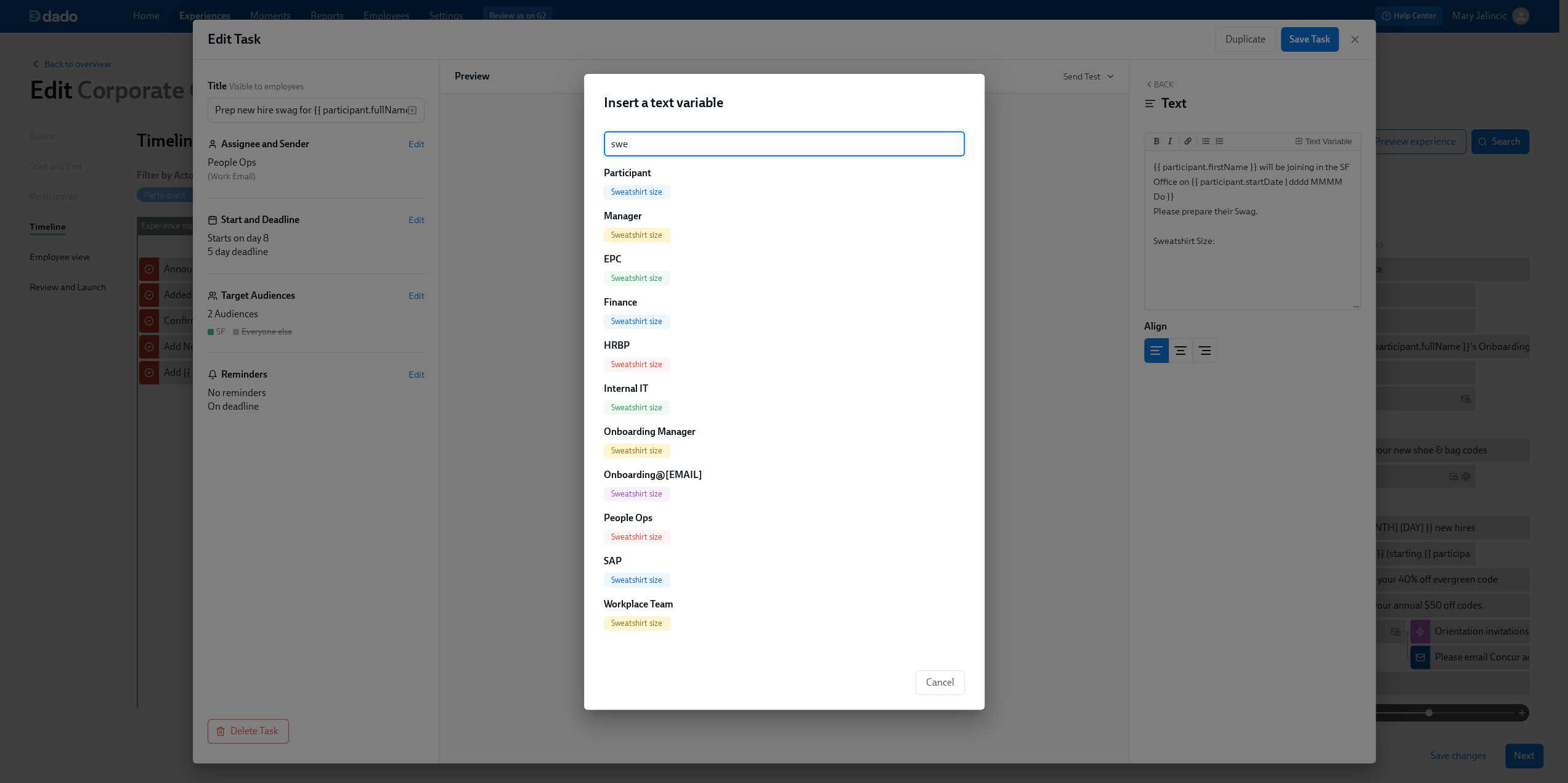 type on "swe" 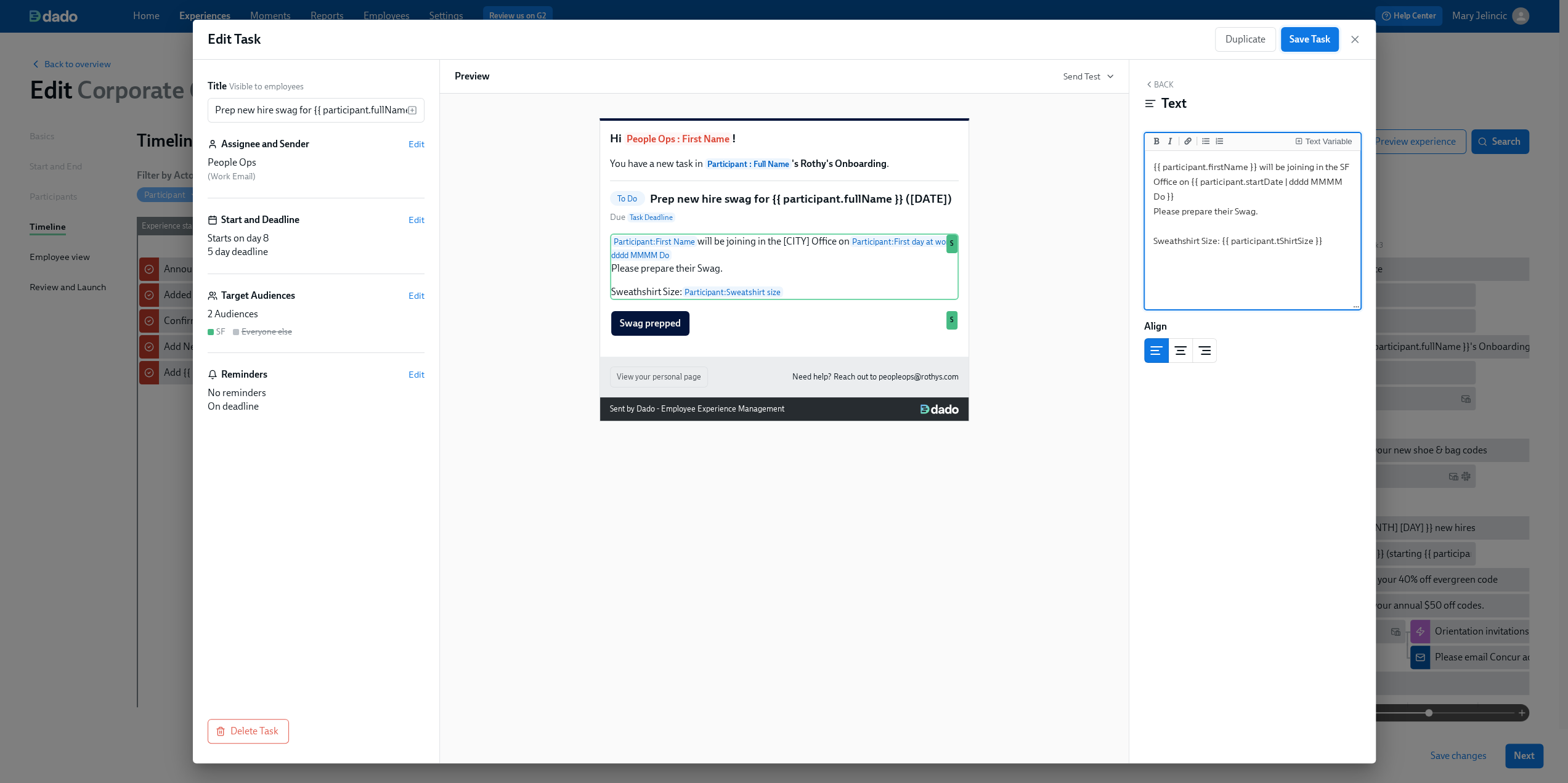 type on "{{ participant.firstName }} will be joining in the SF Office on {{ participant.startDate | dddd MMMM Do }}
Please prepare their Swag.
Sweathshirt Size: {{ participant.tShirtSize }}" 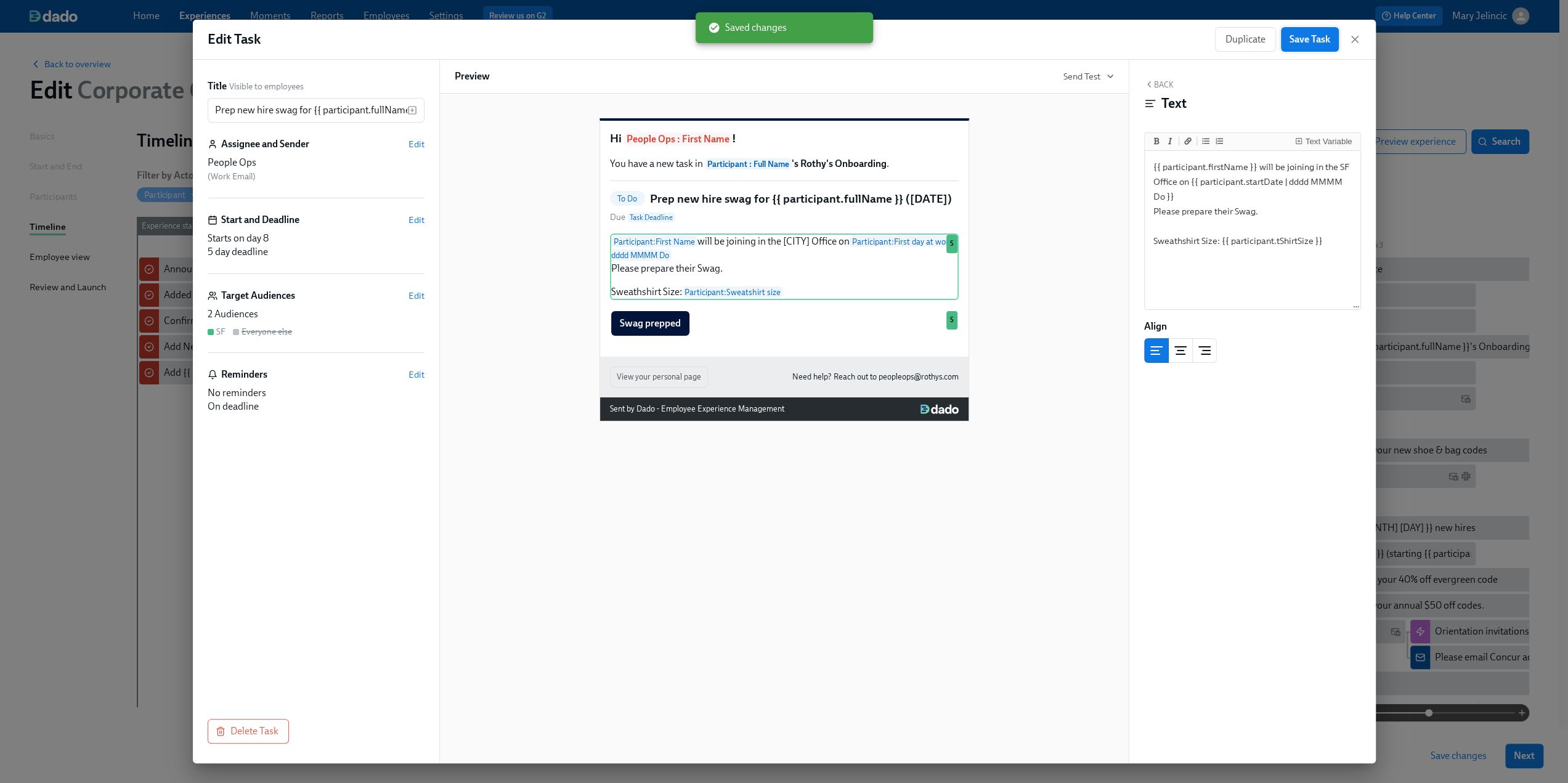 click on "Save Task" at bounding box center (1310, 39) 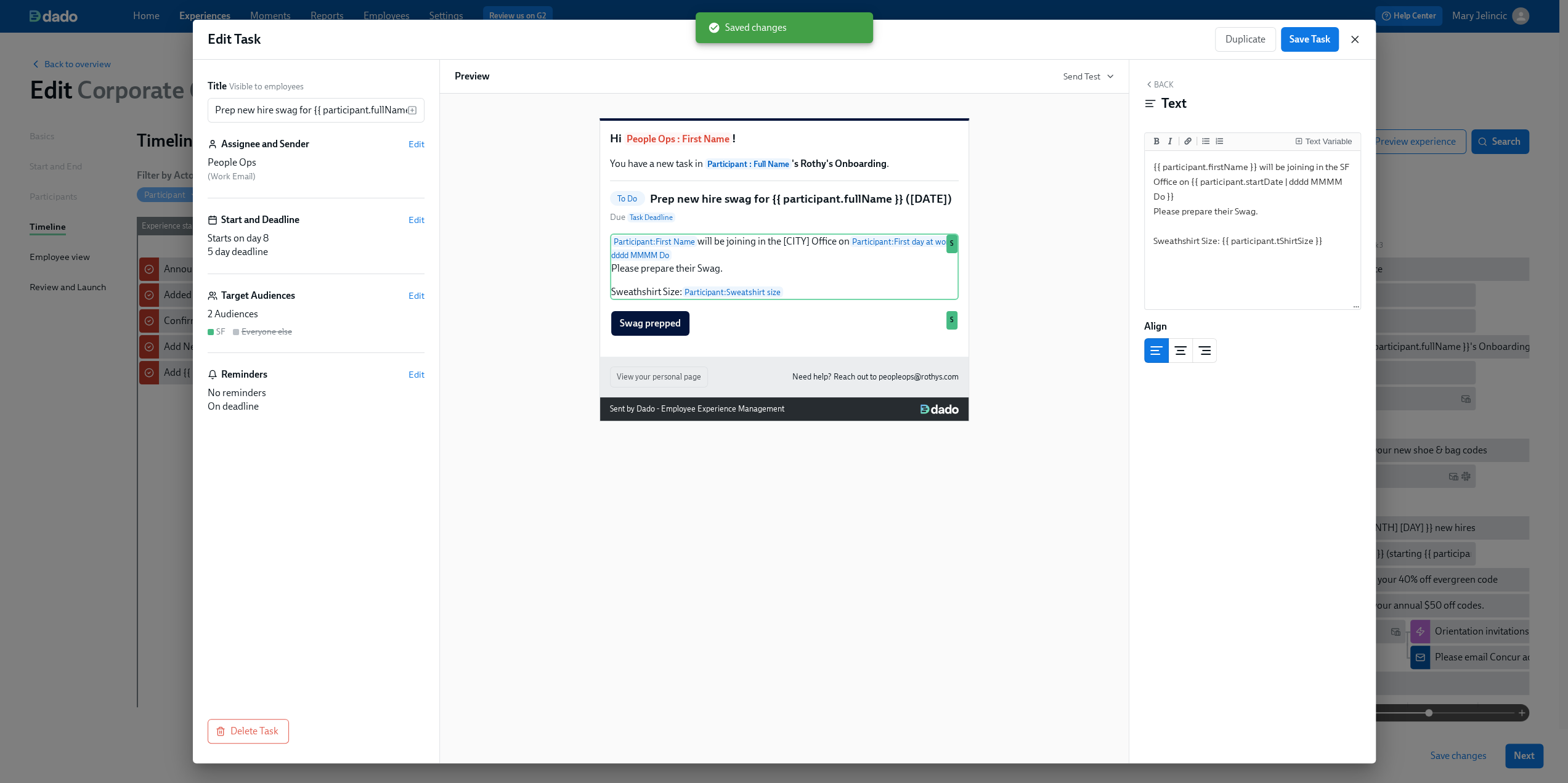 click 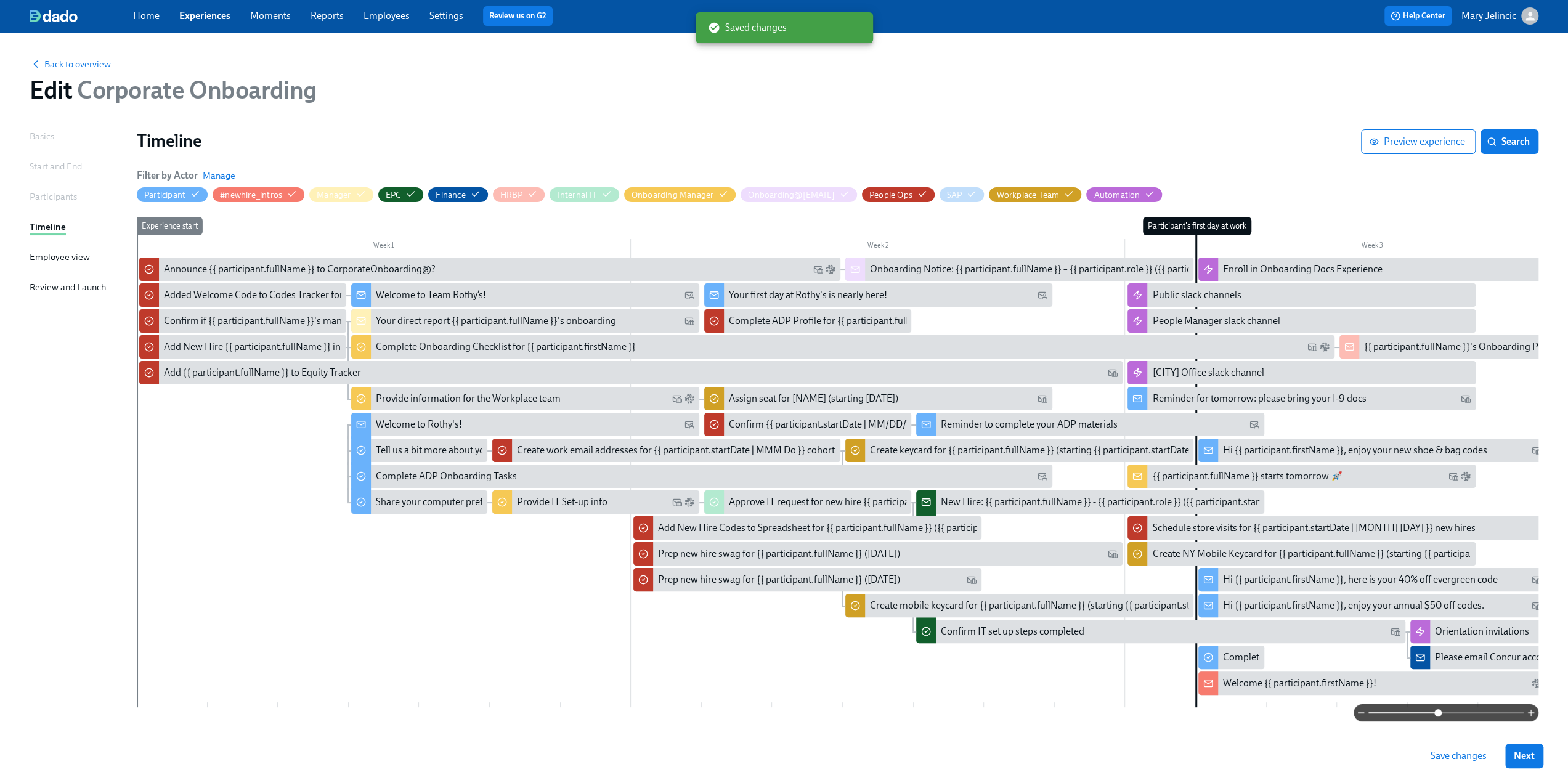 click on "Save changes" at bounding box center (1458, 756) 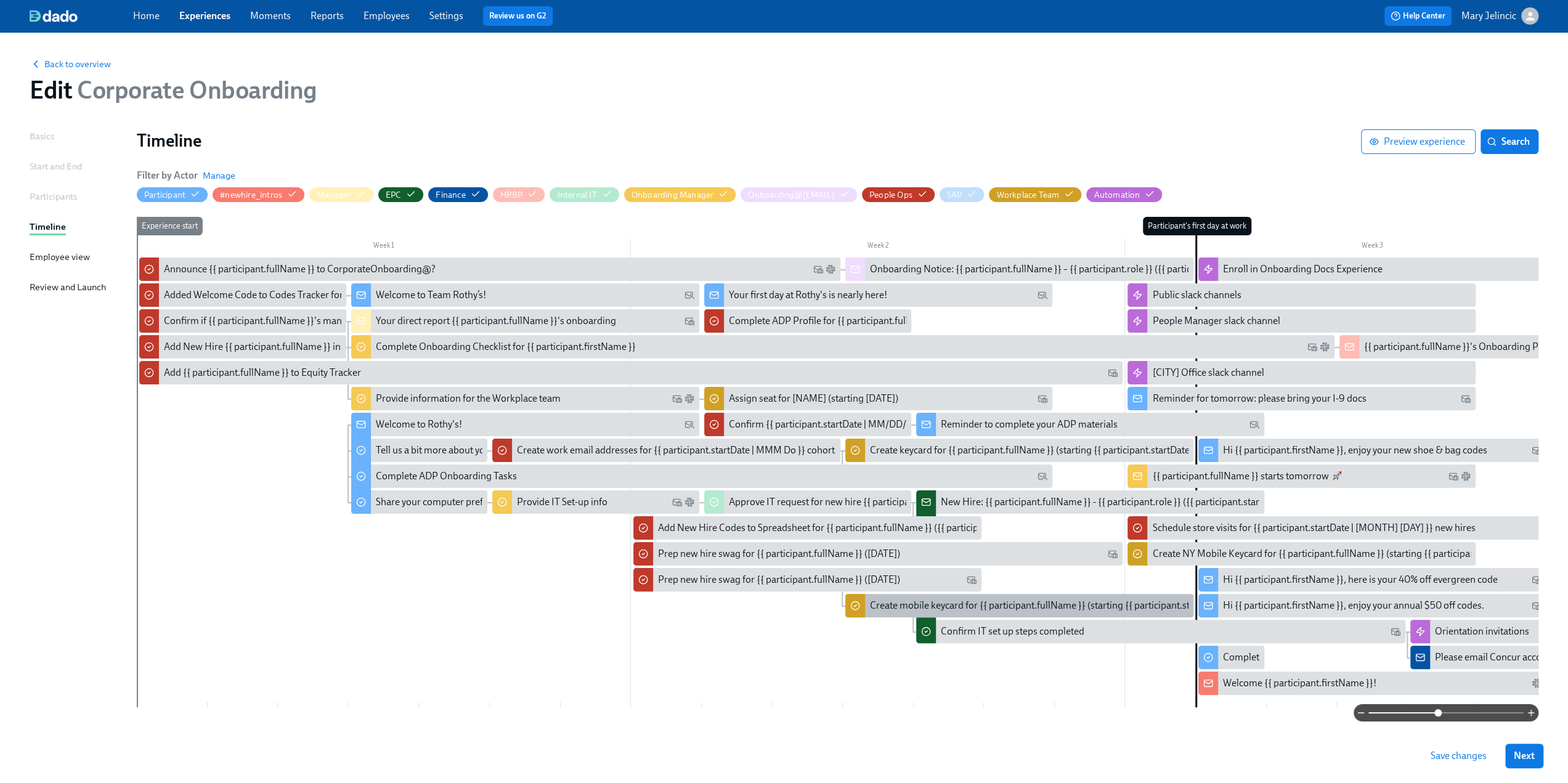 click on "Create mobile keycard for {{ participant.fullName }} (starting {{ participant.startDate | MMM DD YYYY }})" at bounding box center [1087, 606] 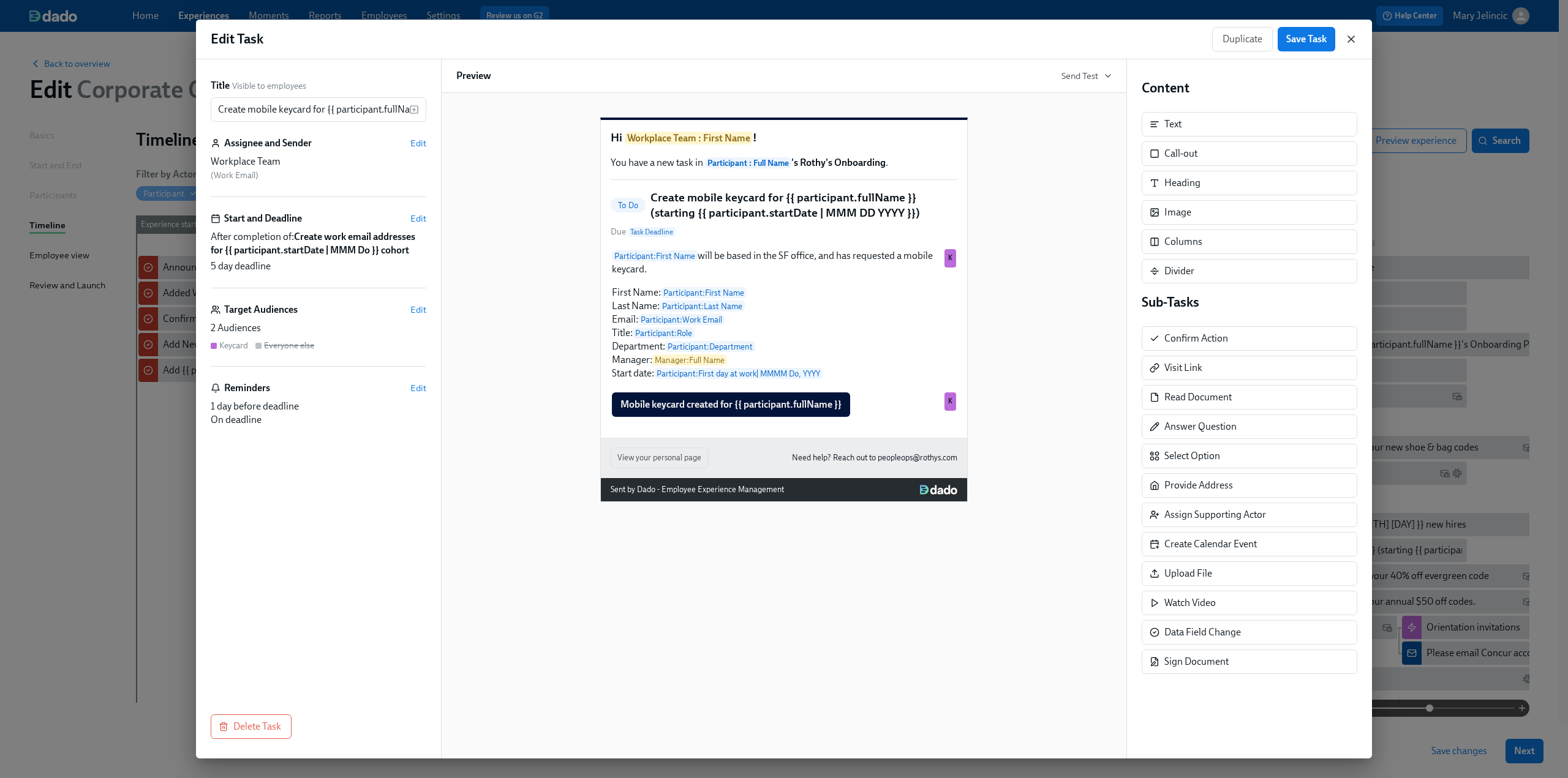 click 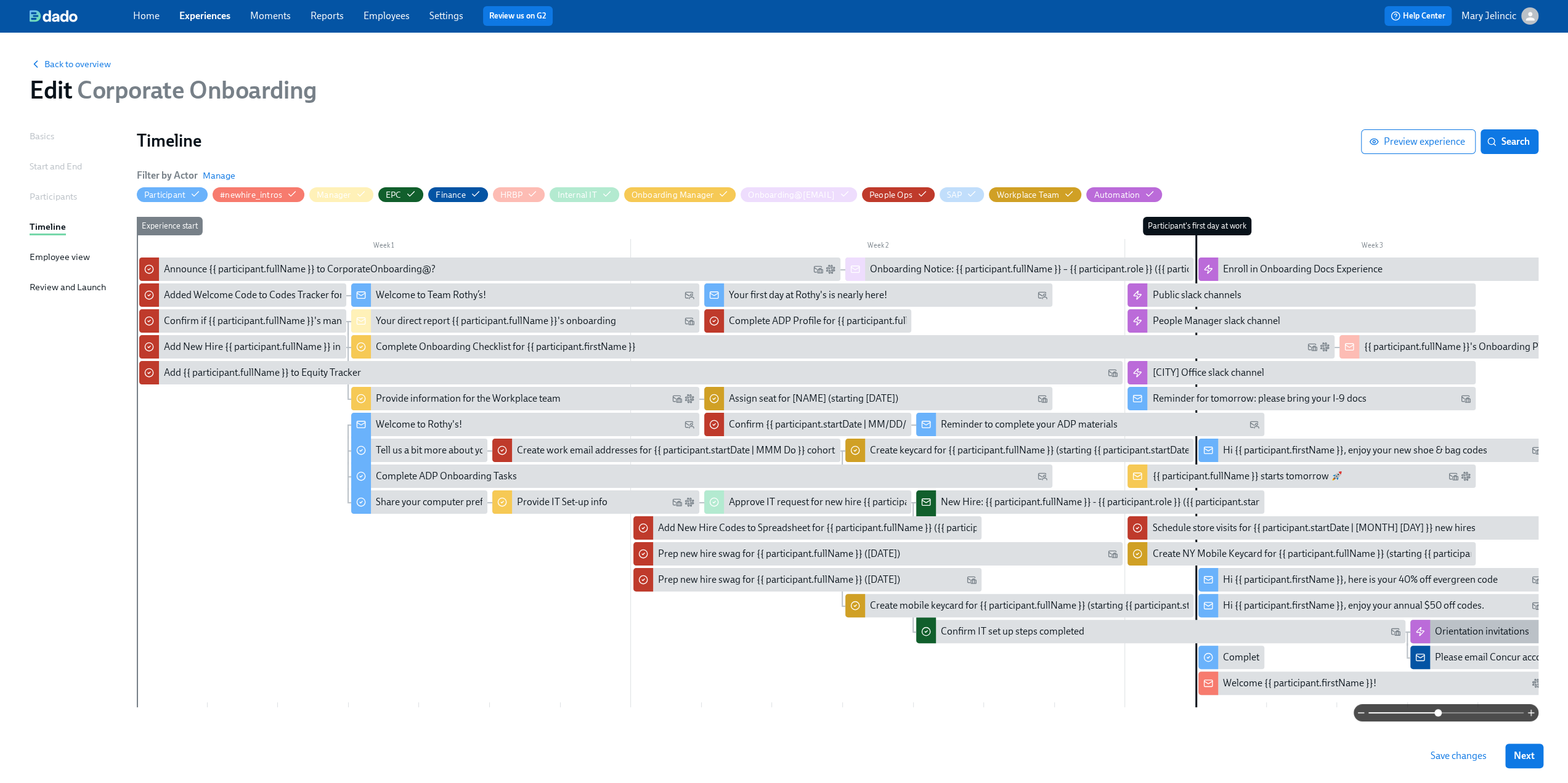 click on "Orientation invitations" at bounding box center (1482, 631) 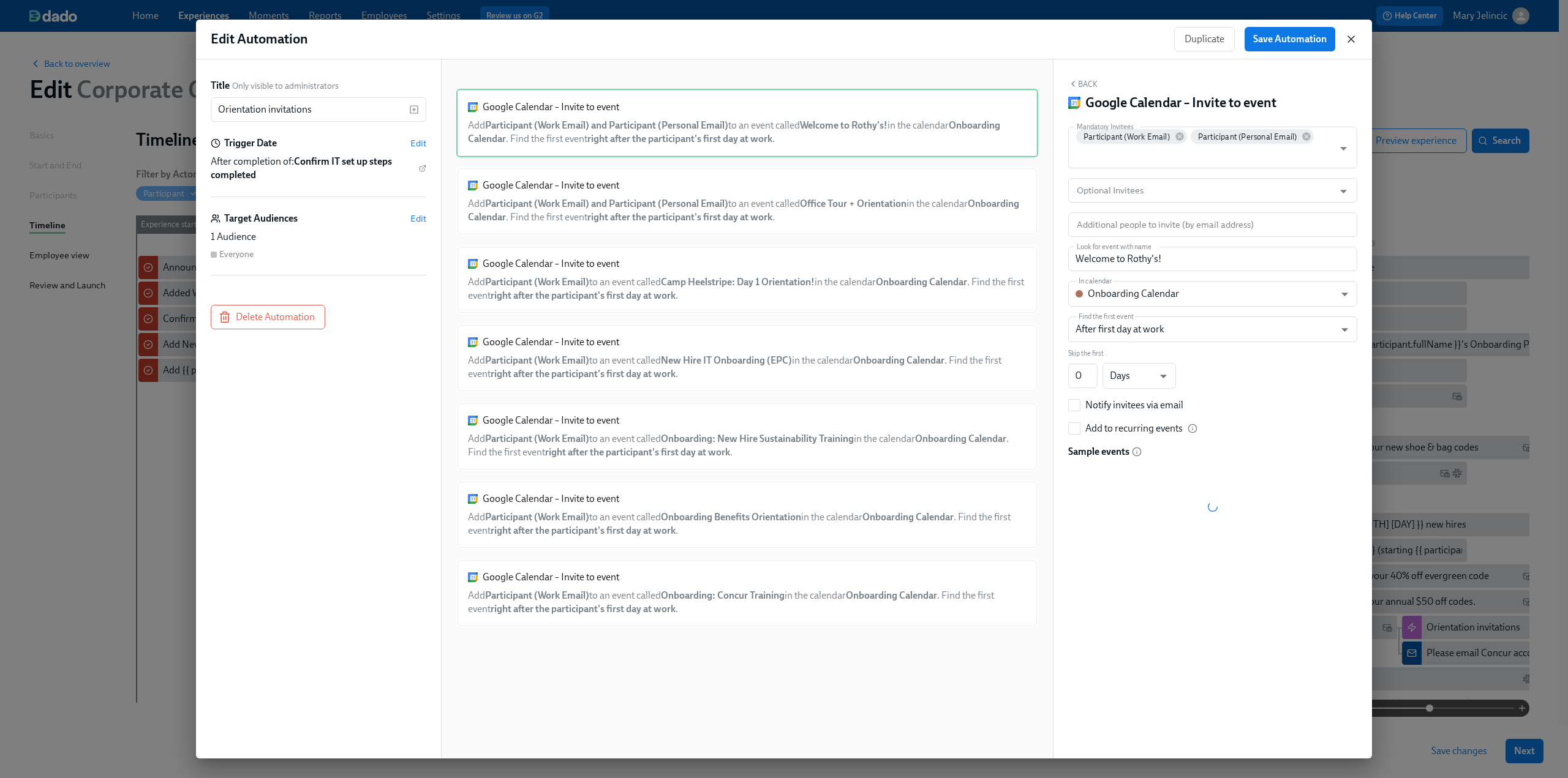 click 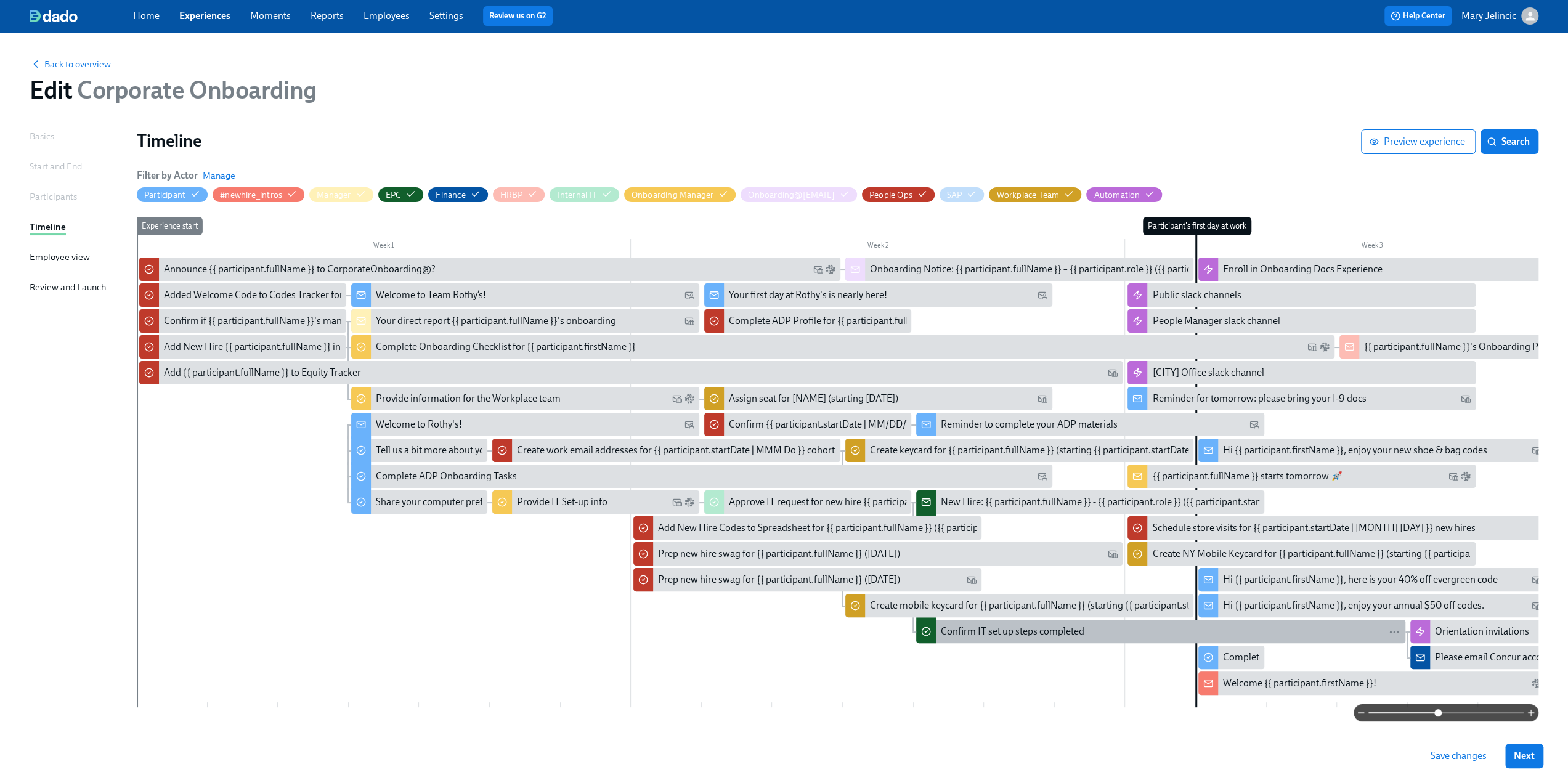 click on "Confirm IT set up steps completed" at bounding box center (1012, 631) 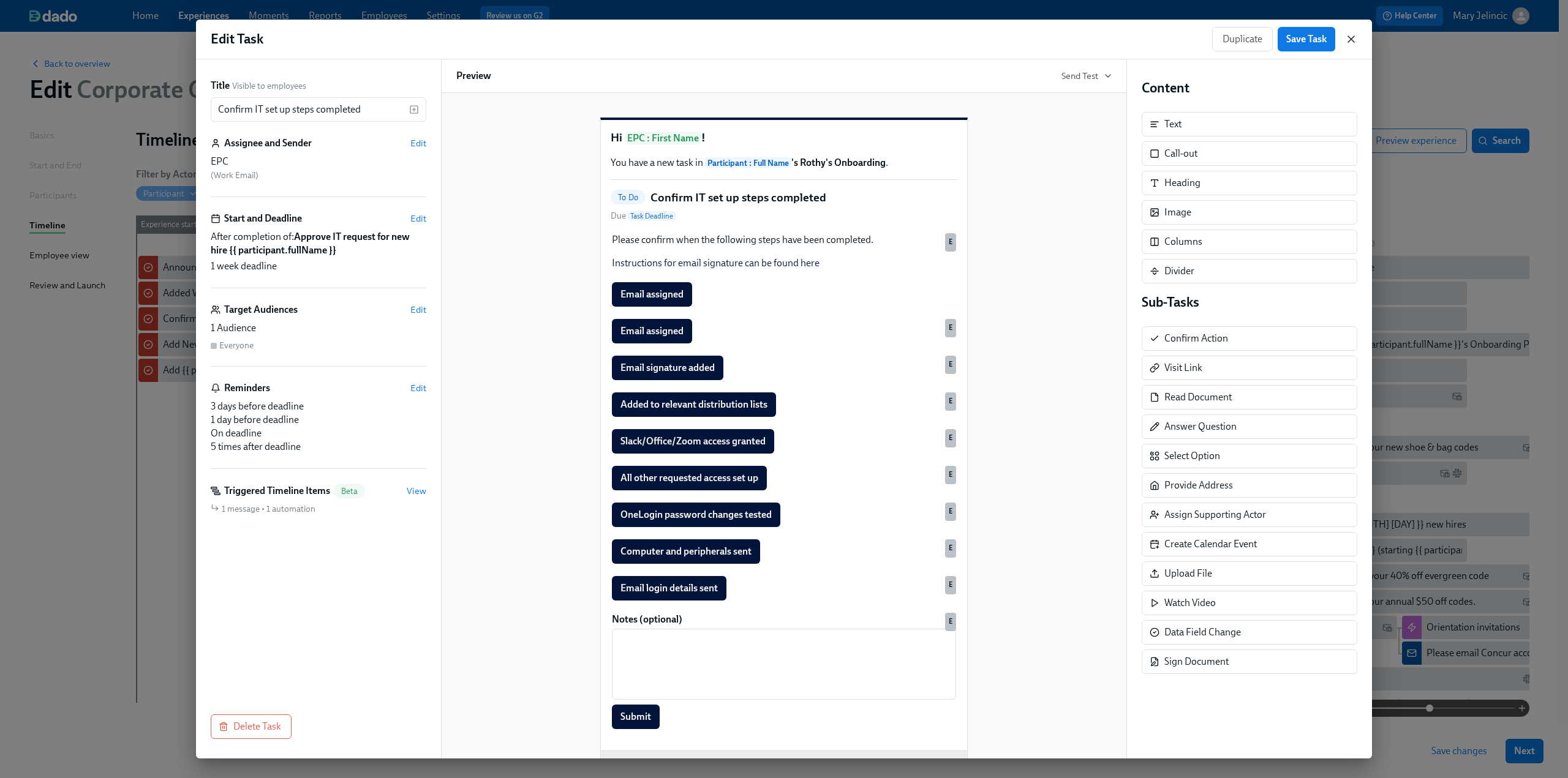 click 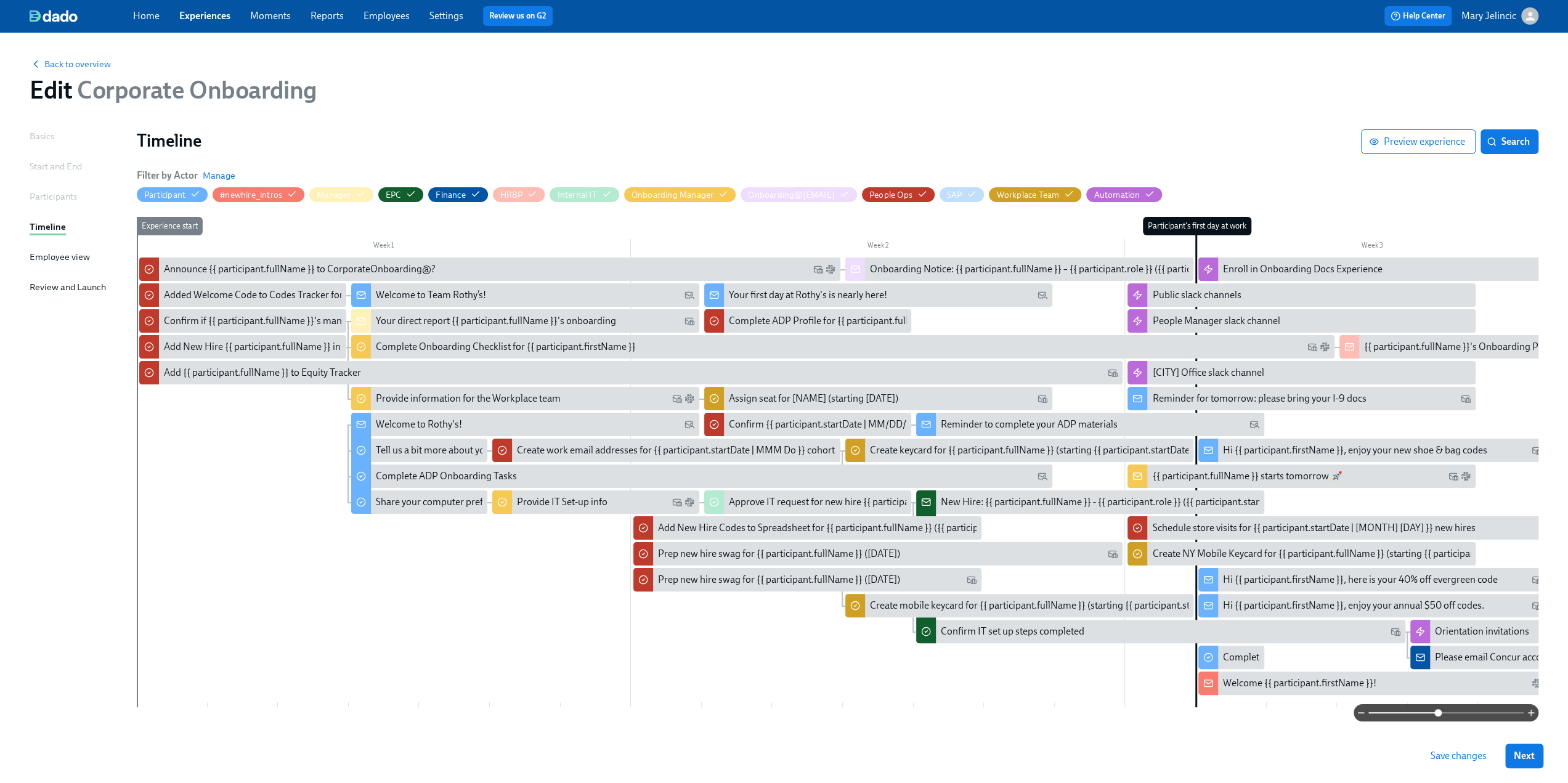 click on "Save changes" at bounding box center (1458, 756) 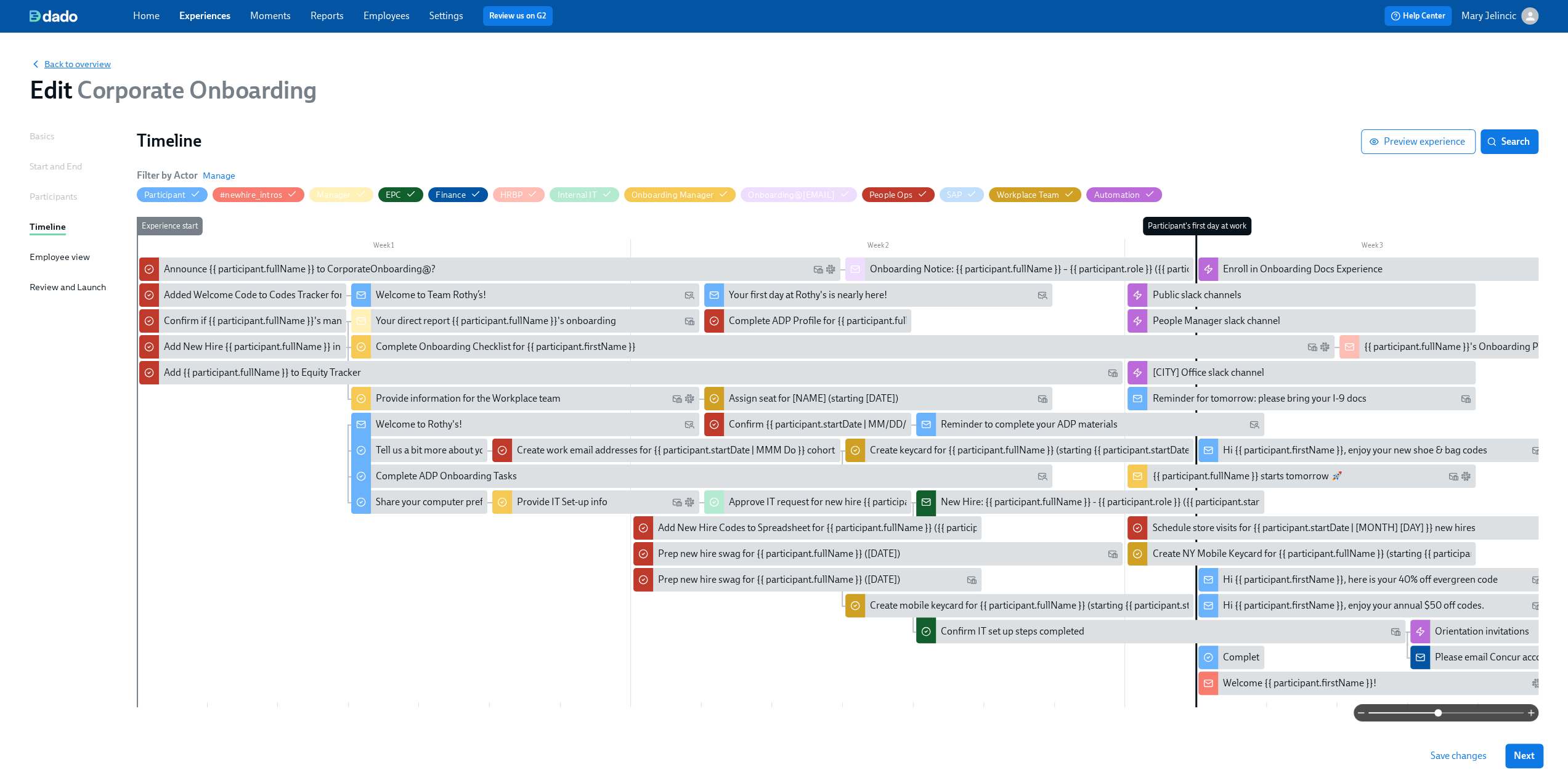 click on "Back to overview" at bounding box center [70, 64] 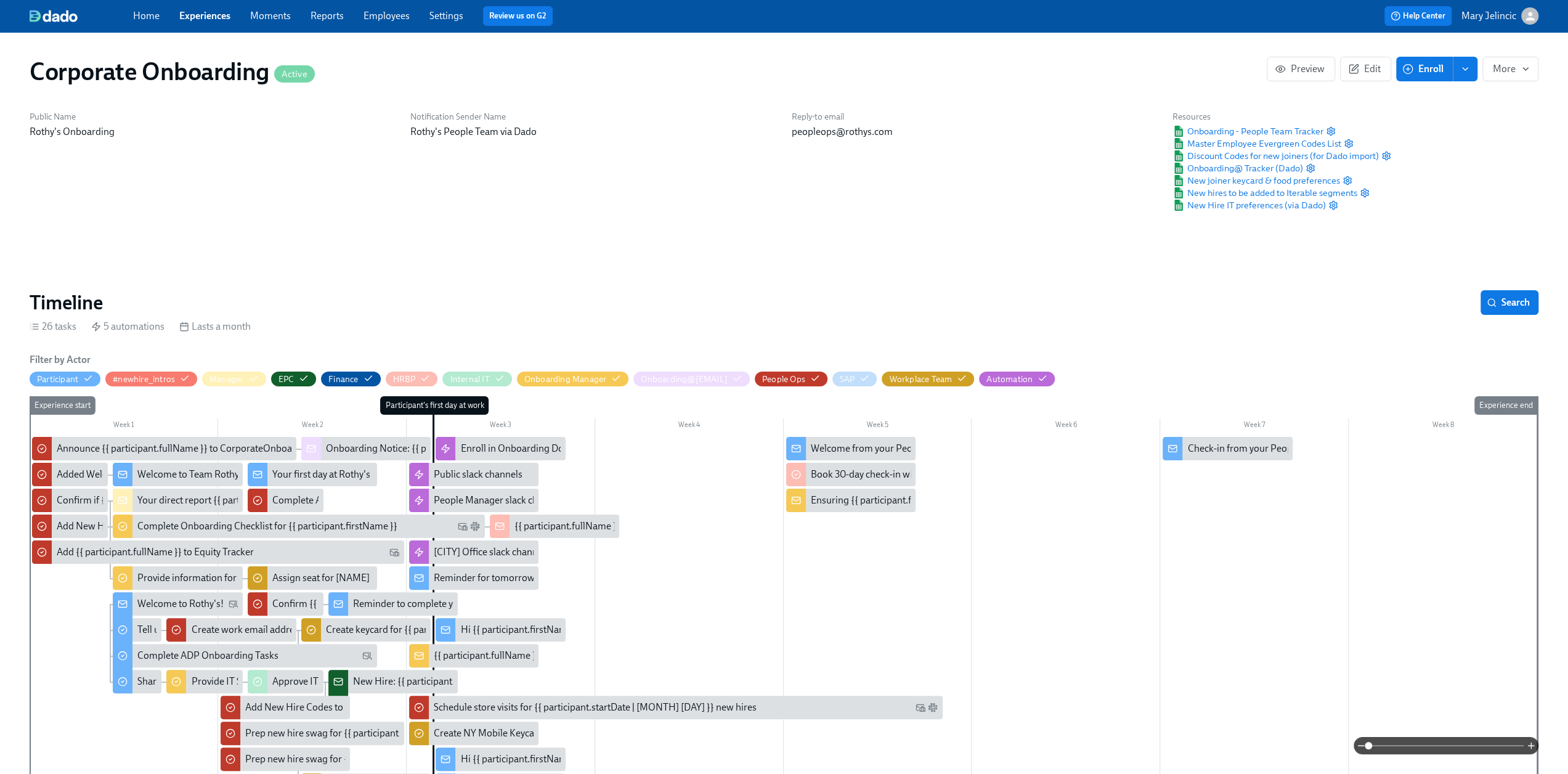 scroll, scrollTop: 0, scrollLeft: 428, axis: horizontal 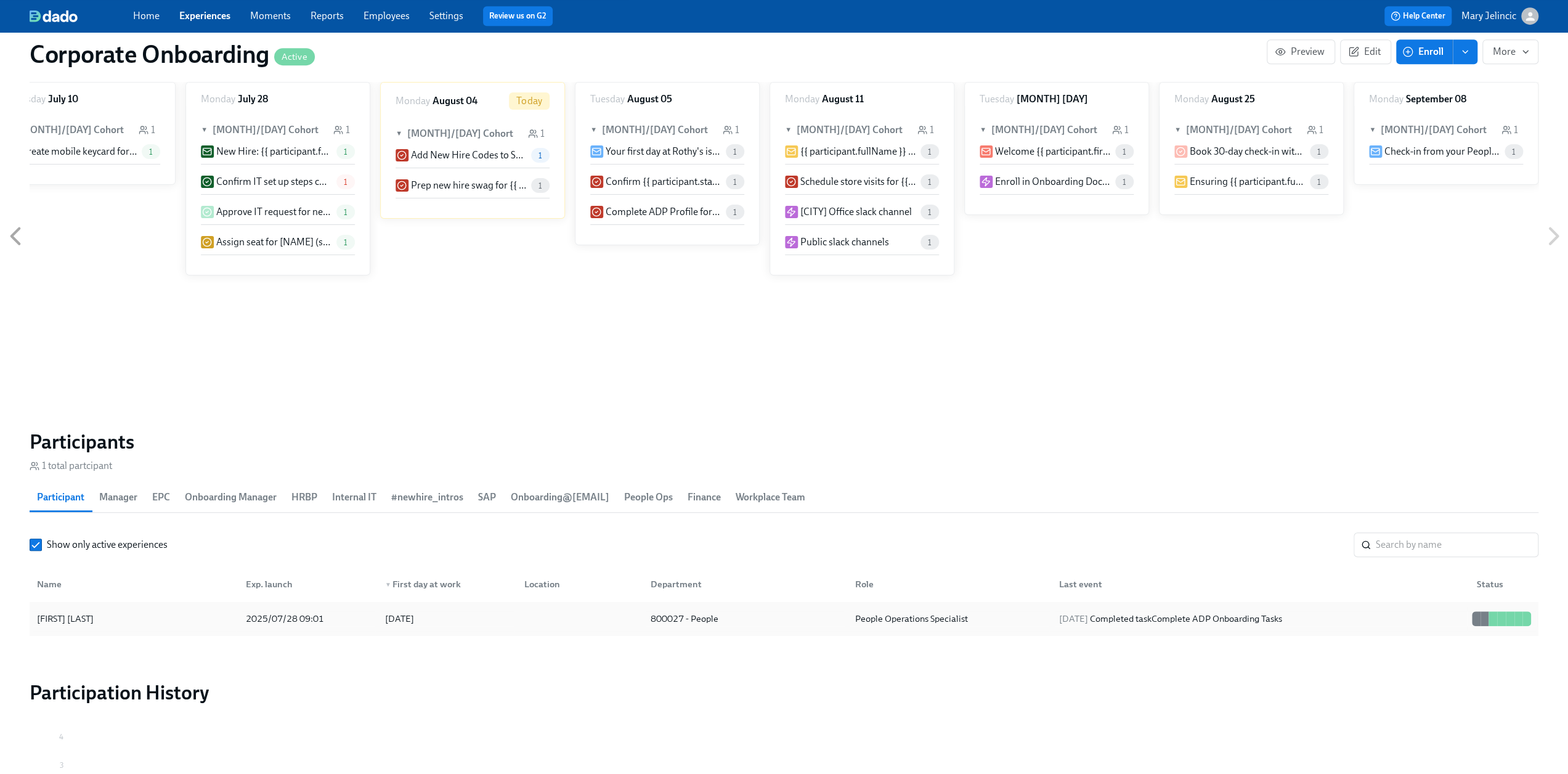 click on "[FIRST] [LAST]" at bounding box center (134, 619) 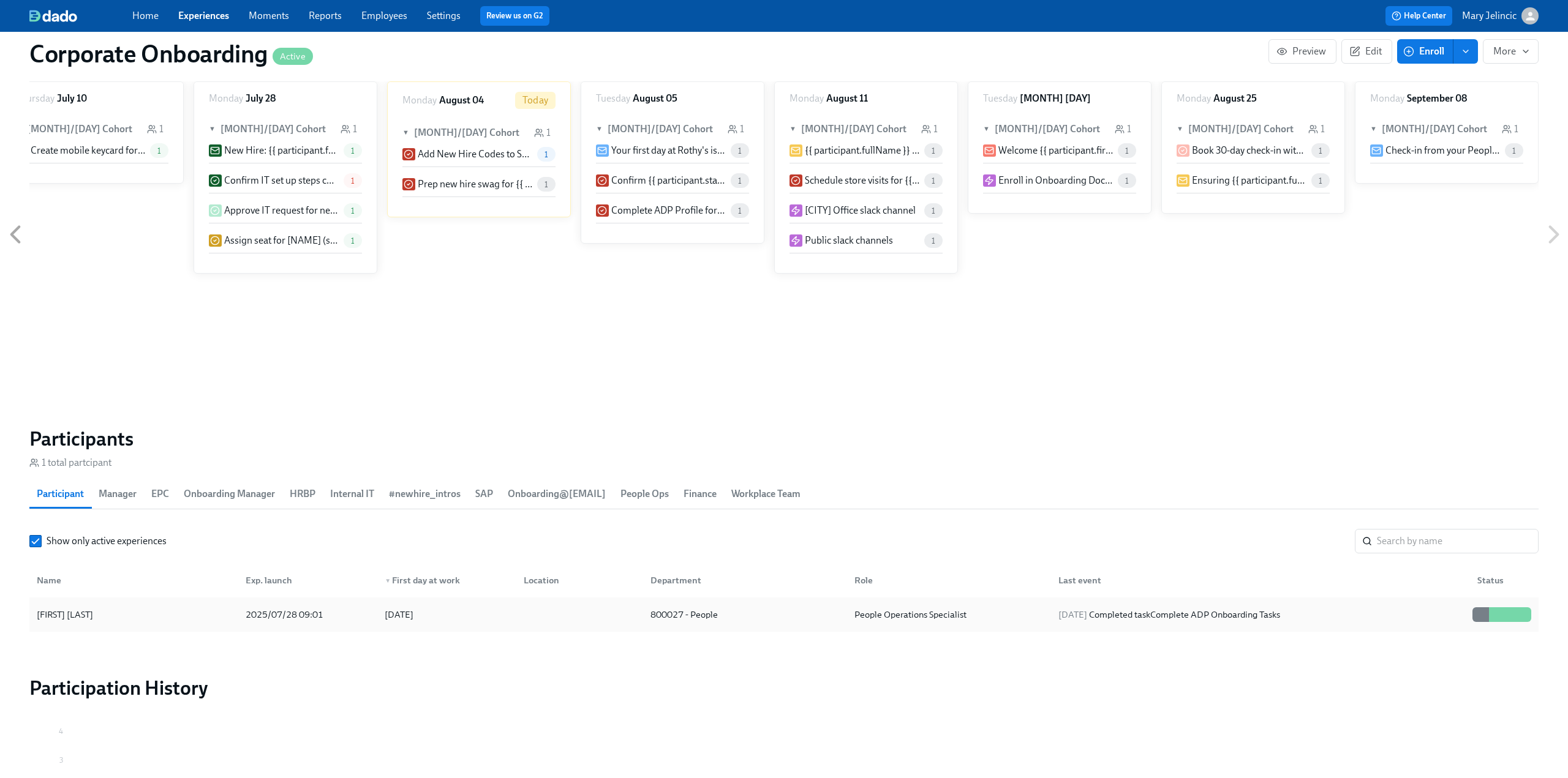 scroll, scrollTop: 0, scrollLeft: 425, axis: horizontal 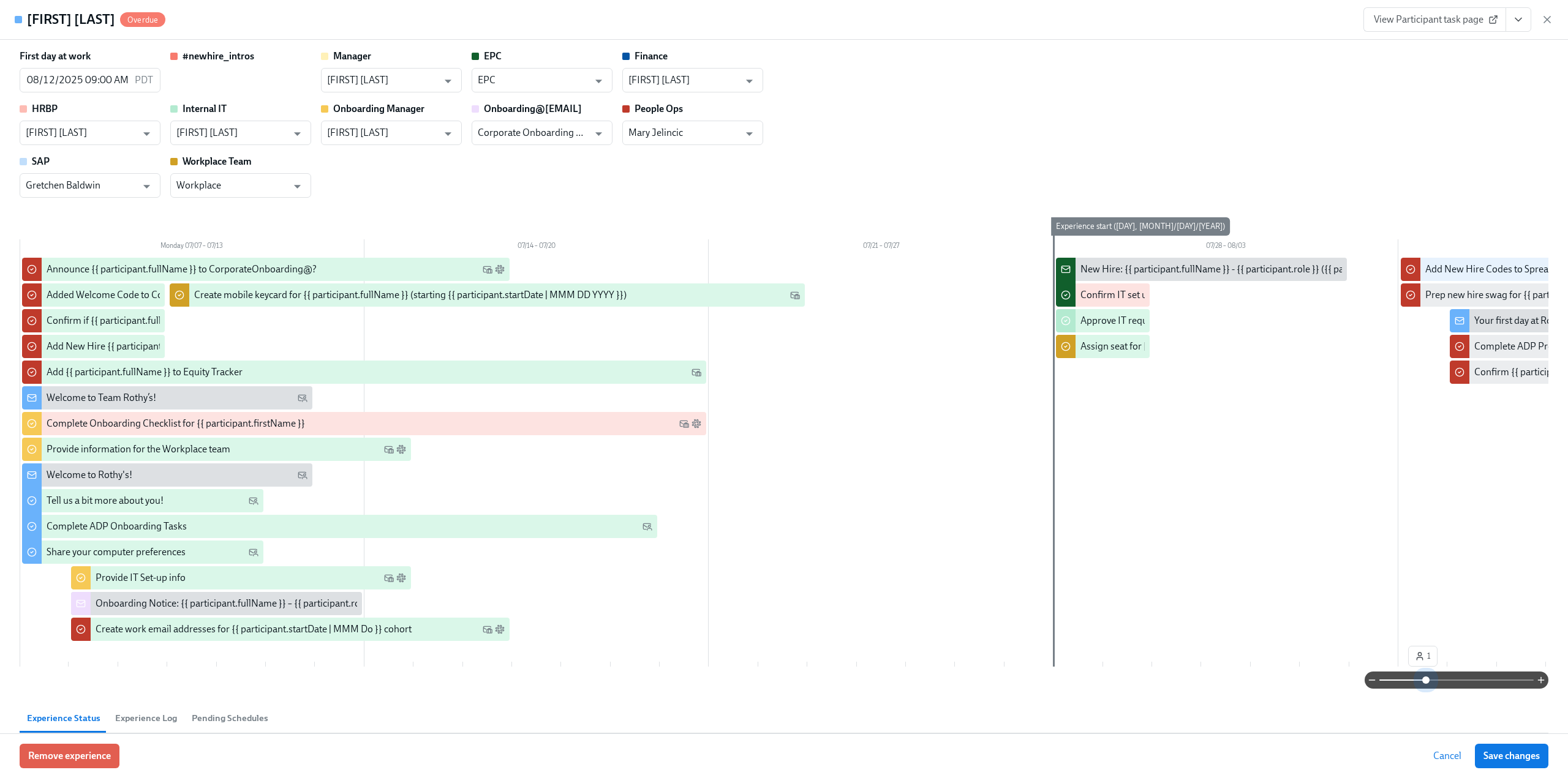 click at bounding box center [1457, 680] 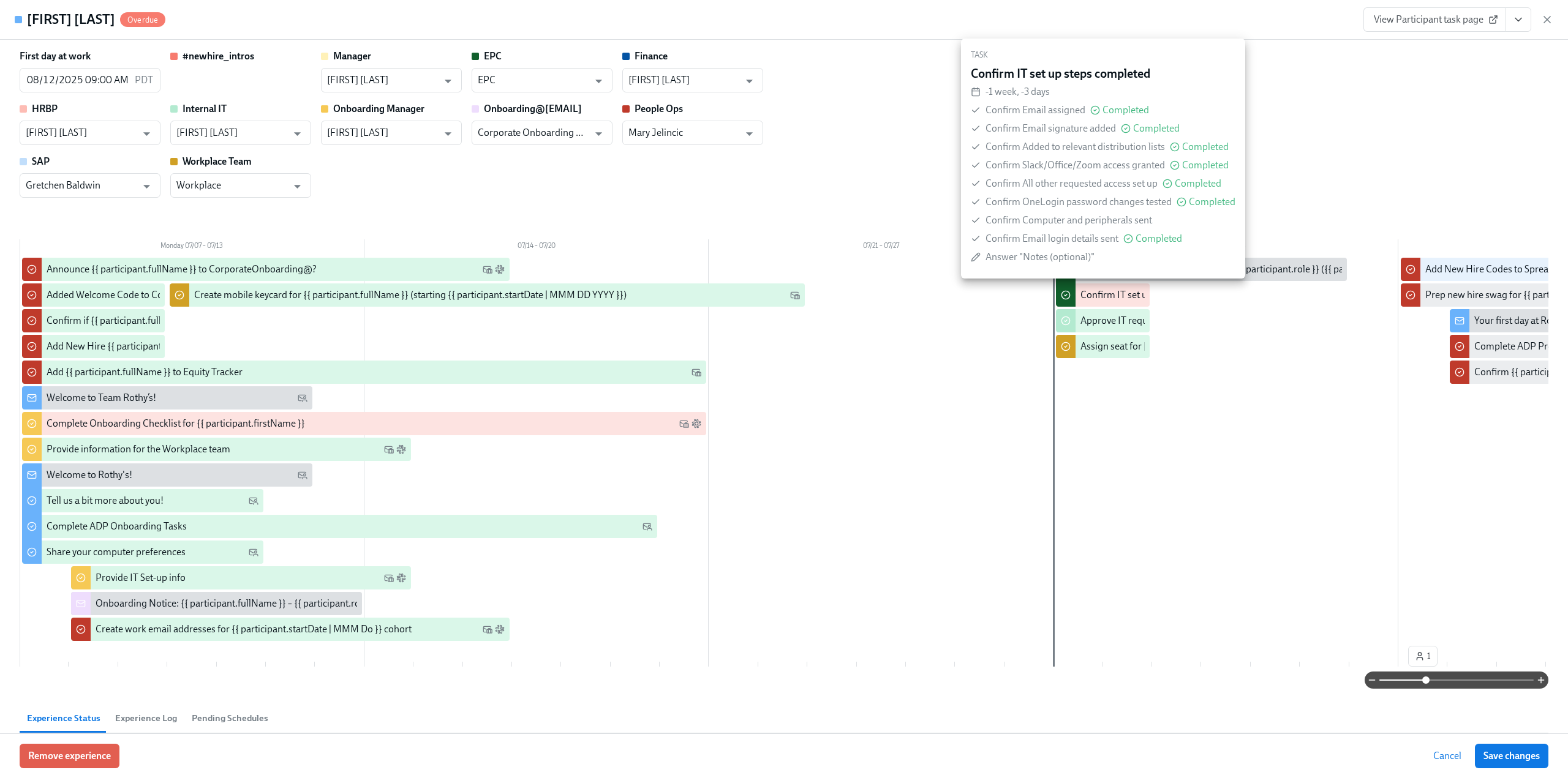click on "Confirm IT set up steps completed" at bounding box center (1152, 295) 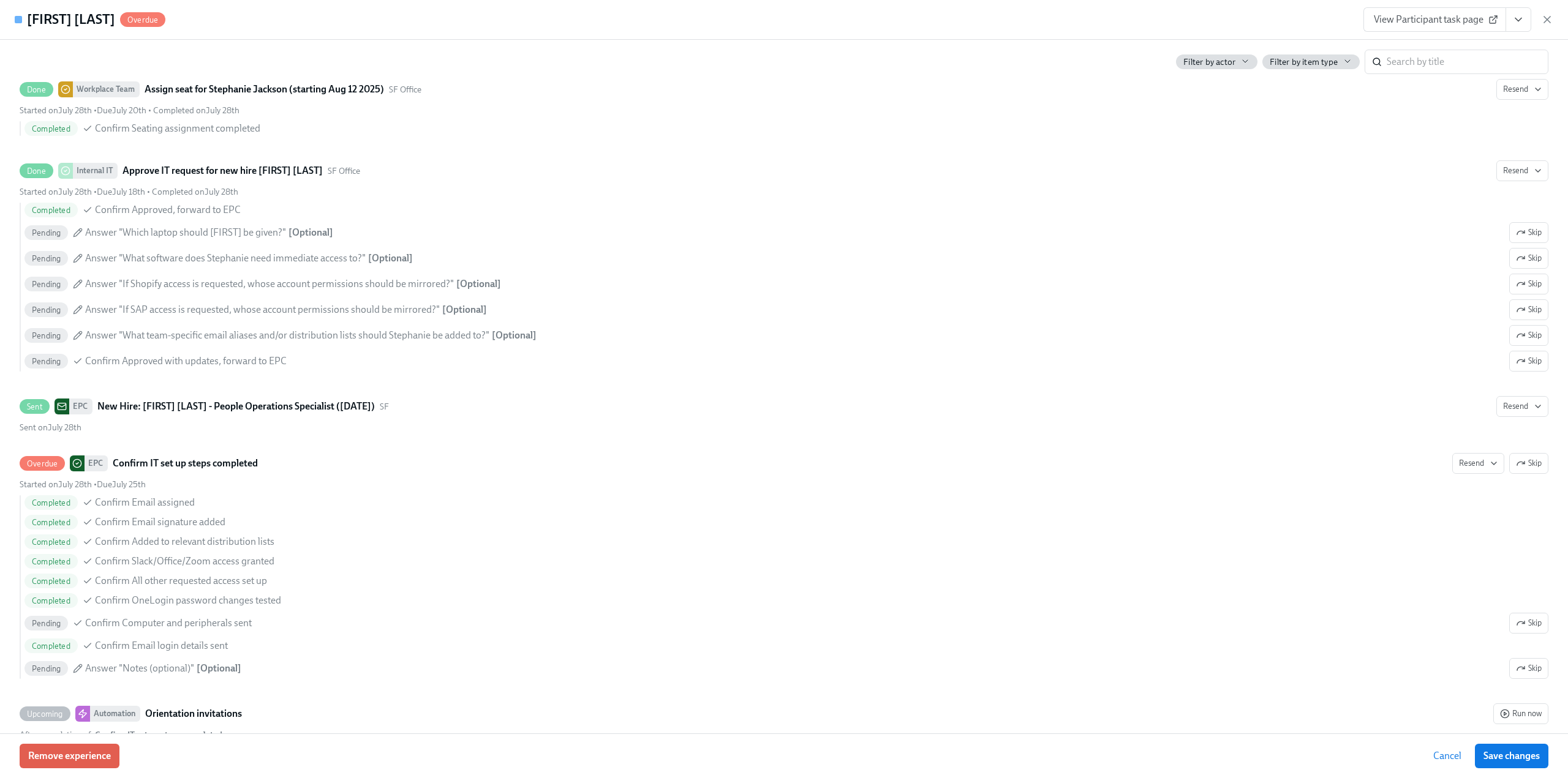 scroll, scrollTop: 2448, scrollLeft: 0, axis: vertical 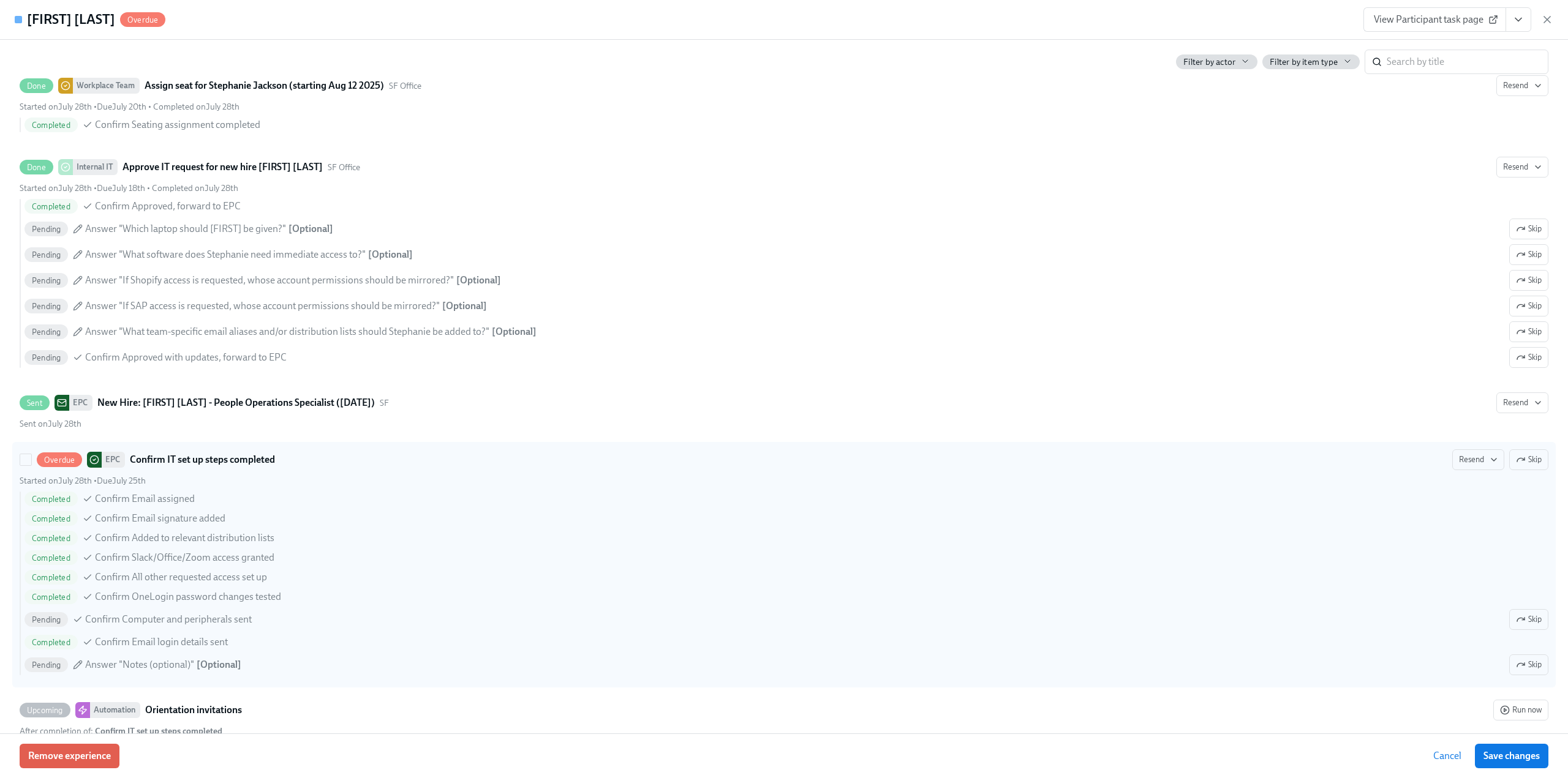 click on "Completed Confirm Email assigned Completed Confirm Email signature added Completed Confirm Added to relevant distribution lists Completed Confirm Slack/Office/Zoom access granted Completed Confirm All other requested access set up Completed Confirm OneLogin password changes tested Pending Confirm Computer and peripherals sent Skip Completed Confirm Email login details sent Pending Answer "Notes (optional)" [ Optional ] Skip" at bounding box center (784, 583) 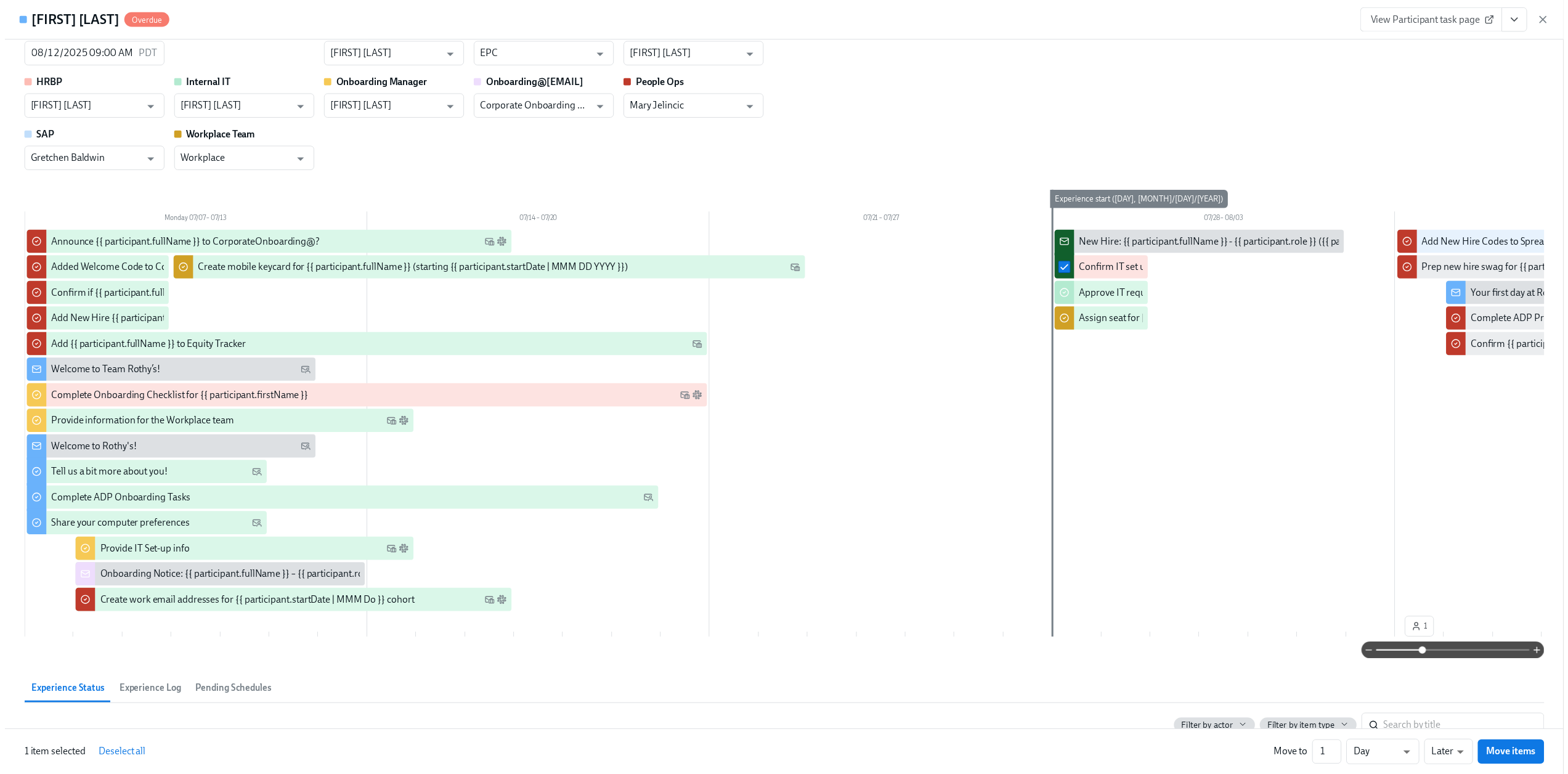 scroll, scrollTop: 0, scrollLeft: 0, axis: both 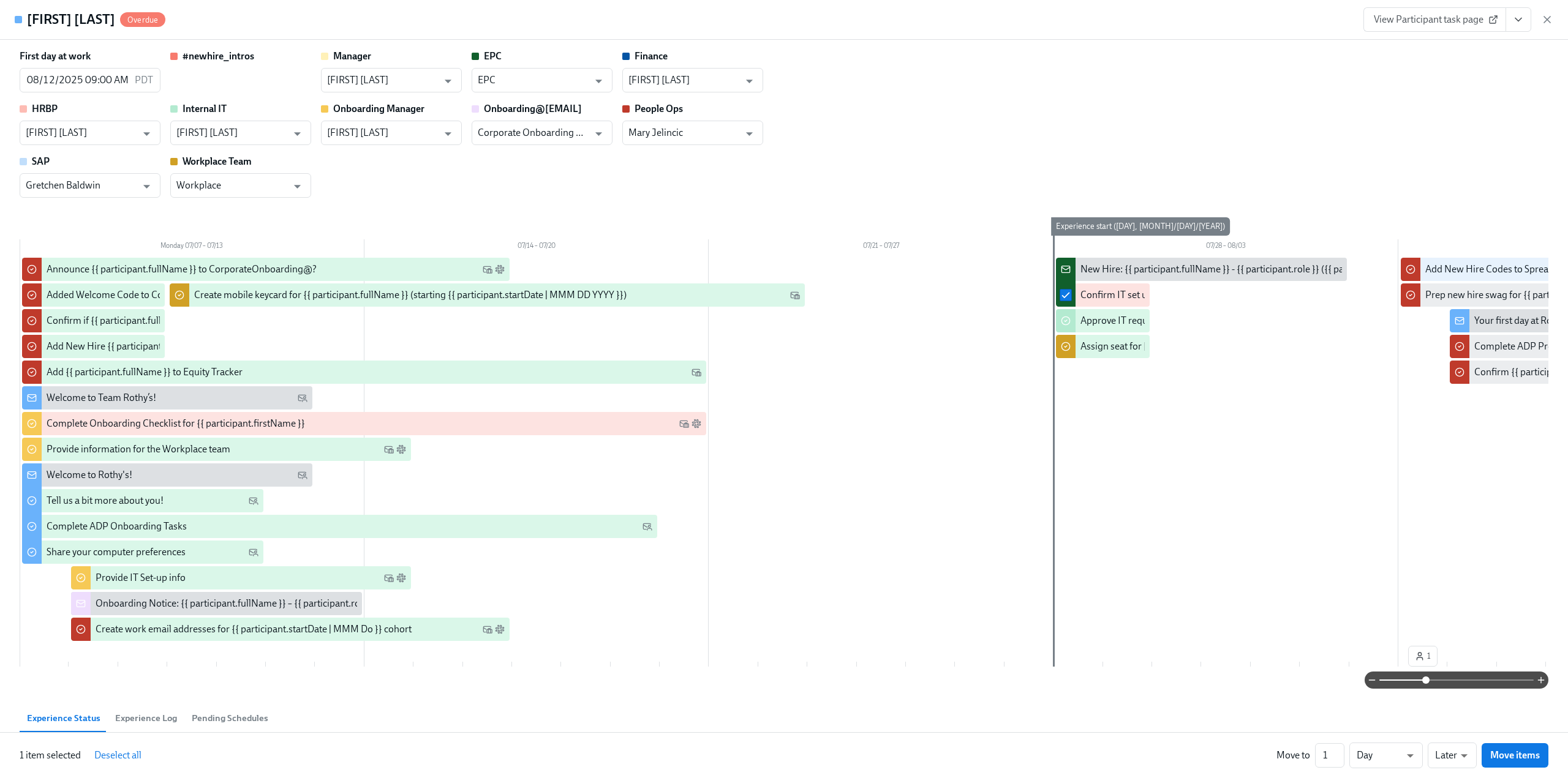 click on "View Participant task page" at bounding box center (1434, 20) 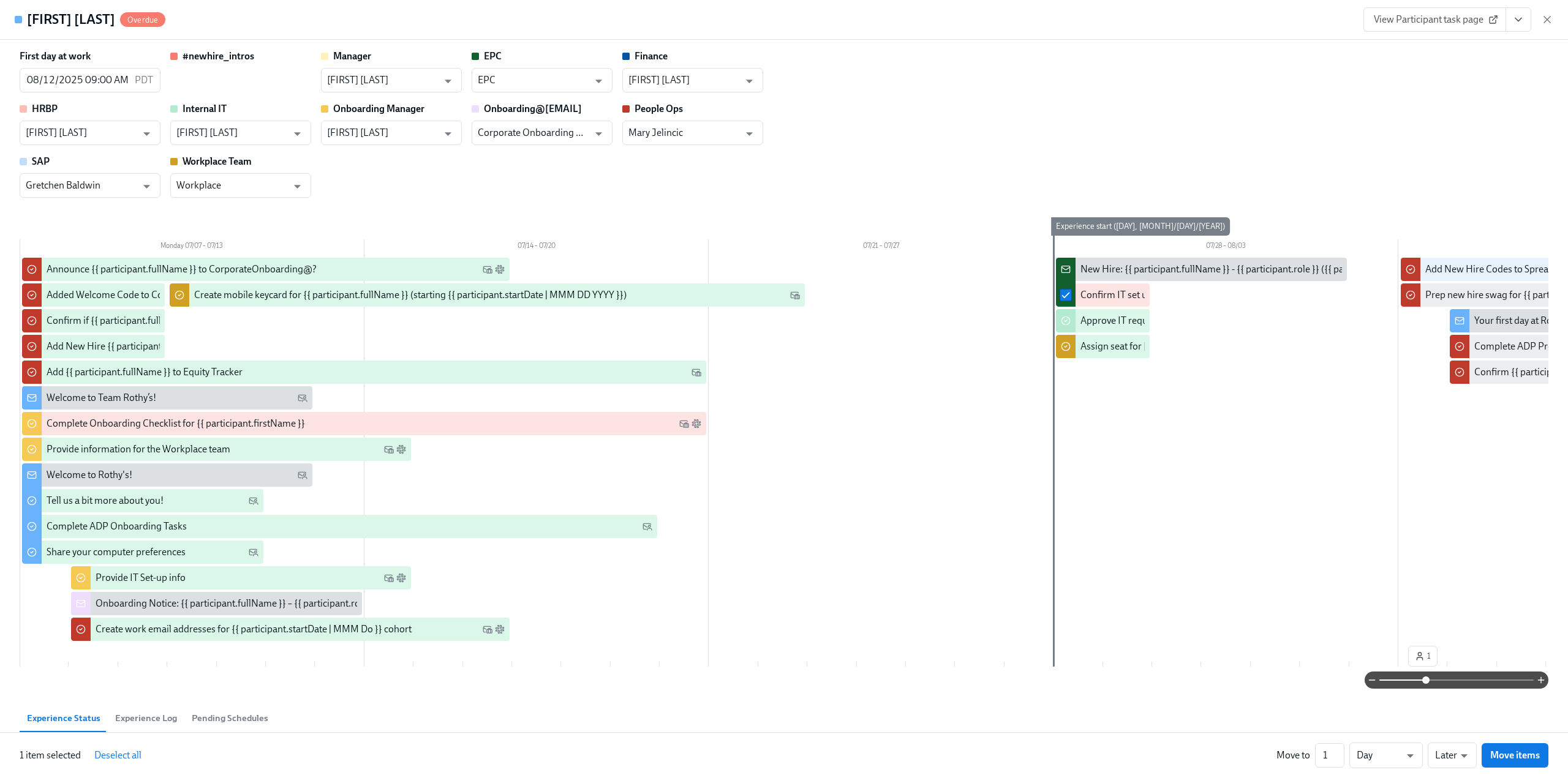 click 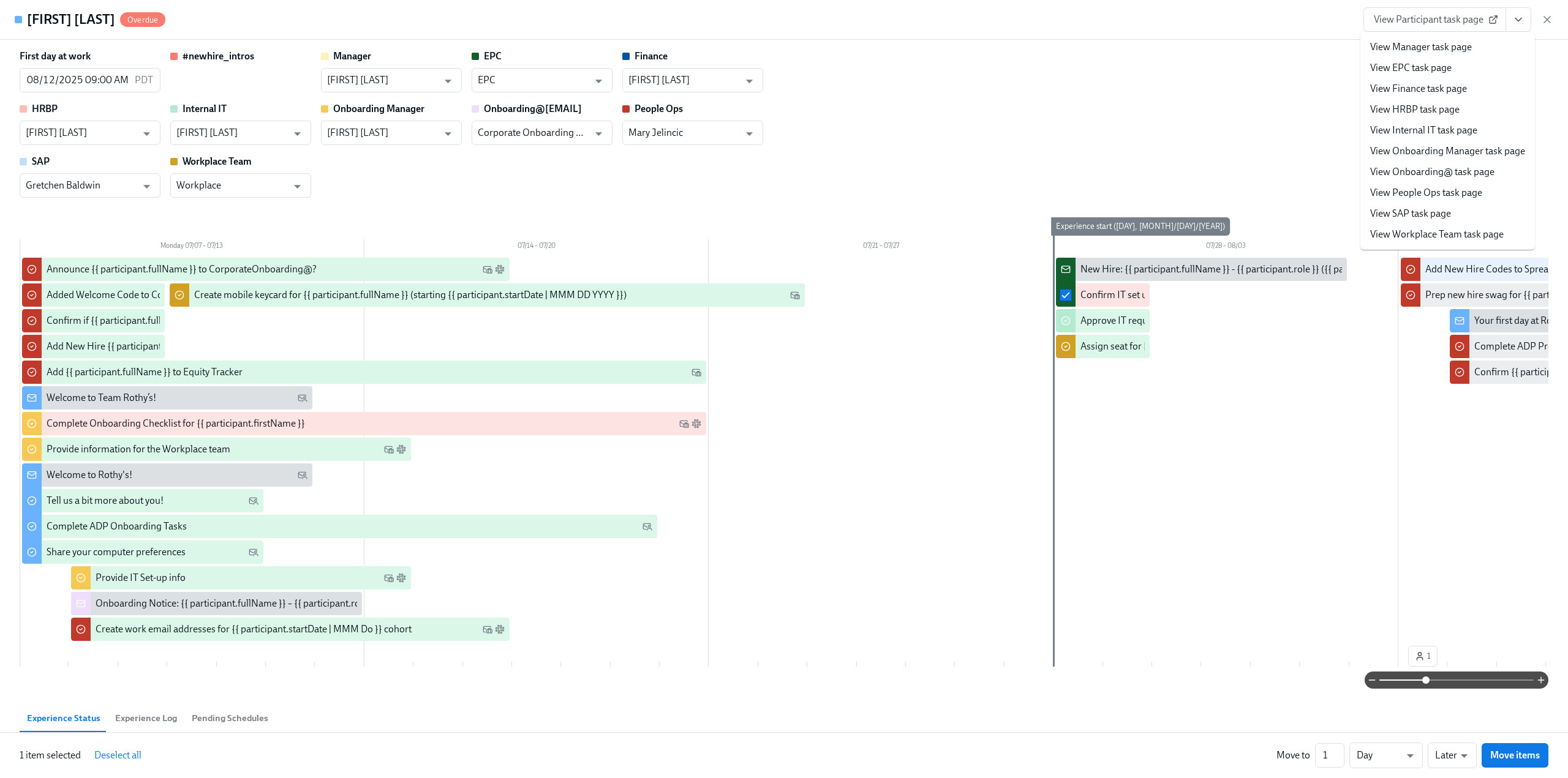 click on "View EPC task page" at bounding box center (1411, 68) 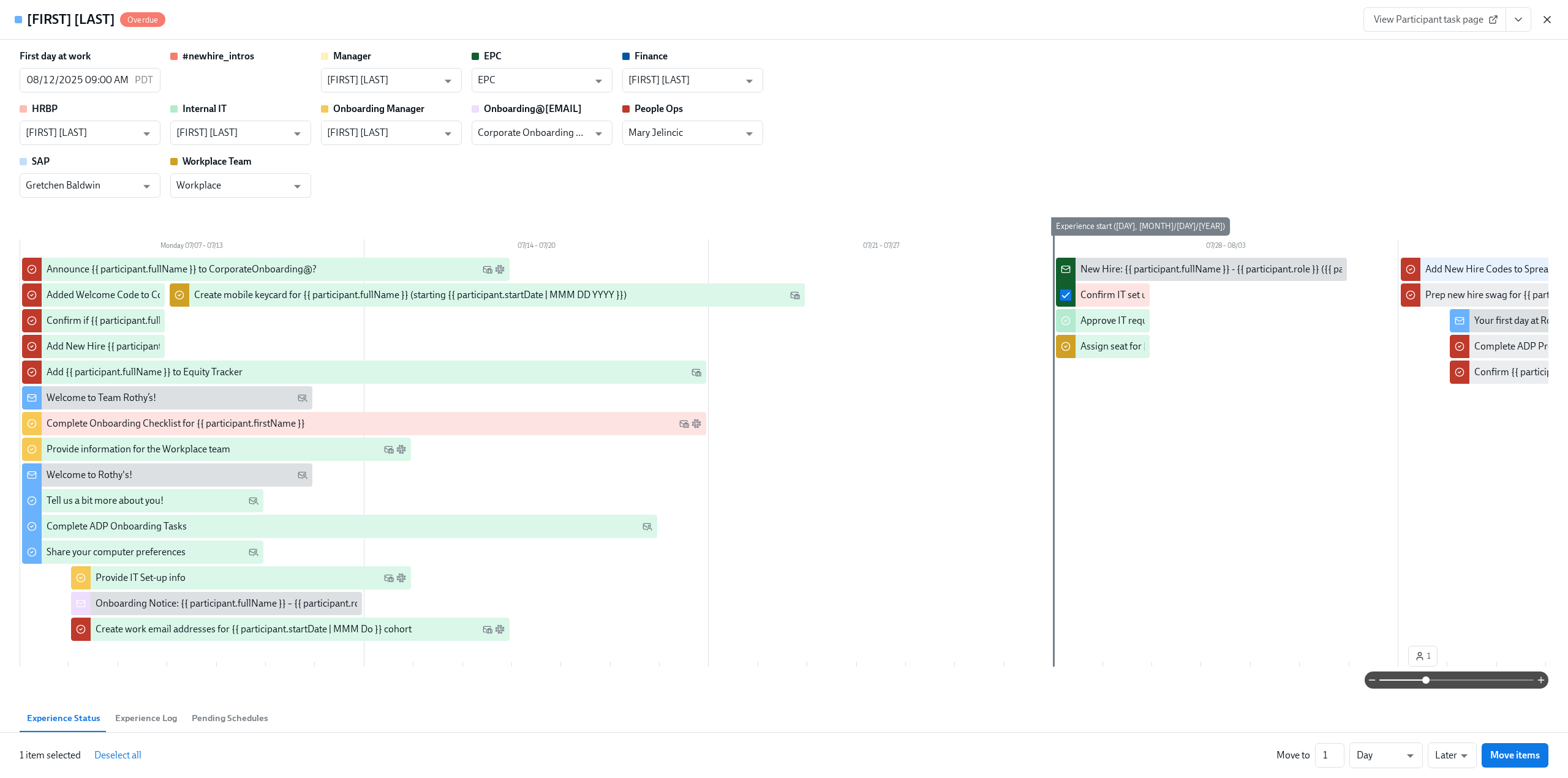 click 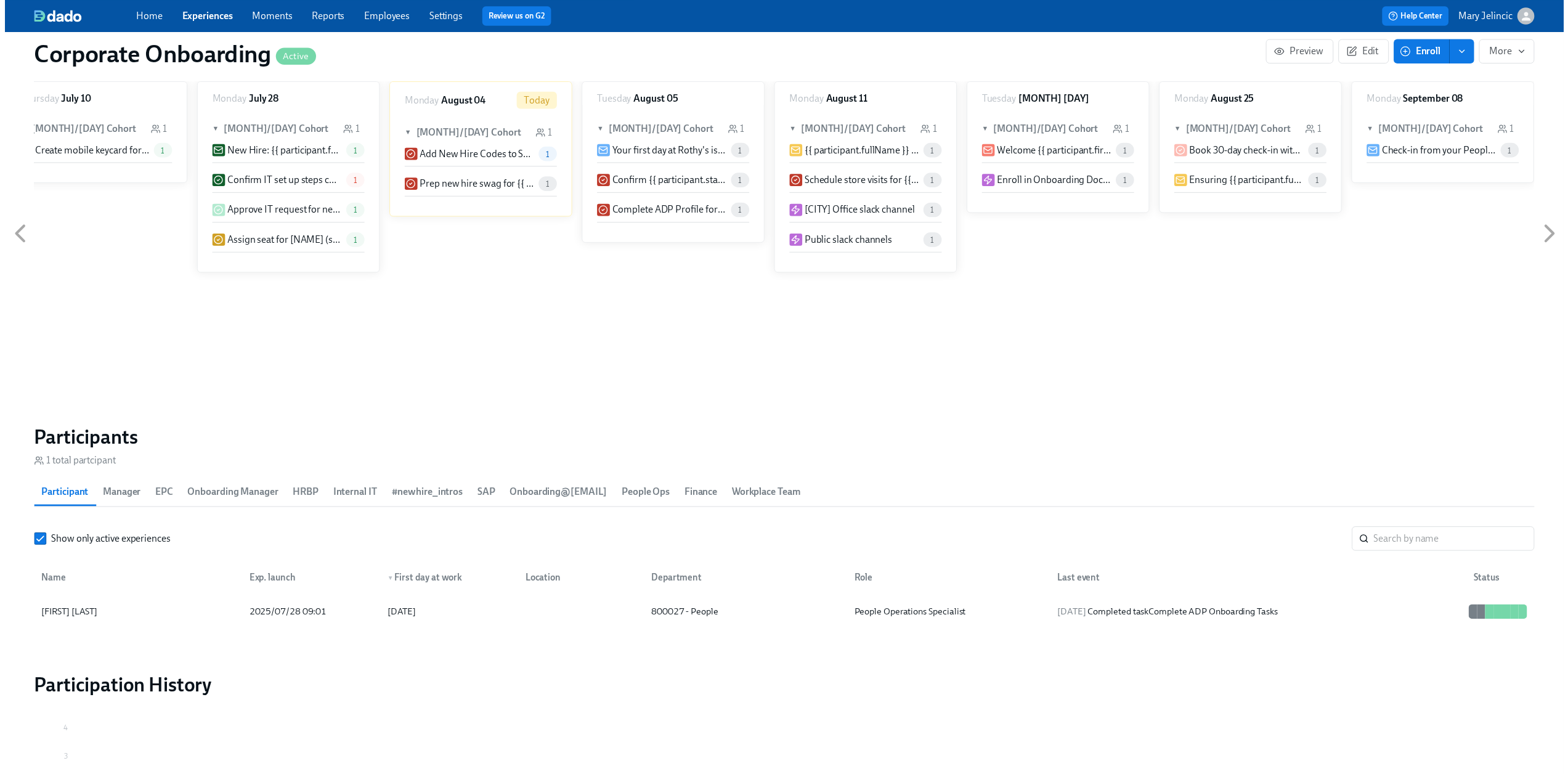 scroll, scrollTop: 0, scrollLeft: 419, axis: horizontal 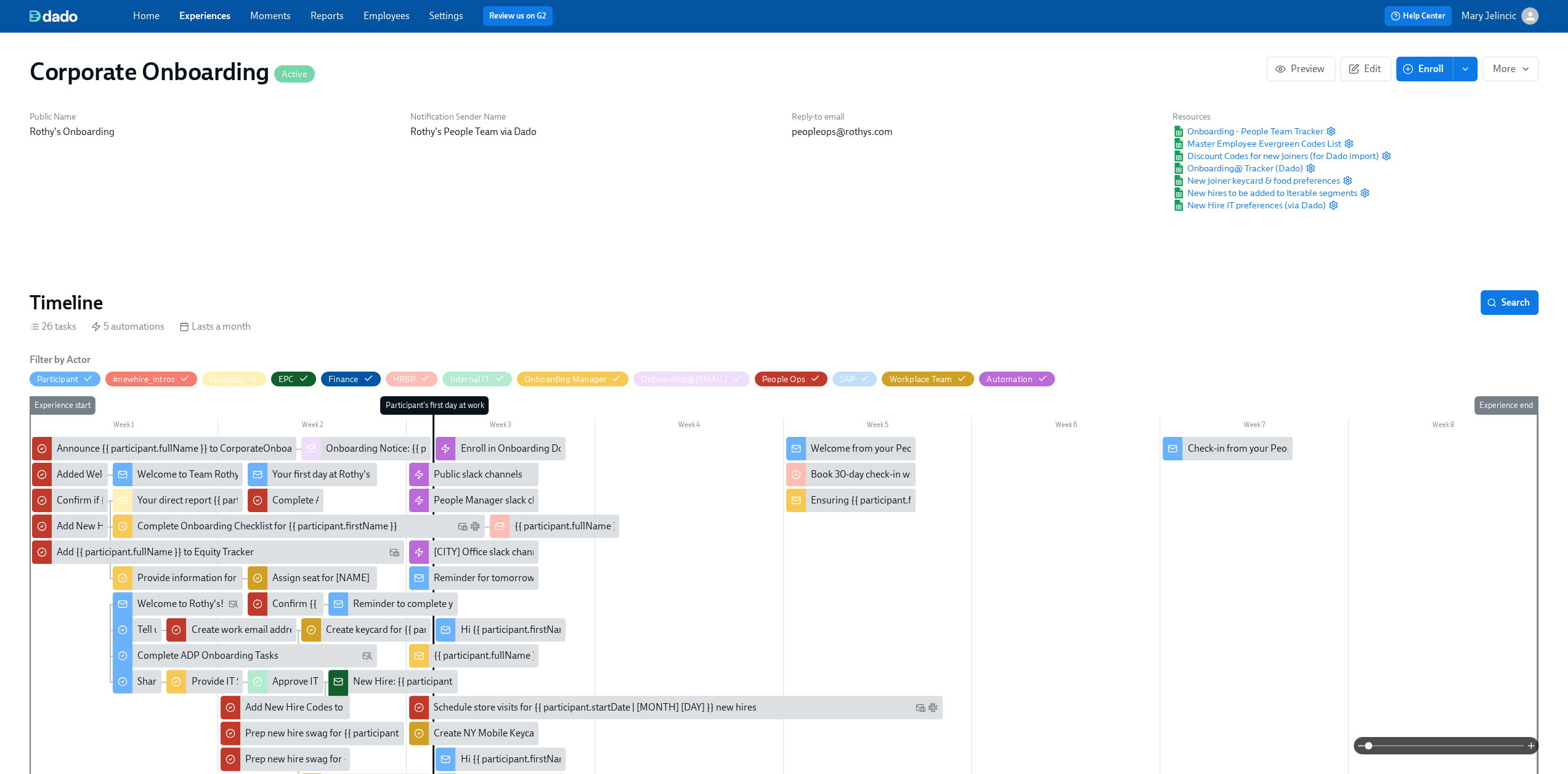 click on "Employees" at bounding box center (386, 15) 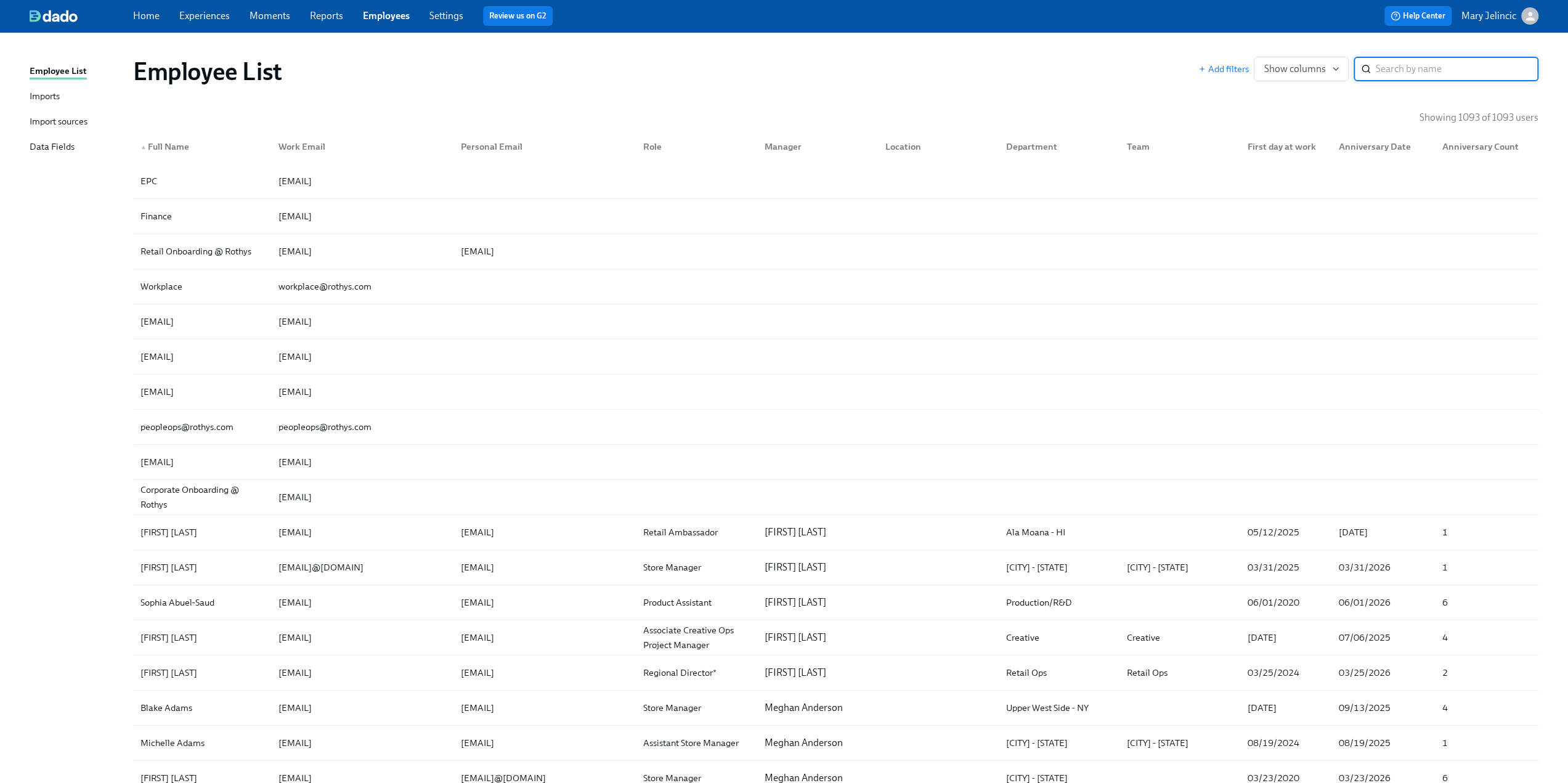click on "Imports" at bounding box center [44, 97] 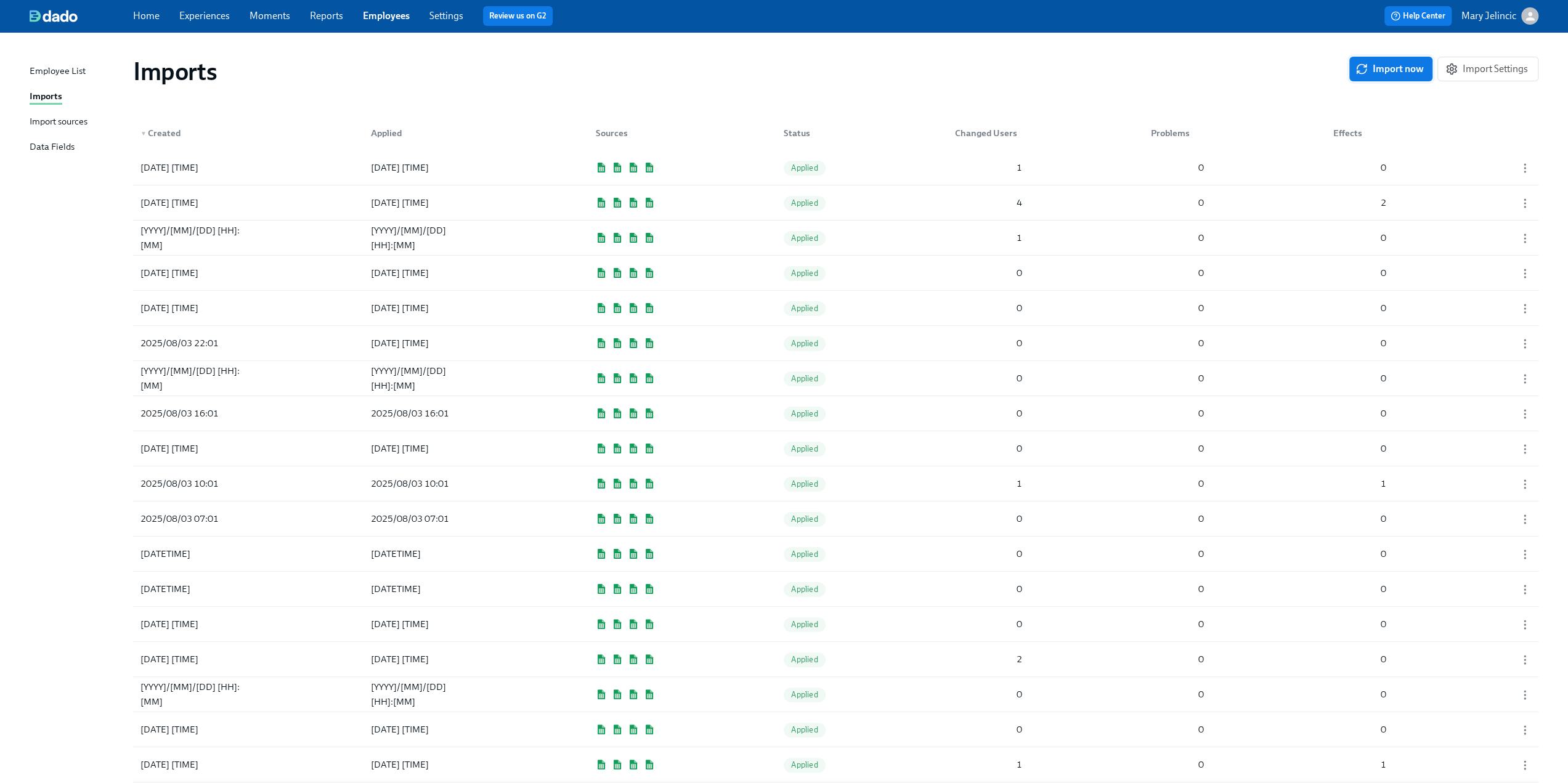 click on "Import now" at bounding box center (1391, 69) 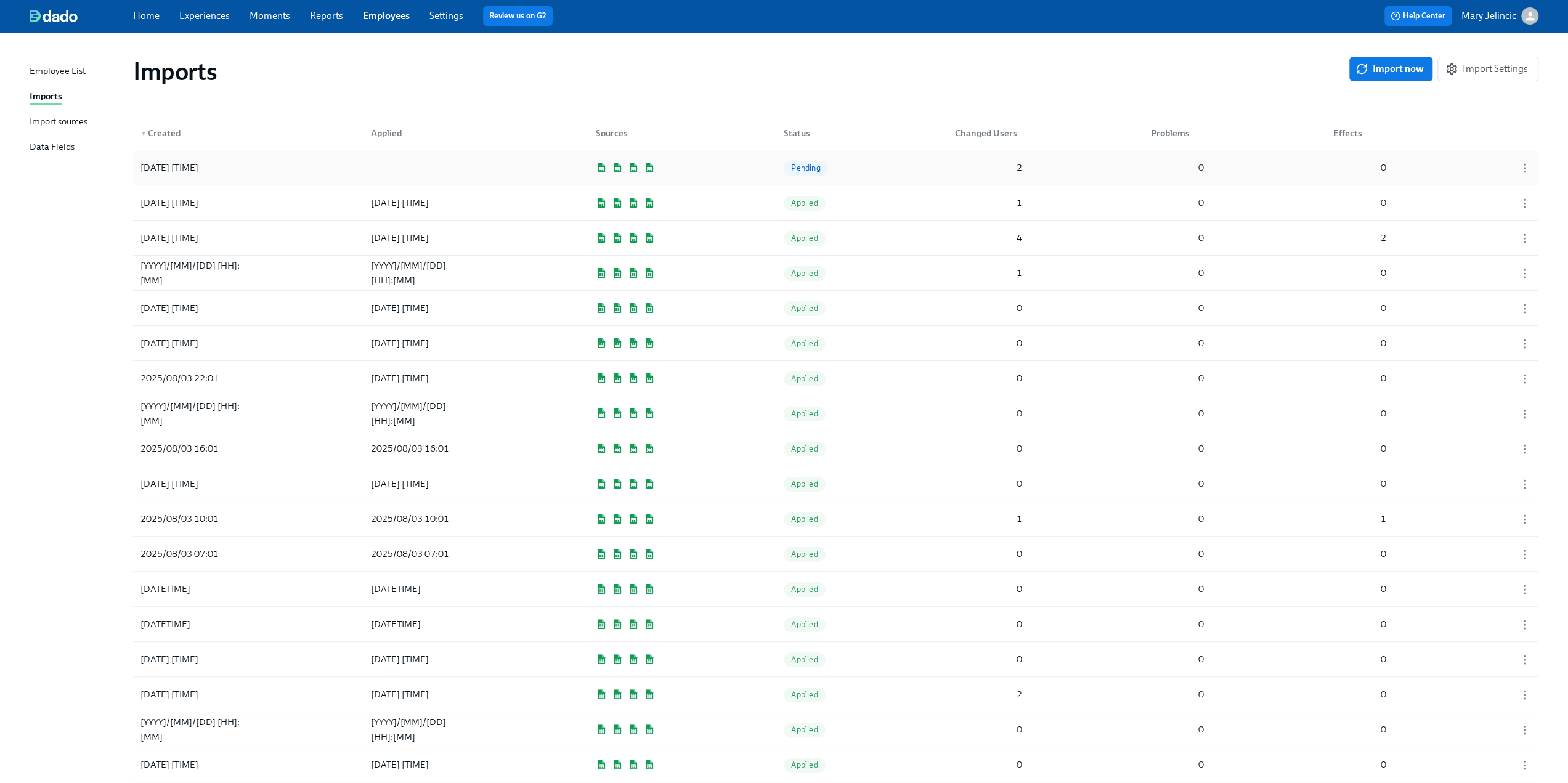 click on "[DATE] [TIME]" at bounding box center (835, 168) 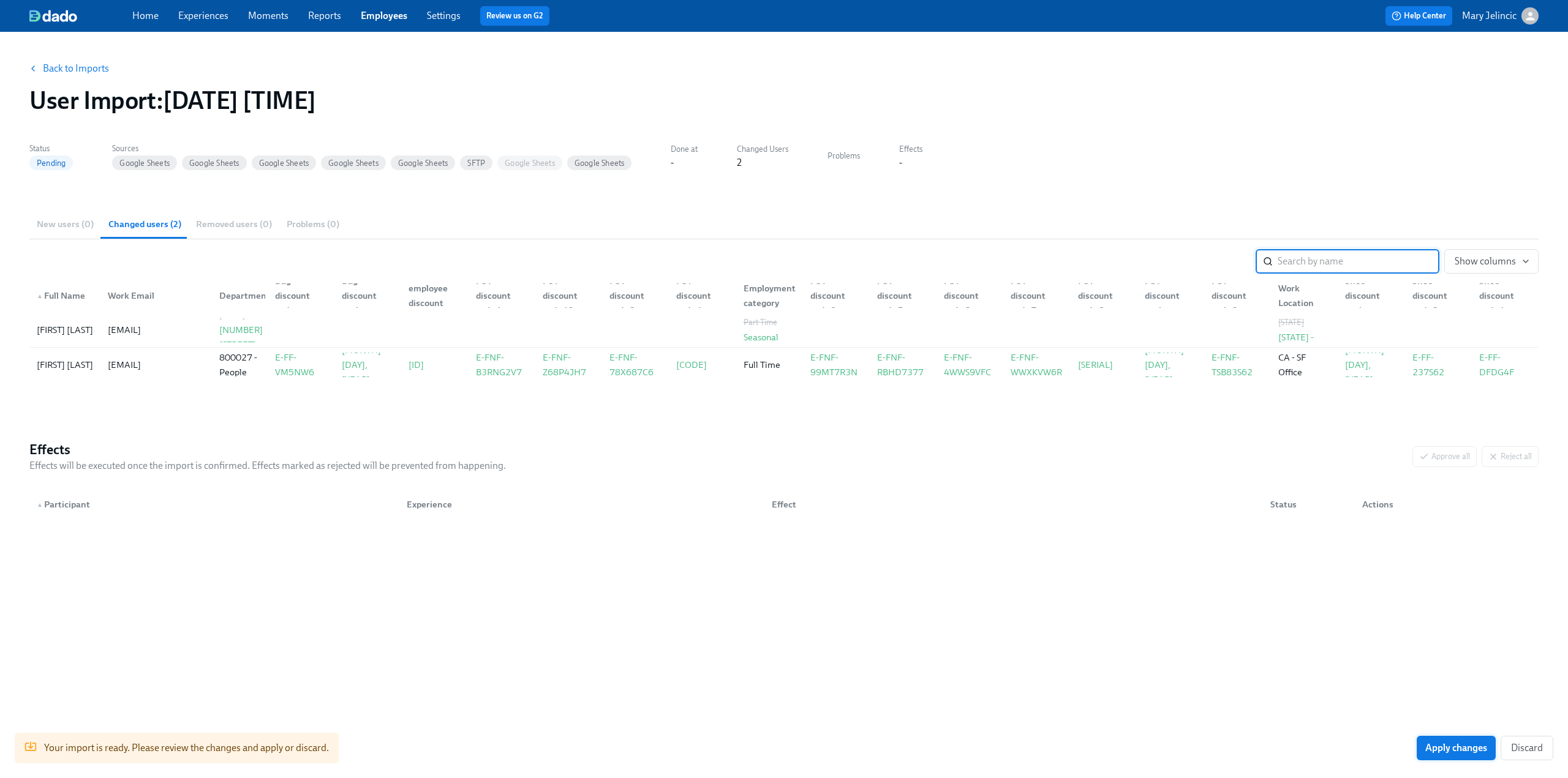 click on "Apply changes" at bounding box center (1456, 748) 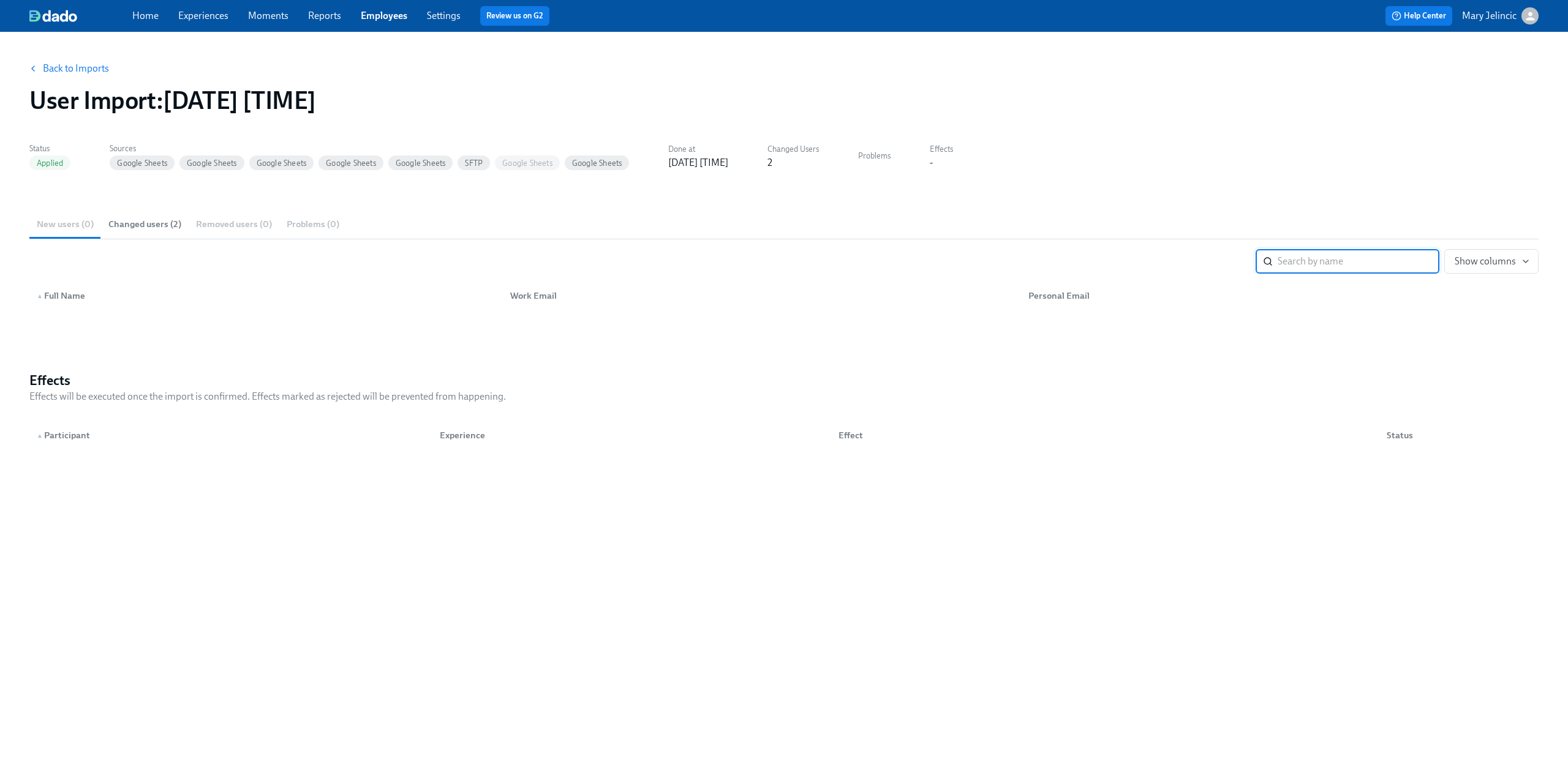 click on "Back to Imports" at bounding box center [70, 69] 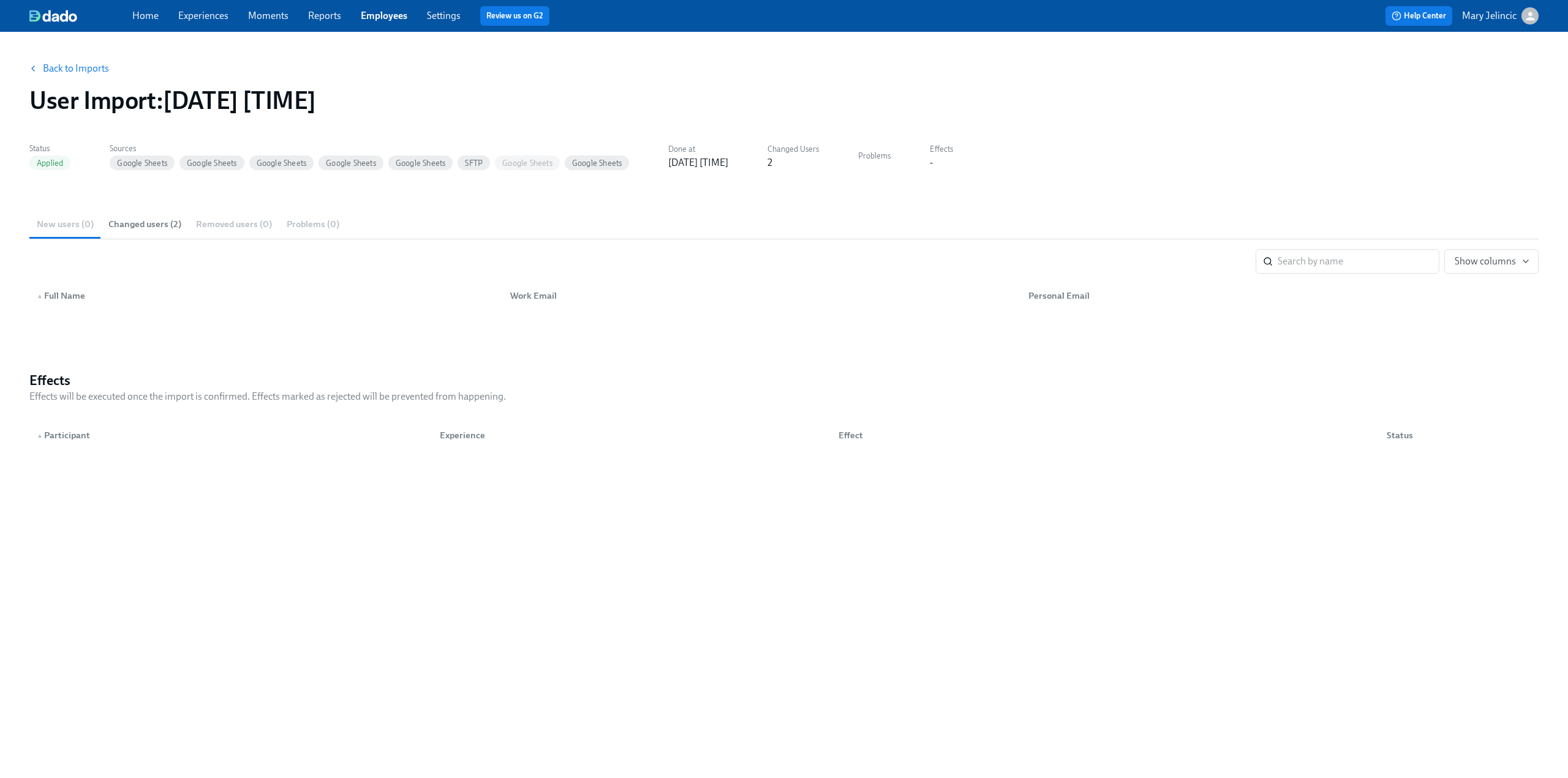 click on "Back to Imports" at bounding box center [76, 69] 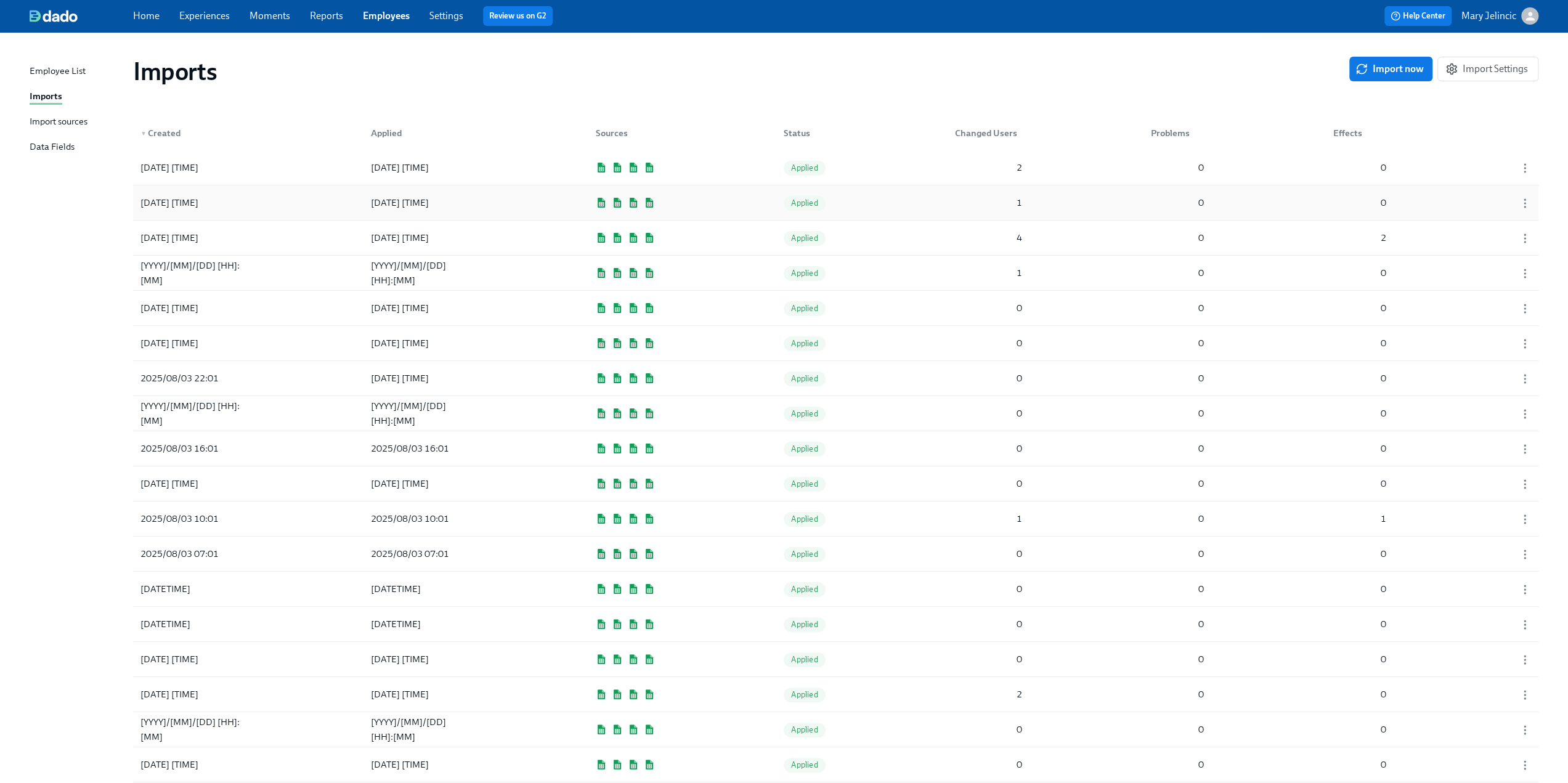 click on "[DATE] [TIME] [DATE] [TIME] Applied 1 0 0" at bounding box center (835, 203) 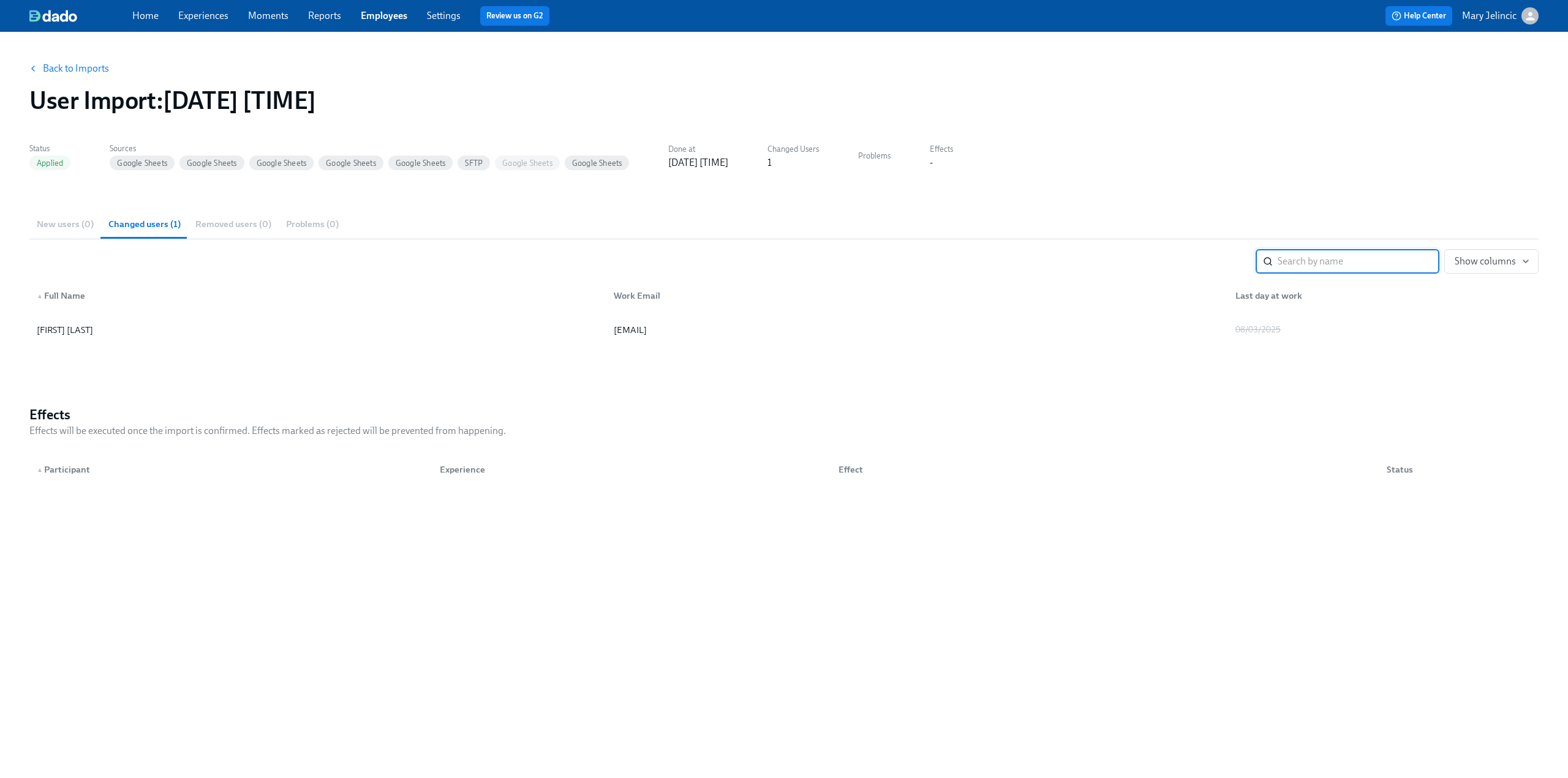 click on "Back to Imports" at bounding box center (76, 69) 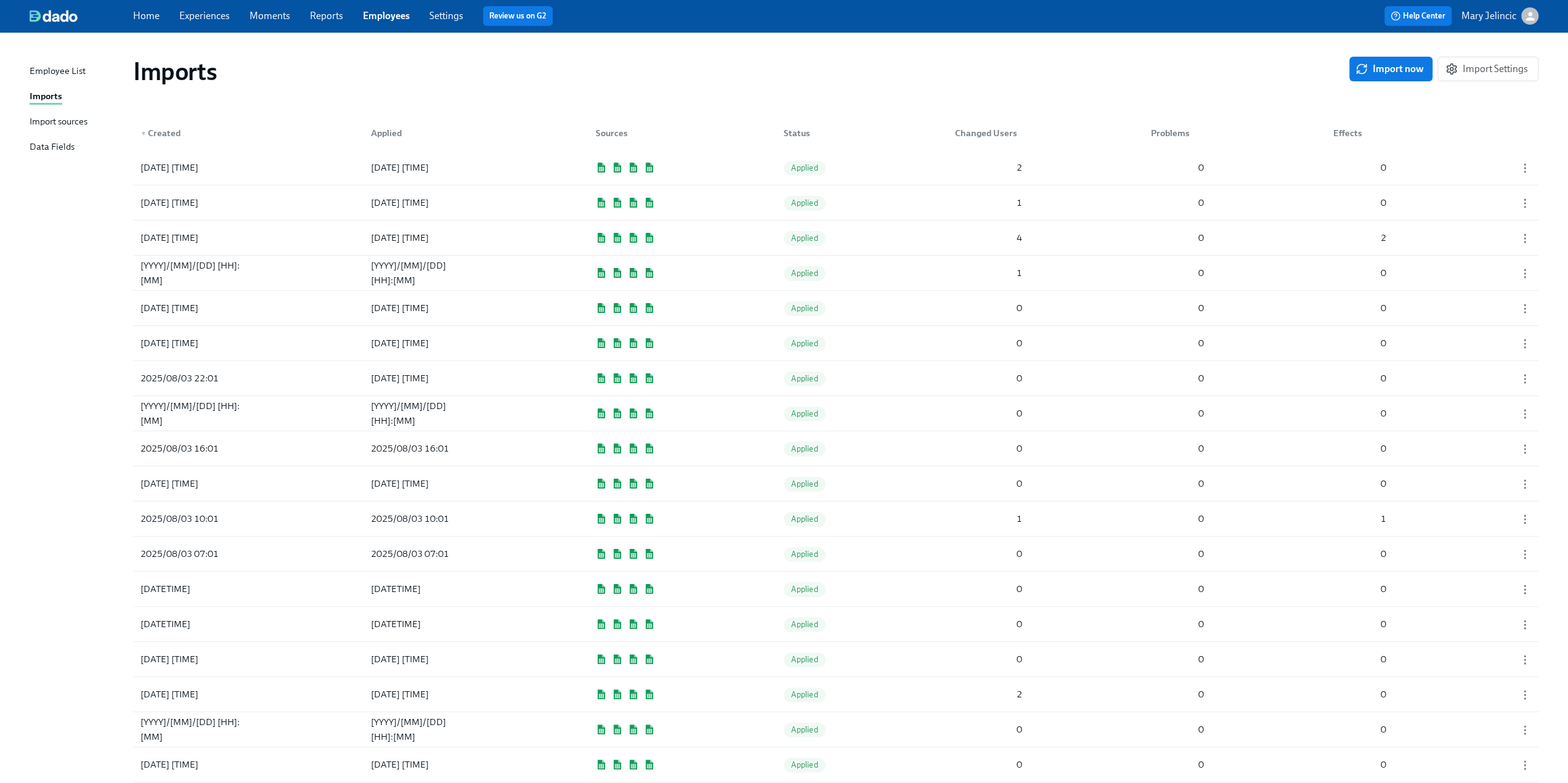 click on "Experiences" at bounding box center (205, 15) 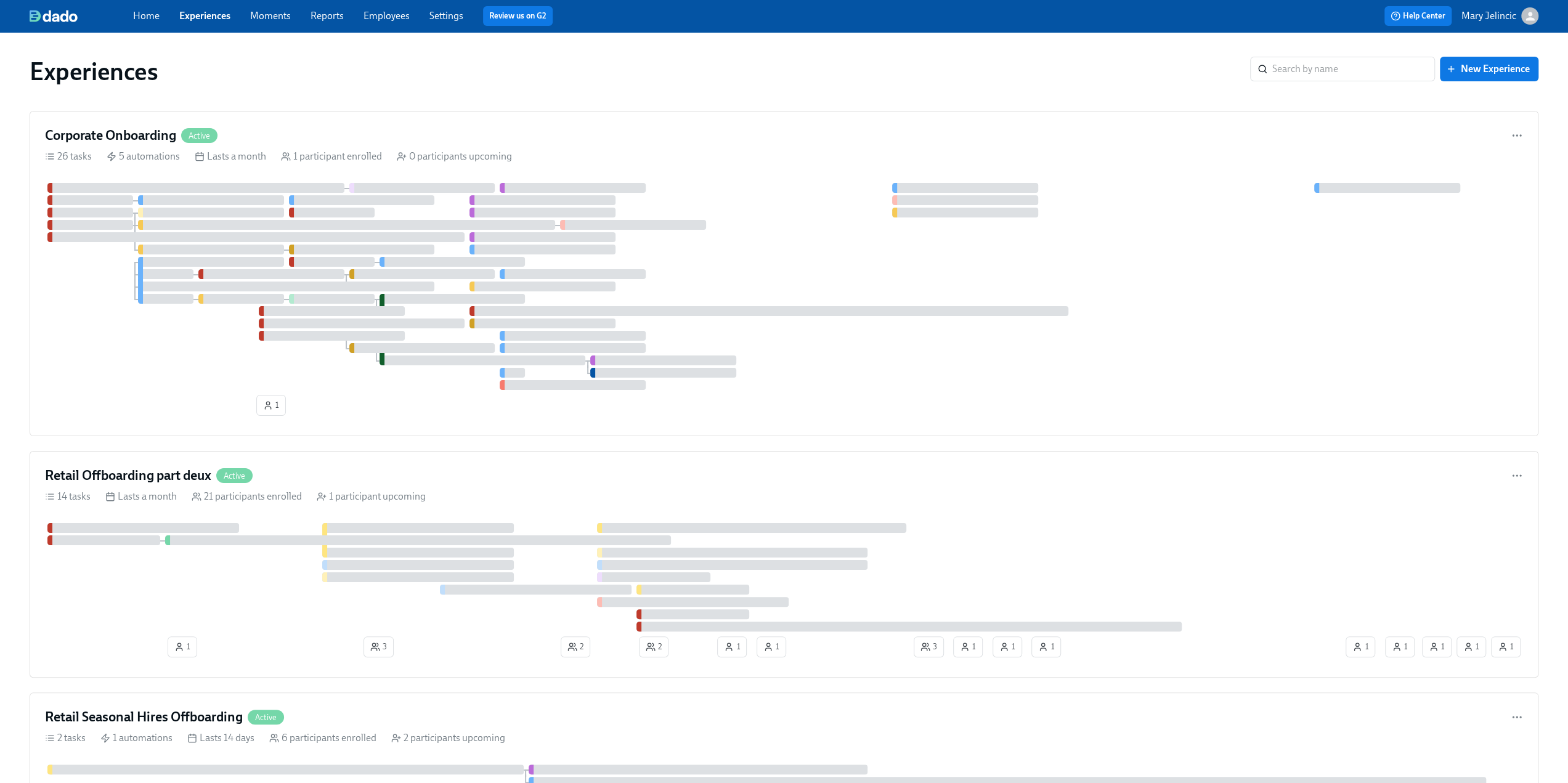 click on "Experiences ​ New Experience Corporate Onboarding Active 26 tasks   5 automations   Lasts   a month   1 participant   enrolled     0 participants   upcoming   1 Retail Offboarding part deux Active 14 tasks   Lasts   a month   21 participants   enrolled     1 participant   upcoming   1 3 2 2 1 1 3 1 1 1 1 1 1 1 1 1 1 1 1 1 1 1 Retail Seasonal Hires Offboarding Active 2 tasks   1 automations   Lasts   14 days   6 participants   enrolled     2 participants   upcoming   1 1 1 1 1 1 Retail Voluntary Offboarding Active 7 tasks   1 automations   Lasts   a month   15 participants   enrolled     0 participants   upcoming   1 1 1 1 1 1 2 1 1 3 1 1 Corporate Temp Onboarding Active 25 tasks   3 automations   Lasts   a month   2 participants   enrolled     0 participants   upcoming   1 1 Retail Onboarding Documents for Review & Signing Active 27 tasks   Lasts   10 days   21 participants   enrolled     0 participants   upcoming   3 1 4 2 1 1 1 3 1 1 3 Retail Onboarding - POps Only Active 21 tasks   1 automations   Lasts   24 days" at bounding box center (784, 2022) 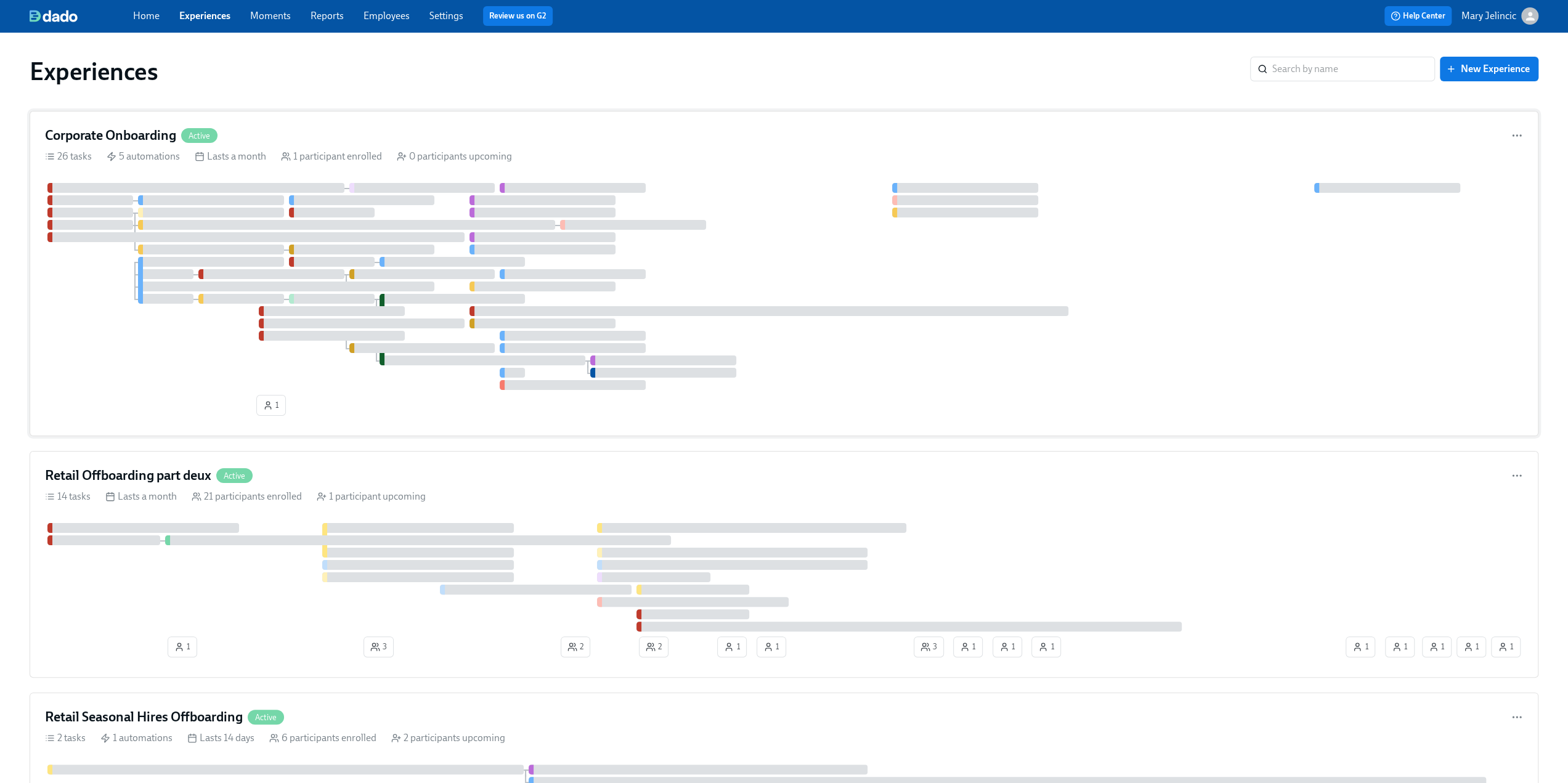 click on "Corporate Onboarding Active 26 tasks   5 automations   Lasts   a month   1 participant   enrolled     0 participants   upcoming   1" at bounding box center [784, 274] 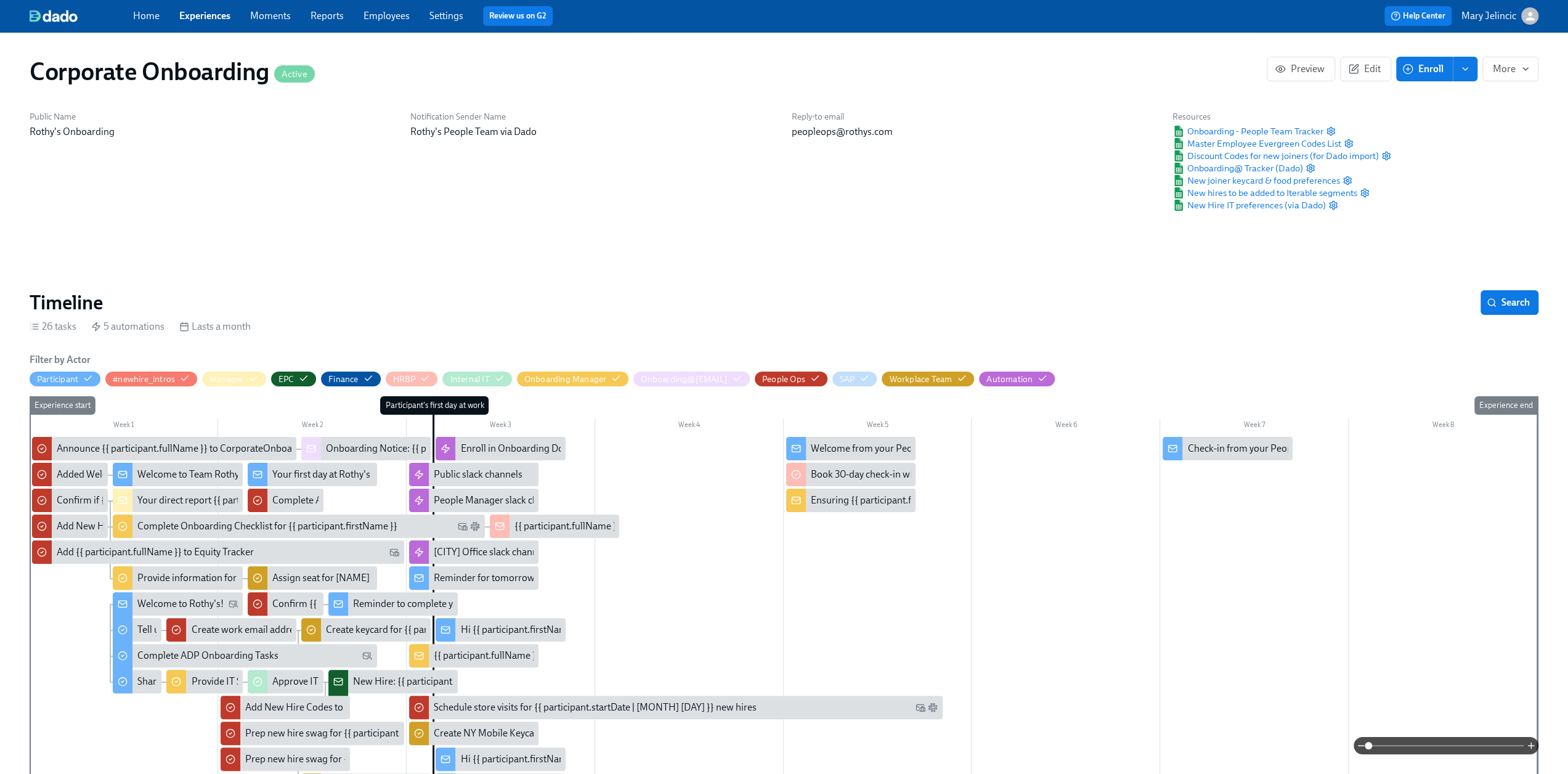 scroll, scrollTop: 0, scrollLeft: 428, axis: horizontal 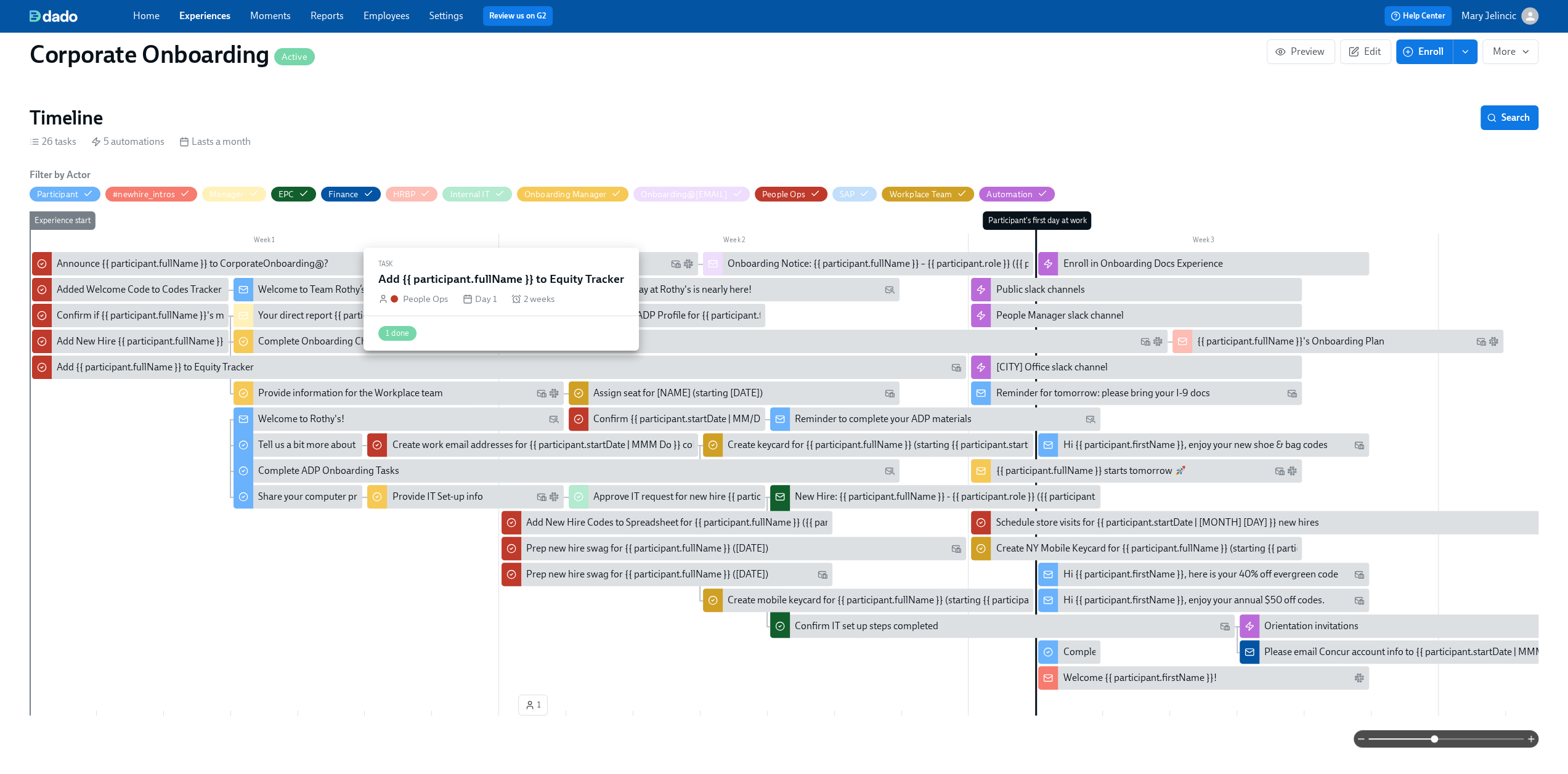 click on "Add {{ participant.fullName }} to Equity Tracker" at bounding box center [155, 367] 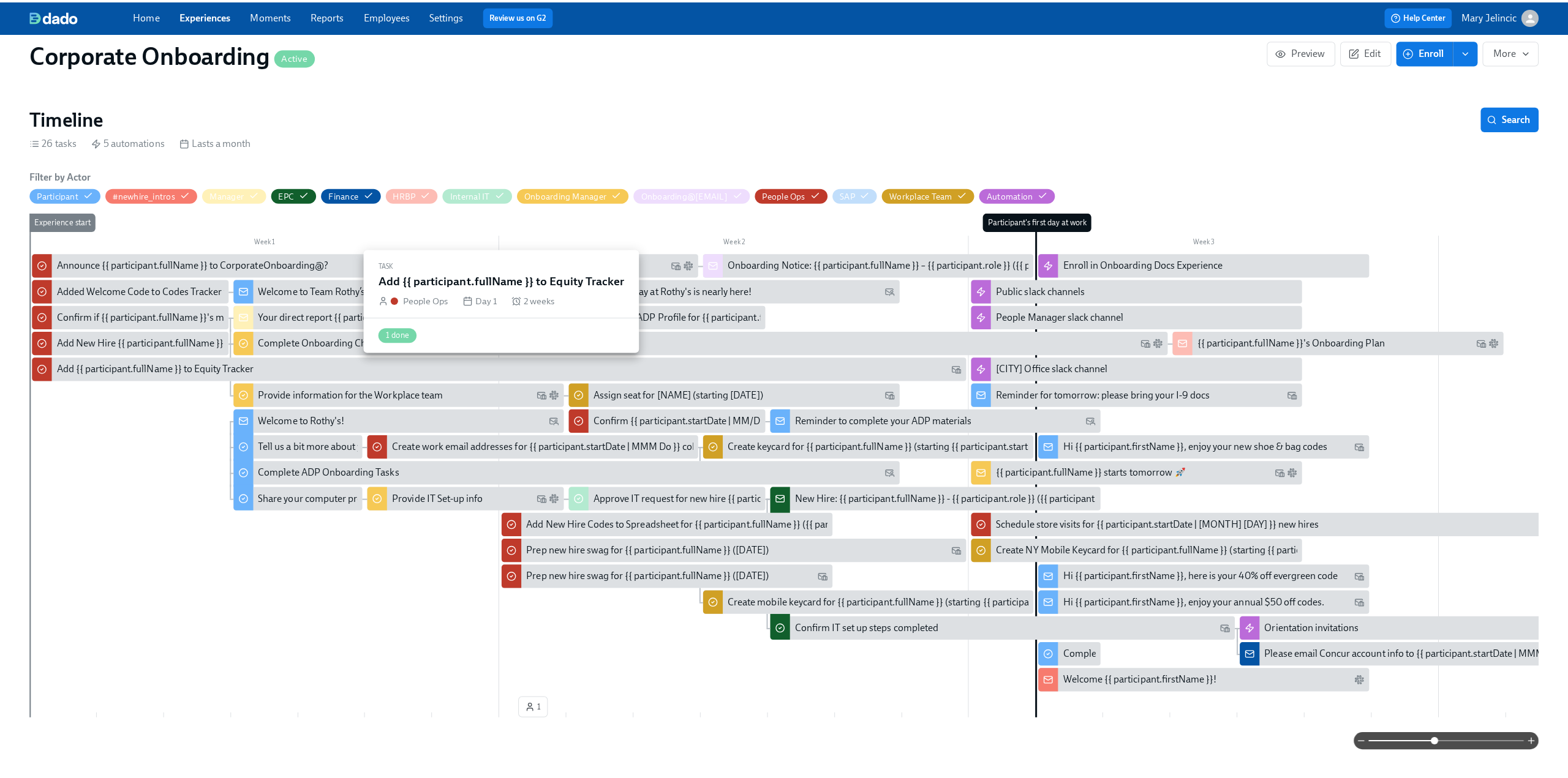 scroll, scrollTop: 0, scrollLeft: 425, axis: horizontal 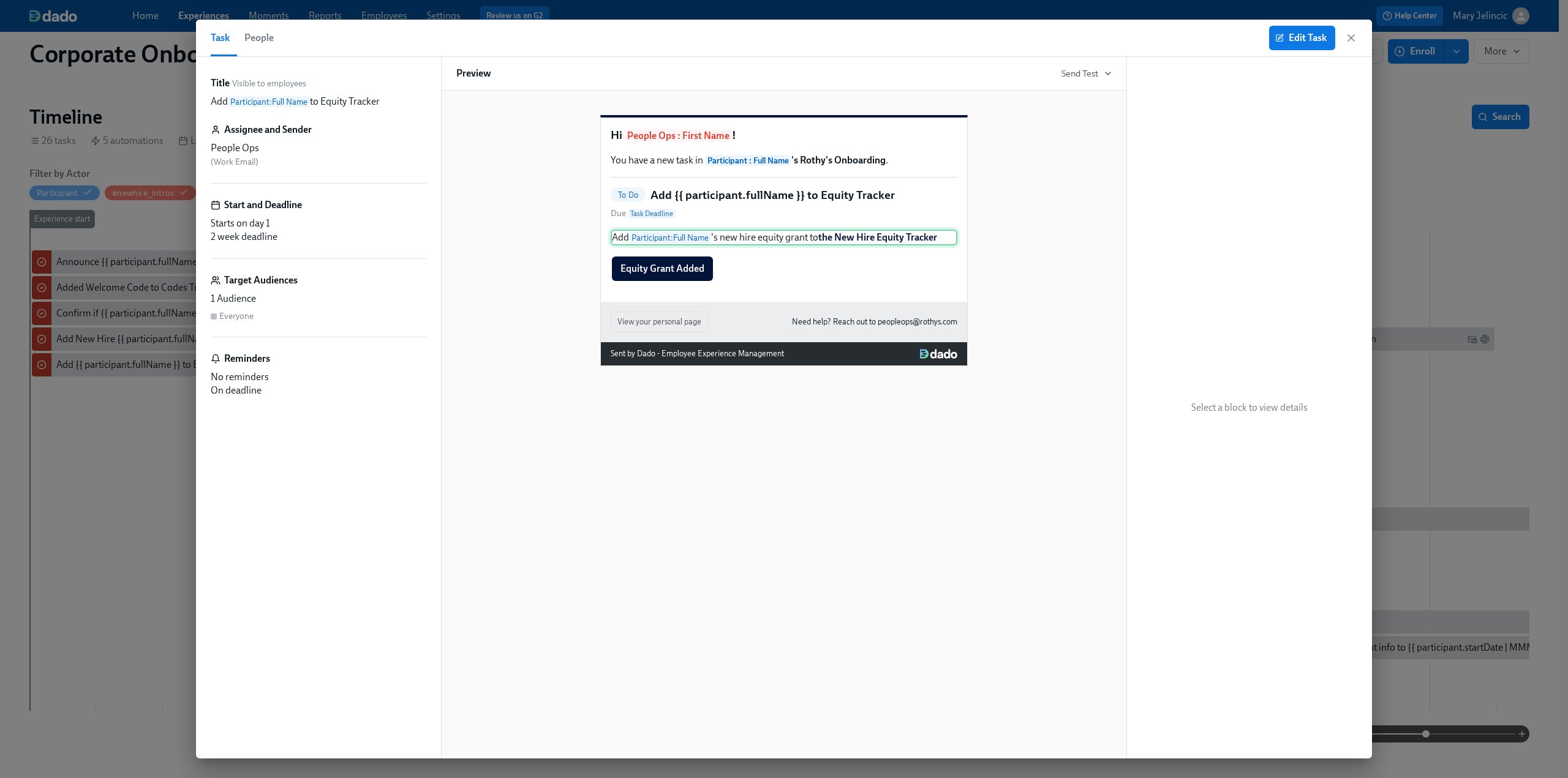 click on "Add  Participant :  Full Name 's new hire equity grant to  the New Hire Equity Tracker" at bounding box center [784, 238] 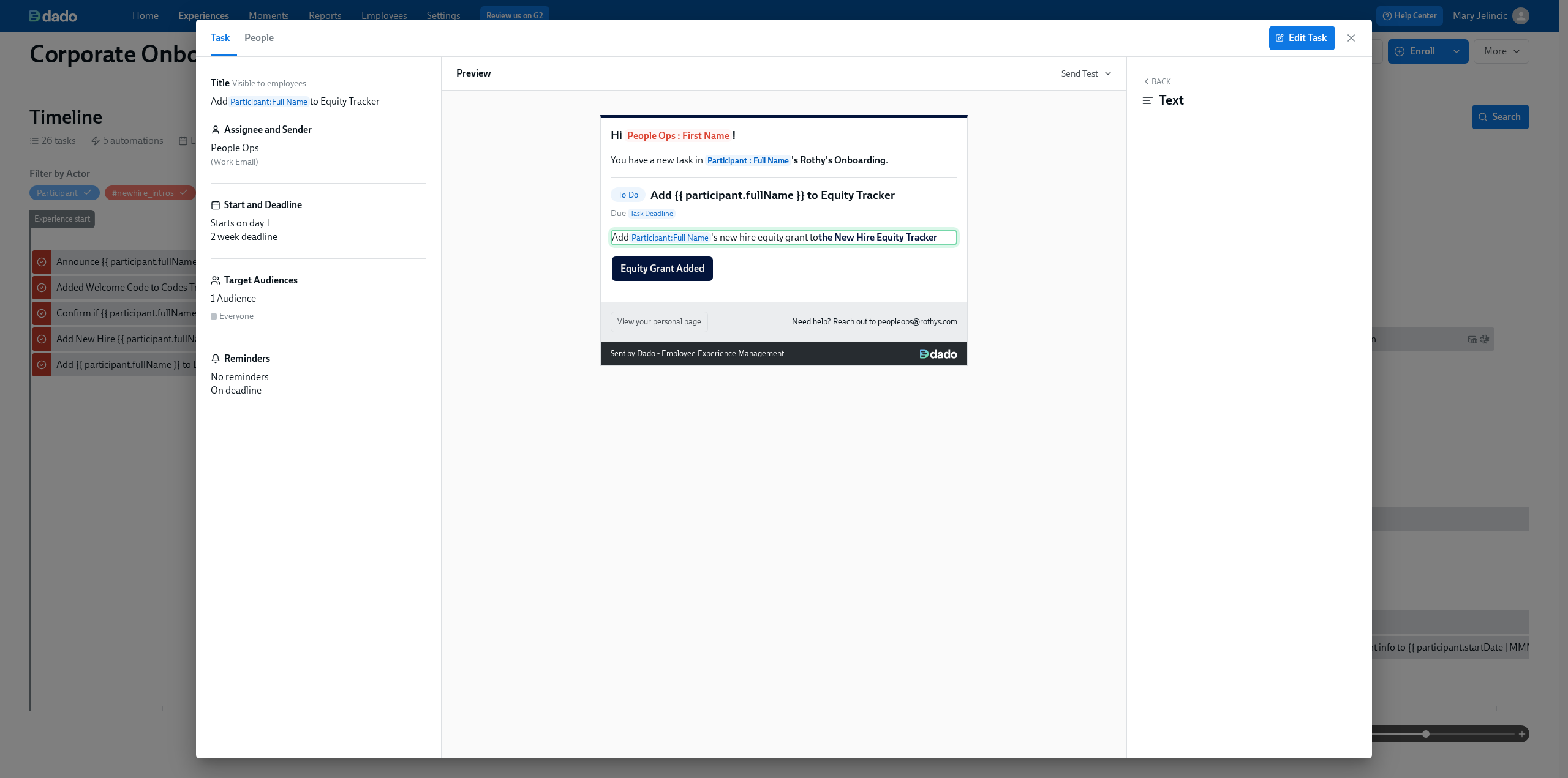 click on "Add  Participant :  Full Name 's new hire equity grant to  the New Hire Equity Tracker" at bounding box center (784, 238) 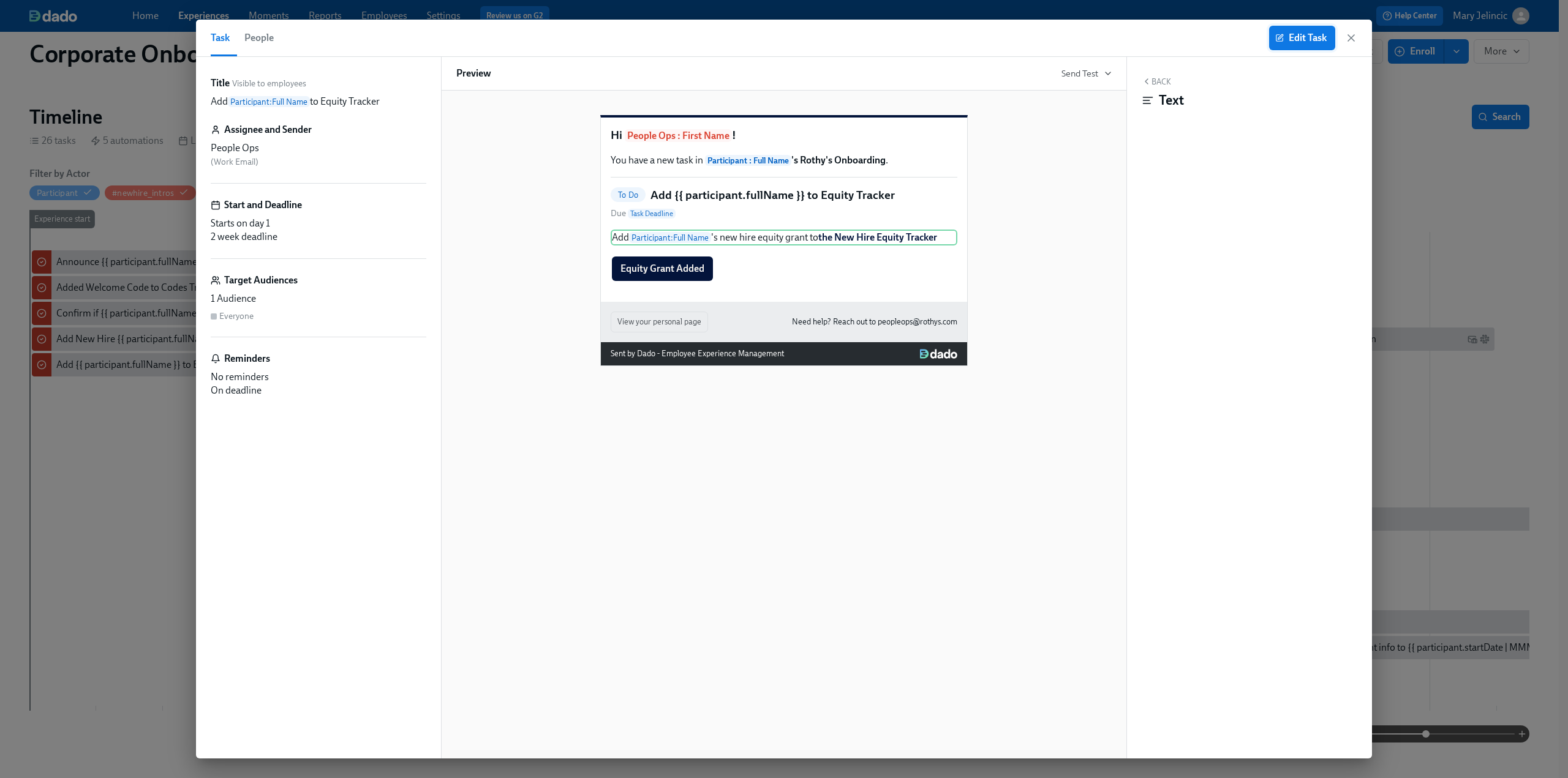 click on "Edit Task" at bounding box center (1302, 38) 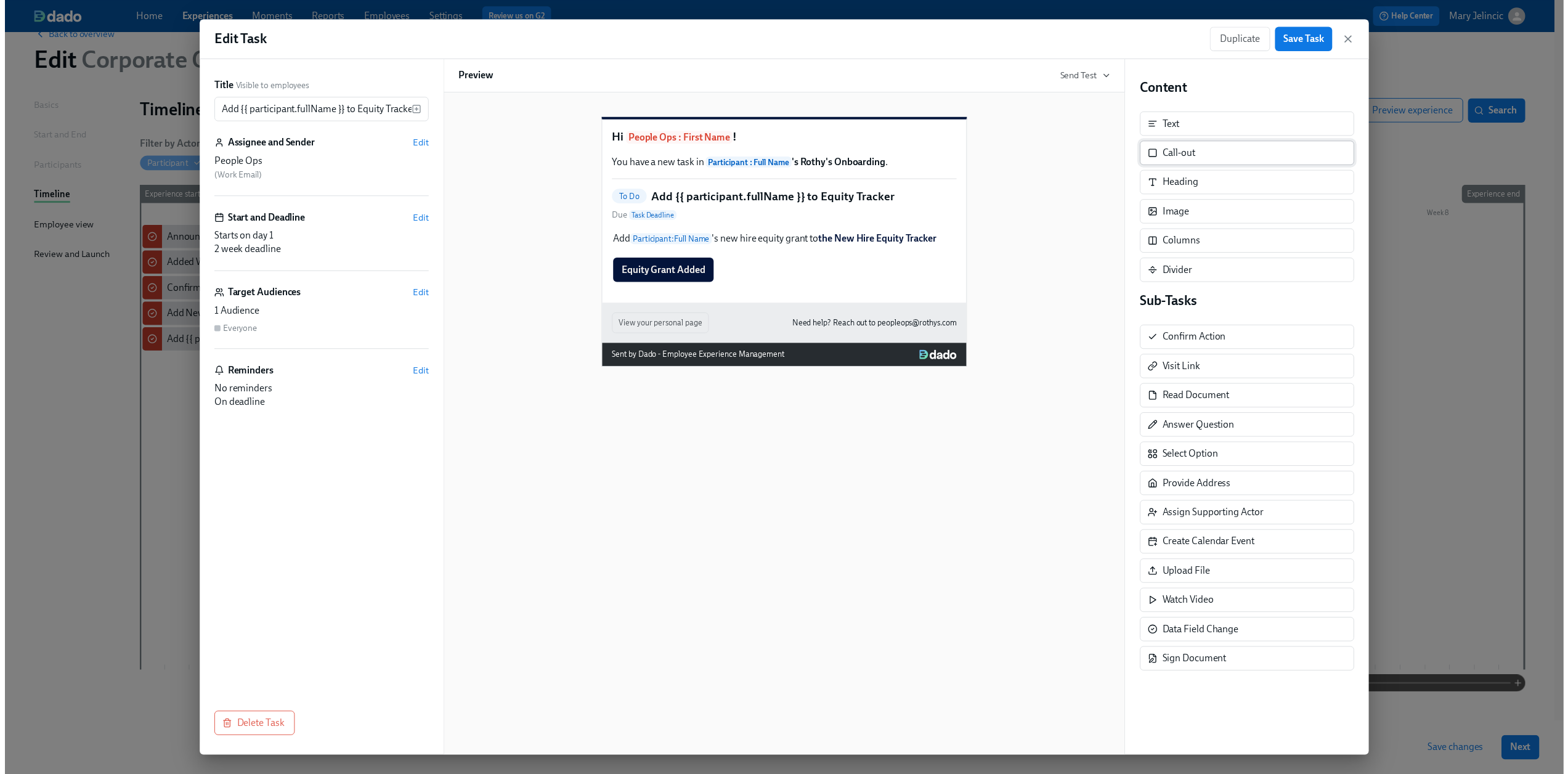 scroll, scrollTop: 0, scrollLeft: 0, axis: both 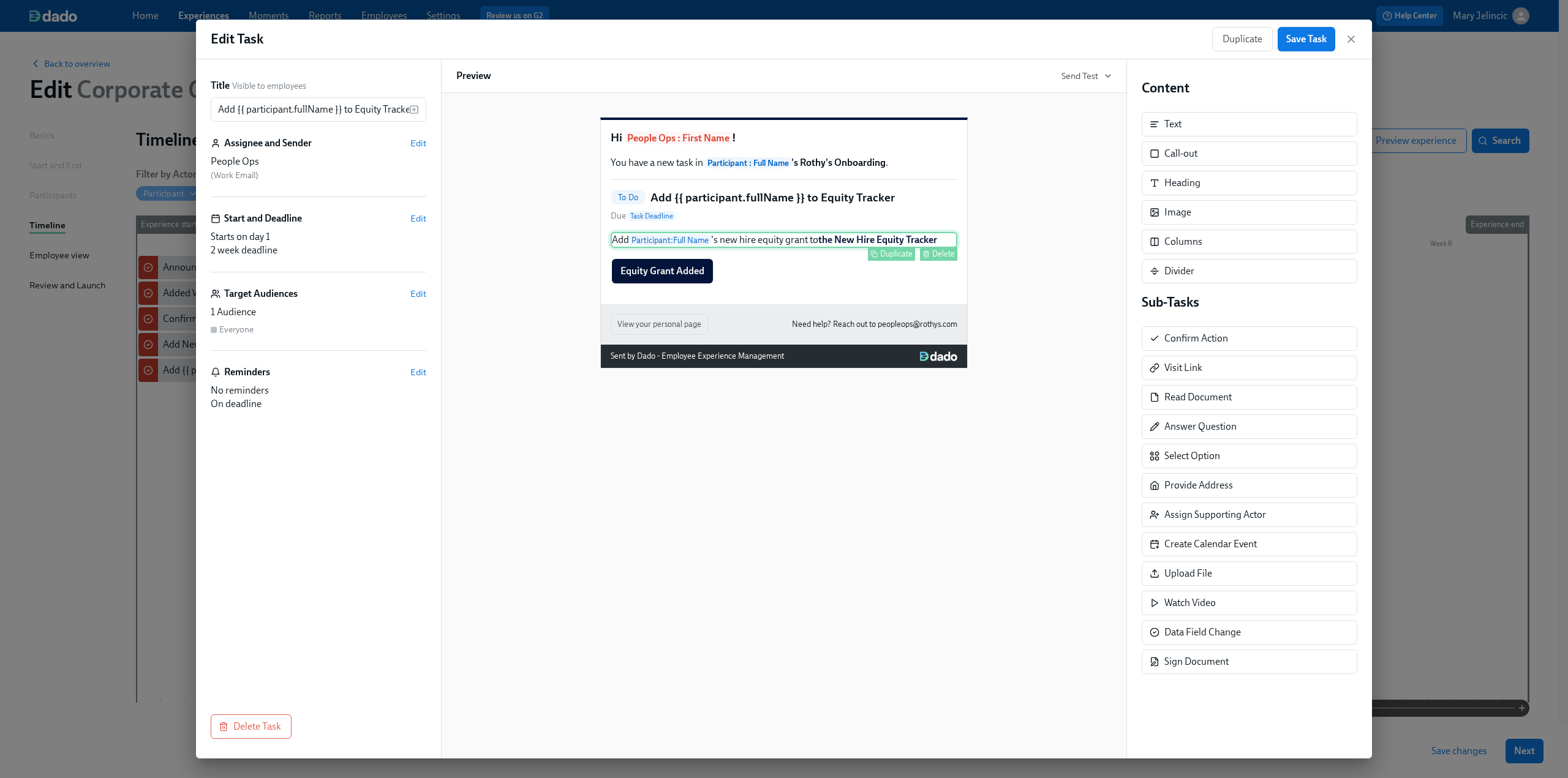 click on "Add  Participant :  Full Name 's new hire equity grant to  the New Hire Equity Tracker   Duplicate   Delete" at bounding box center (784, 240) 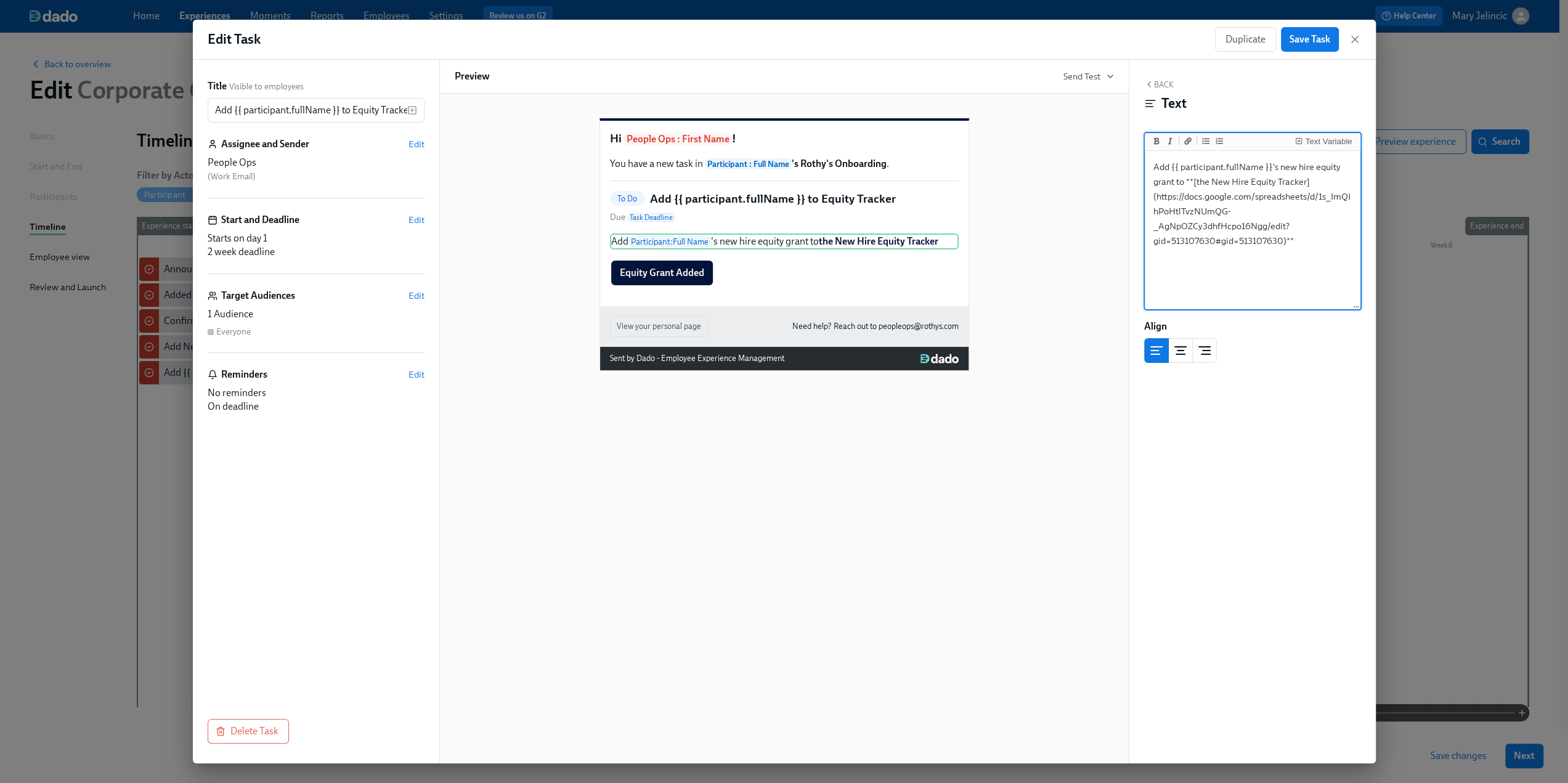 drag, startPoint x: 1282, startPoint y: 241, endPoint x: 1156, endPoint y: 197, distance: 133.4616 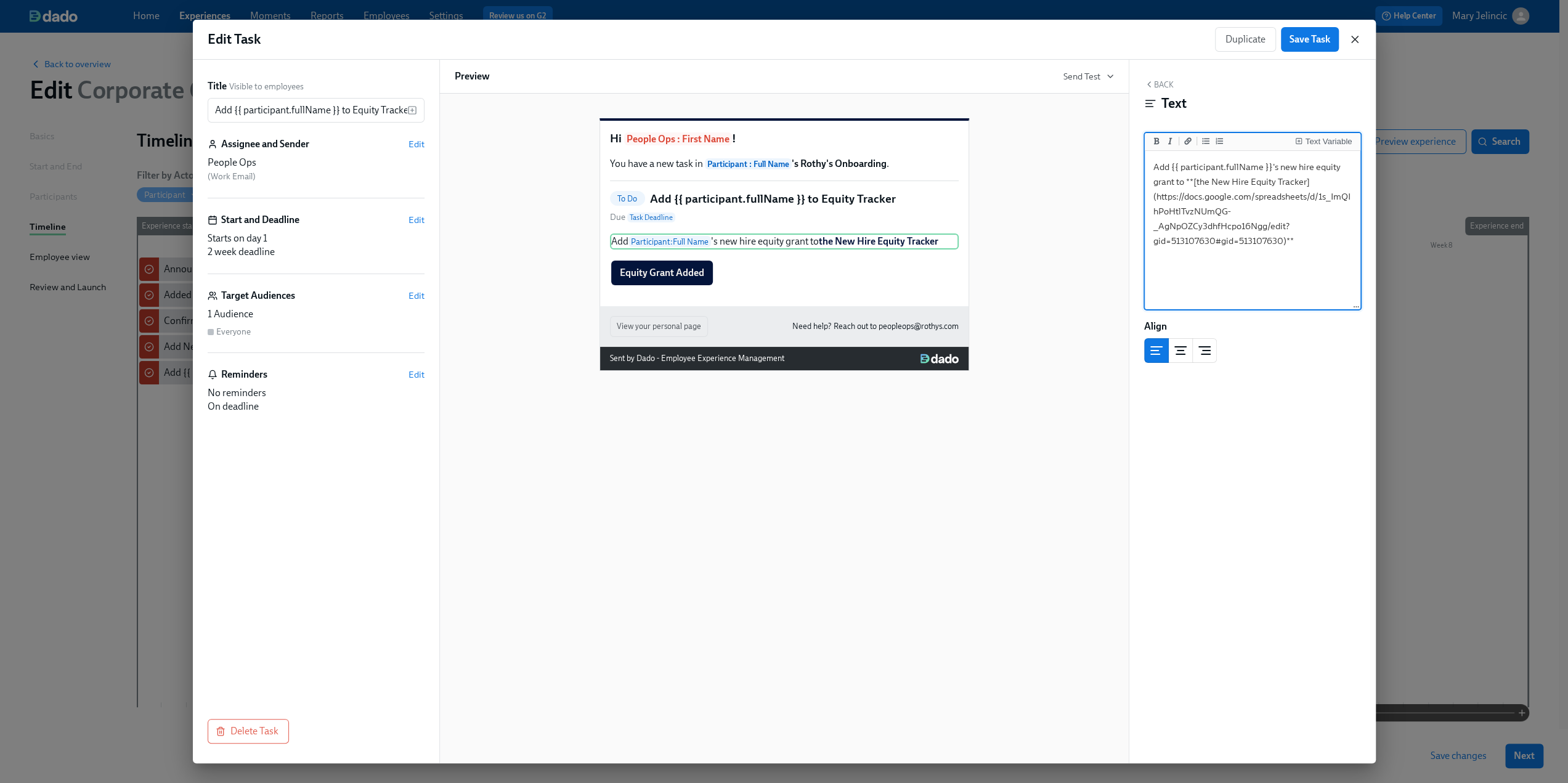click 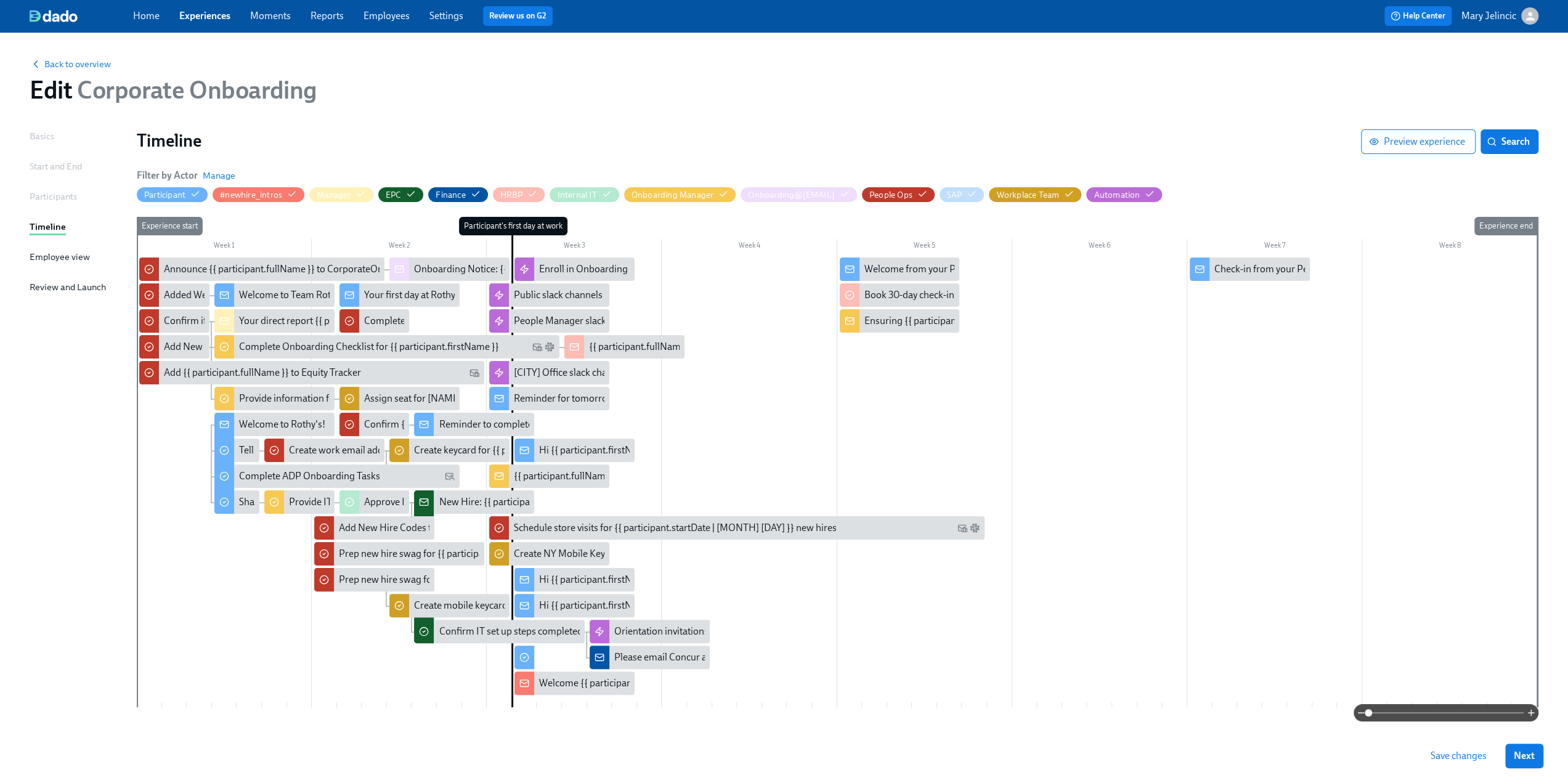 click on "Back to overview" at bounding box center (70, 64) 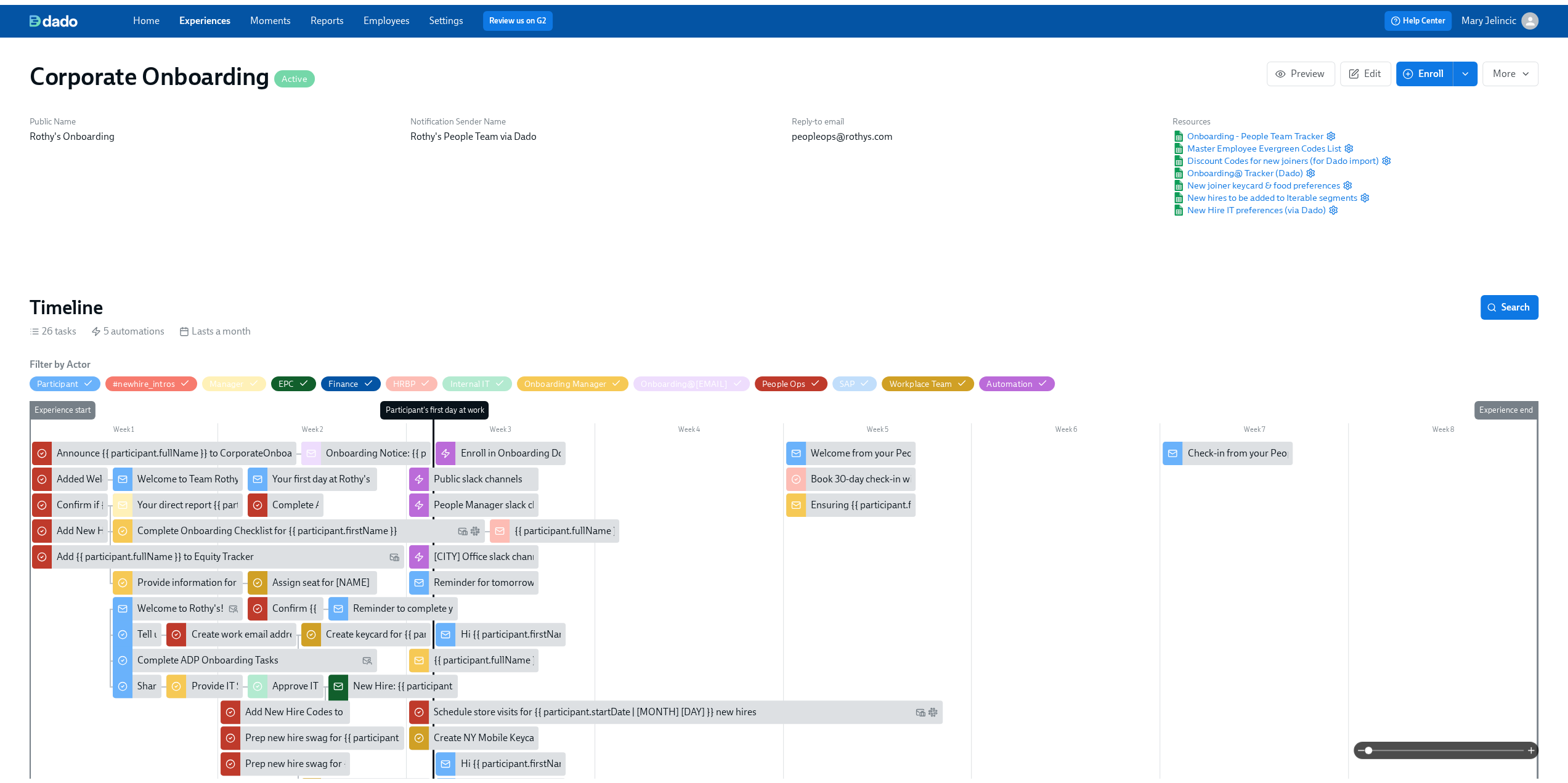 scroll, scrollTop: 0, scrollLeft: 428, axis: horizontal 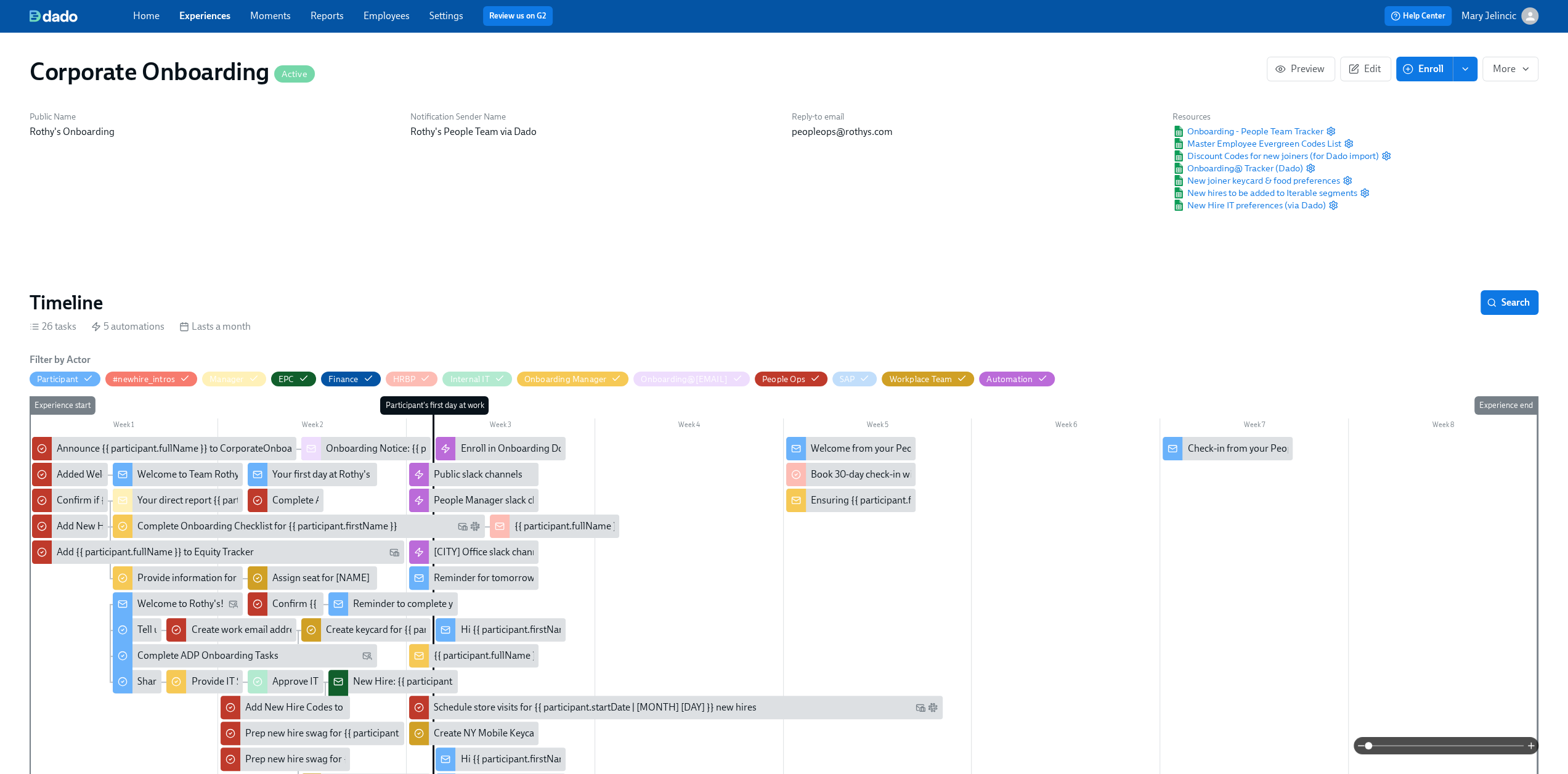 click on "Experiences" at bounding box center (205, 15) 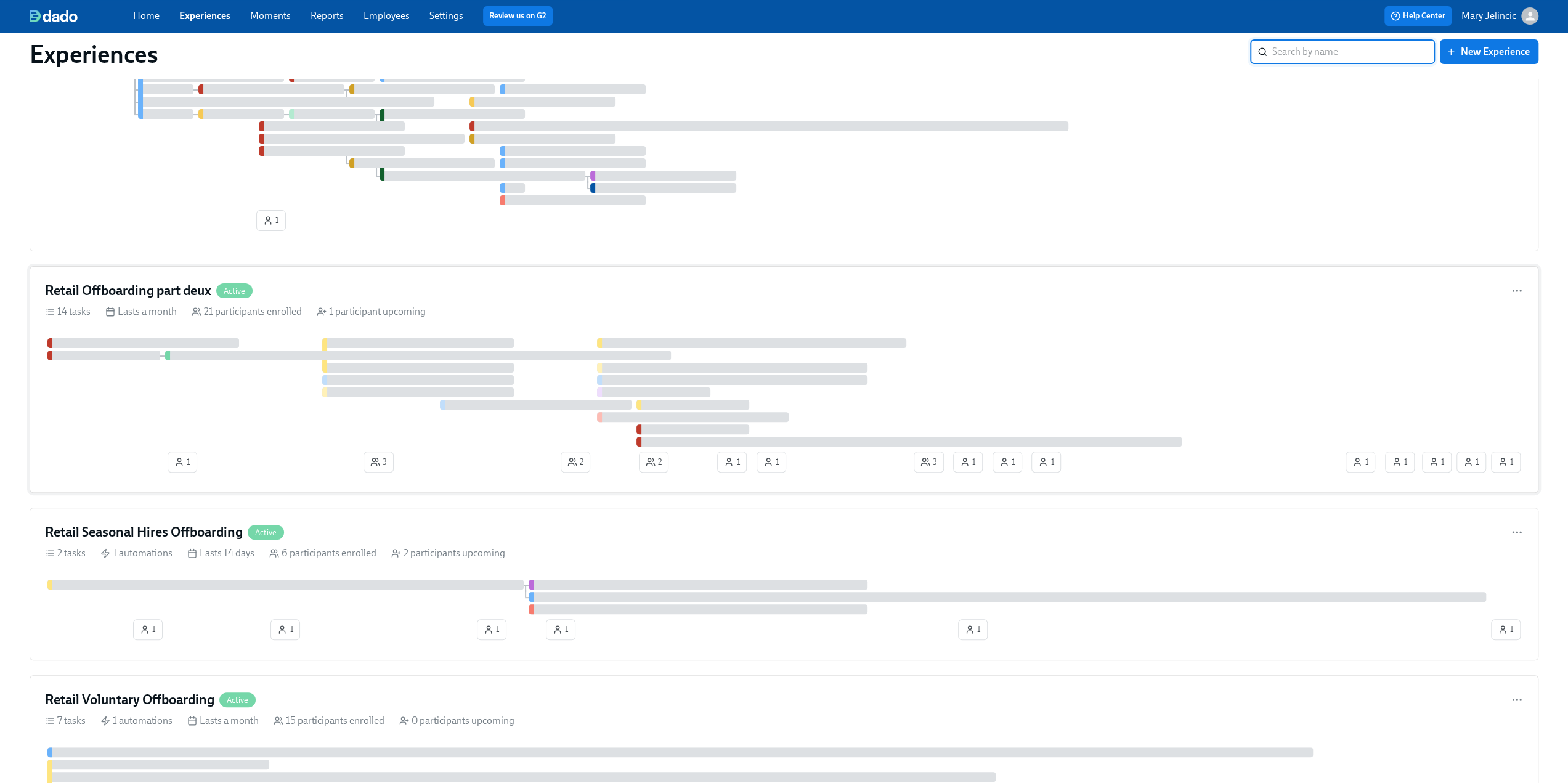 scroll, scrollTop: 0, scrollLeft: 0, axis: both 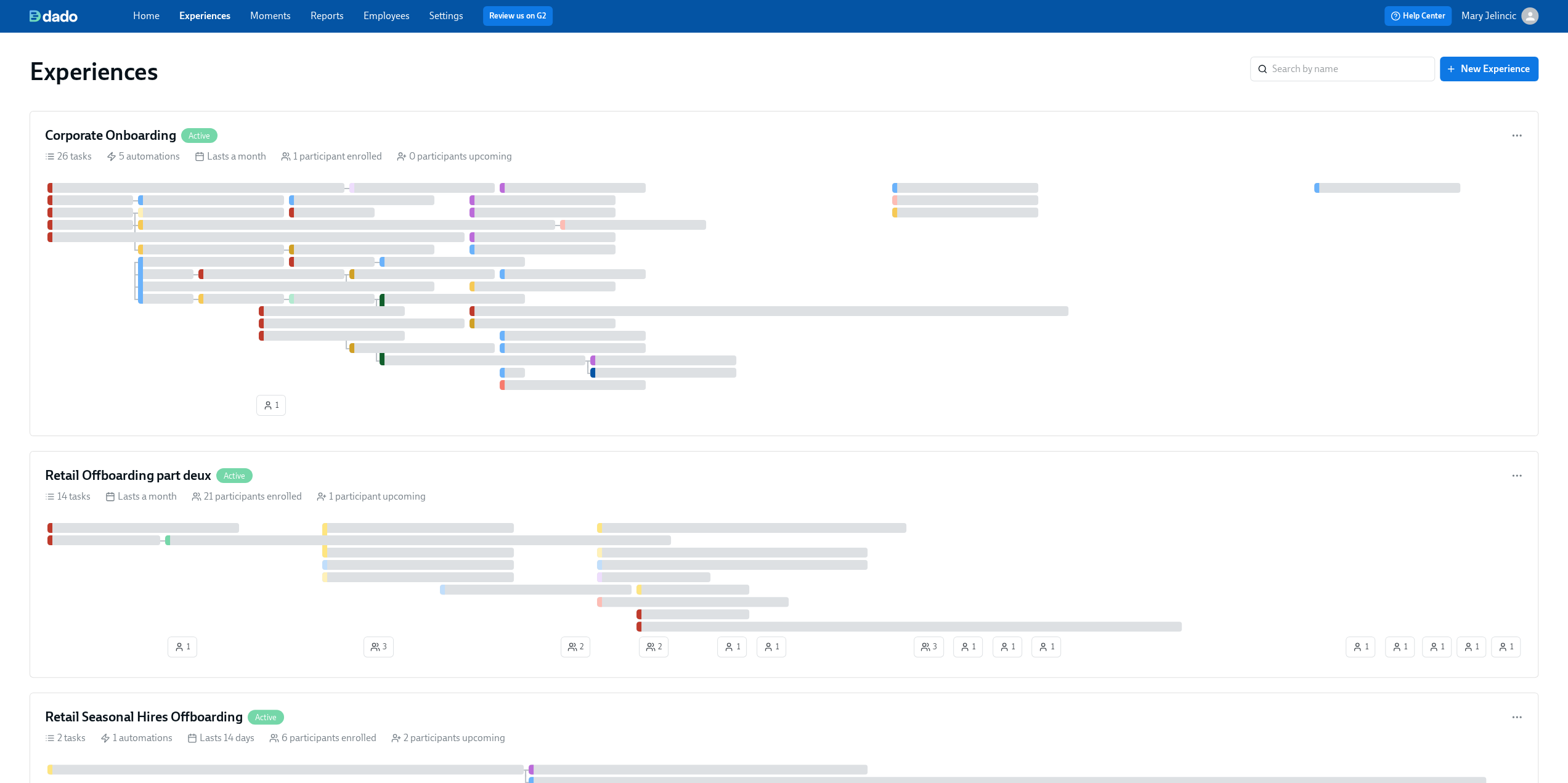 click on "Employees" at bounding box center [386, 15] 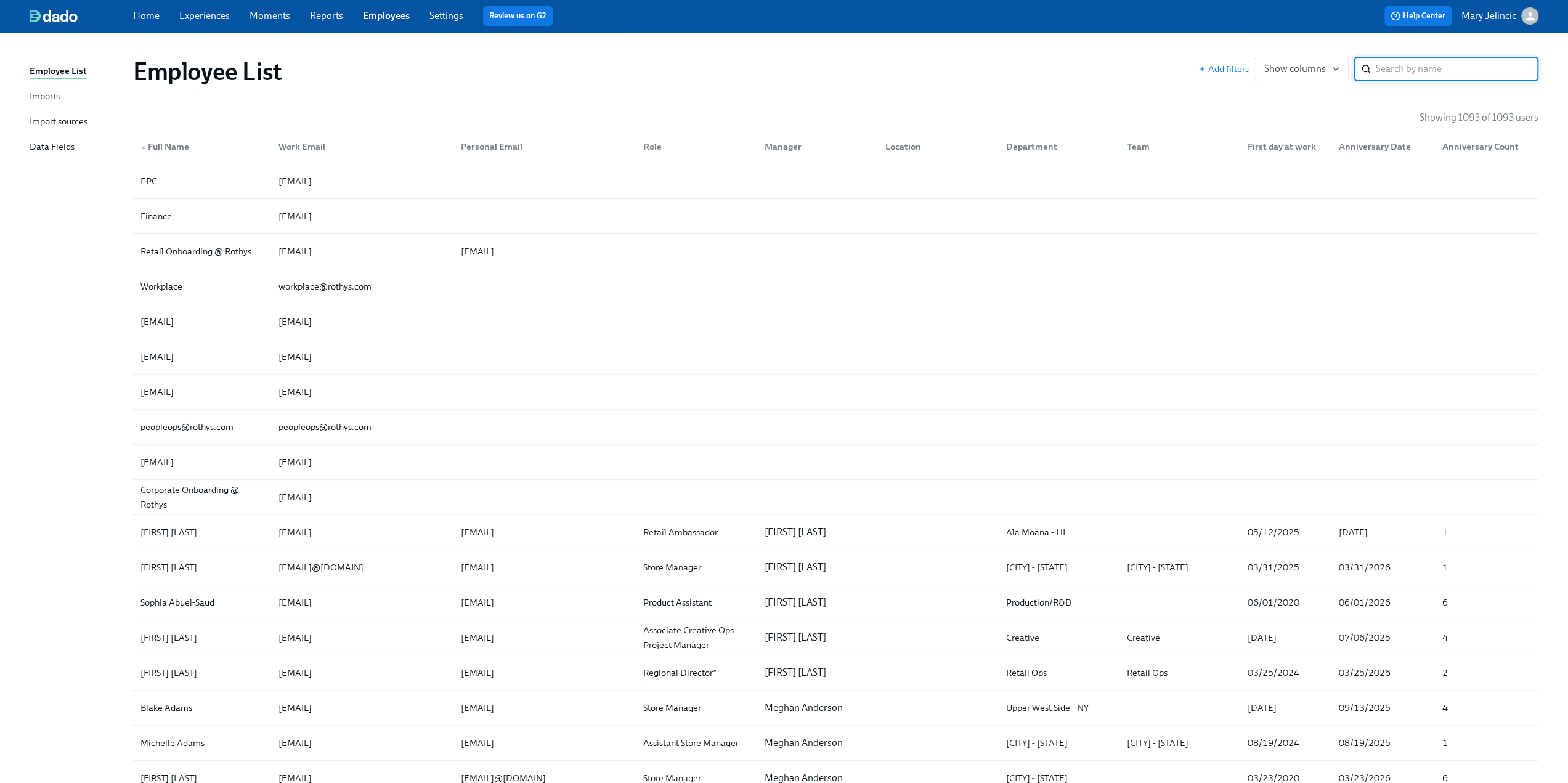 click at bounding box center [1457, 69] 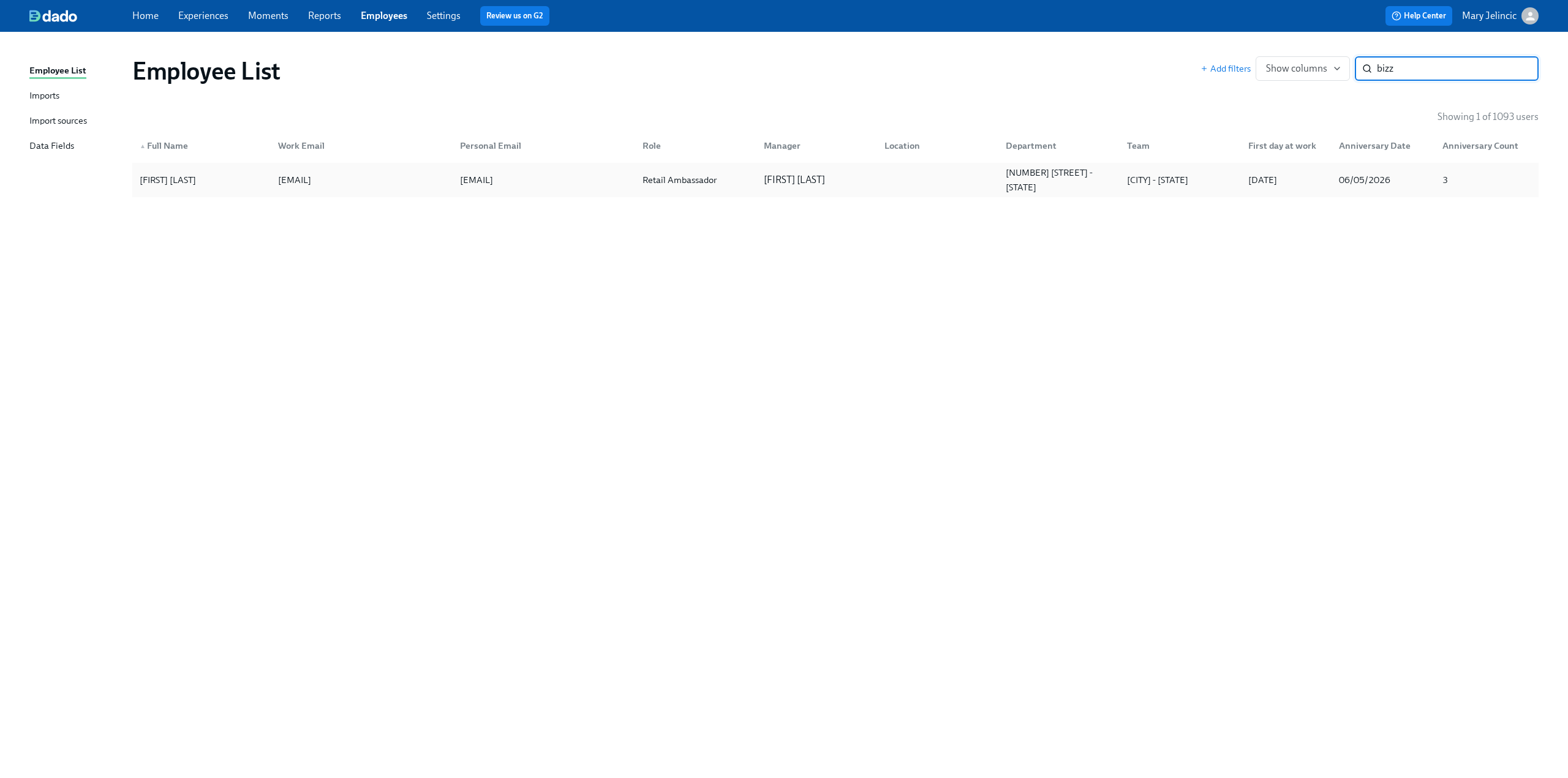 type on "bizz" 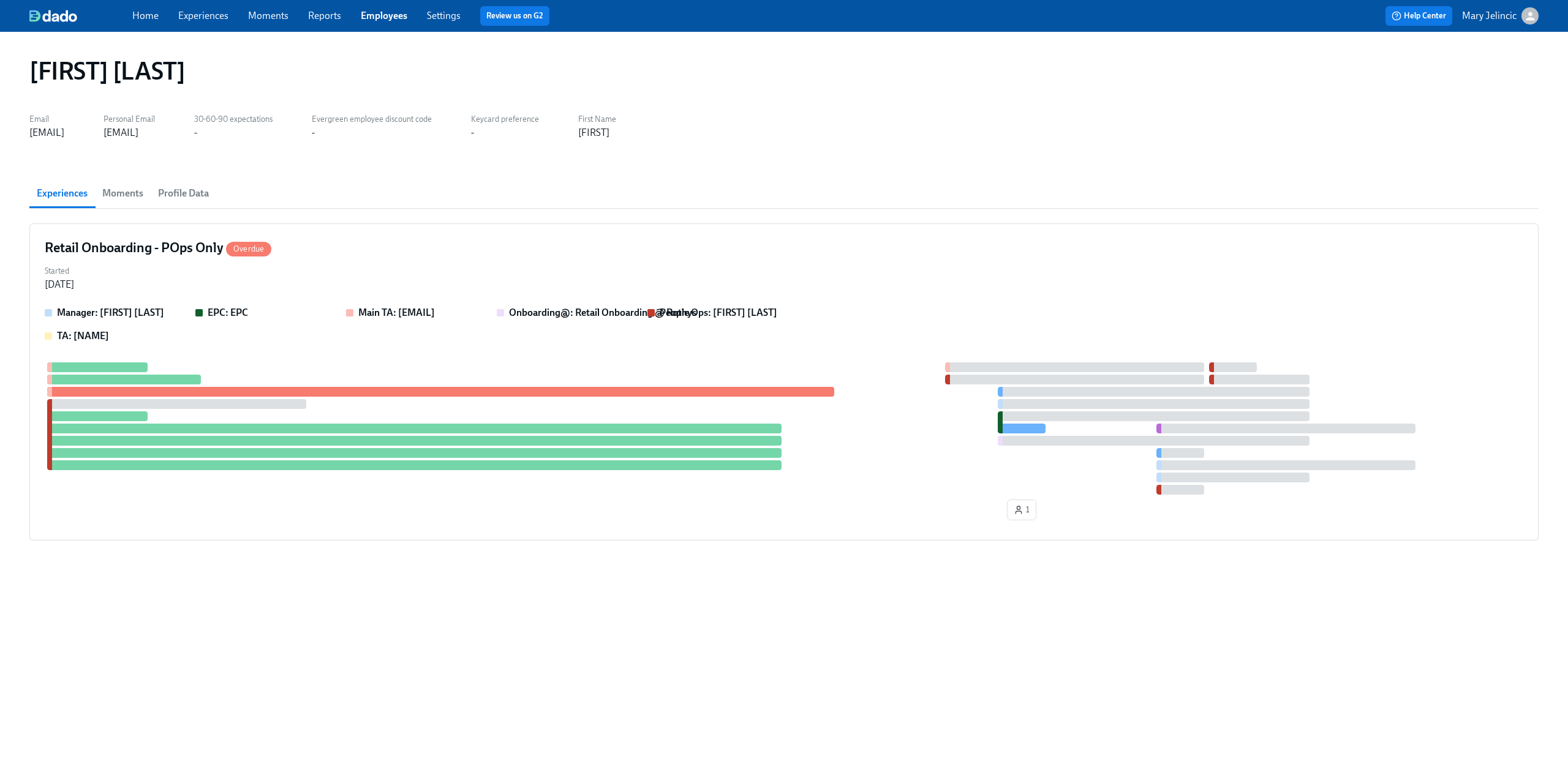 click on "Profile Data" at bounding box center [183, 193] 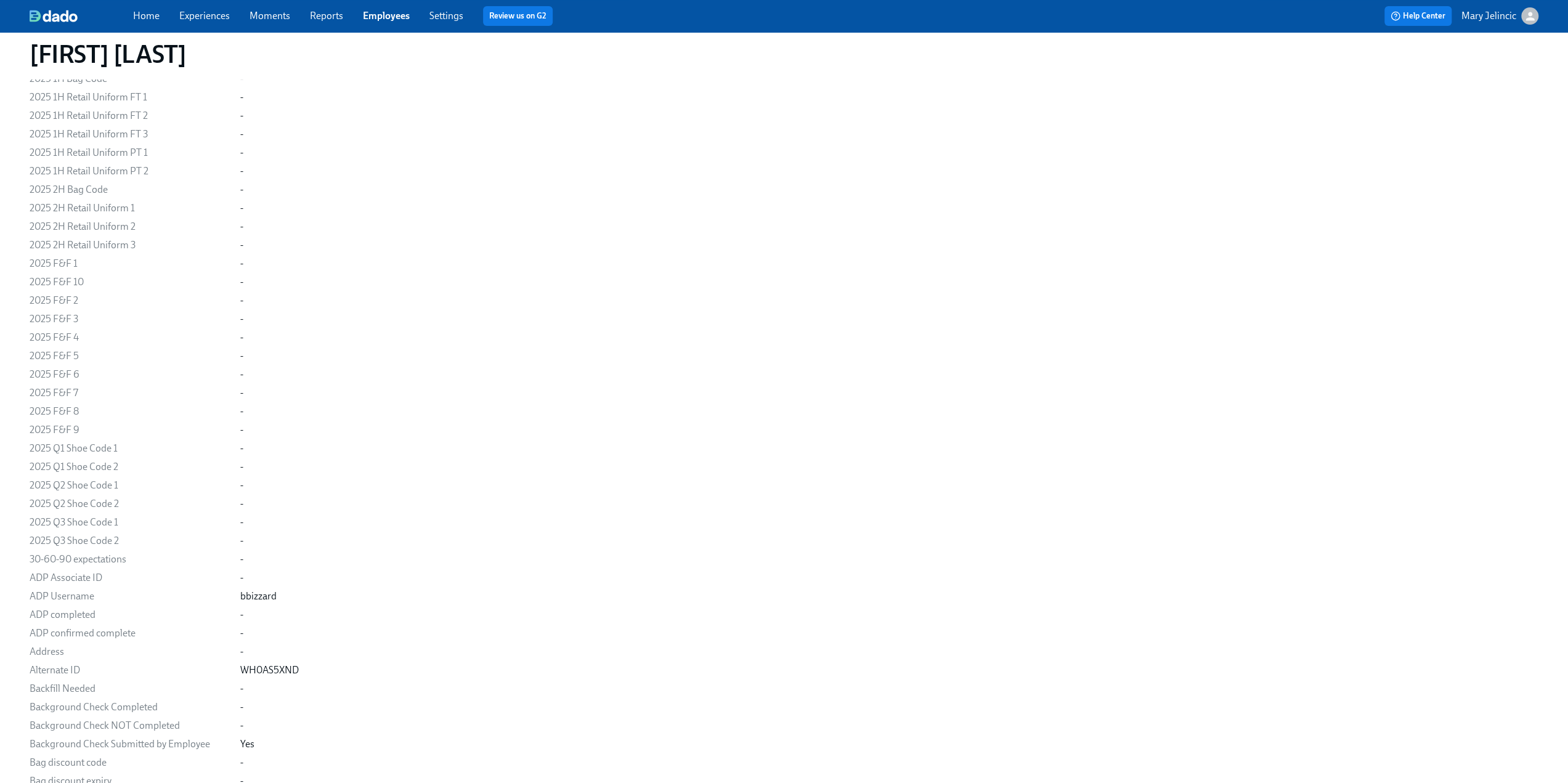 scroll, scrollTop: 246, scrollLeft: 0, axis: vertical 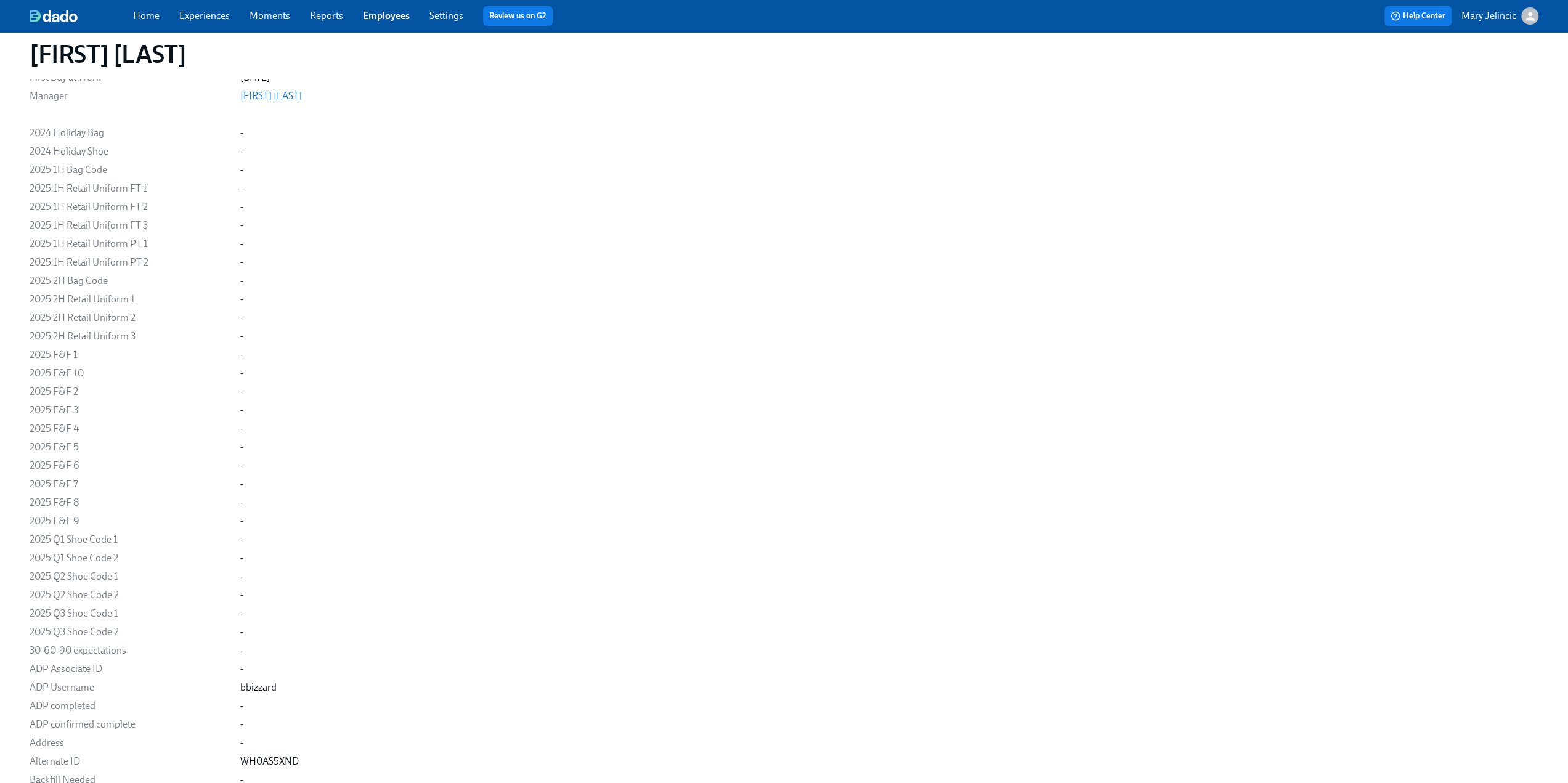 click on "Experiences" at bounding box center [205, 15] 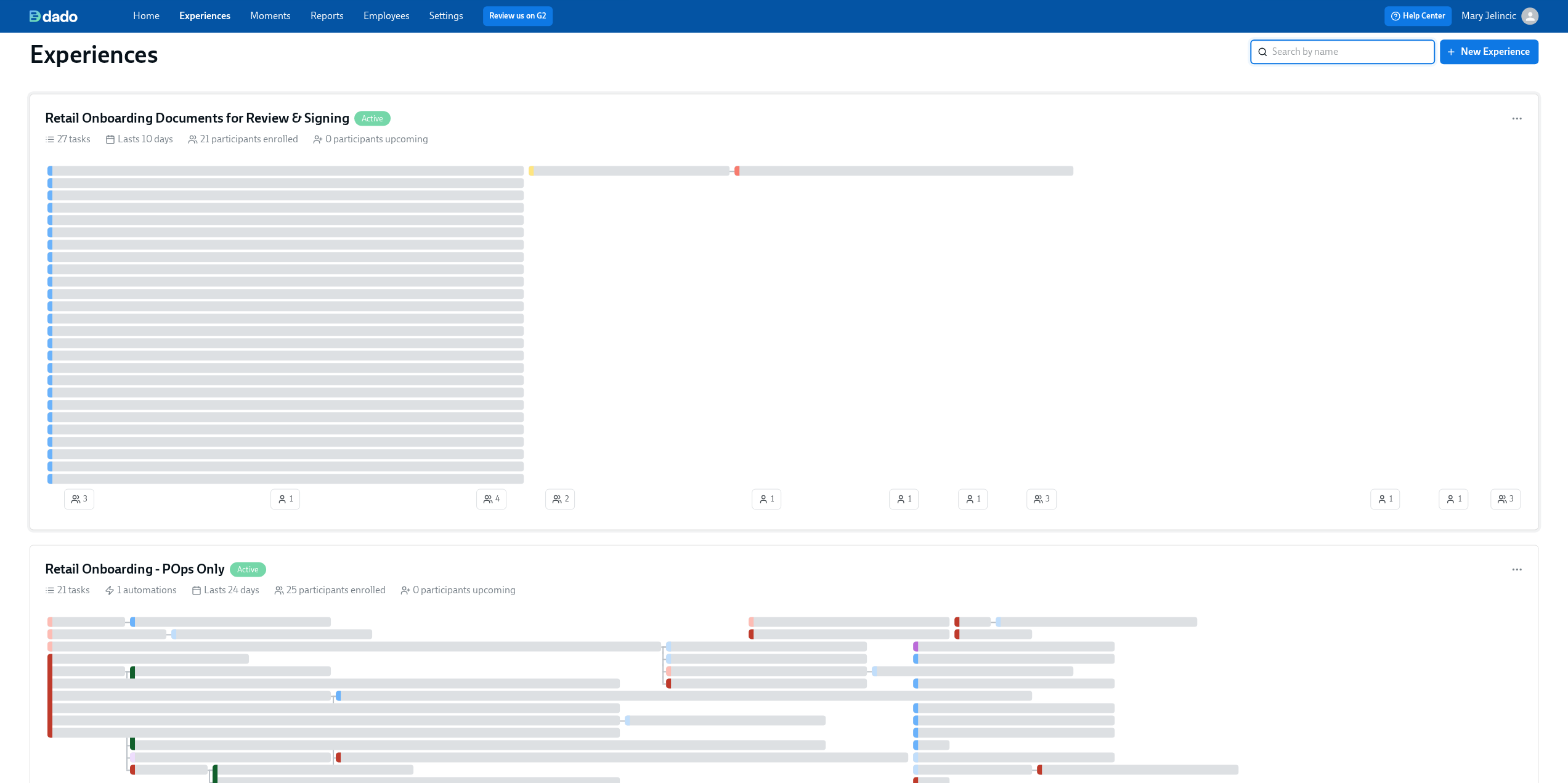 scroll, scrollTop: 1417, scrollLeft: 0, axis: vertical 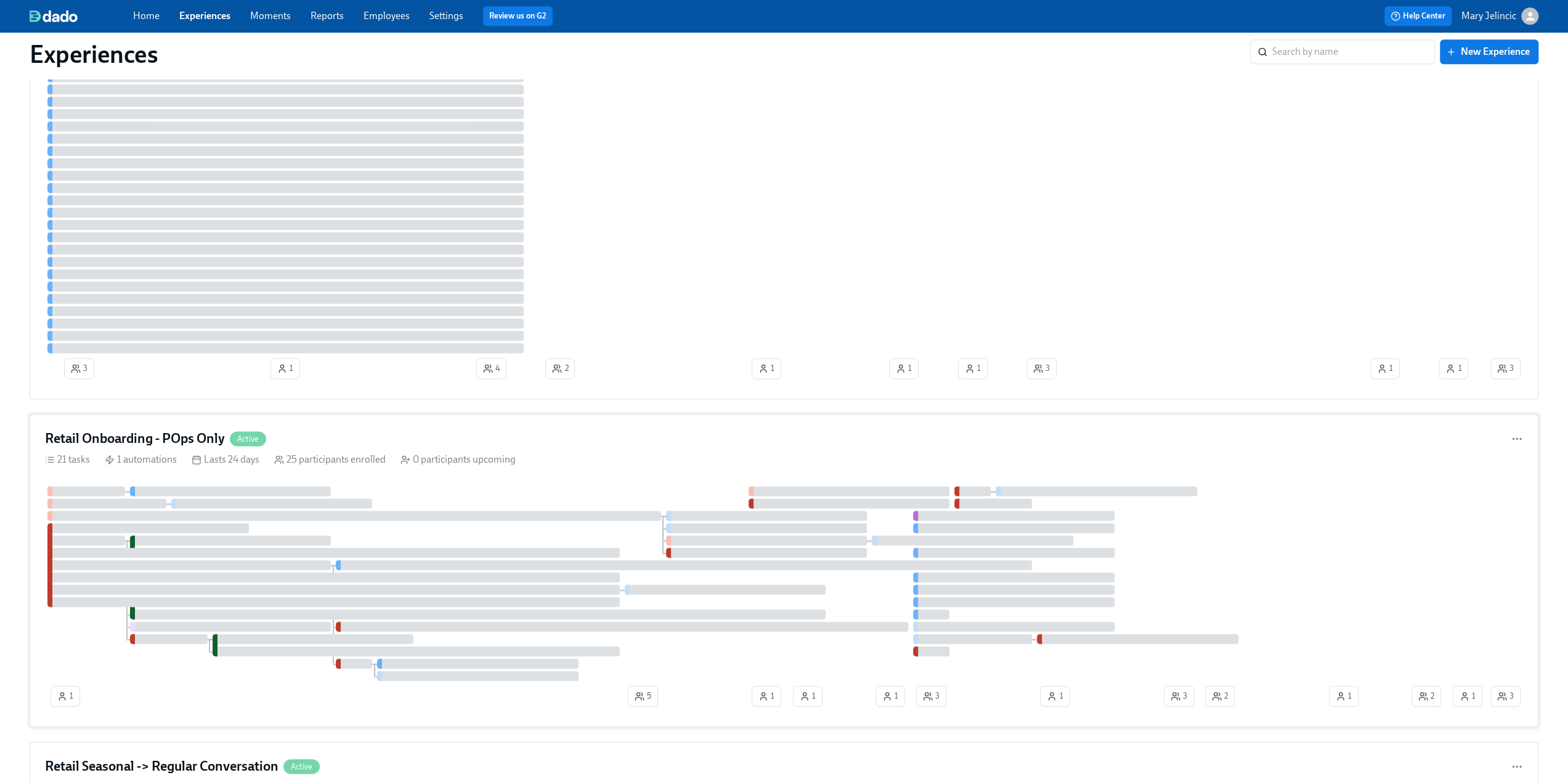 click on "Retail Onboarding - POps Only" at bounding box center [135, 439] 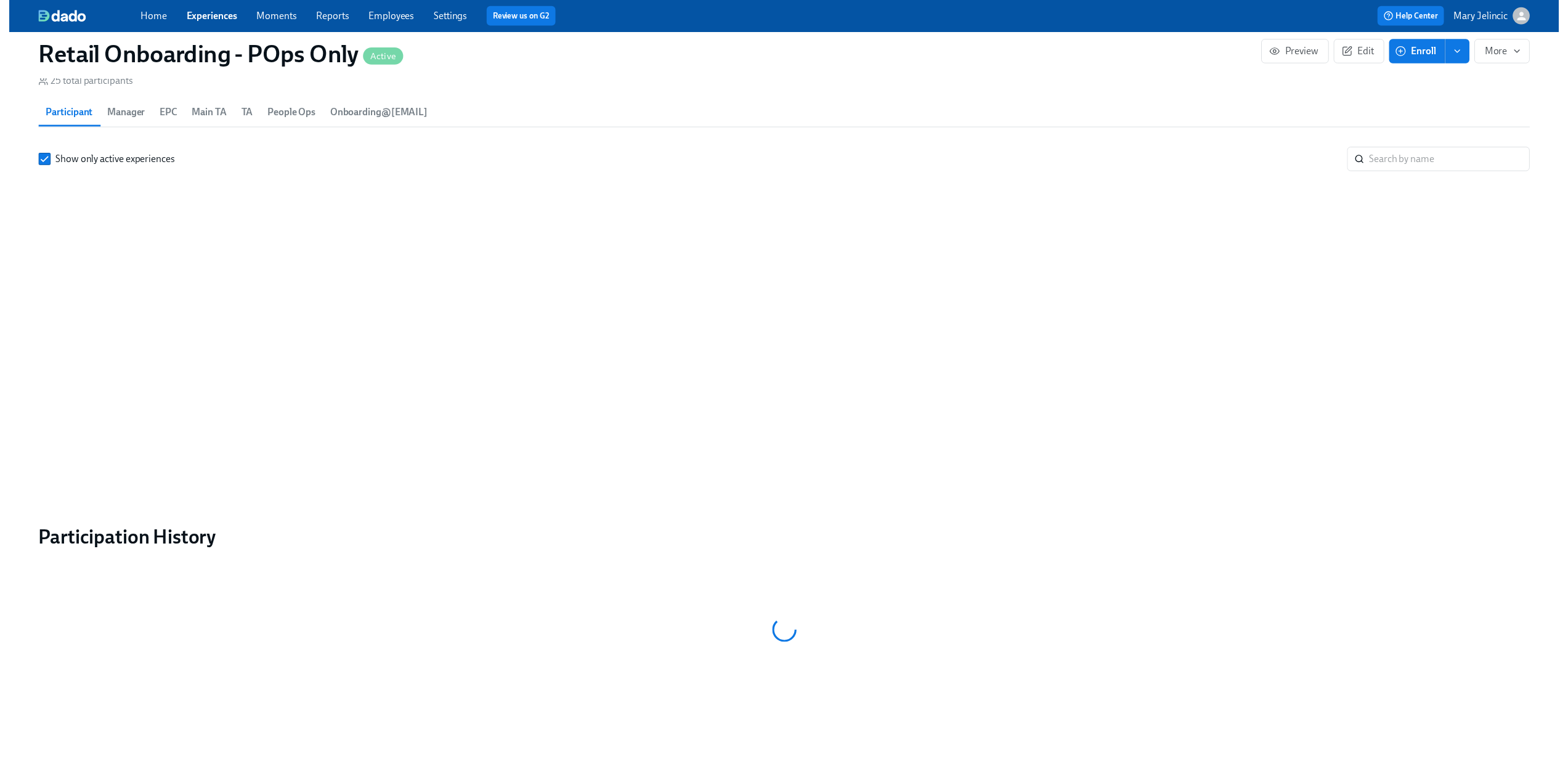 scroll, scrollTop: 0, scrollLeft: 0, axis: both 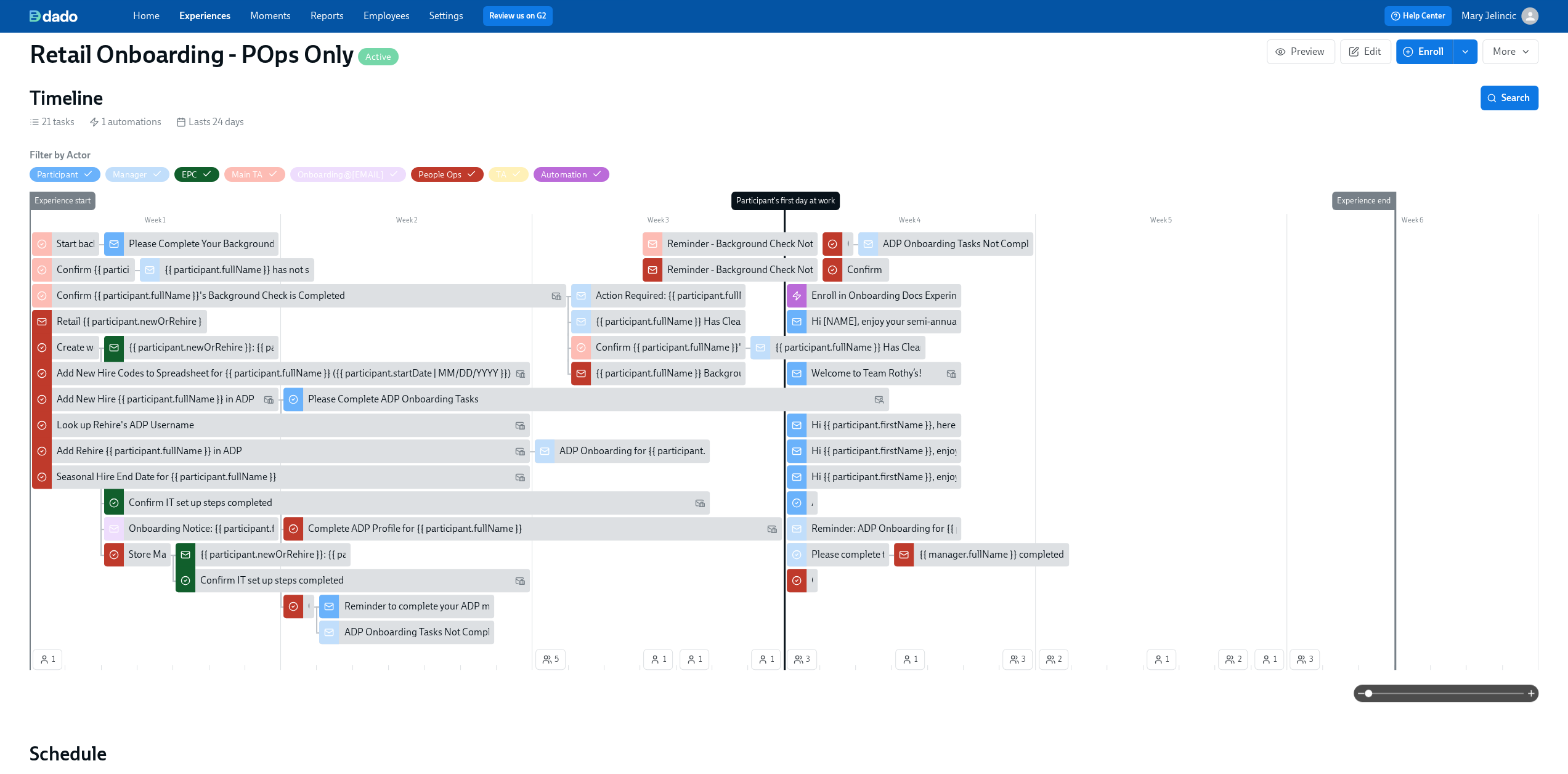 click on "Hi {{ participant.firstName }}, here is your 40% off evergreen code" at bounding box center (949, 425) 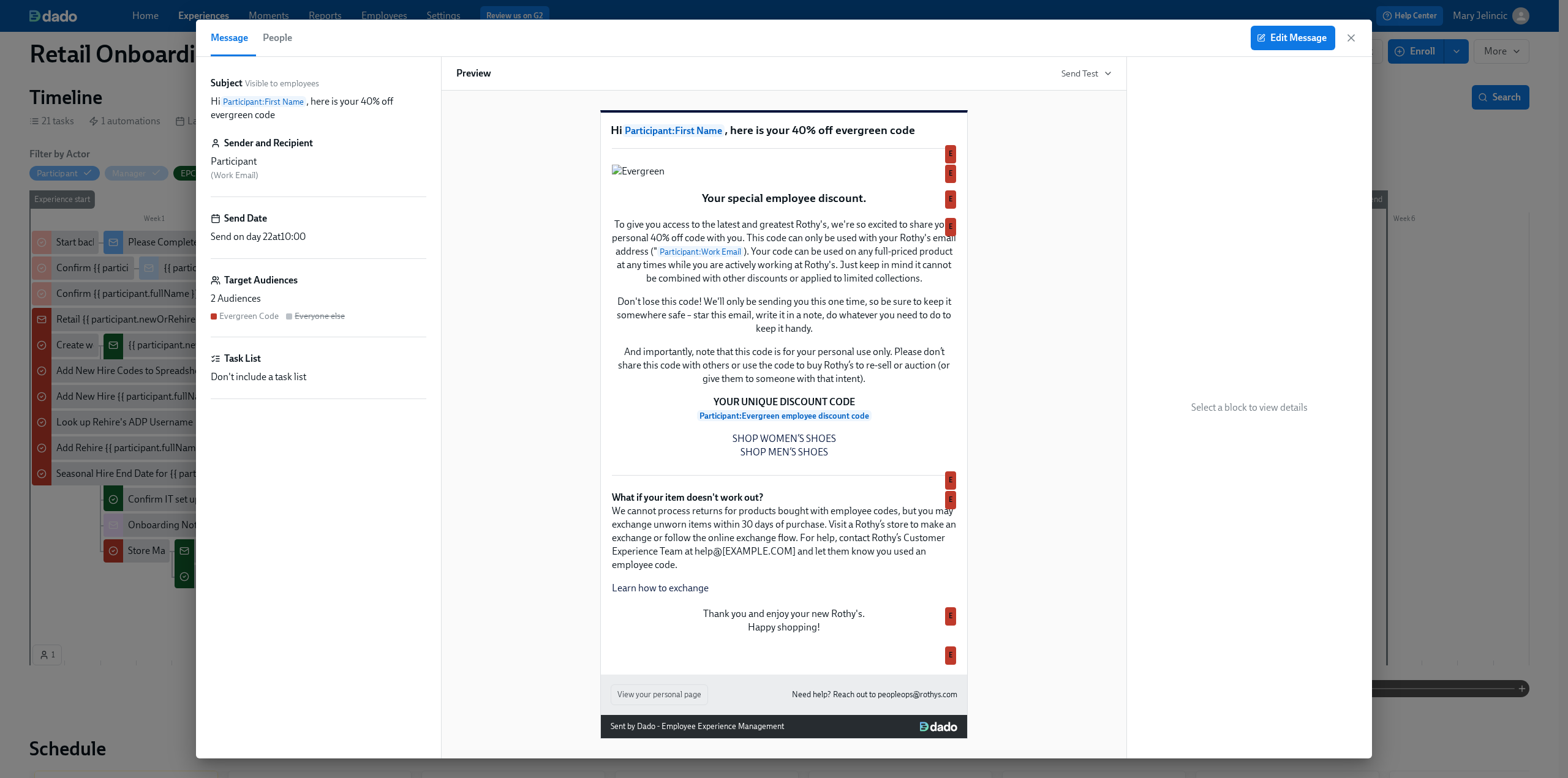 scroll, scrollTop: 245, scrollLeft: 0, axis: vertical 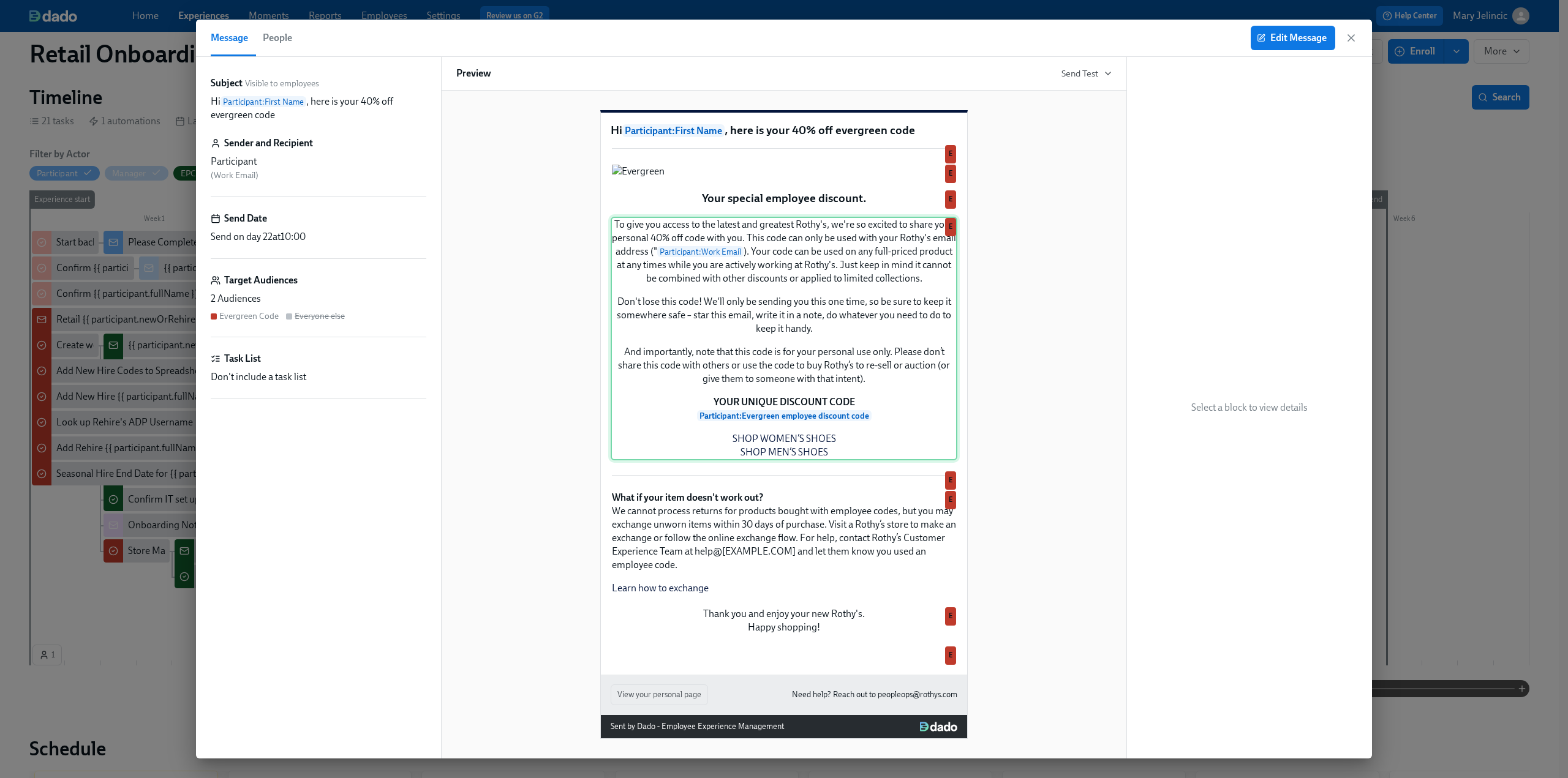 click on "To give you access to the latest and greatest Rothy's, we're so excited to share your personal 40% off code with you. This code can only be used with your Rothy's email address ( Participant :  Work Email ). Your code can be used on any full-priced product at any times while you are actively working at Rothy's. Just keep in mind it cannot be combined with other discounts or applied to limited collections.
Don't lose this code! We'll only be sending you this one time, so be sure to keep it somewhere safe – star this email, write it in a note, do whatever you need to do to keep it handy.
And importantly, note that this code is for your personal use only. Please don’t share this code with others or use the code to buy Rothy’s to re-sell or auction (or give them to someone with that intent).
YOUR UNIQUE DISCOUNT CODE
Participant :  Evergreen employee discount code
SHOP WOMEN’S SHOES
SHOP MEN’S SHOES E" at bounding box center [784, 339] 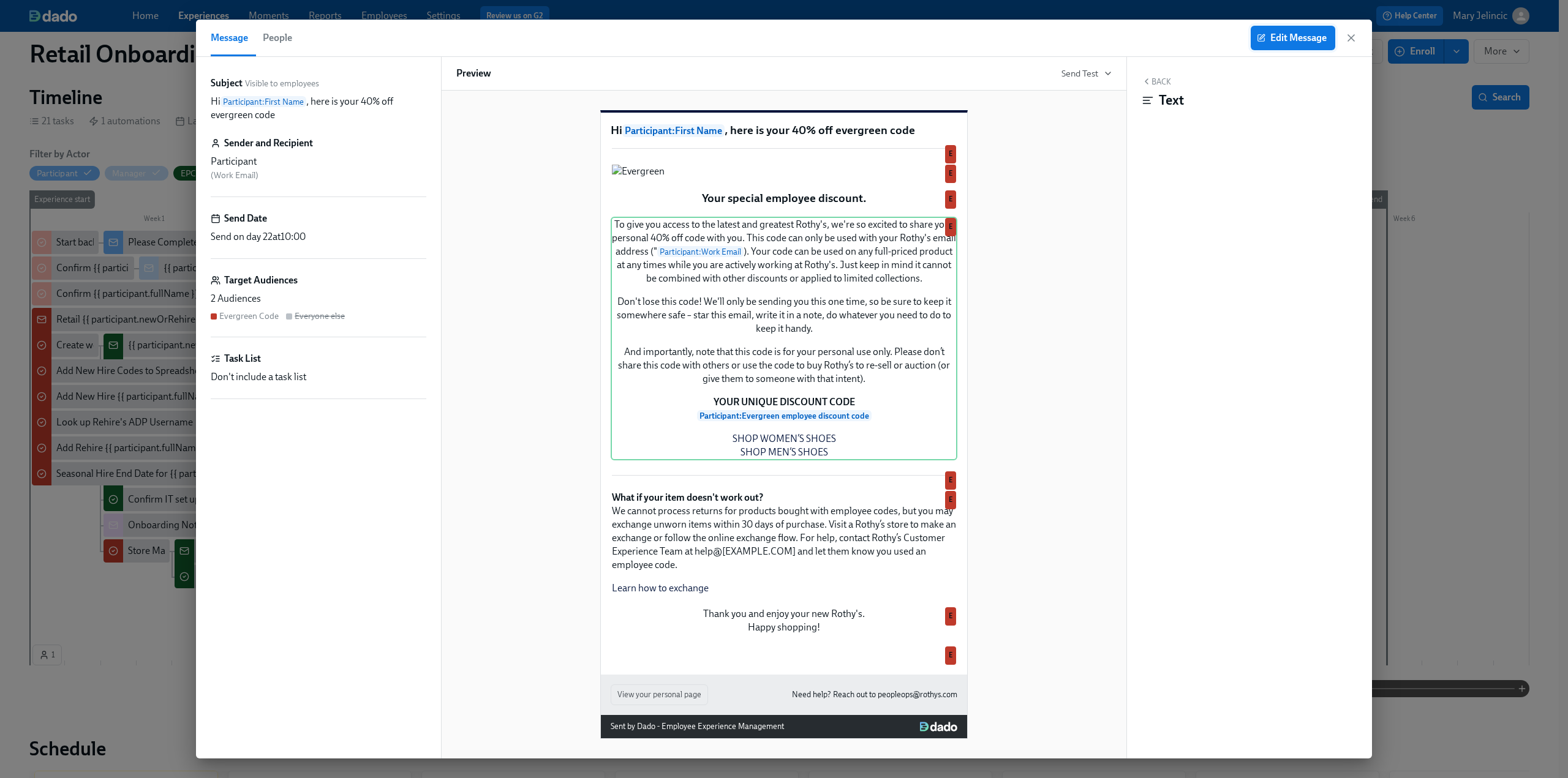 click on "Edit Message" at bounding box center (1293, 38) 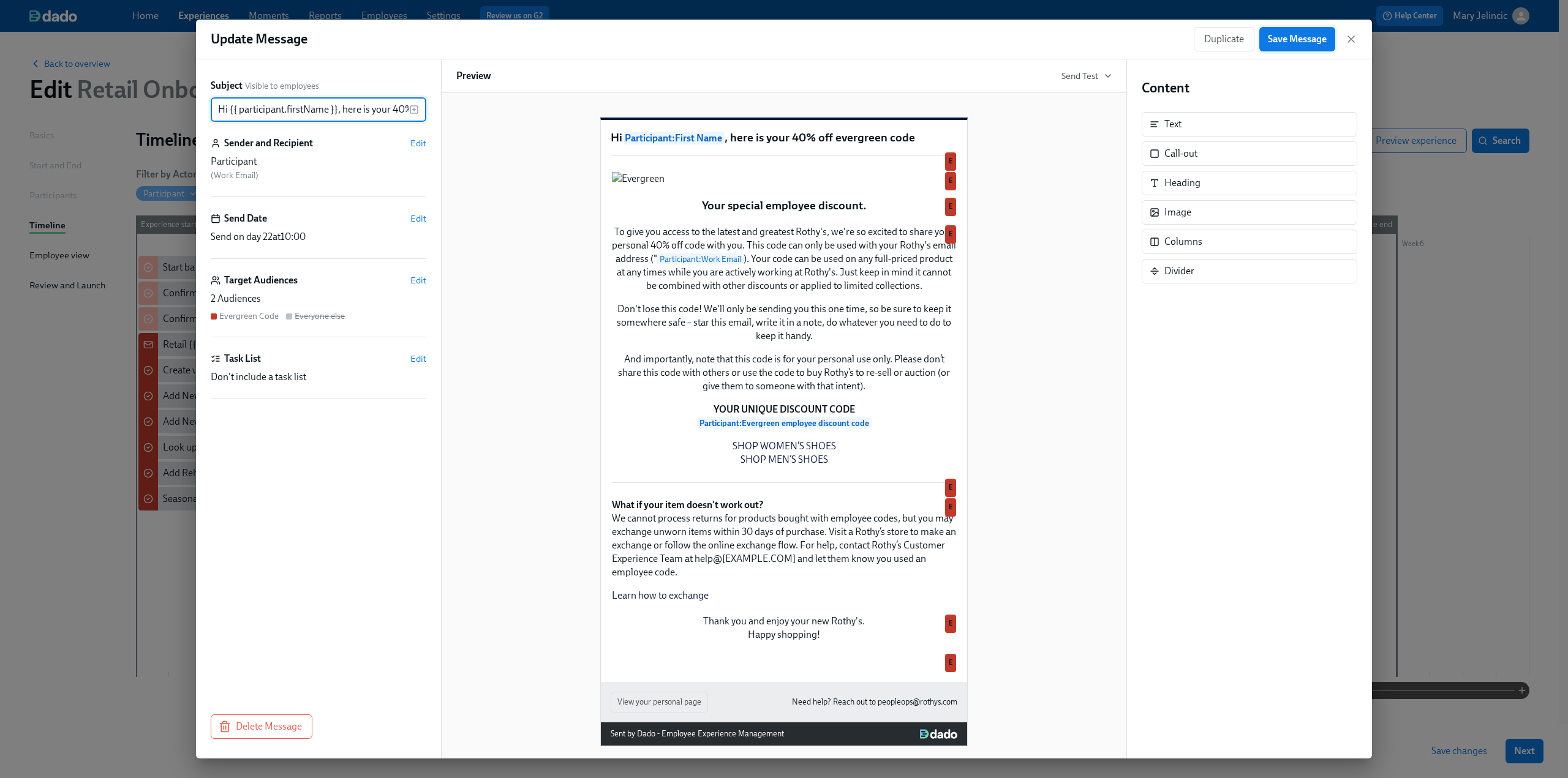 scroll, scrollTop: 0, scrollLeft: 82, axis: horizontal 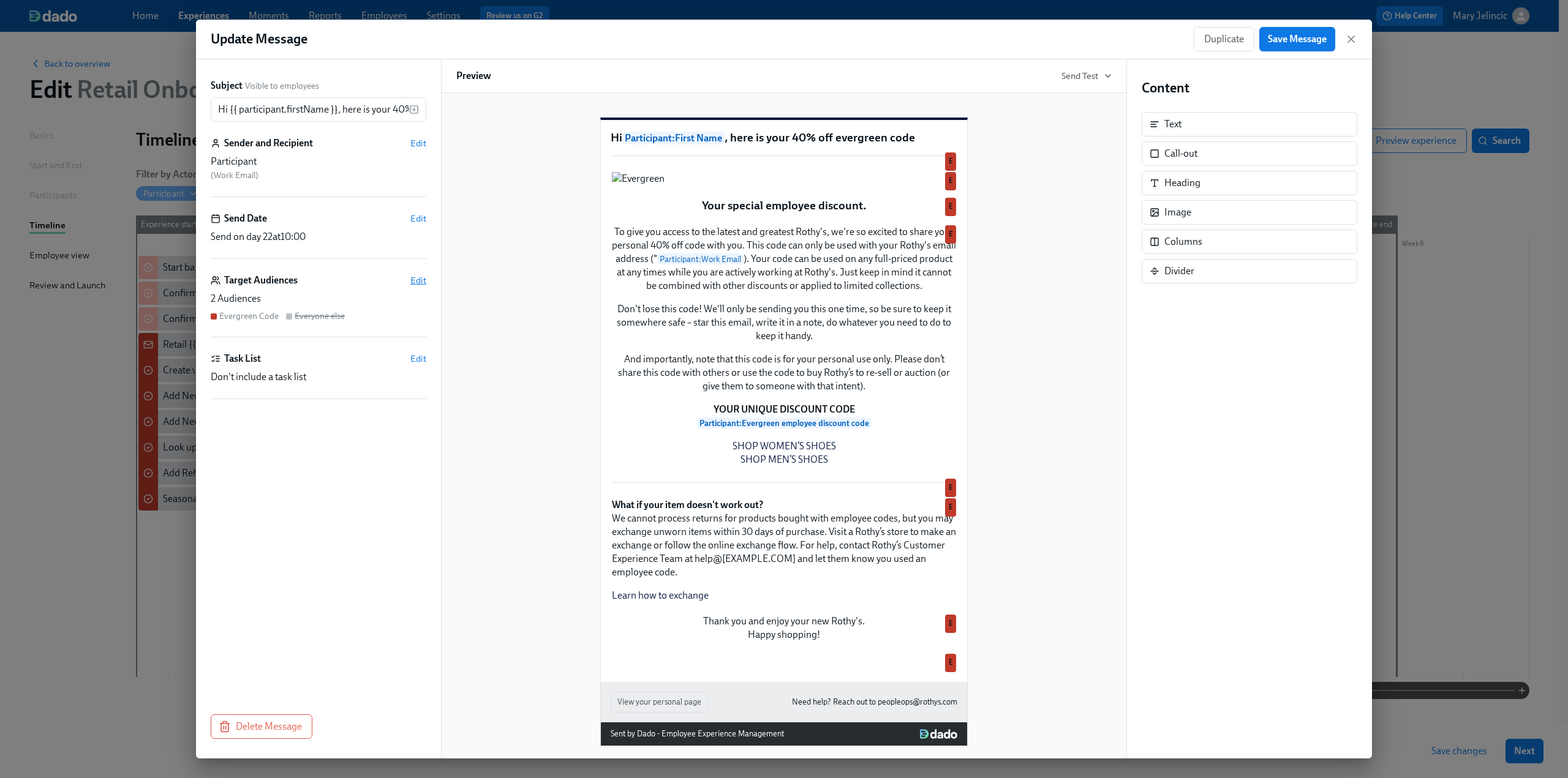 click on "Edit" at bounding box center [418, 280] 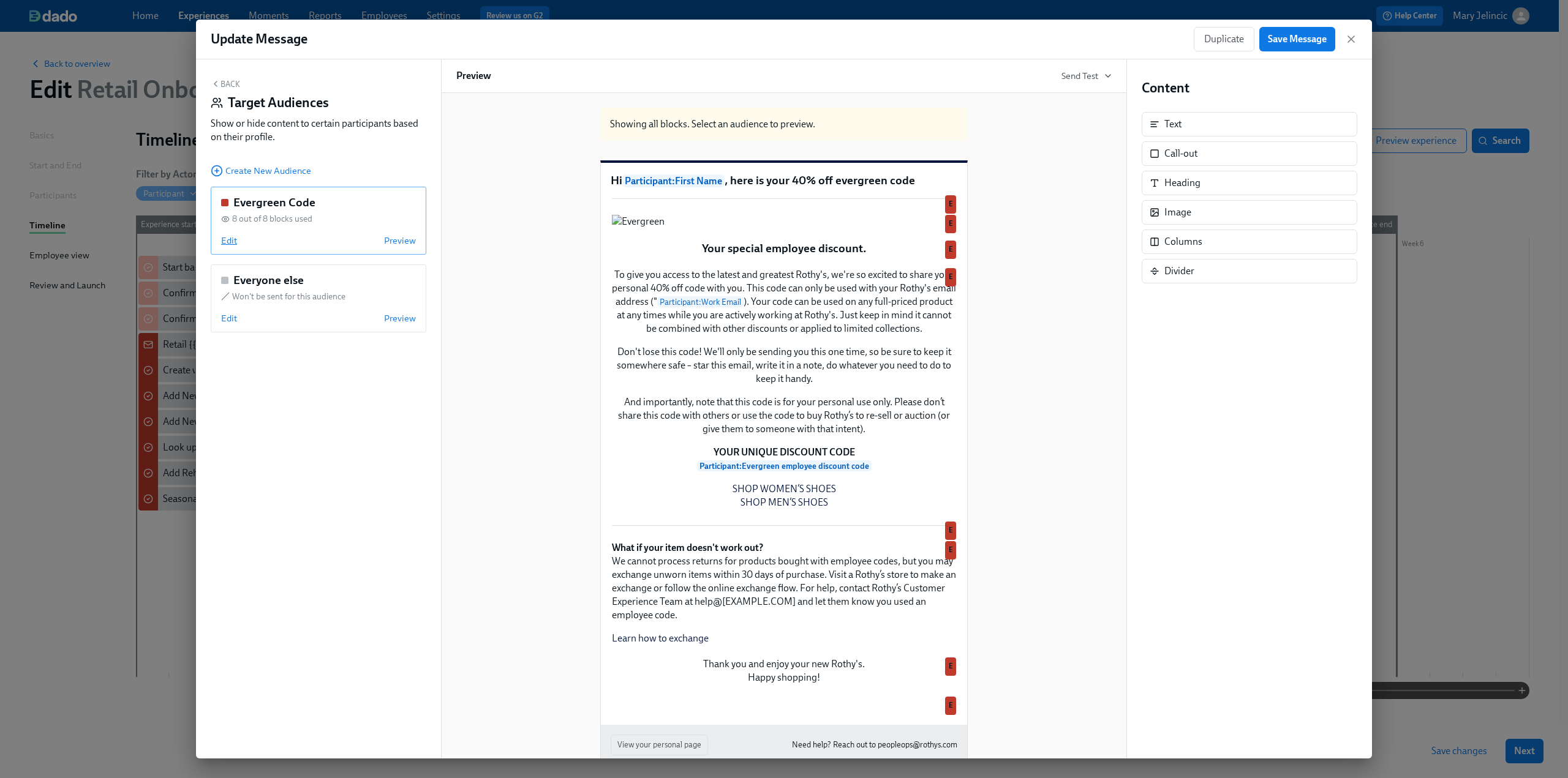 click on "Edit" at bounding box center [229, 241] 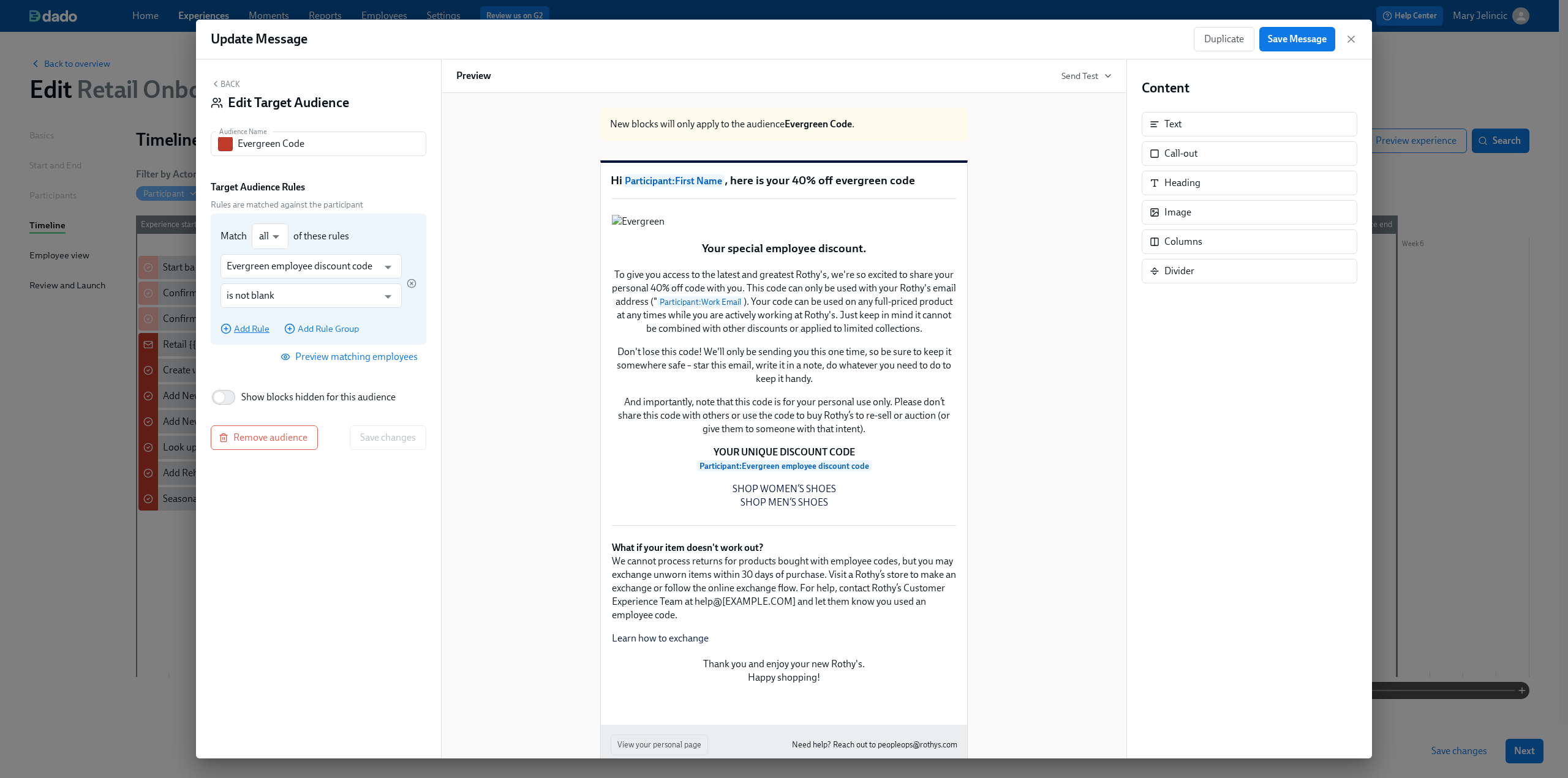 click on "Add Rule" at bounding box center (245, 329) 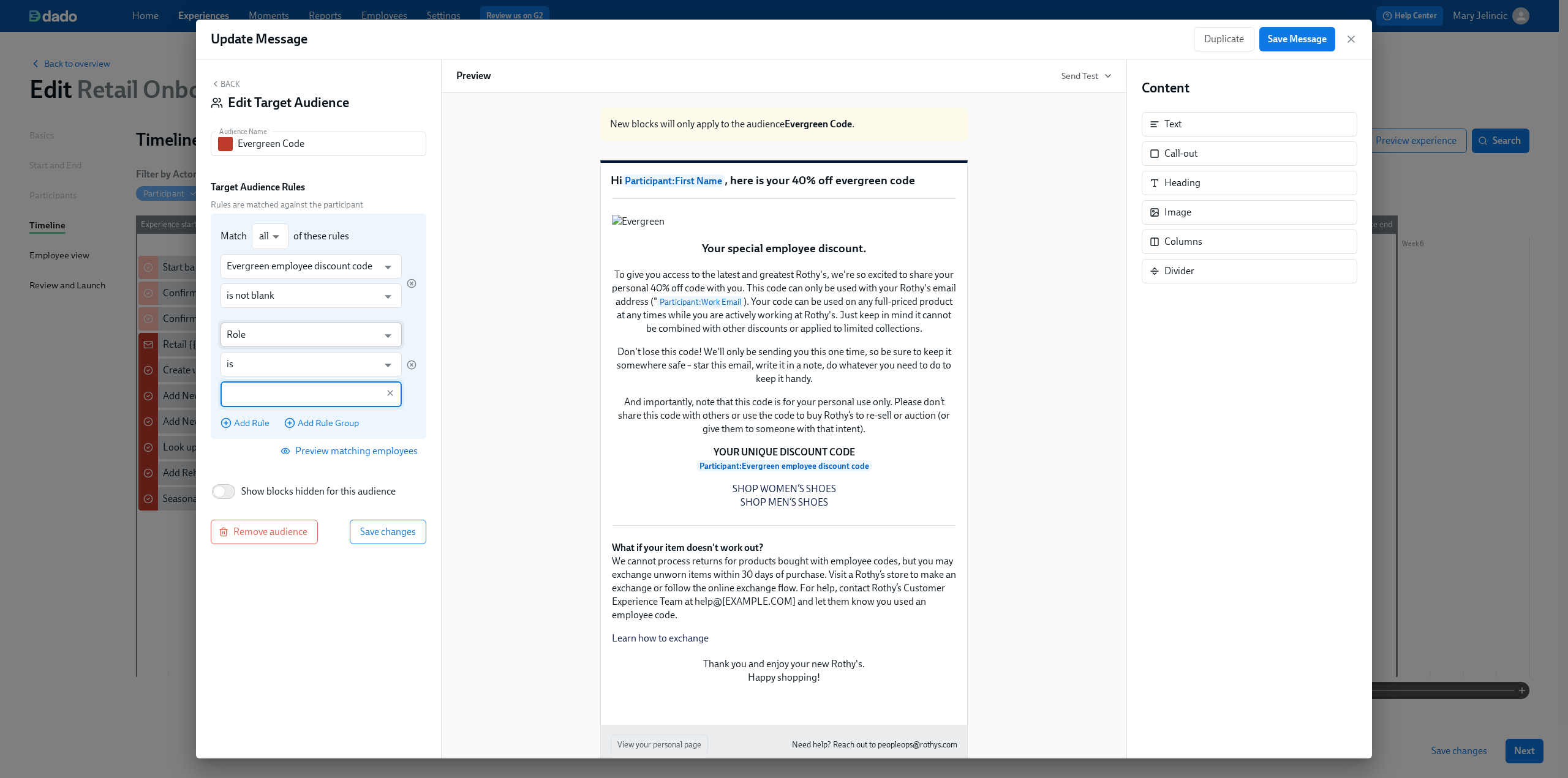 click on "Role" at bounding box center (302, 335) 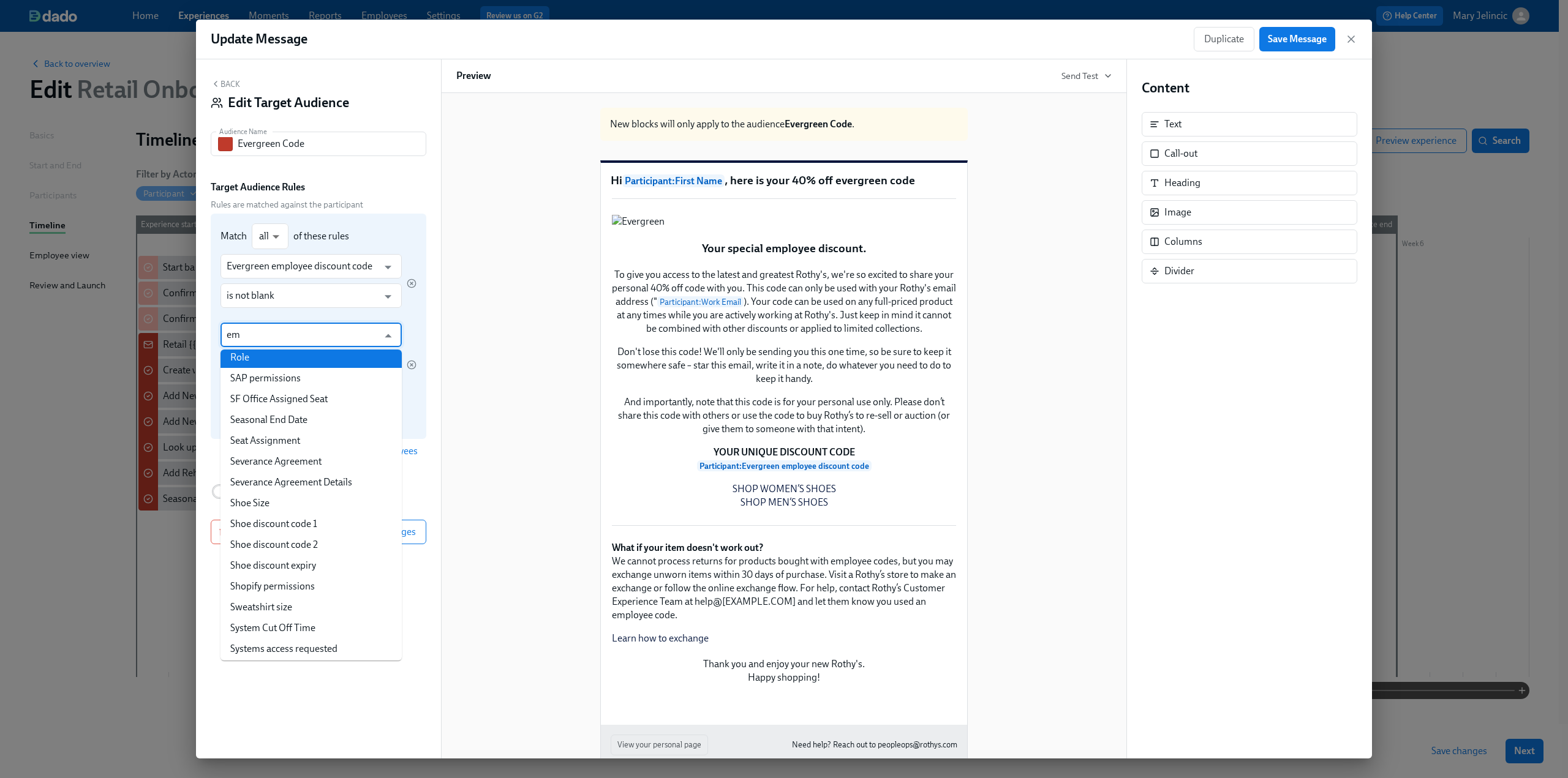 scroll, scrollTop: 0, scrollLeft: 0, axis: both 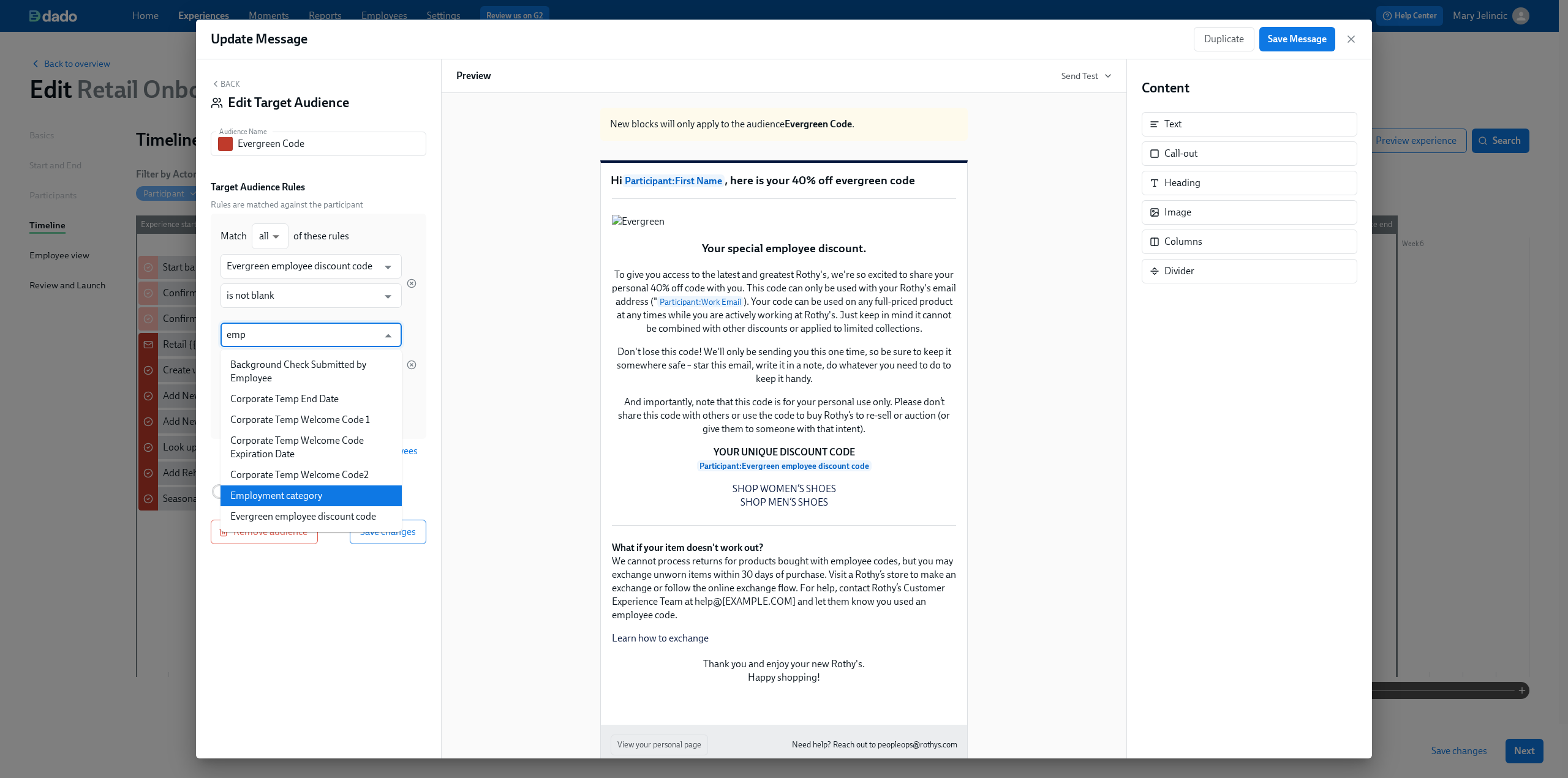 click on "Employment category" at bounding box center [311, 496] 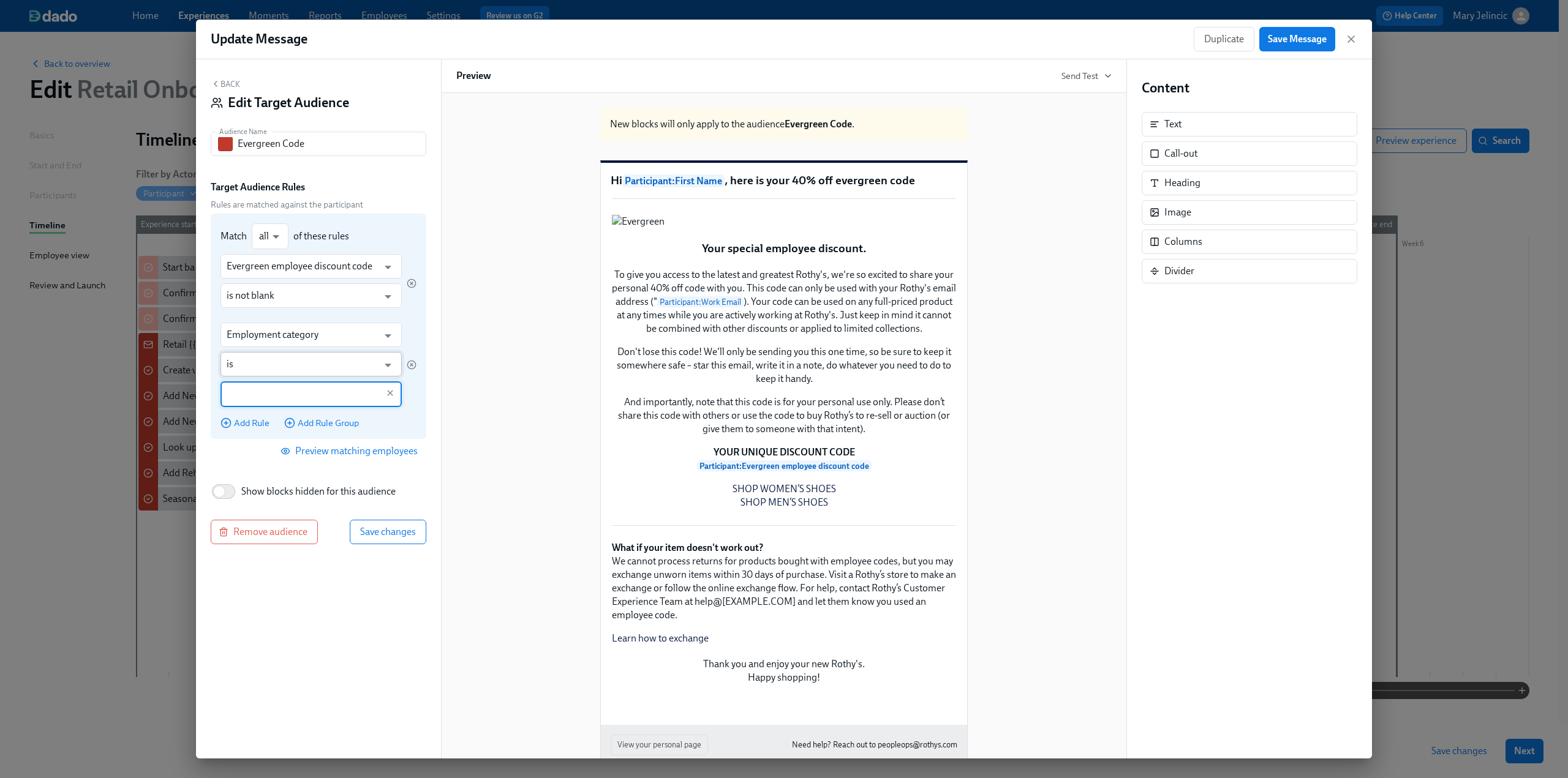 click on "is" at bounding box center (302, 364) 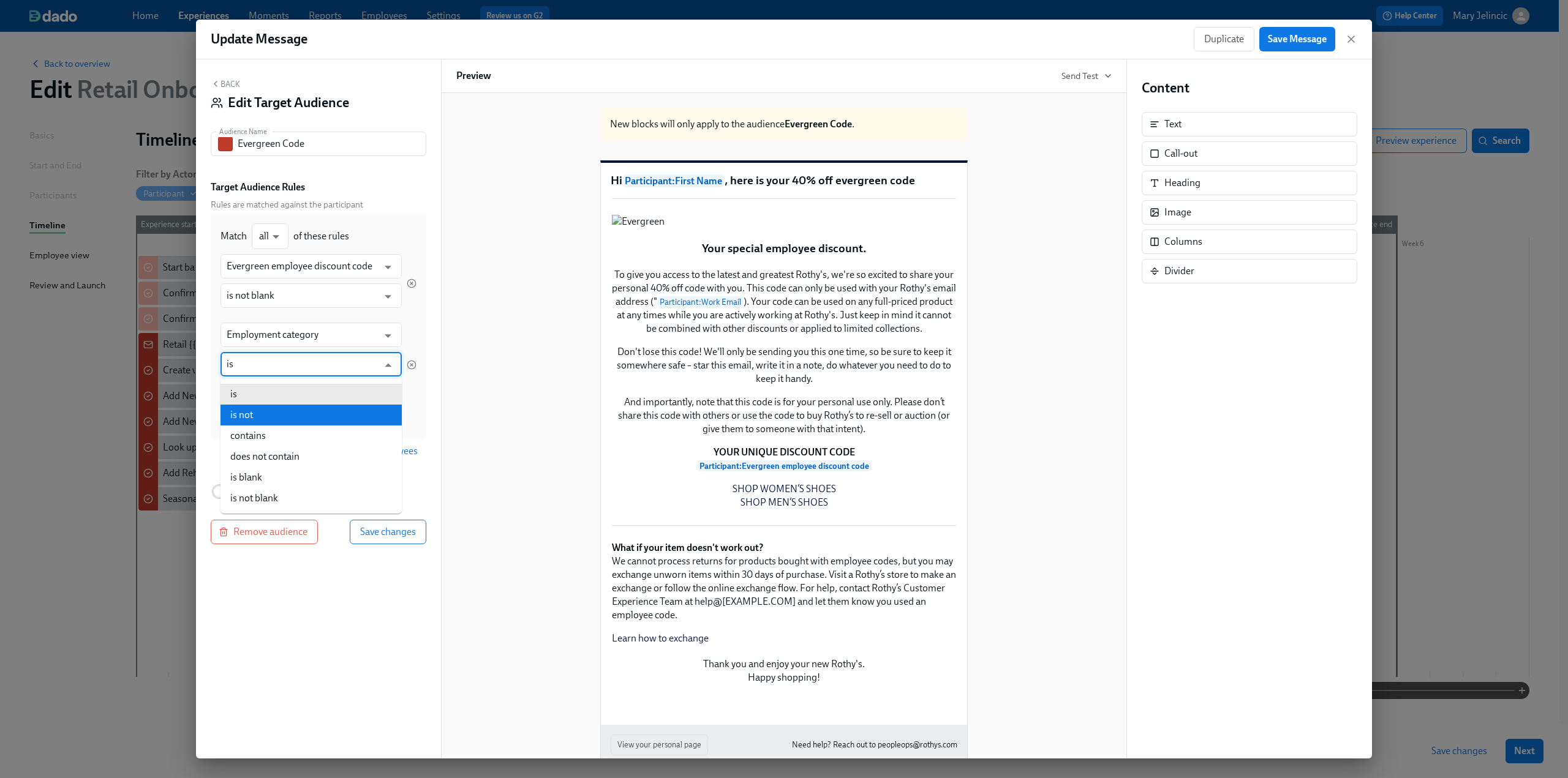 click on "is not" at bounding box center [311, 415] 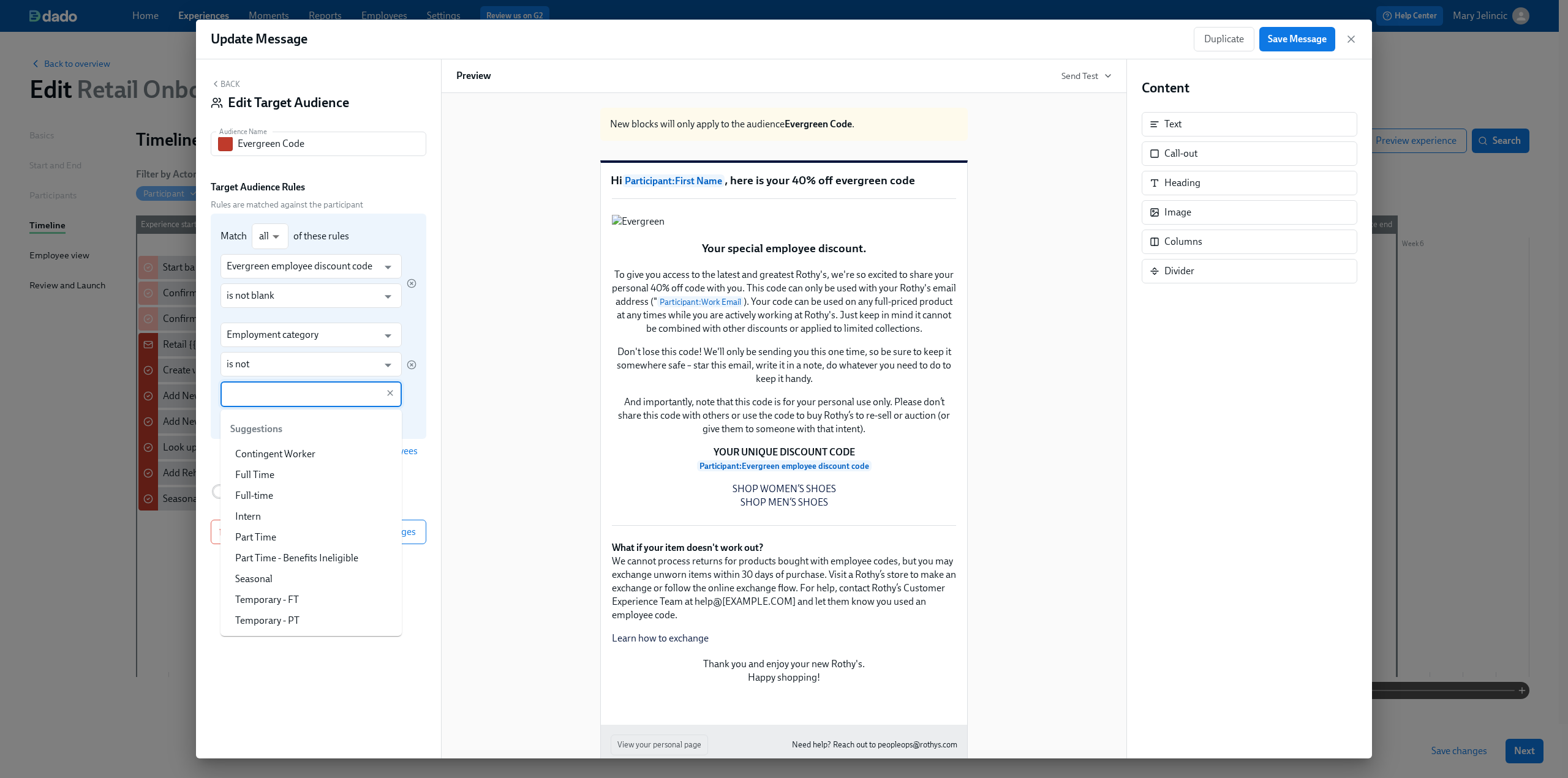 click at bounding box center (302, 394) 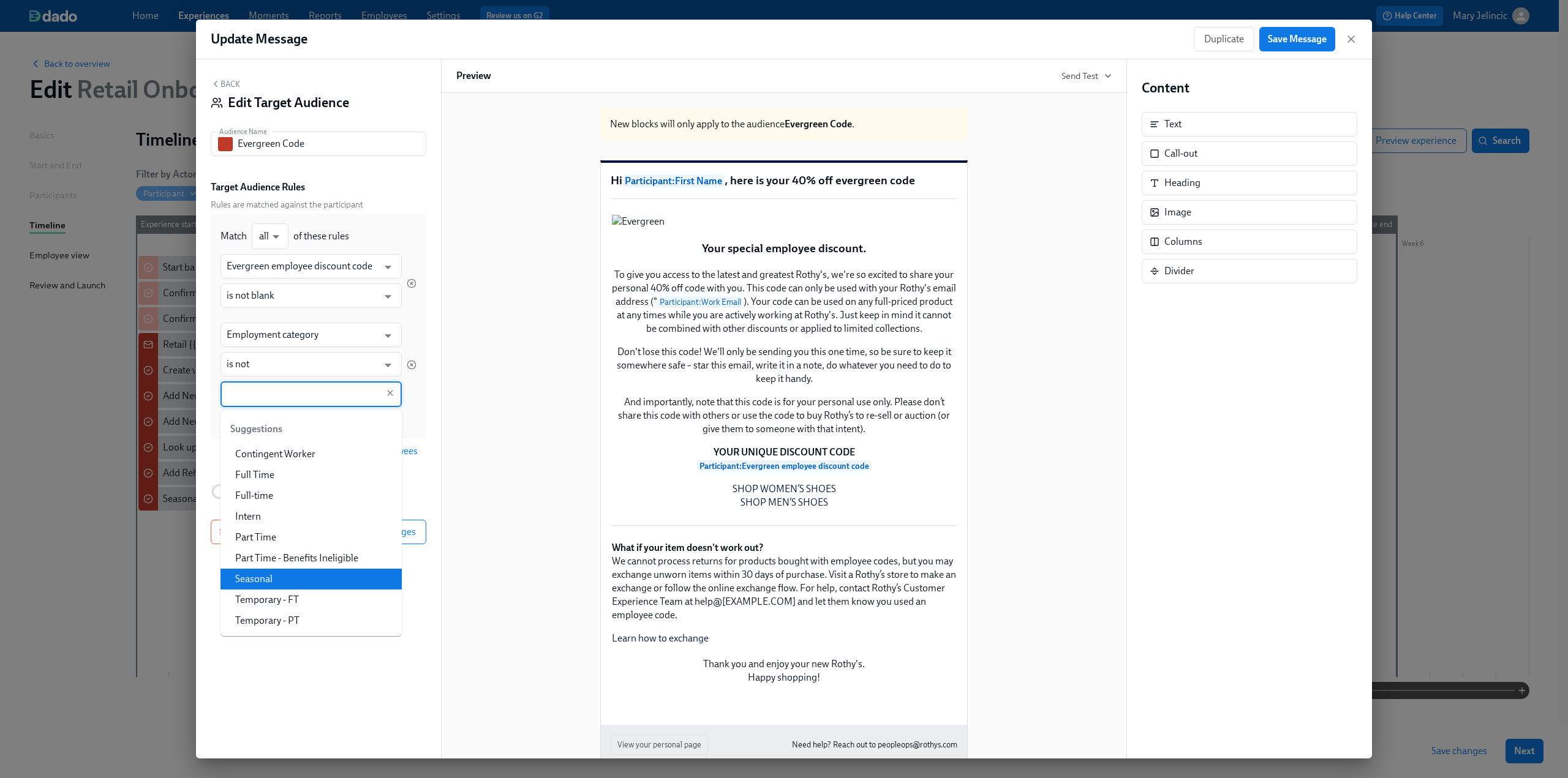click on "Seasonal" at bounding box center (311, 579) 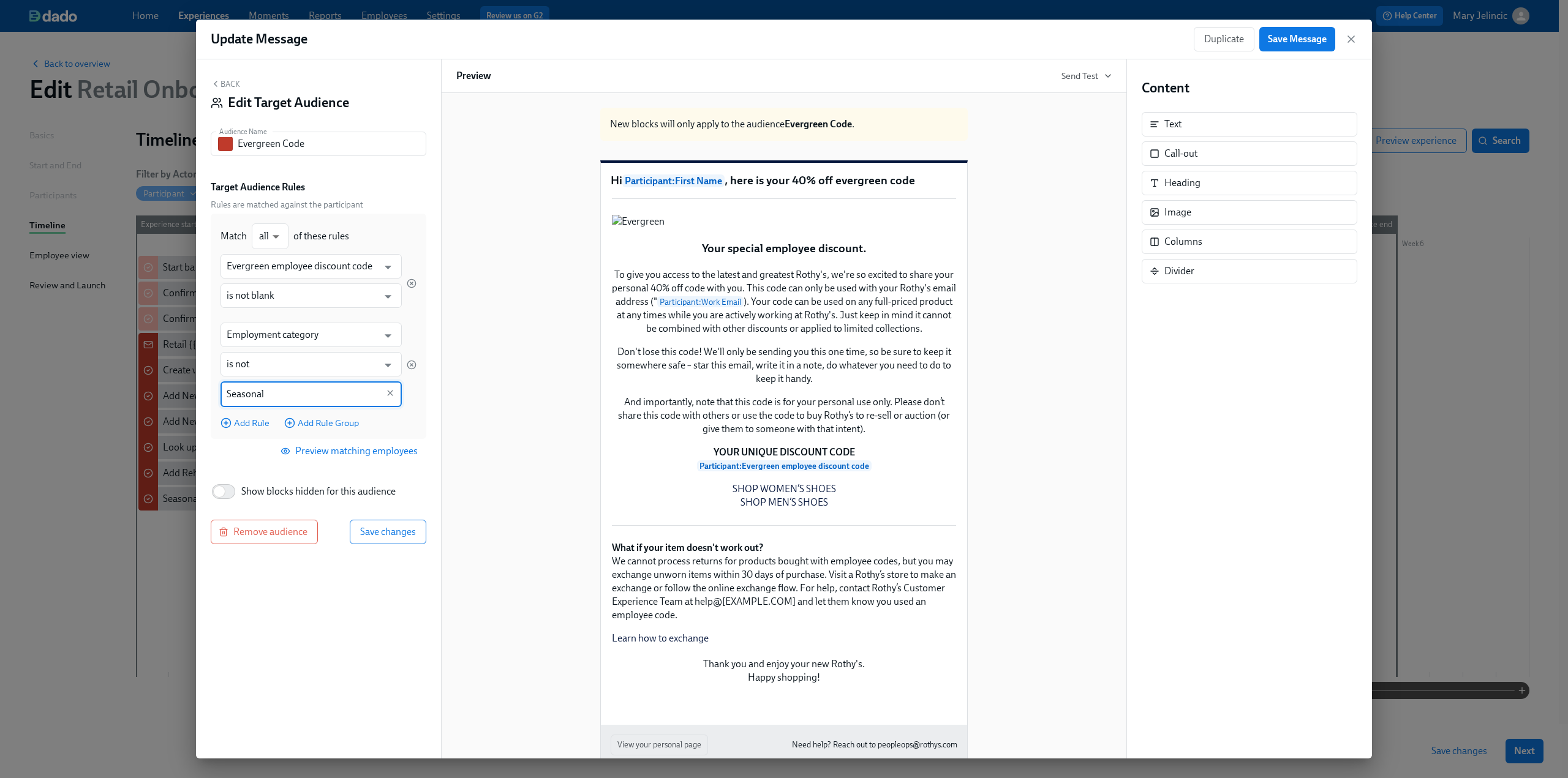 click on "Preview matching employees" at bounding box center [350, 451] 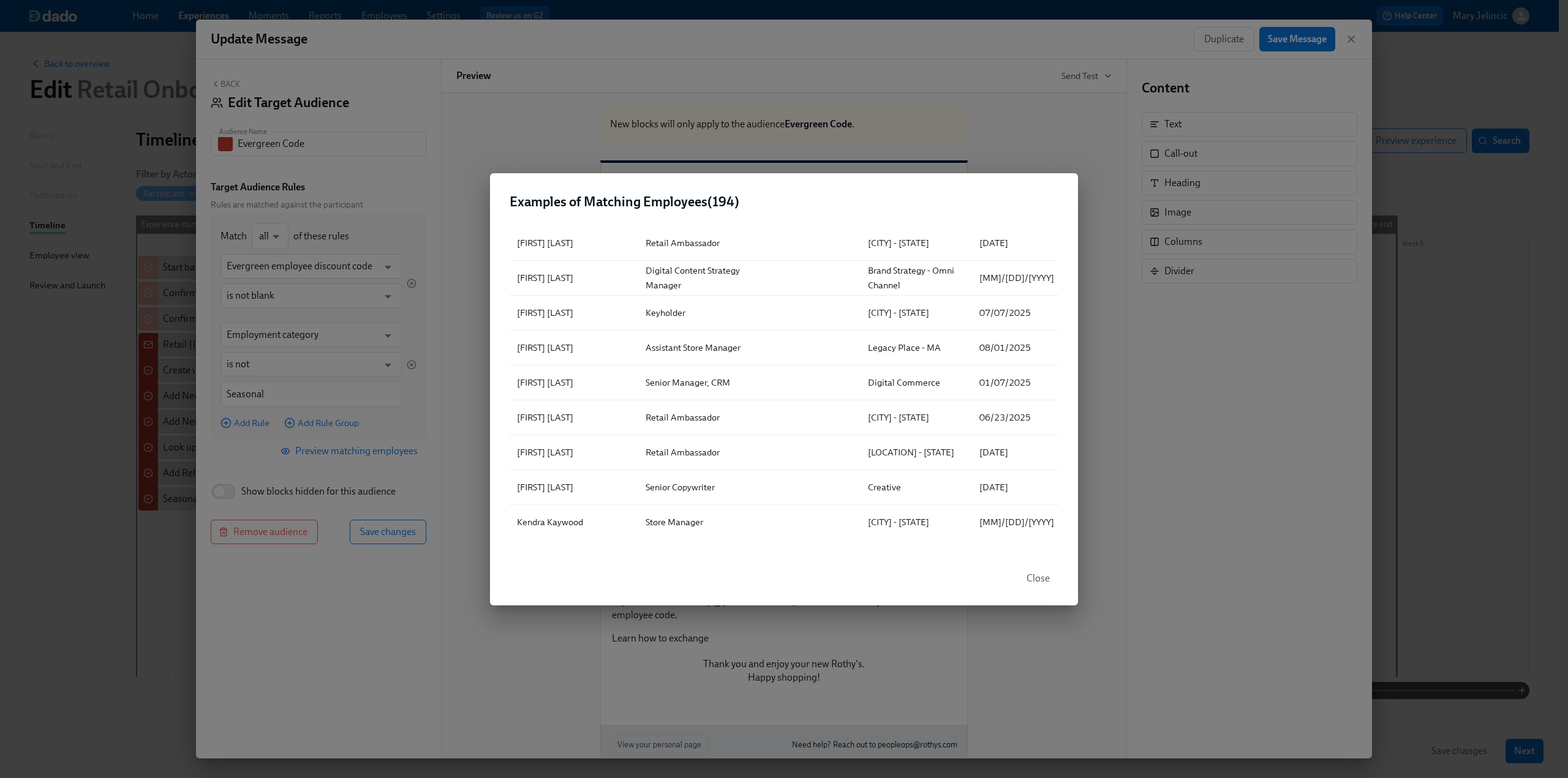 scroll, scrollTop: 2633, scrollLeft: 0, axis: vertical 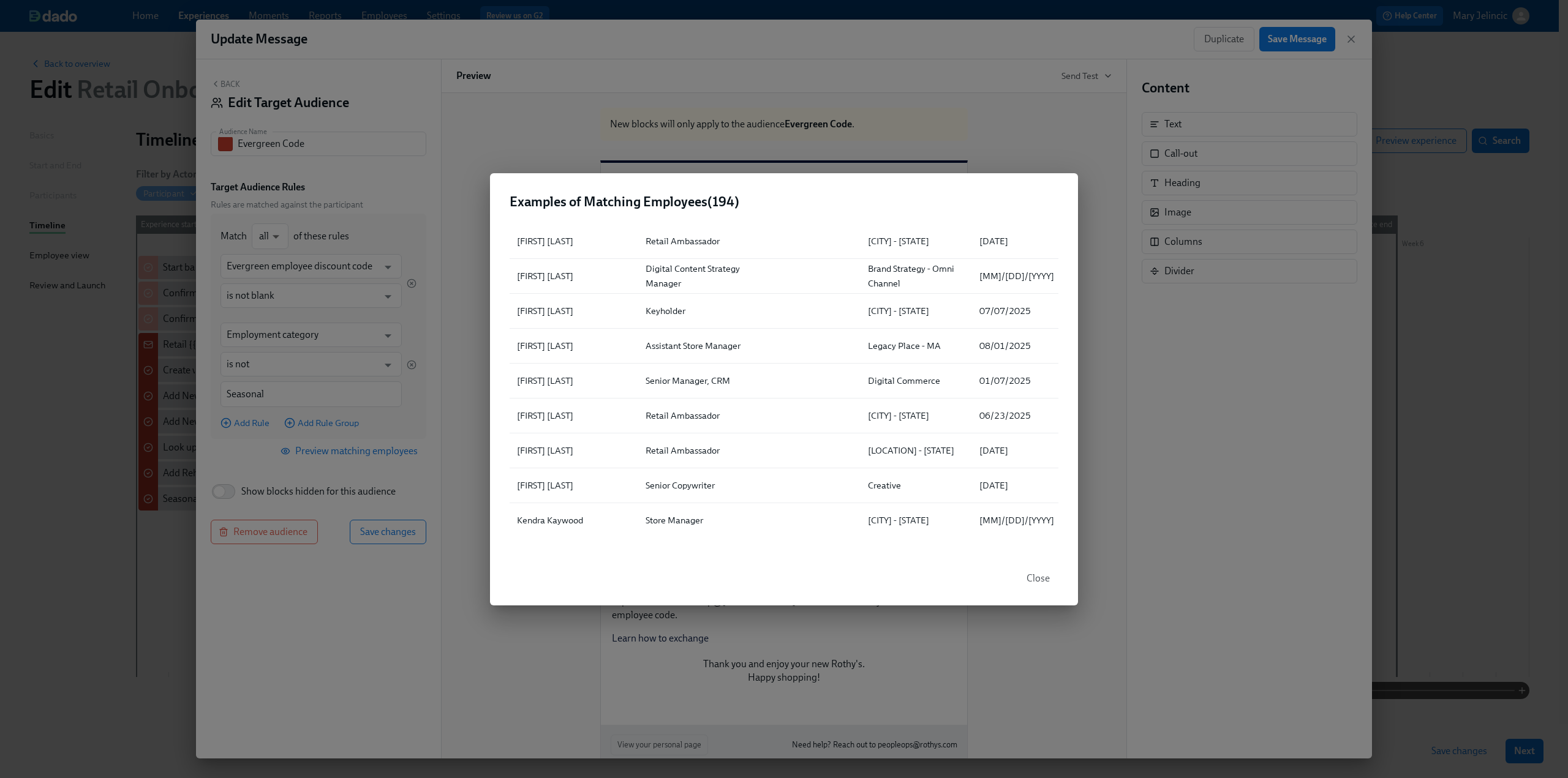 click on "Examples of Matching Employees  ( 194 ) ▲ Full Name Role Location Department First day at work Shontae Abeita Retail Ambassador Ala Moana - HI 05/12/2025 Jameelat Abioye Store Manager Houston Galleria - TX 03/31/2025 Jay Agarwal Vice President, Strategy Business Strategy 01/21/2025 Donald Ah Sue Director, Visual Creative 12/19/2024 Kareem Altaher Retail Ambassador Tysons Corner - VA 07/23/2025 Jamie Alvarez Retail Ambassador King of Prussia - PA 04/16/2025 Hayley Alves Keyholder Green Hills - TN 07/07/2025 Isabella Areiza Retail Ambassador Westside Provisions - GA 02/08/2025 Julie Assila Retail Ambassador Houston Galleria - TX 04/09/2025 Raven Bagatti Retail Ambassador Roseville - CA 07/21/2025 Olivia Barrow Retail Ambassador Upper West Side - NY 04/03/2025 Marlie Bell Retail Ambassador Fifth Avenue - NY 04/03/2025 Ray Beltran Visual Merchandiser Creative 10/21/2024 Marialuna Betancur Colorado Retail Ambassador Westside Provisions - GA 11/12/2024 Megan Bickle Director, Talent Management People 02/11/2025" at bounding box center (784, 389) 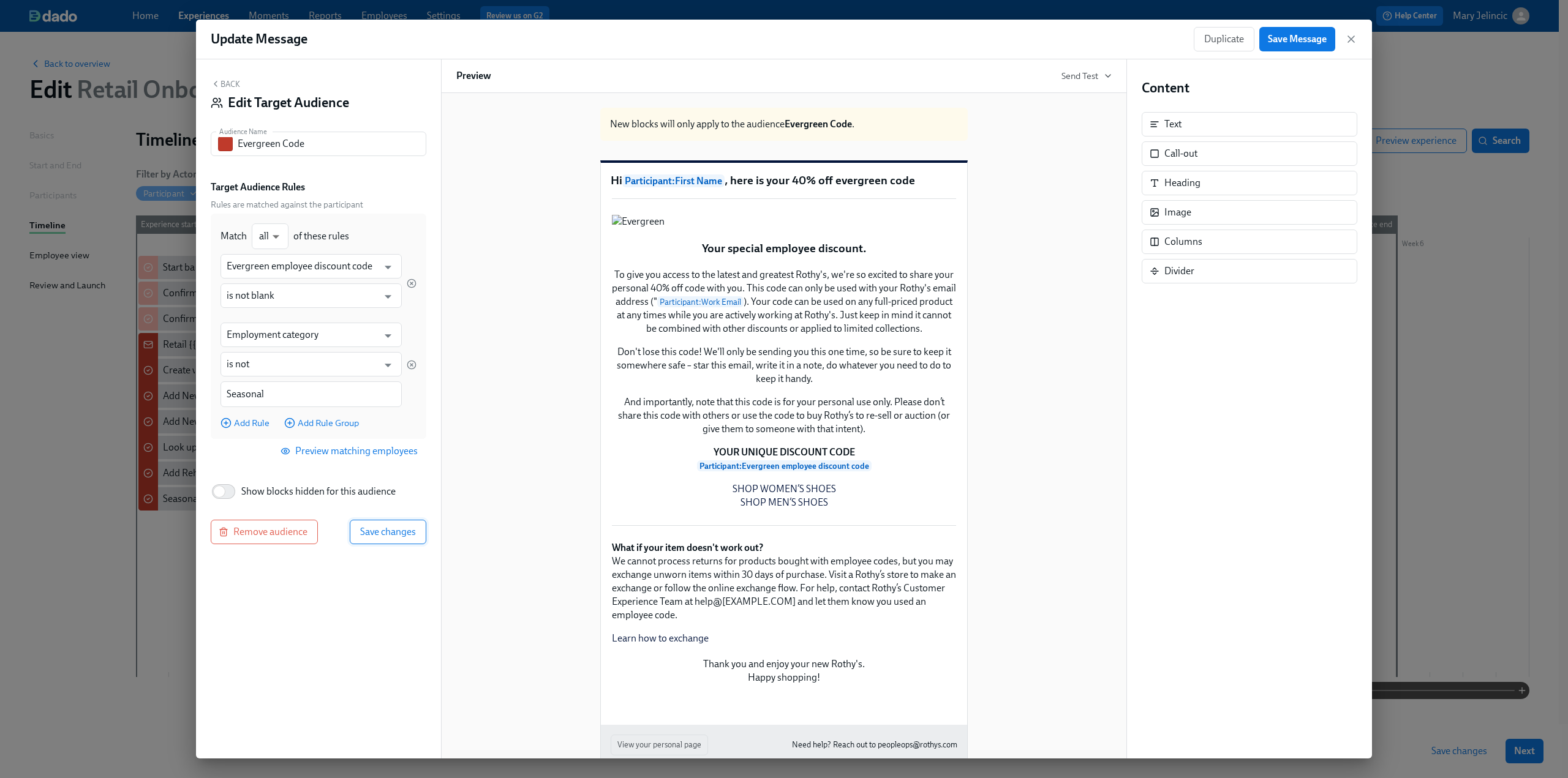 click on "Save changes" at bounding box center [388, 532] 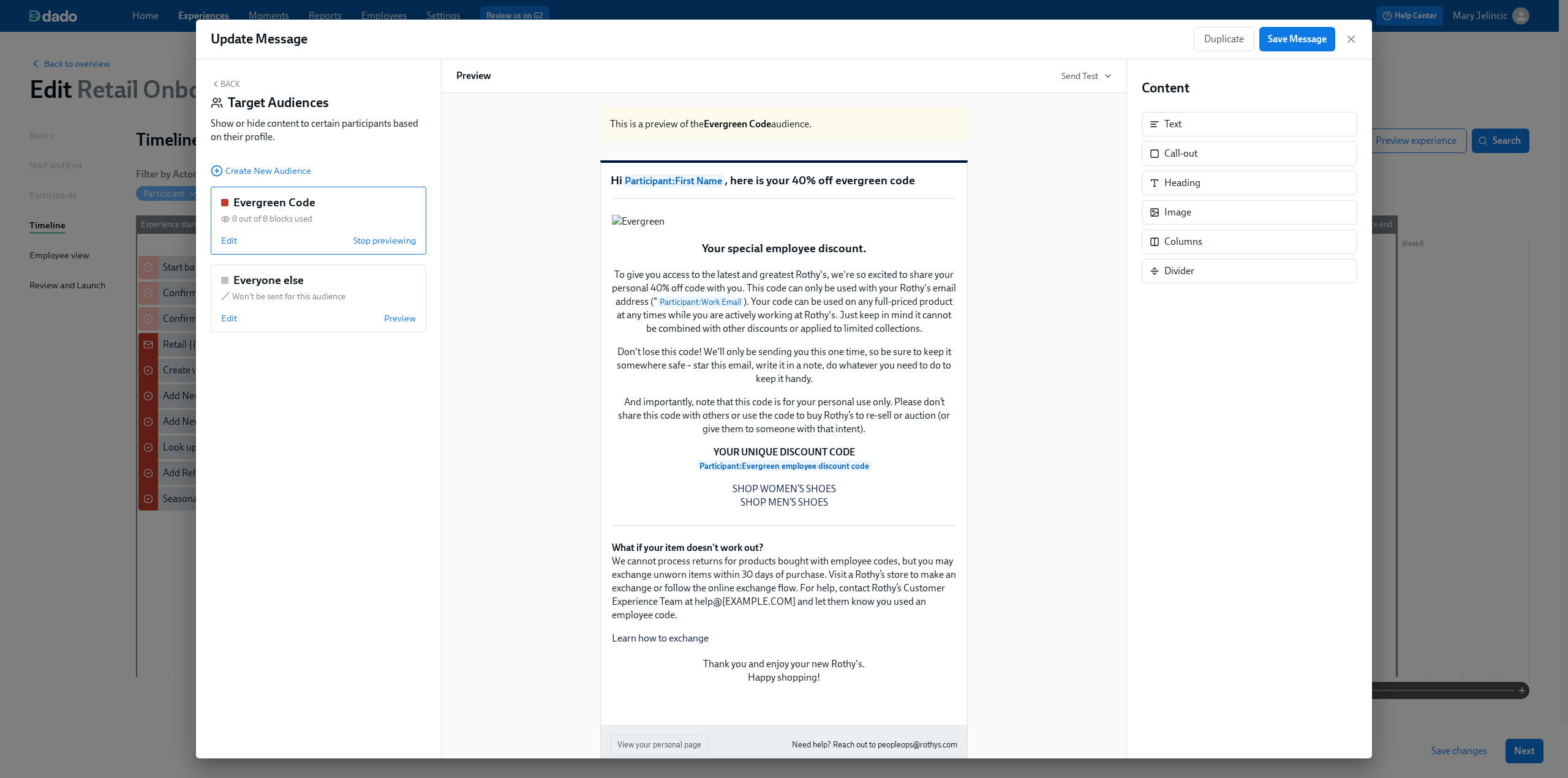 click on "Back" at bounding box center (225, 84) 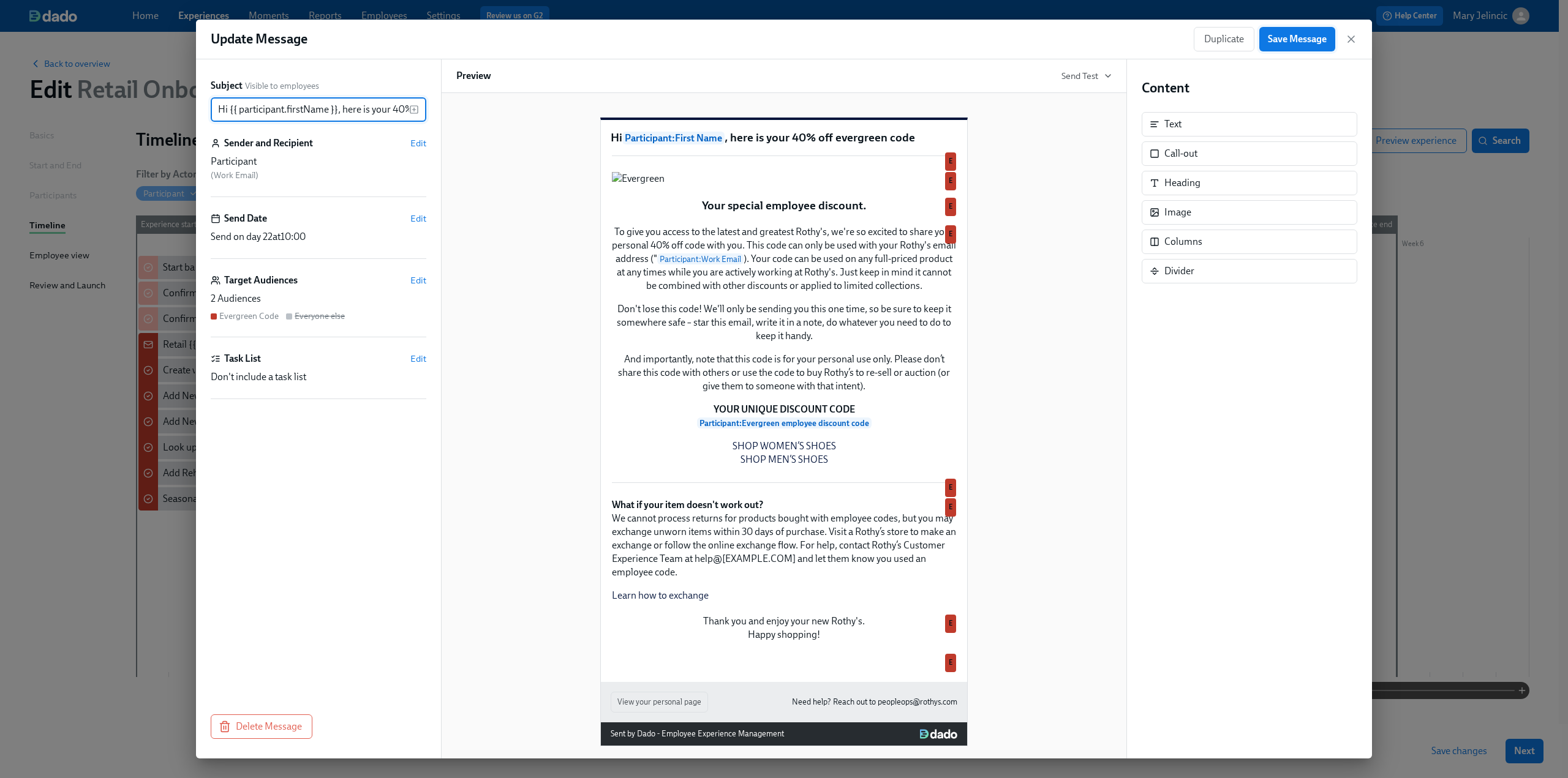 scroll, scrollTop: 0, scrollLeft: 82, axis: horizontal 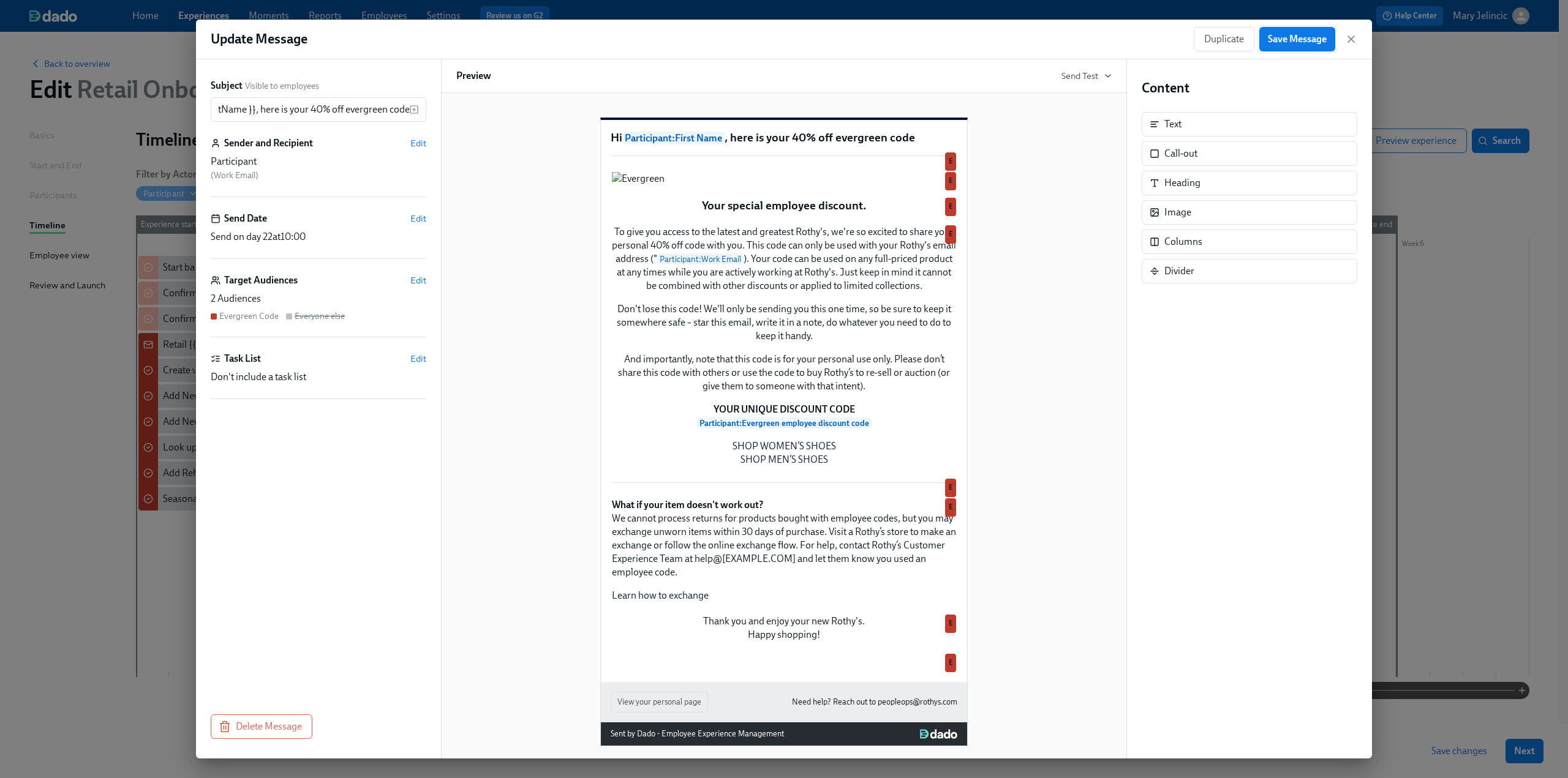 click on "Save Message" at bounding box center (1297, 39) 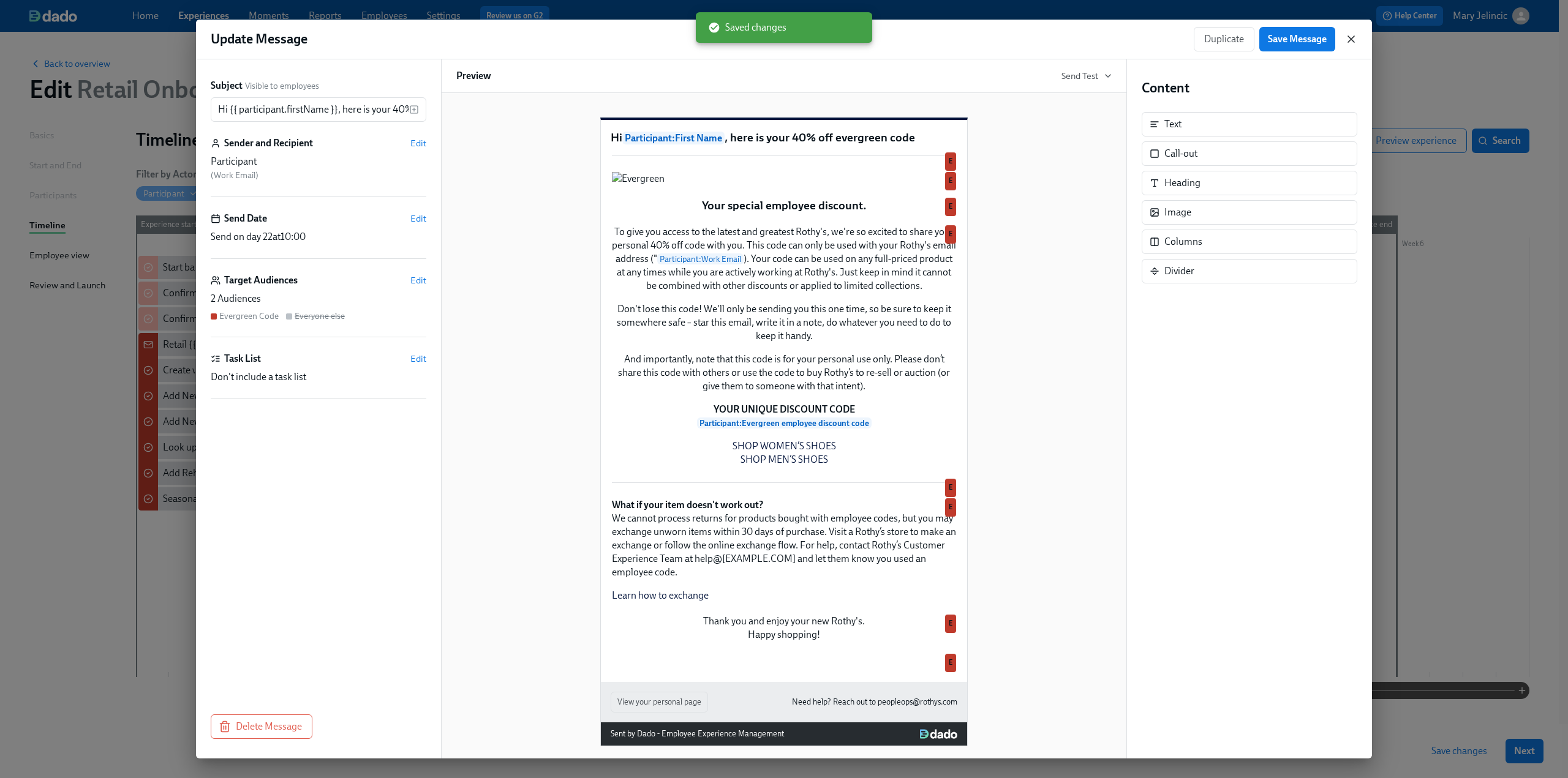 click 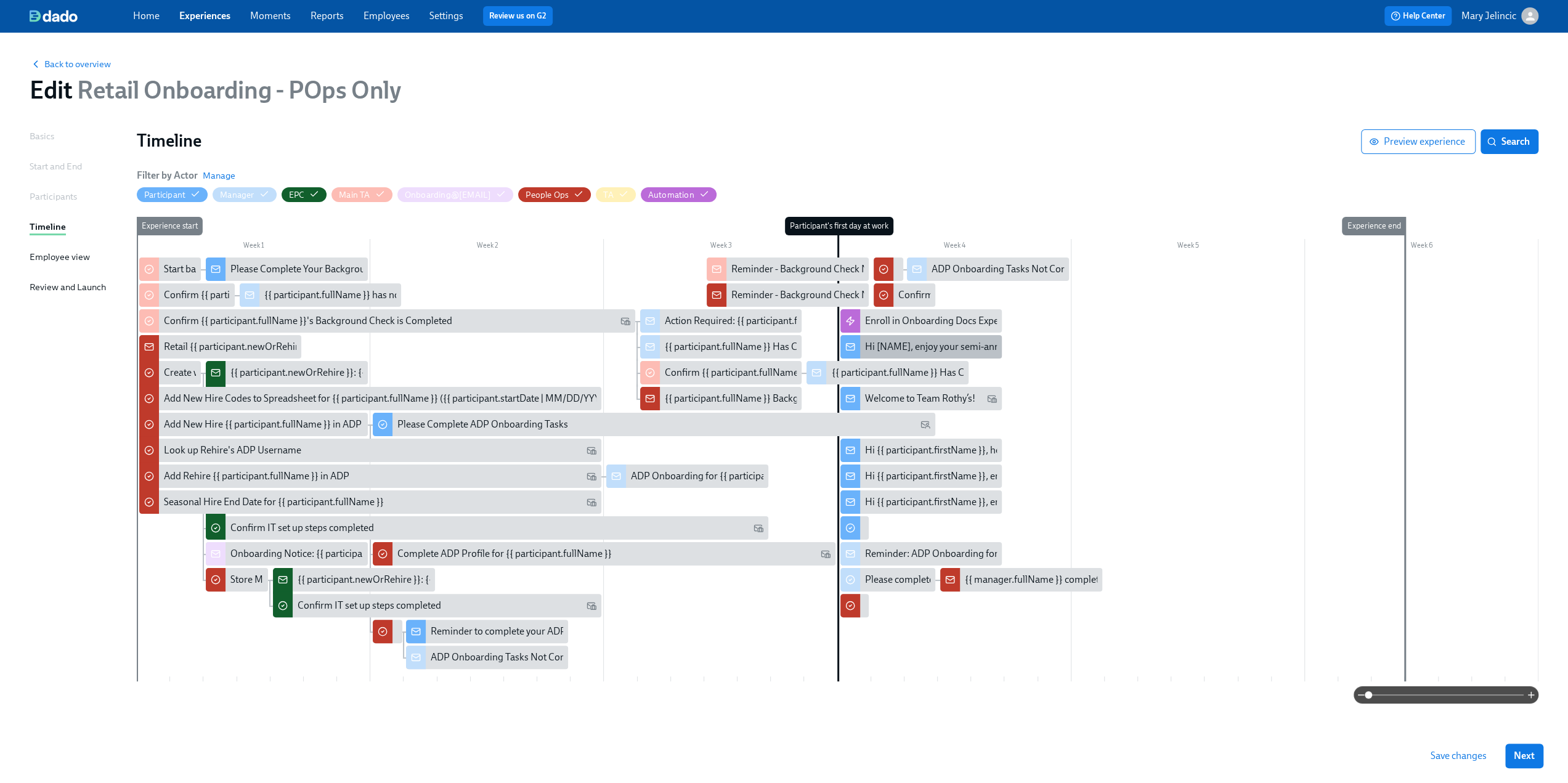 click on "Hi [NAME], enjoy your semi-annual uniform codes." at bounding box center [921, 347] 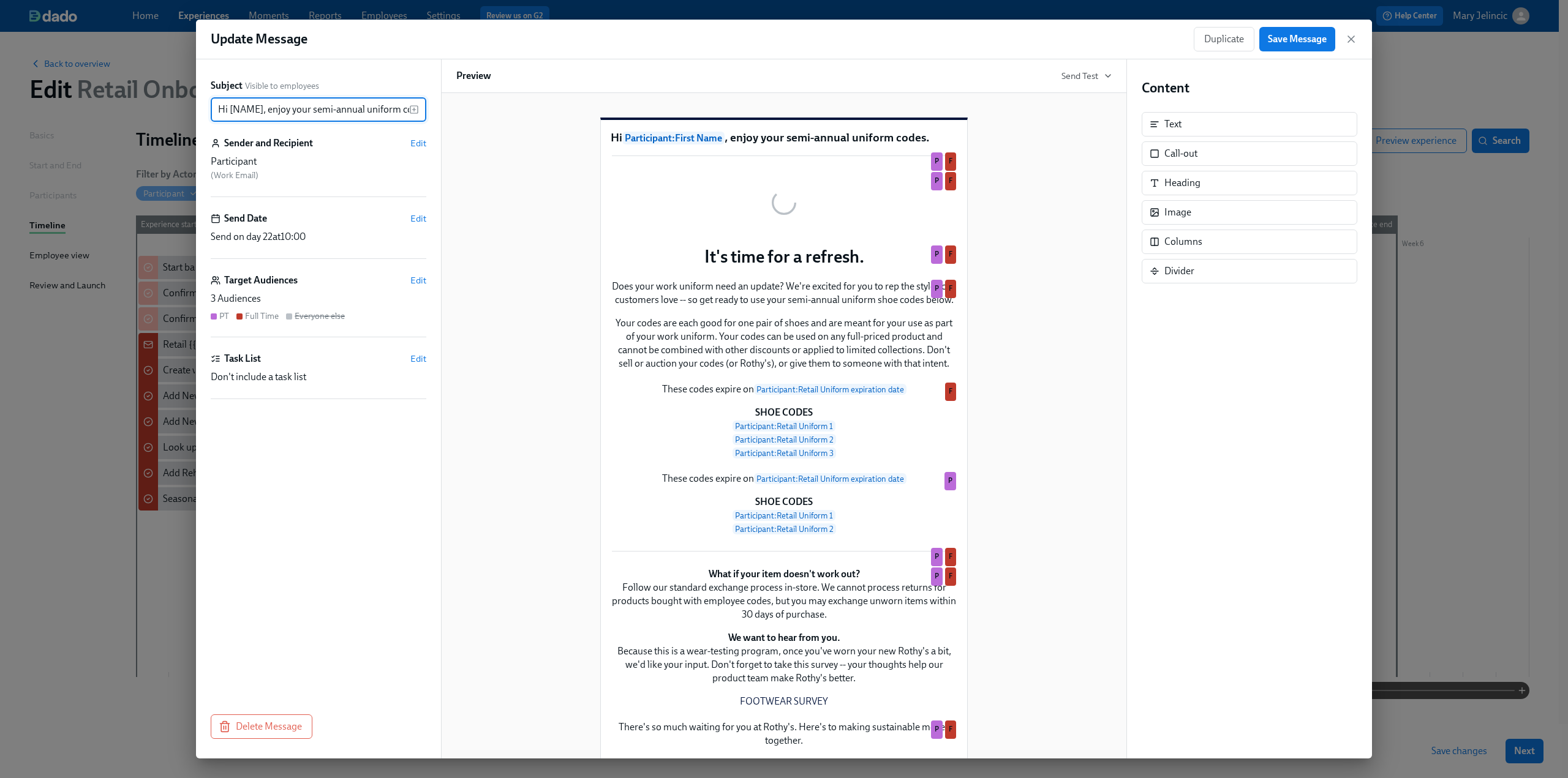 scroll, scrollTop: 0, scrollLeft: 95, axis: horizontal 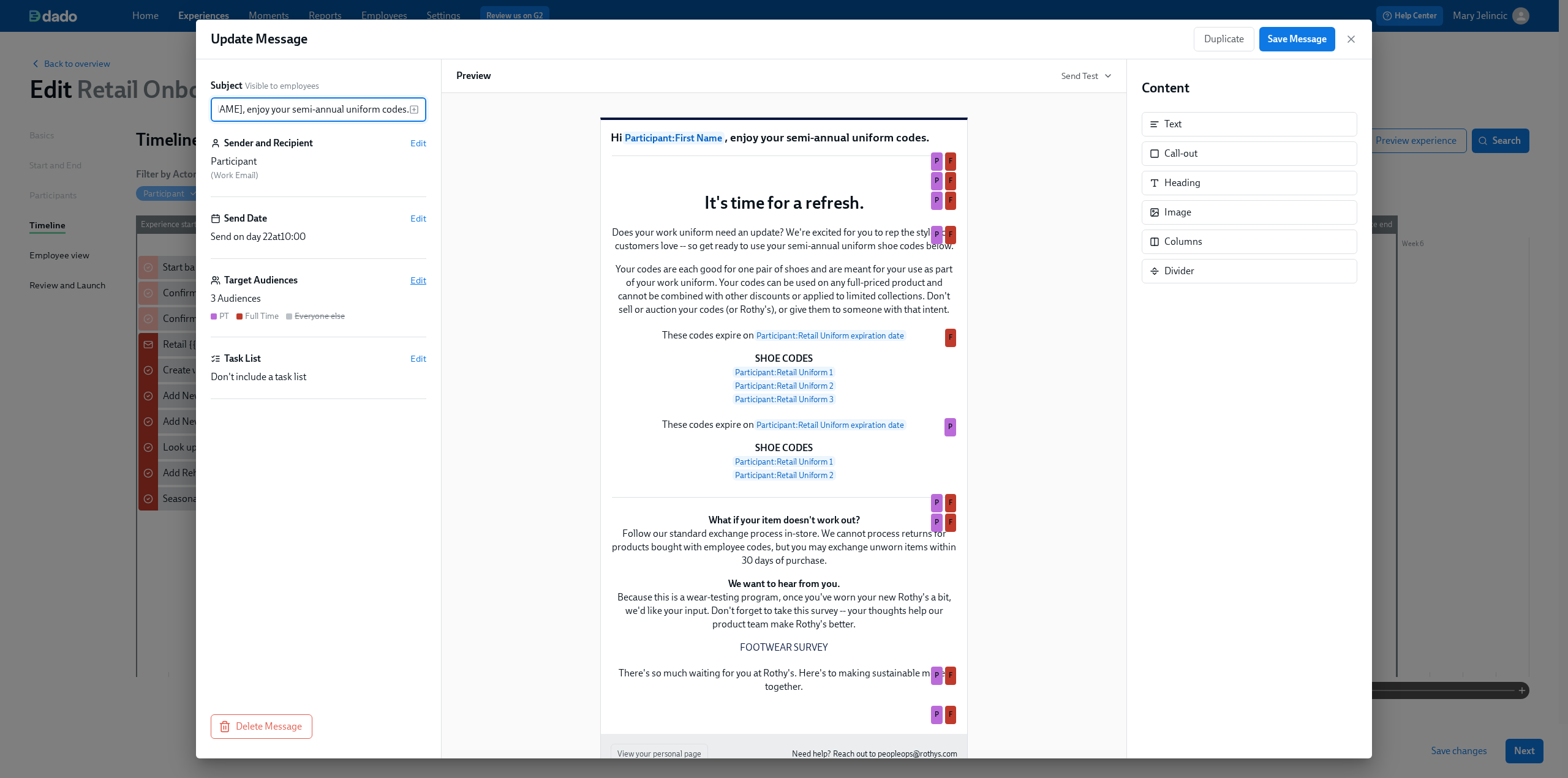 click on "Edit" at bounding box center [418, 280] 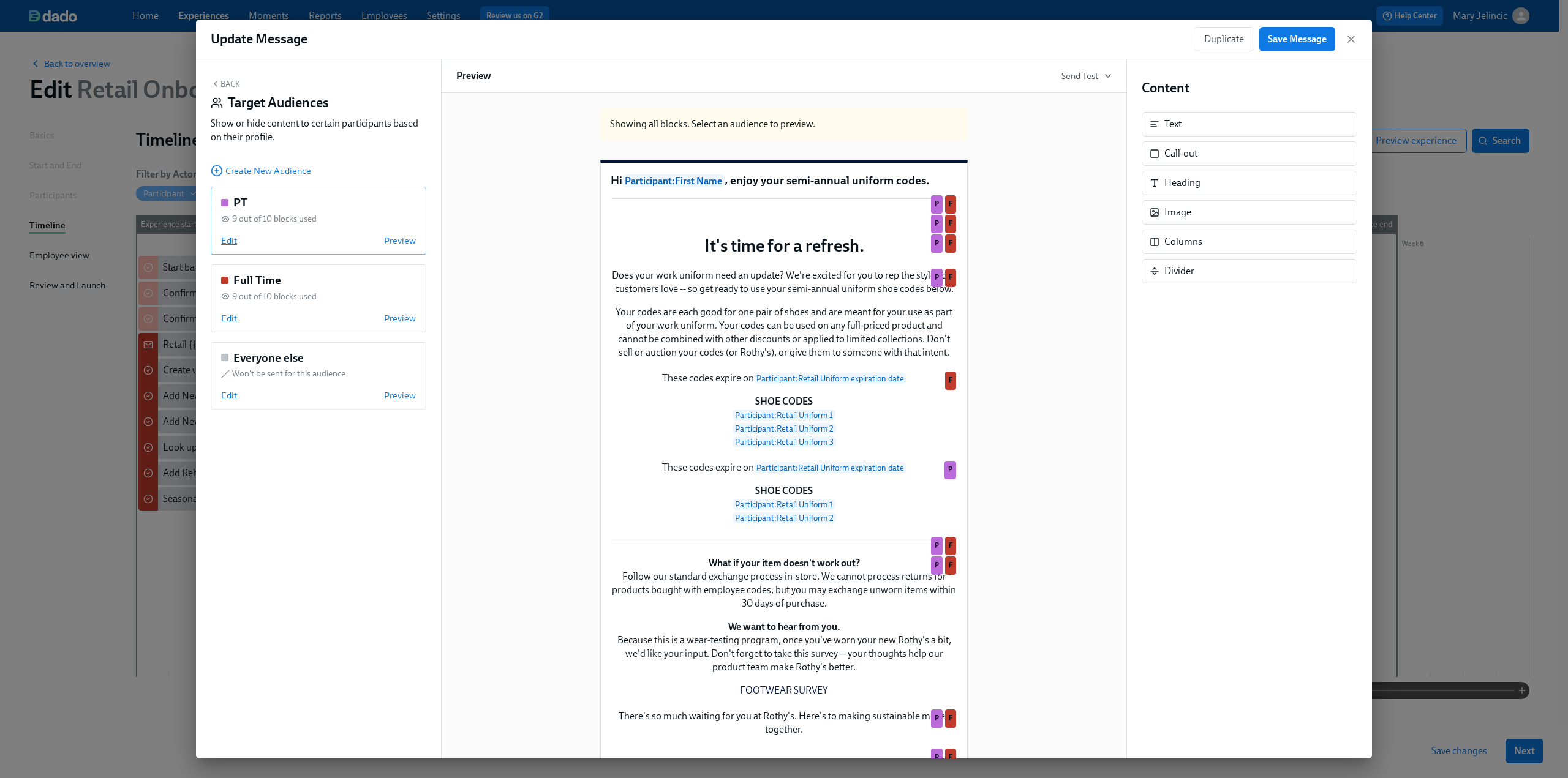 click on "Edit" at bounding box center (229, 241) 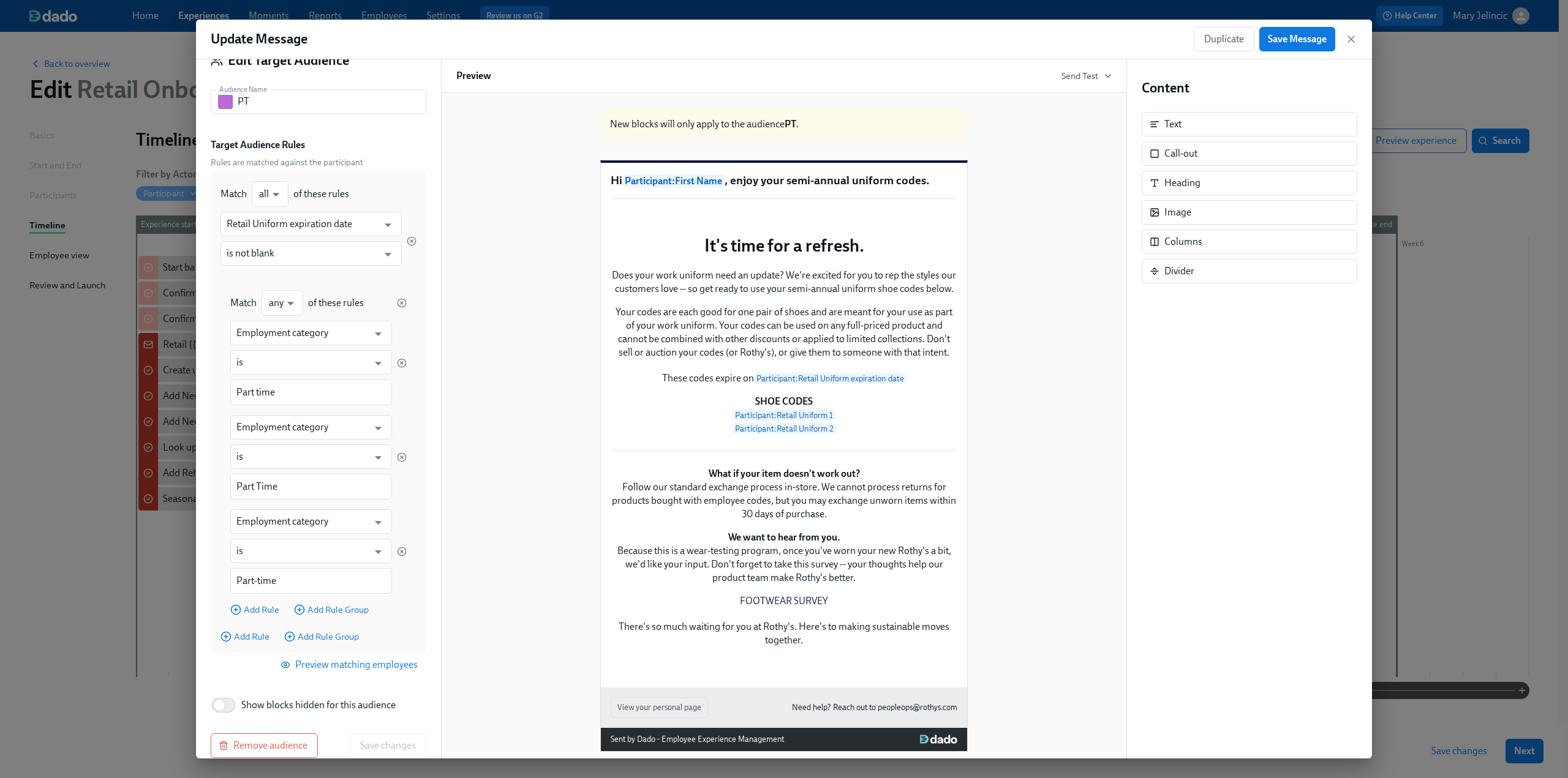 scroll, scrollTop: 61, scrollLeft: 0, axis: vertical 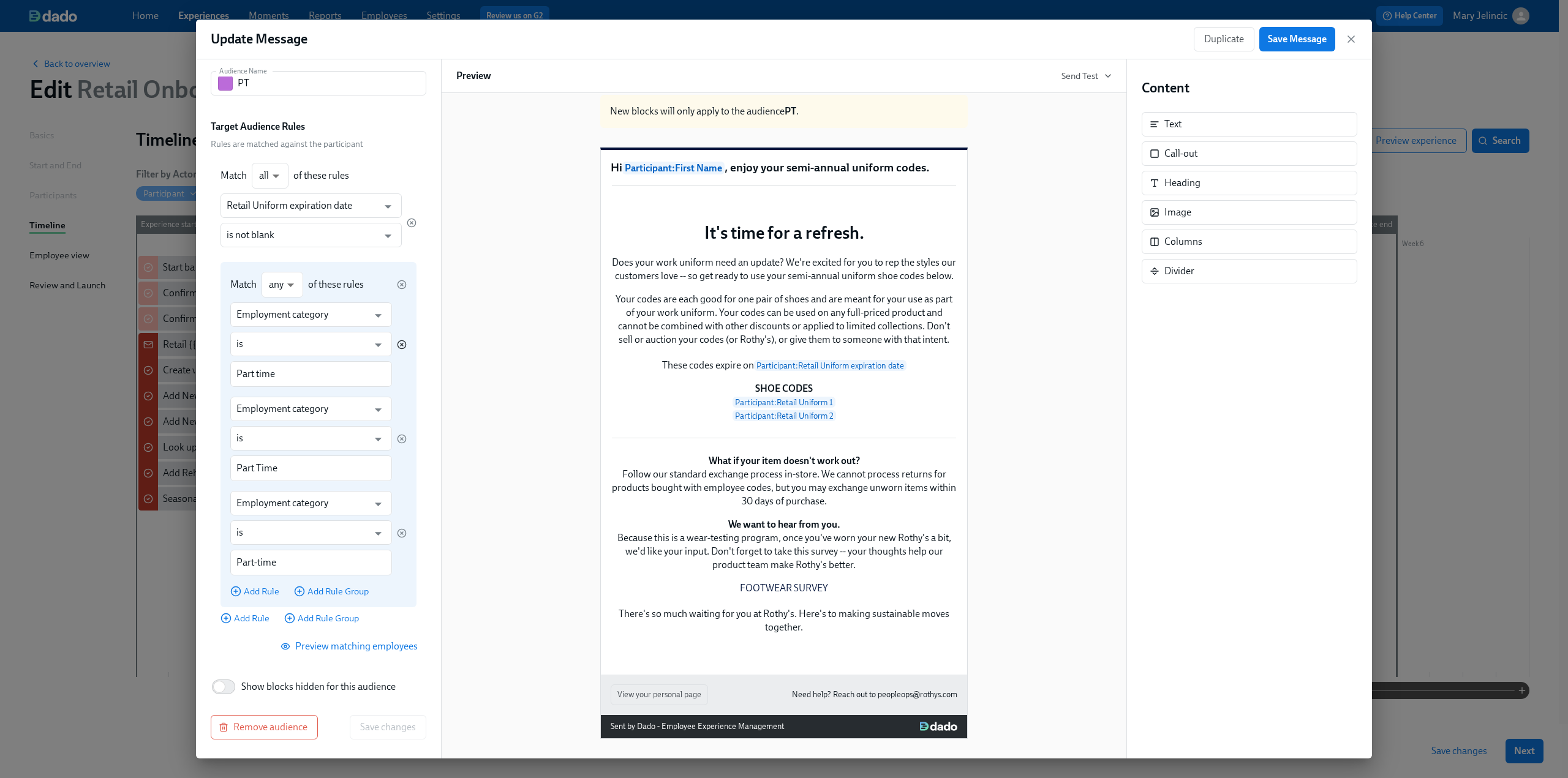 click 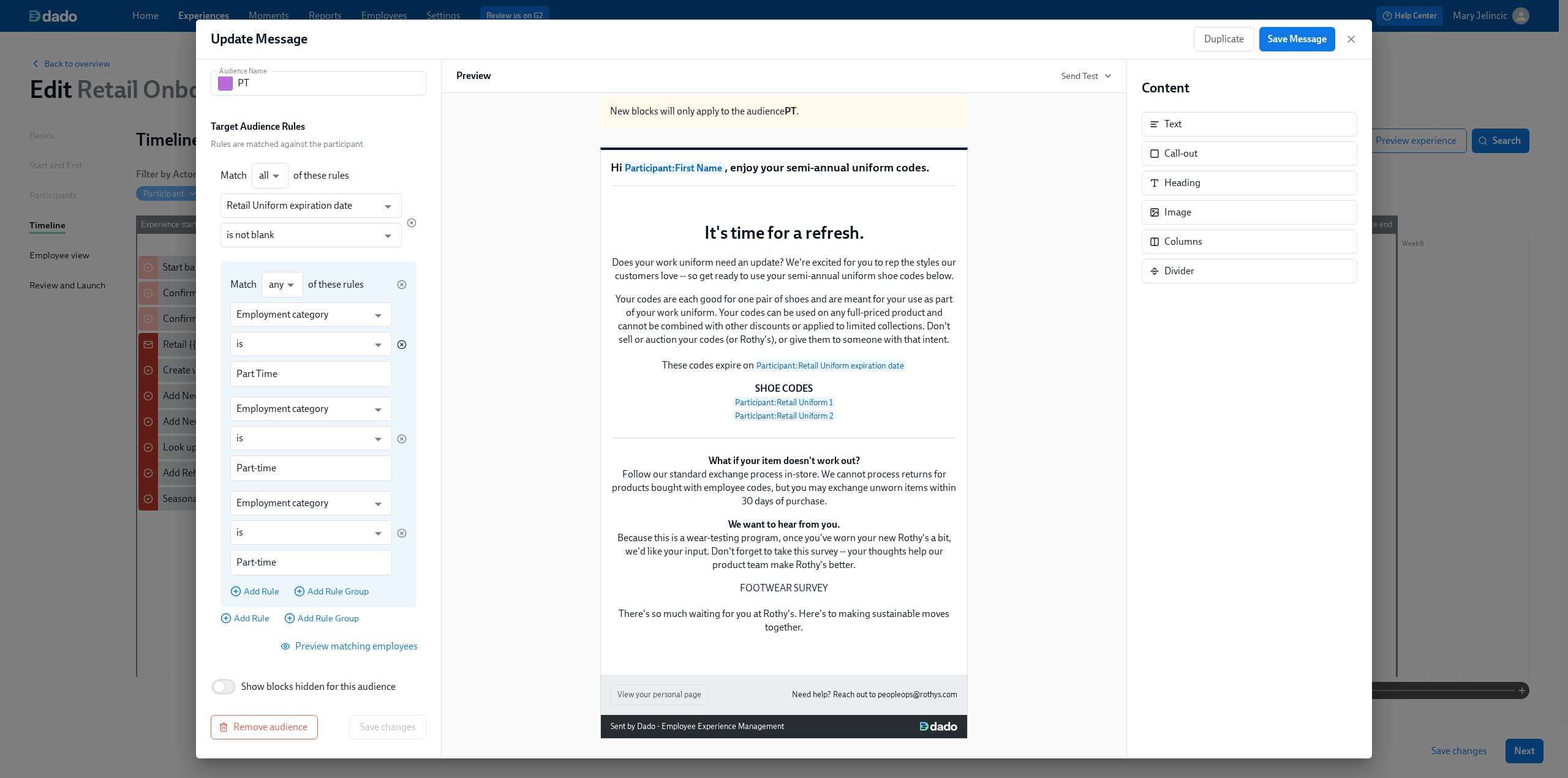 scroll, scrollTop: 0, scrollLeft: 0, axis: both 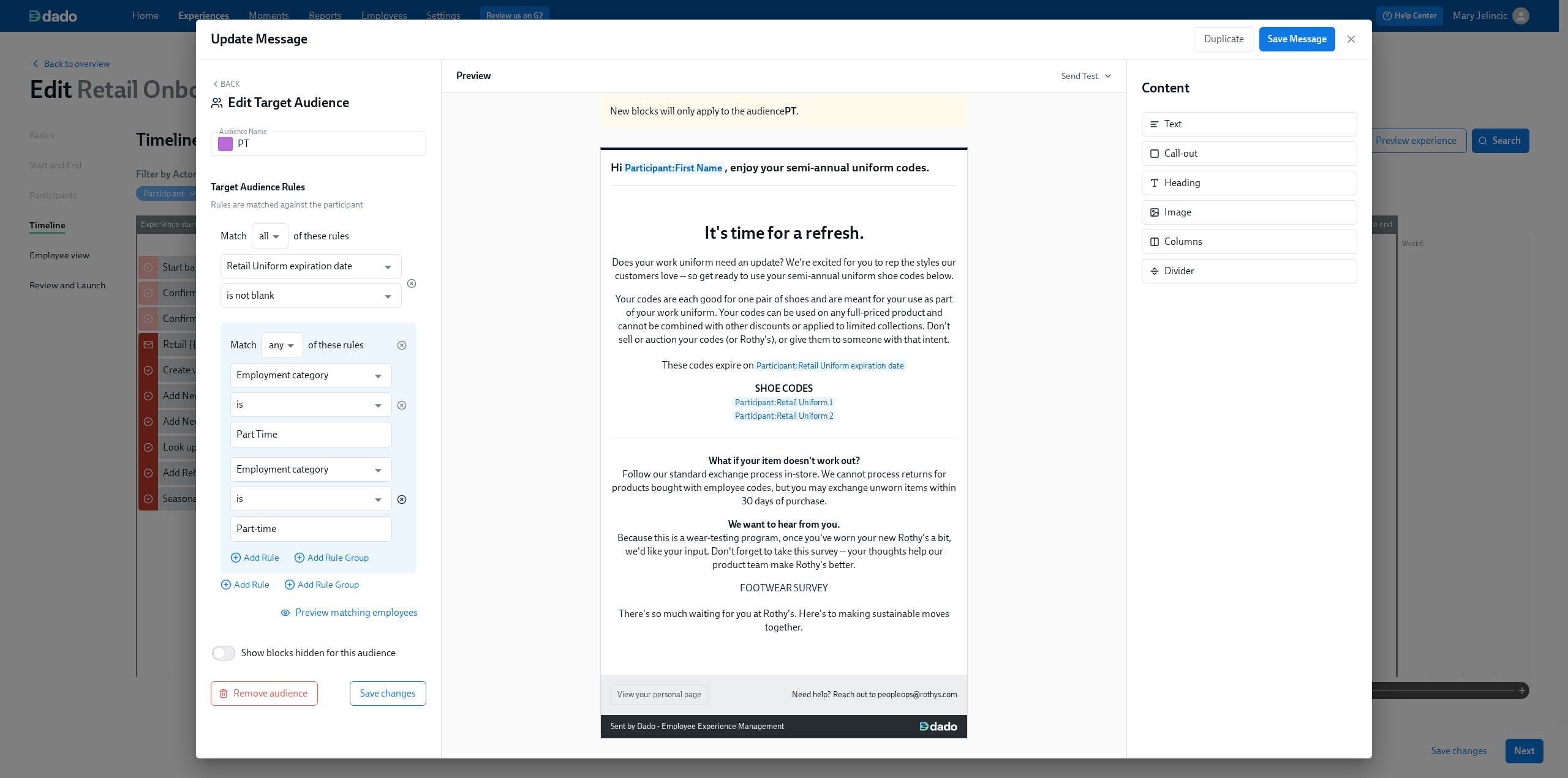 click 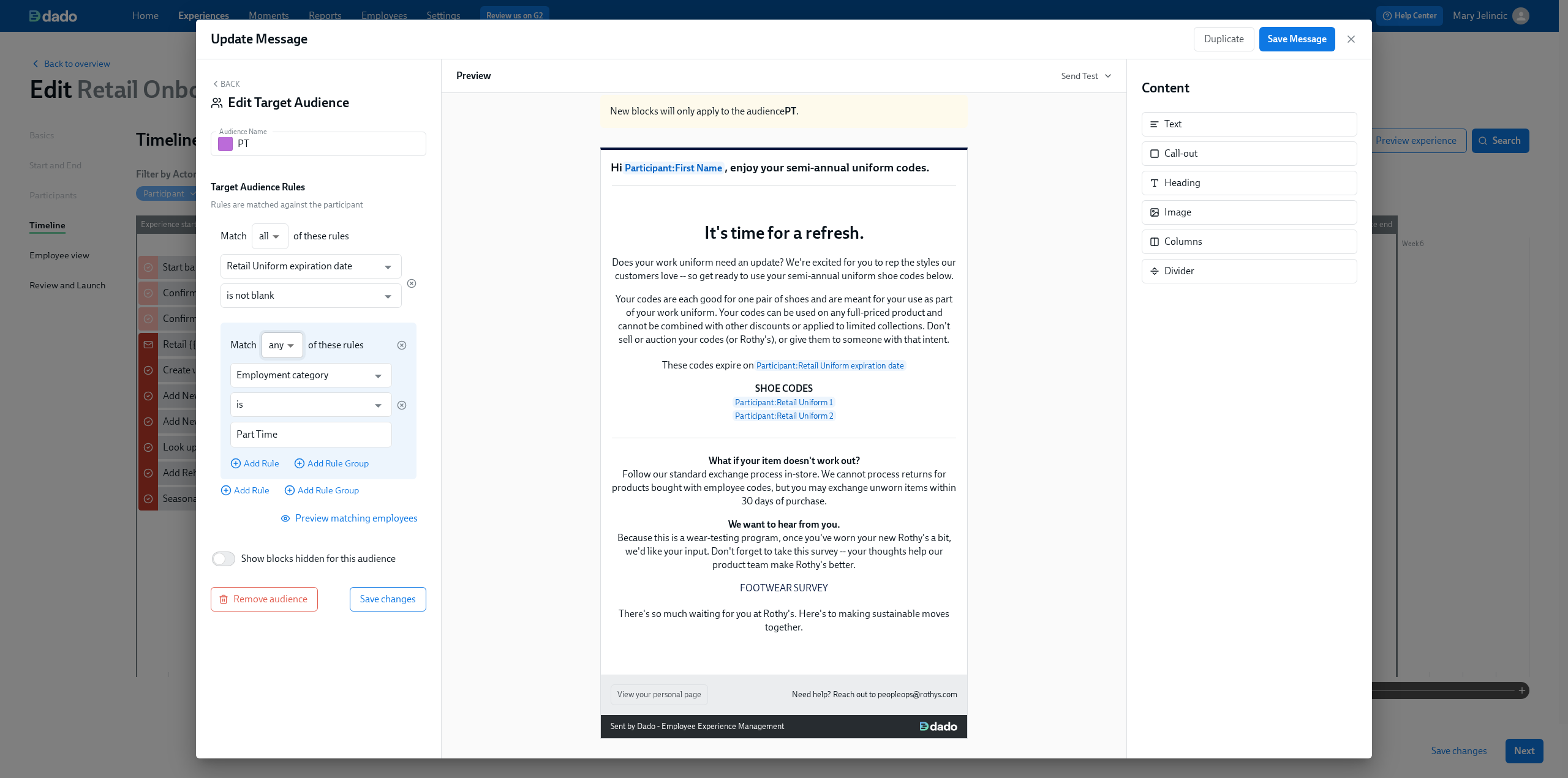 click on "Home Experiences Moments Reports Employees Settings Review us on G2 Help Center [FIRST] [LAST] Back to overview Edit   Retail Onboarding - POps Only Basics Start and End Participants Timeline Employee view Review and Launch Timeline Preview experience Search Filter by Actor Manage Participant Manager EPC Main TA Onboarding@ People Ops TA Automation Week 1 Week 2 Week 3 Week 4 Week 5 Week 6 Experience start Participant's first day at work Experience end Enroll in Onboarding Docs Experince Hi {{ participant.firstName }}, enjoy your semi-annual uniform codes. Welcome to Team Rothy’s! Hi {{ participant.firstName }}, here is your 40% off evergreen code Hi {{ participant.firstName }}, enjoy your annual $50 off codes.  Hi {{ participant.firstName }}, enjoy your new shoe & bag codes Action Required: Complete ADP Onboarding Tasks Reminder: ADP Onboarding for {{ participant.fullName }} (Rehire) Please complete the I-9 for {{ participant.fullName }} in ADP Reminder - Background Check Not Yet Back Next" at bounding box center (784, 391) 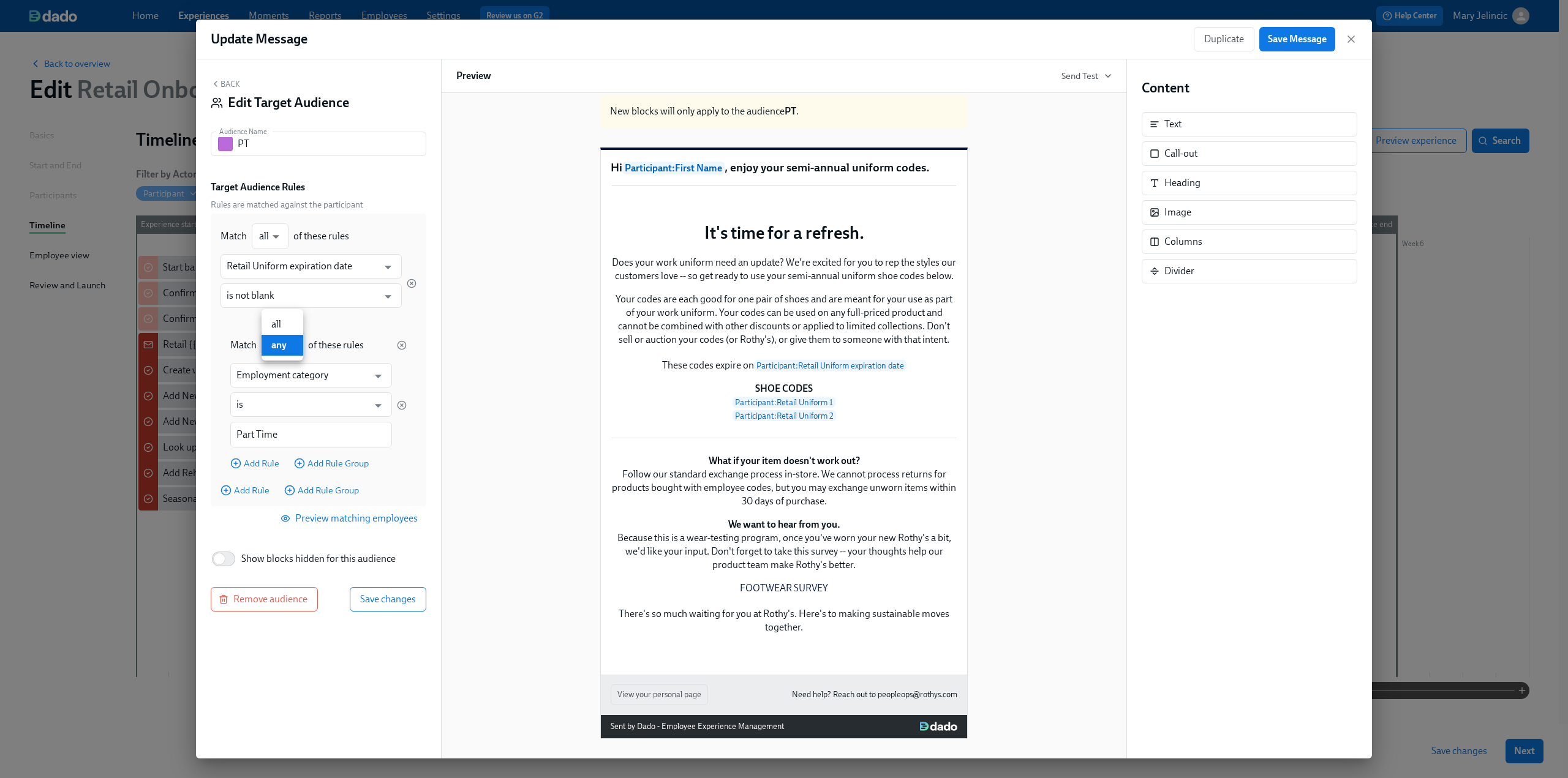 click on "all" at bounding box center (282, 324) 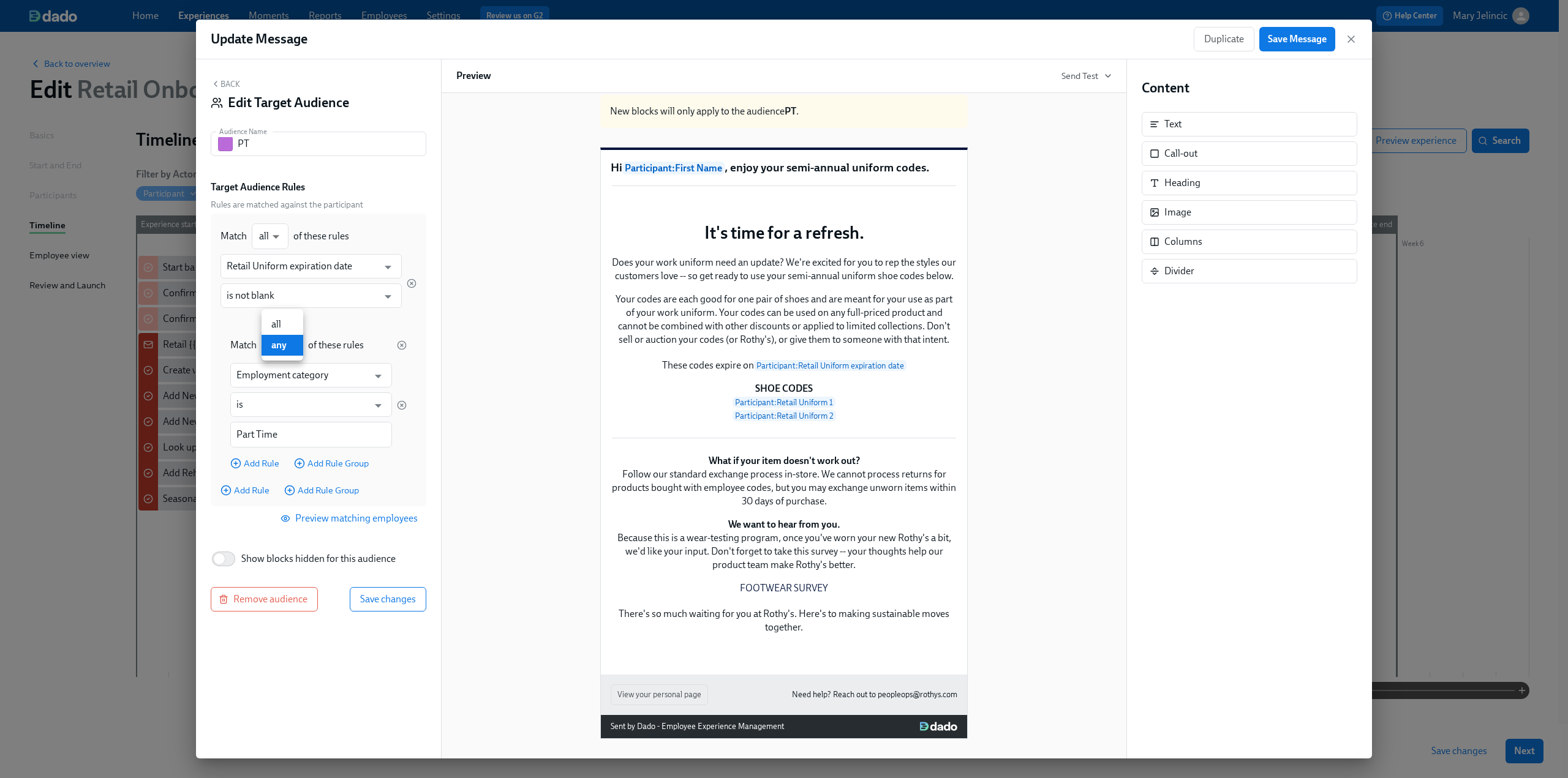 type on "all" 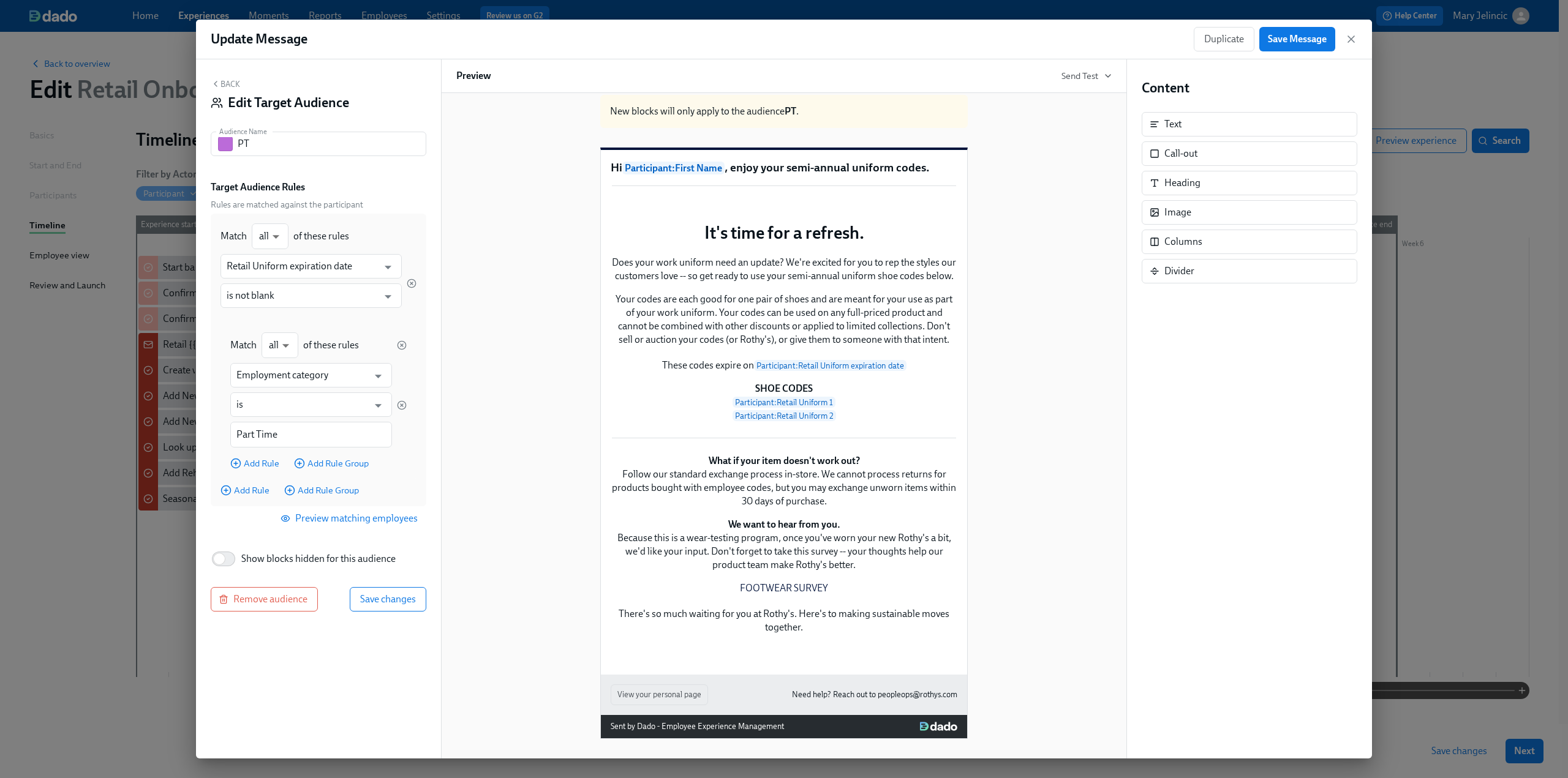 click on "Back Edit Target Audience Audience Name PT Audience Name Target Audience Rules Rules are matched against the participant Match all all ​ of these rules Retail Uniform expiration date ​ is not blank ​ Match all all ​ of these rules Employment category ​ is ​ Part Time ​ Add Rule Add Rule Group Add Rule Add Rule Group Preview matching employees Show blocks hidden for this audience Remove audience Save changes" at bounding box center [318, 409] 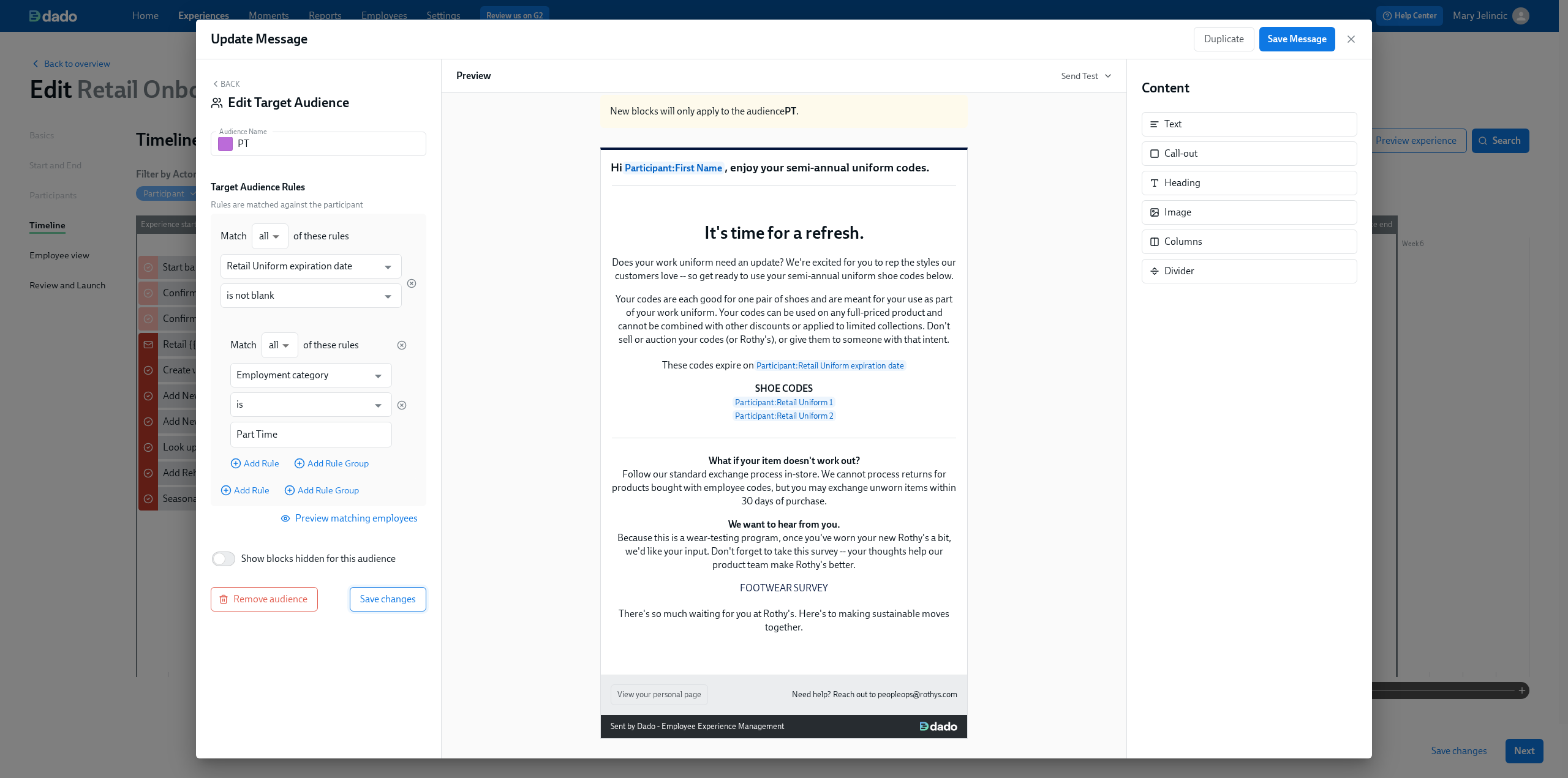 click on "Save changes" at bounding box center [388, 599] 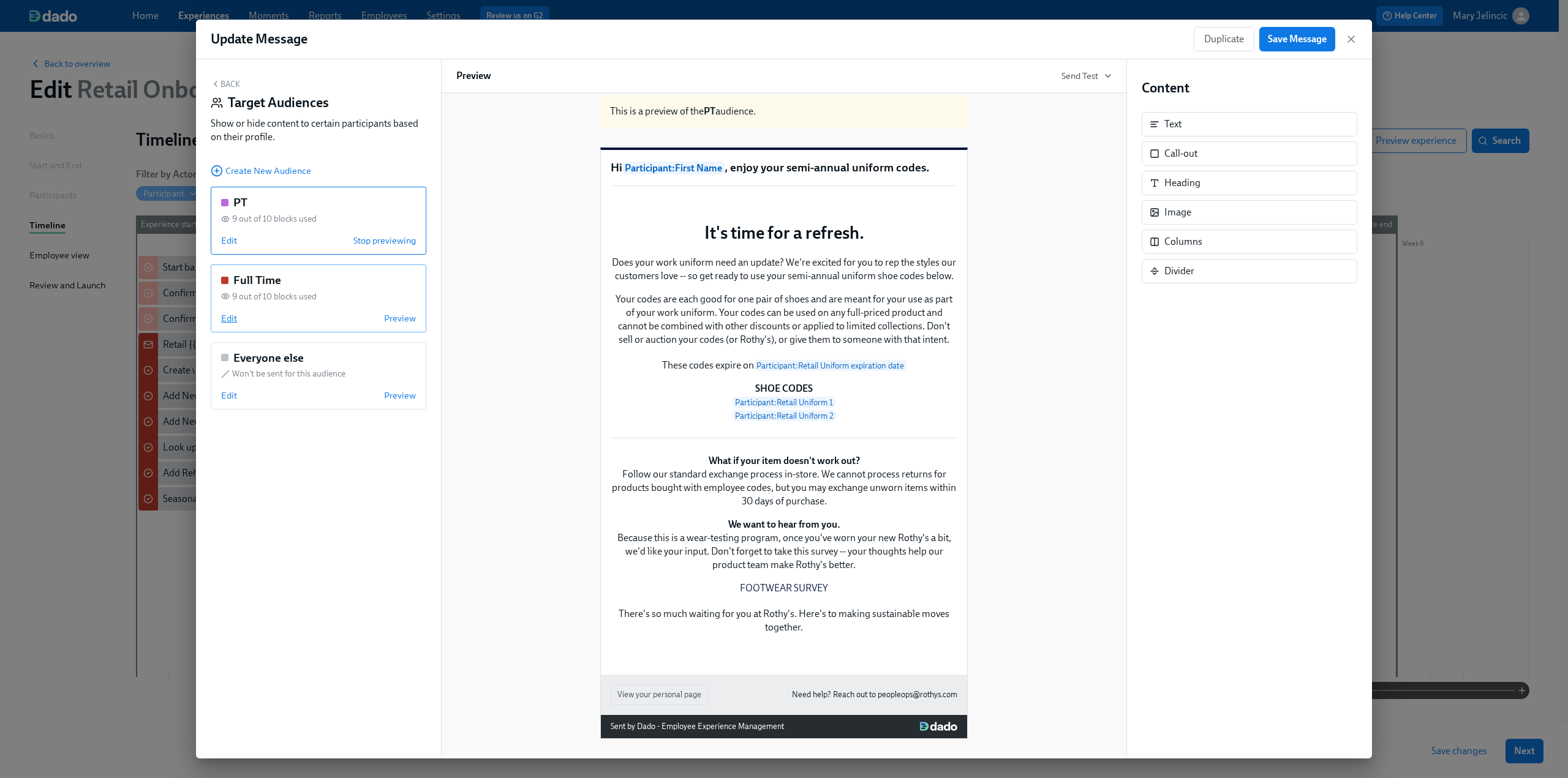 click on "Edit" at bounding box center [229, 318] 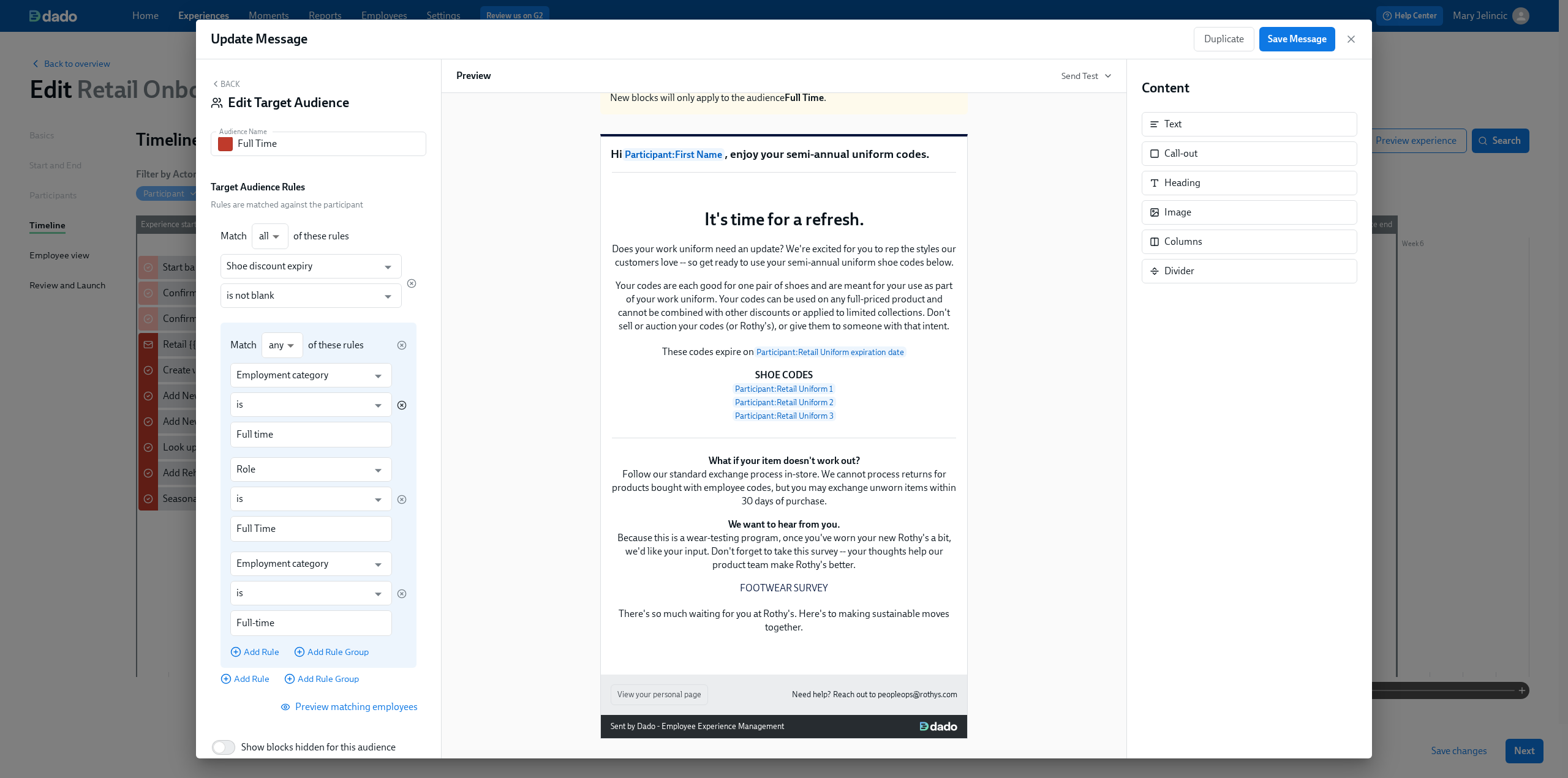 click 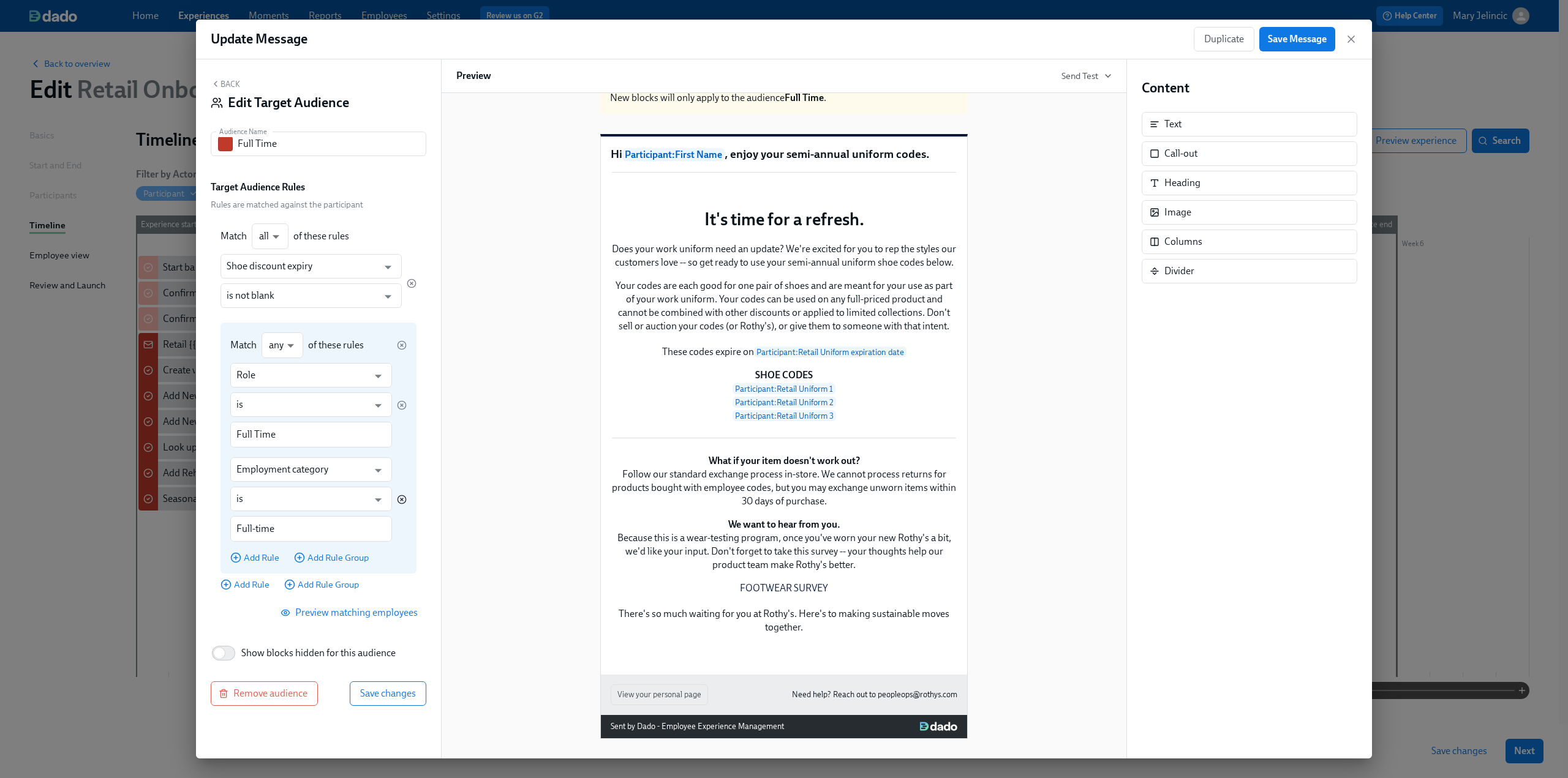 click 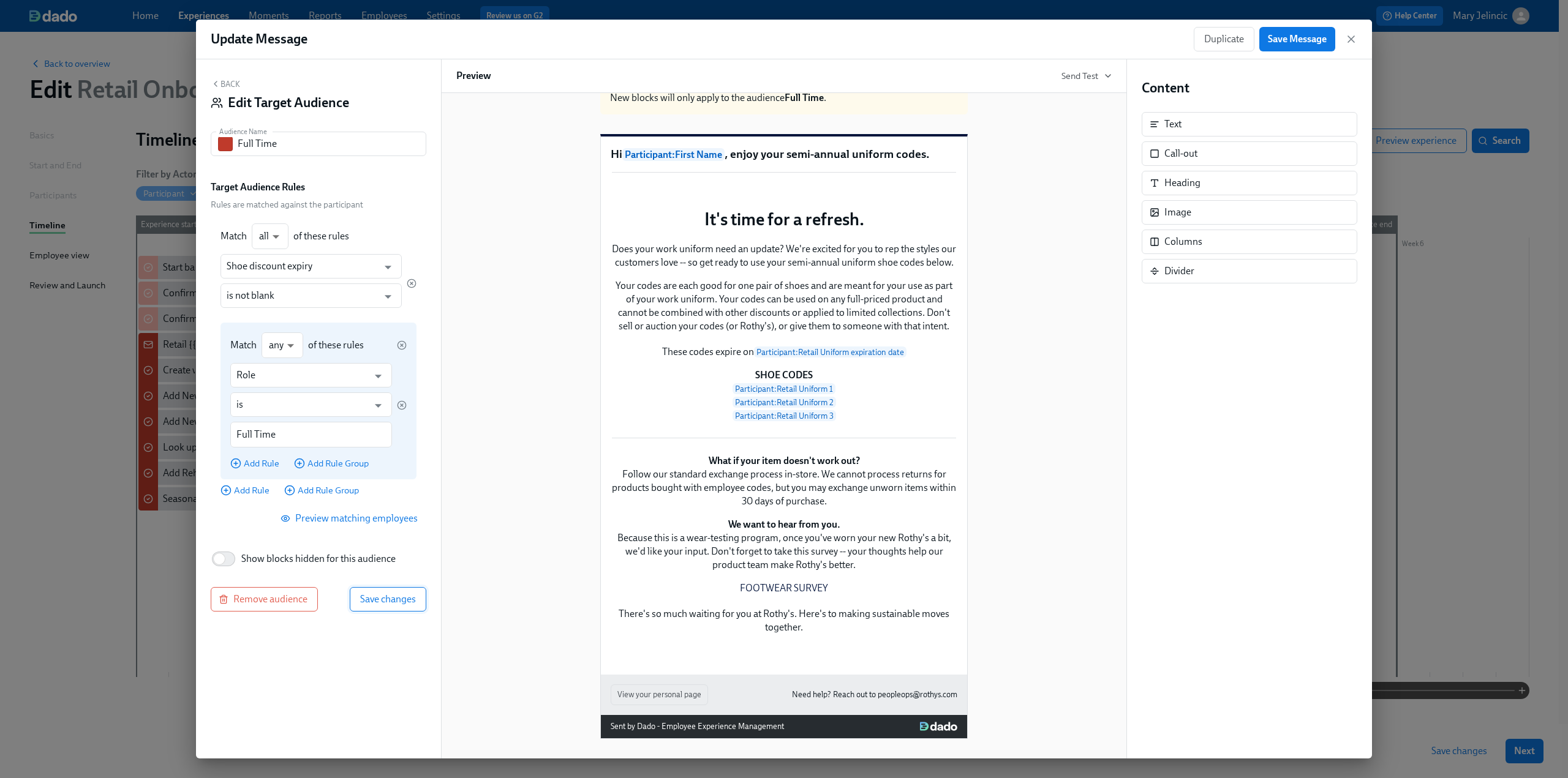 click on "Save changes" at bounding box center [388, 599] 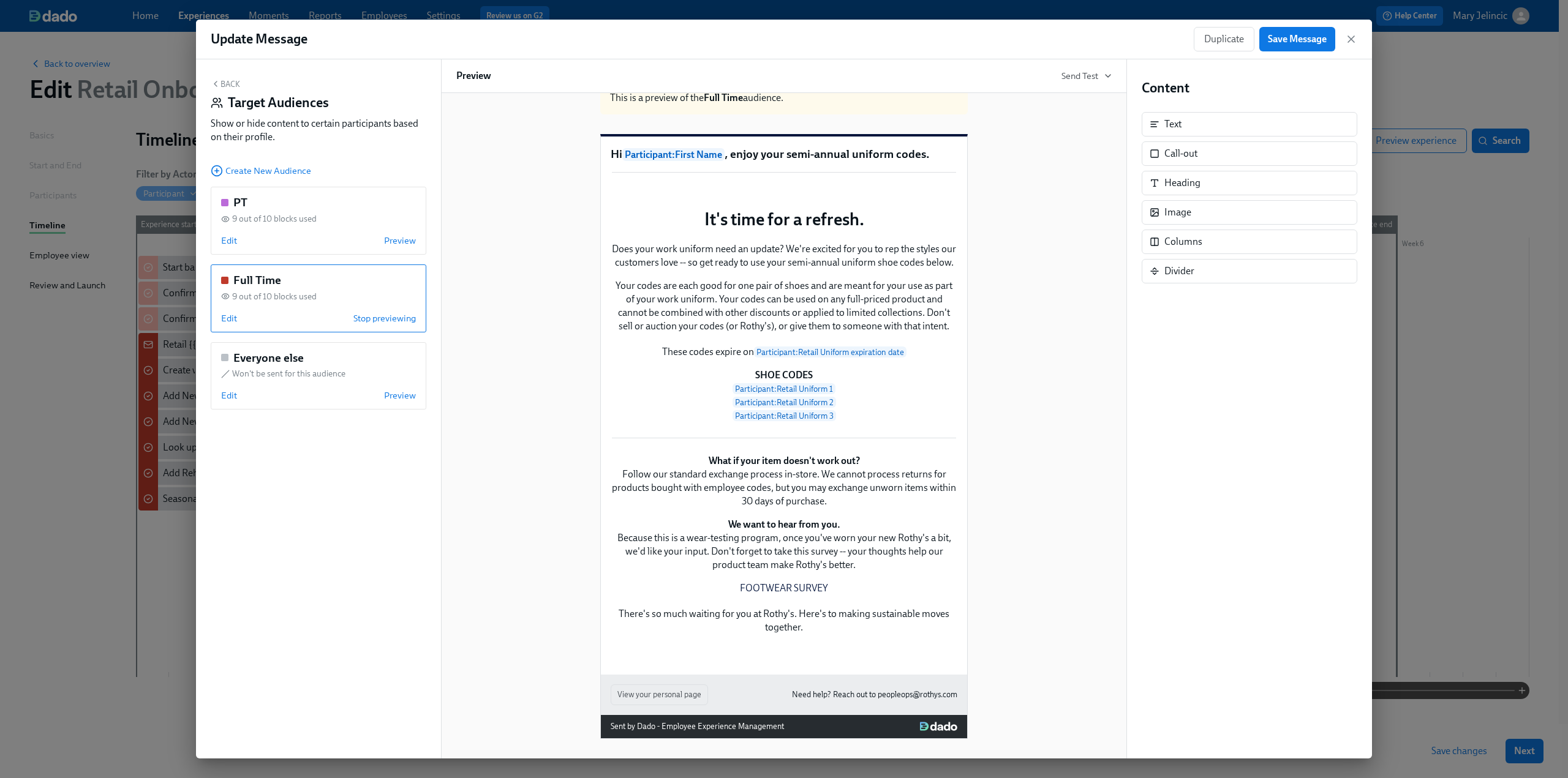 click on "Back Target Audiences Show or hide content to certain participants based on their profile." at bounding box center [318, 114] 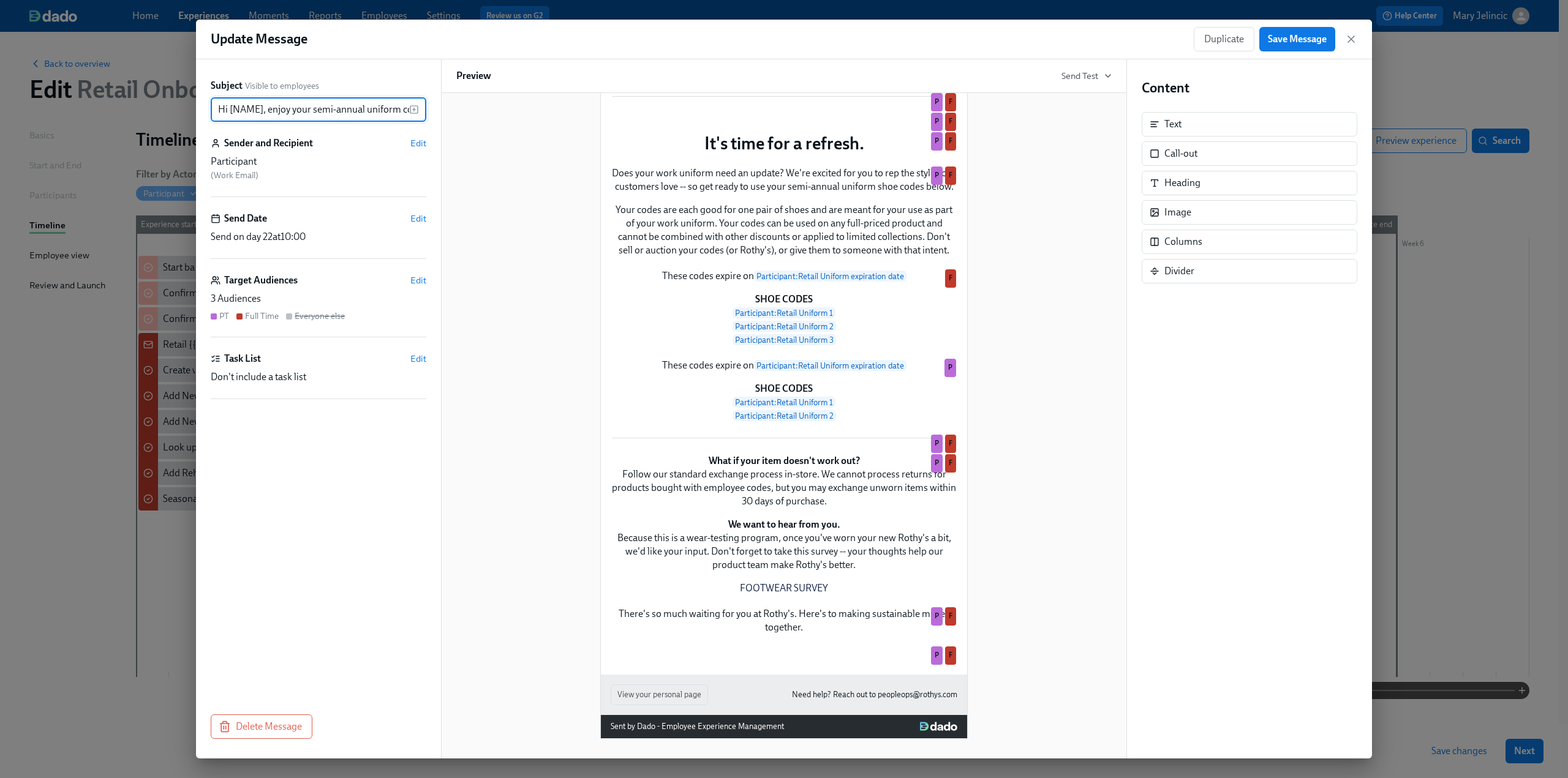 scroll, scrollTop: 324, scrollLeft: 0, axis: vertical 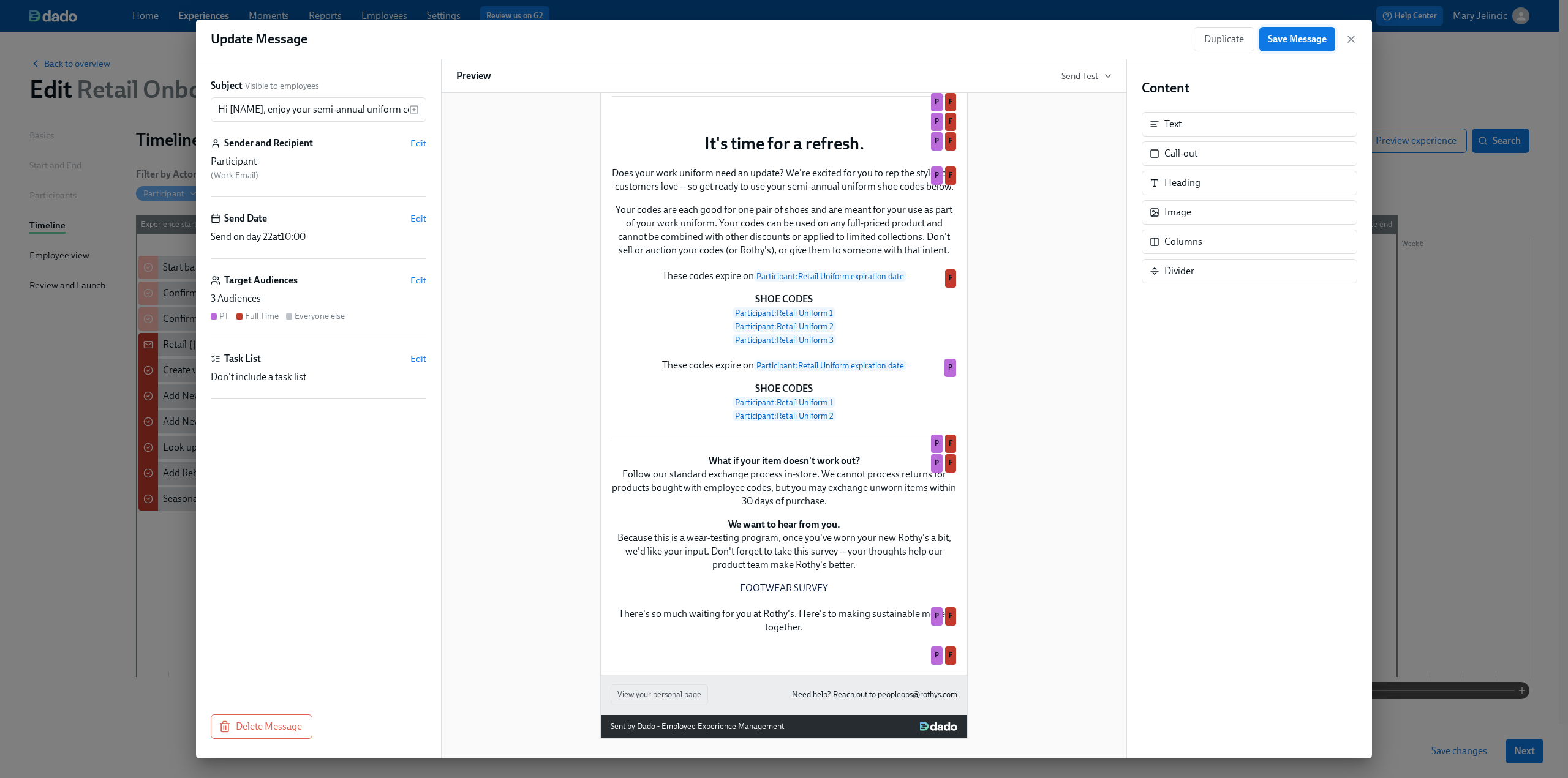 click on "Save Message" at bounding box center [1297, 39] 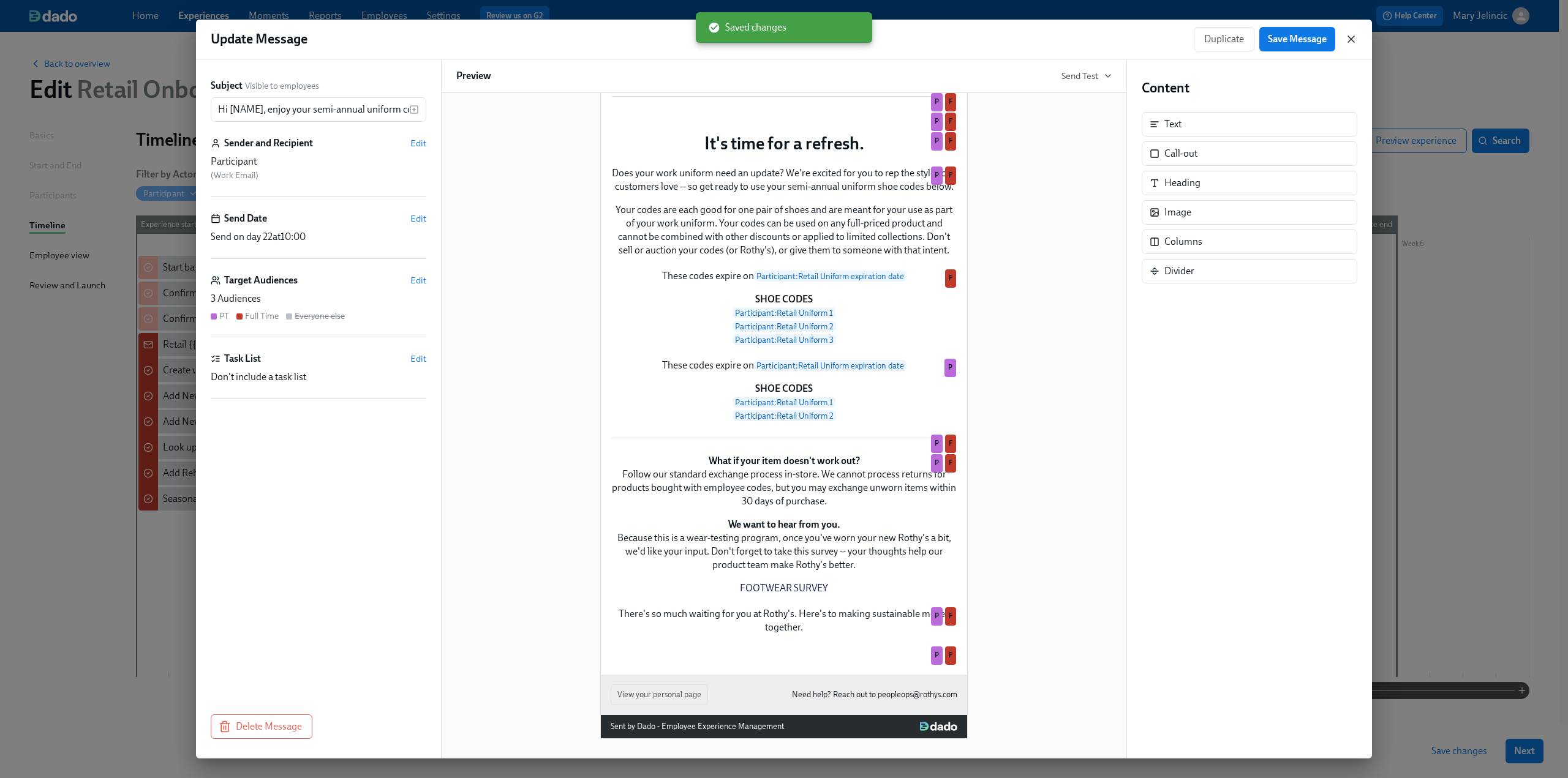 click 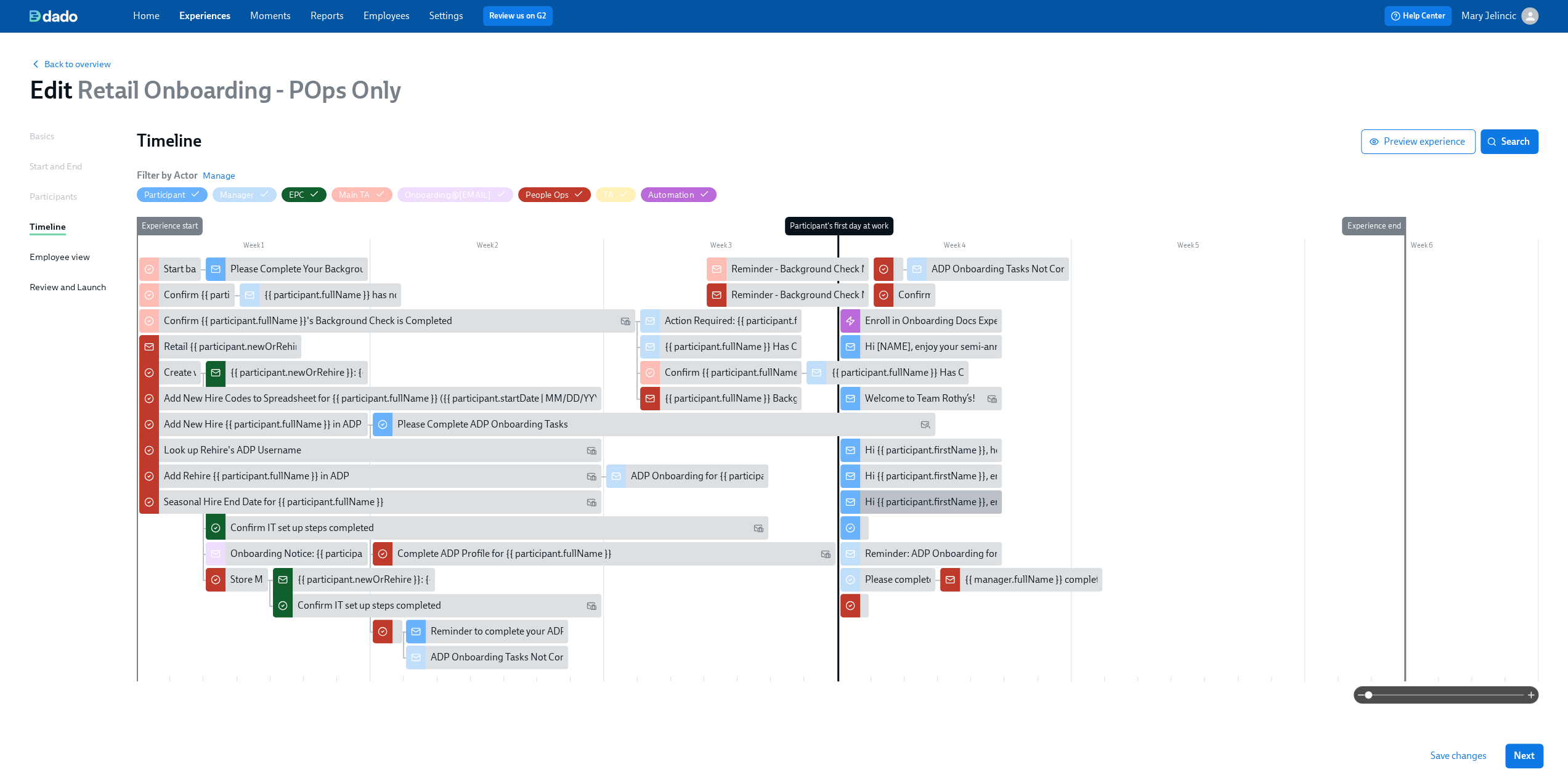 click on "Hi {{ participant.firstName }}, enjoy your new shoe & bag codes" at bounding box center (997, 502) 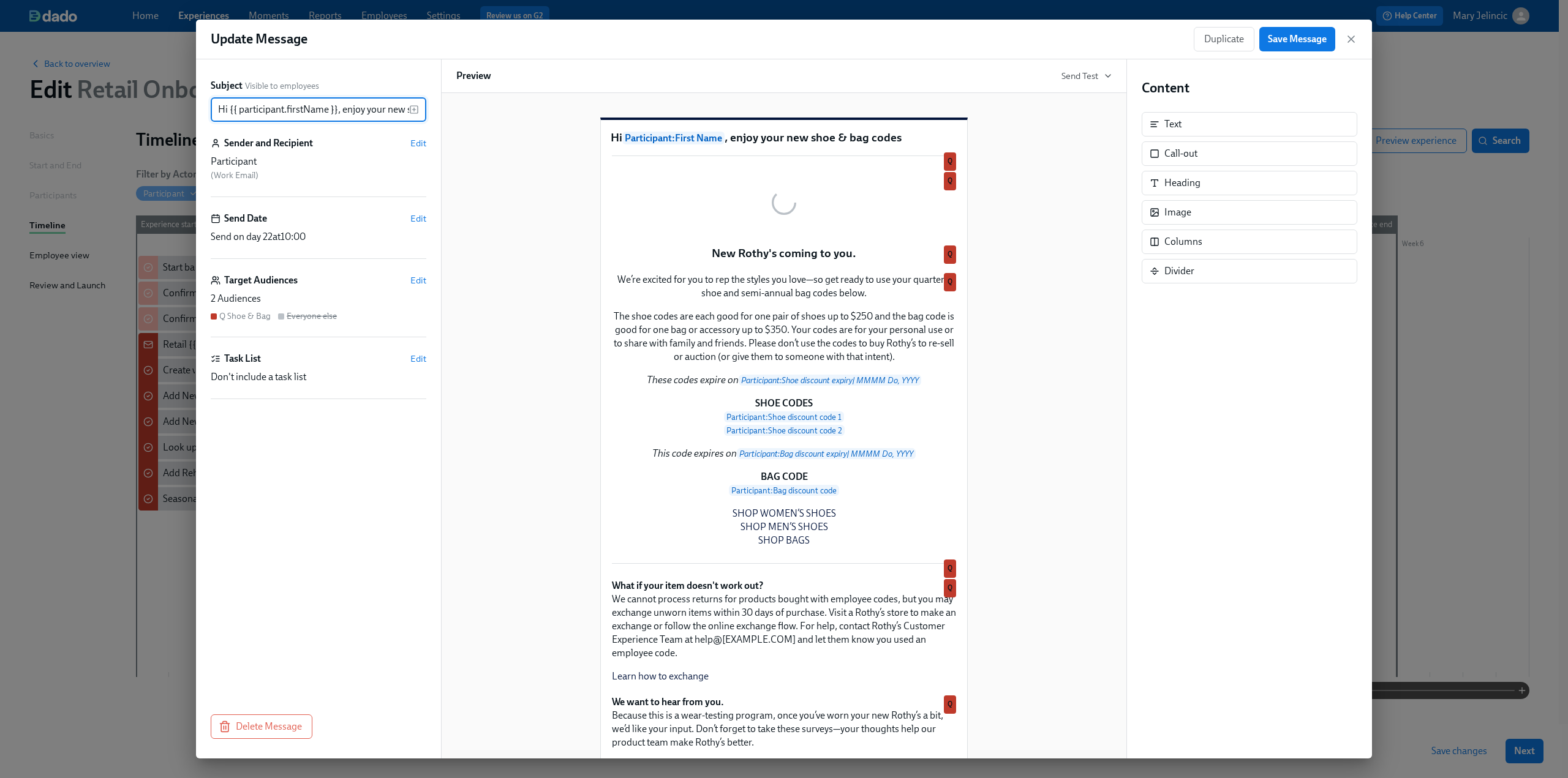 scroll, scrollTop: 0, scrollLeft: 74, axis: horizontal 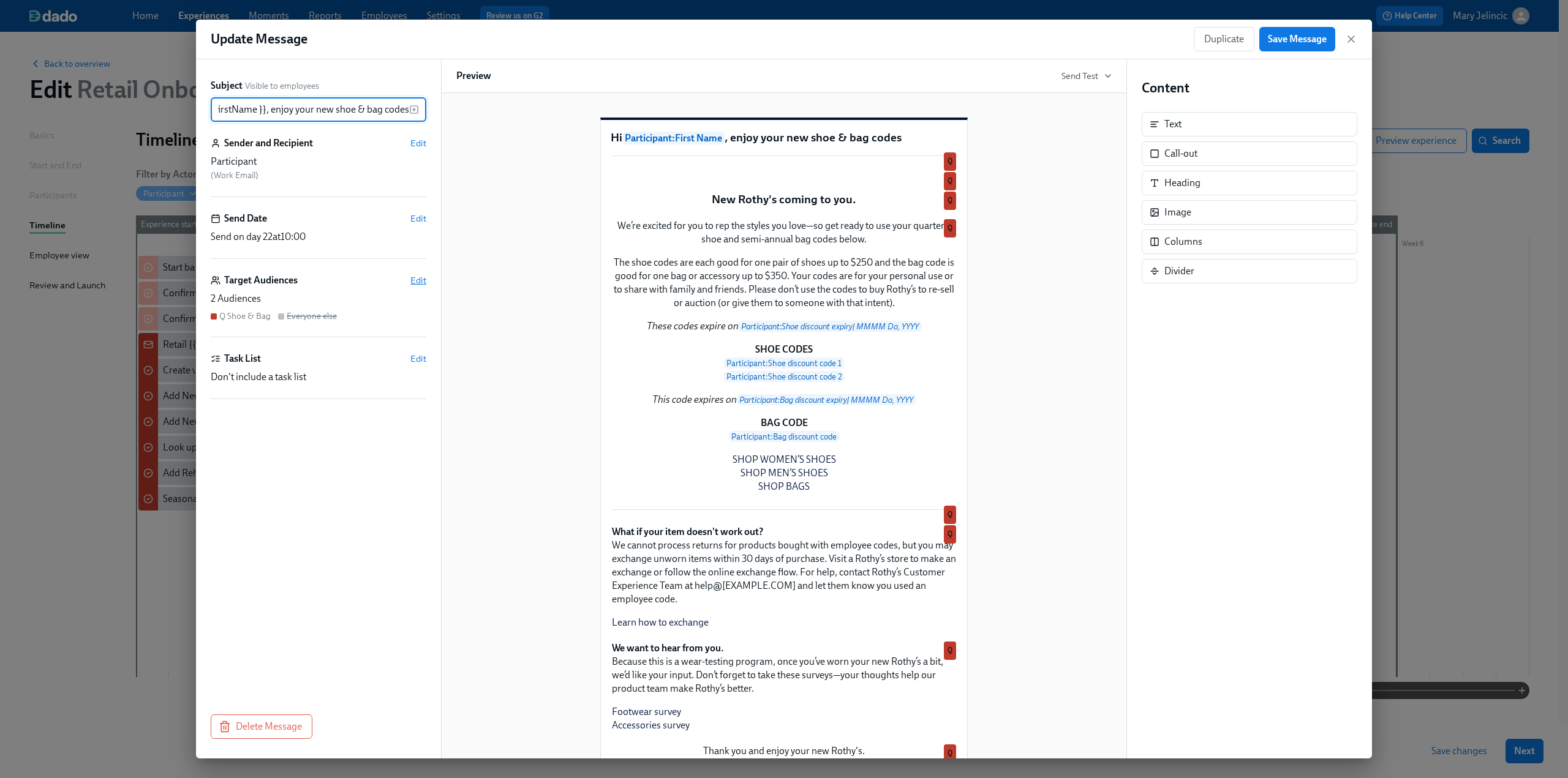 click on "Edit" at bounding box center (418, 280) 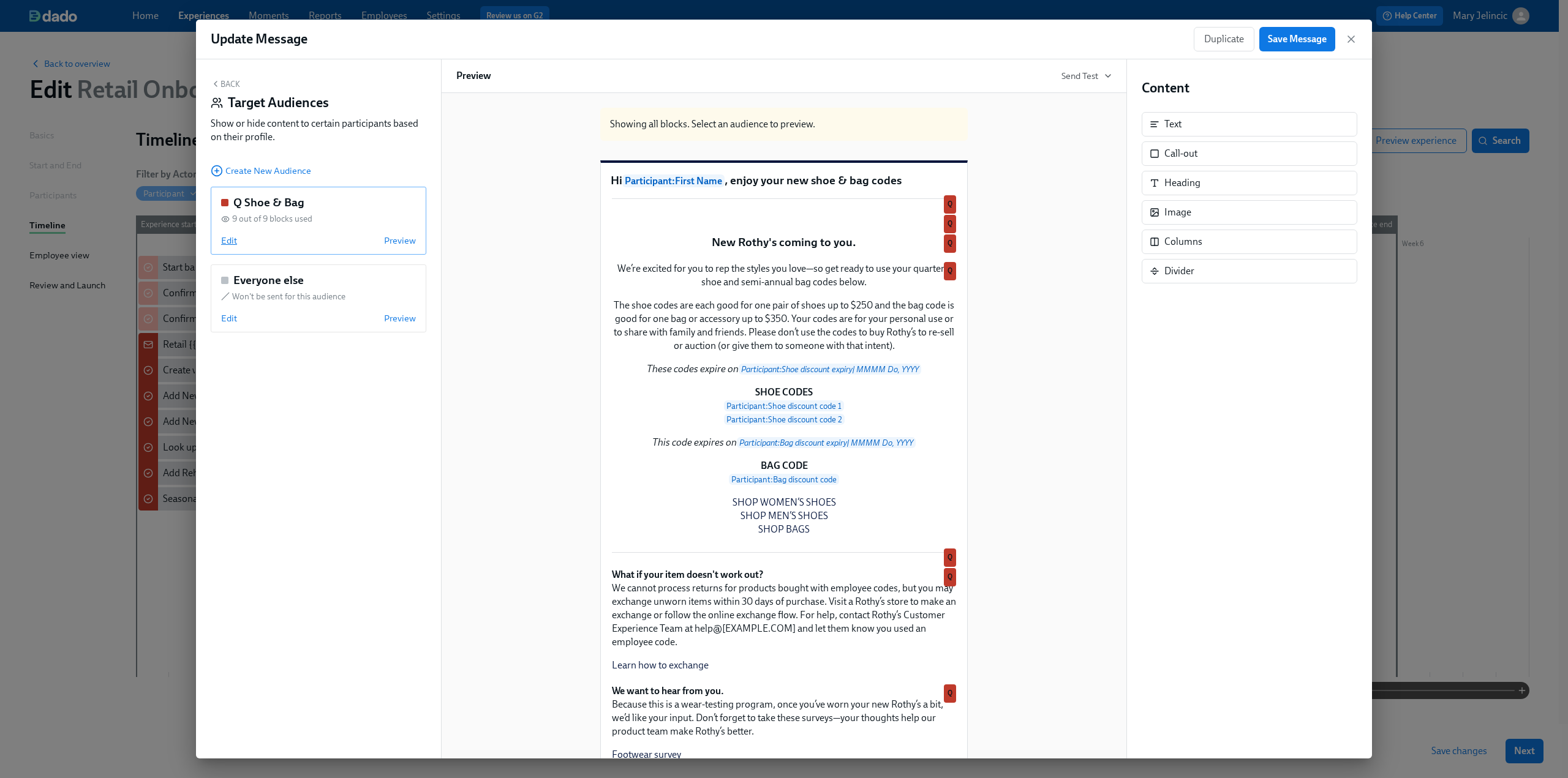 click on "Edit" at bounding box center (229, 241) 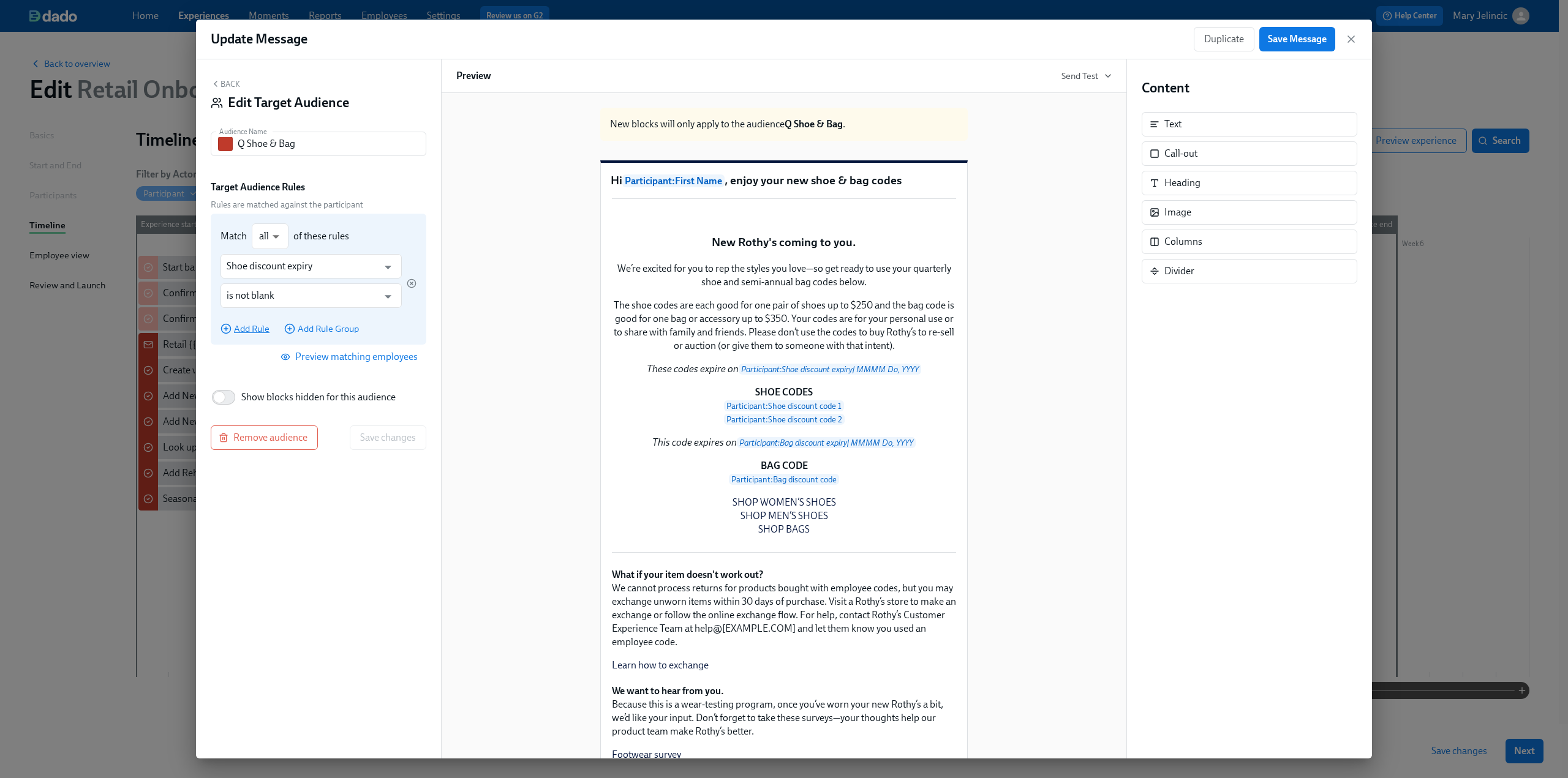 click on "Add Rule" at bounding box center (245, 329) 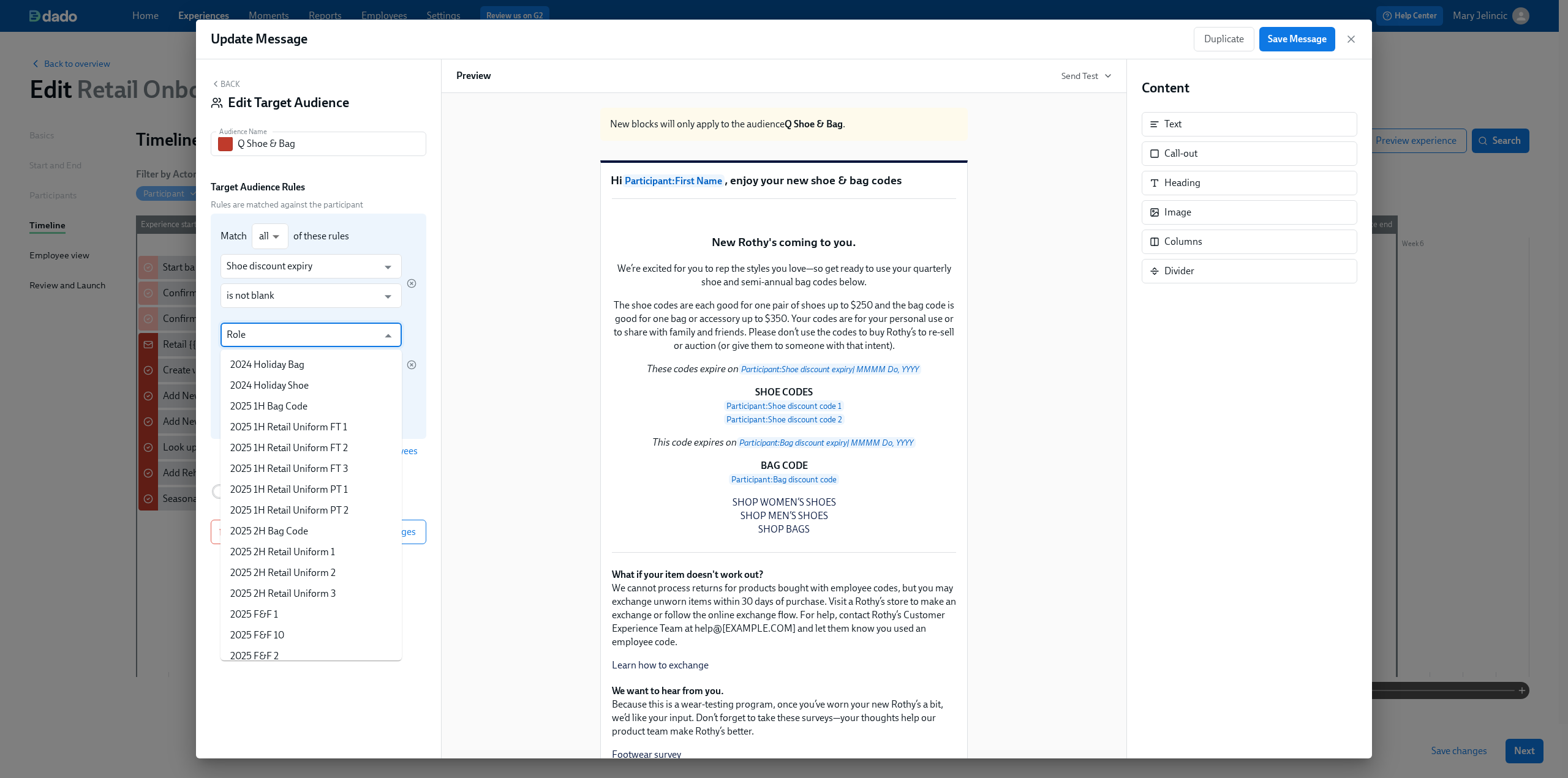 click on "Role" at bounding box center (302, 335) 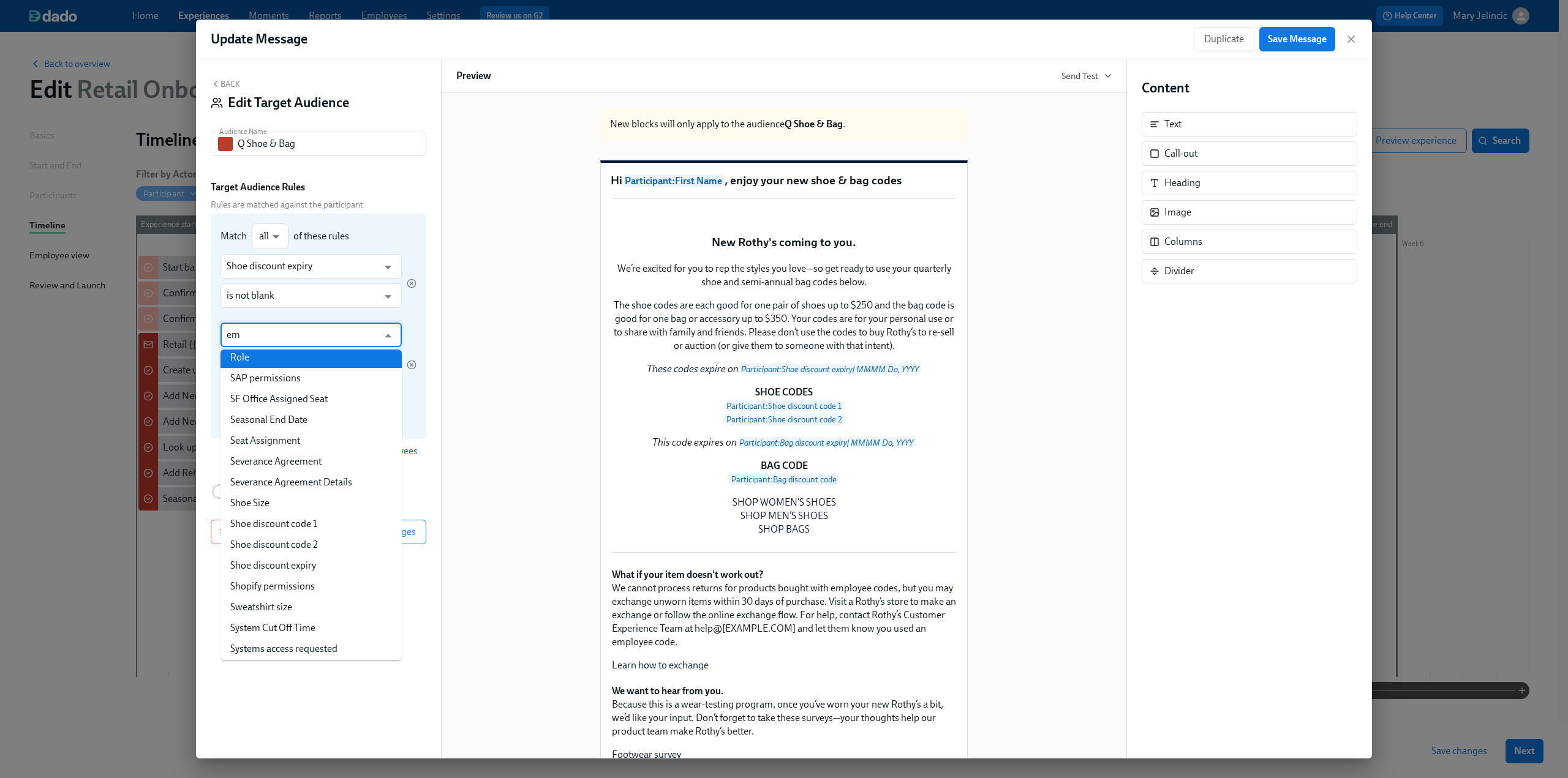 scroll, scrollTop: 0, scrollLeft: 0, axis: both 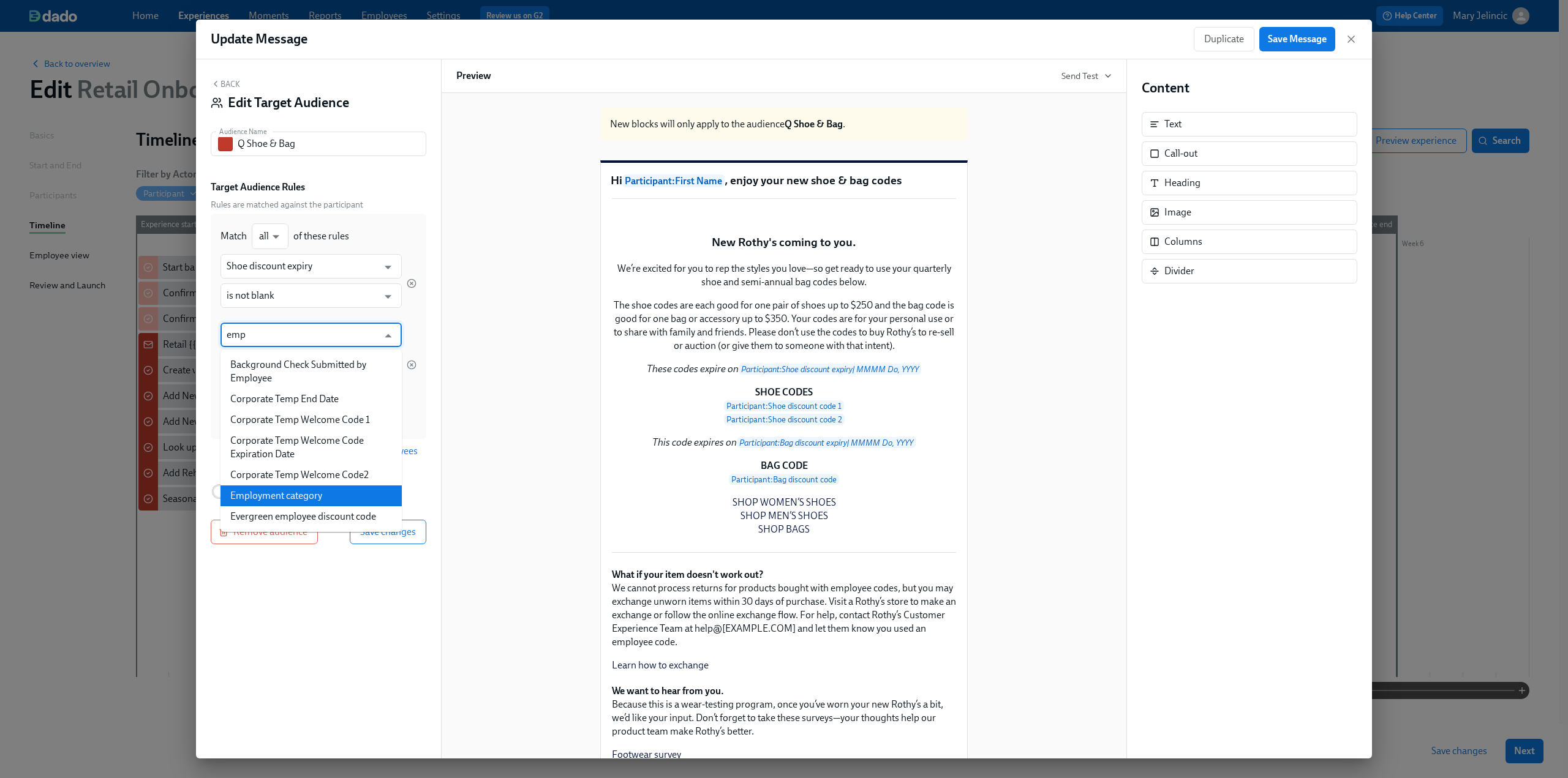 click on "Background Check Submitted by Employee Corporate Temp End Date Corporate Temp Welcome Code 1 Corporate Temp Welcome Code Expiration Date Corporate Temp Welcome Code2 Employment category Evergreen employee discount code" at bounding box center (311, 441) 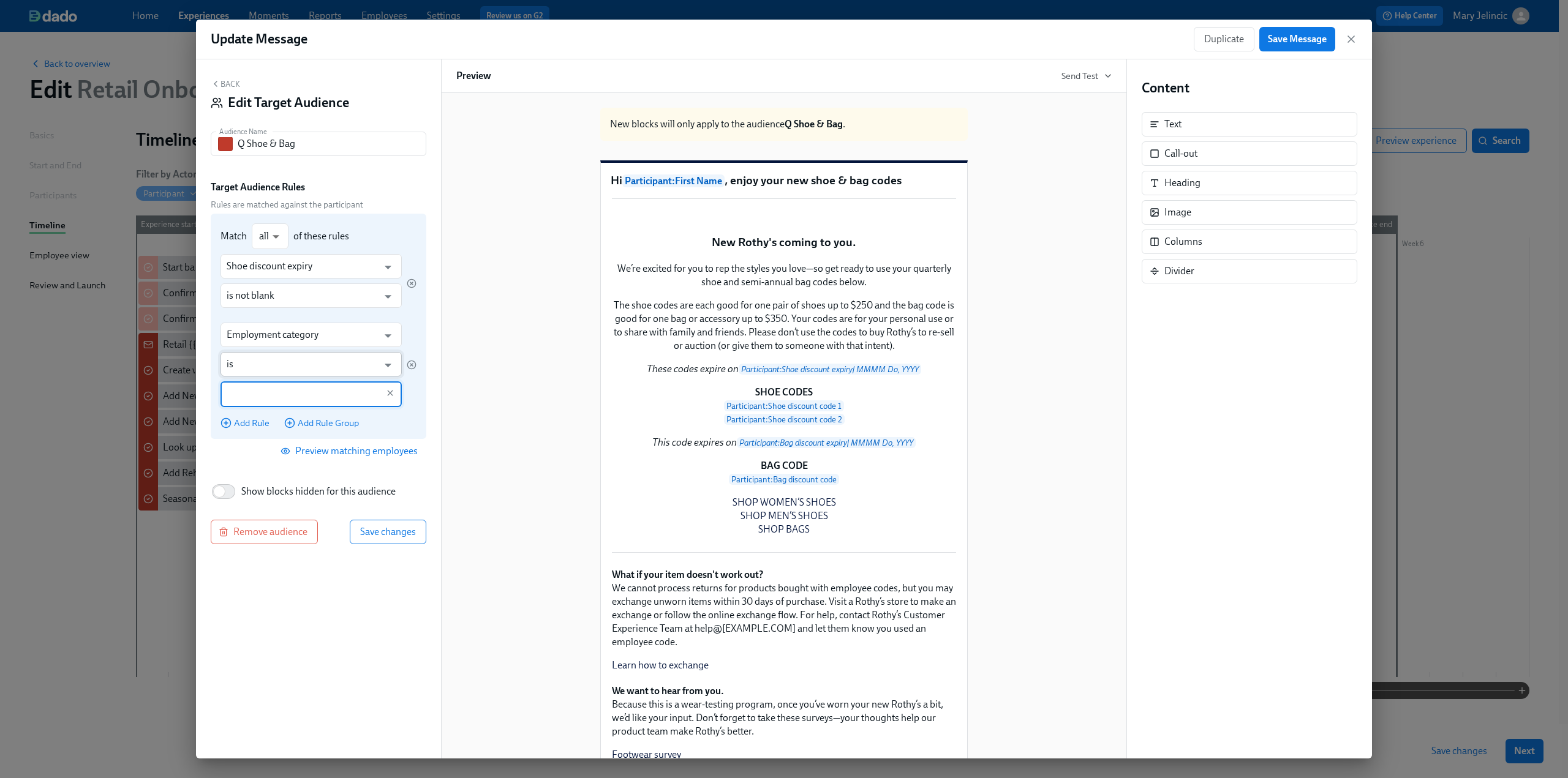 click on "is" at bounding box center [302, 364] 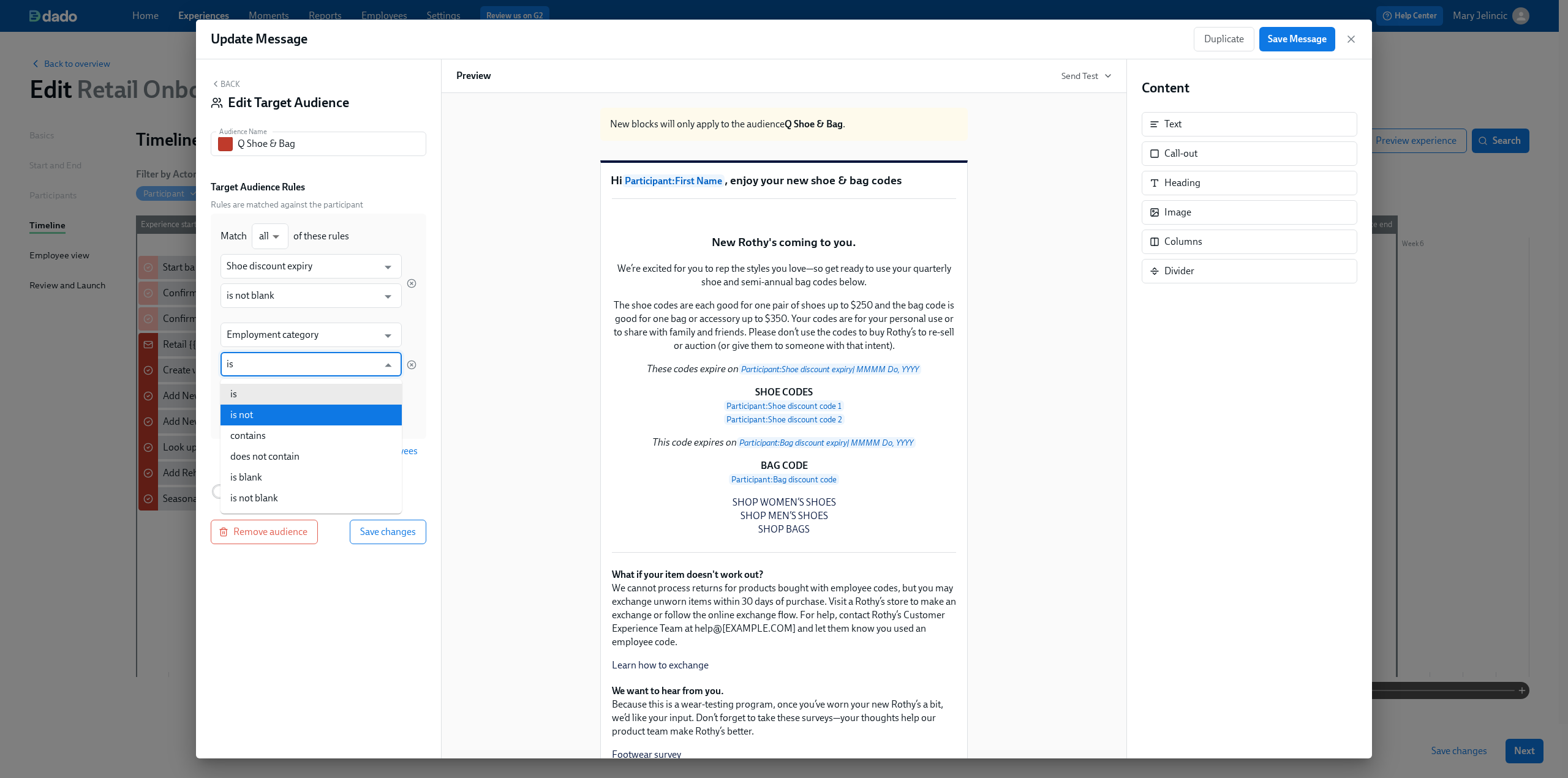 click on "is not" at bounding box center (311, 415) 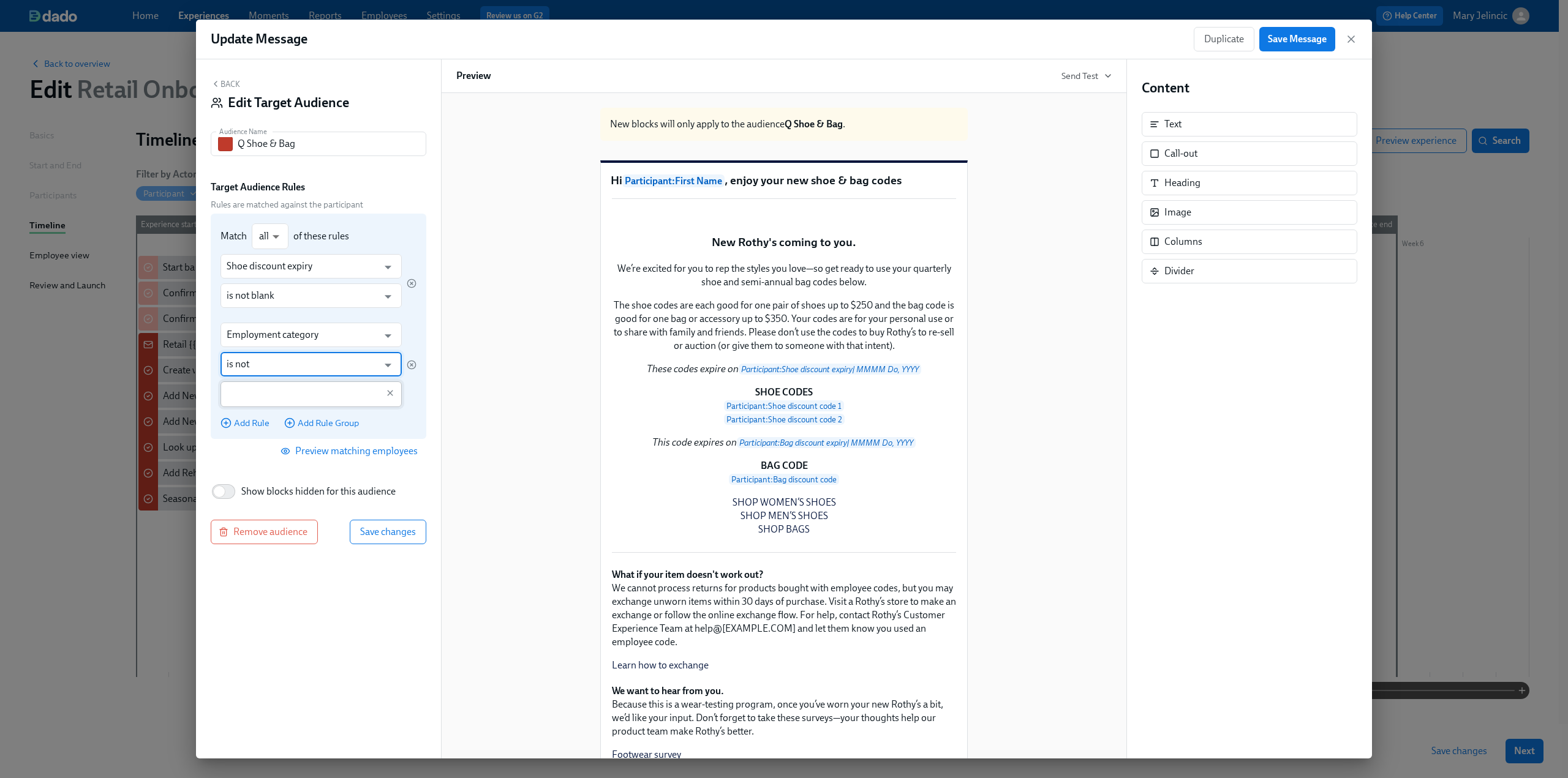 click at bounding box center (302, 394) 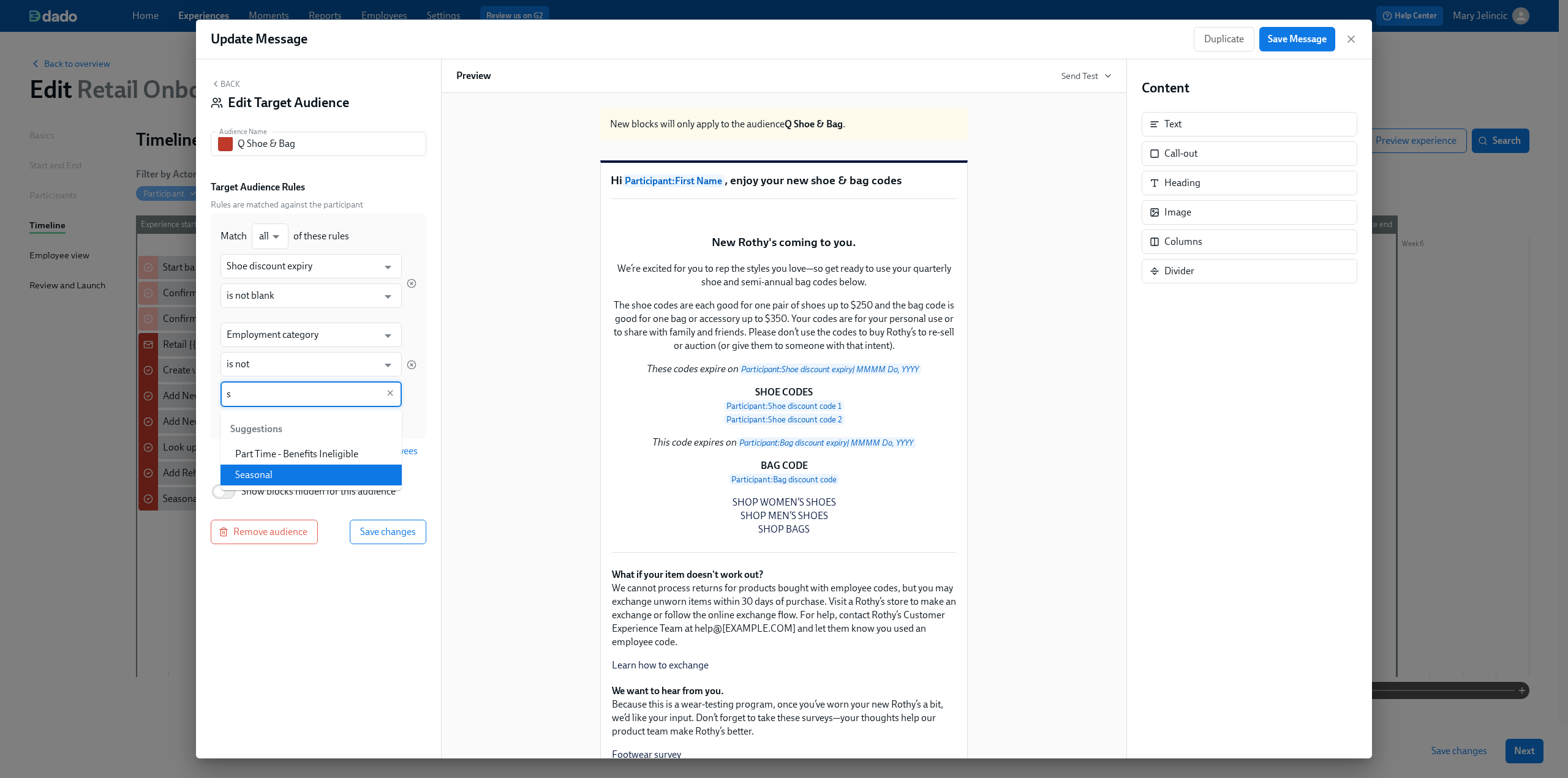 click on "Seasonal" at bounding box center [311, 475] 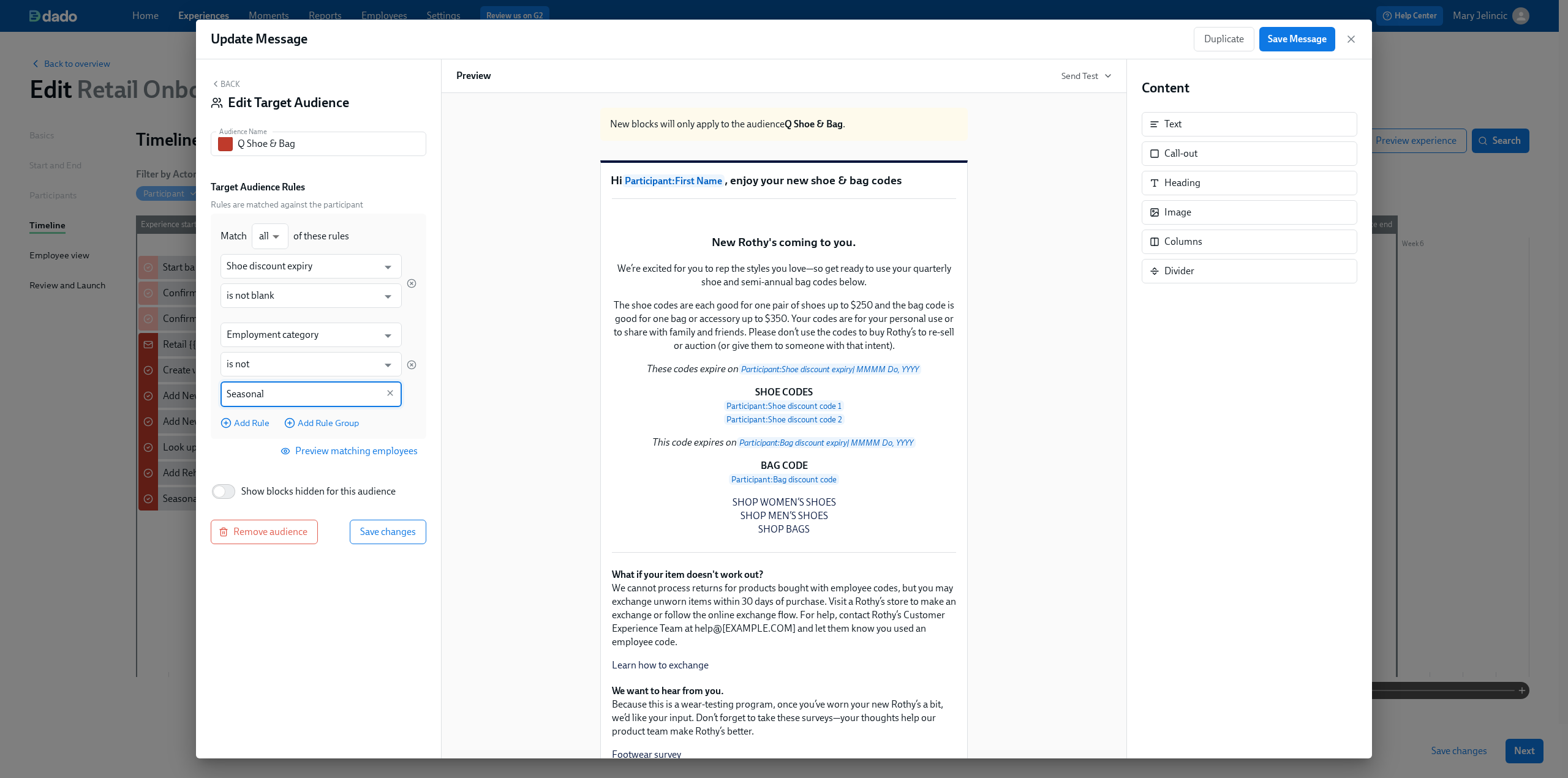 type on "Seasonal" 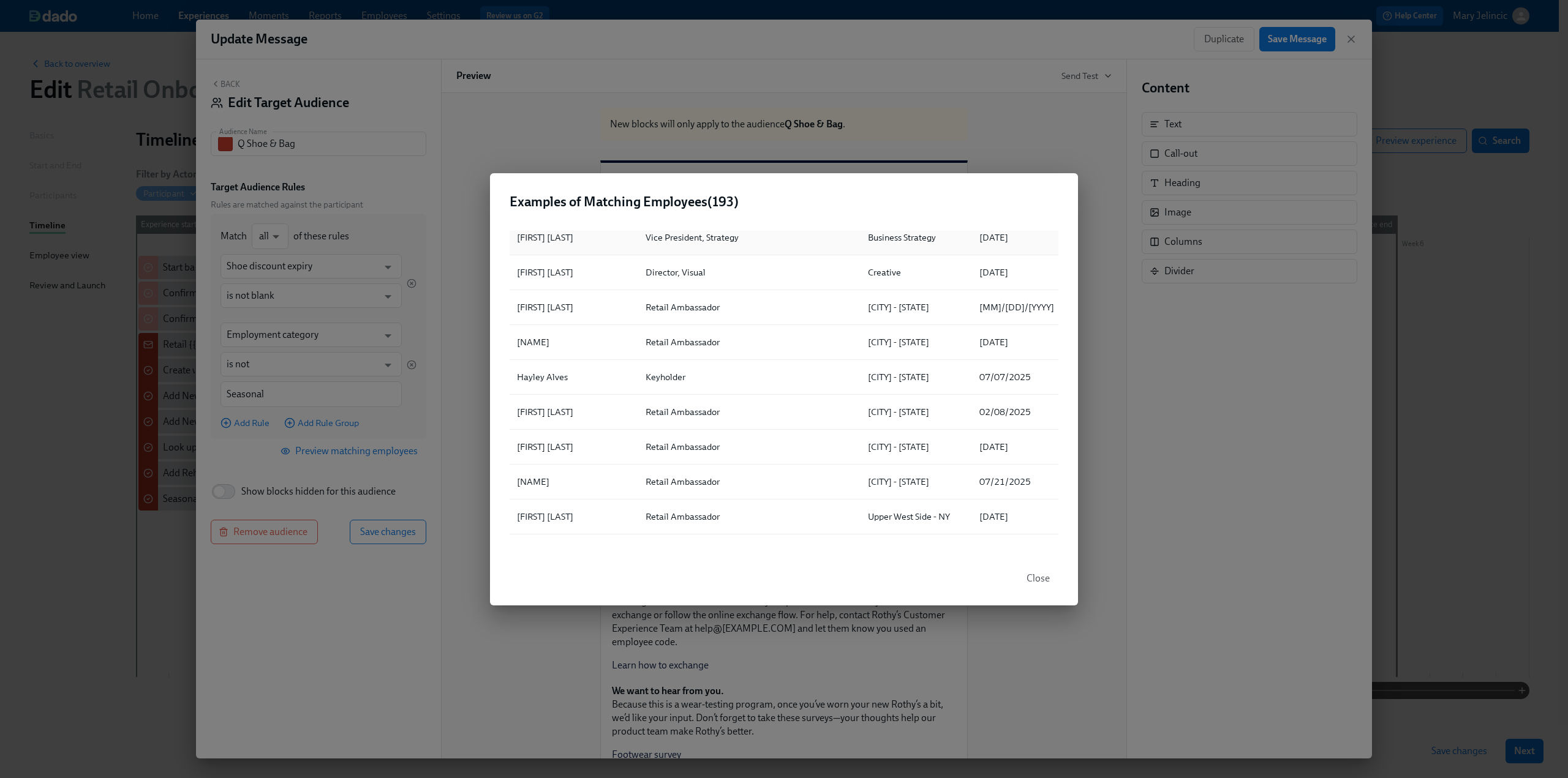scroll, scrollTop: 306, scrollLeft: 0, axis: vertical 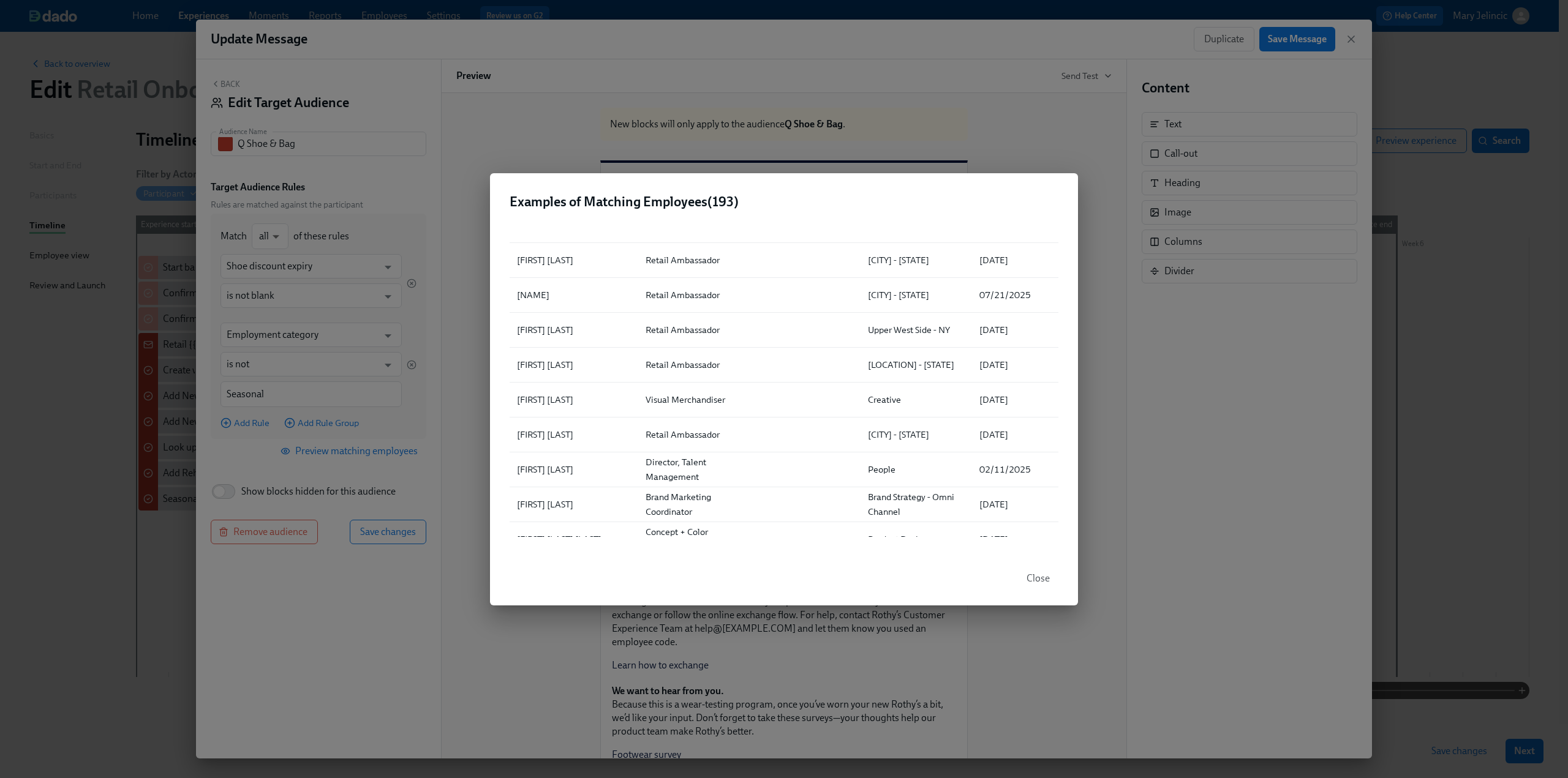click on "Examples of Matching Employees  ( [NUMBER] ) ▲ Full Name Role Location Department First day at work [FIRST] [LAST] Retail Ambassador [CITY] - [STATE] [DATE] [FIRST] [LAST] Store Manager [CITY] - [STATE] [DATE] [FIRST] [LAST] Vice President, Strategy Business Strategy [DATE] [FIRST] [LAST] Director, Visual Creative [DATE] [FIRST] [LAST] Retail Ambassador [CITY] - [STATE] [DATE] [FIRST] [LAST] Retail Ambassador [CITY] - [STATE] [DATE] [FIRST] [LAST] Keyholder [CITY] - [STATE] [DATE] [FIRST] [LAST] Retail Ambassador [CITY] - [STATE] [DATE] [FIRST] [LAST] Retail Ambassador [CITY] - [STATE] [DATE] [FIRST] [LAST] Retail Ambassador [CITY] - [STATE] [DATE] [FIRST] [LAST] Visual Merchandiser Creative [DATE] [FIRST] [LAST] Colorado Retail Ambassador [CITY] - [STATE] [DATE] [FIRST] [LAST] Director, Talent Management People [DATE]" at bounding box center (784, 389) 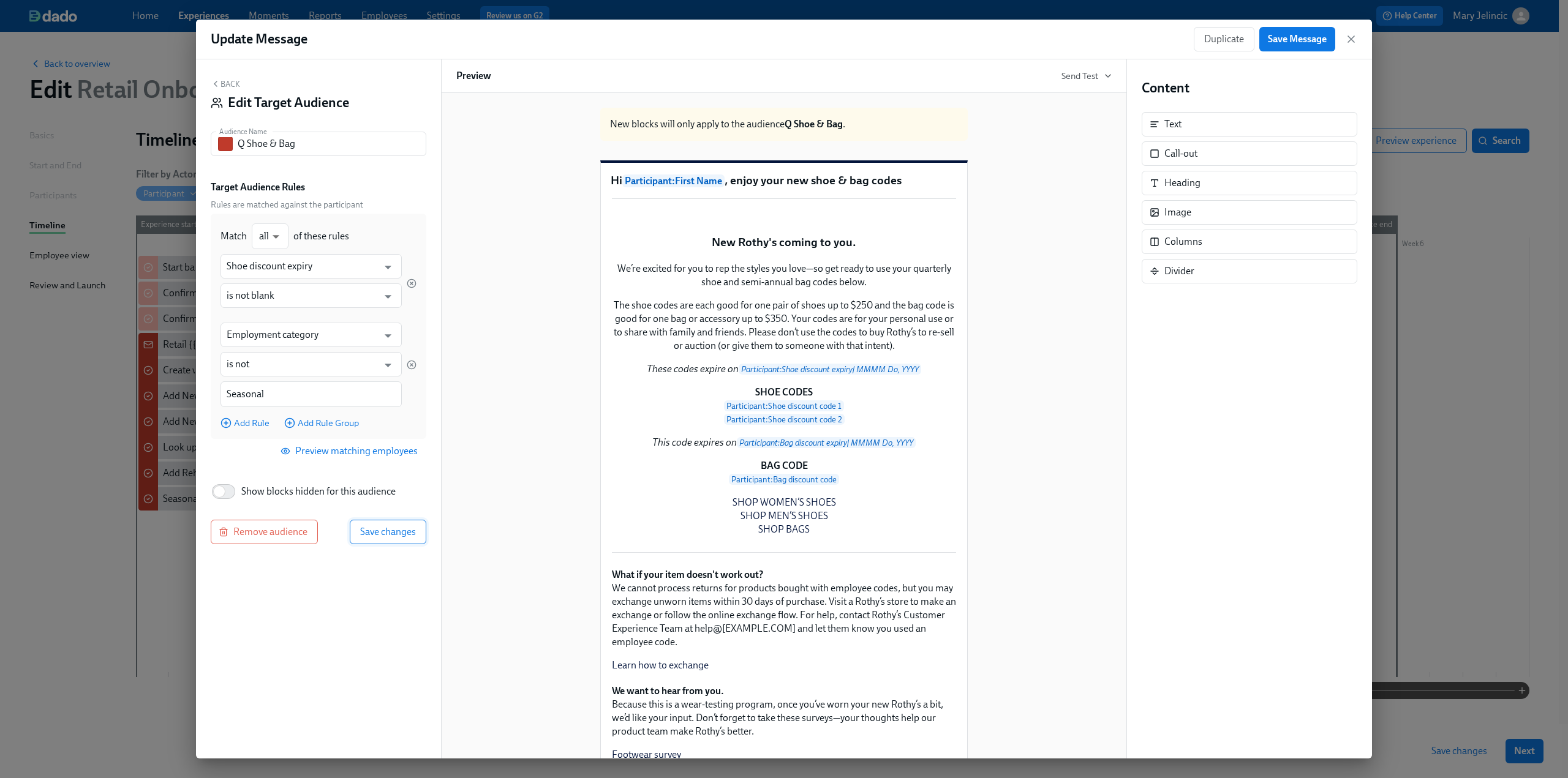 click on "Save changes" at bounding box center (388, 532) 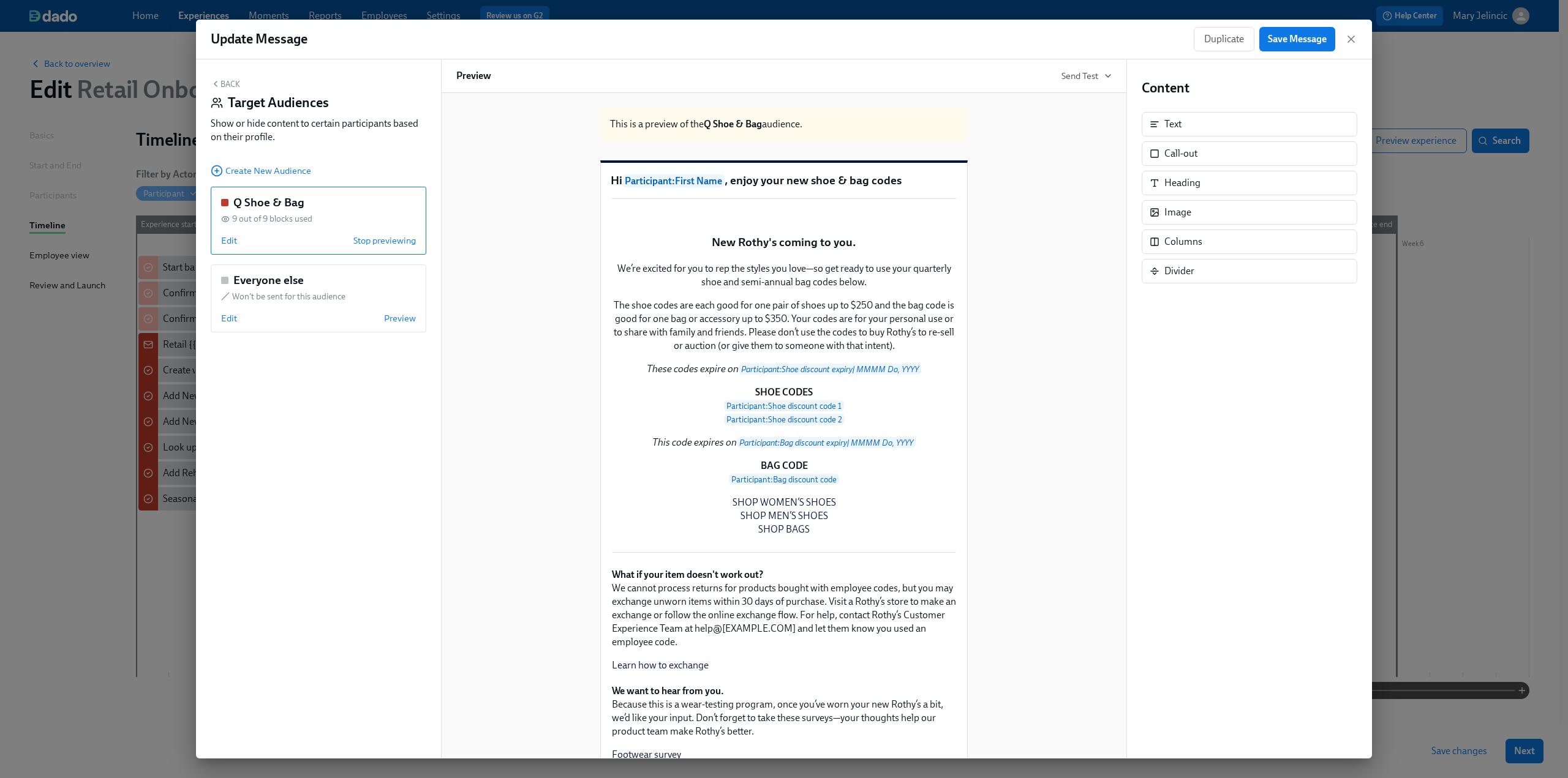 click on "Back" at bounding box center [225, 84] 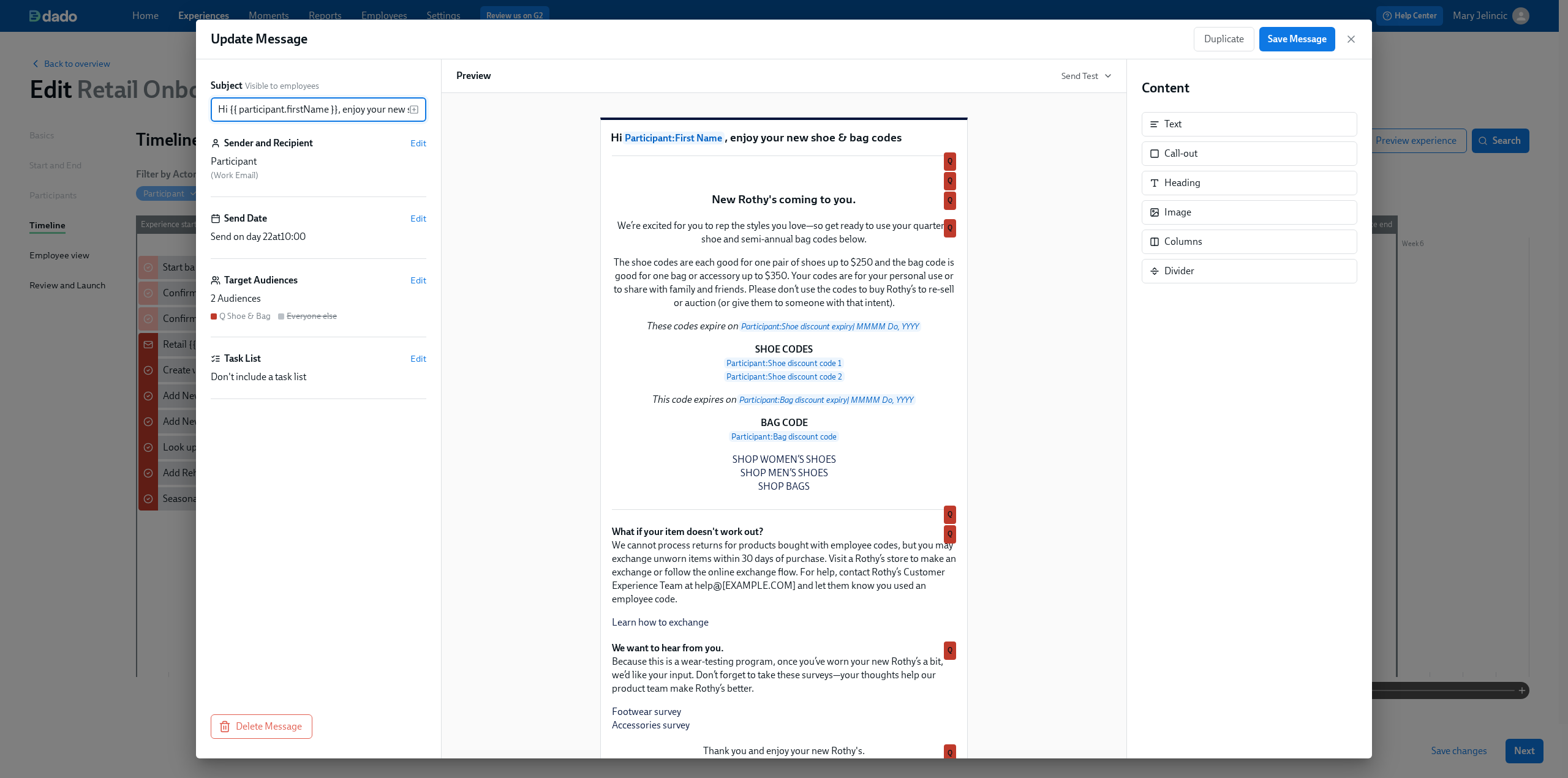 scroll, scrollTop: 0, scrollLeft: 74, axis: horizontal 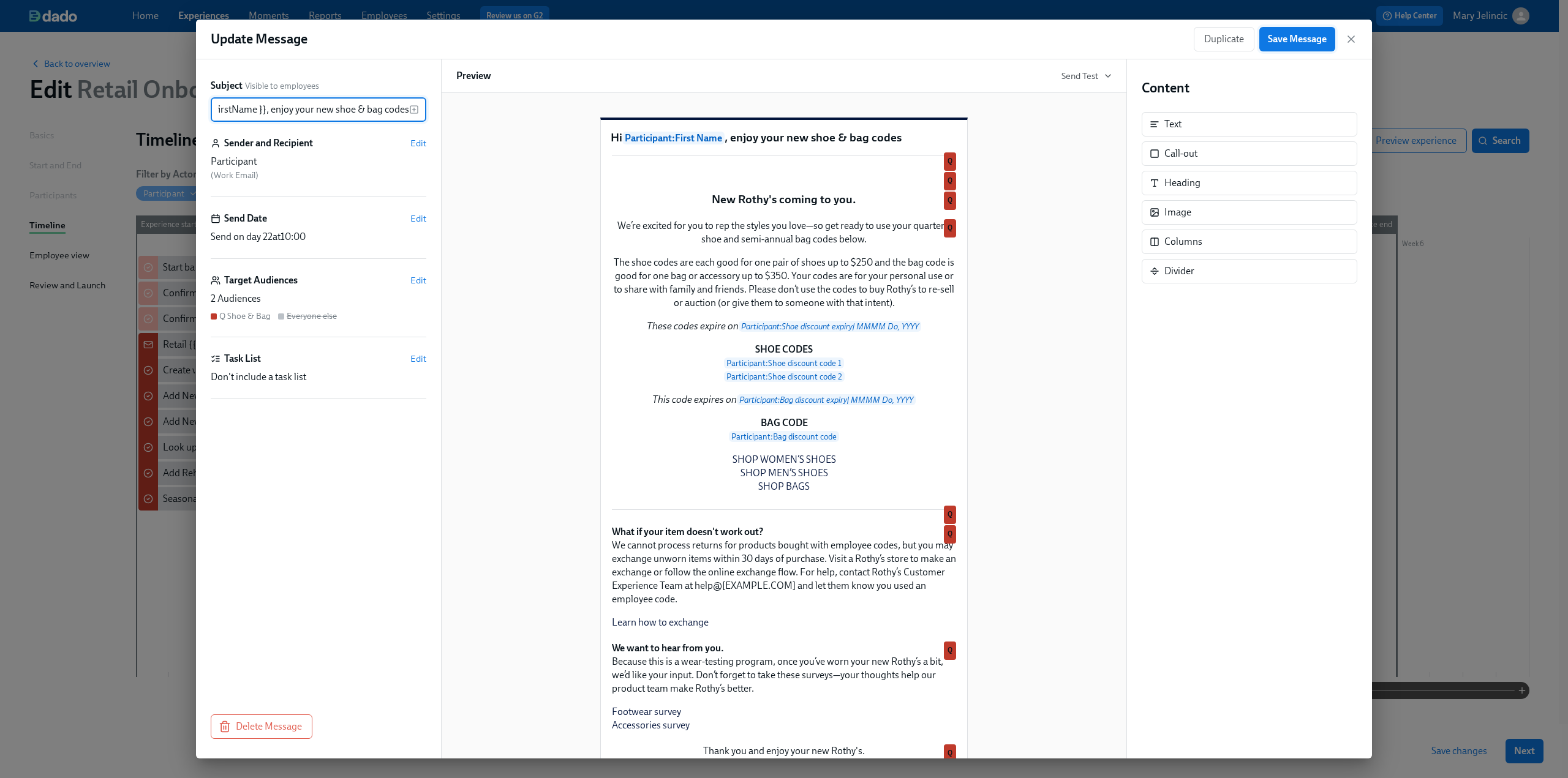 click on "Save Message" at bounding box center (1297, 39) 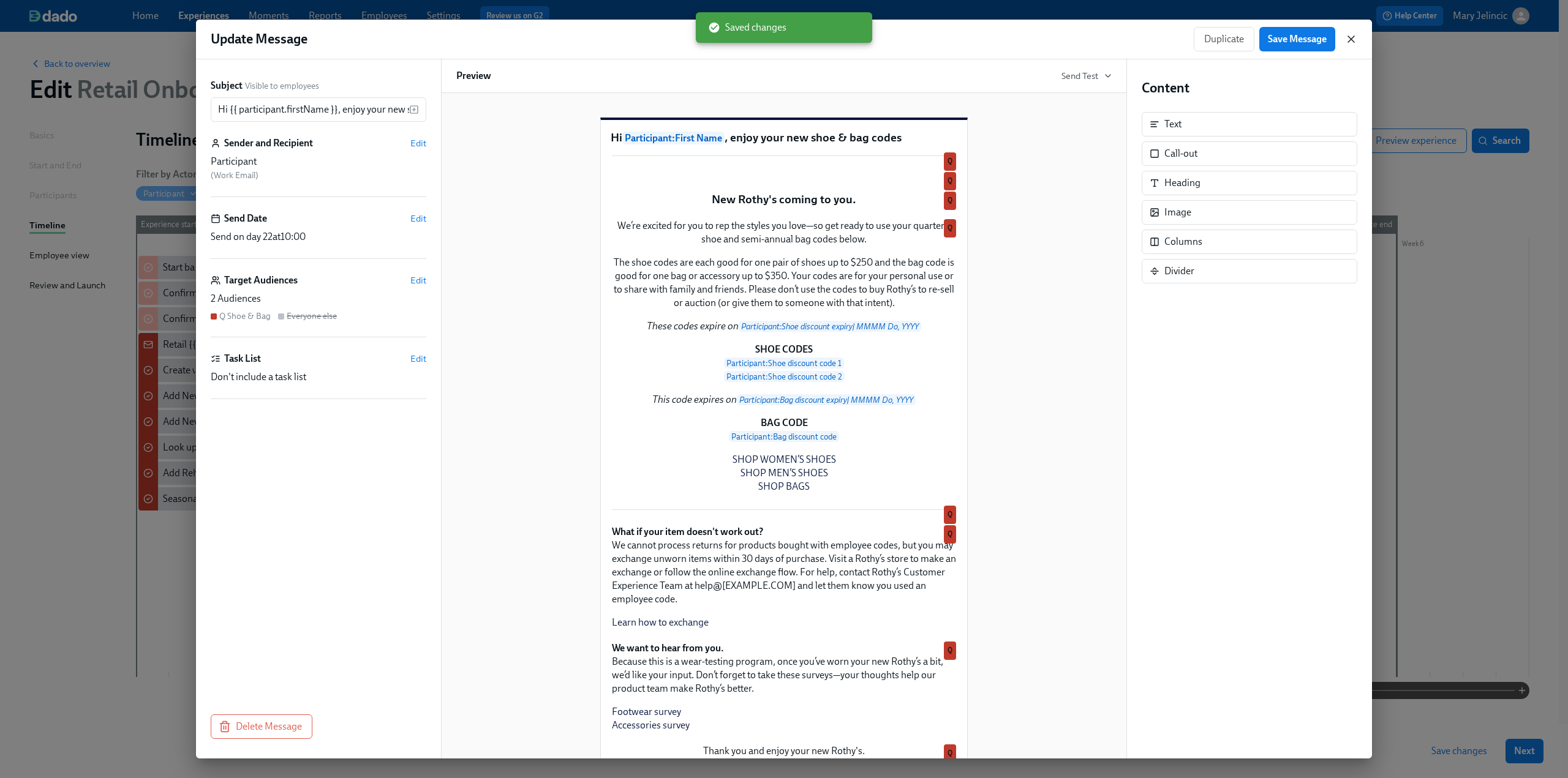 click 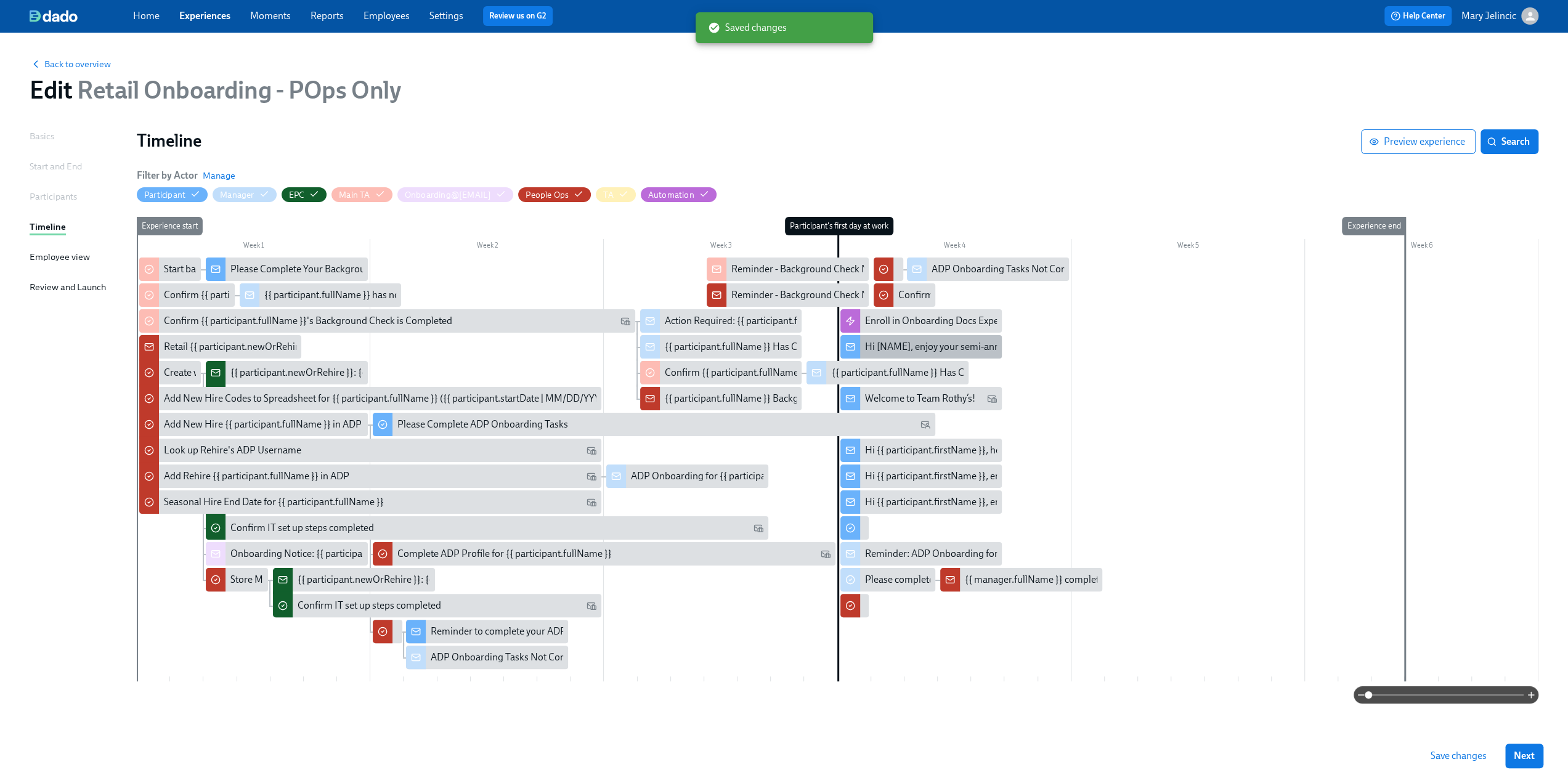 click on "Hi [NAME], enjoy your semi-annual uniform codes." at bounding box center (972, 347) 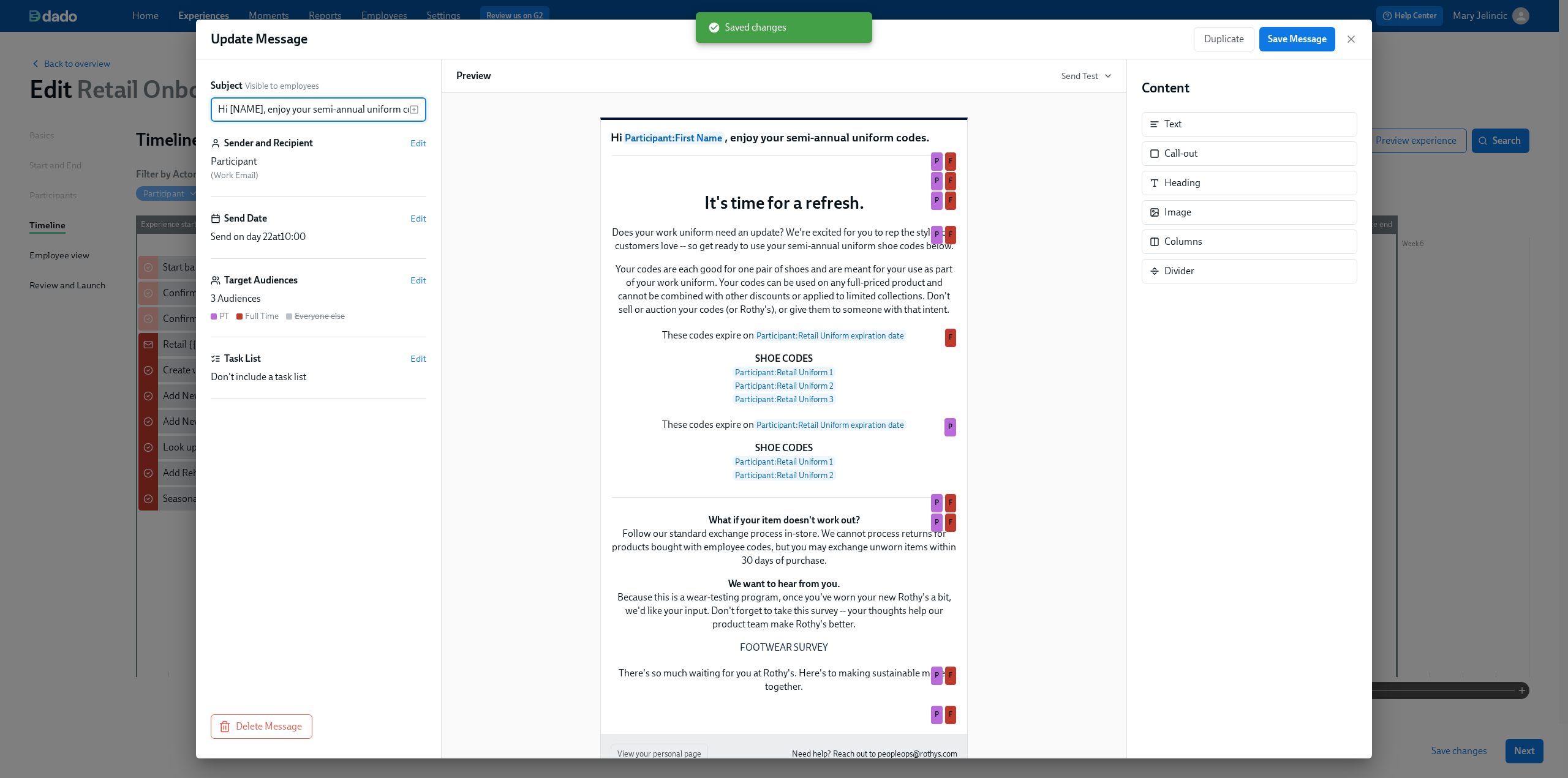 scroll, scrollTop: 0, scrollLeft: 95, axis: horizontal 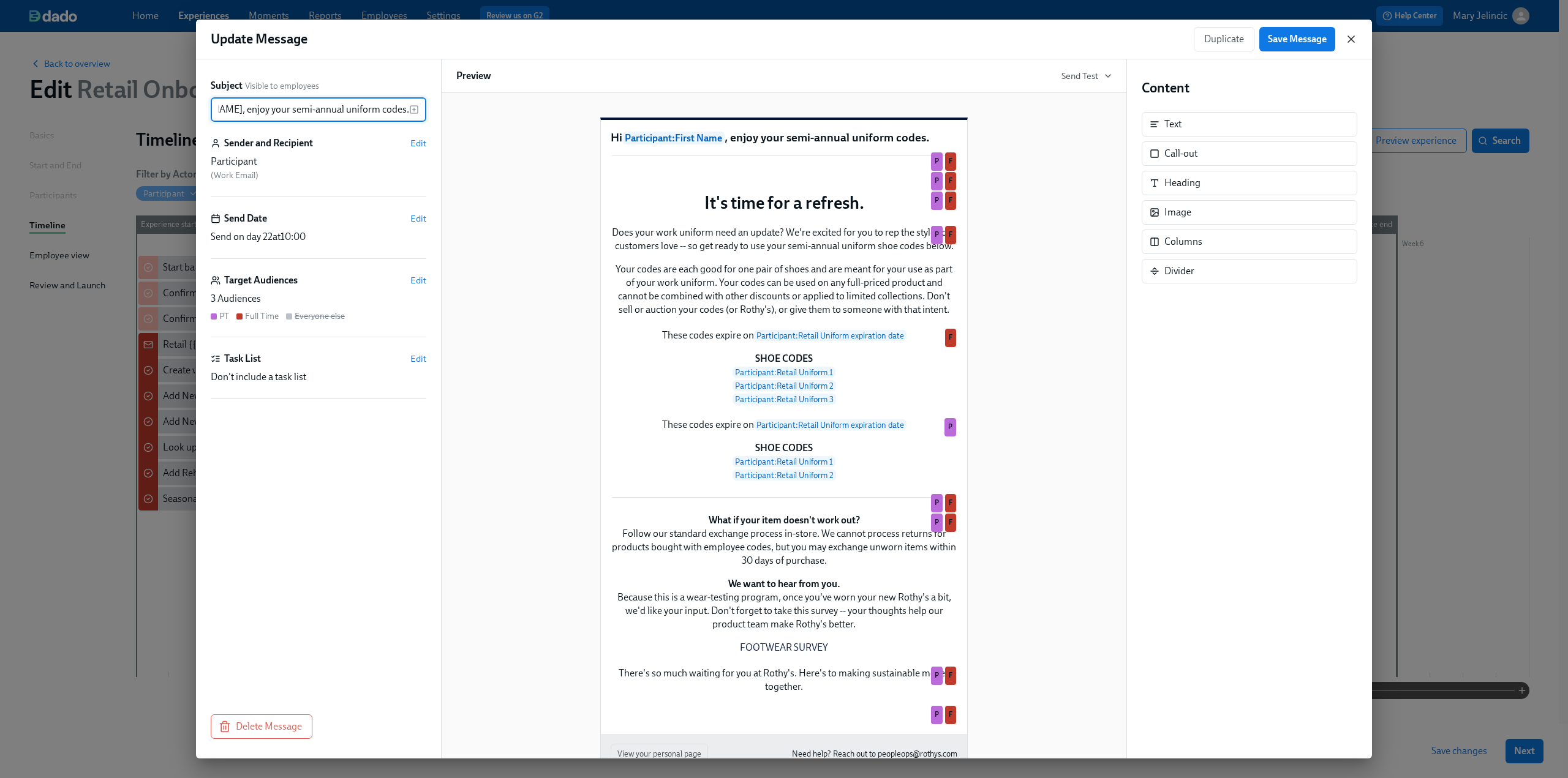 click 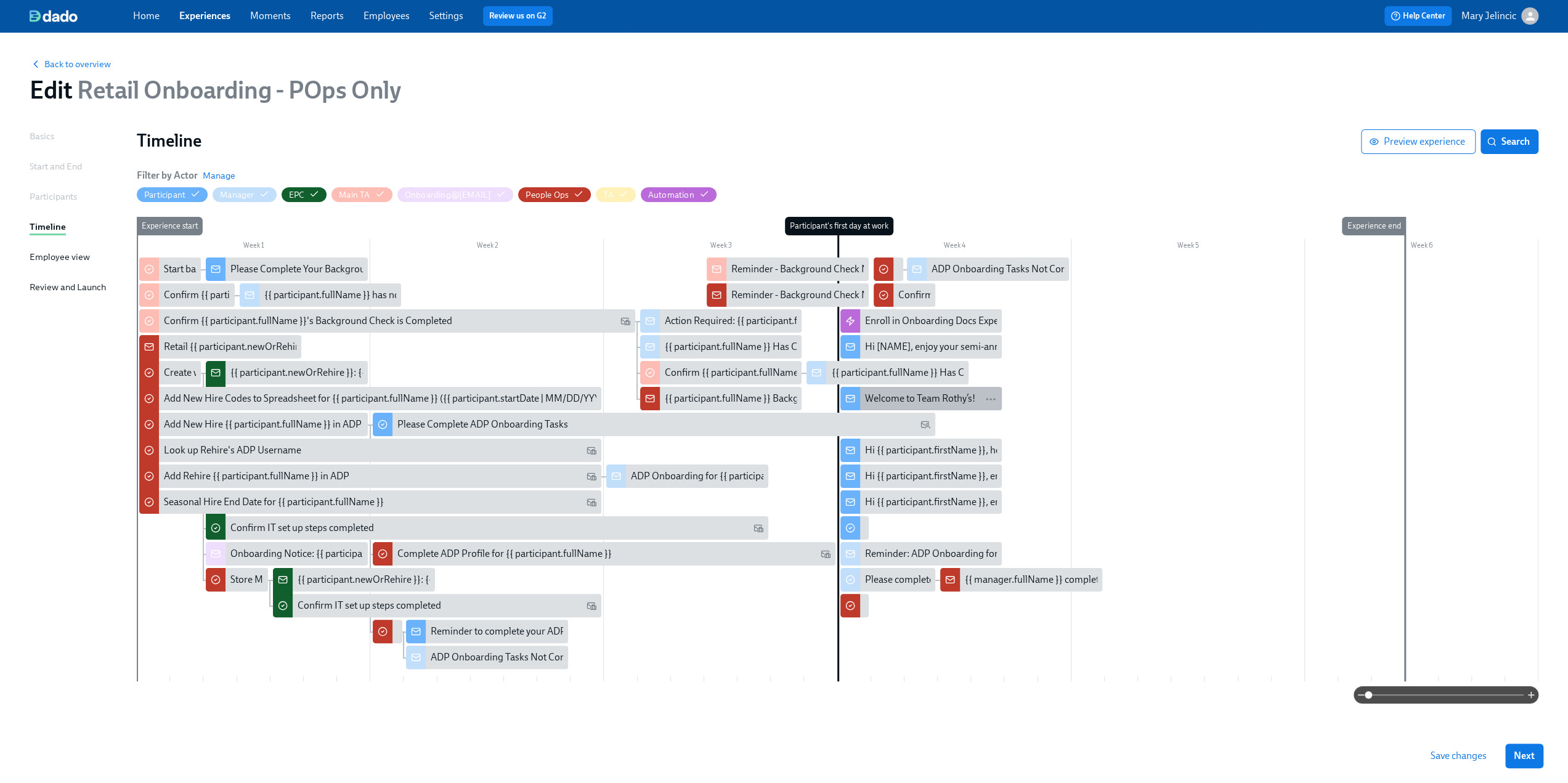 click on "Welcome to Team Rothy’s!" at bounding box center (920, 399) 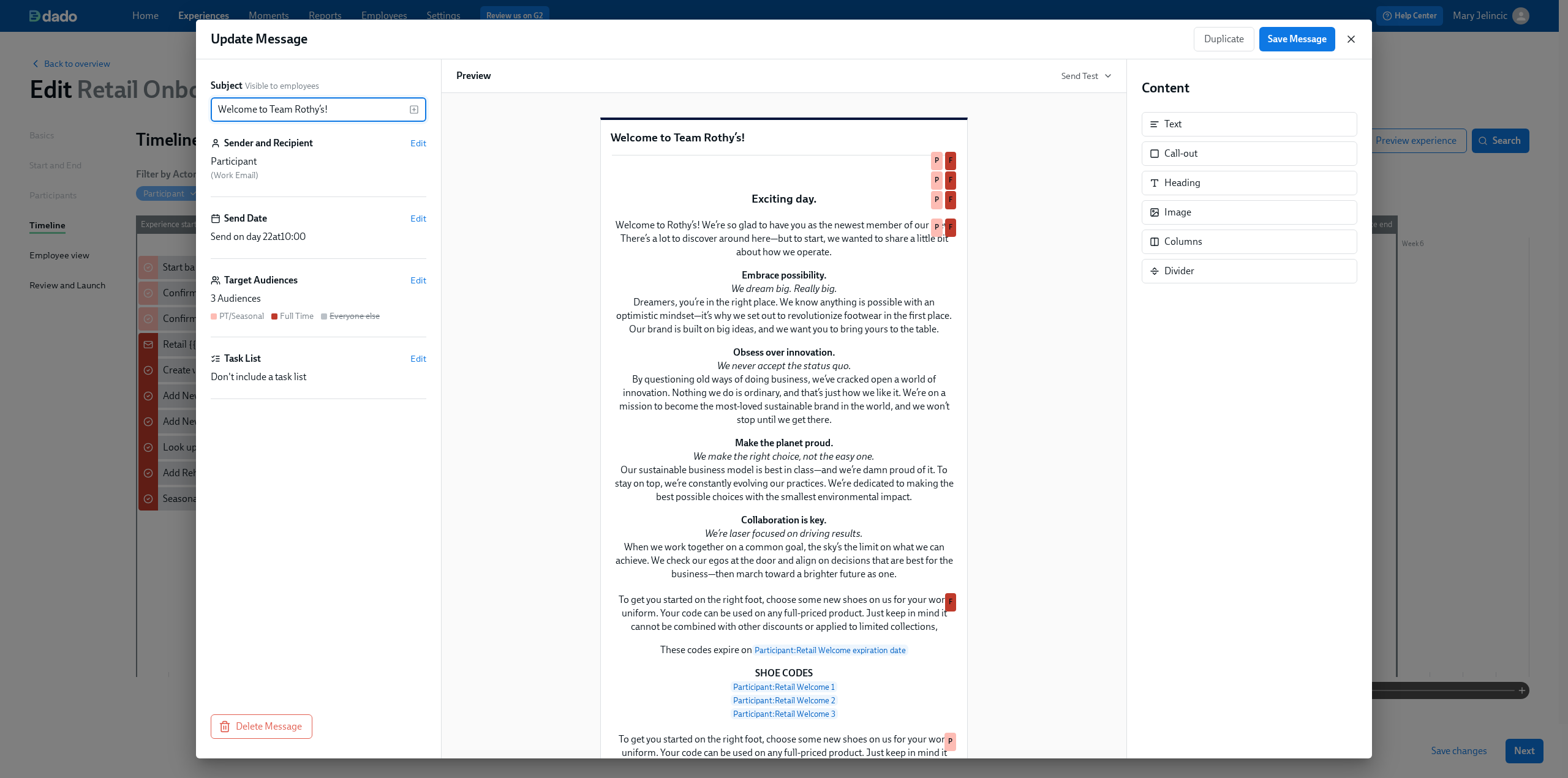 click 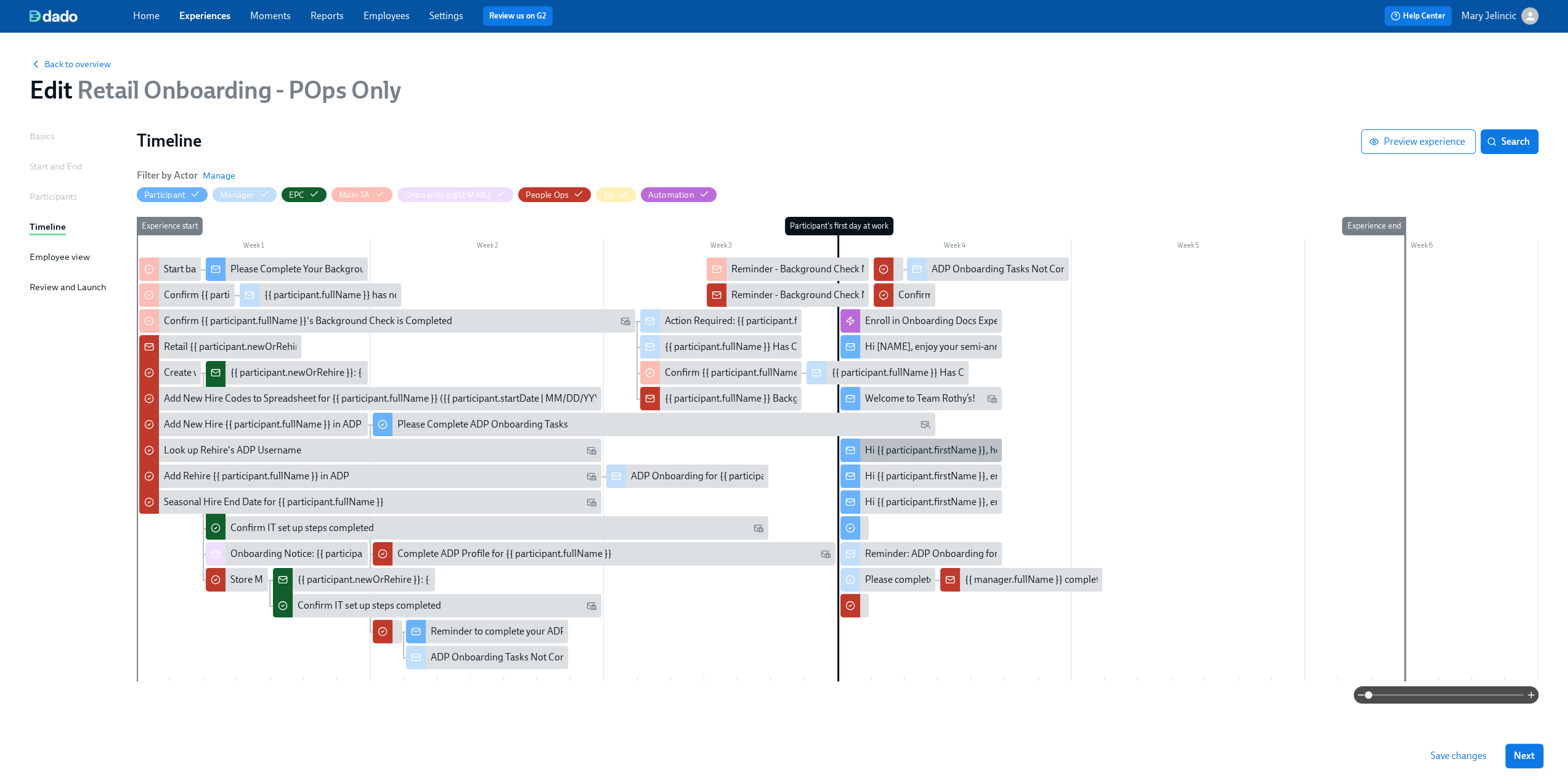 click on "Hi {{ participant.firstName }}, here is your 40% off evergreen code" at bounding box center [1002, 450] 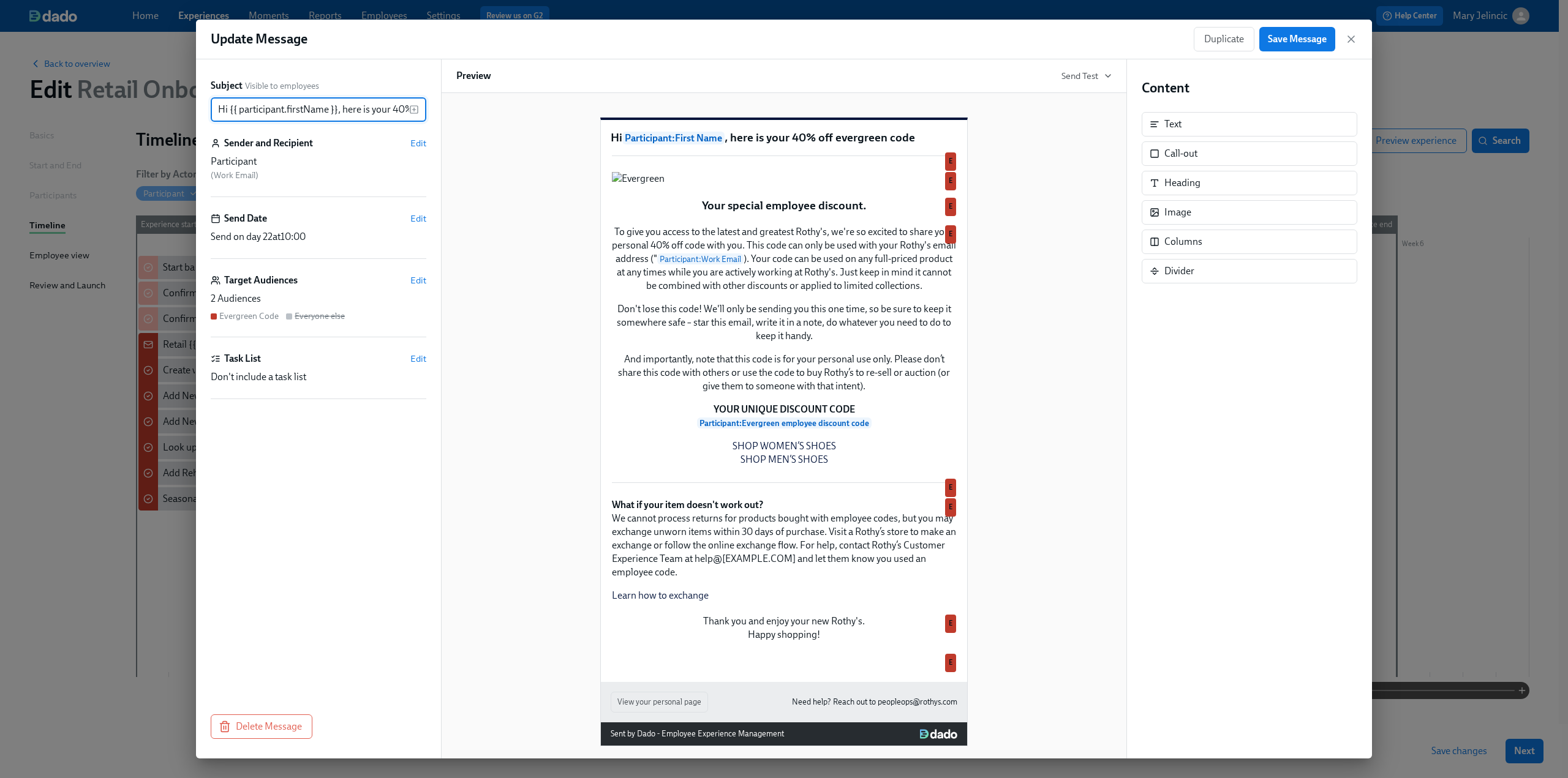 scroll, scrollTop: 0, scrollLeft: 82, axis: horizontal 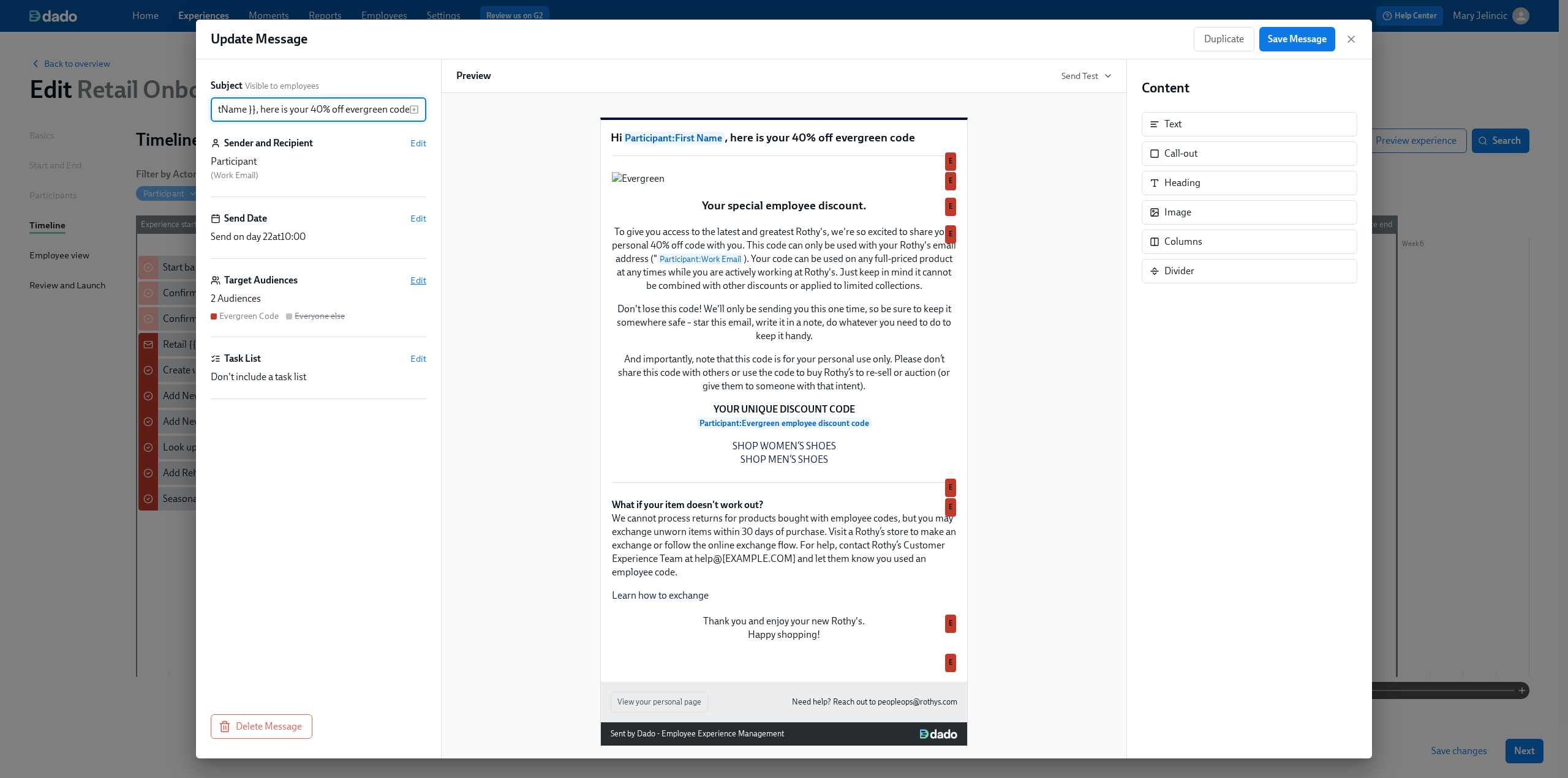 click on "Edit" at bounding box center (418, 280) 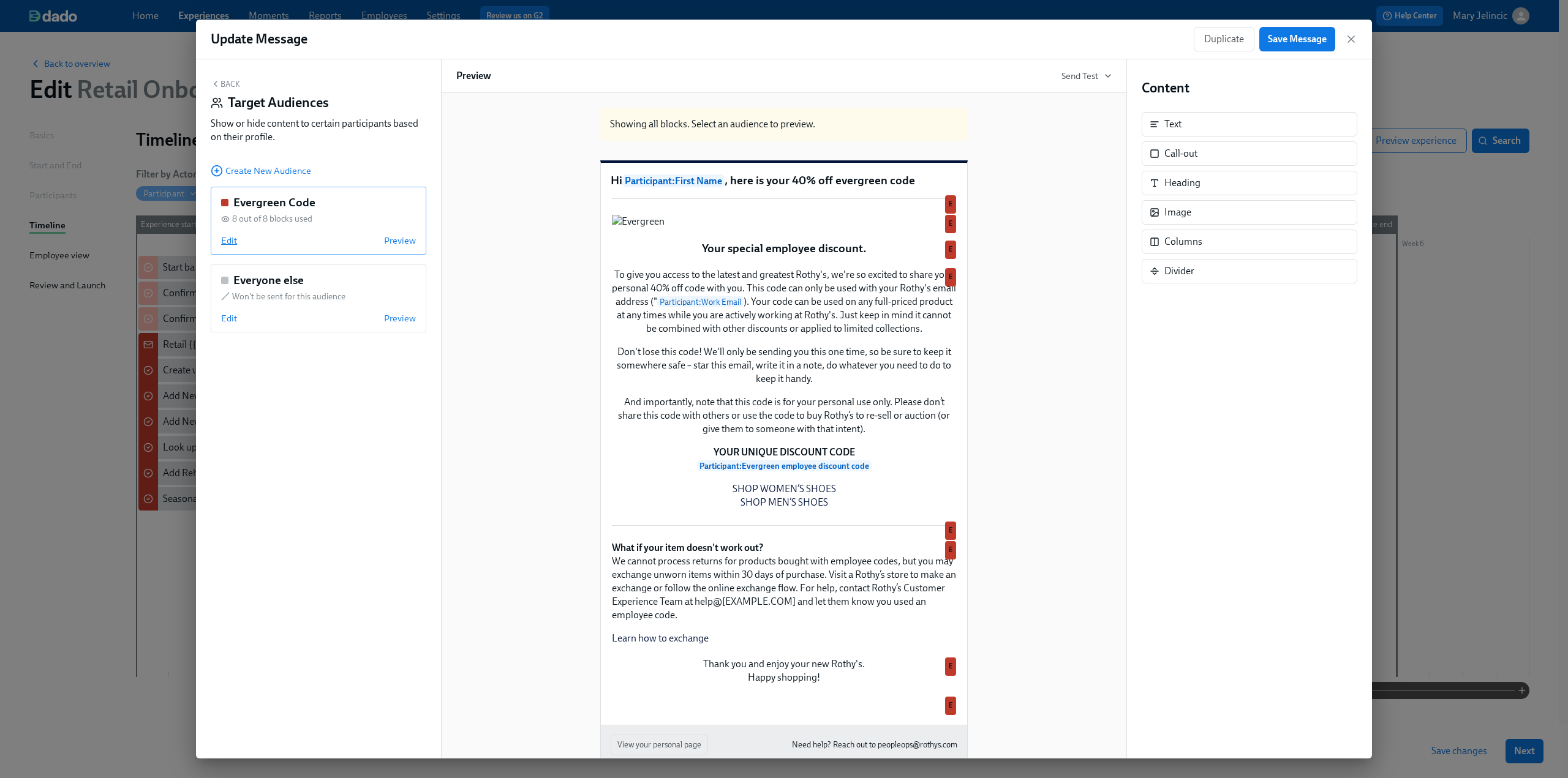 click on "Edit" at bounding box center [229, 241] 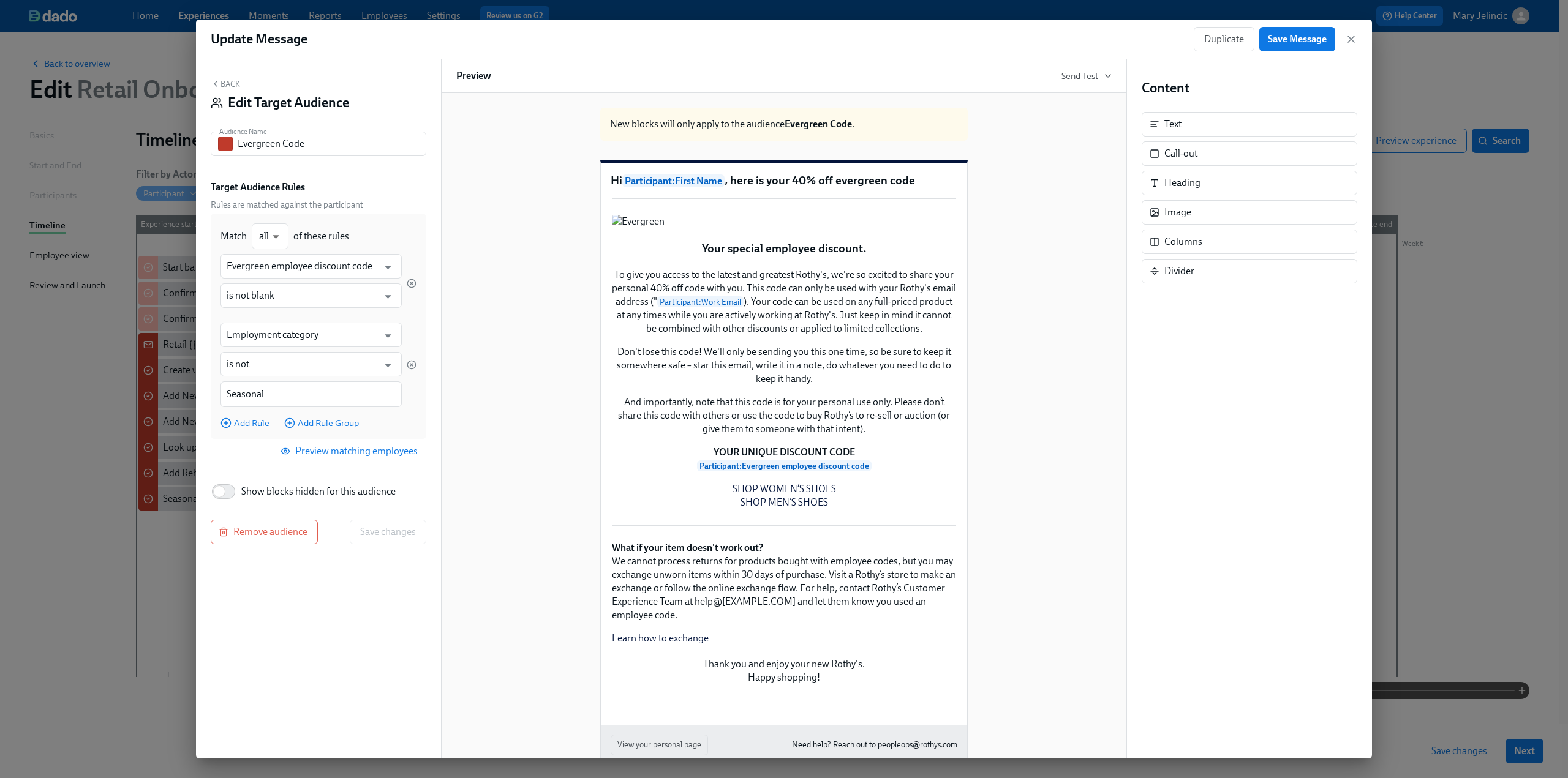click on "Back" at bounding box center [225, 84] 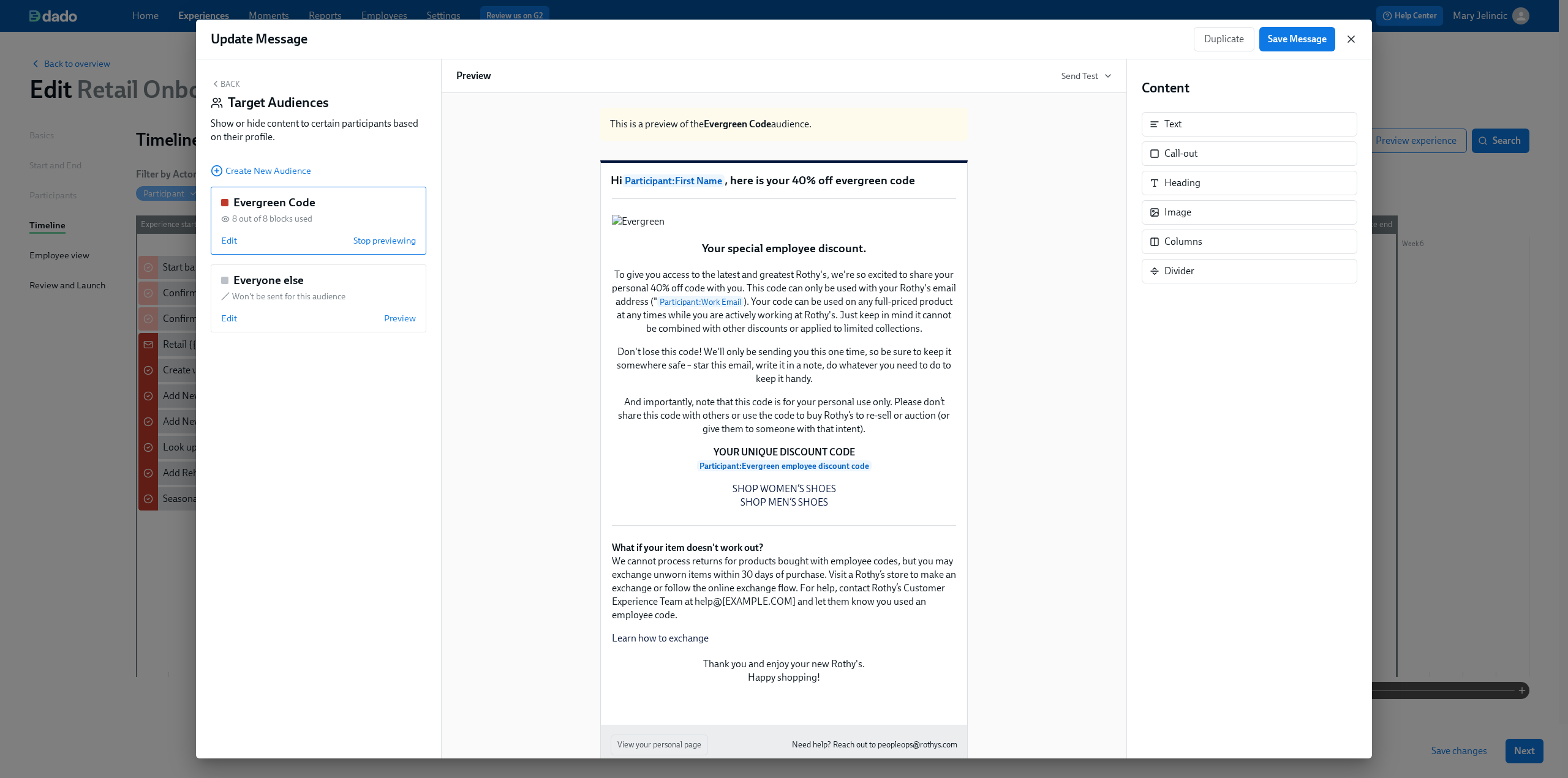 click 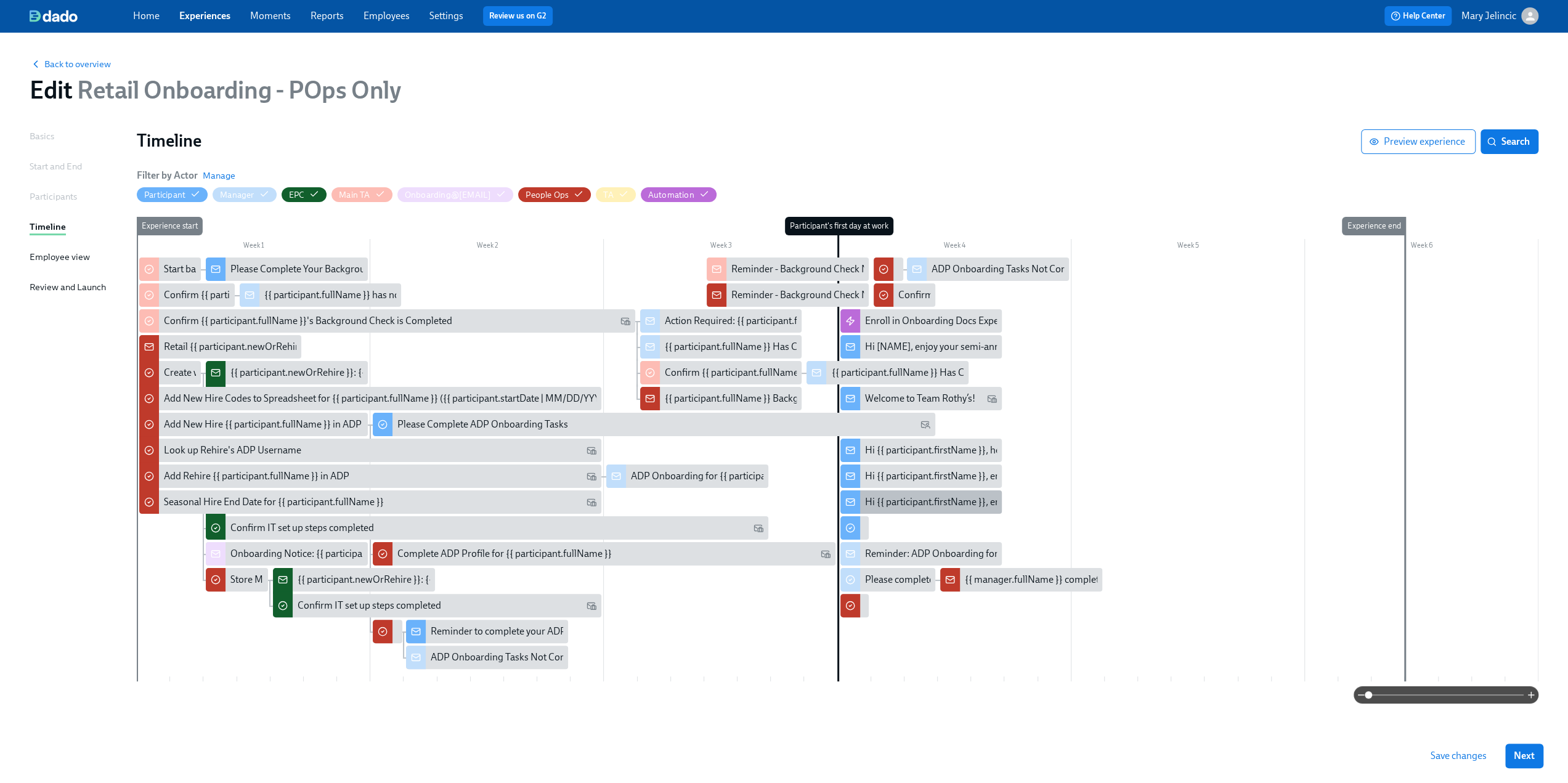 click on "Hi {{ participant.firstName }}, enjoy your new shoe & bag codes" at bounding box center [997, 502] 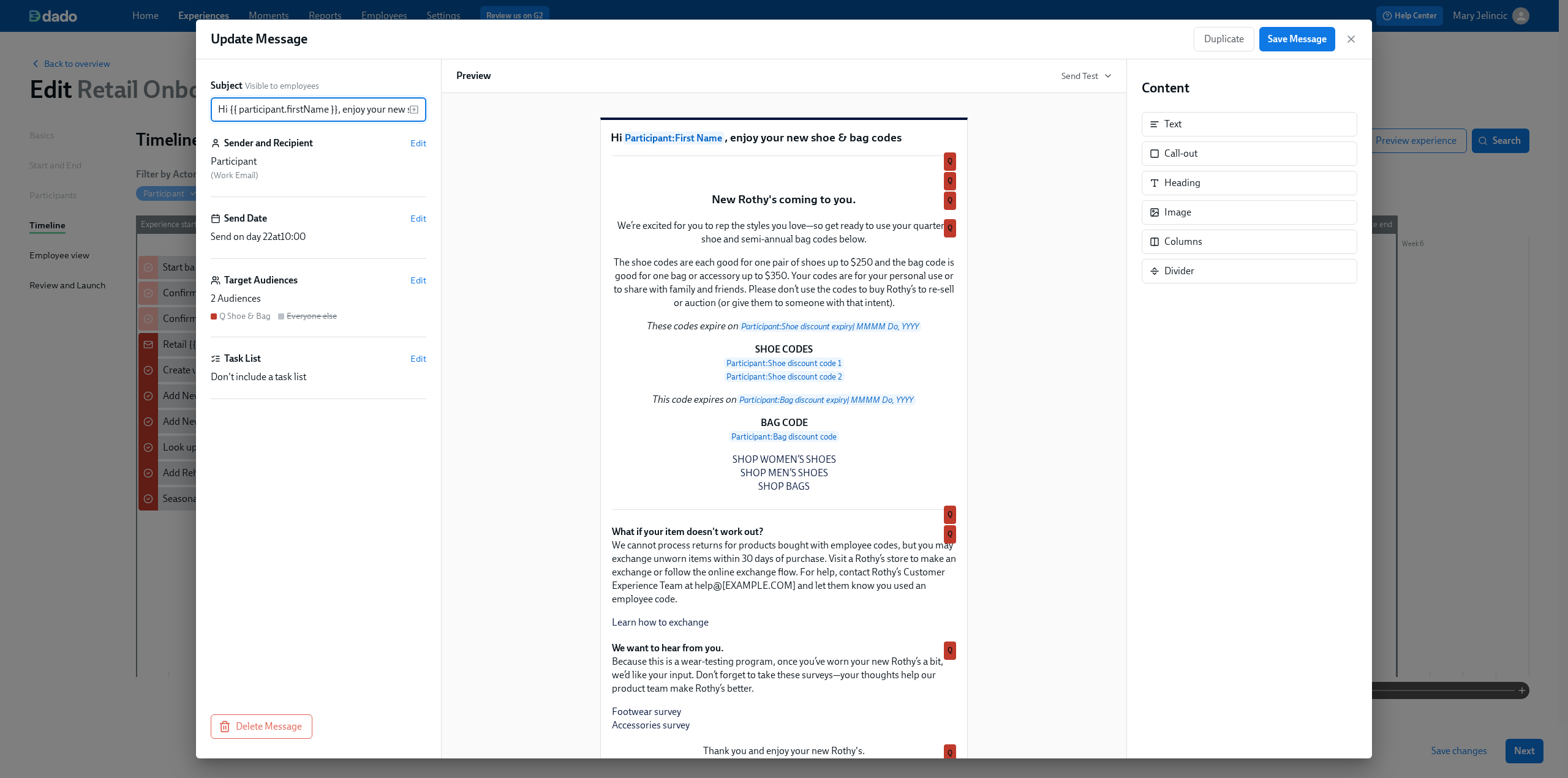scroll, scrollTop: 0, scrollLeft: 74, axis: horizontal 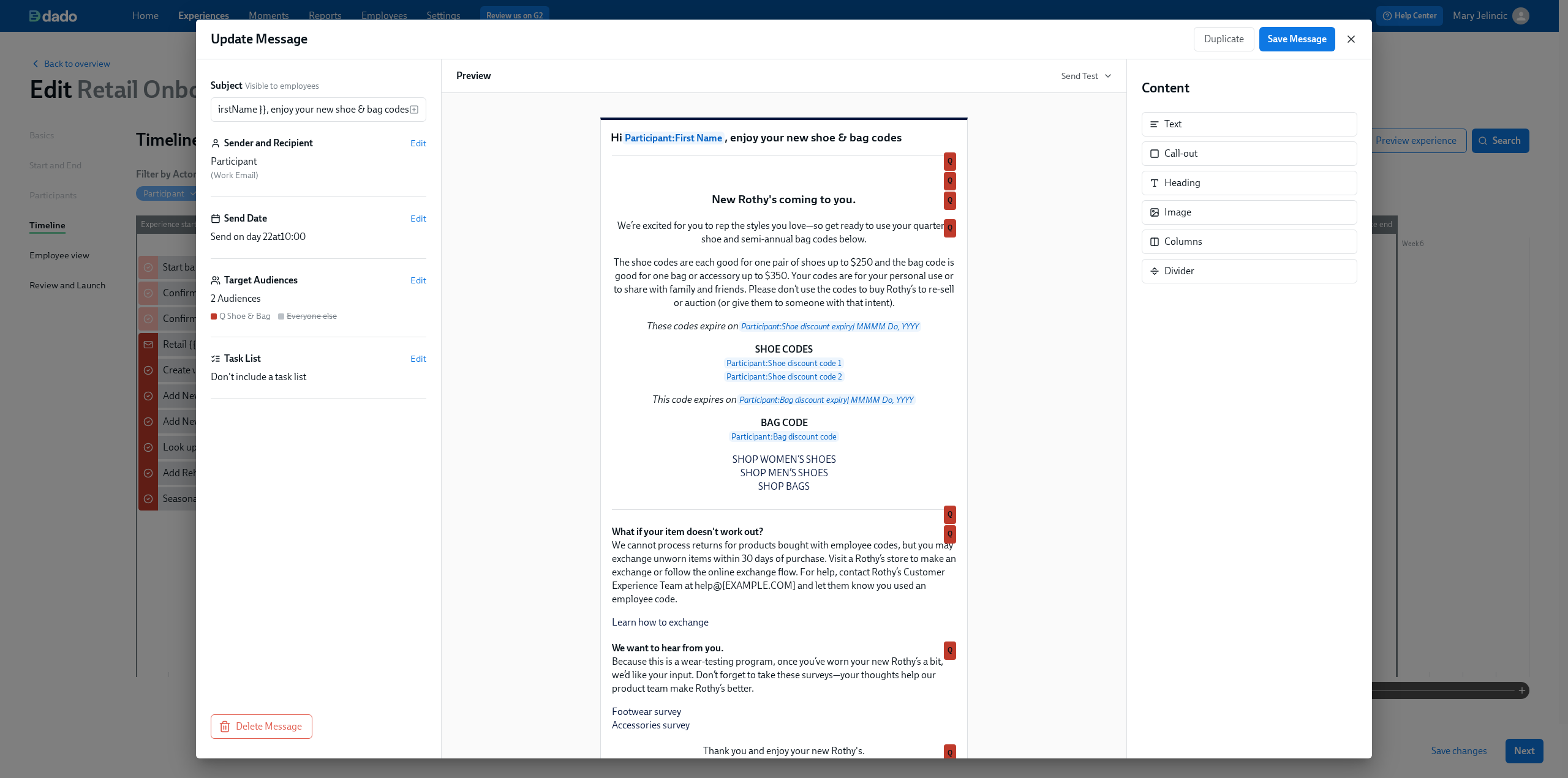 click 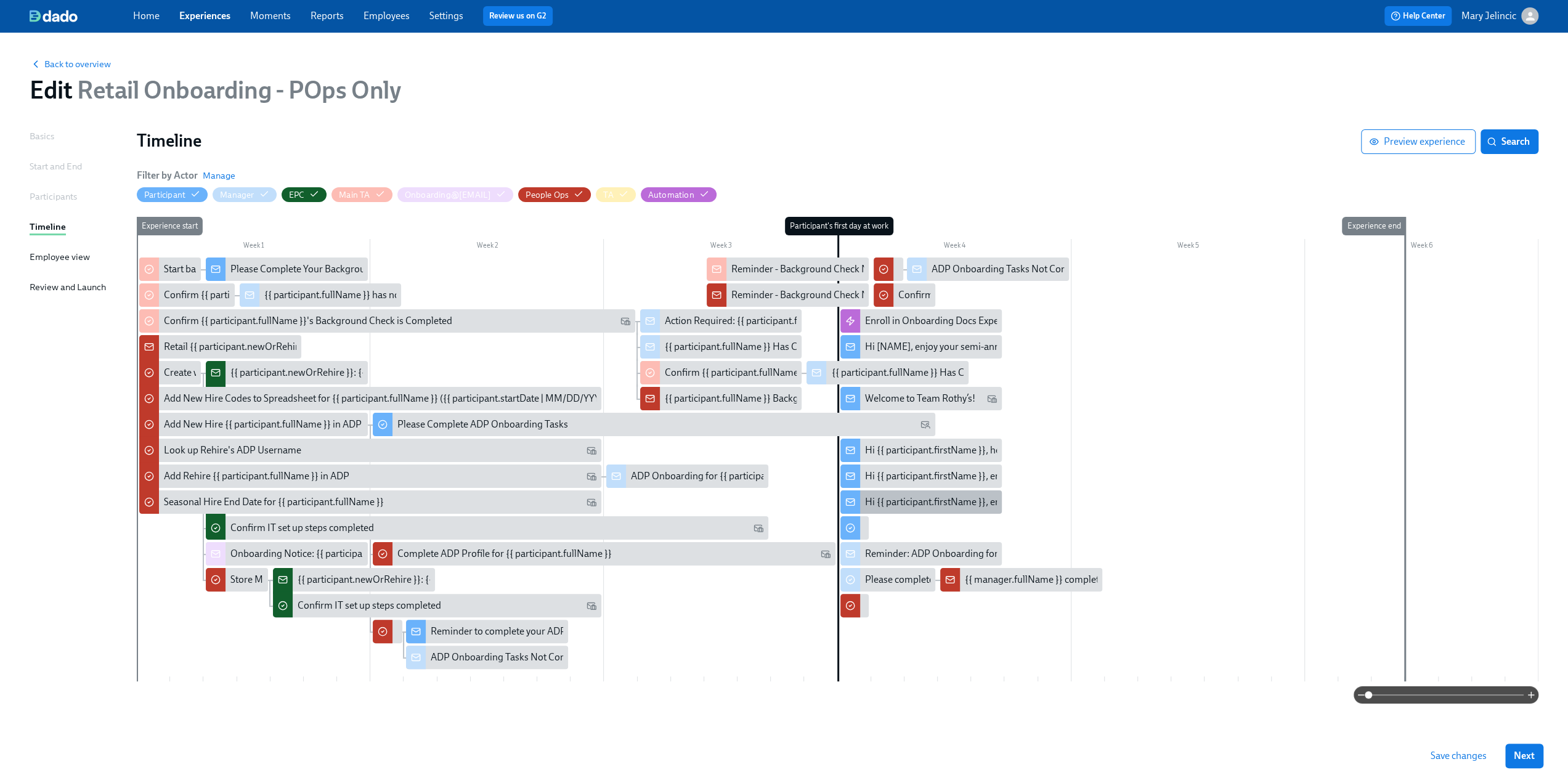 click on "Hi {{ participant.firstName }}, enjoy your new shoe & bag codes" at bounding box center [997, 502] 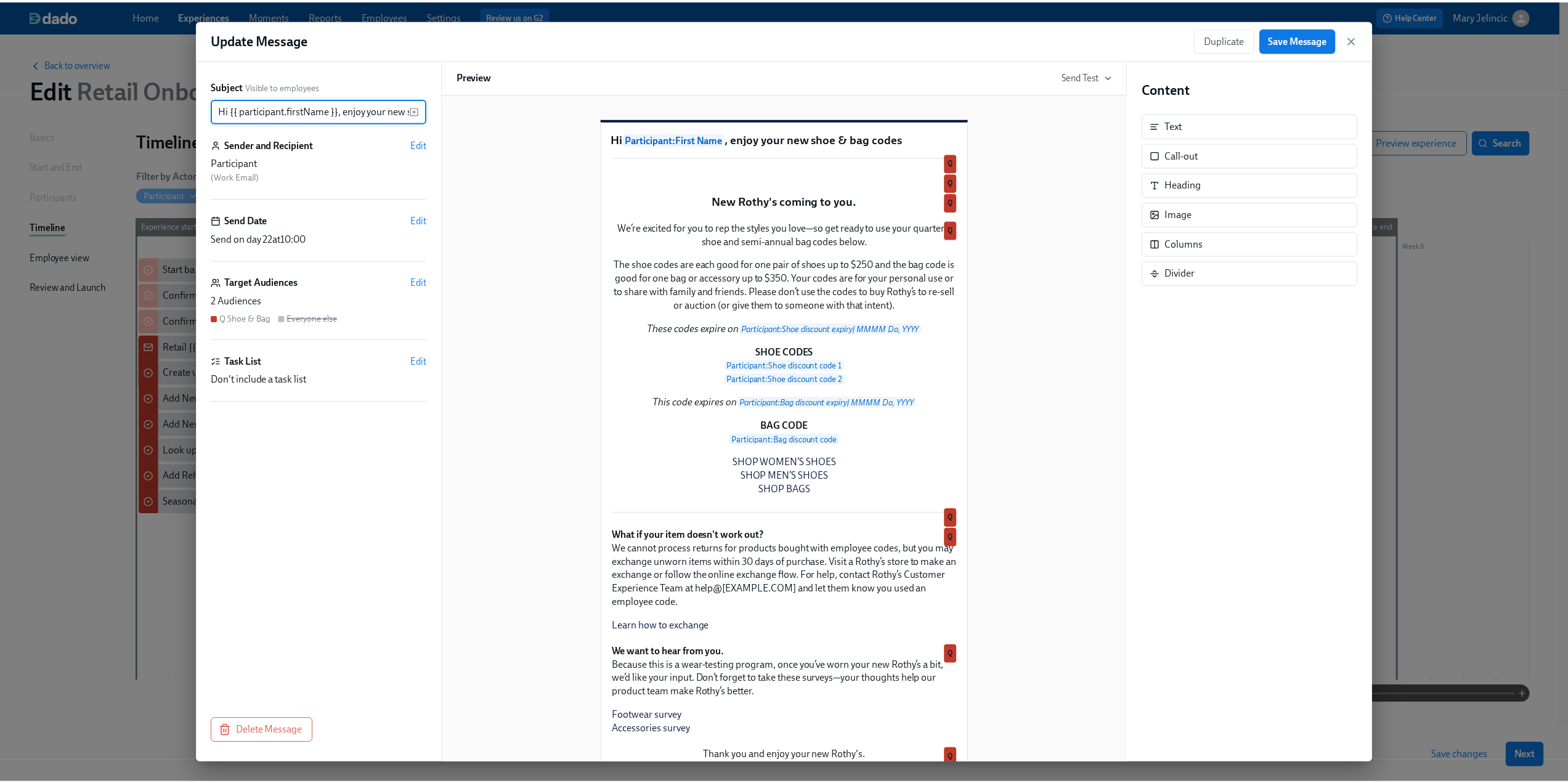scroll, scrollTop: 0, scrollLeft: 74, axis: horizontal 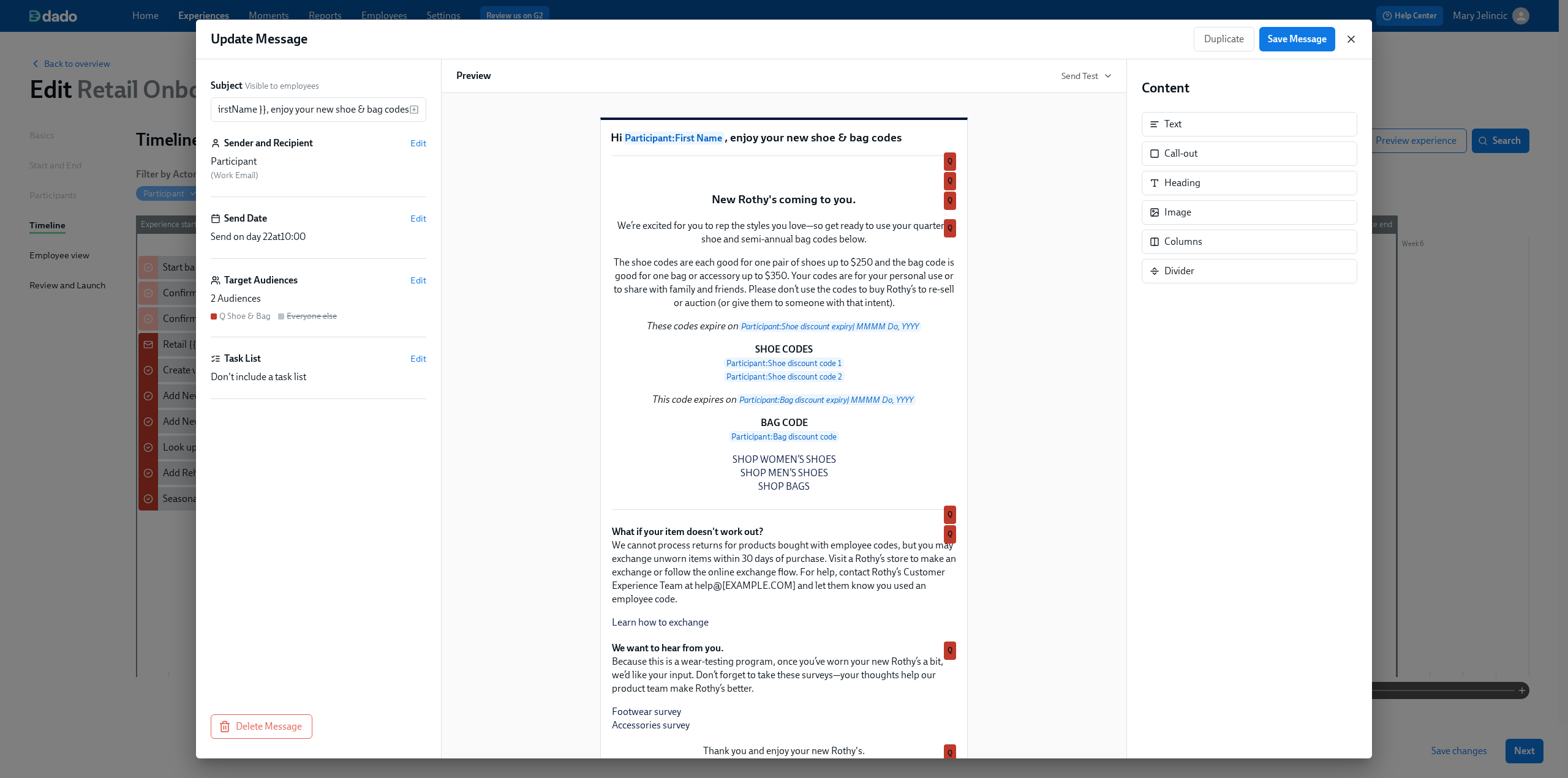 click 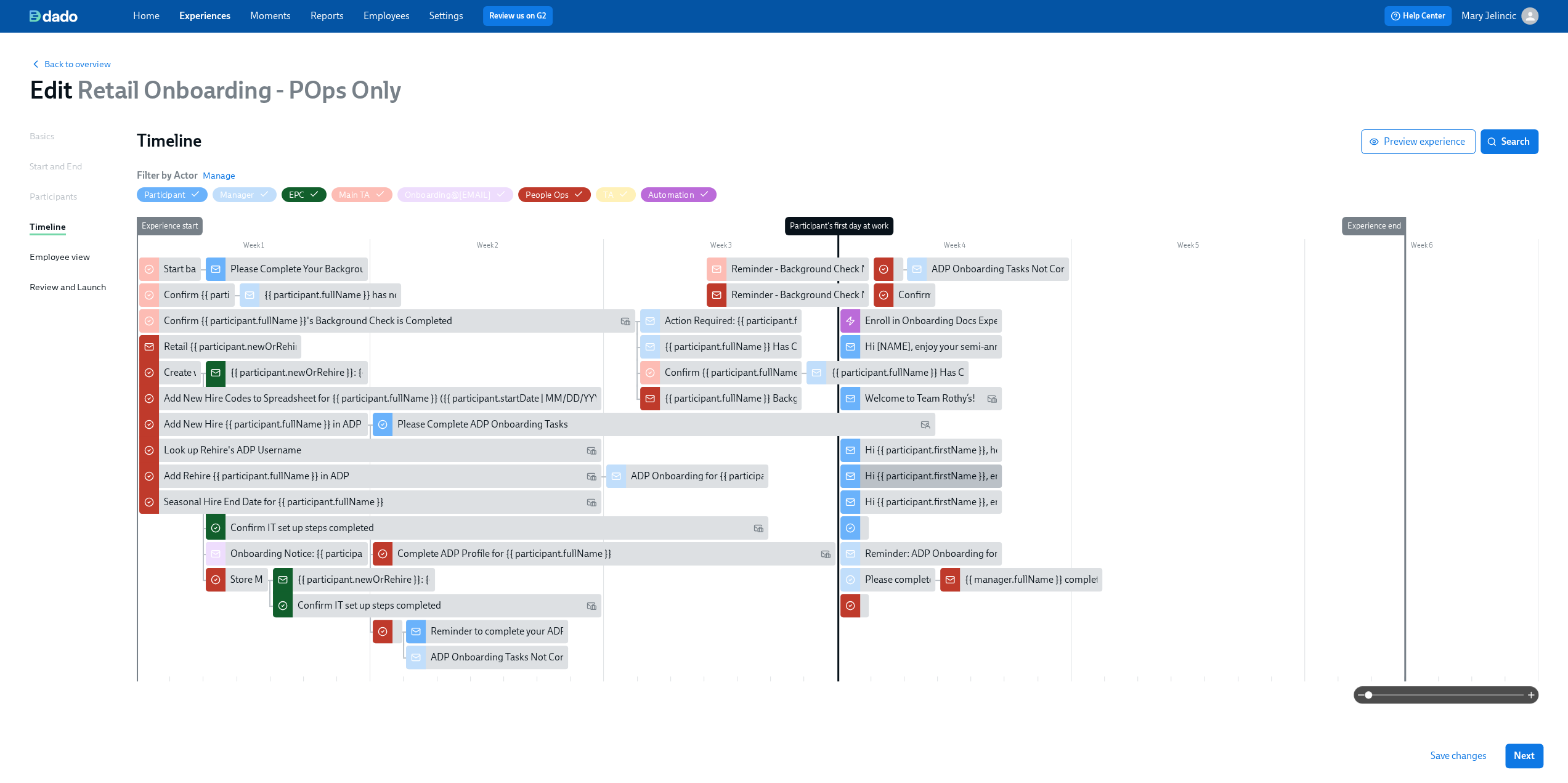 click on "Hi {{ participant.firstName }}, enjoy your annual $50 off codes." at bounding box center (996, 476) 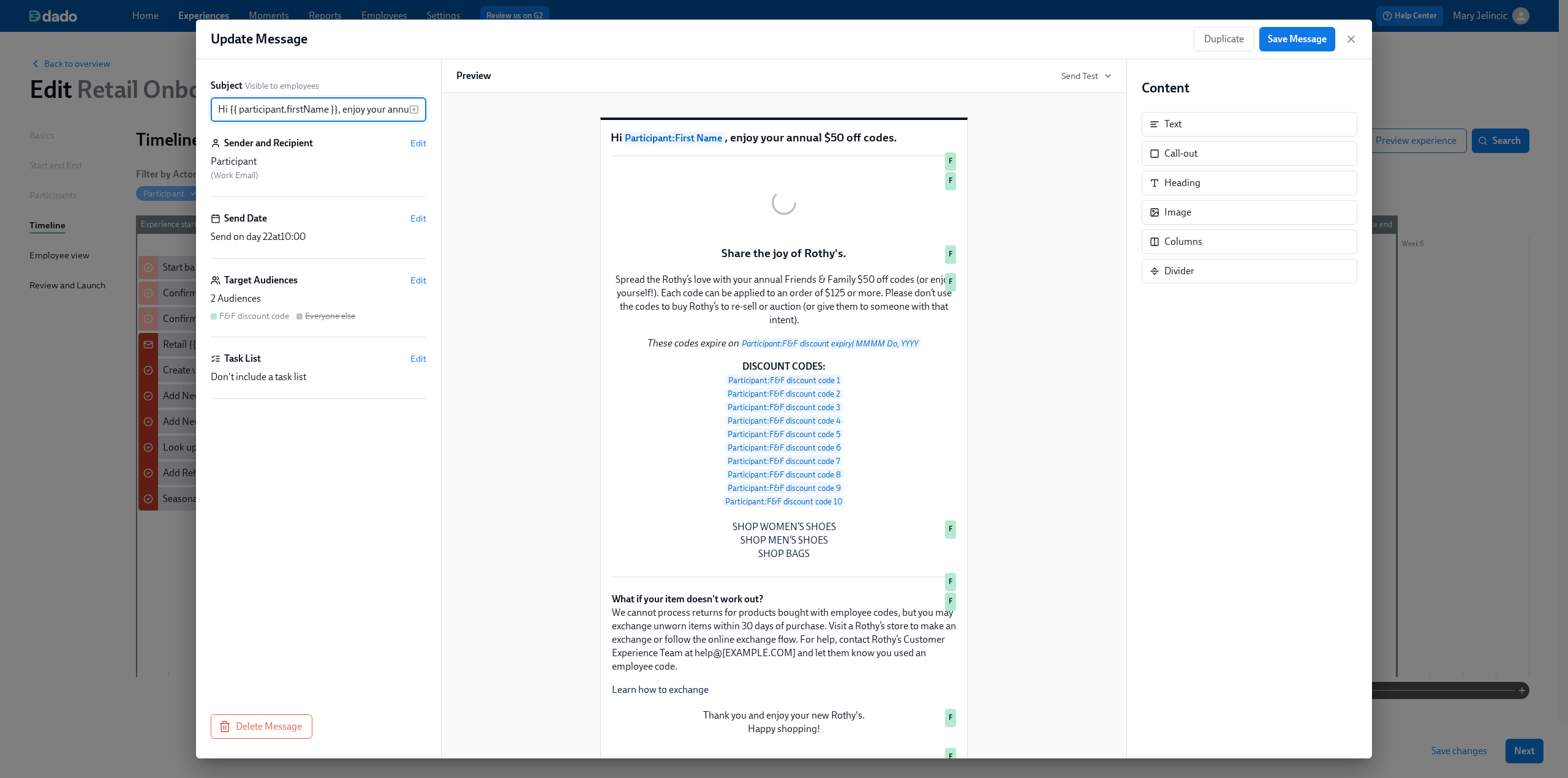 scroll, scrollTop: 0, scrollLeft: 70, axis: horizontal 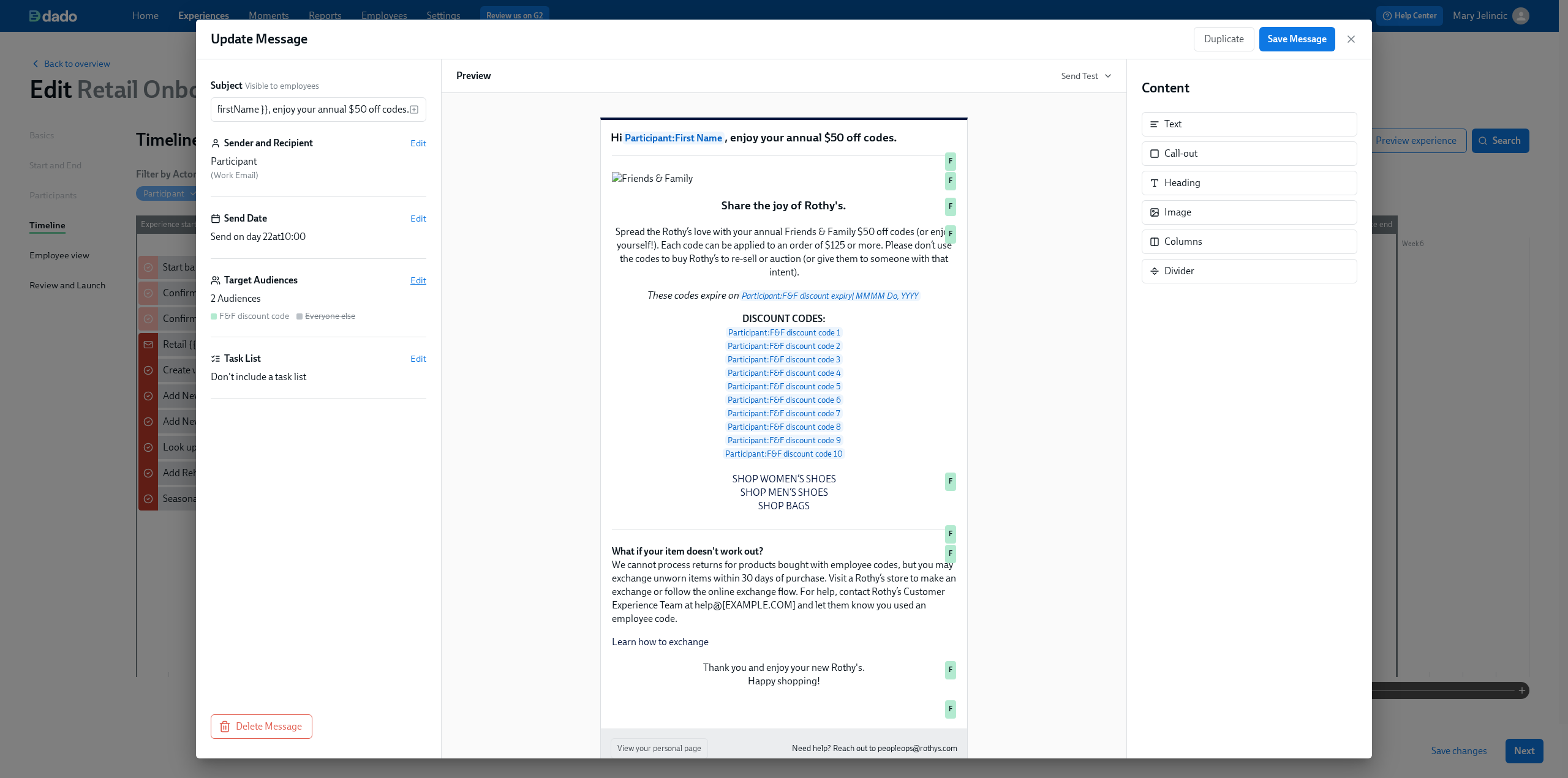 click on "Edit" at bounding box center (418, 280) 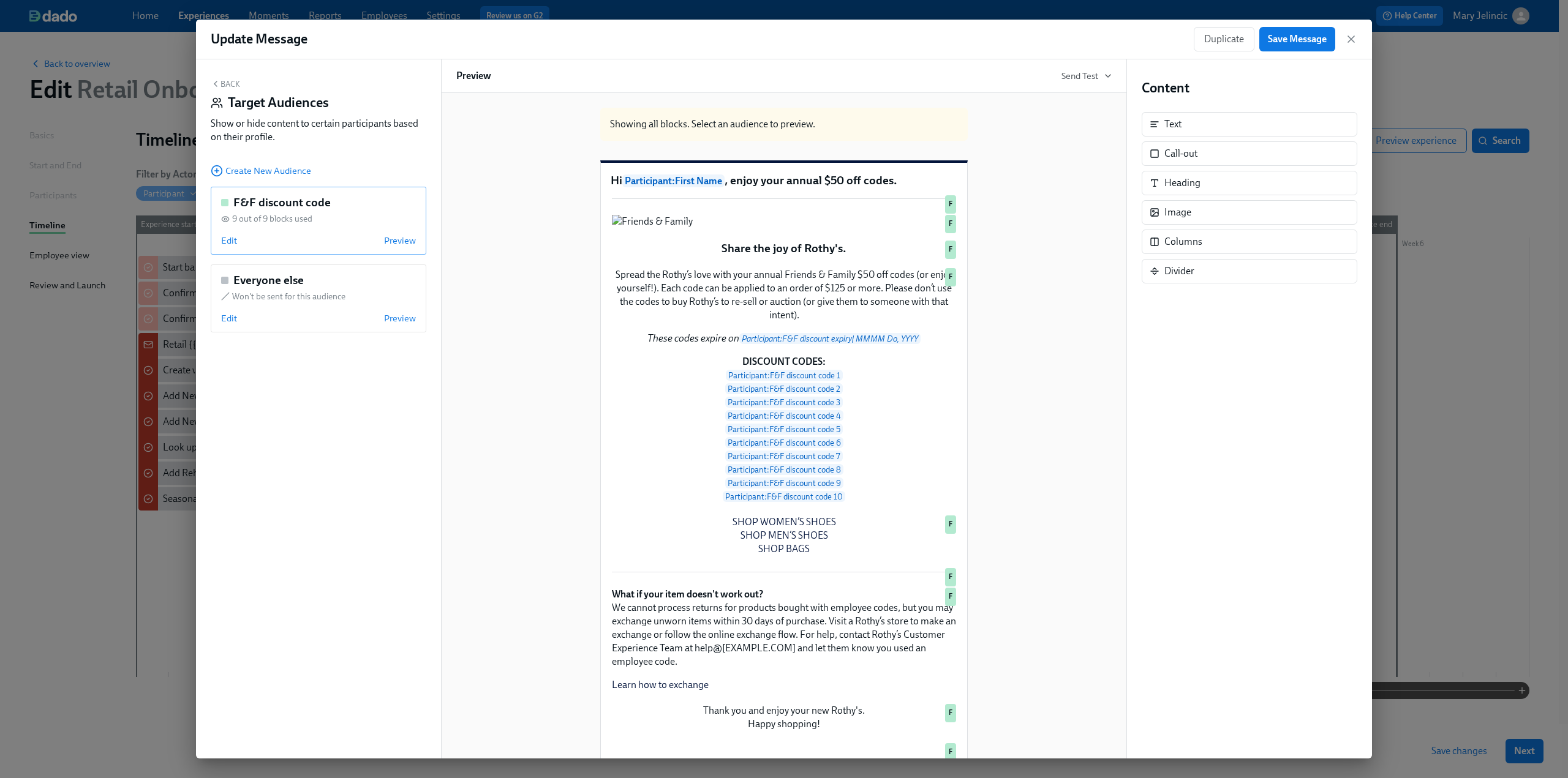 click on "Edit Preview" at bounding box center (318, 241) 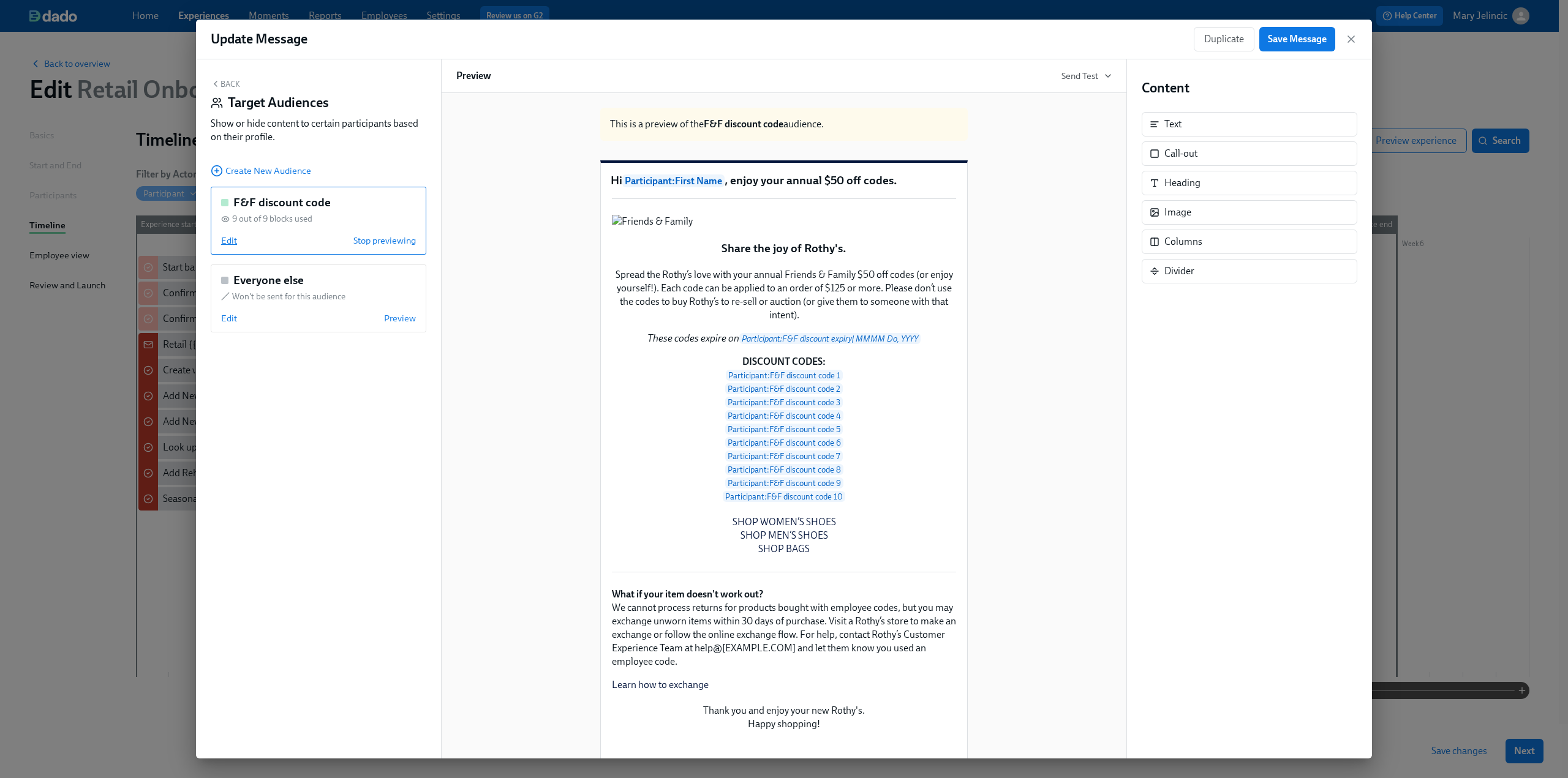 click on "Edit" at bounding box center (229, 241) 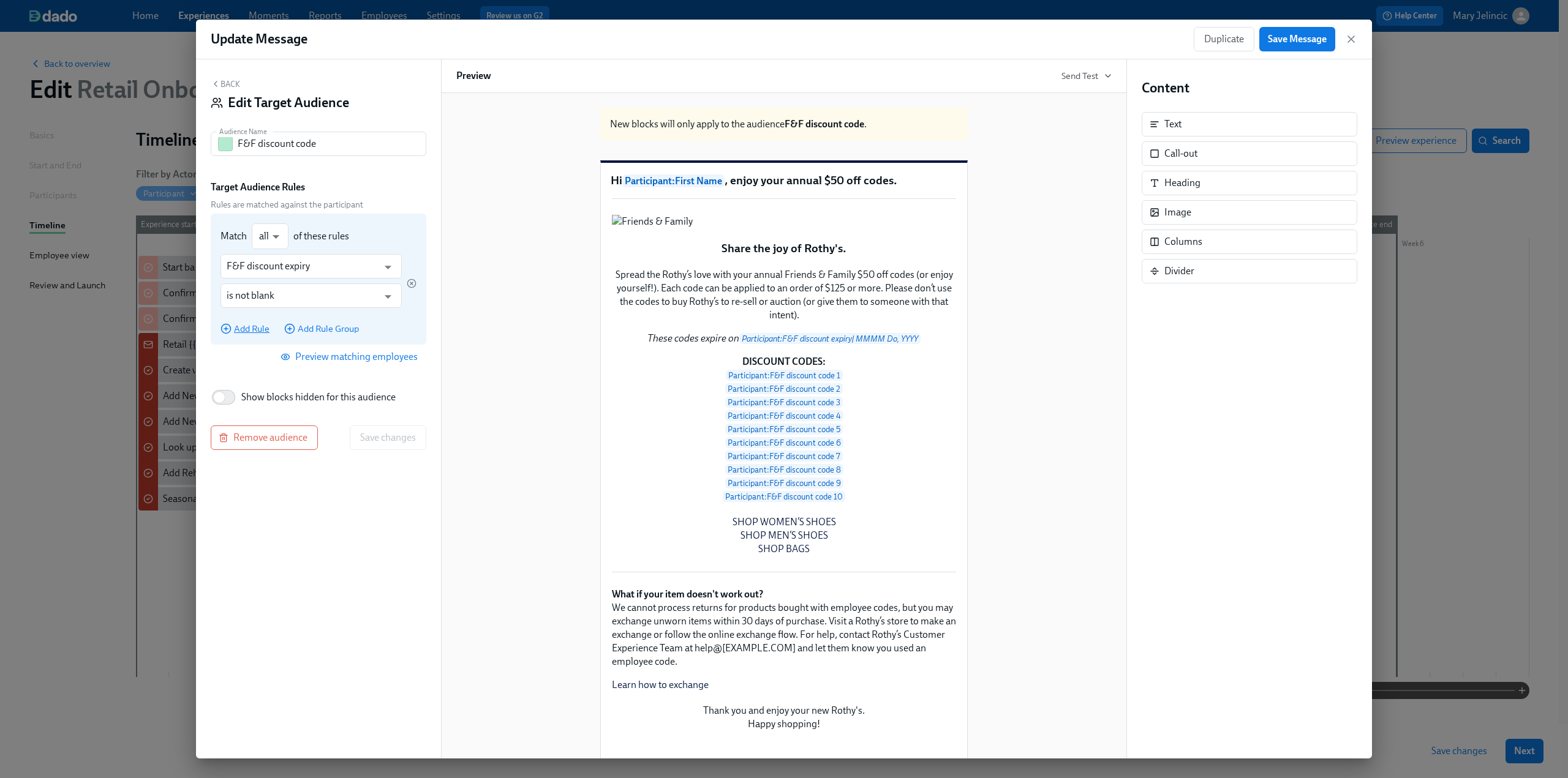 click on "Add Rule" at bounding box center (245, 329) 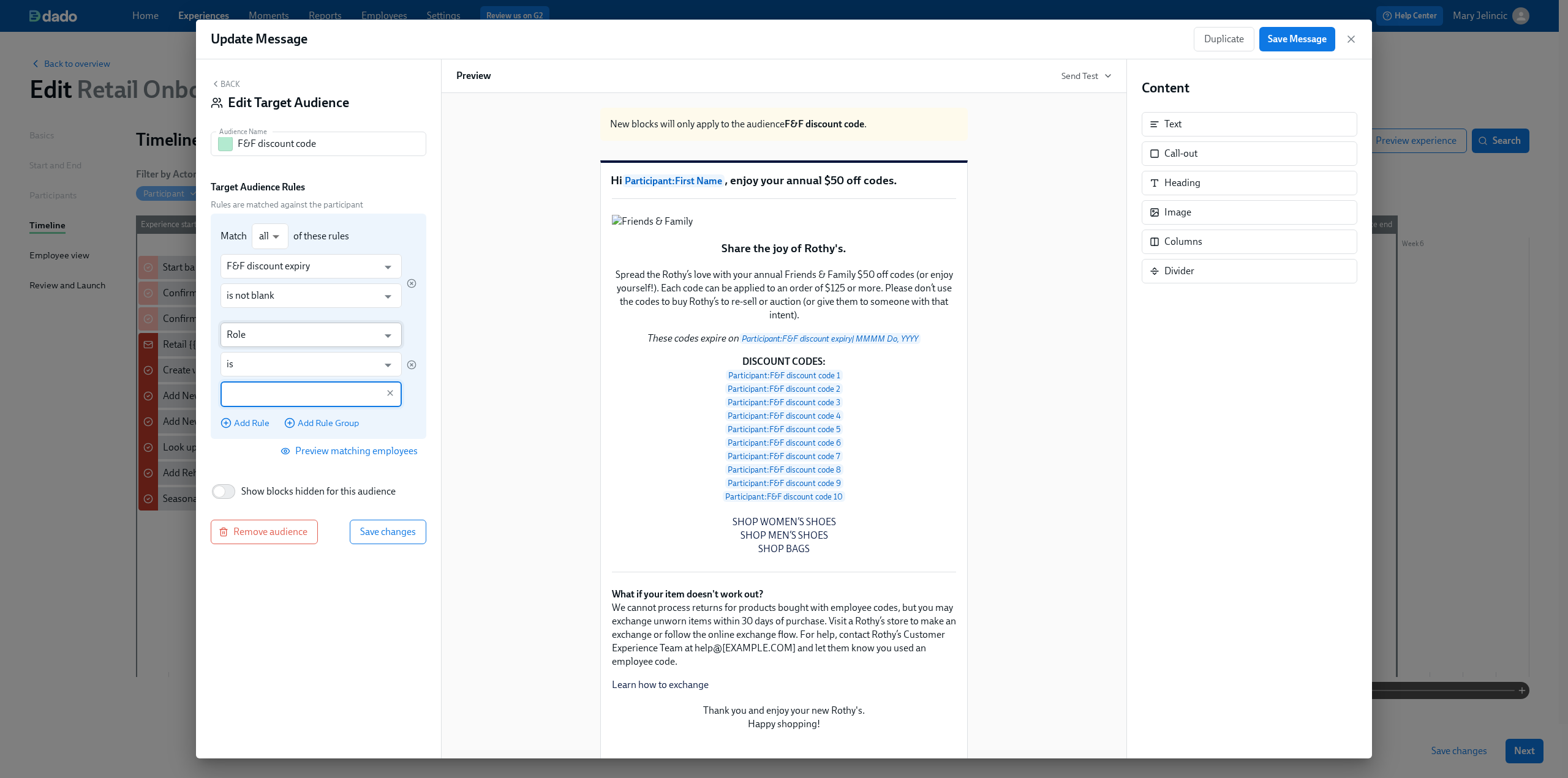 click on "Role" at bounding box center (302, 335) 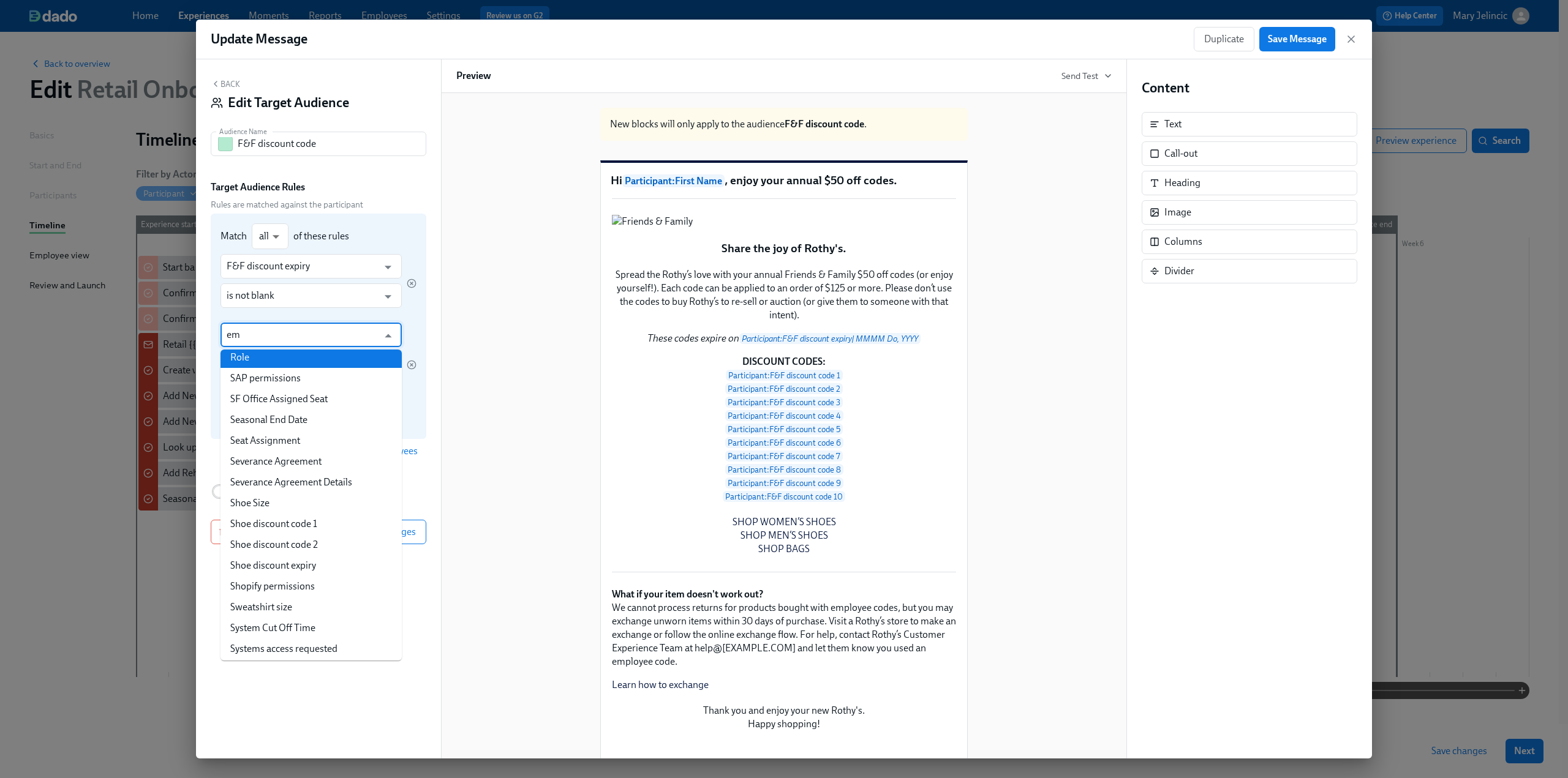 scroll, scrollTop: 0, scrollLeft: 0, axis: both 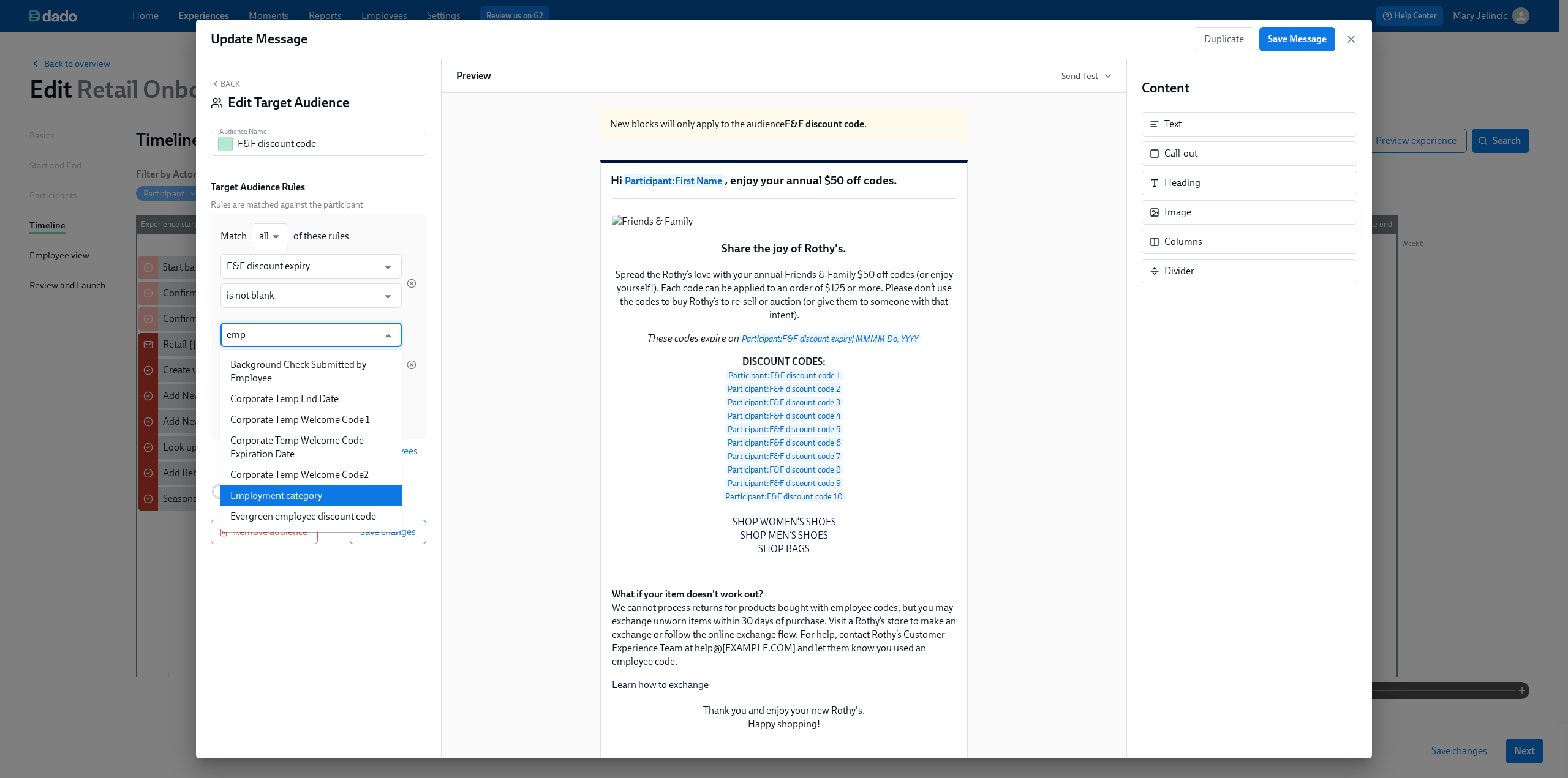 click on "Employment category" at bounding box center [311, 496] 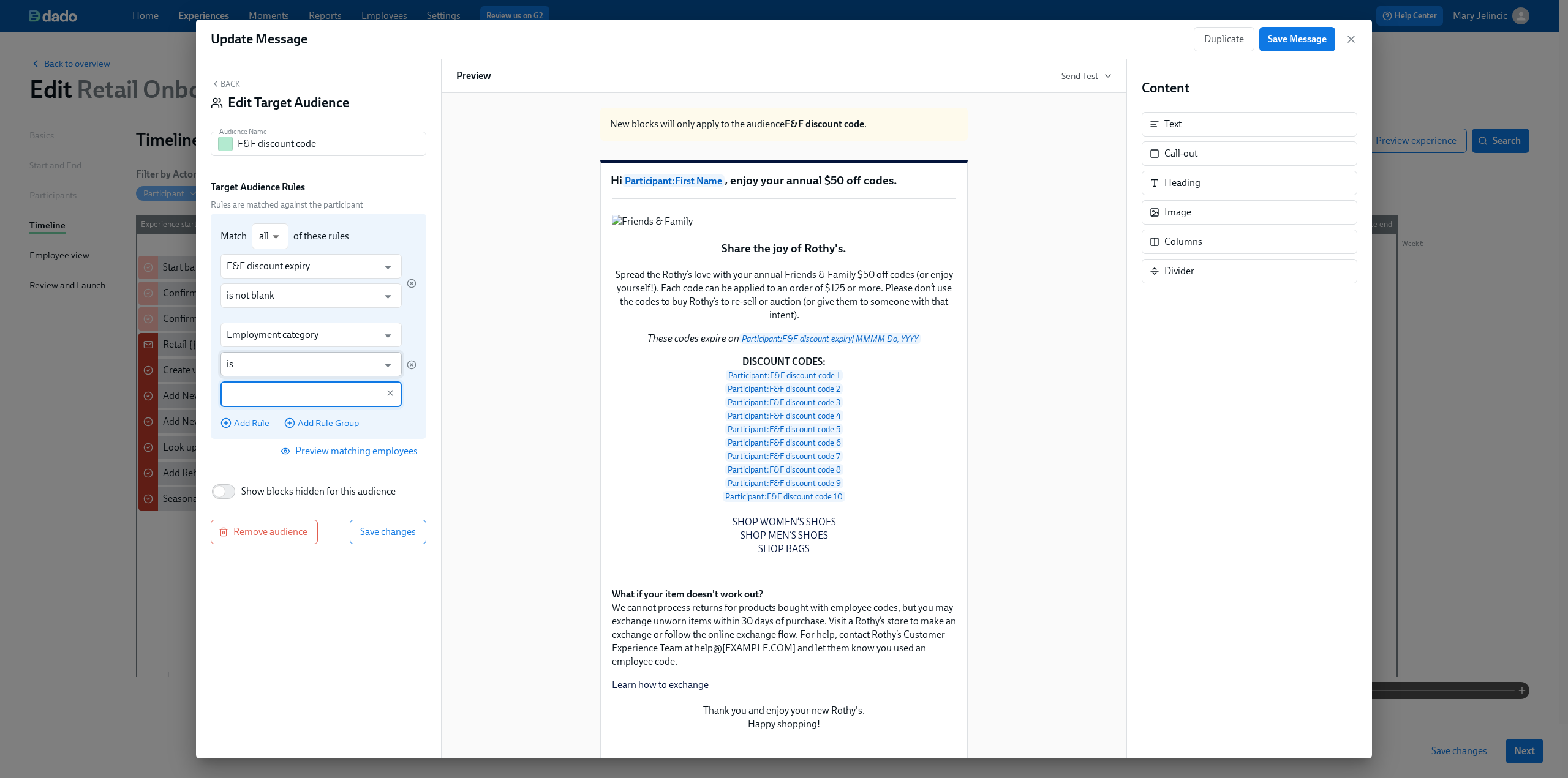 click on "is" at bounding box center [302, 364] 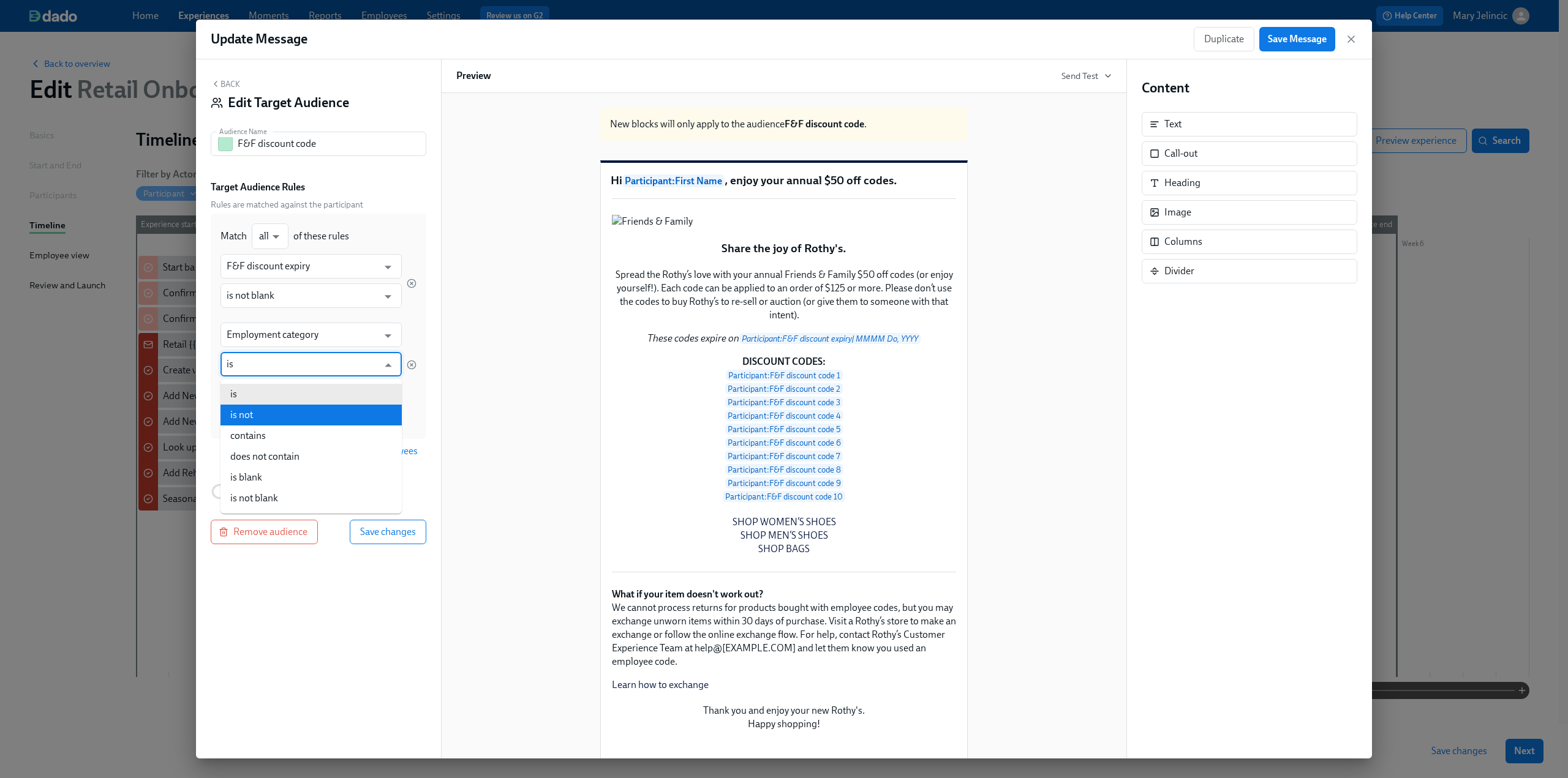 click on "is not" at bounding box center (311, 415) 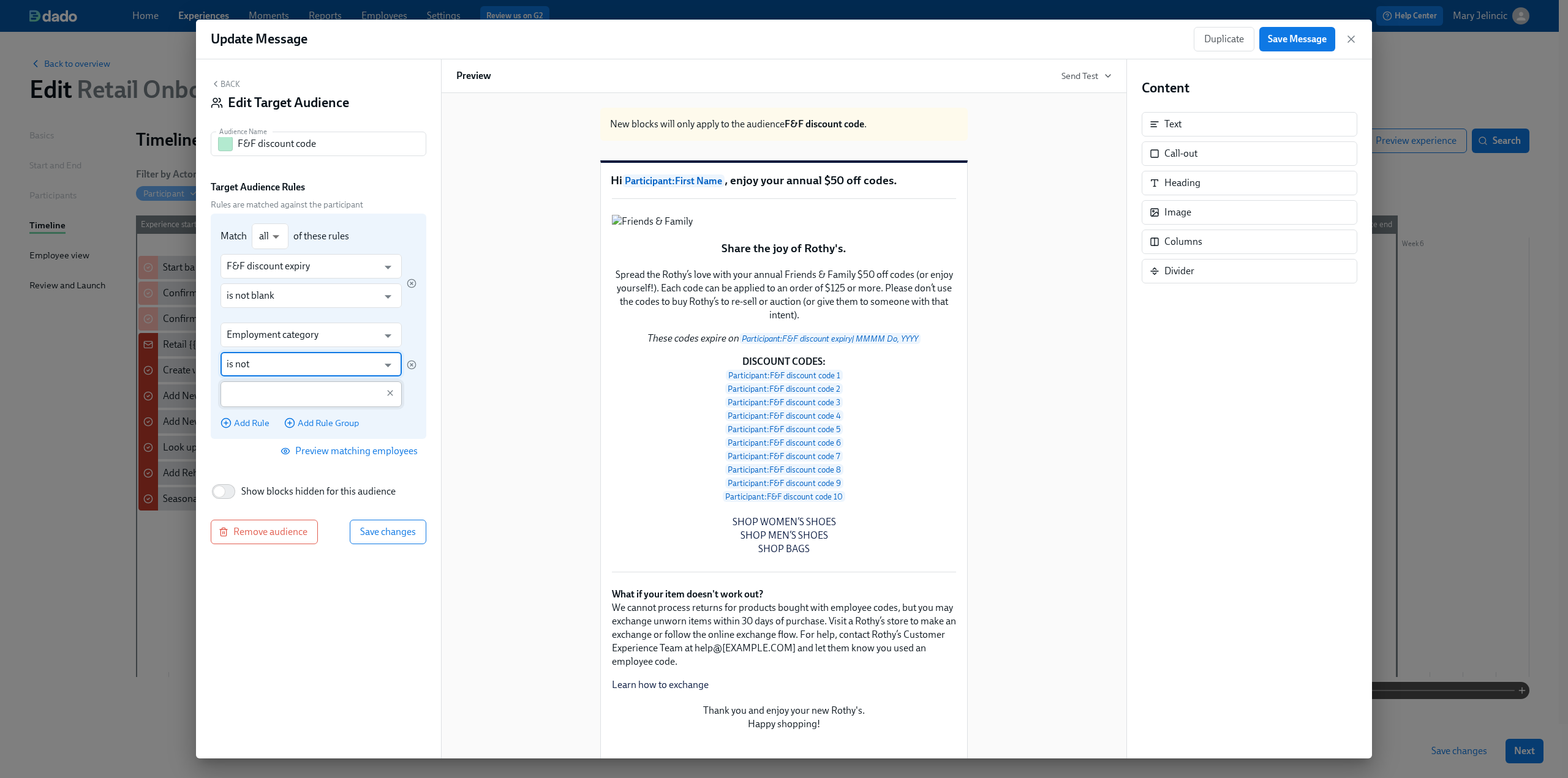 click at bounding box center (302, 394) 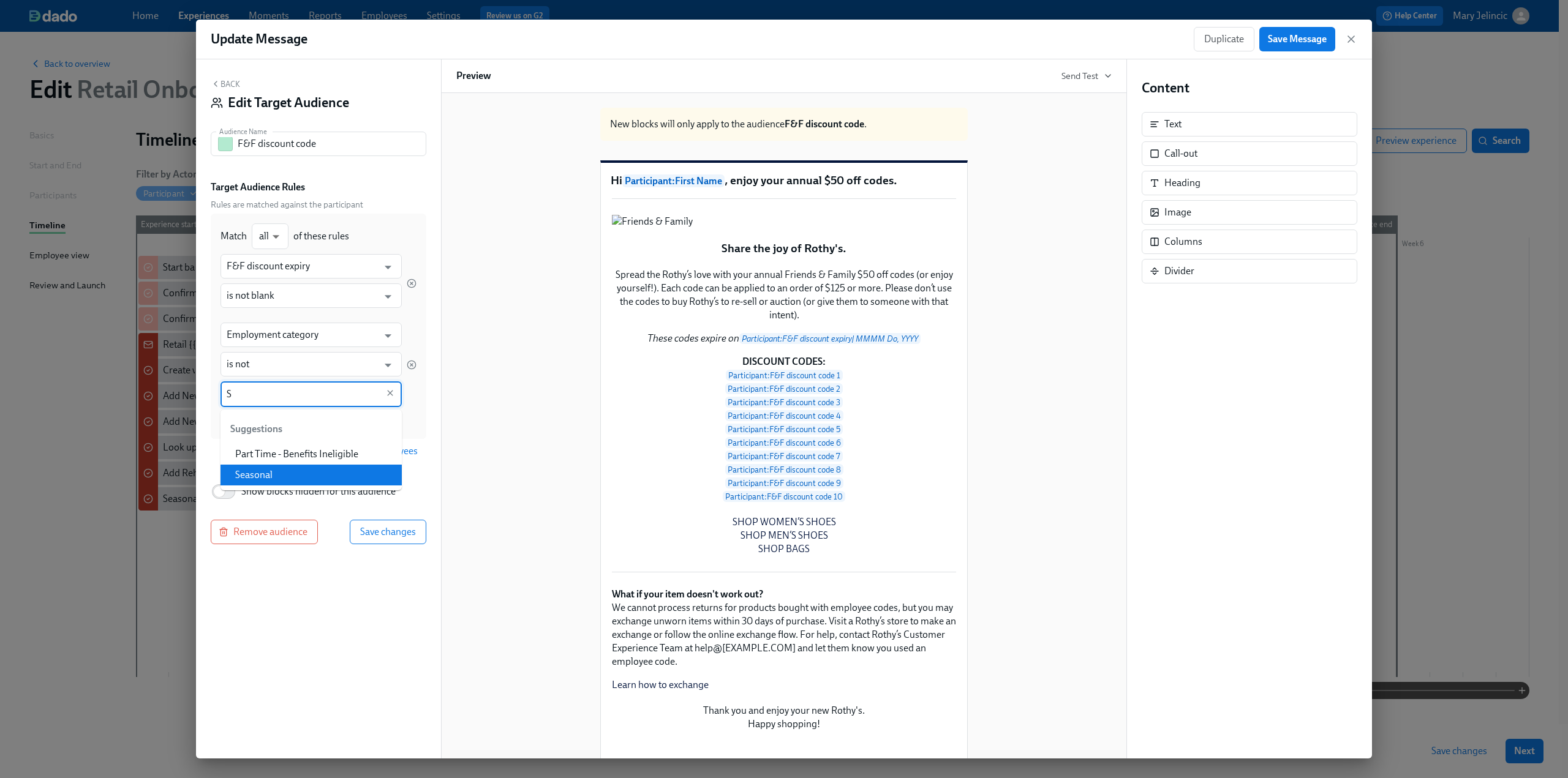 click on "Seasonal" at bounding box center (311, 475) 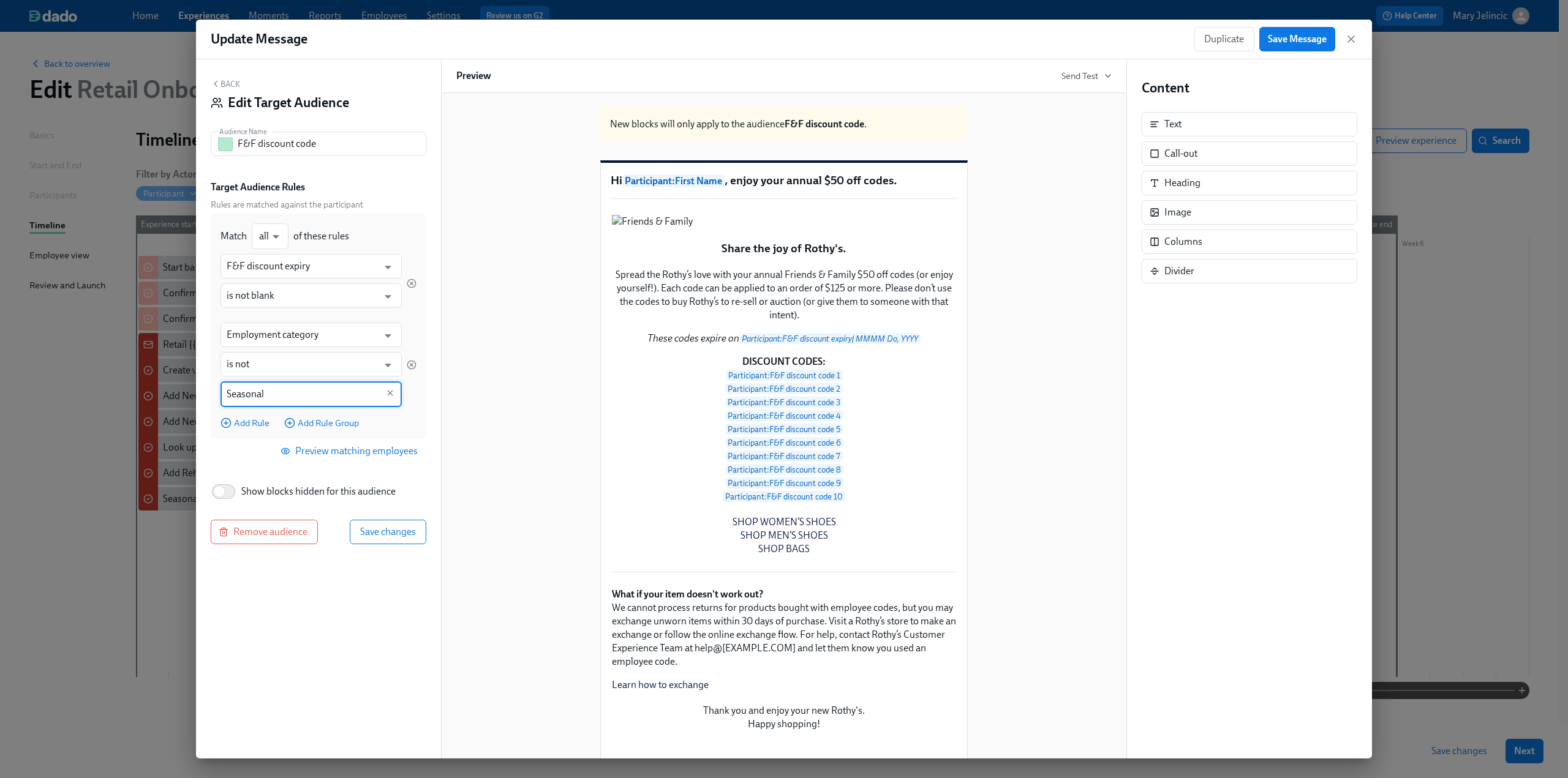 type on "Seasonal" 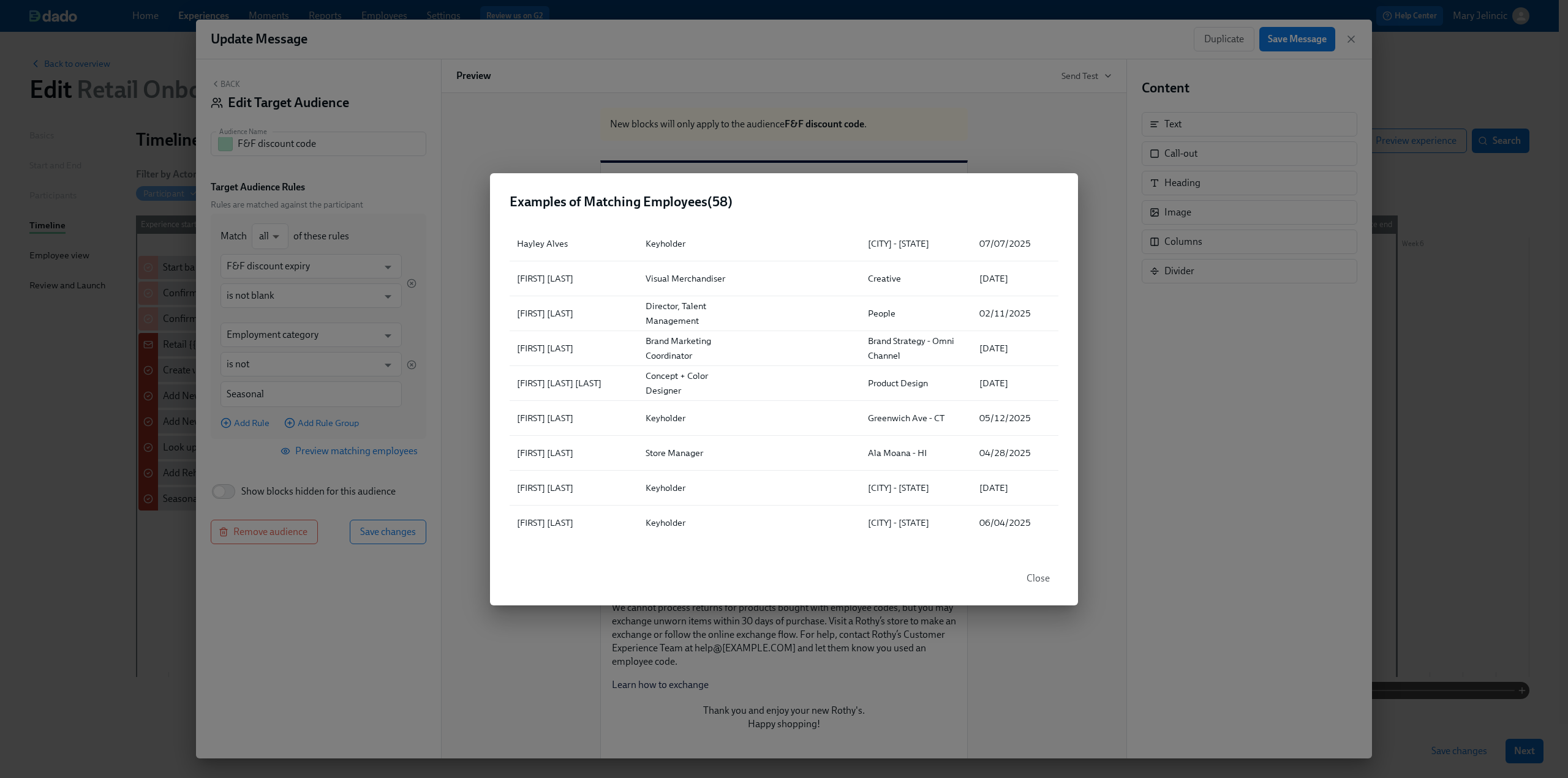 scroll, scrollTop: 306, scrollLeft: 0, axis: vertical 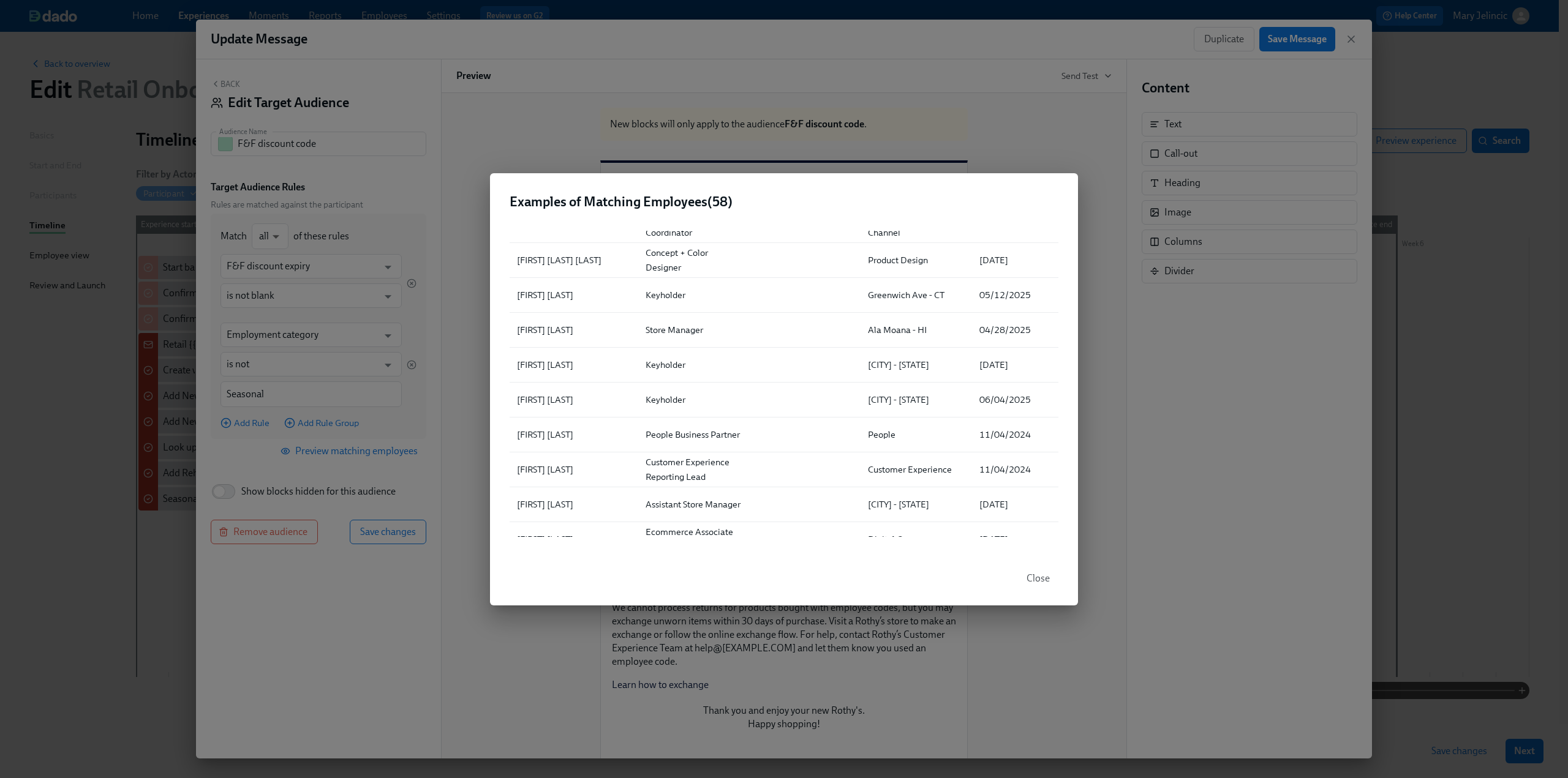 click on "Close" at bounding box center [1038, 578] 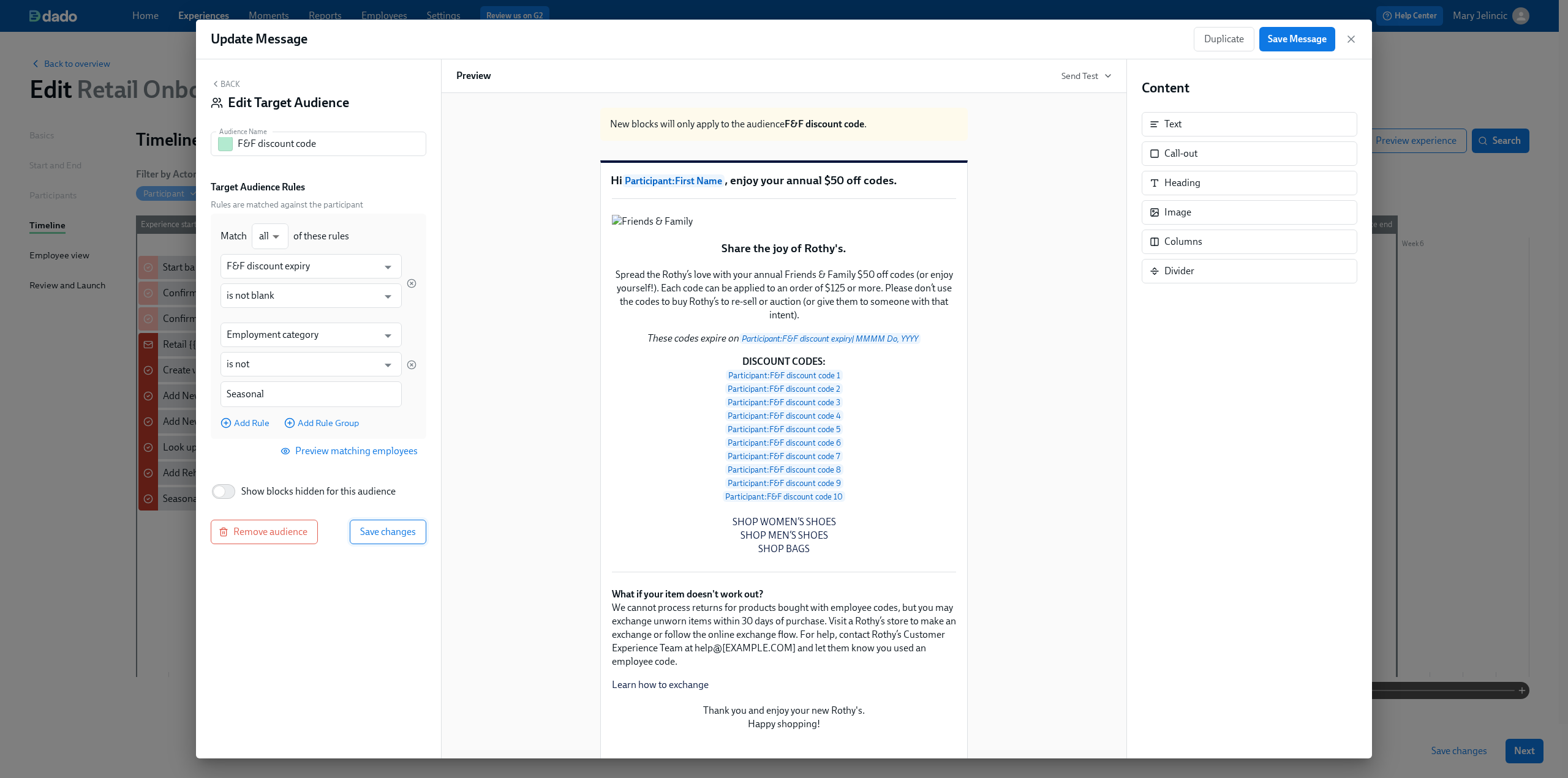 click on "Save changes" at bounding box center (388, 532) 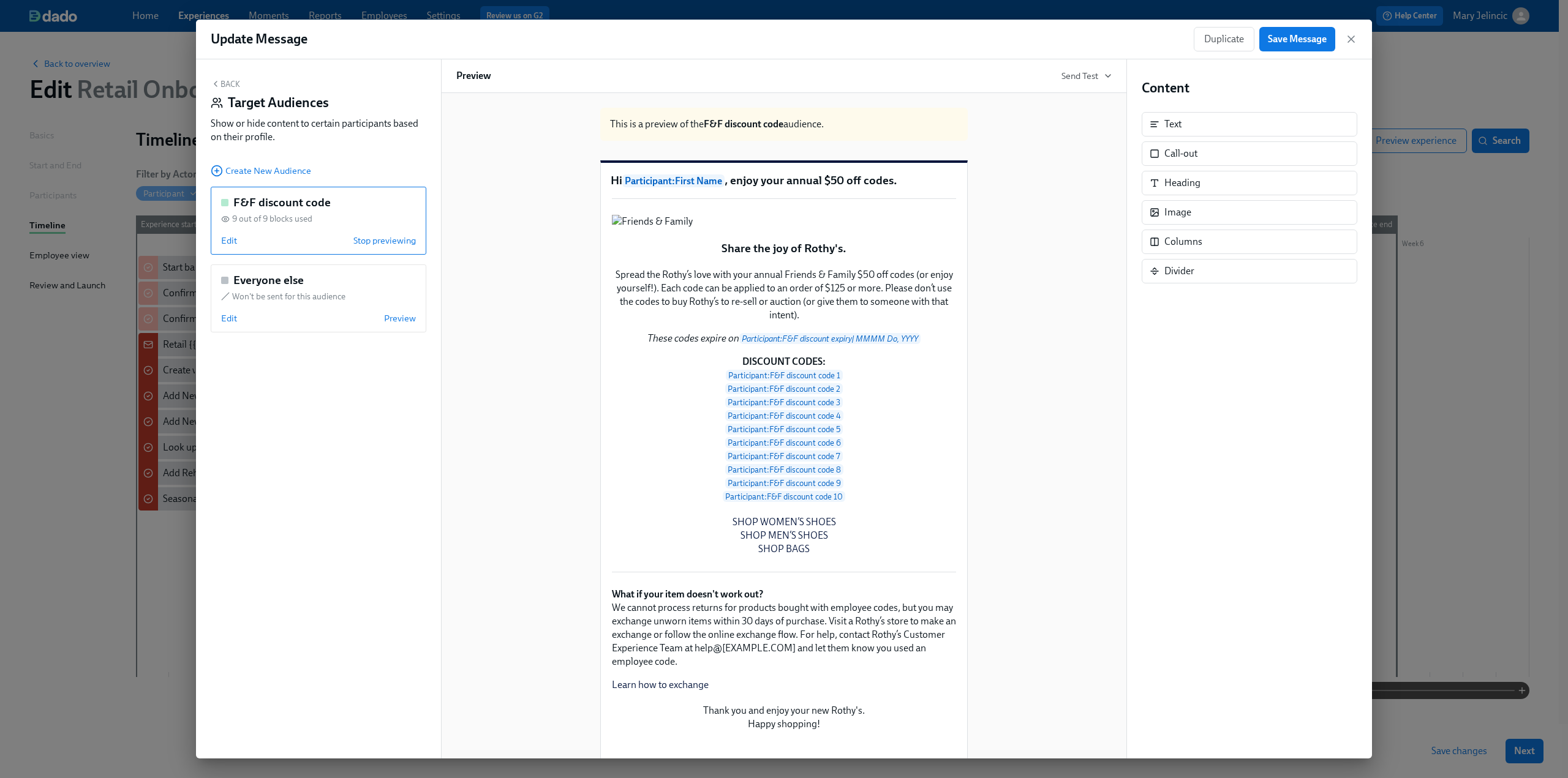 click on "Back" at bounding box center [225, 84] 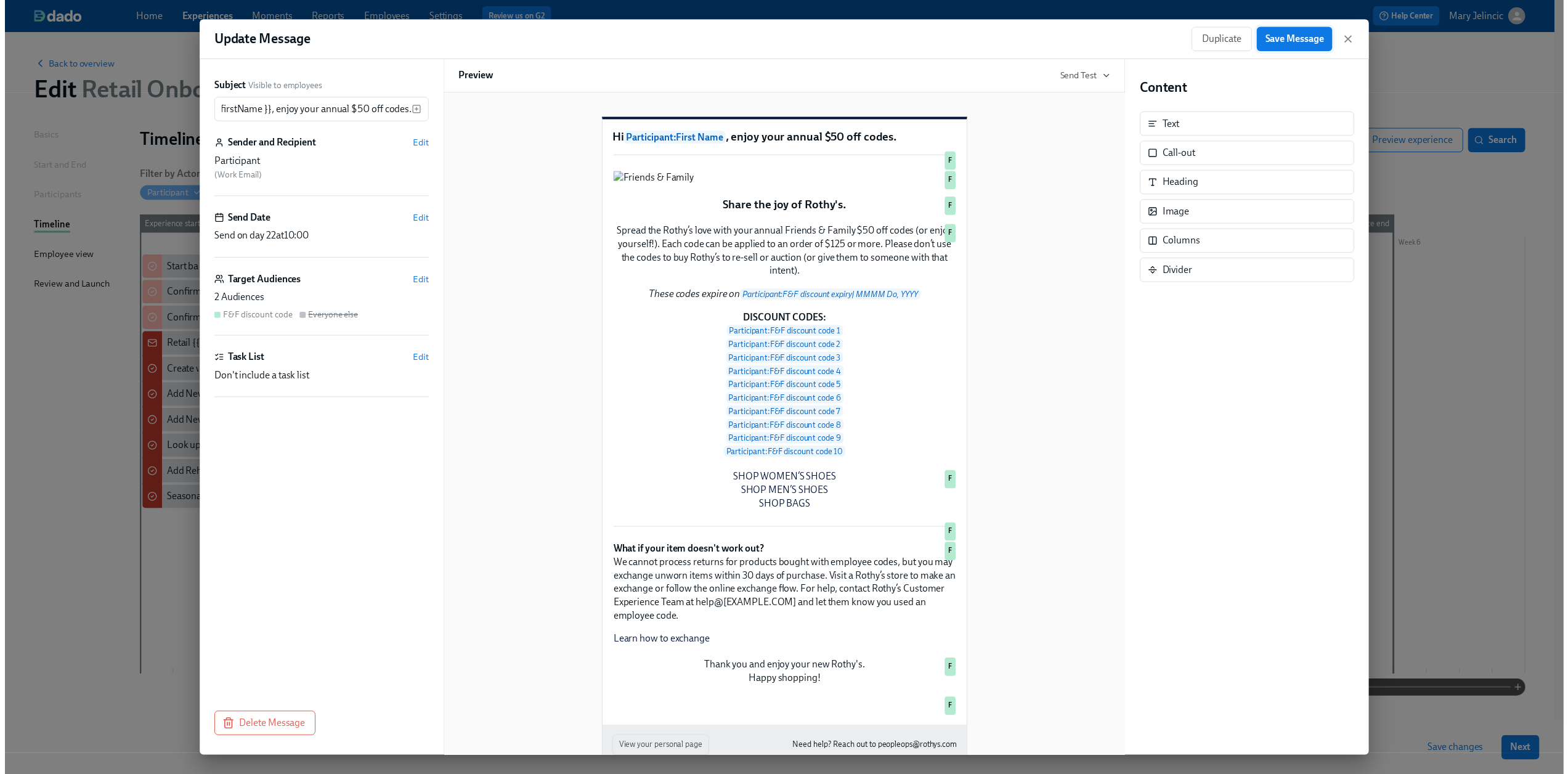 scroll, scrollTop: 0, scrollLeft: 0, axis: both 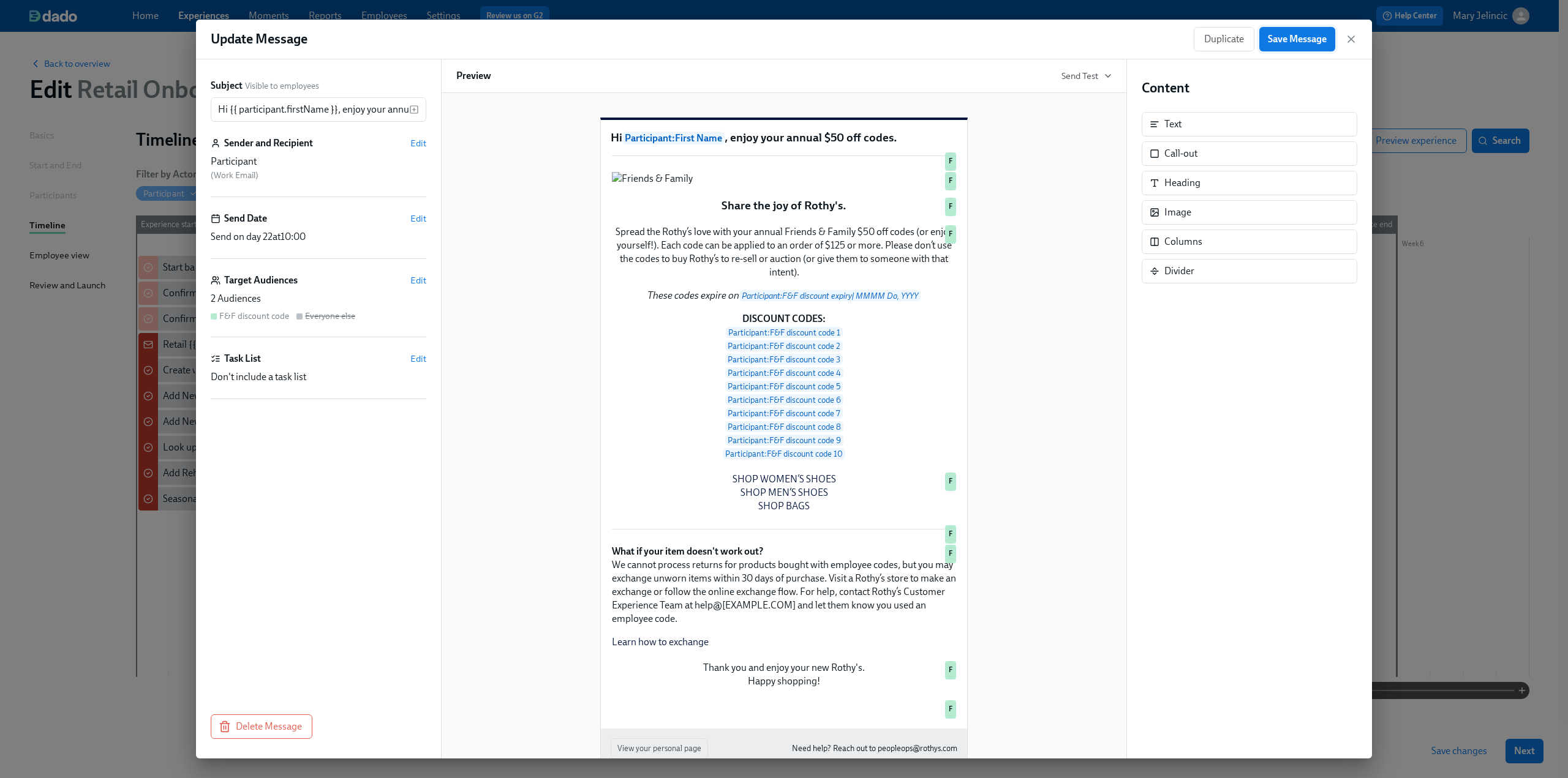 click on "Save Message" at bounding box center (1297, 39) 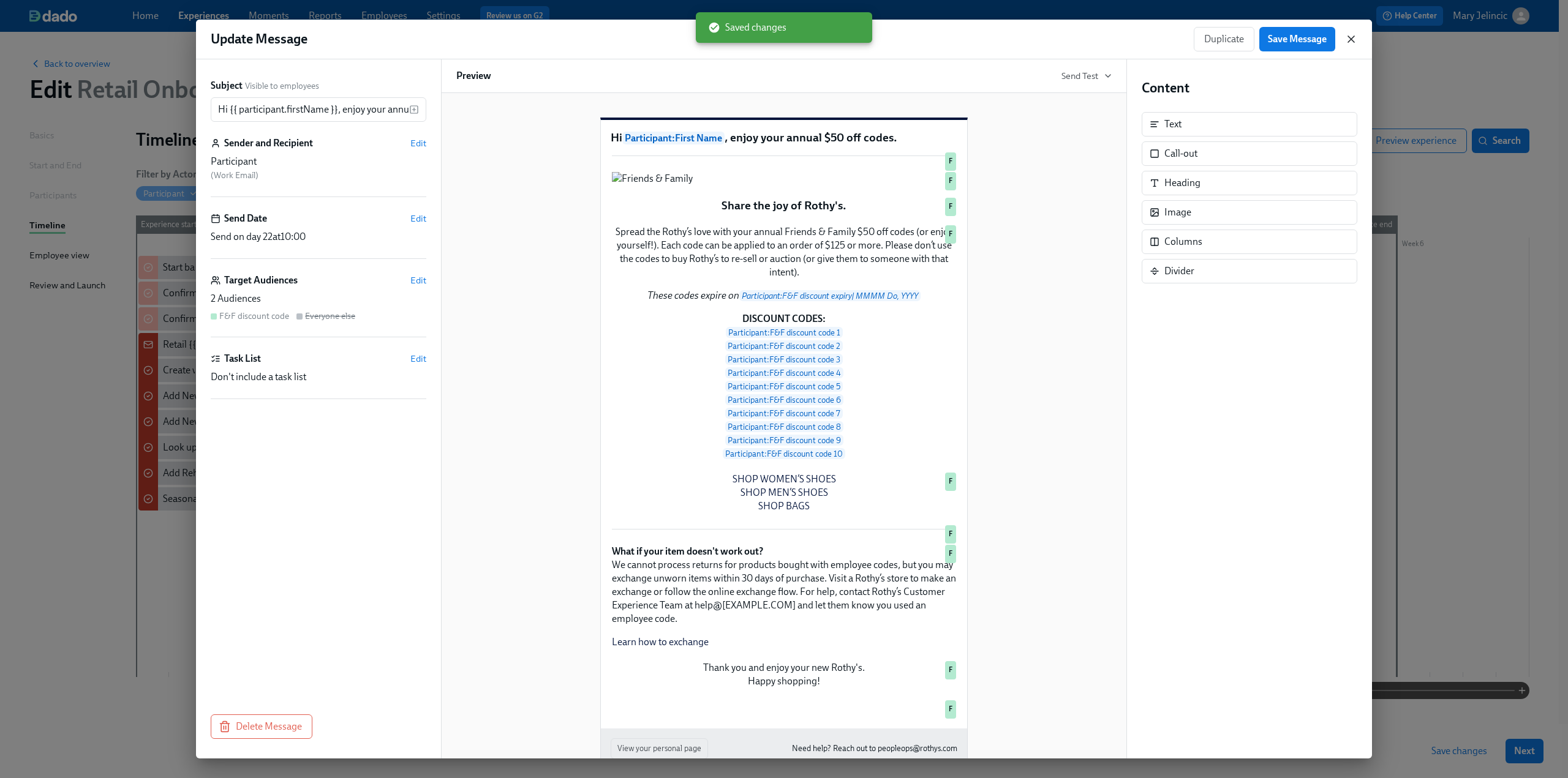 click 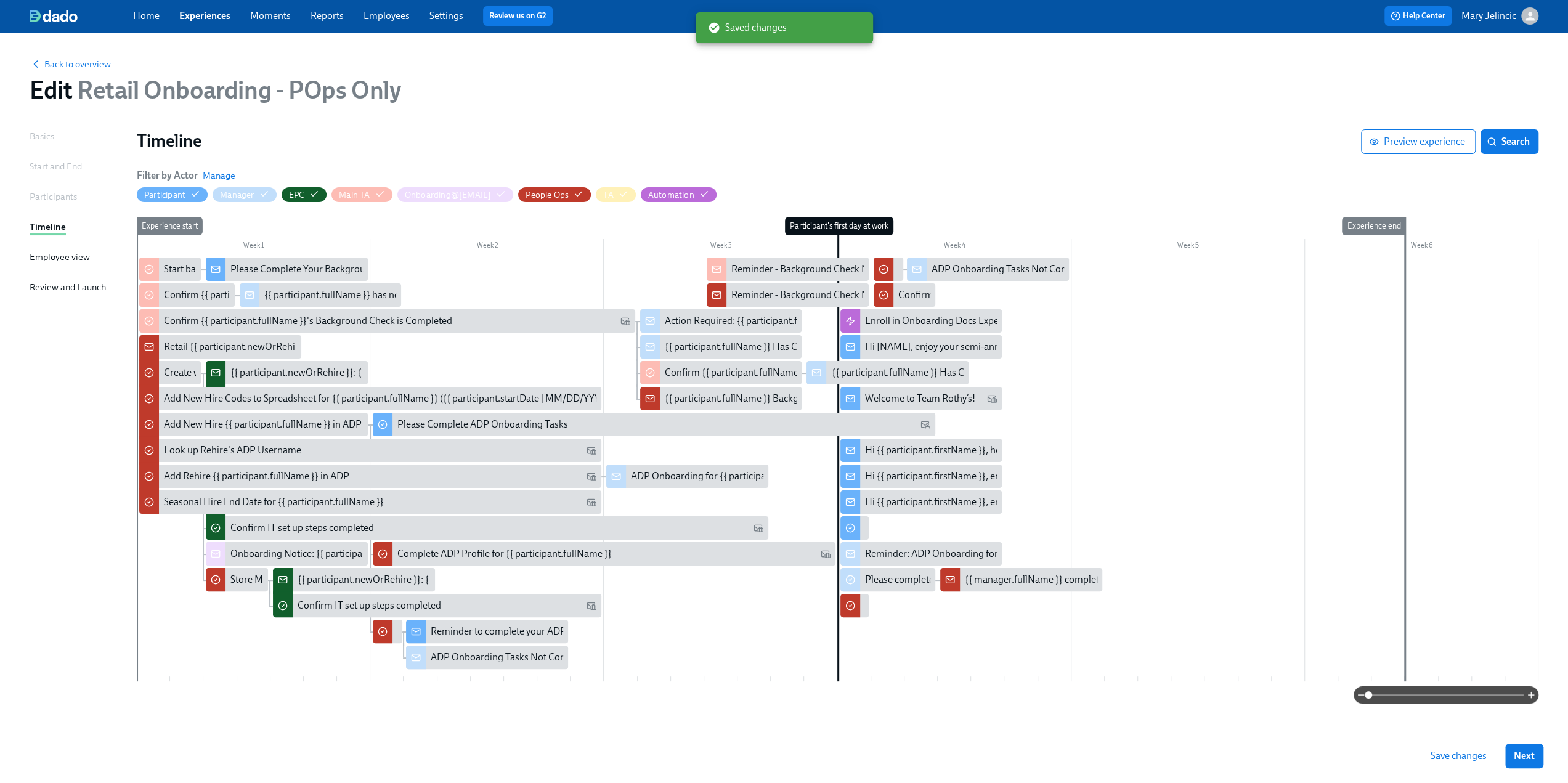 click on "Save changes" at bounding box center [1458, 756] 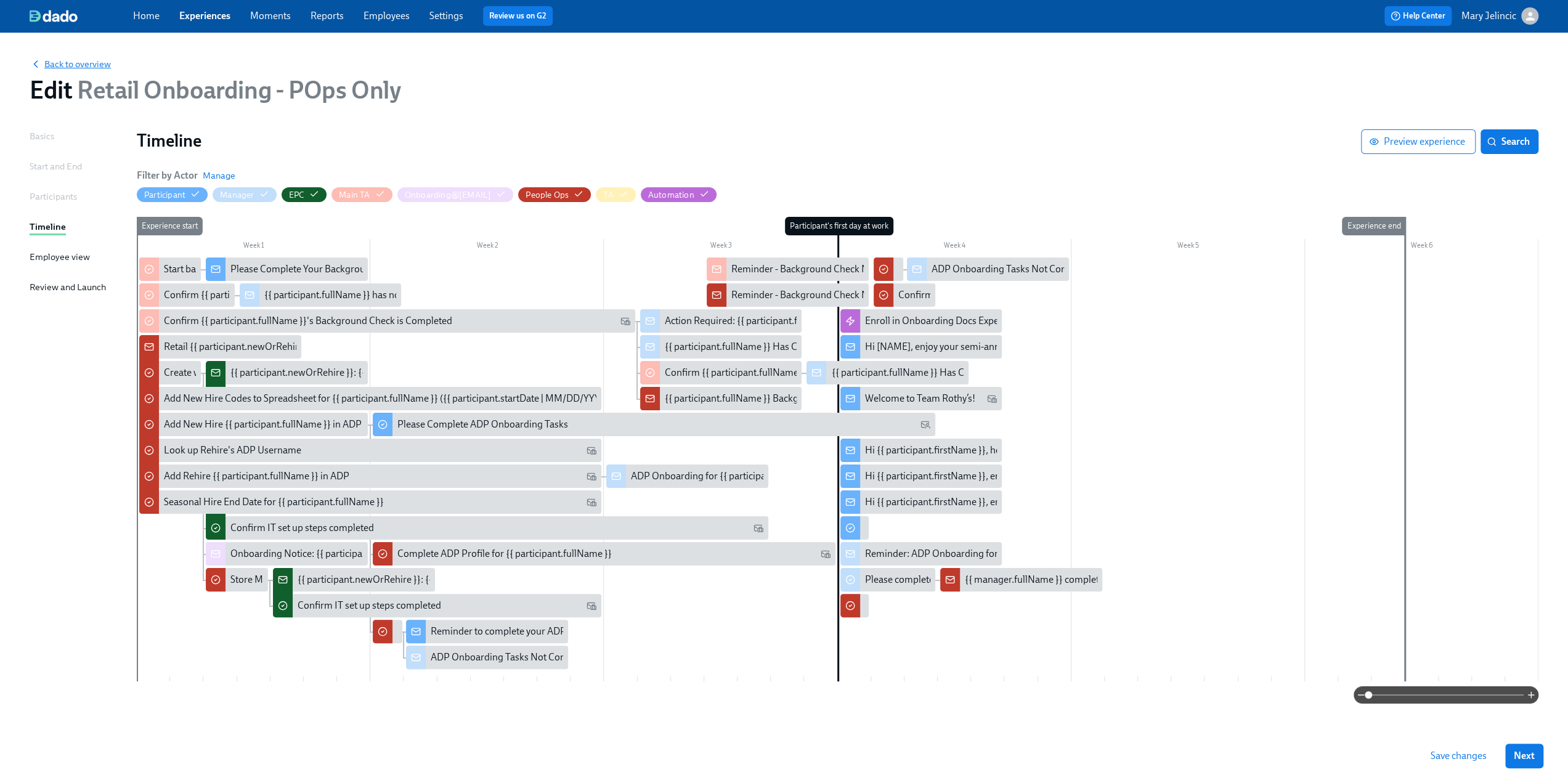 click on "Back to overview" at bounding box center (70, 64) 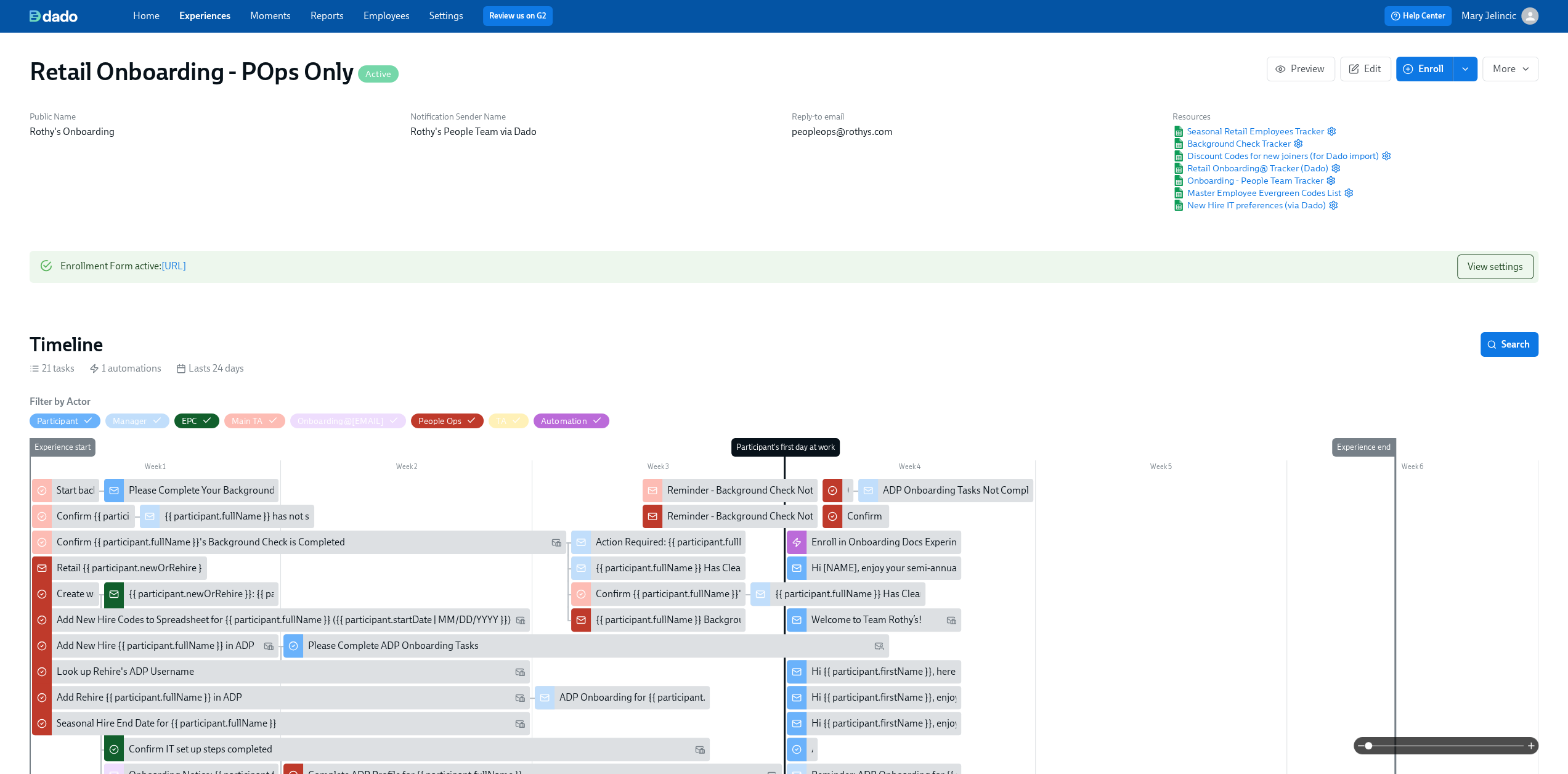 scroll, scrollTop: 0, scrollLeft: 6030, axis: horizontal 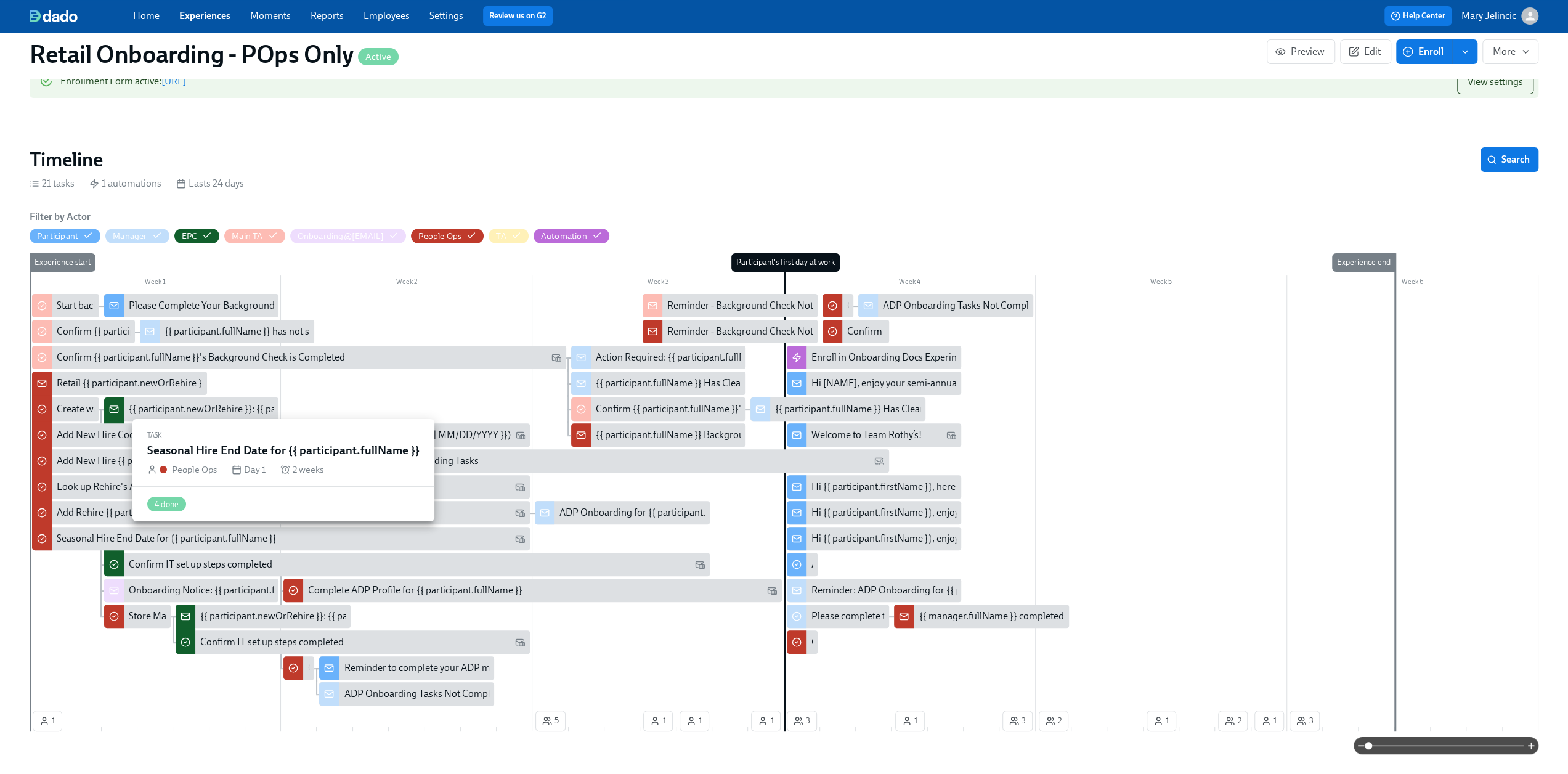 click on "Seasonal Hire End Date for {{ participant.fullName }}" at bounding box center (166, 539) 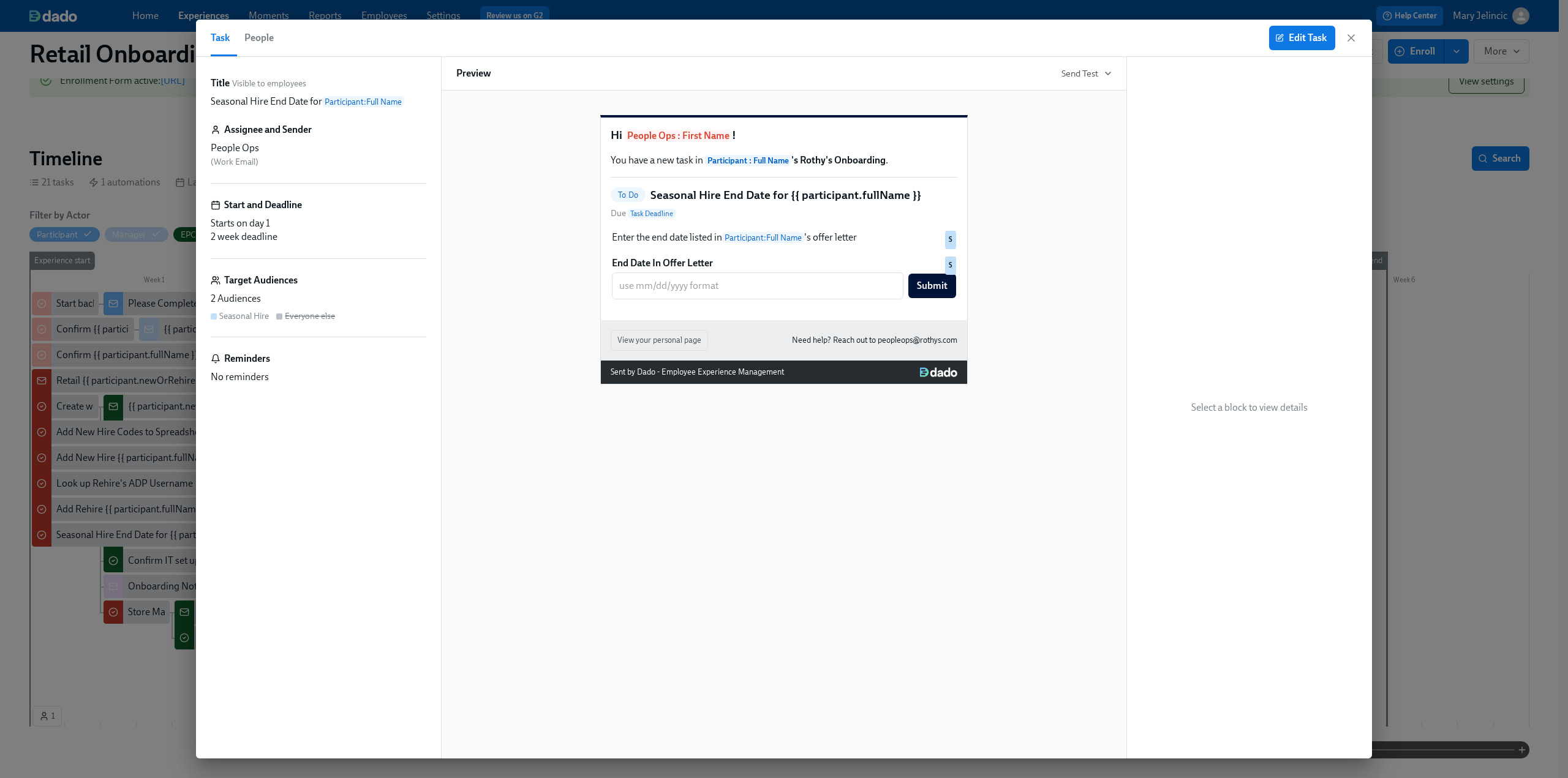 scroll, scrollTop: 0, scrollLeft: 6619, axis: horizontal 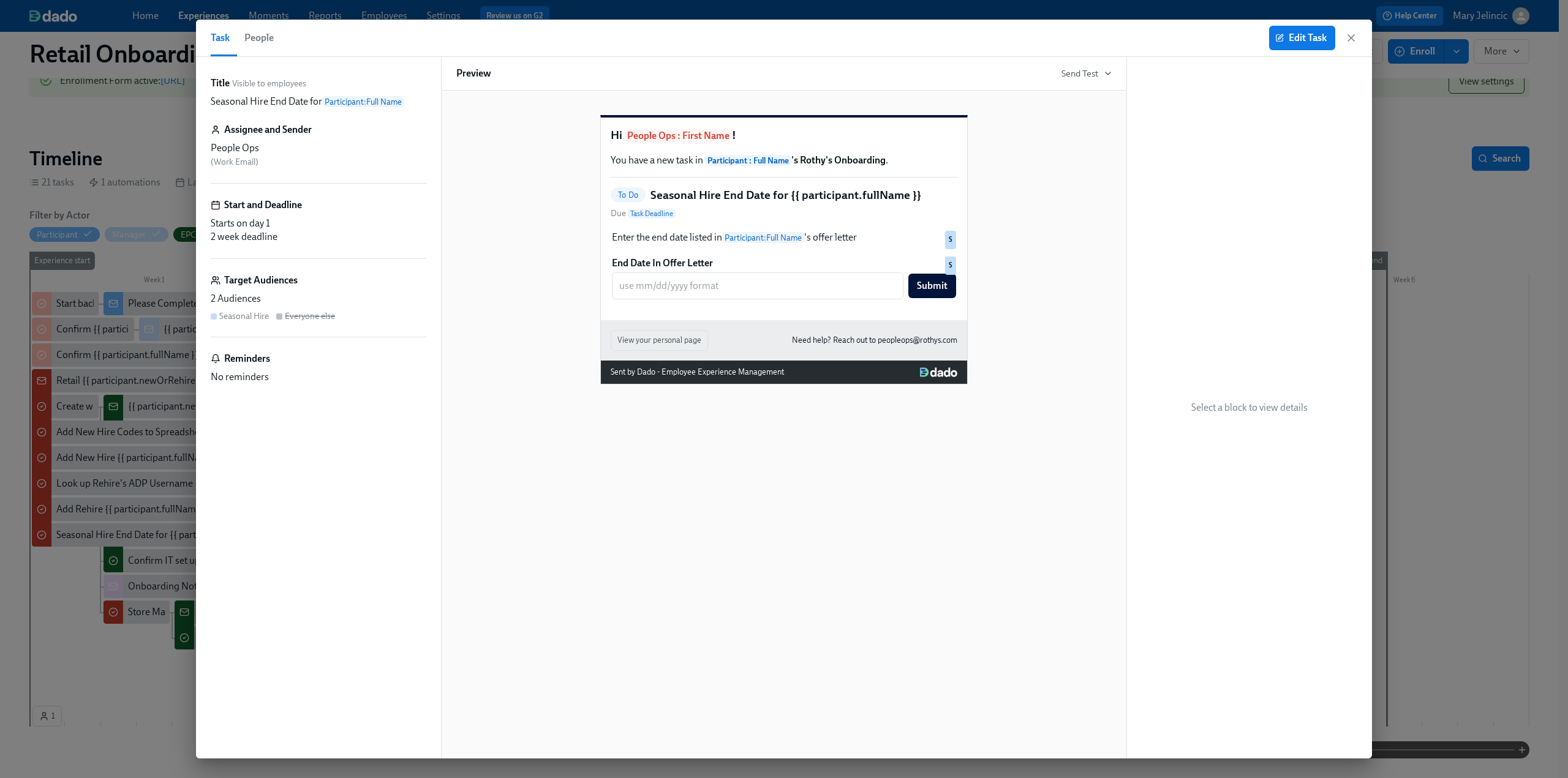 click on "Seasonal Hire End Date for  Participant :  [FULLNAME]" at bounding box center (307, 102) 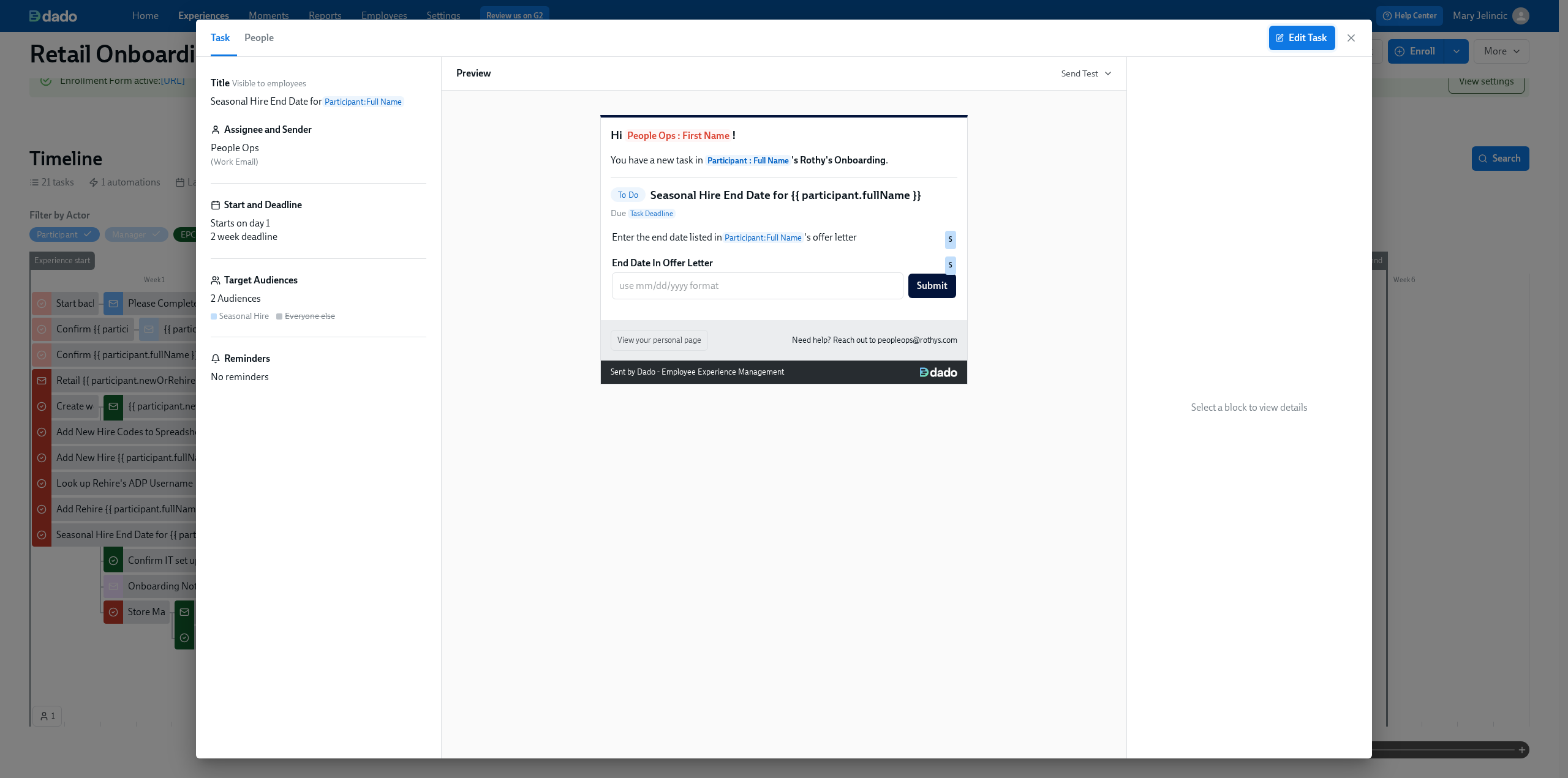click on "Edit Task" at bounding box center [1302, 38] 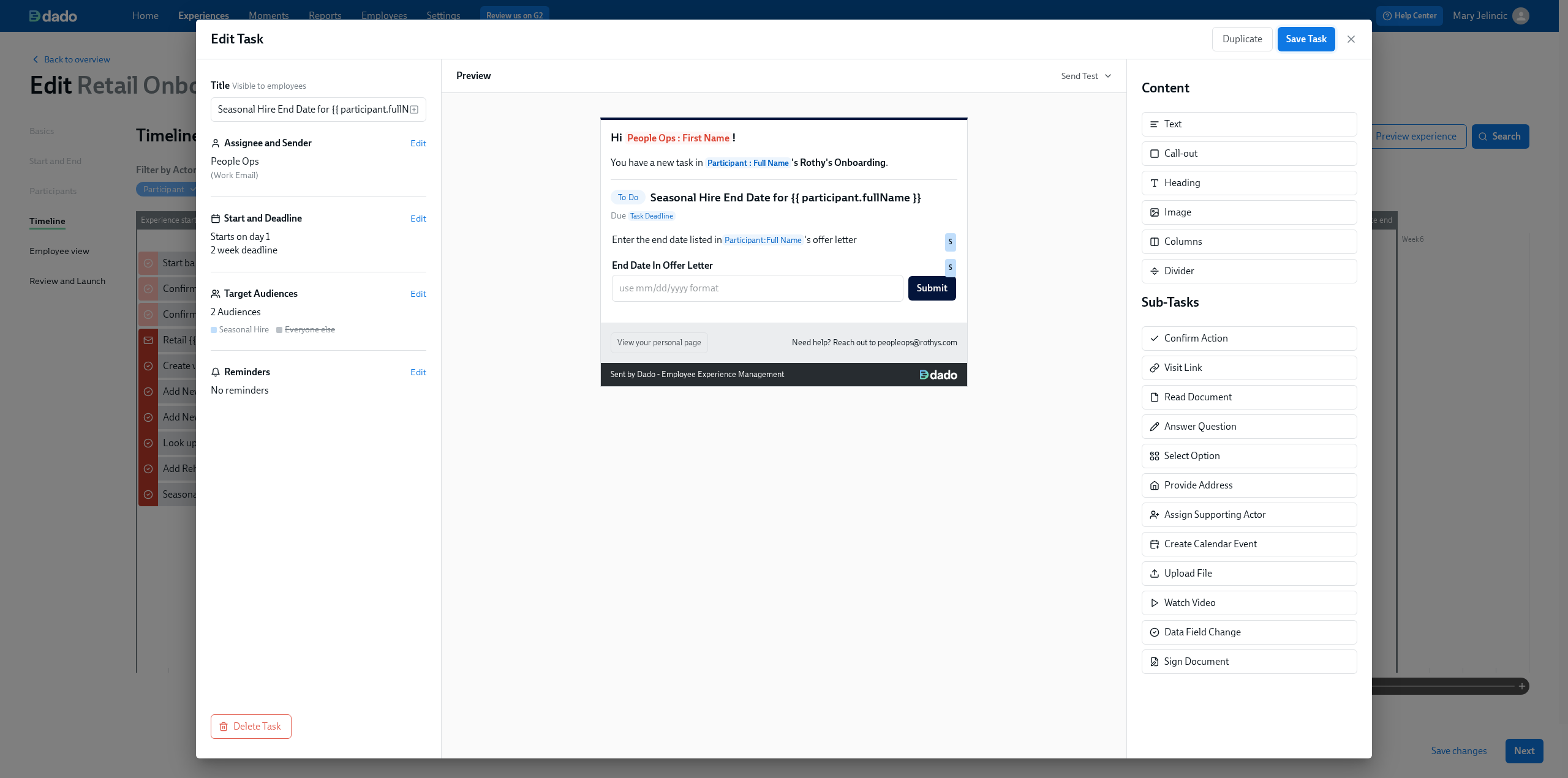 scroll, scrollTop: 0, scrollLeft: 0, axis: both 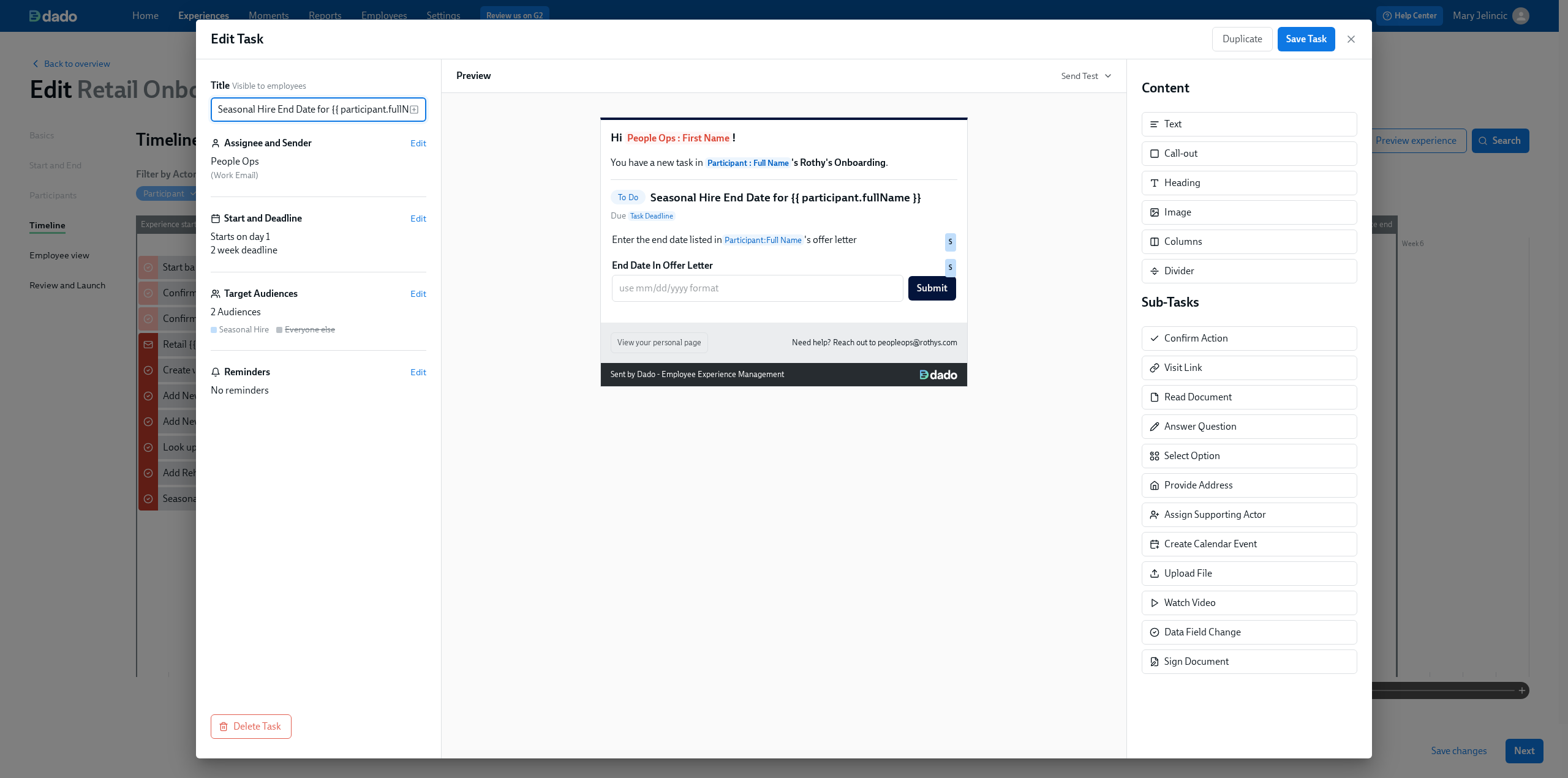 drag, startPoint x: 276, startPoint y: 111, endPoint x: 318, endPoint y: 110, distance: 42.0119 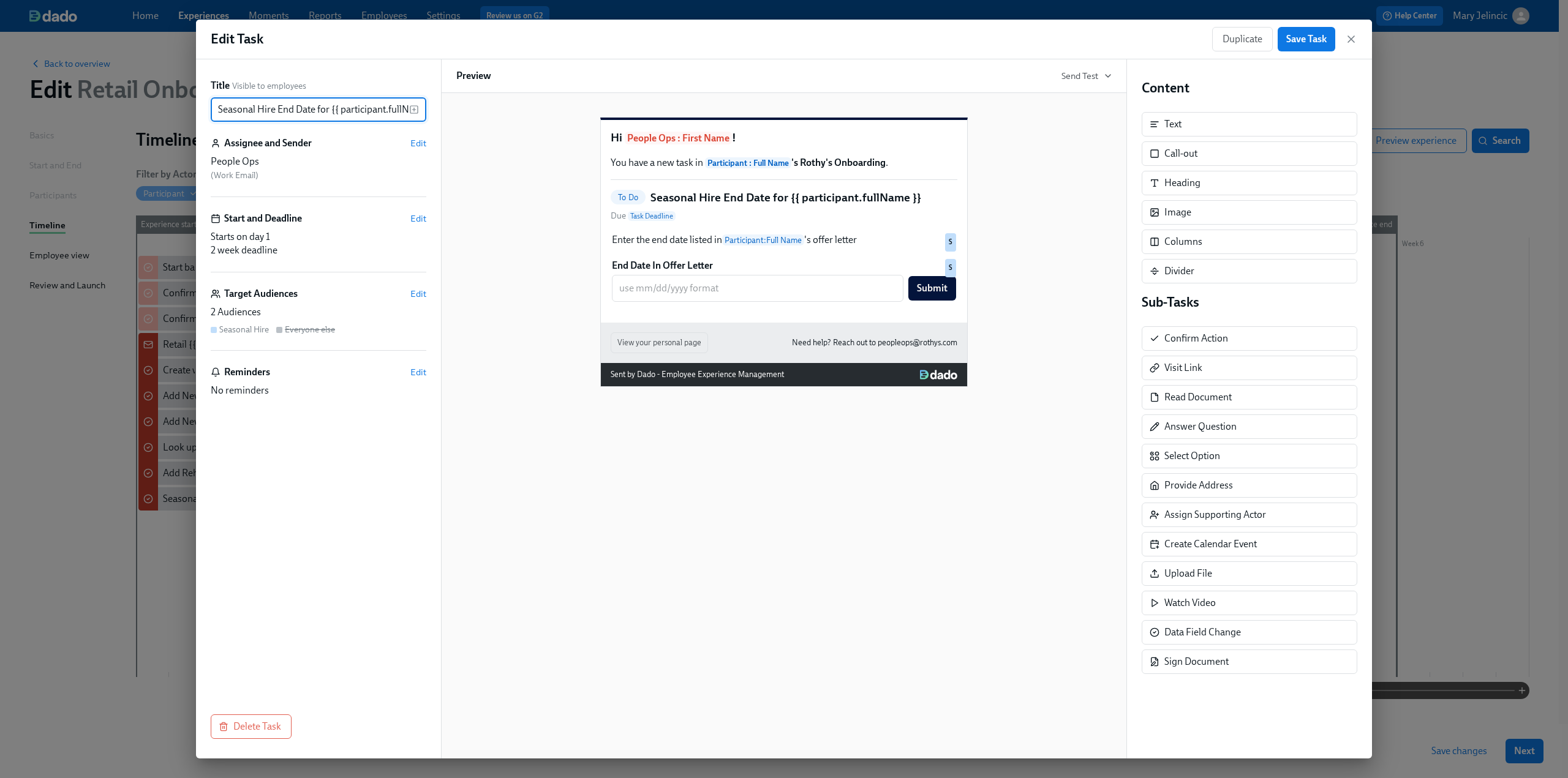 click on "Edit Task Duplicate Save Task" at bounding box center [784, 39] 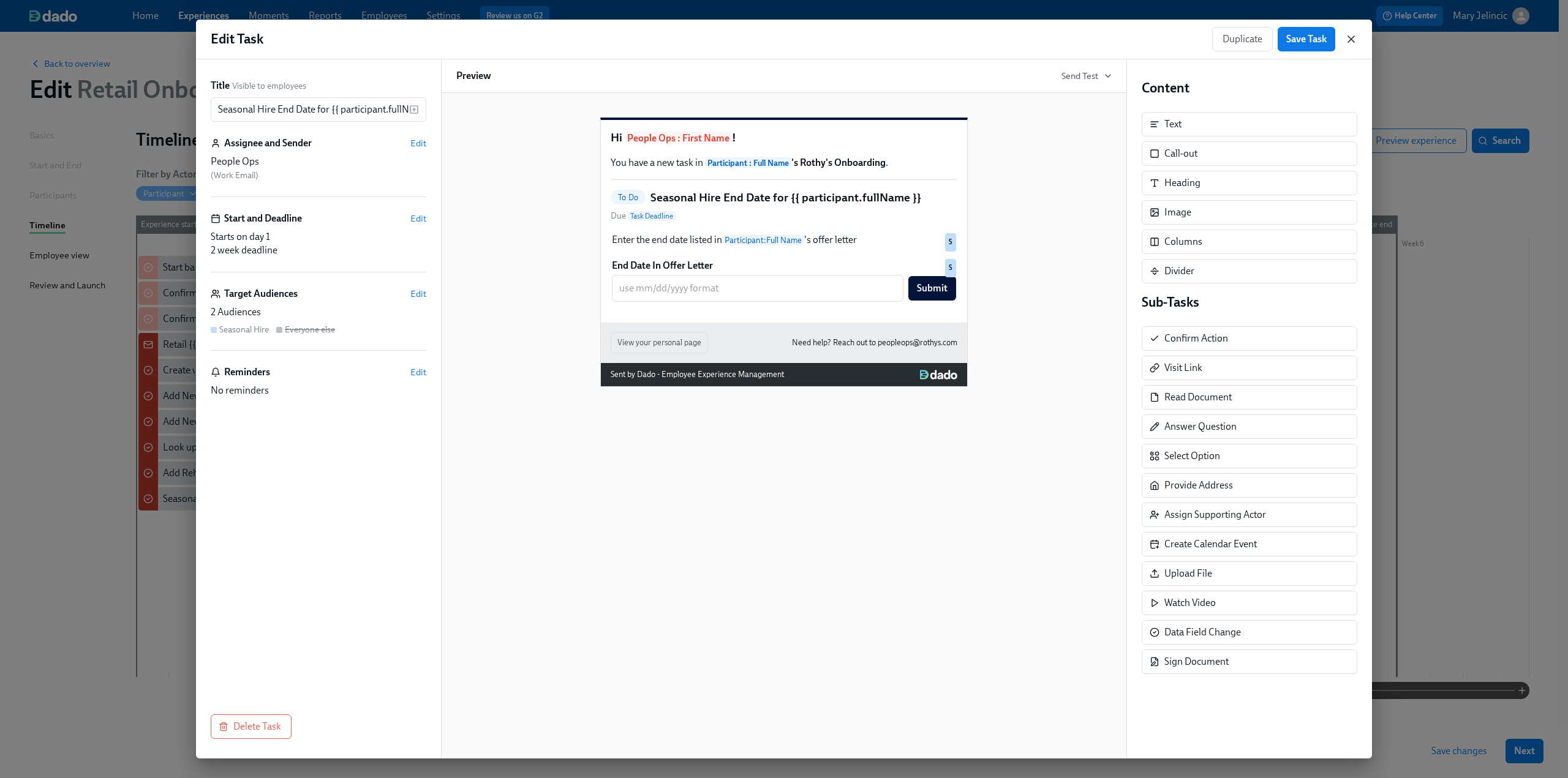 click 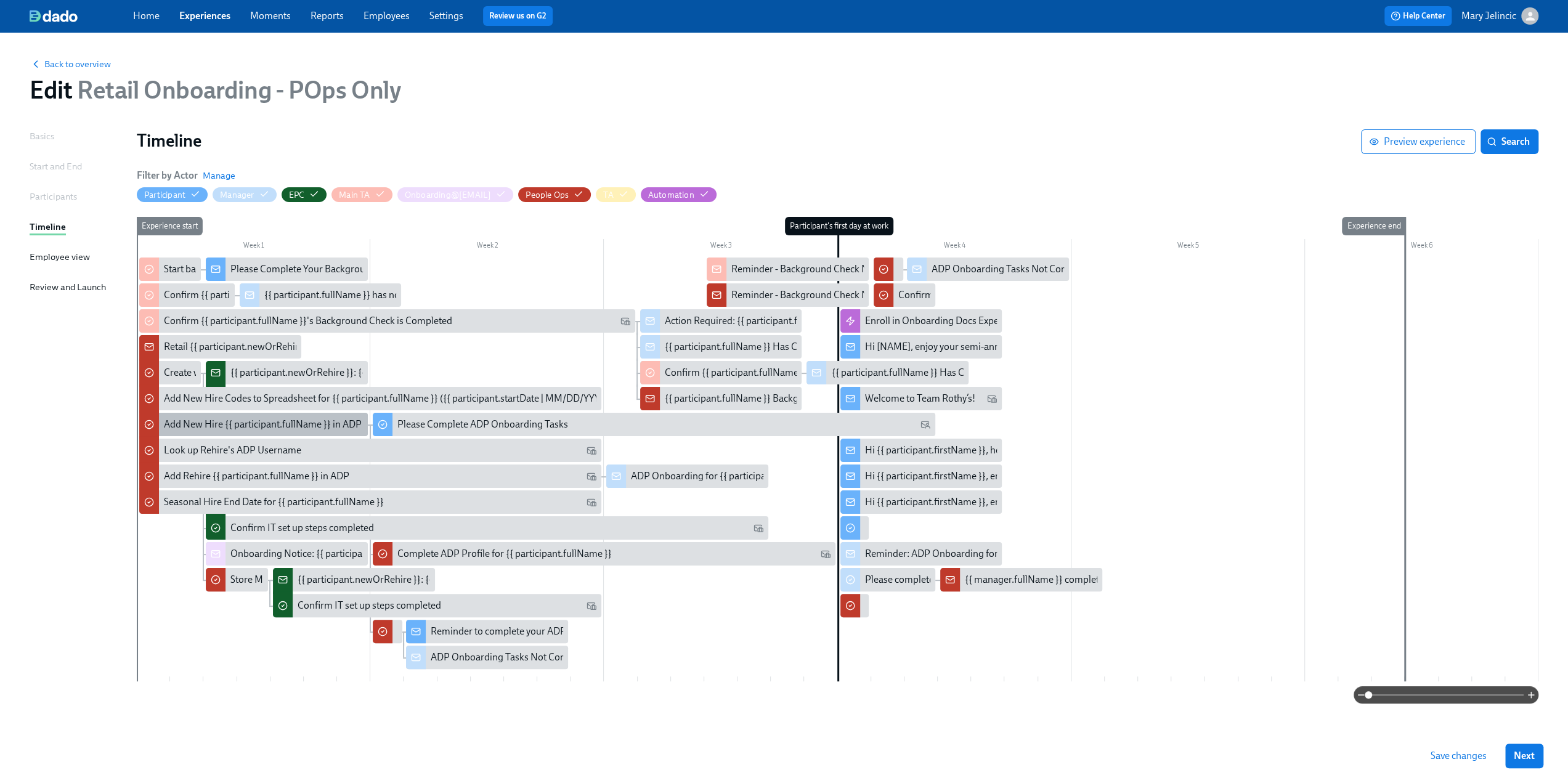 click on "Add New Hire {{ participant.fullName }} in ADP" at bounding box center (262, 424) 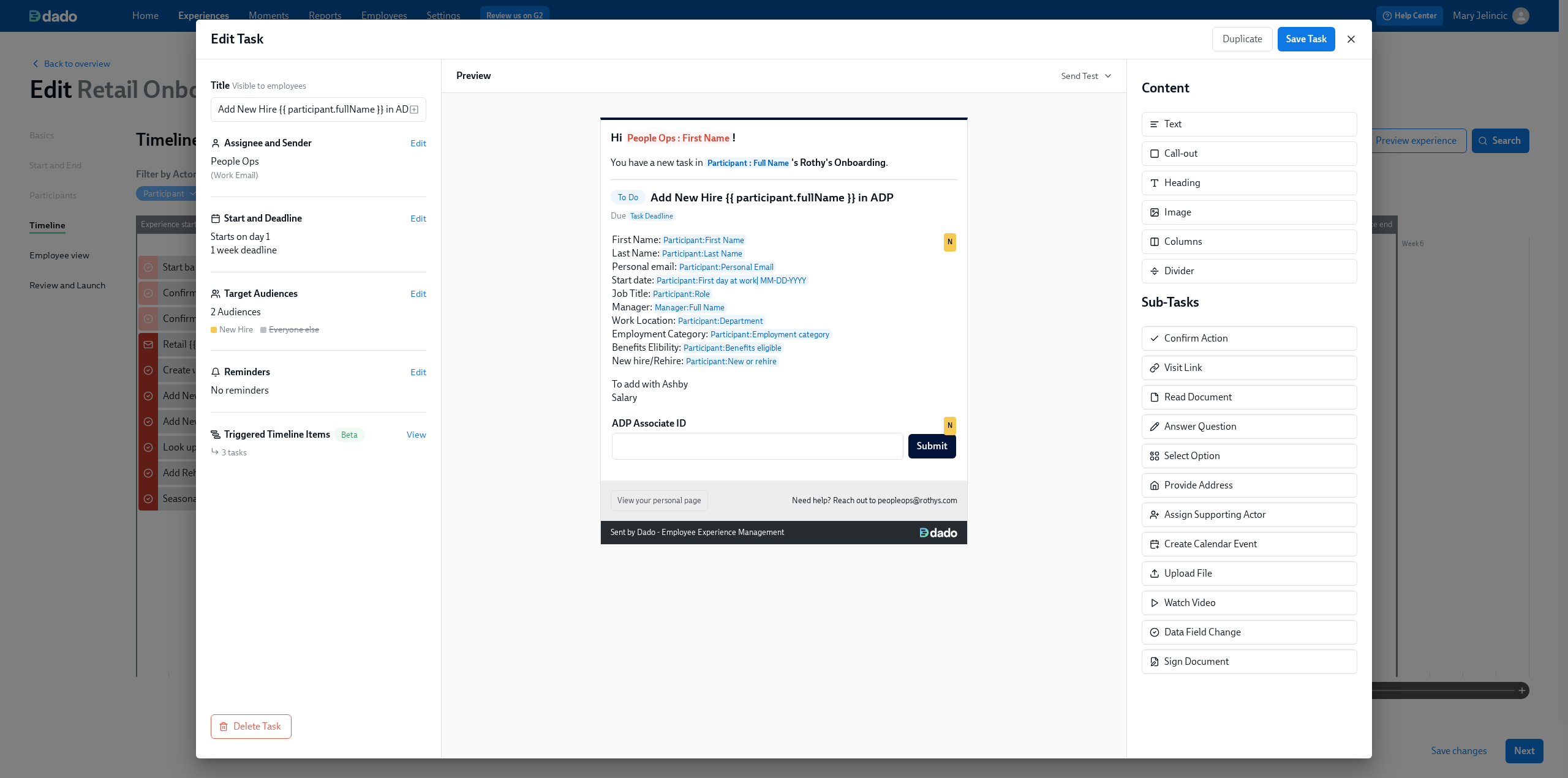 click 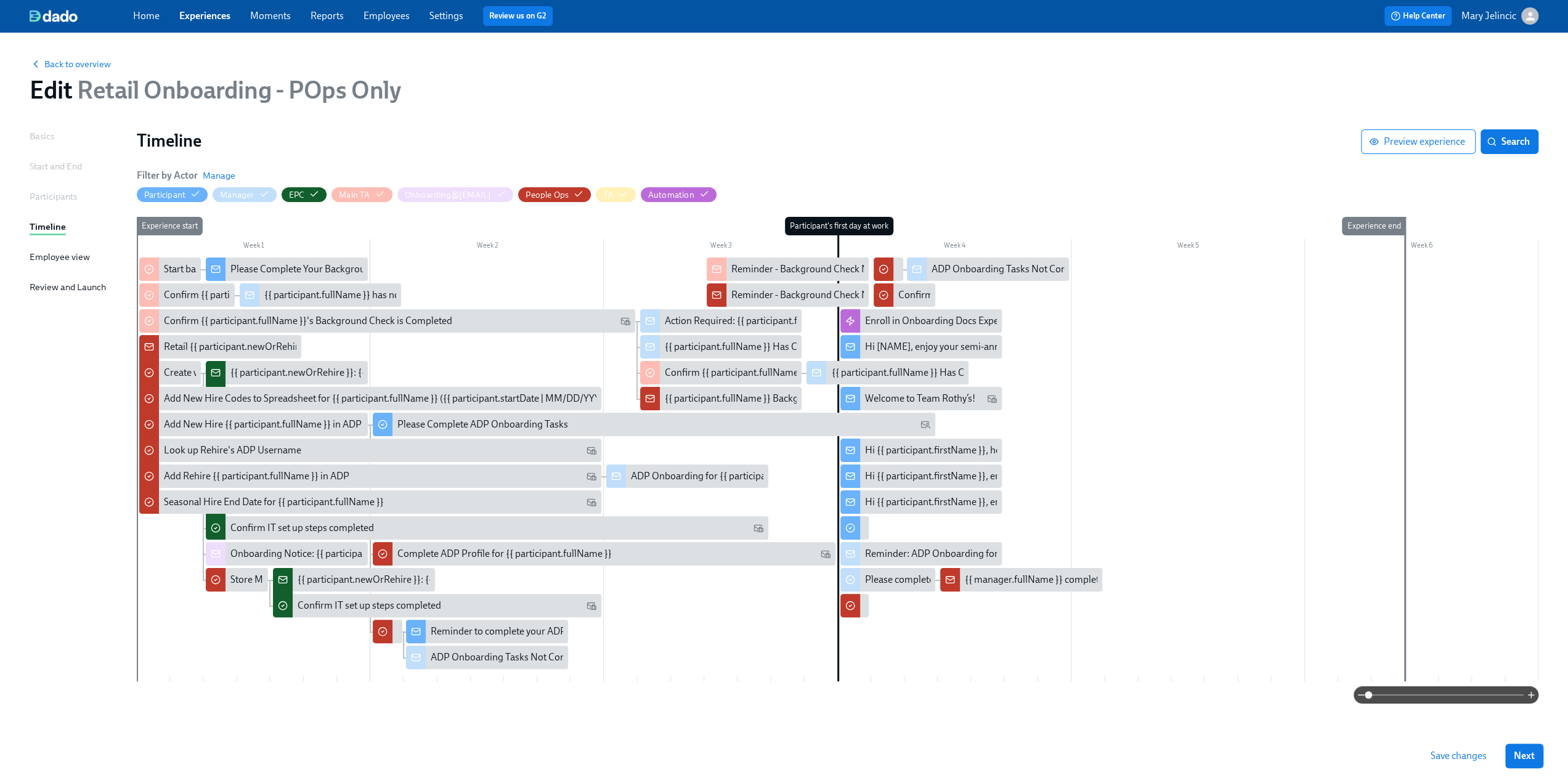 click on "Experience start" at bounding box center [153, 449] 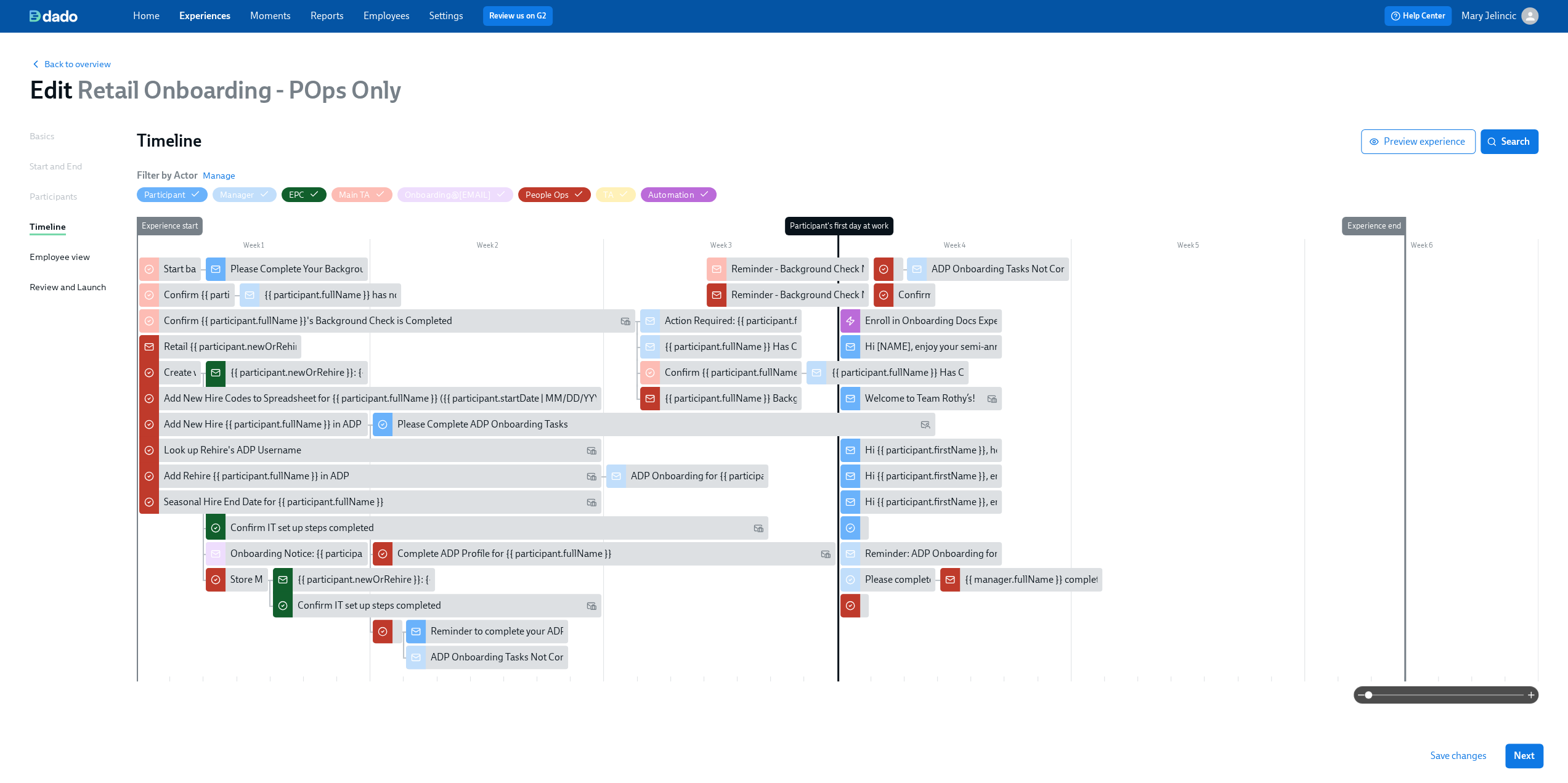 click on "Experience start" at bounding box center [153, 449] 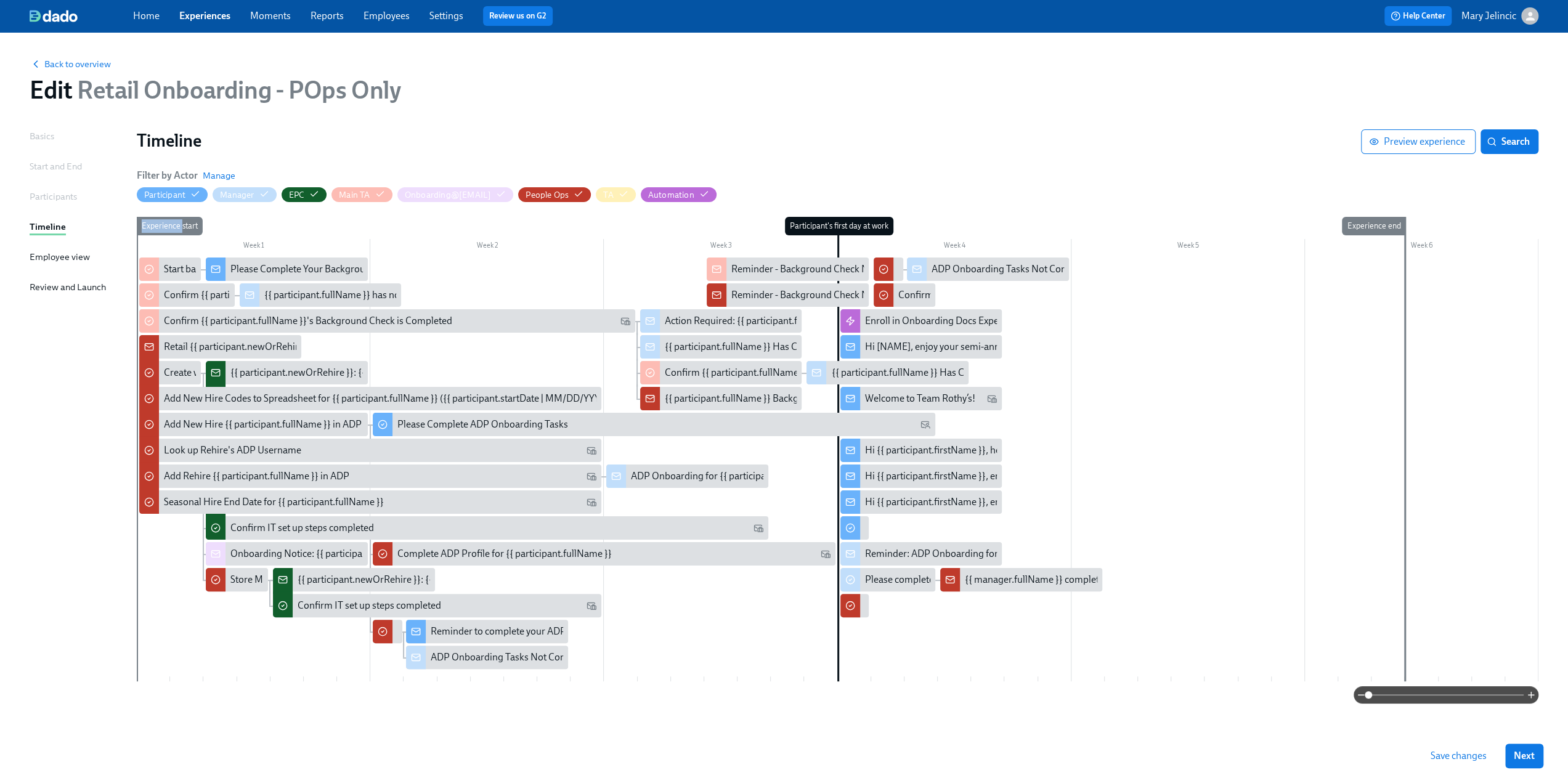 click on "Experience start" at bounding box center (153, 449) 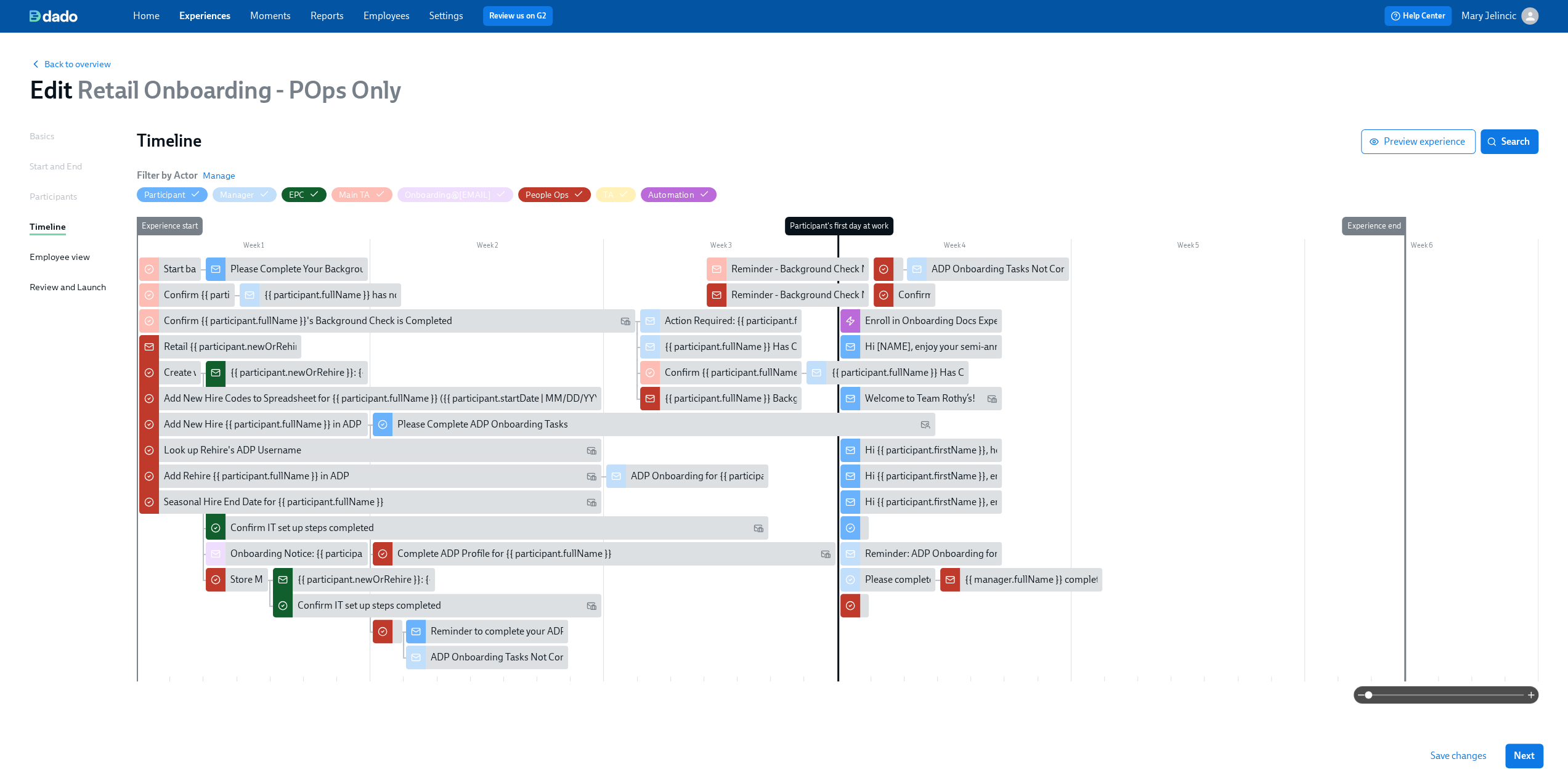 click on "Experience start" at bounding box center (153, 449) 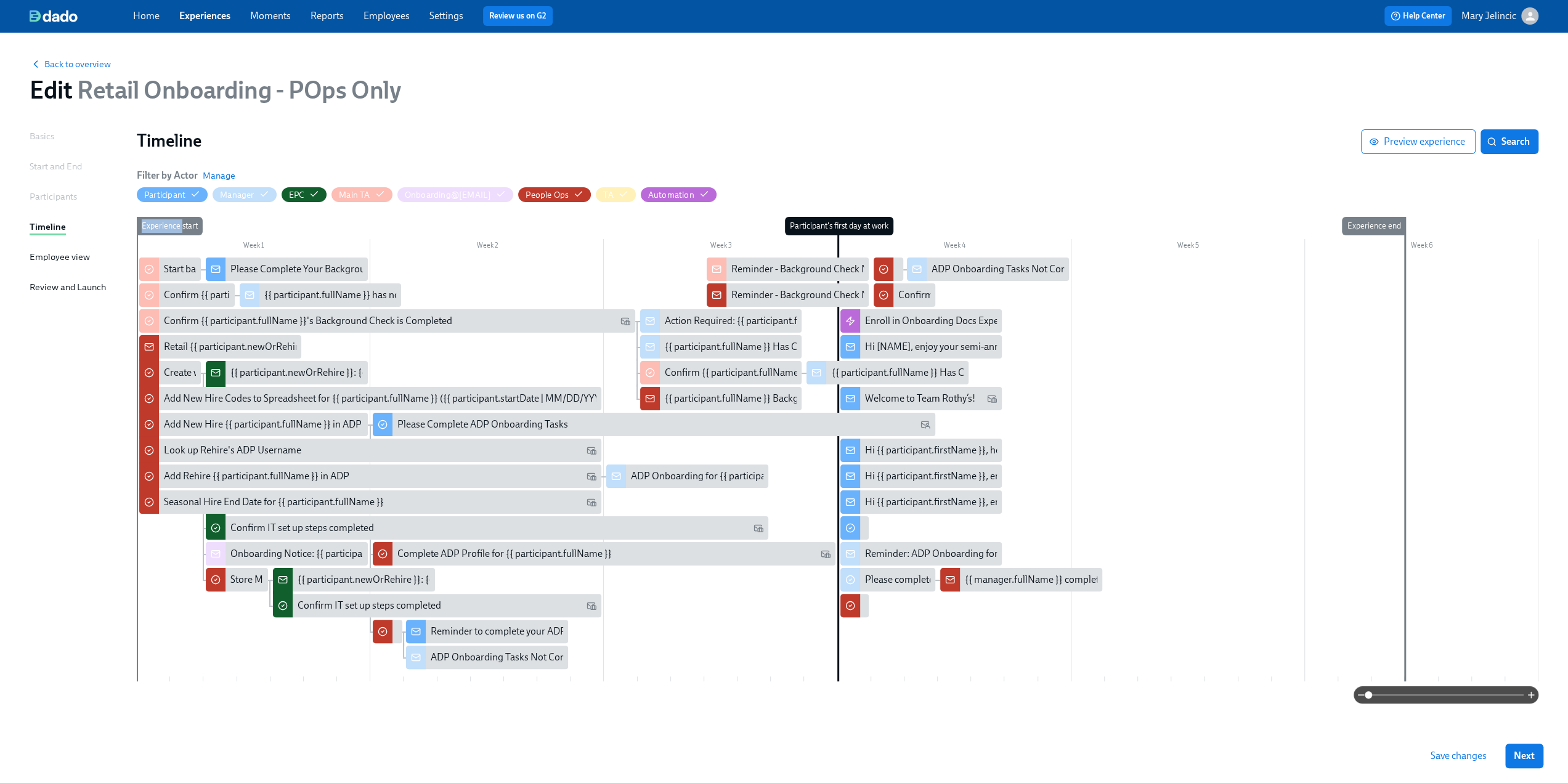 click on "Experience start" at bounding box center (153, 449) 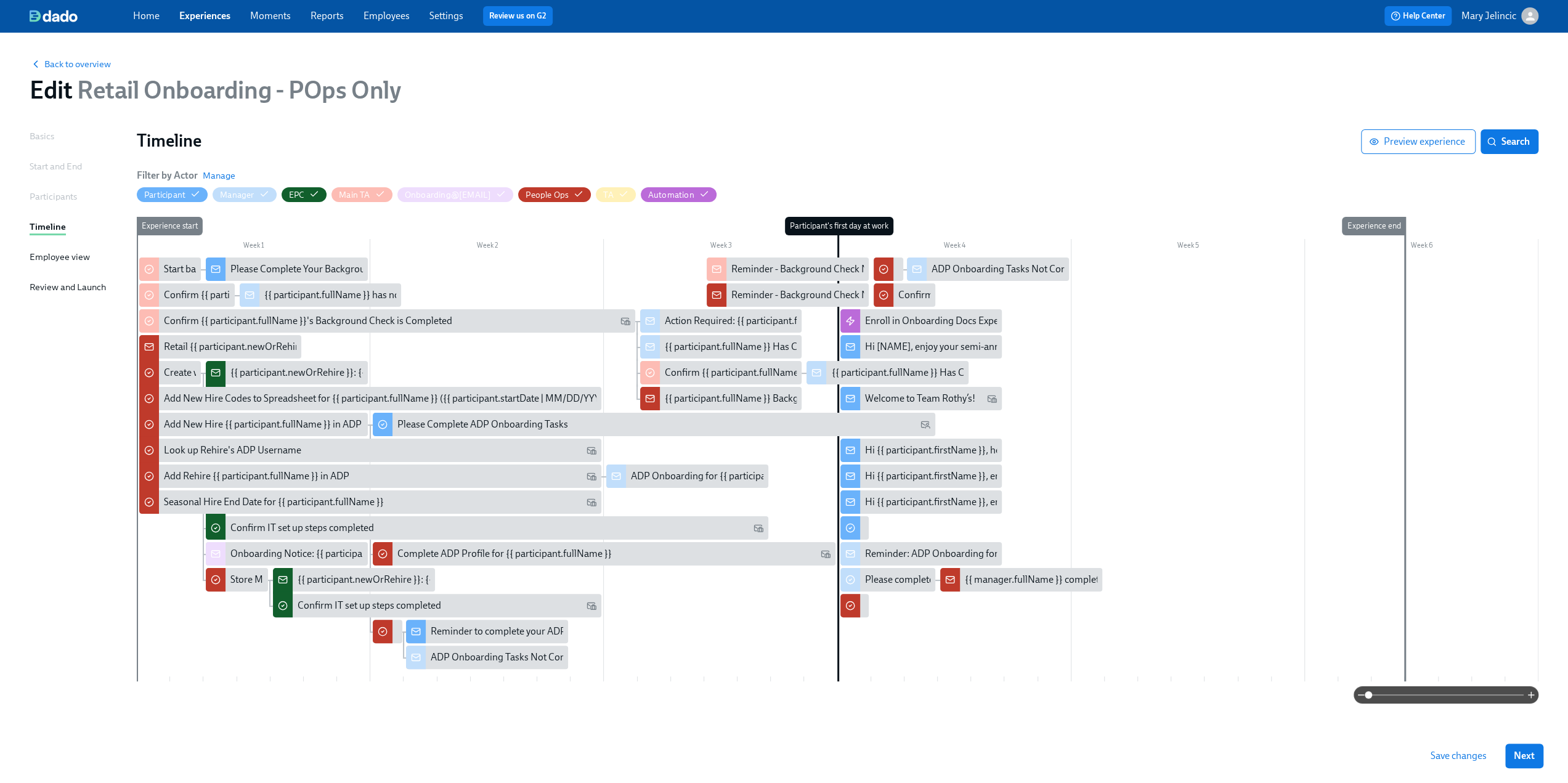 click at bounding box center (837, 695) 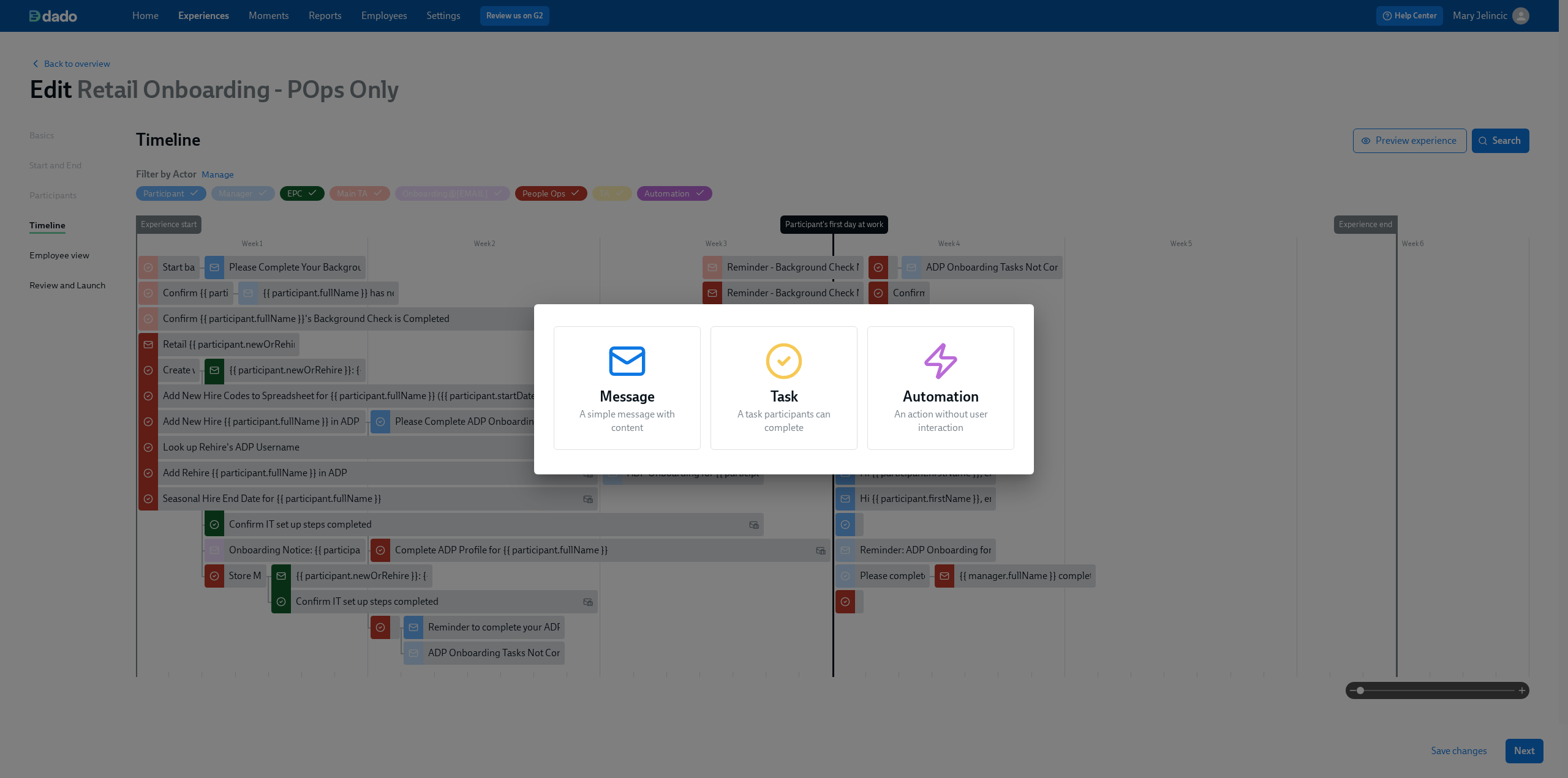click on "Message A simple message with content Task A task participants can complete Automation An action without user interaction" at bounding box center [784, 389] 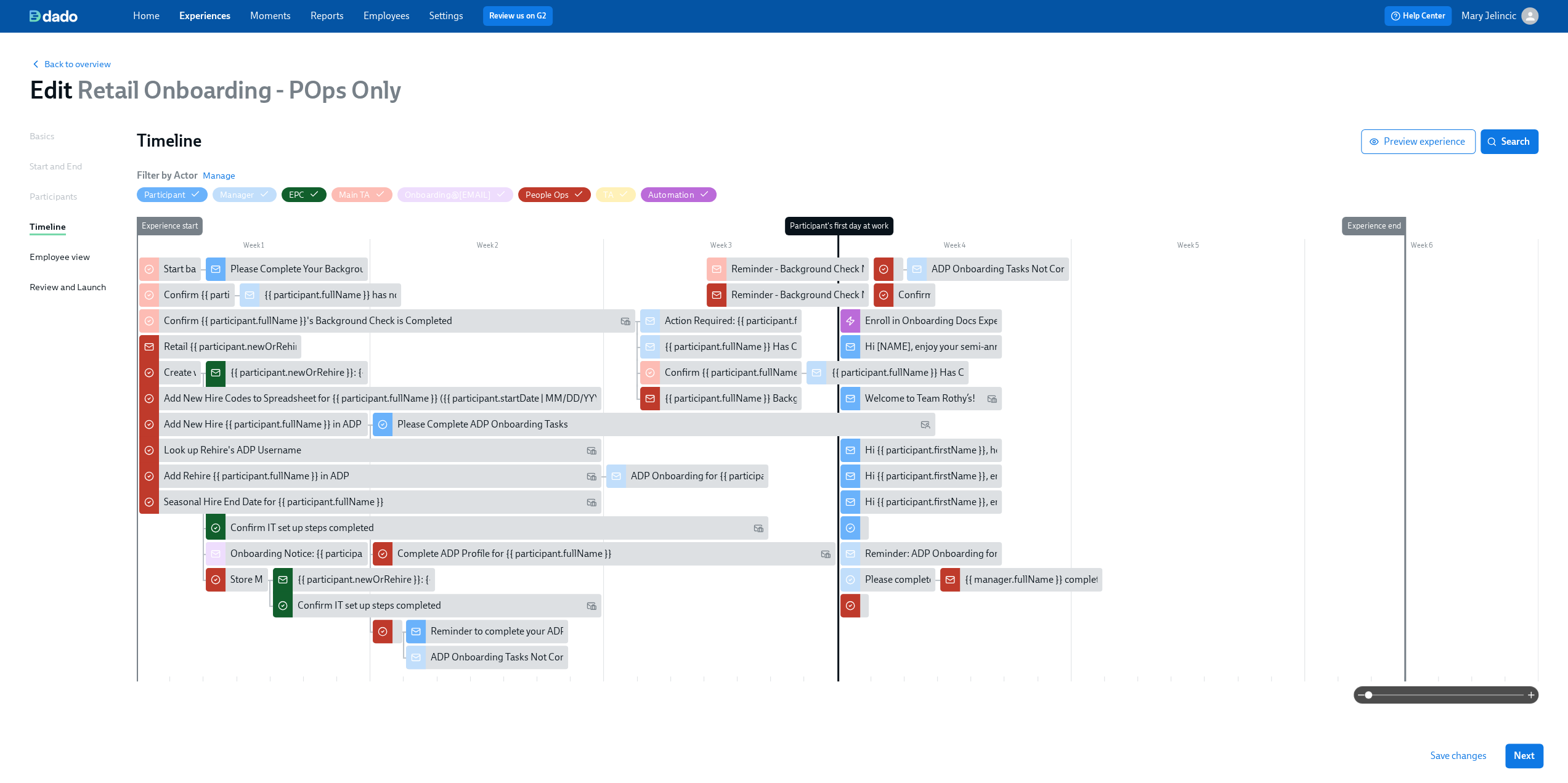 click at bounding box center [837, 469] 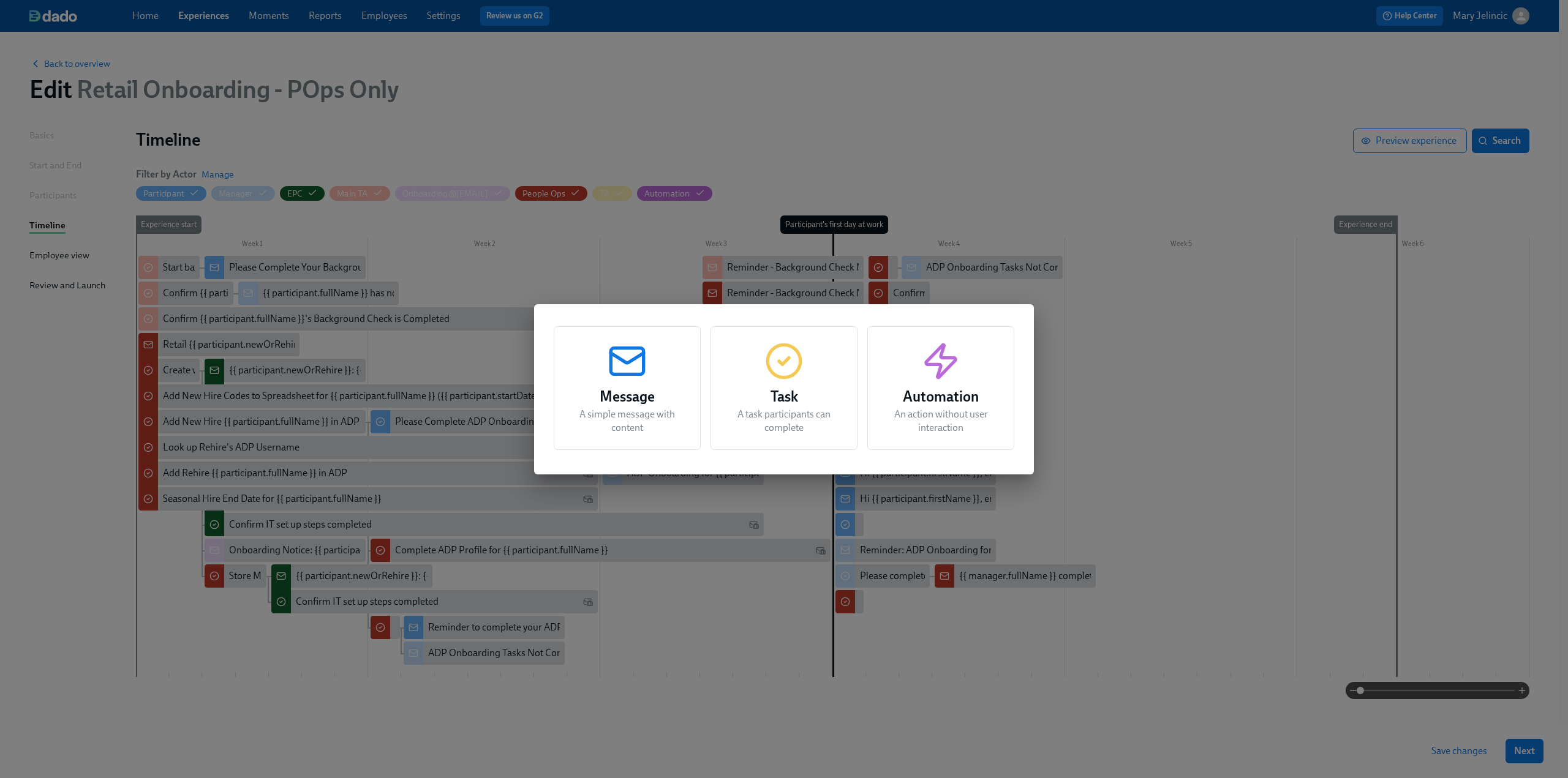 click 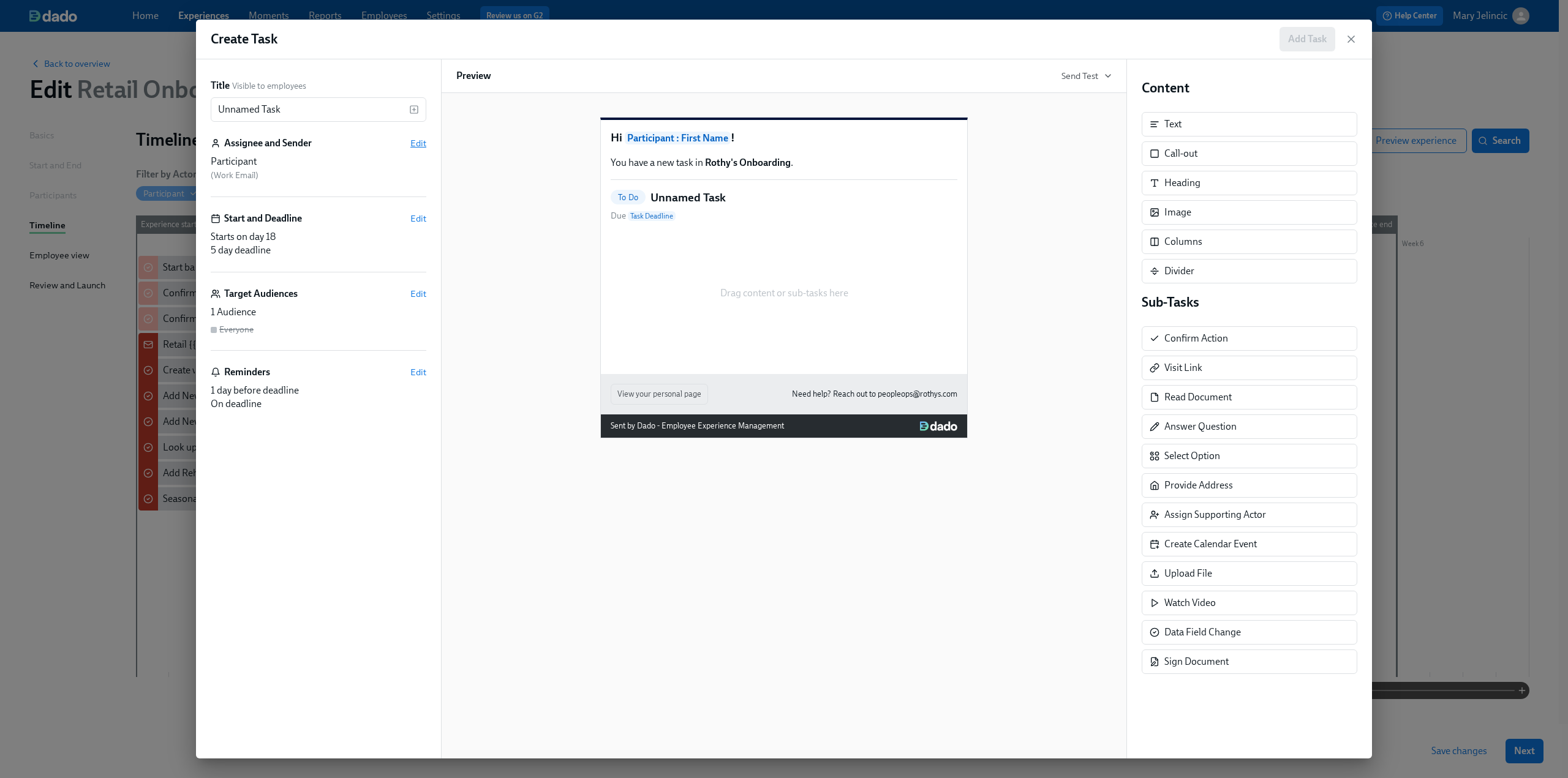 click on "Edit" at bounding box center (418, 143) 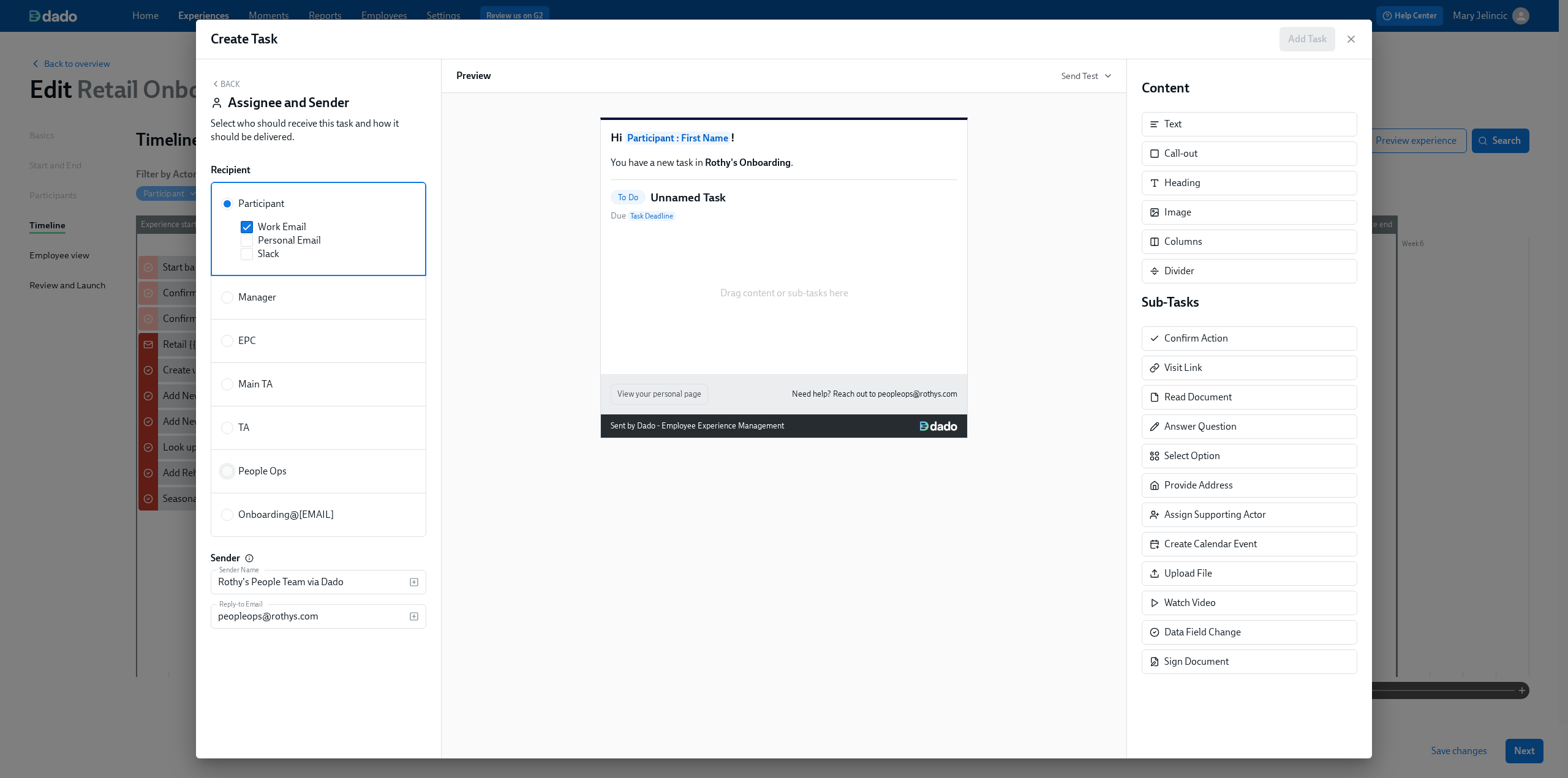 click on "People Ops" at bounding box center [227, 471] 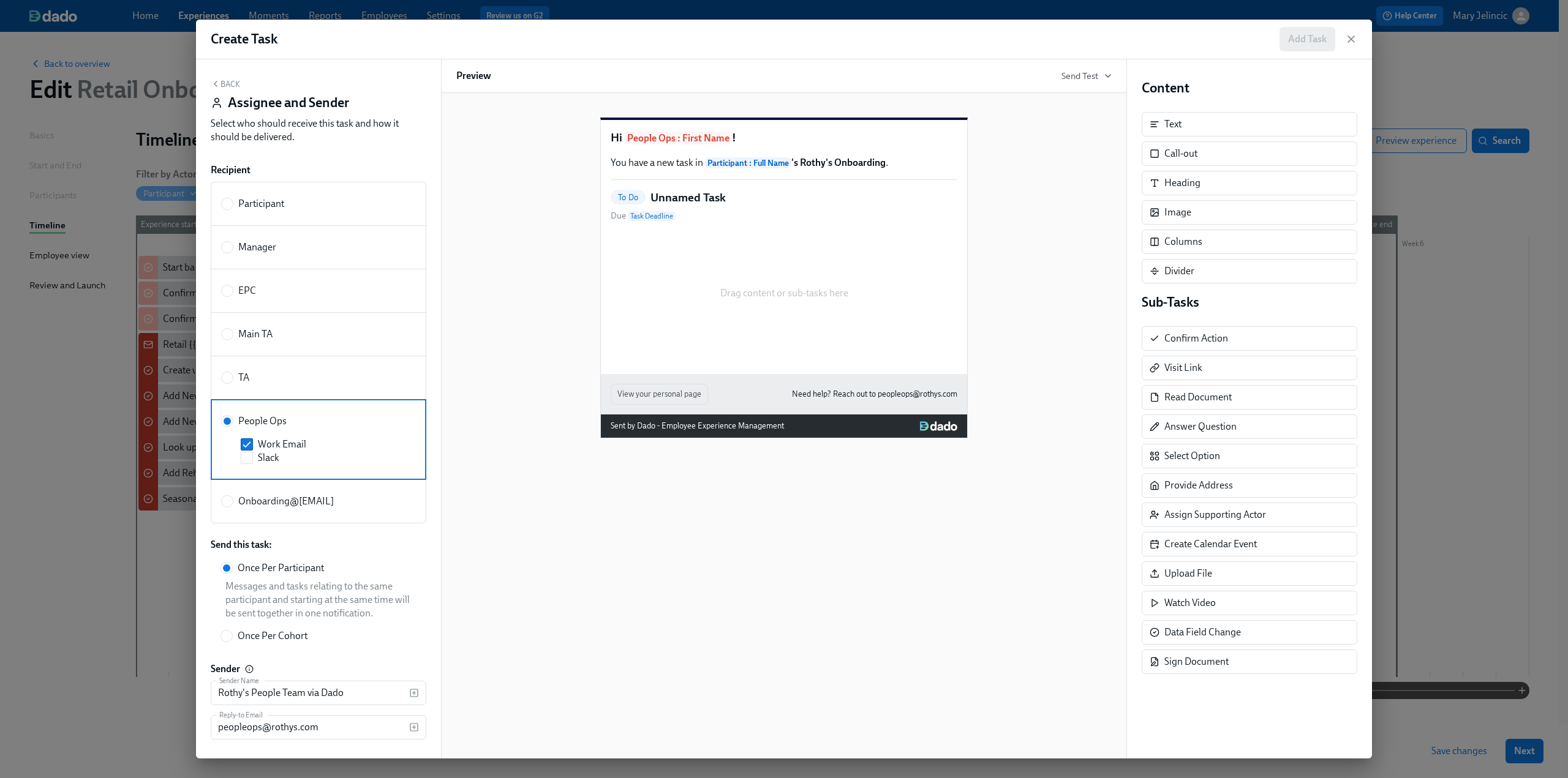 click on "Back" at bounding box center (225, 84) 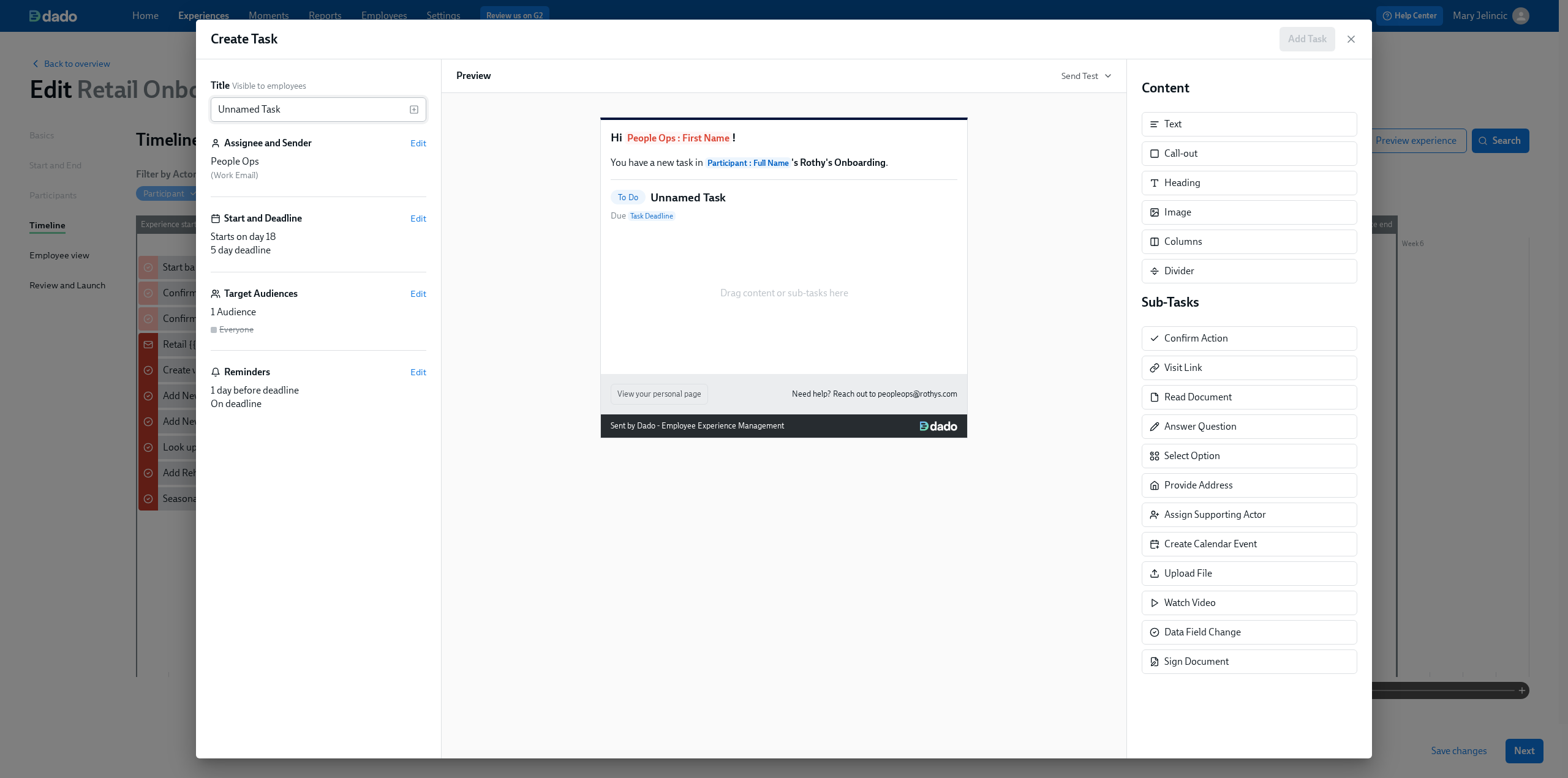 click on "Unnamed Task" at bounding box center (310, 110) 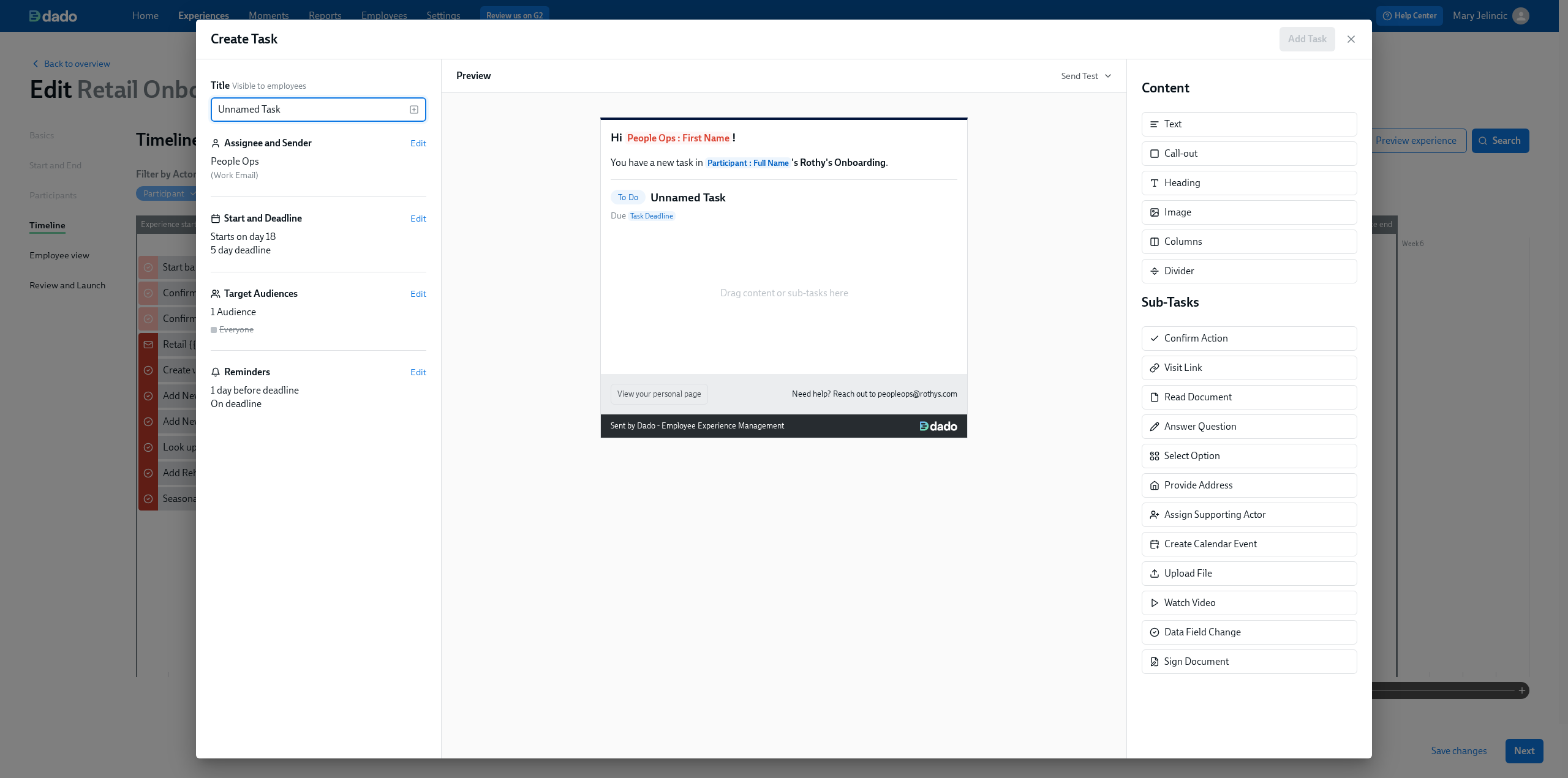 drag, startPoint x: 312, startPoint y: 105, endPoint x: 189, endPoint y: 105, distance: 123 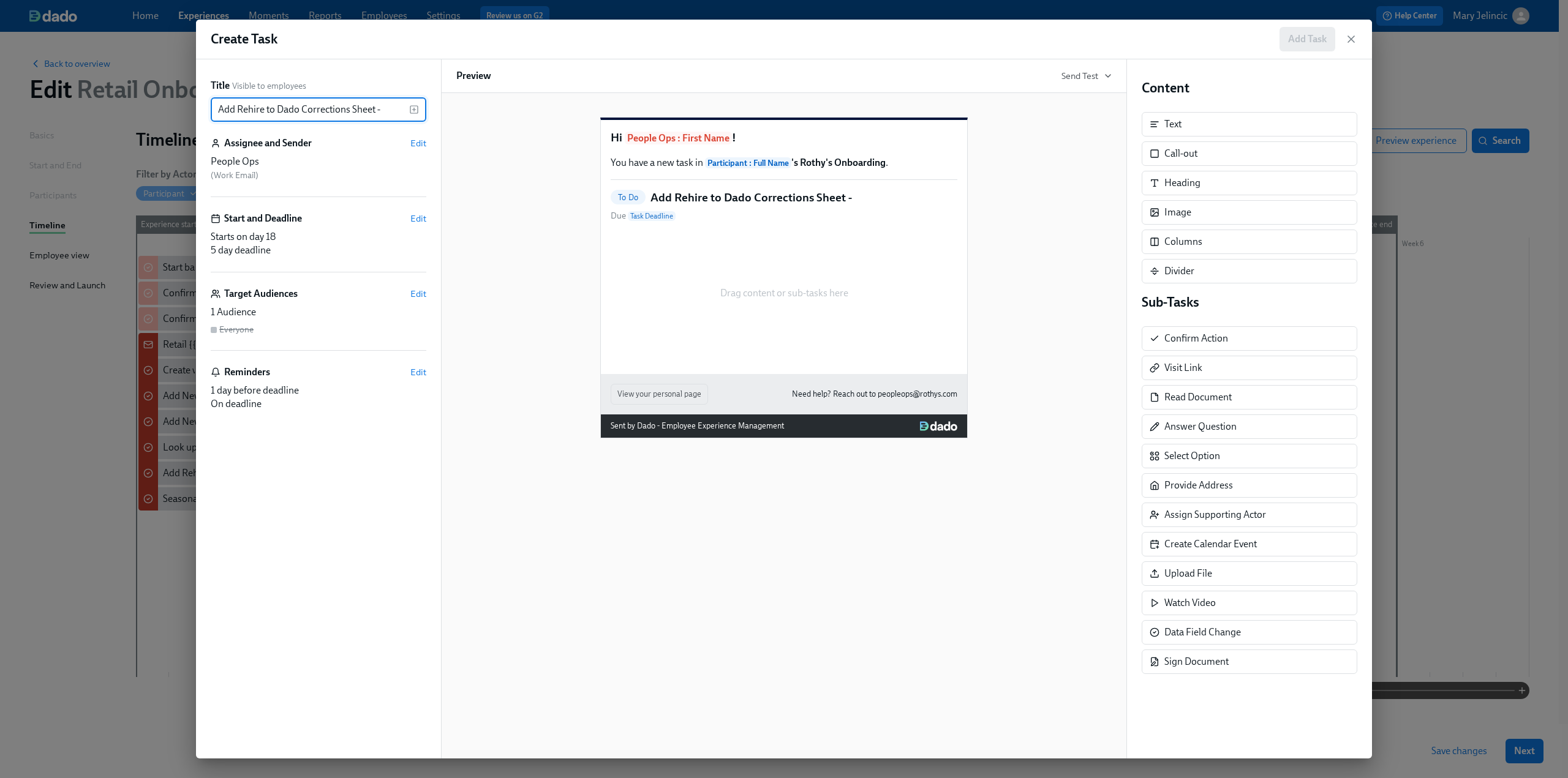 click 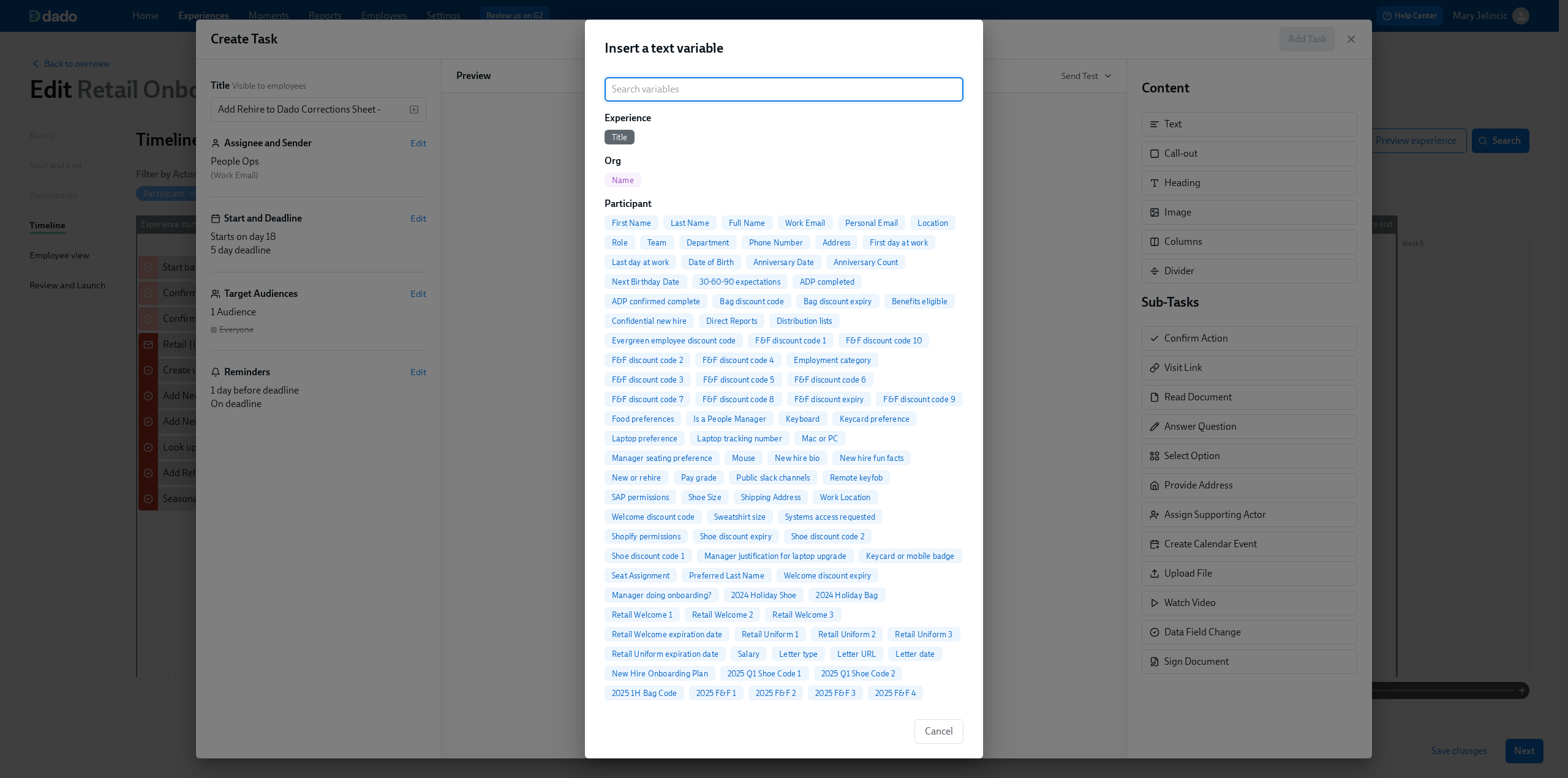 click on "Full Name" at bounding box center [747, 223] 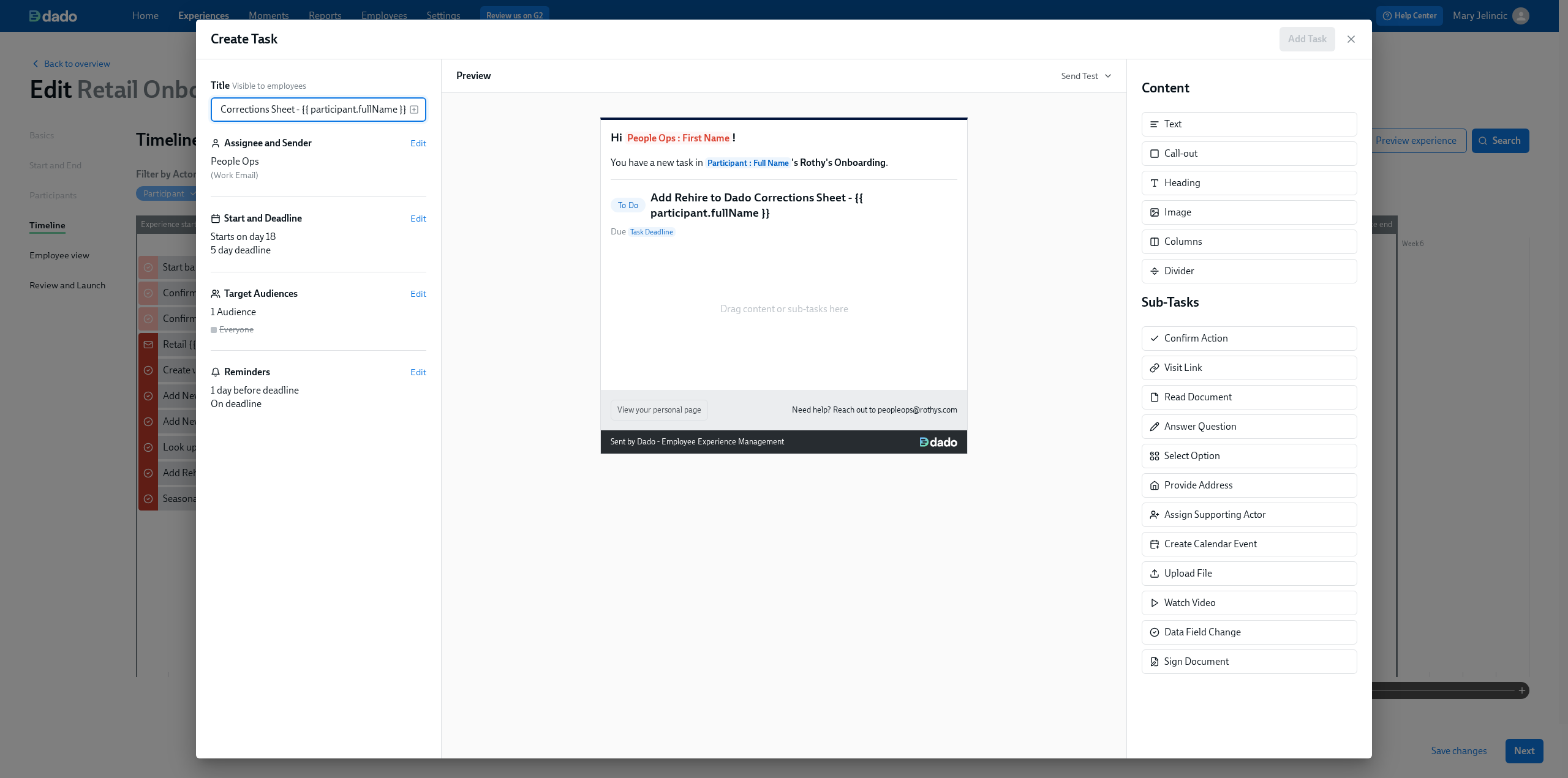 scroll, scrollTop: 0, scrollLeft: 84, axis: horizontal 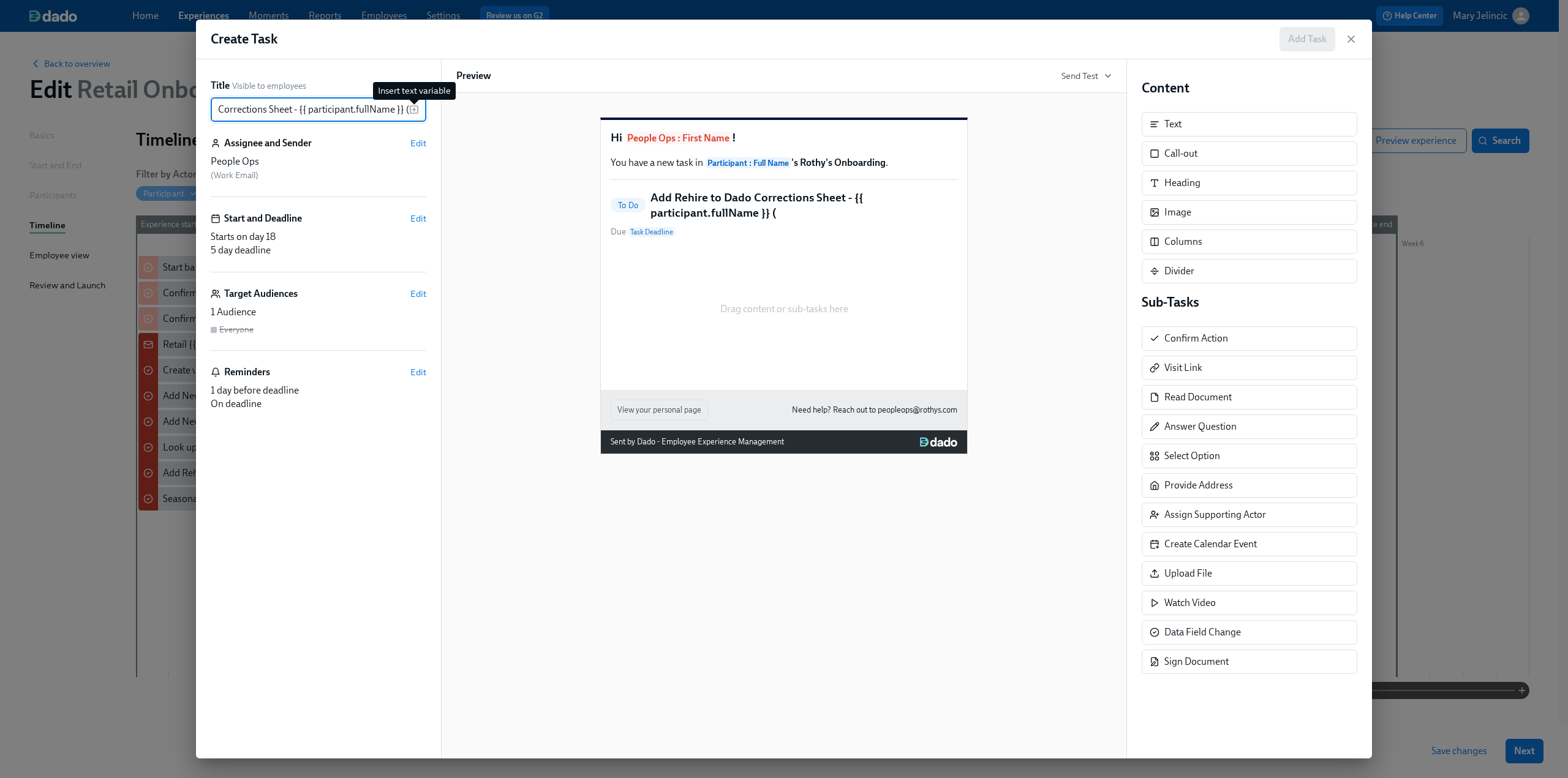 click 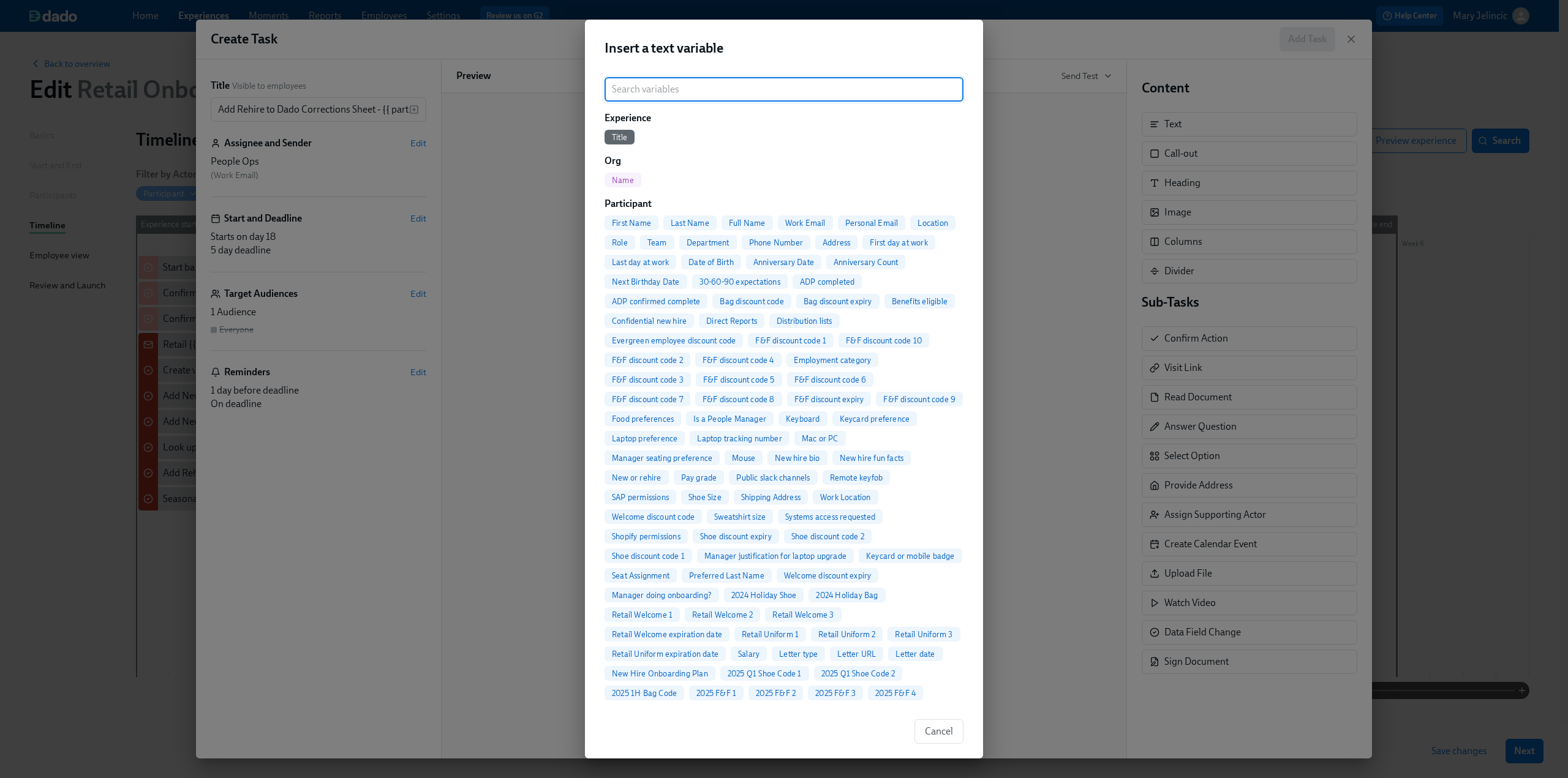 click on "Insert a text variable ​ Experience Title Org Name Participant First Name Last Name Full Name Work Email Personal Email Location Role Team Department Phone Number Address First day at work Last day at work Date of Birth Anniversary Date Anniversary Count Next Birthday Date 30-60-90 expectations ADP completed ADP confirmed complete Bag discount code Bag discount expiry Benefits eligible Confidential new hire Direct Reports Distribution lists Evergreen employee discount code F&F discount code 1 F&F discount code 10 F&F discount code 2 F&F discount code 4 Employment category F&F discount code 3 F&F discount code 5 F&F discount code 6 F&F discount code 7 F&F discount code 8 F&F discount expiry F&F discount code 9 Food preferences Is a People Manager Keyboard Keycard preference Laptop preference Laptop tracking number Mac or PC Manager seating preference Mouse New hire bio New hire fun facts New or rehire Pay grade Public slack channels Remote keyfob SAP permissions Shoe Size Shipping Address Work Location Role" at bounding box center [784, 389] 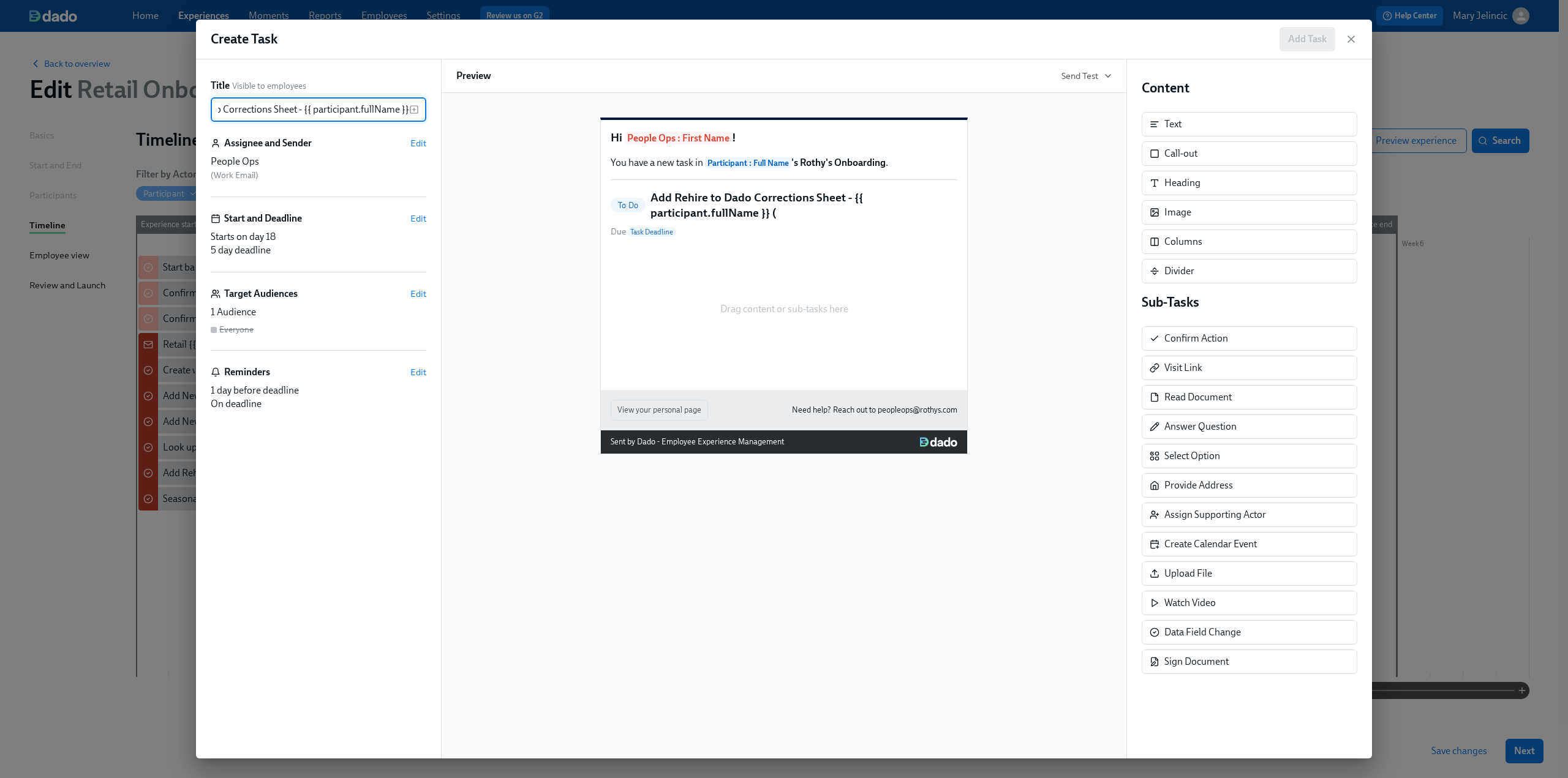 scroll, scrollTop: 0, scrollLeft: 81, axis: horizontal 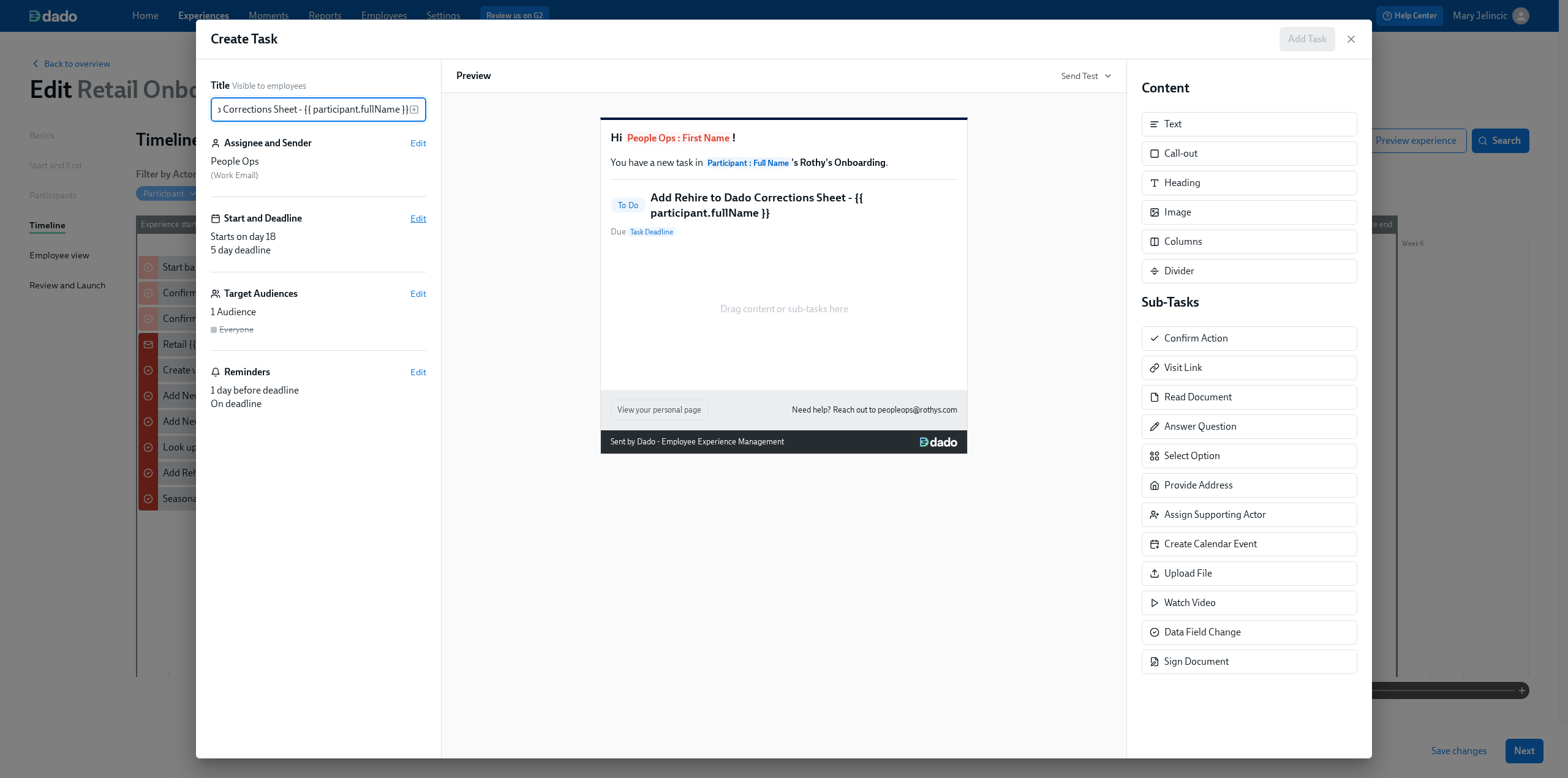 type on "Add Rehire to Dado Corrections Sheet - {{ participant.fullName }}" 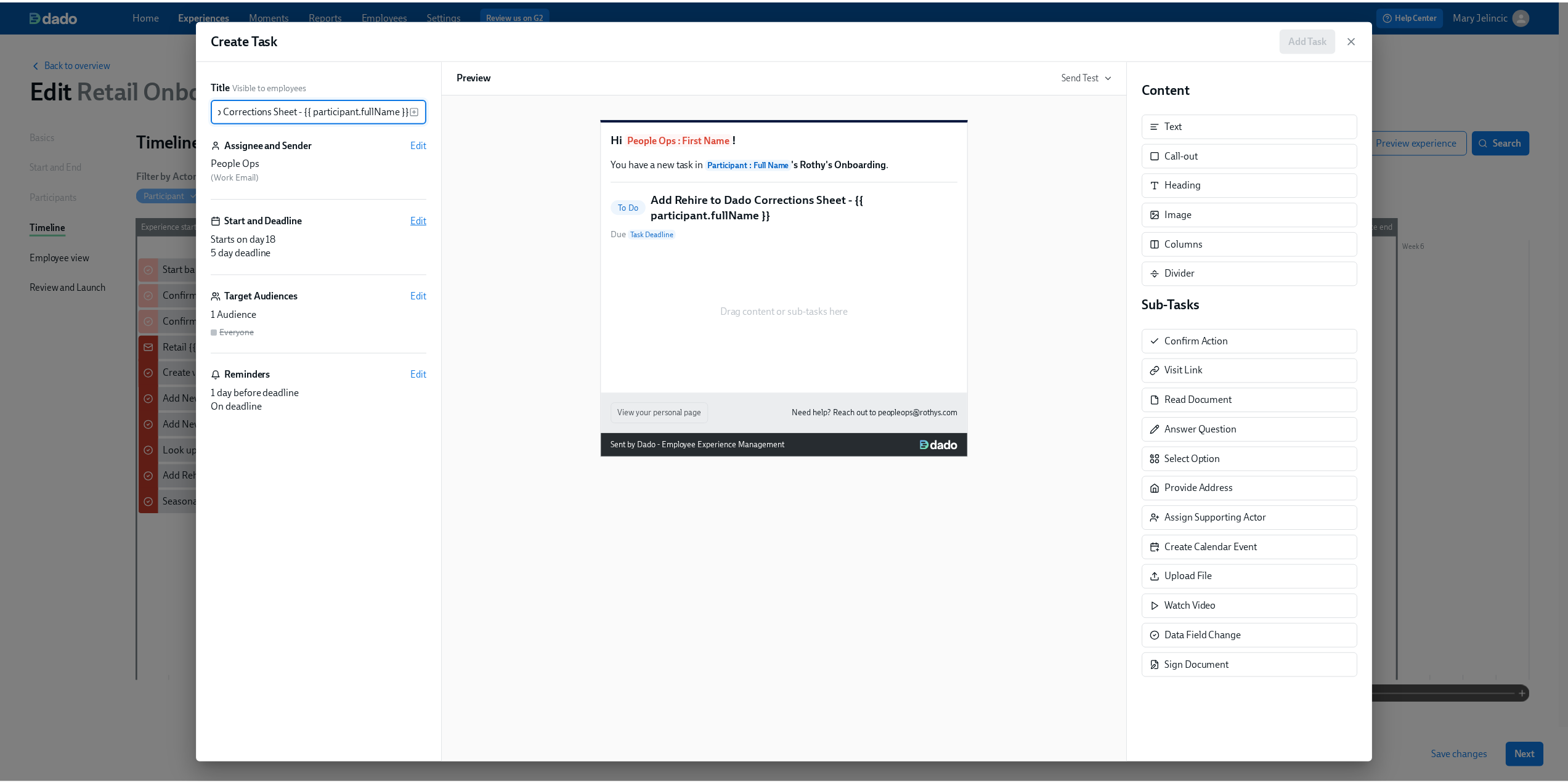scroll, scrollTop: 0, scrollLeft: 0, axis: both 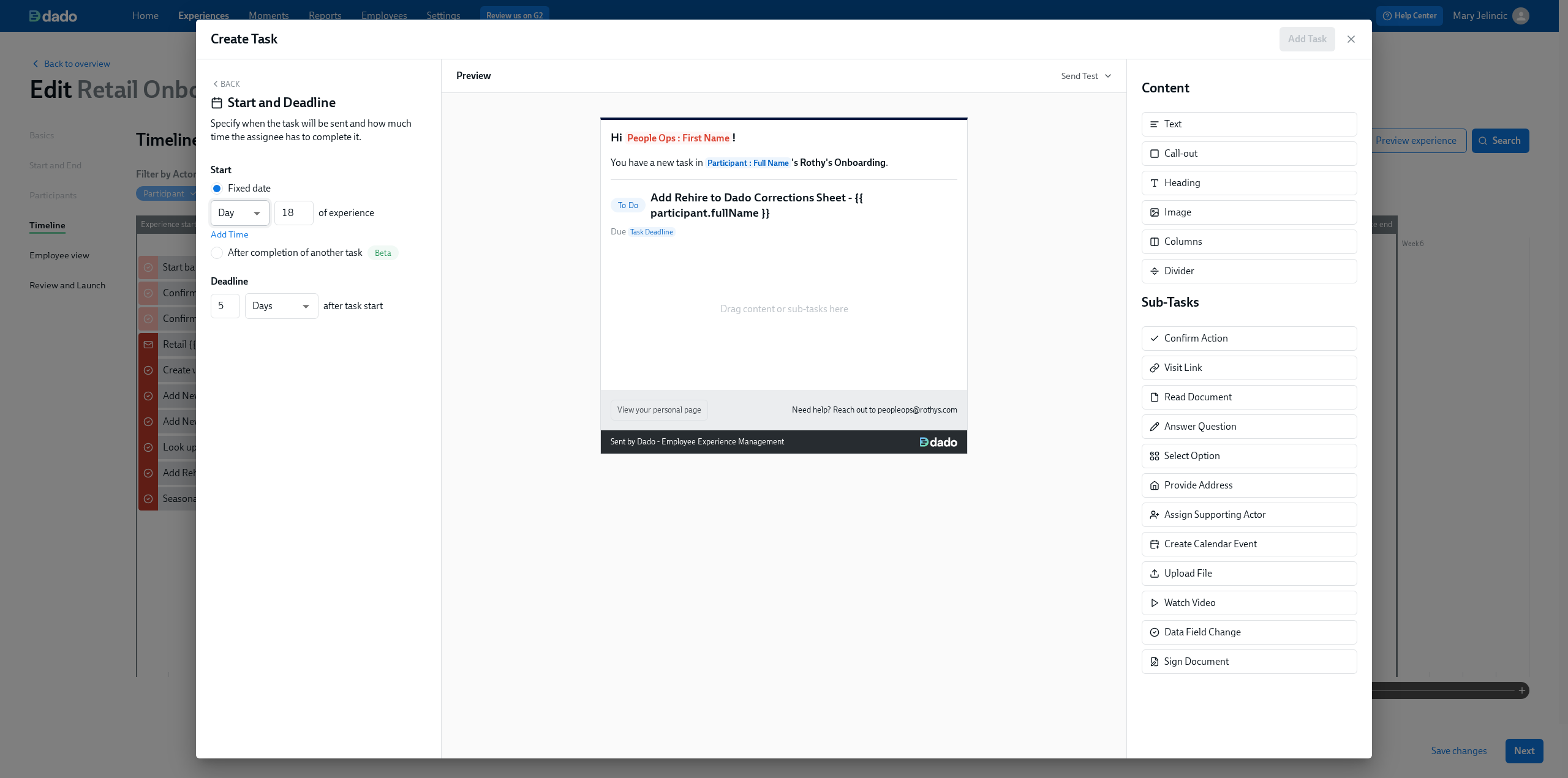 click on "Home Experiences Moments Reports Employees Settings Review us on G2 Help Center [FIRST] [LAST] Back to overview Edit   Retail Onboarding - POps Only Basics Start and End Participants Timeline Employee view Review and Launch Timeline Preview experience Search Filter by Actor Manage Participant Manager EPC Main TA Onboarding@ People Ops TA Automation Week 1 Week 2 Week 3 Week 4 Week 5 Week 6 Experience start Participant's first day at work Experience end Enroll in Onboarding Docs Experince Hi {{ participant.firstName }}, enjoy your semi-annual uniform codes. Welcome to Team Rothy’s! Hi {{ participant.firstName }}, here is your 40% off evergreen code Hi {{ participant.firstName }}, enjoy your annual $50 off codes.  Hi {{ participant.firstName }}, enjoy your new shoe & bag codes Action Required: Complete ADP Onboarding Tasks Reminder: ADP Onboarding for {{ participant.fullName }} (Rehire) Please complete the I-9 for {{ participant.fullName }} in ADP Reminder - Background Check Not Yet Back Next" at bounding box center [784, 391] 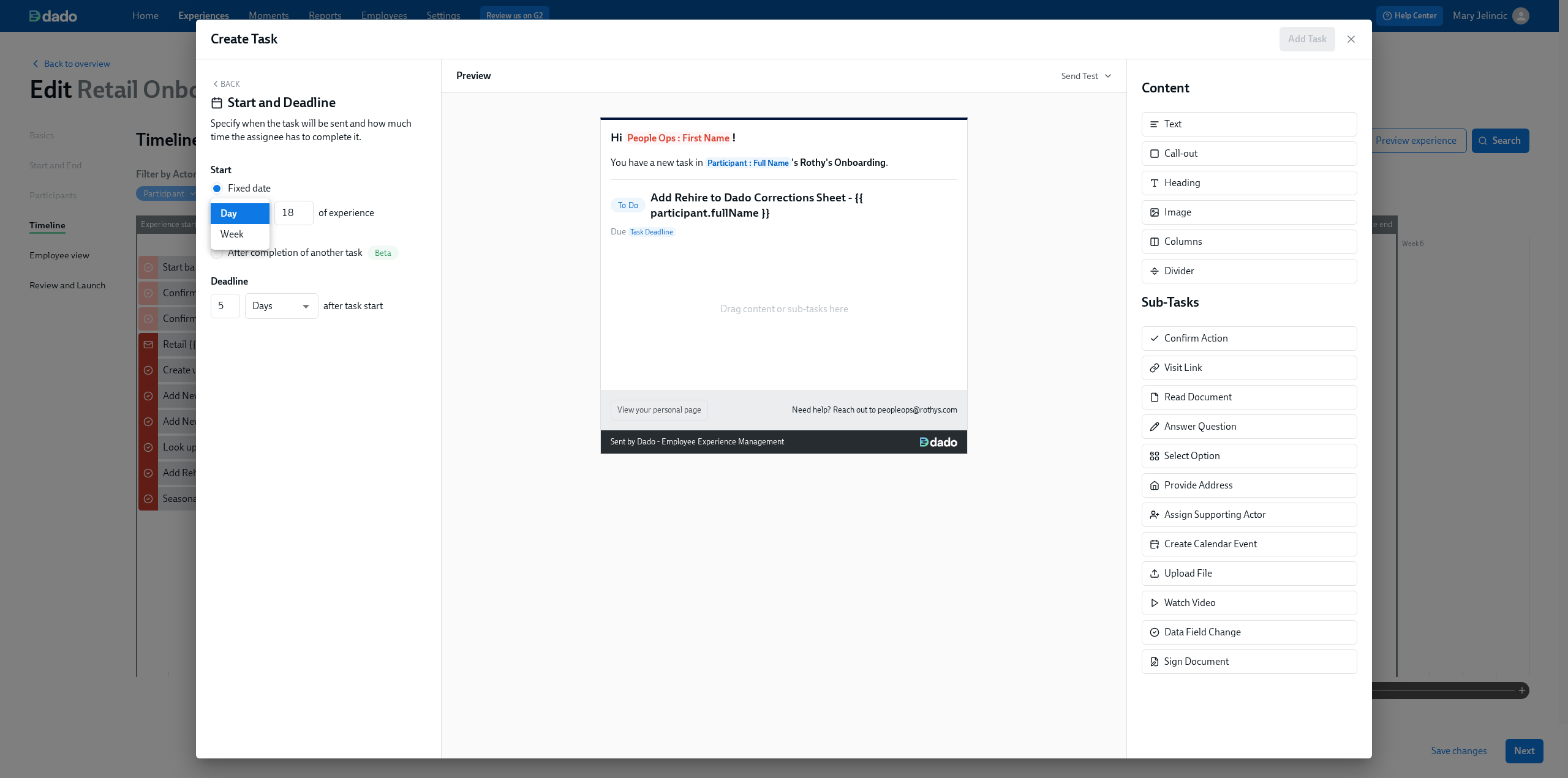 click on "Day" at bounding box center [240, 214] 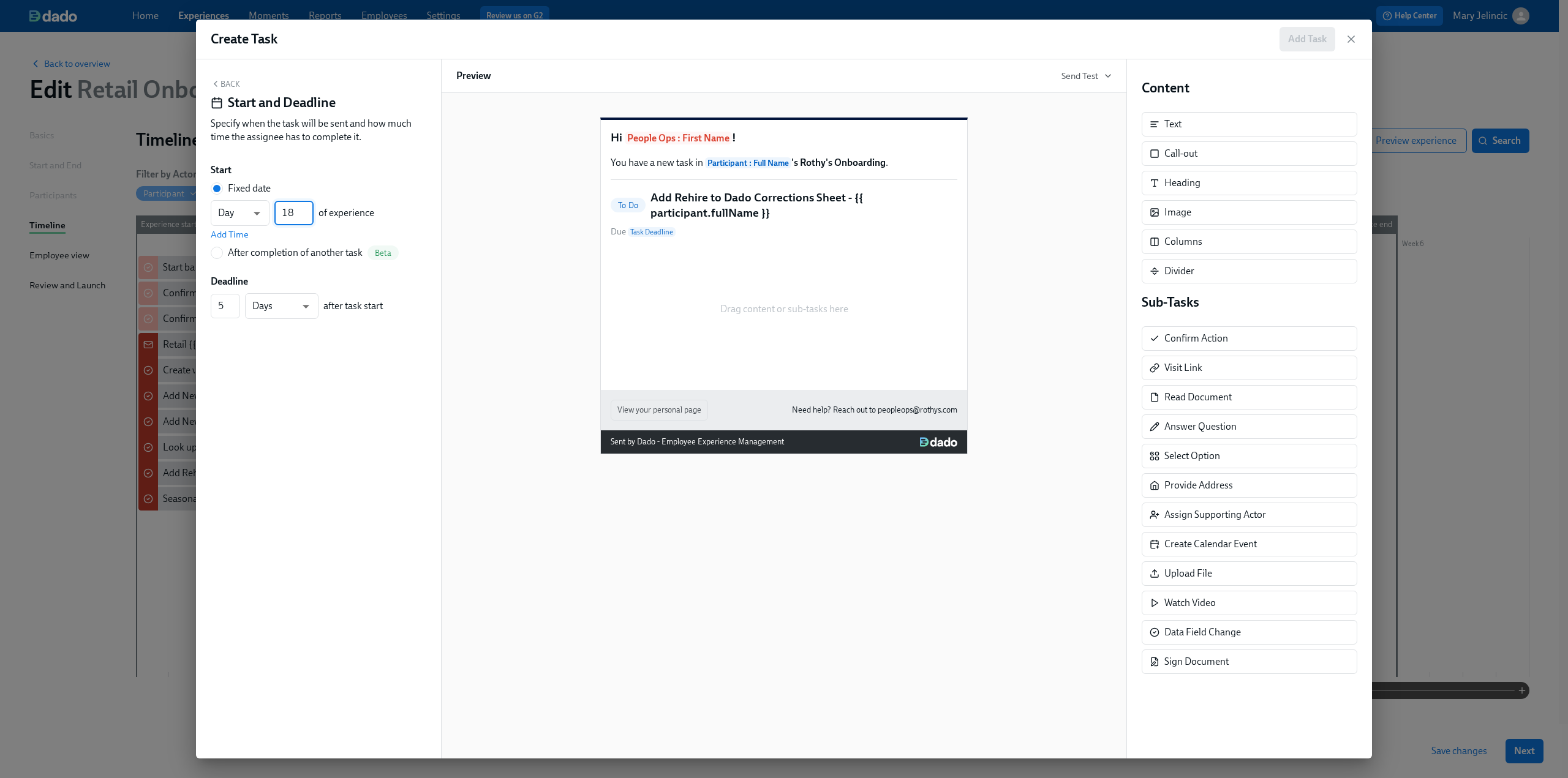 drag, startPoint x: 294, startPoint y: 211, endPoint x: 280, endPoint y: 210, distance: 14.035669 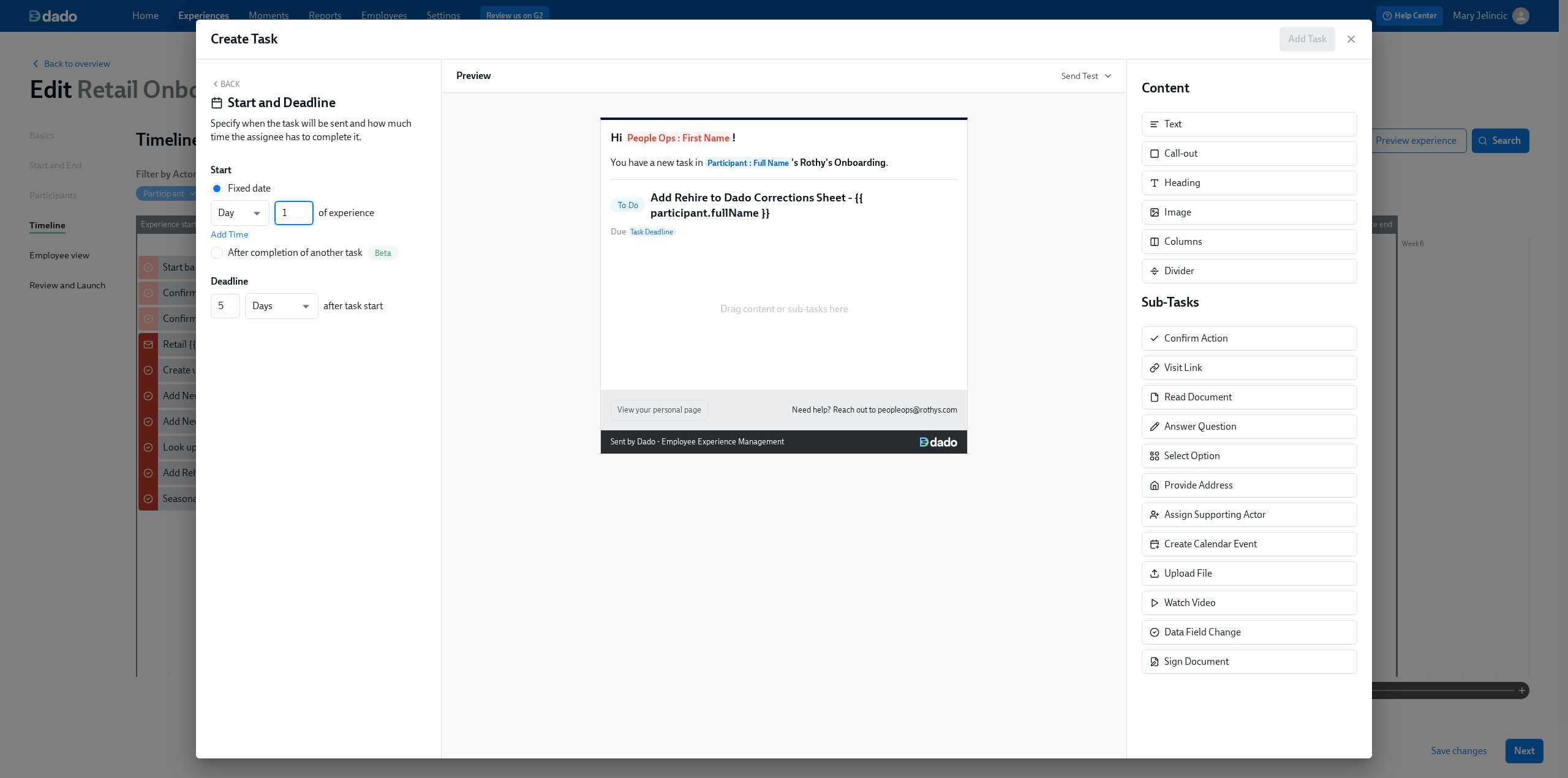 type on "1" 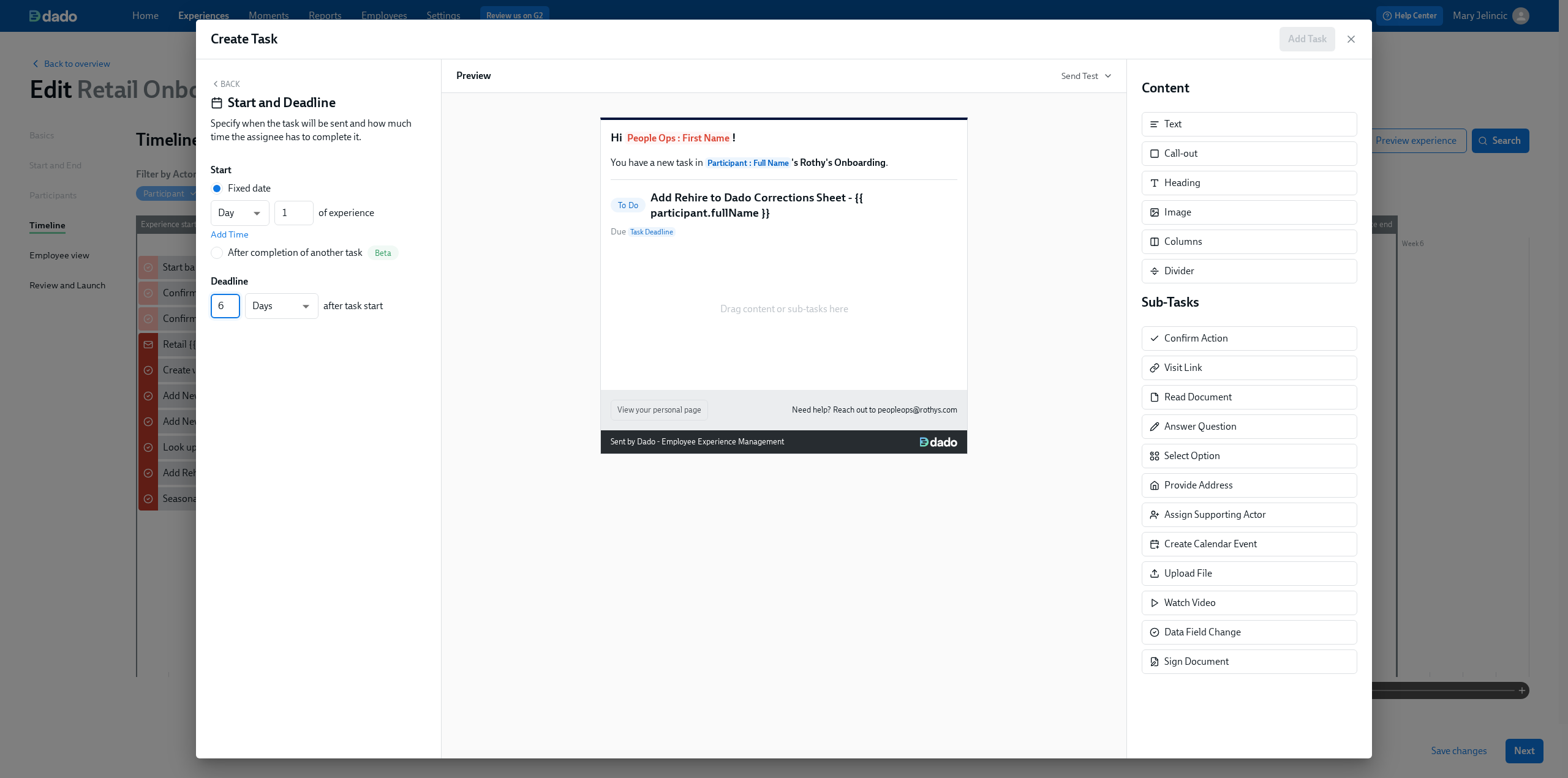 click on "6" at bounding box center [225, 306] 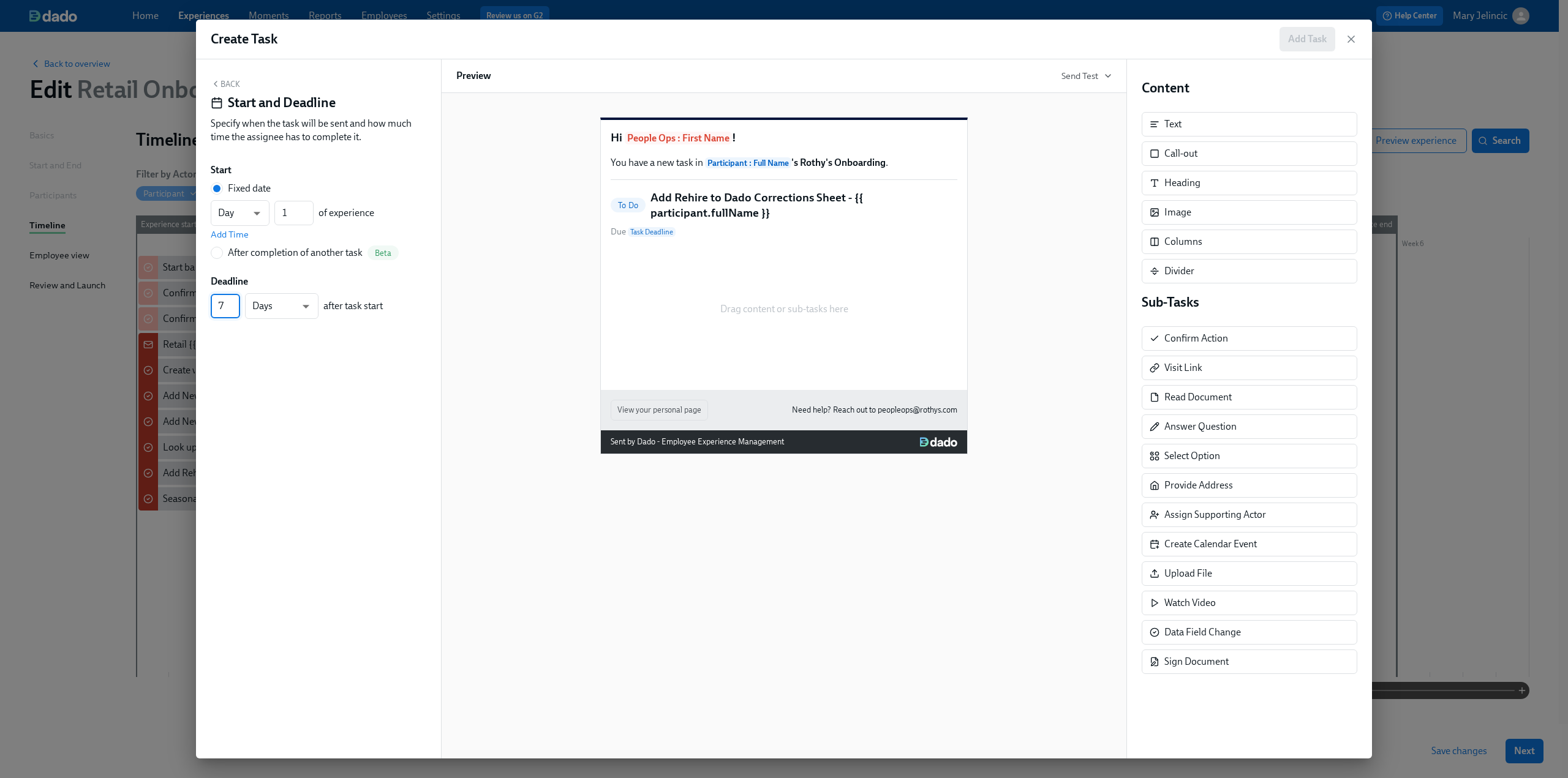 click on "7" at bounding box center (225, 306) 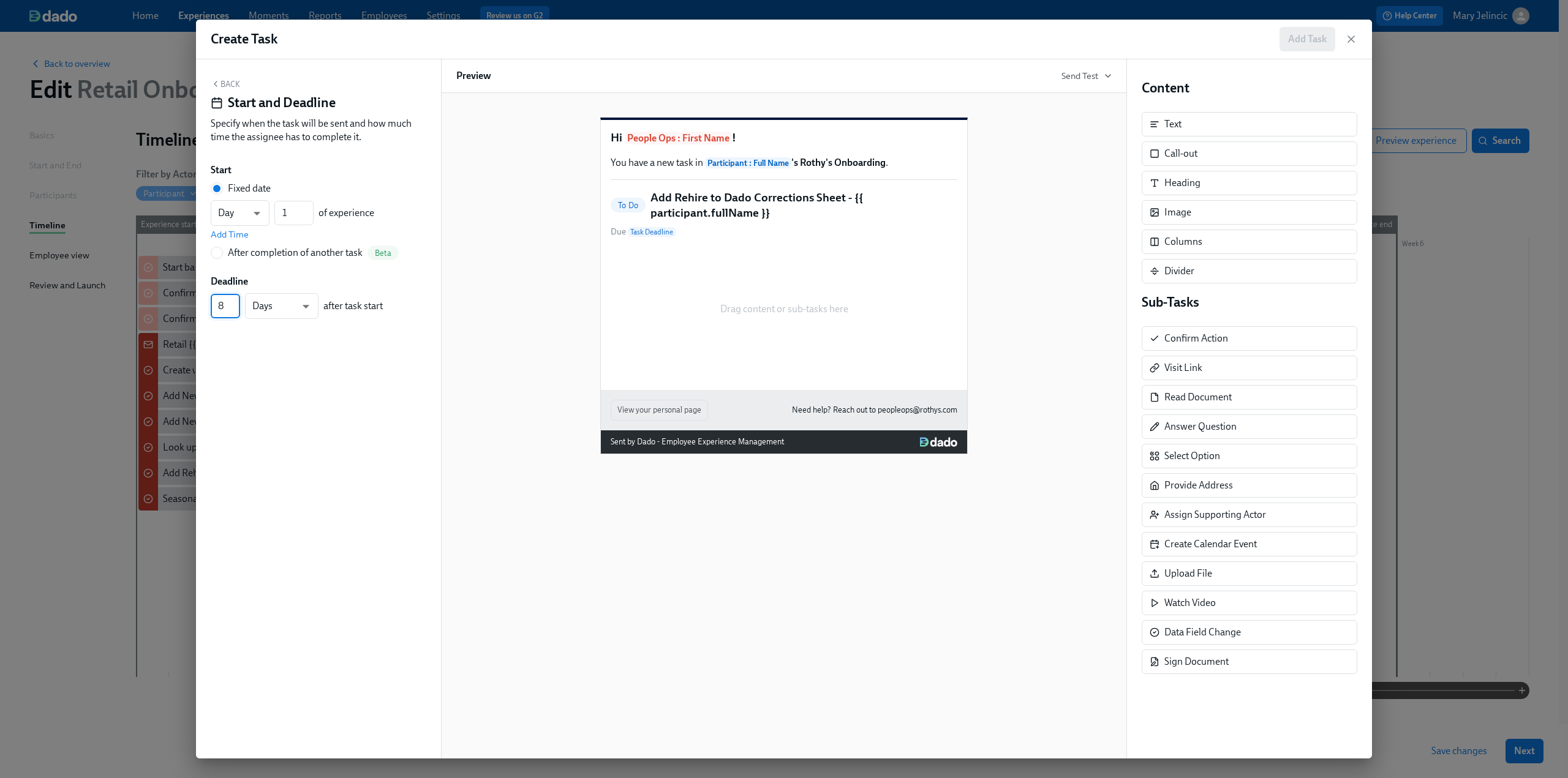 click on "8" at bounding box center [225, 306] 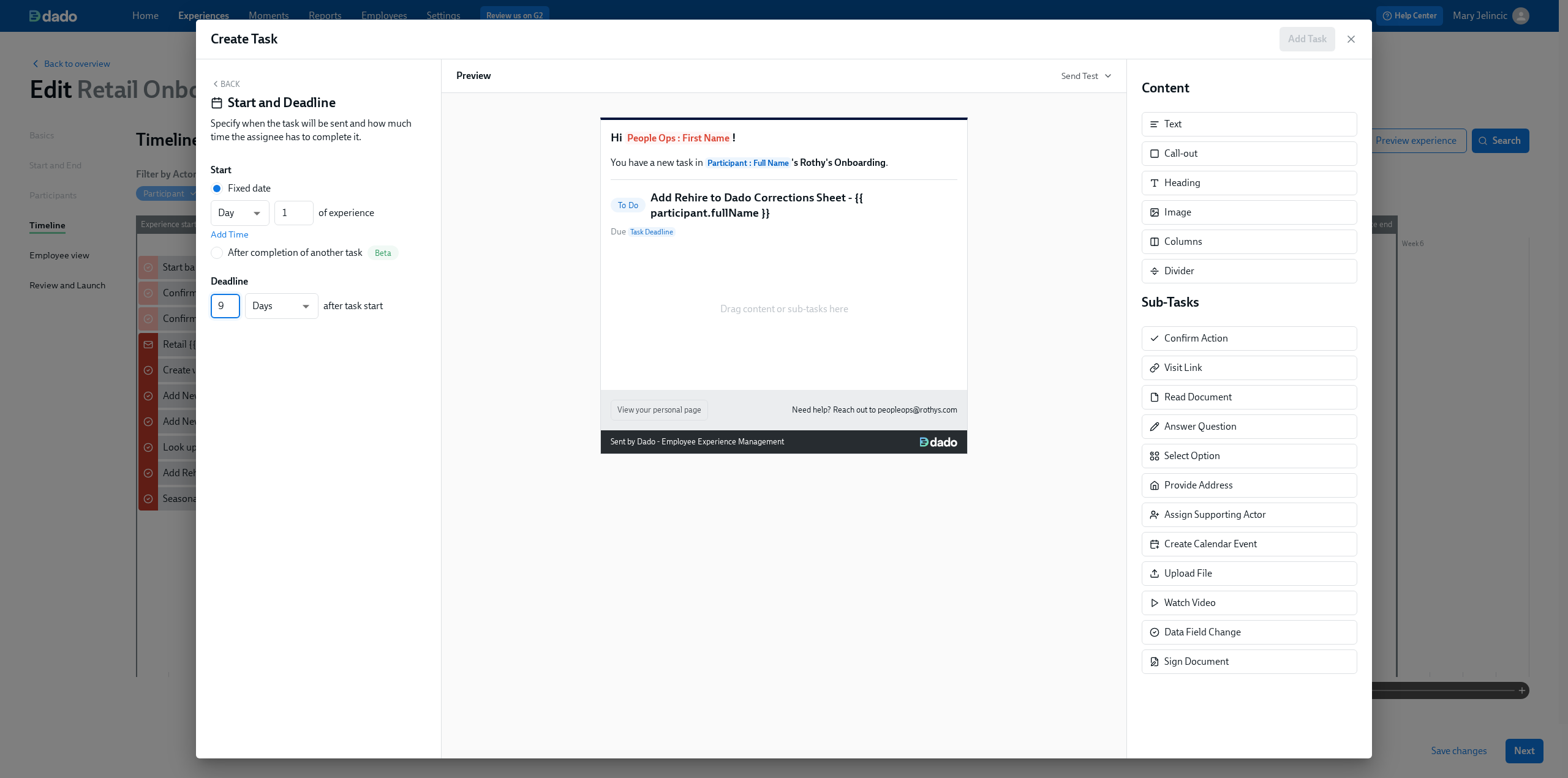click on "9" at bounding box center [225, 306] 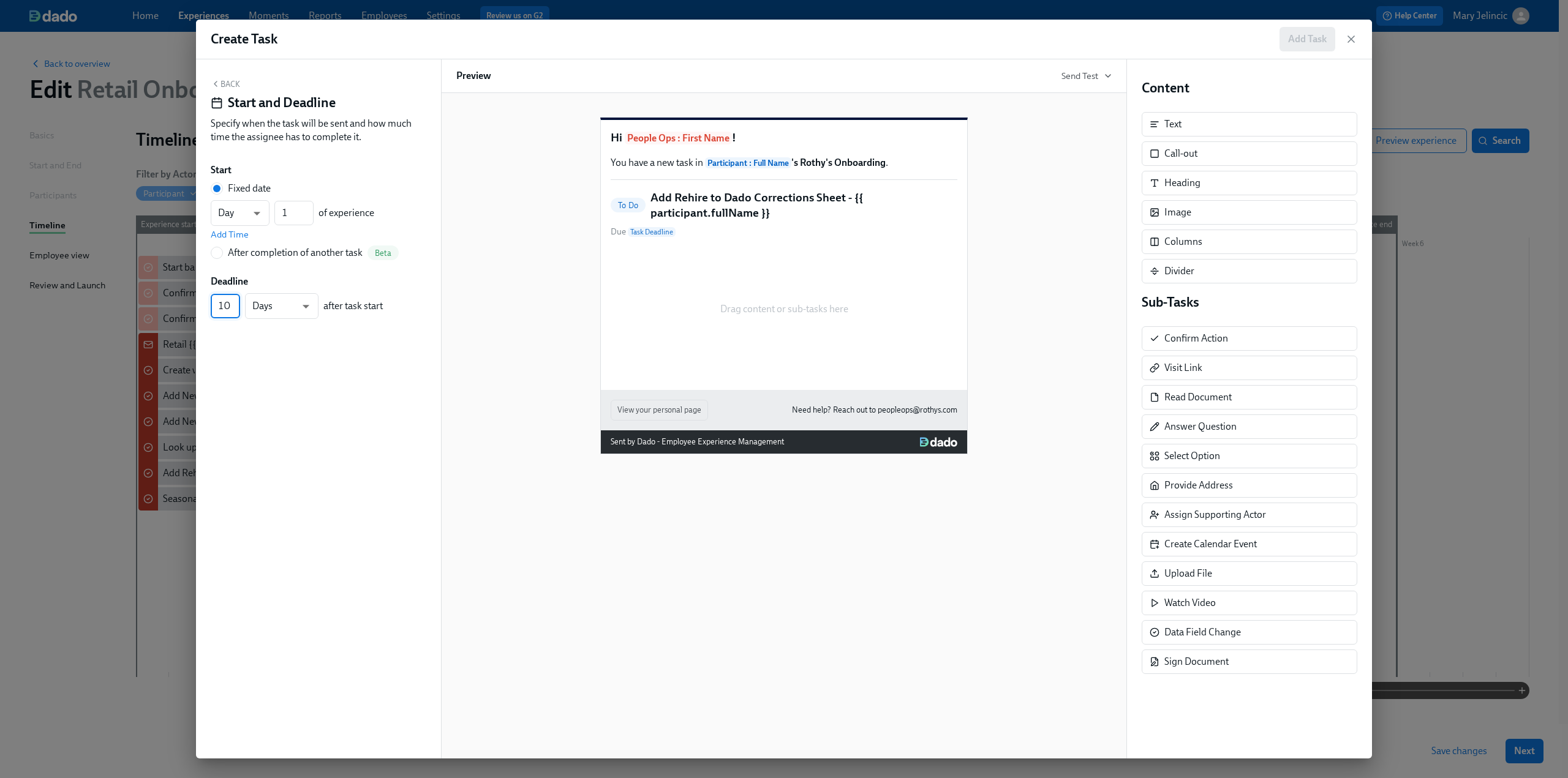 type on "10" 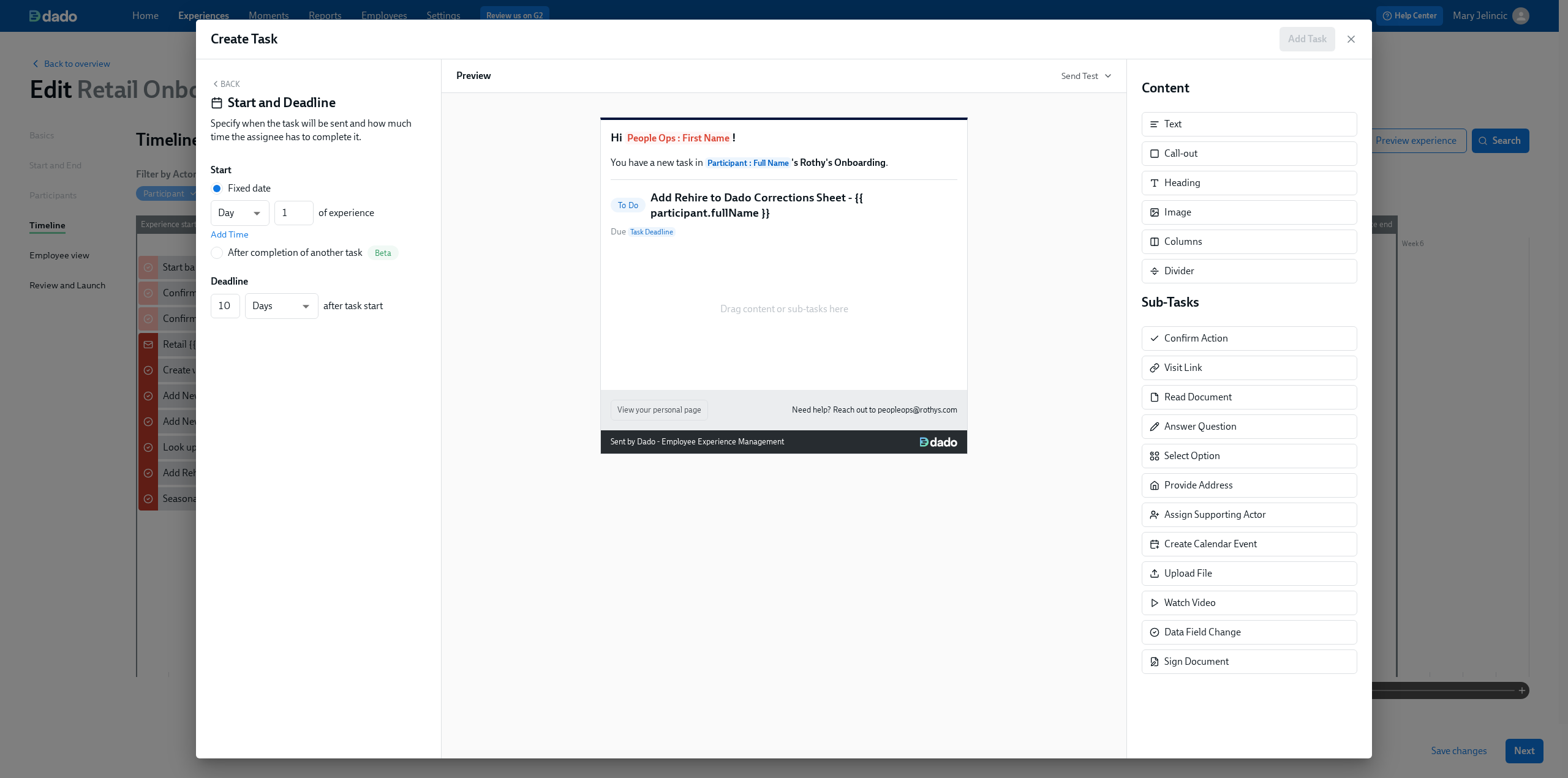click on "Back" at bounding box center [225, 84] 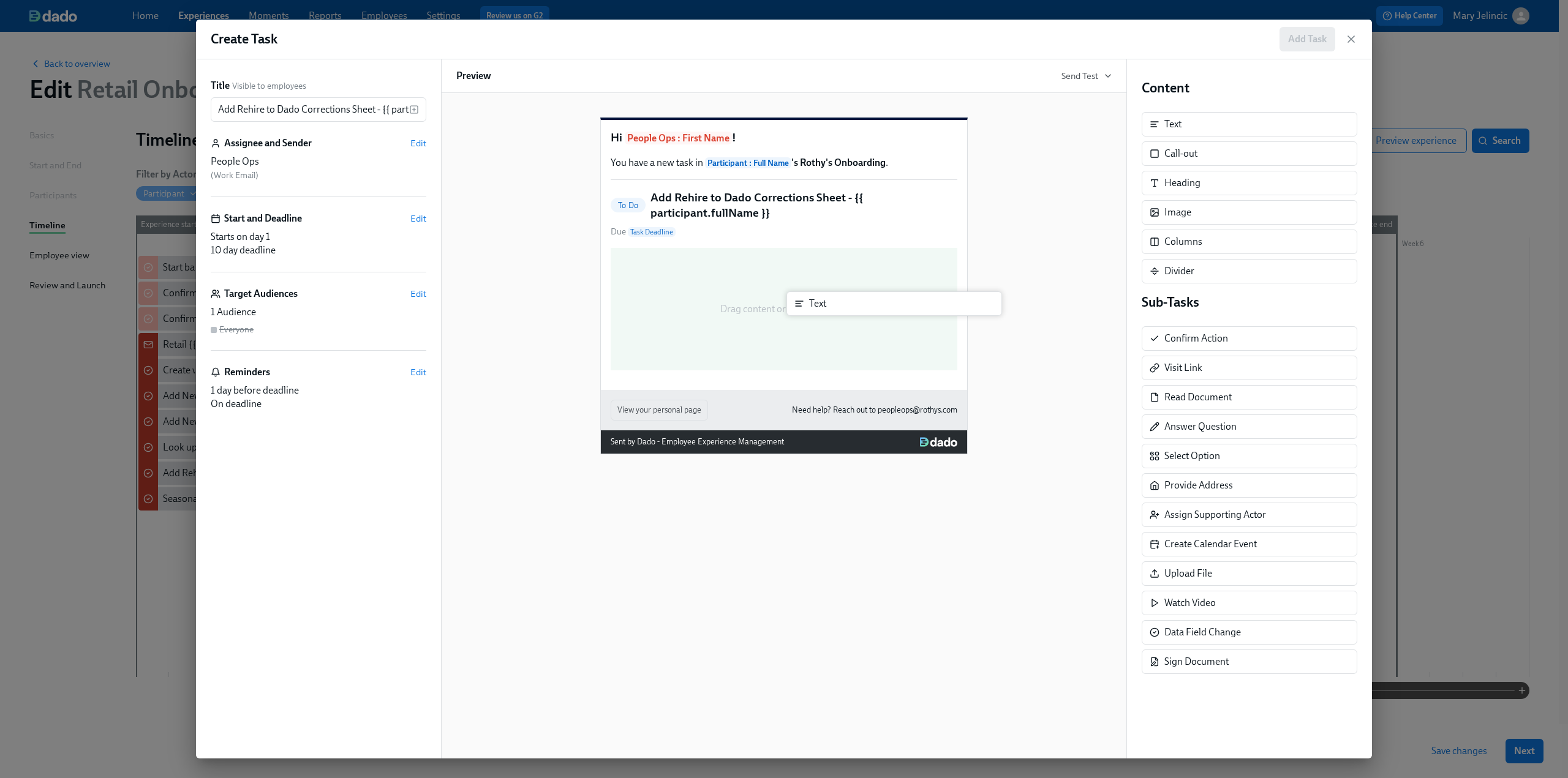 drag, startPoint x: 1186, startPoint y: 129, endPoint x: 824, endPoint y: 310, distance: 404.7283 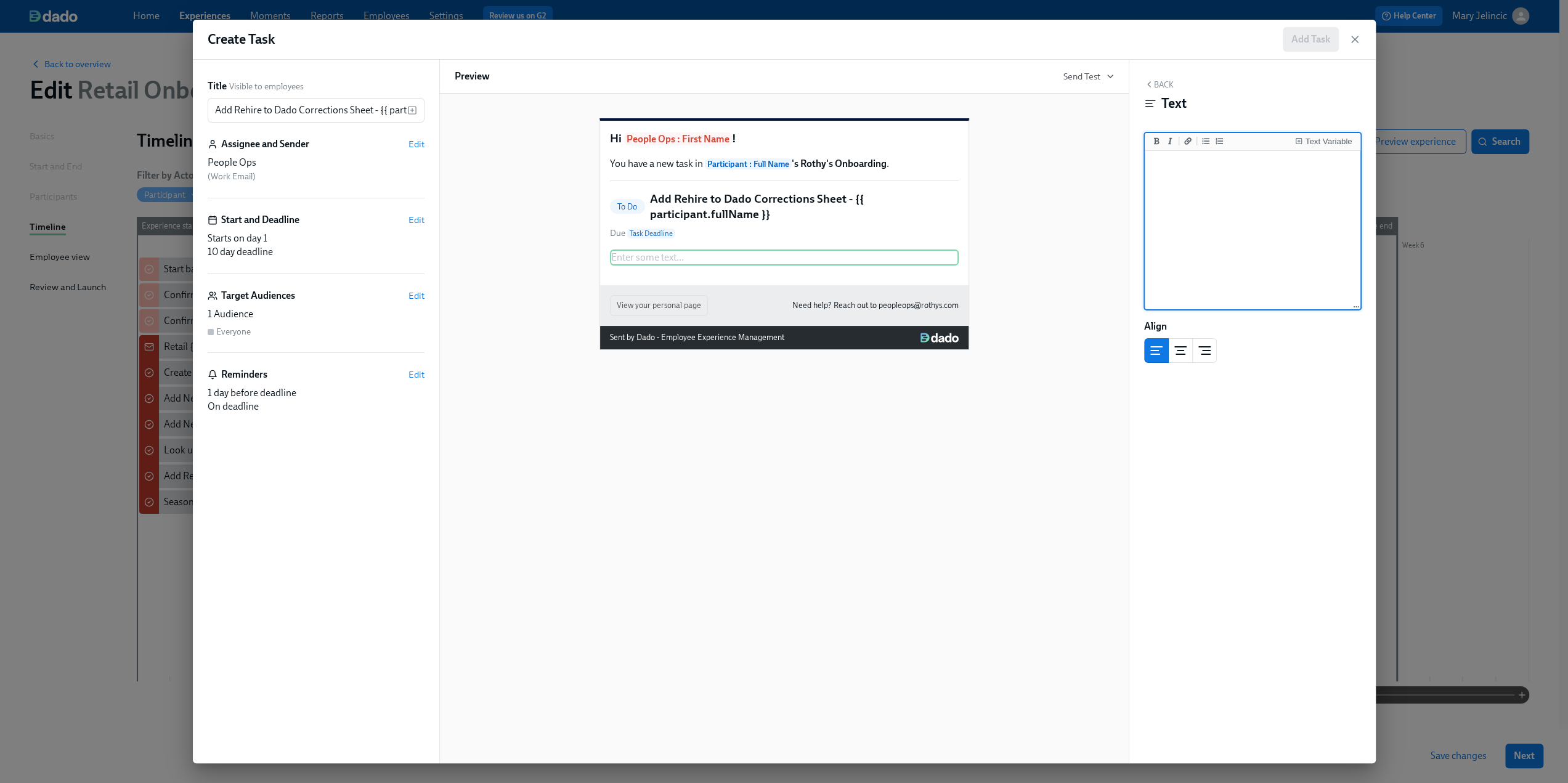 click at bounding box center [1253, 230] 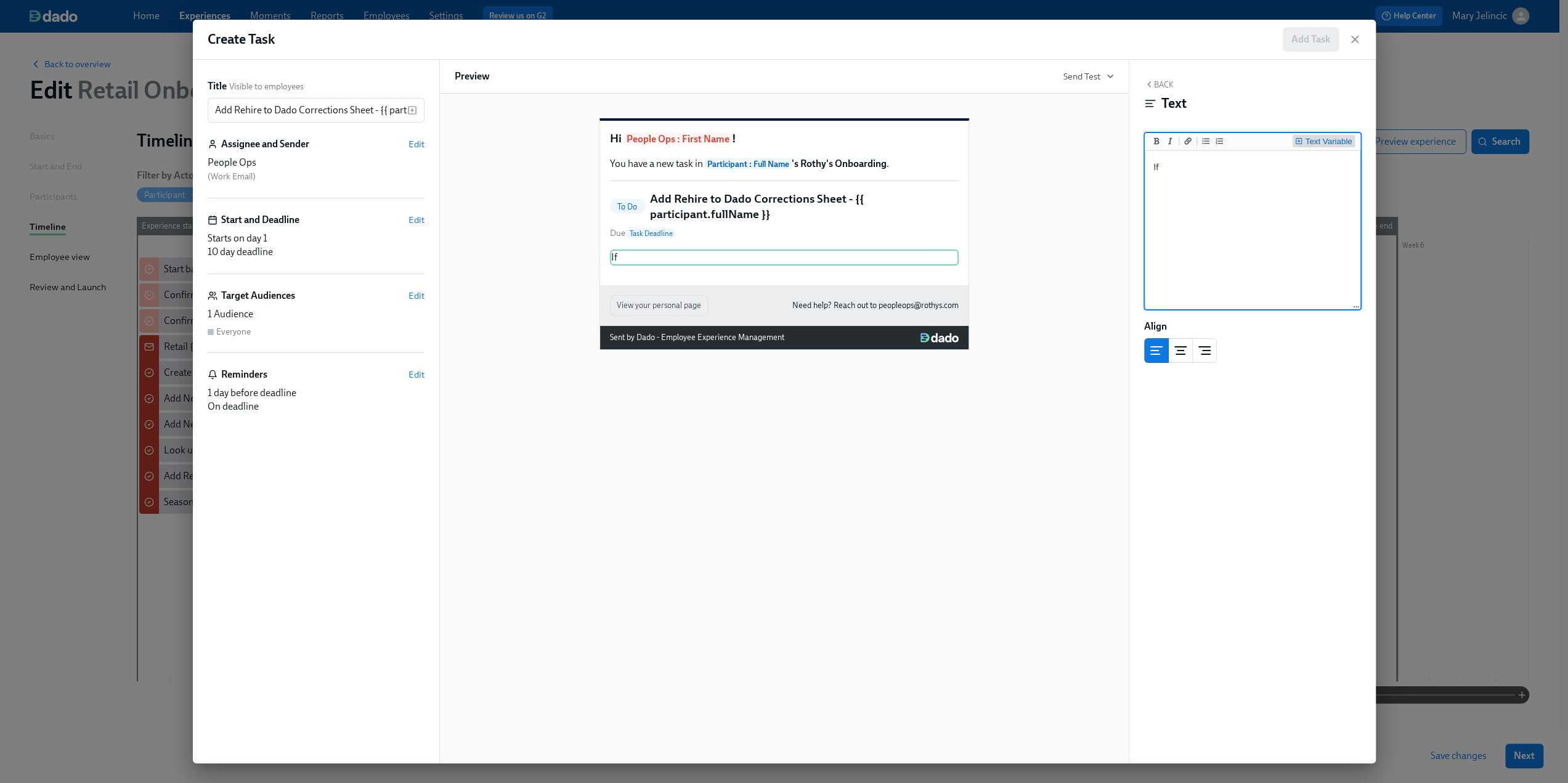 click on "Text Variable" at bounding box center (1323, 142) 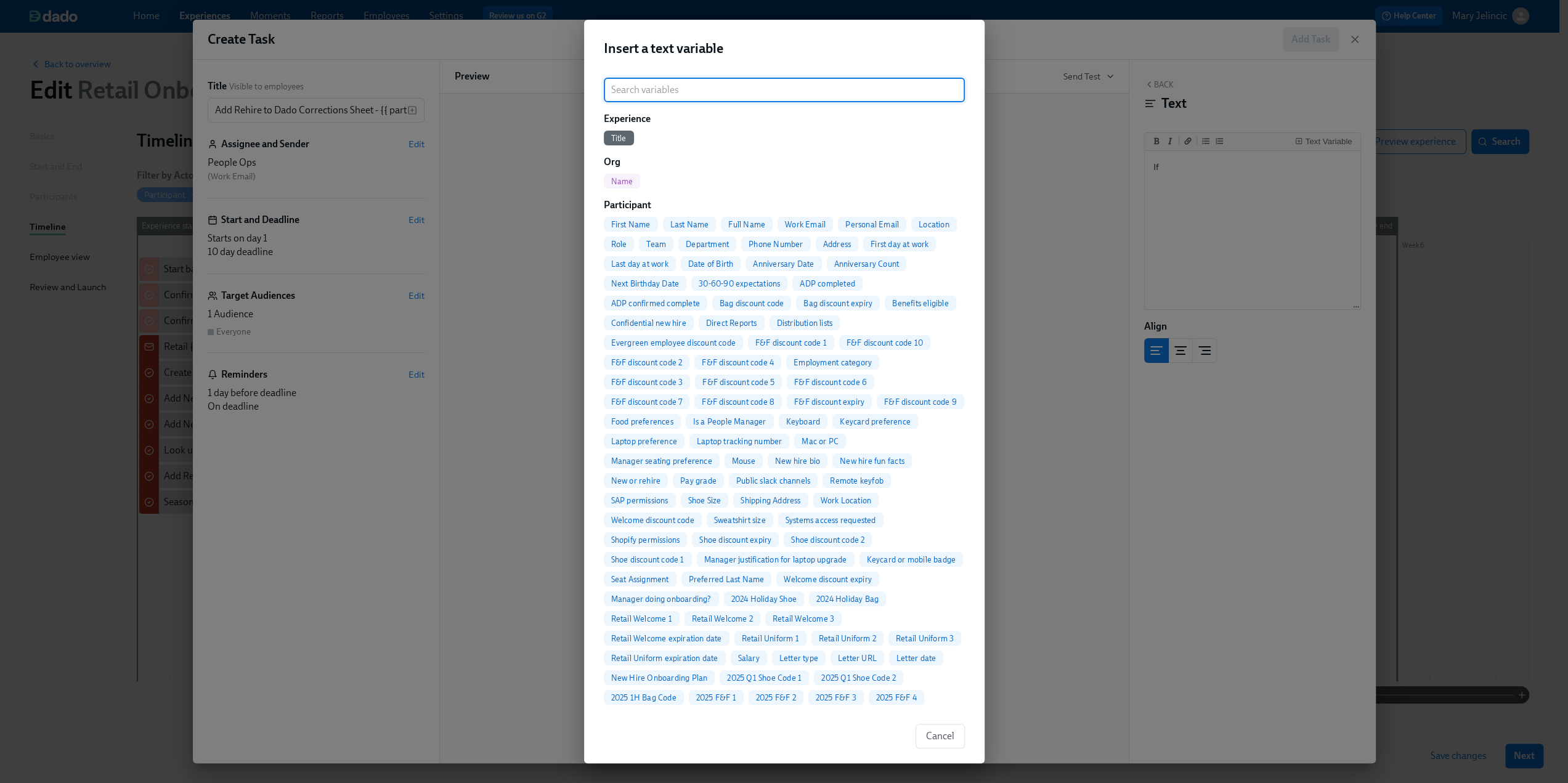 click on "Full Name" at bounding box center [747, 224] 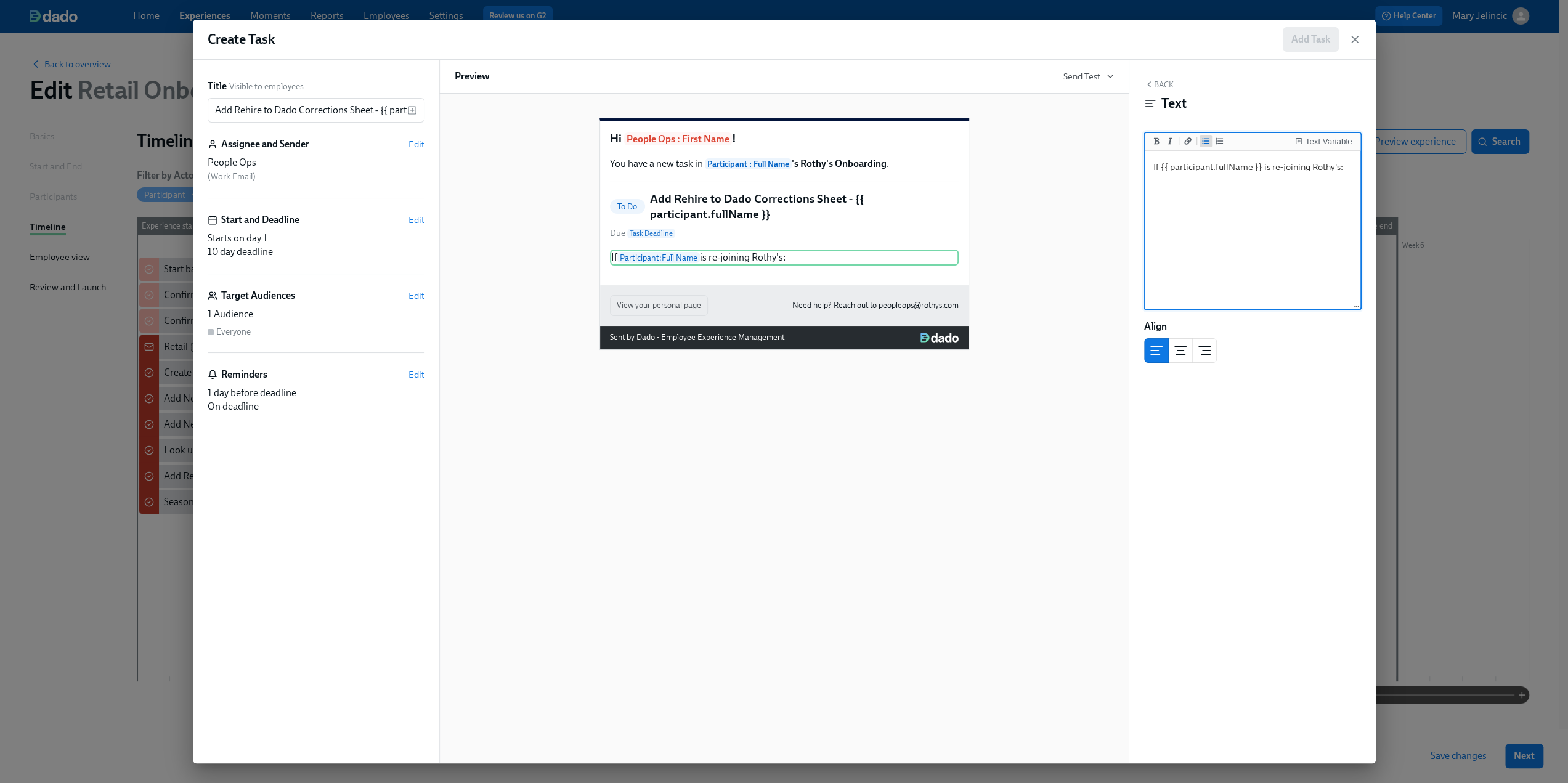 click 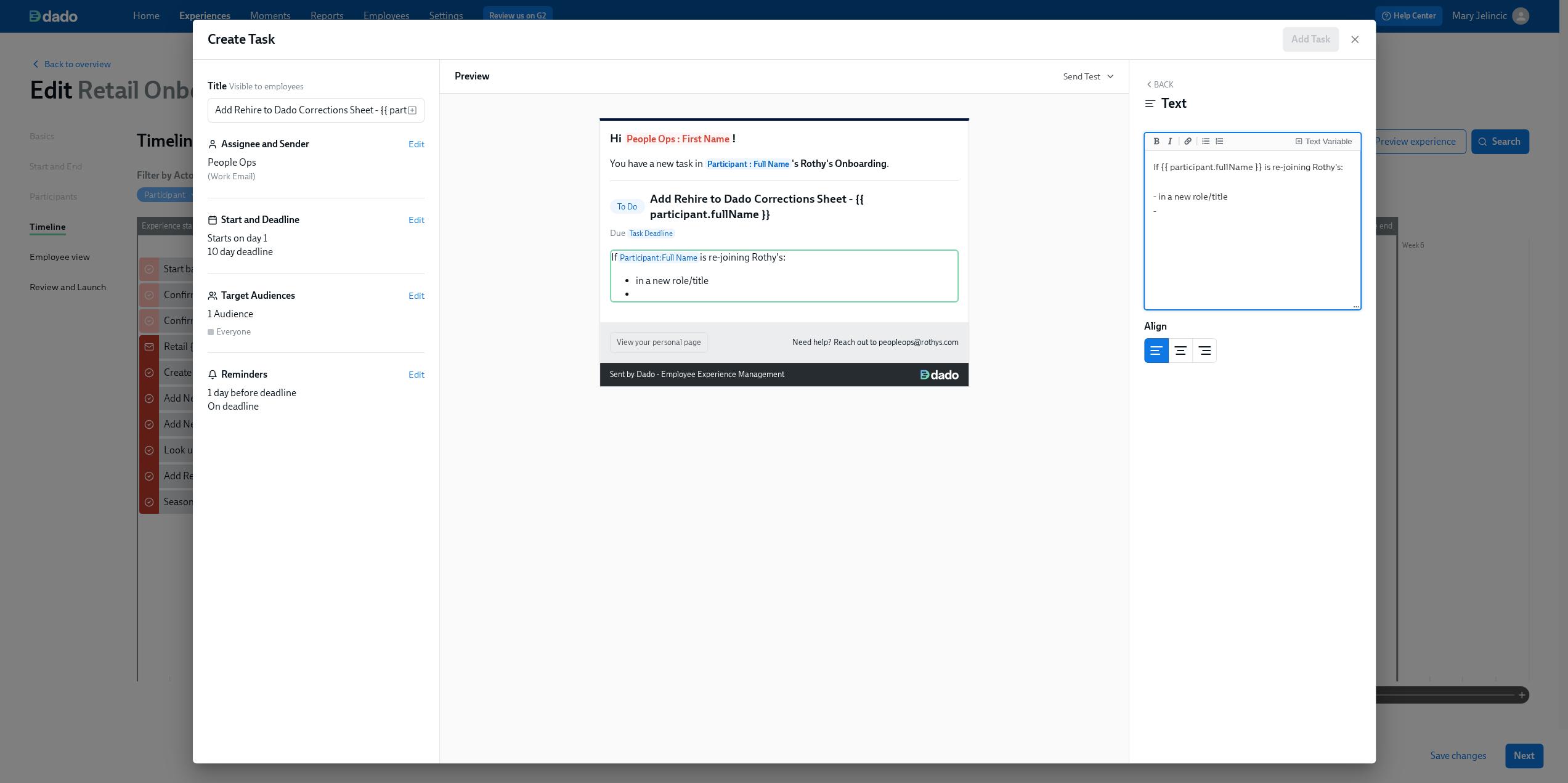 drag, startPoint x: 1190, startPoint y: 194, endPoint x: 1173, endPoint y: 193, distance: 17.02939 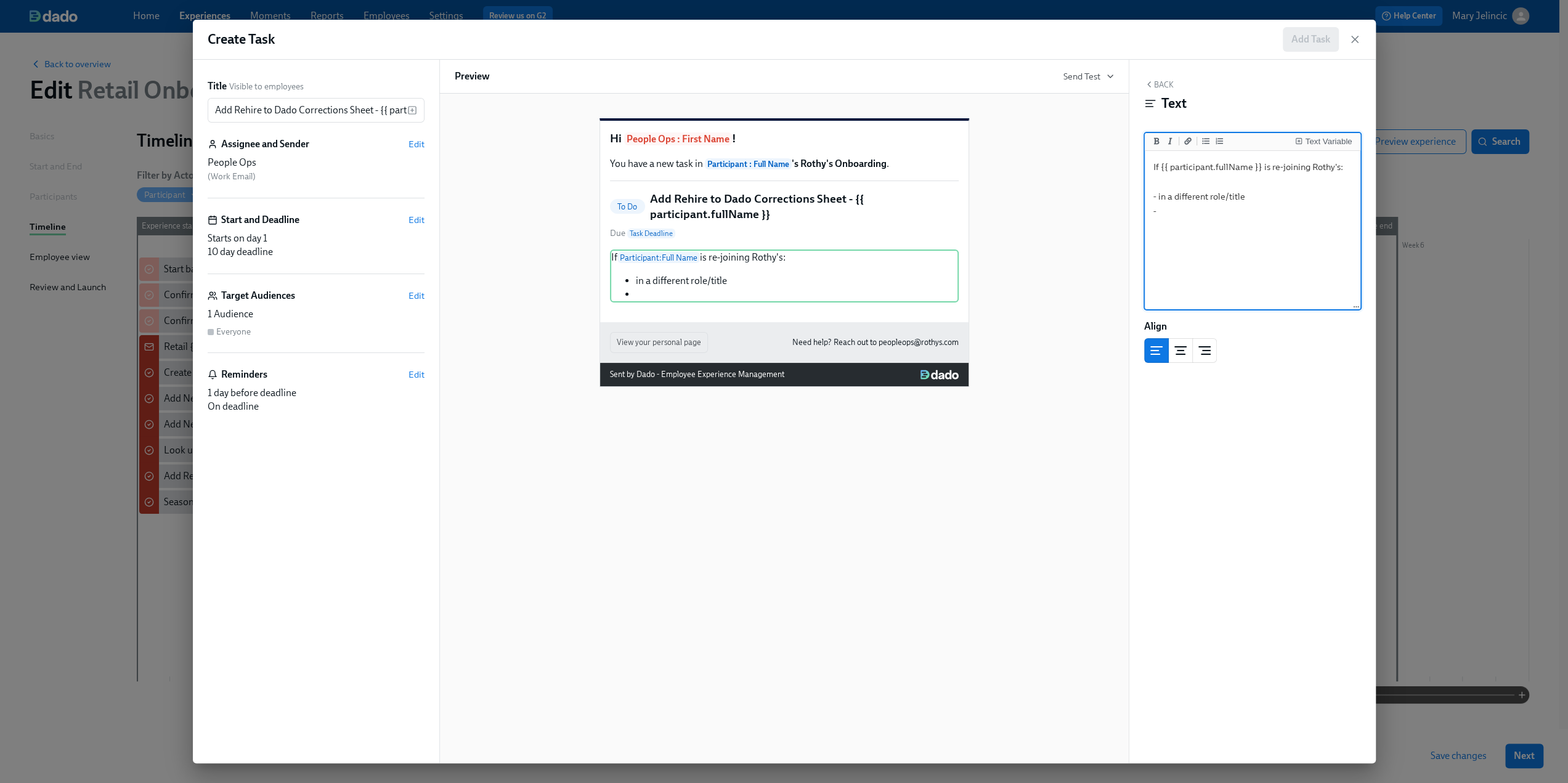 click on "If {{ participant.fullName }} is re-joining Rothy's:
- in a different role/title
-" at bounding box center [1253, 230] 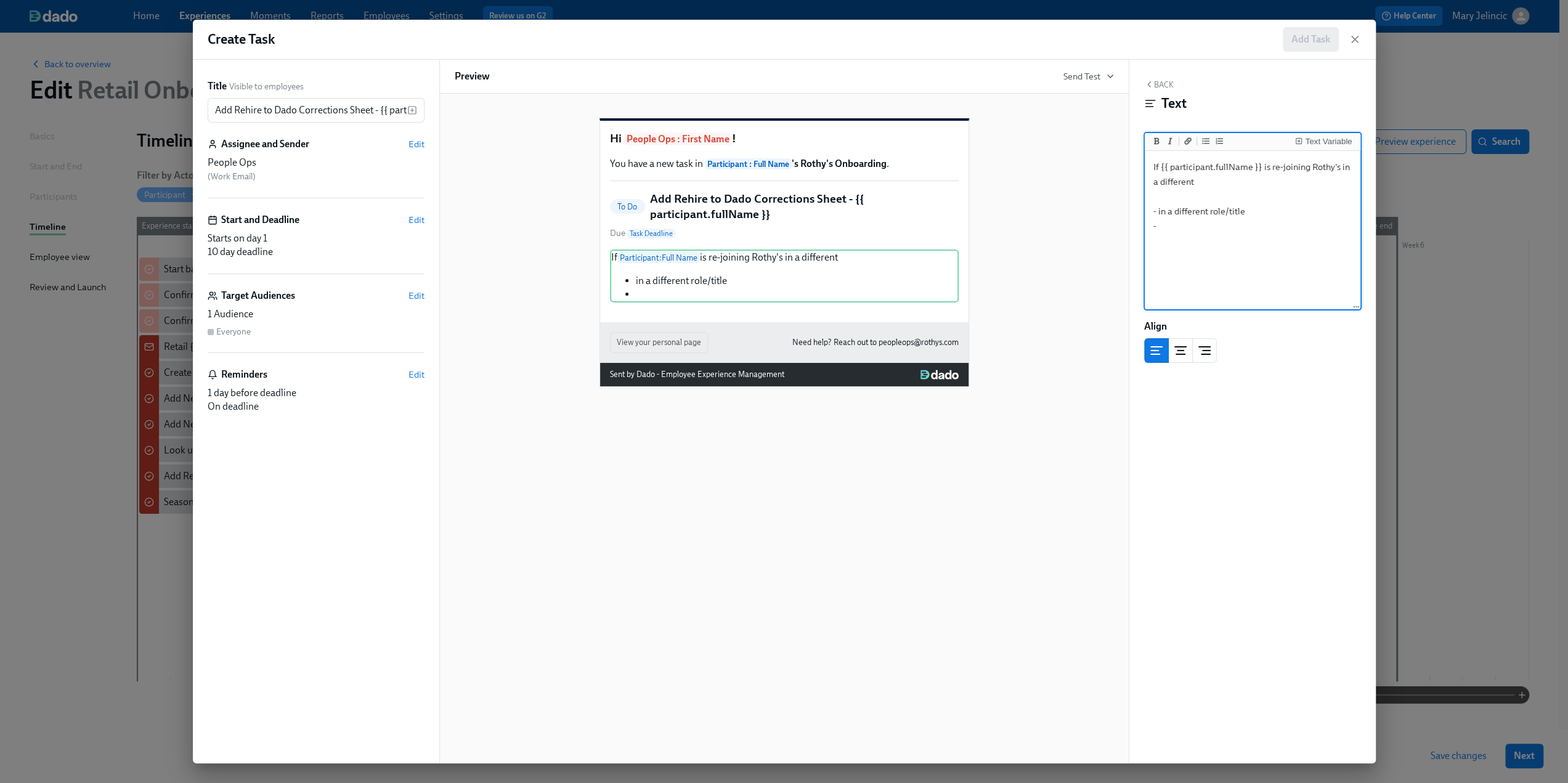 drag, startPoint x: 1160, startPoint y: 185, endPoint x: 1151, endPoint y: 183, distance: 9.2195445 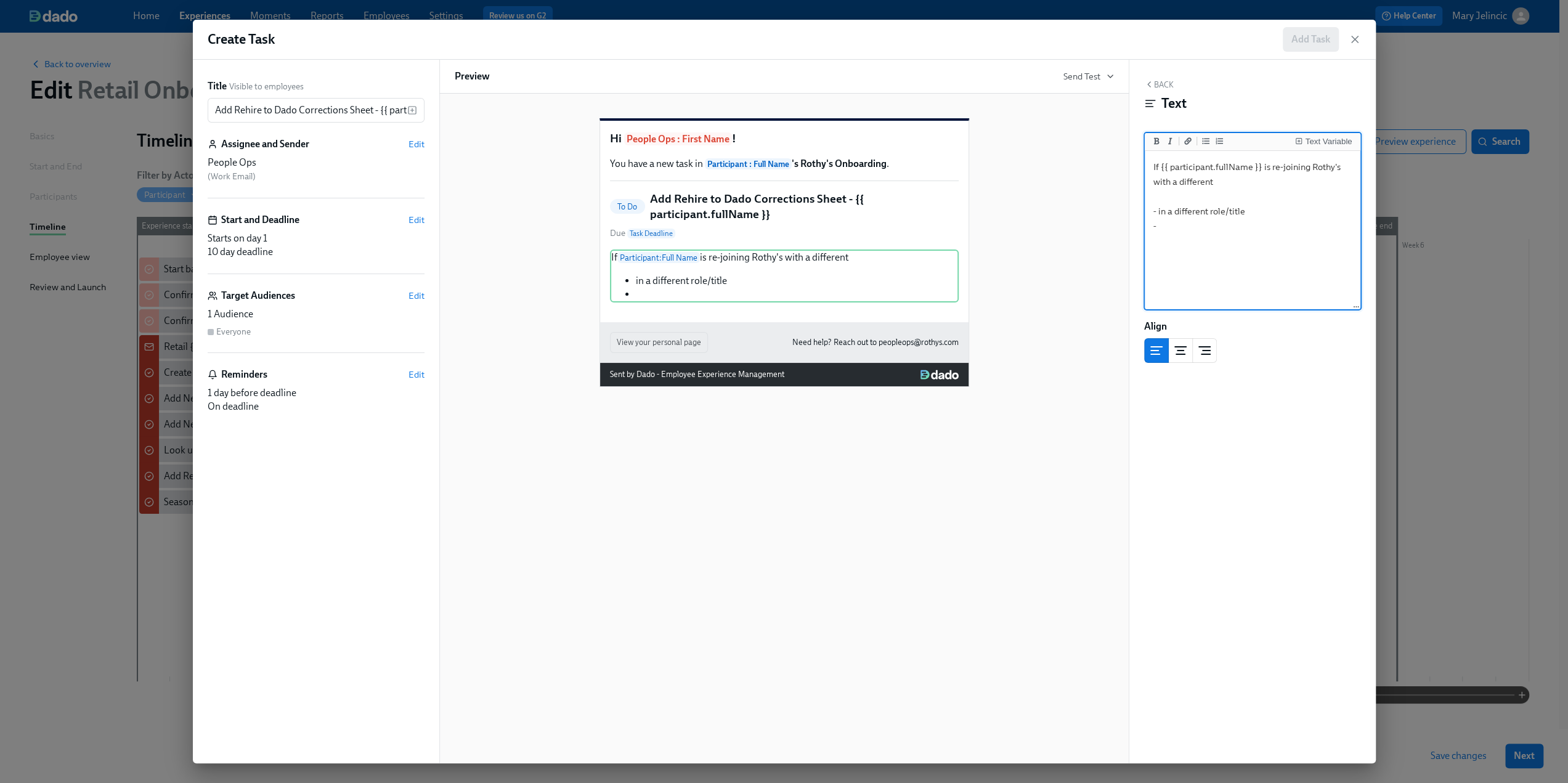 click on "If {{ participant.fullName }} is re-joining Rothy's with a different
- in a different role/title
-" at bounding box center (1253, 230) 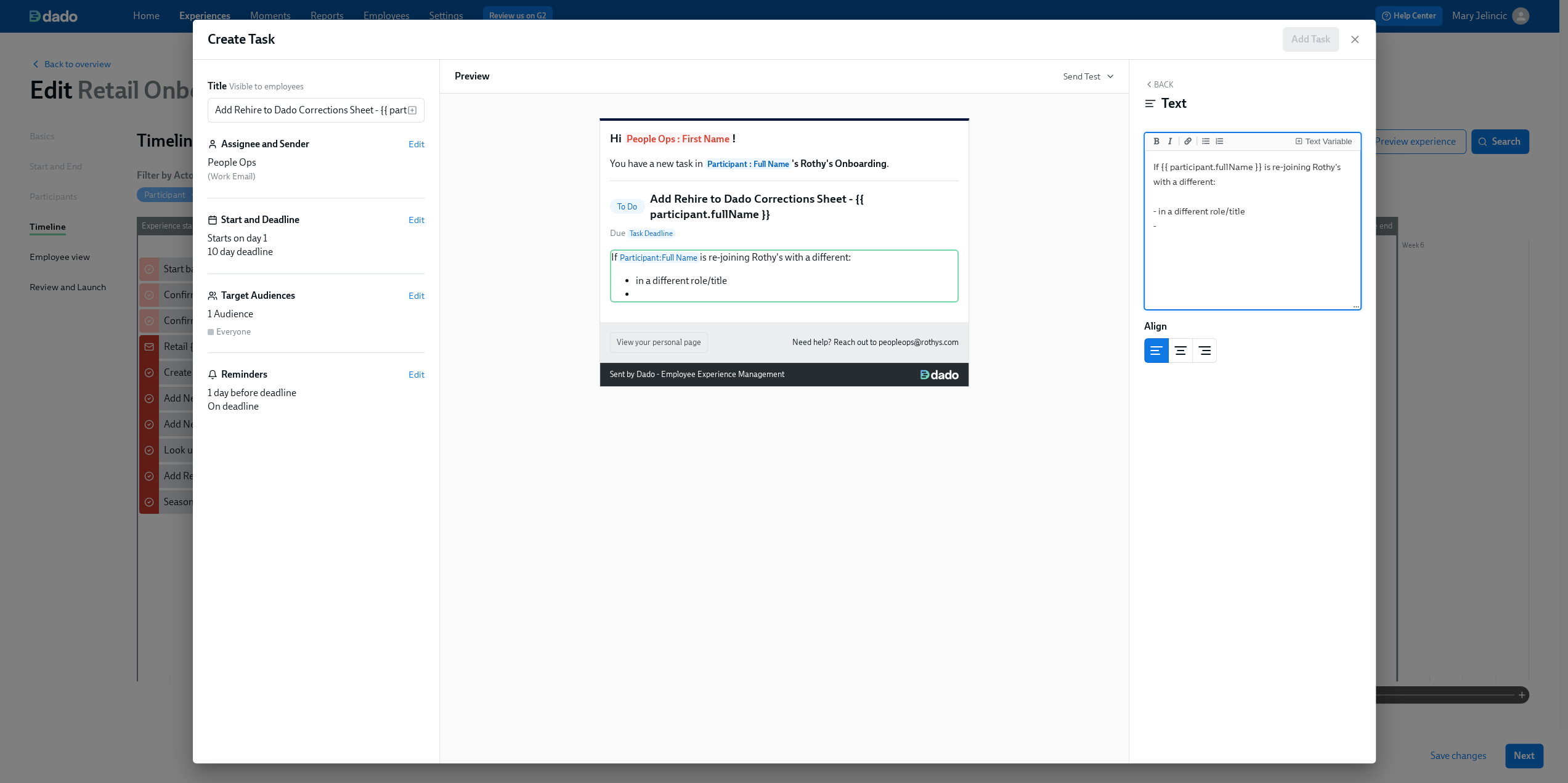 drag, startPoint x: 1208, startPoint y: 214, endPoint x: 1160, endPoint y: 210, distance: 48.16638 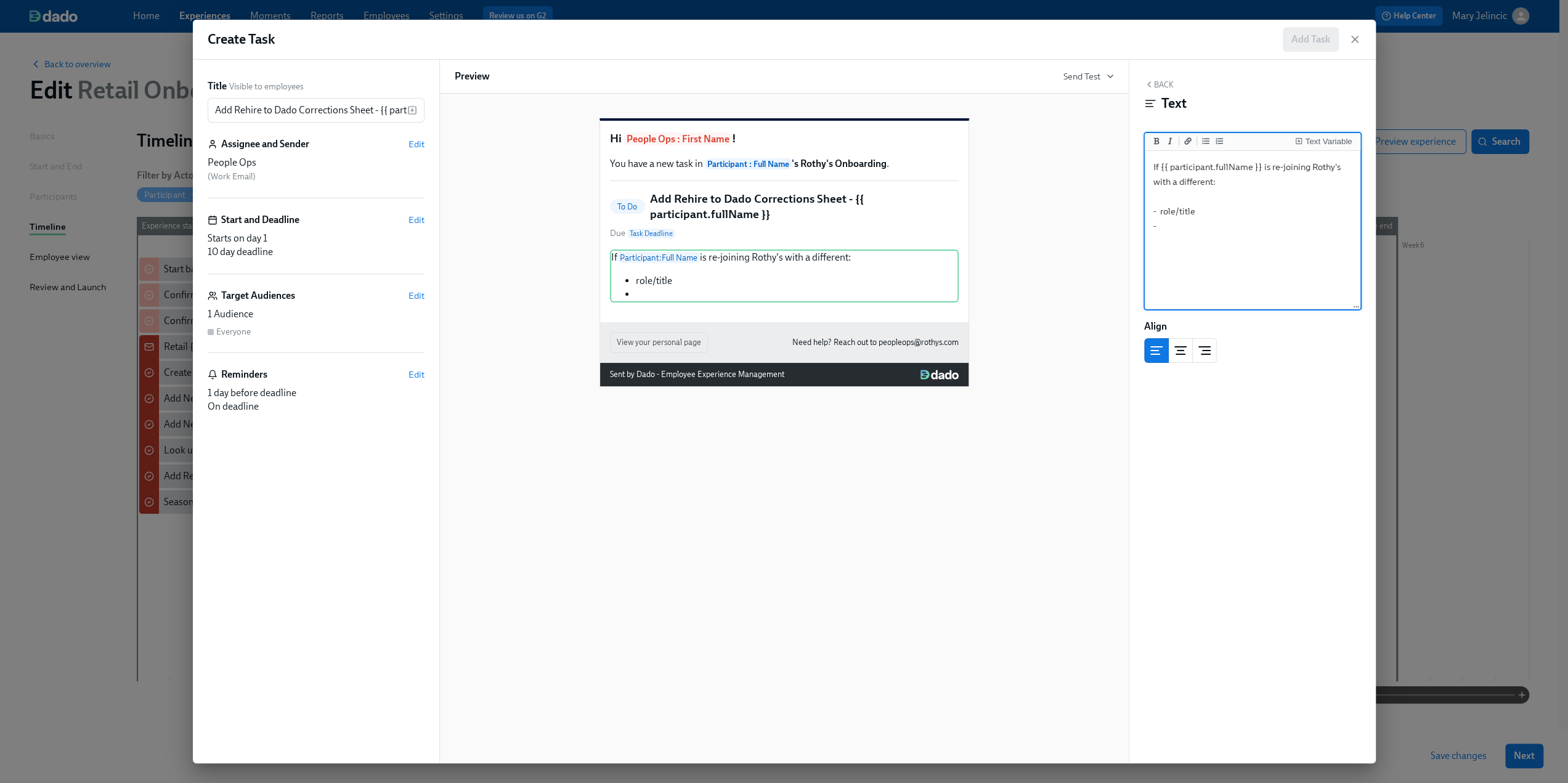 drag, startPoint x: 1164, startPoint y: 224, endPoint x: 1178, endPoint y: 225, distance: 14.035669 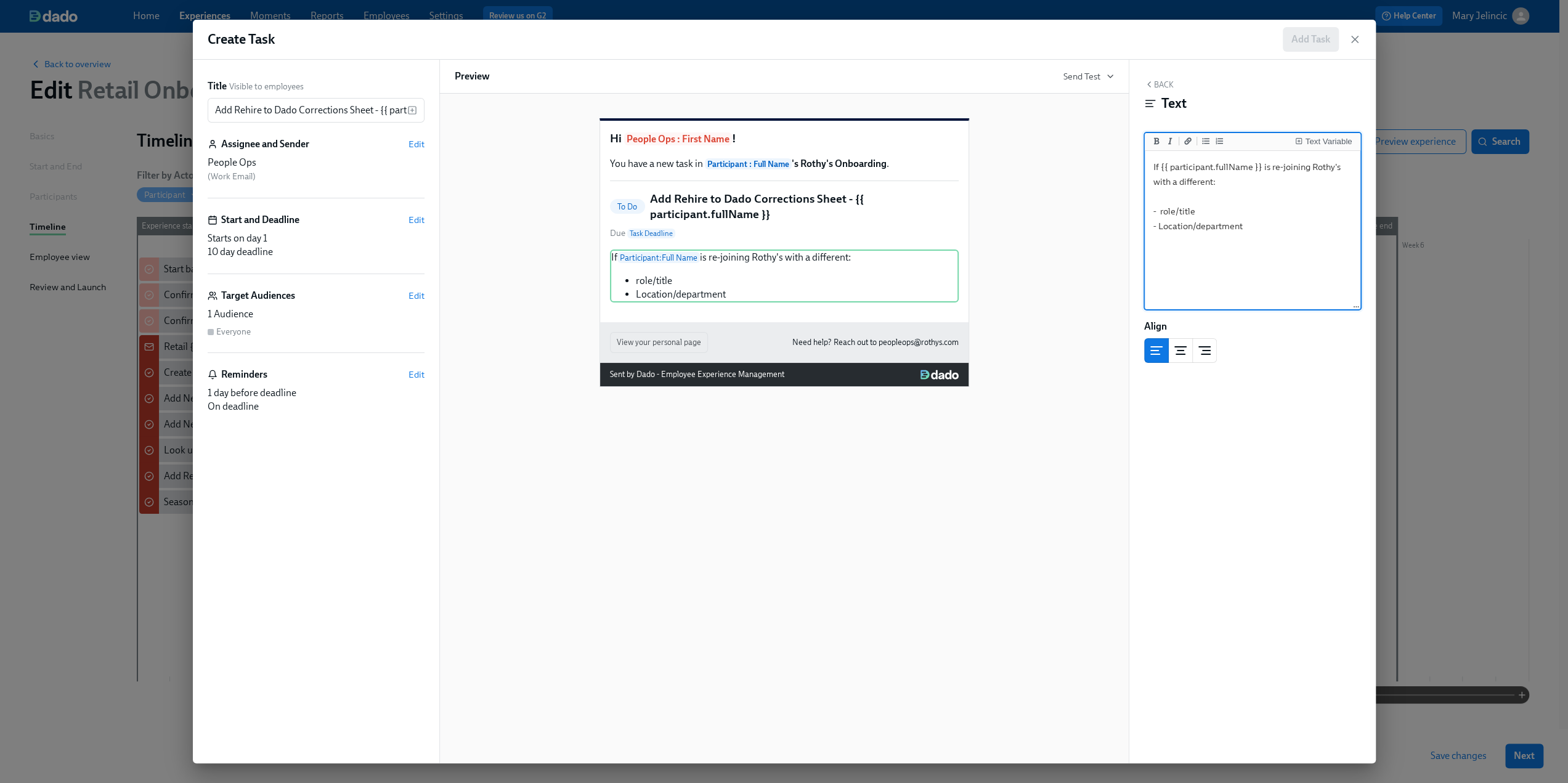 click on "If {{ participant.fullName }} is re-joining Rothy's with a different:
-  role/title
- Location/department" at bounding box center (1253, 230) 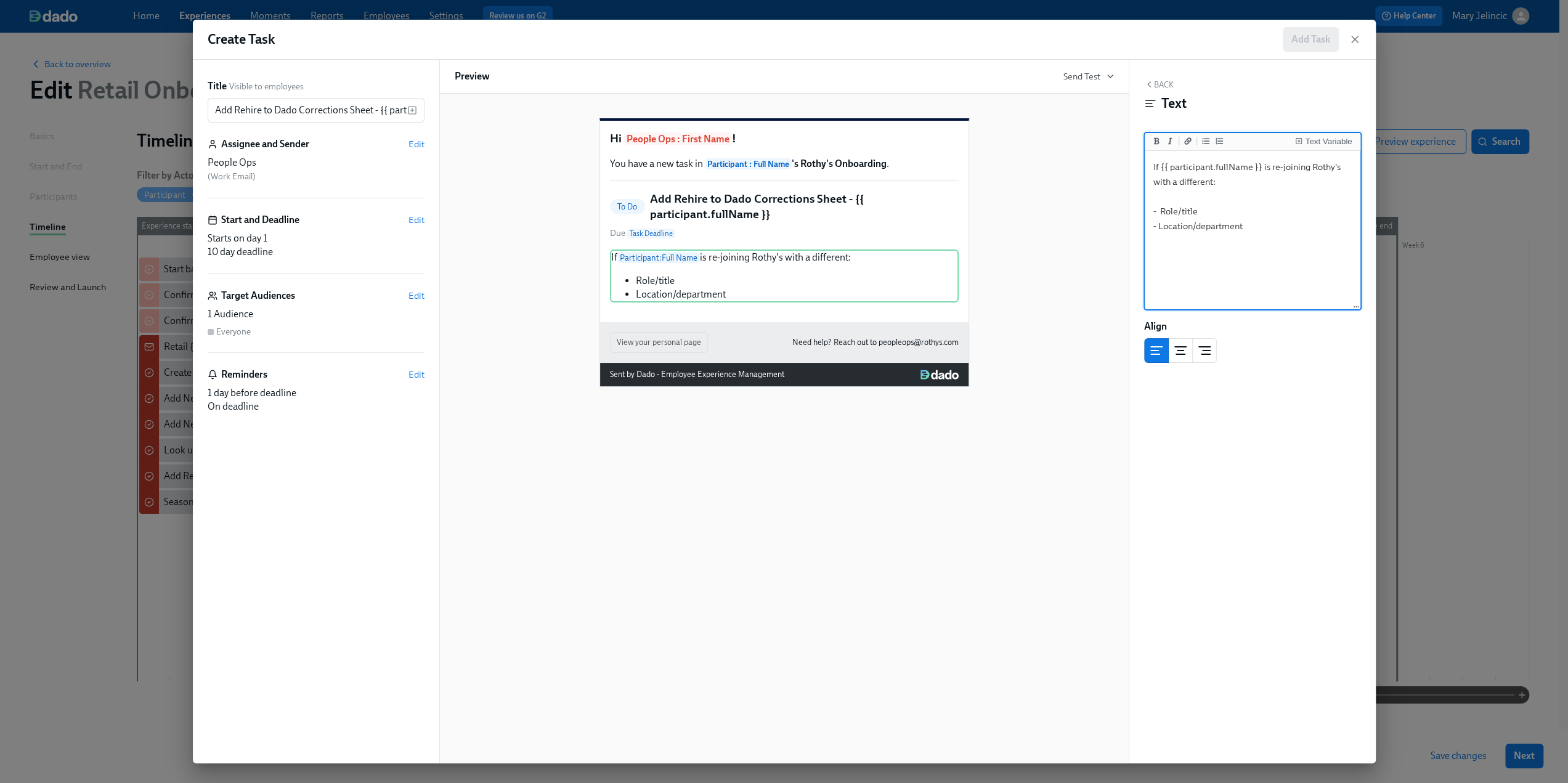 click on "If {{ participant.fullName }} is re-joining Rothy's with a different:
-  Role/title
- Location/department" at bounding box center [1253, 230] 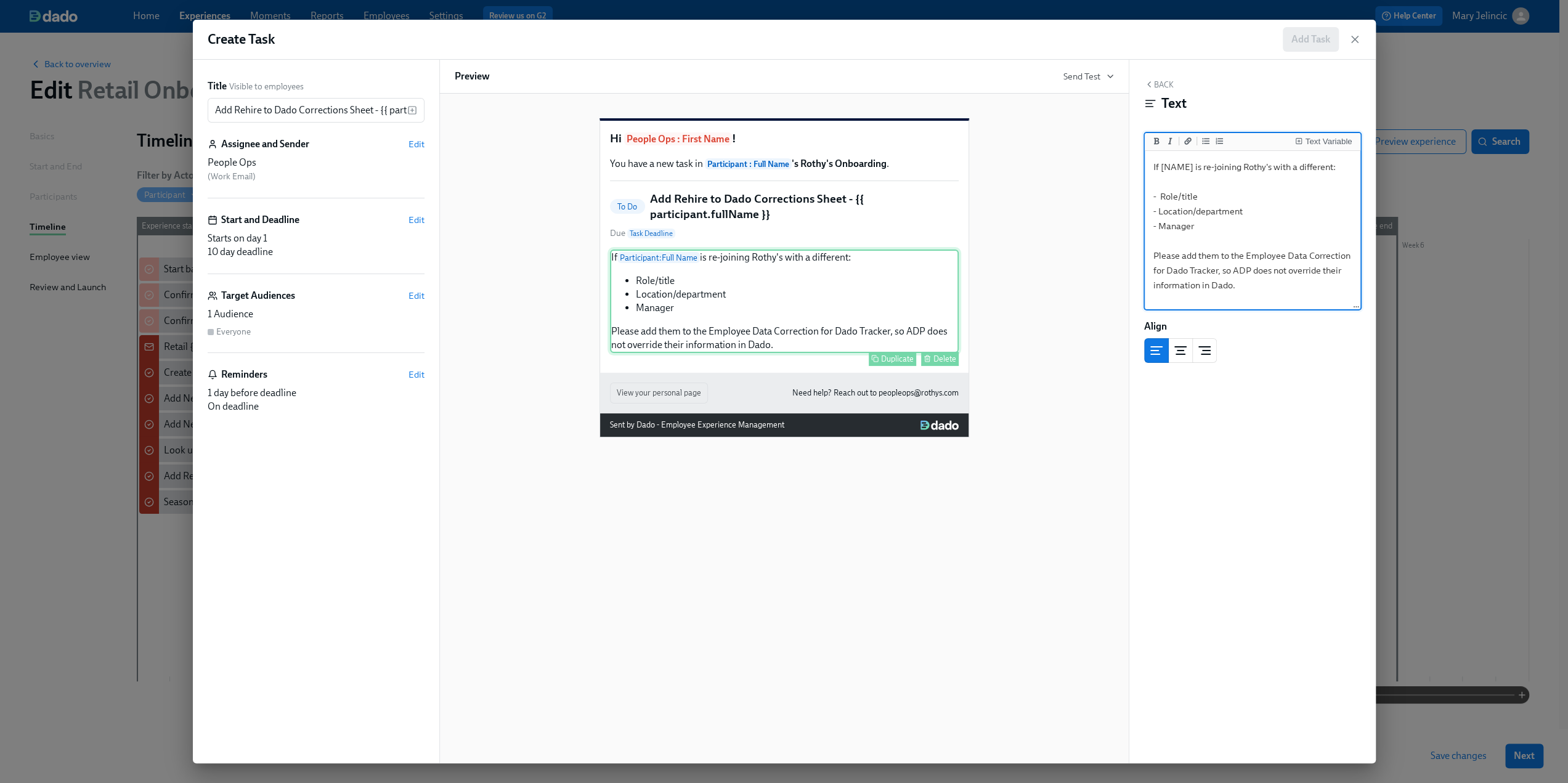 click on "If  Participant :  Full Name  is re-joining Rothy's with a different:
Role/title
Location/department
Manager
Please add them to the Employee Data Correction for Dado Tracker, so ADP does not override their information in Dado.   Duplicate   Delete" at bounding box center [784, 301] 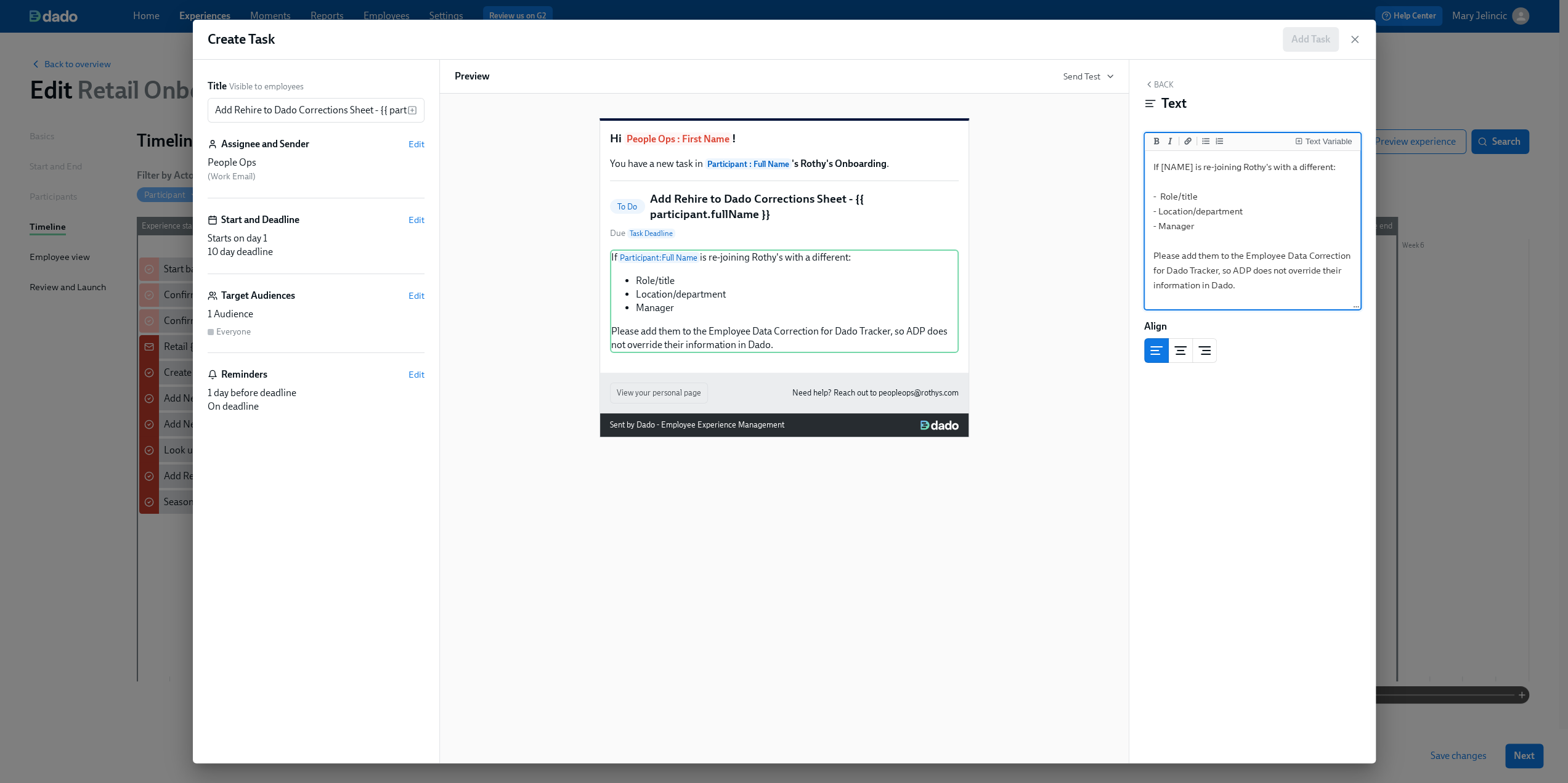 drag, startPoint x: 1262, startPoint y: 286, endPoint x: 1245, endPoint y: 272, distance: 22.022716 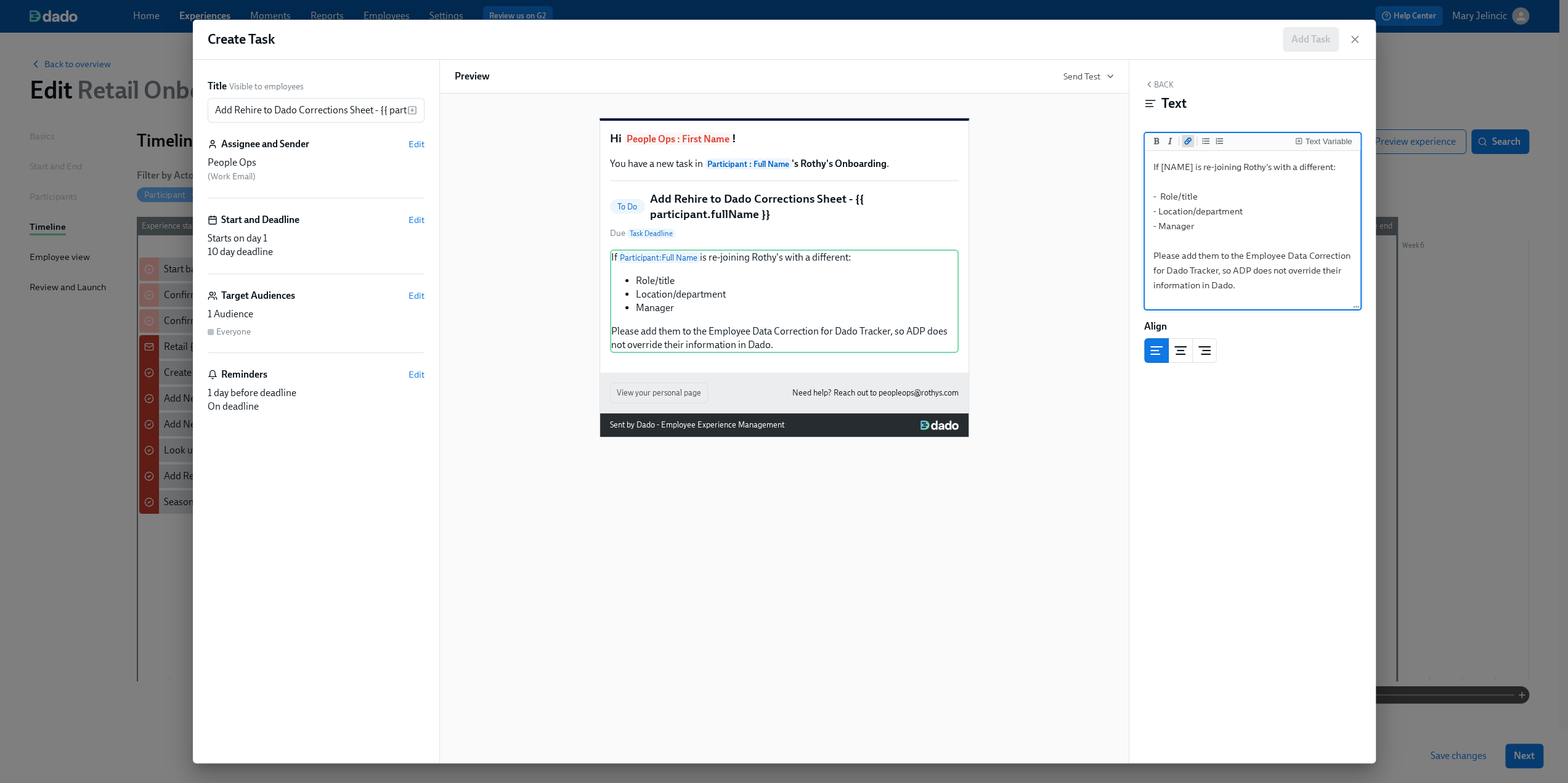 click 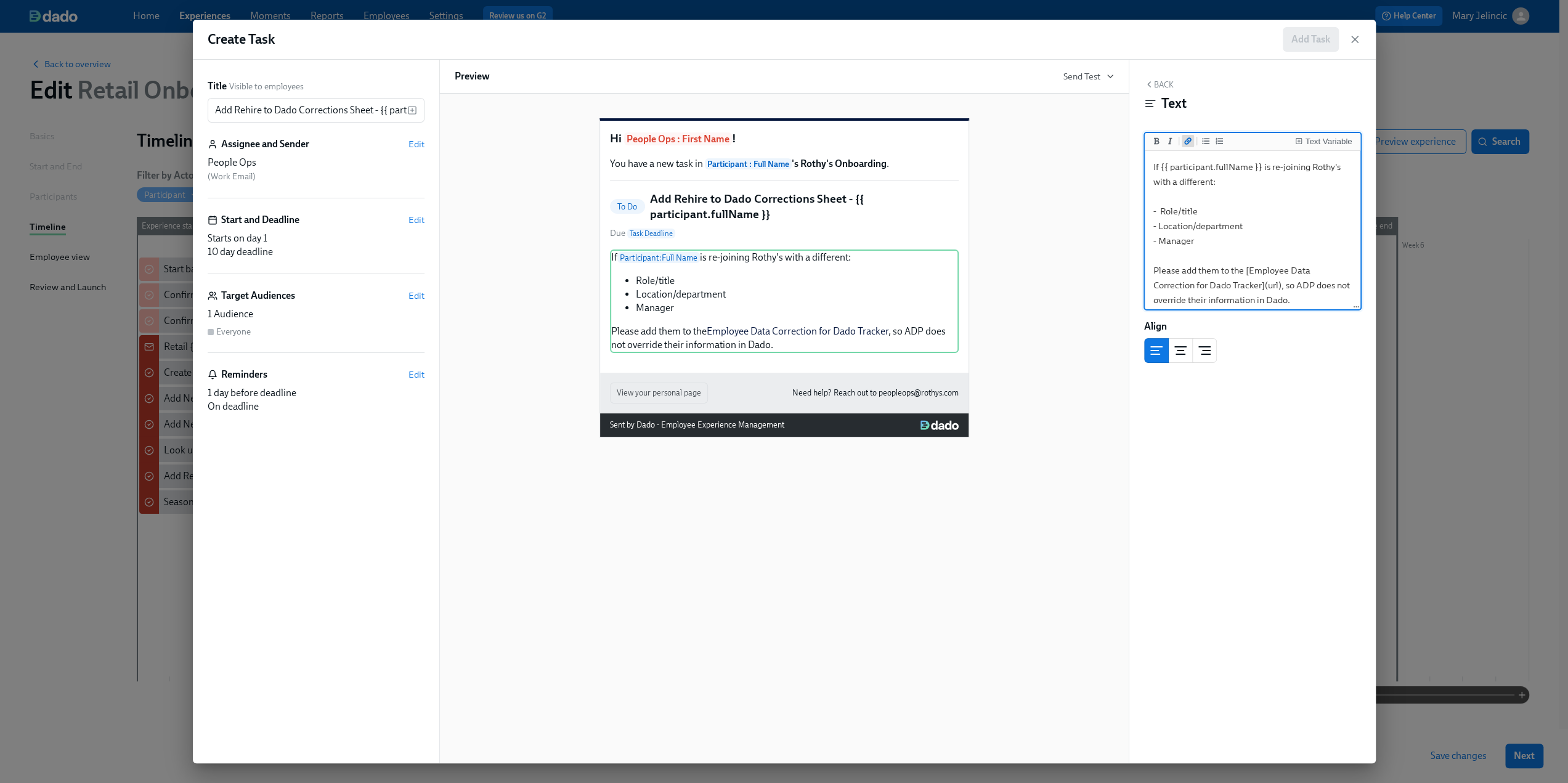 paste on "https://docs.google.com/spreadsheets/d/1OI9YVoZookWz_0GtpxumUYczmV7QVwanEIrAFxGjiEY/edit?gid=0#gid=0" 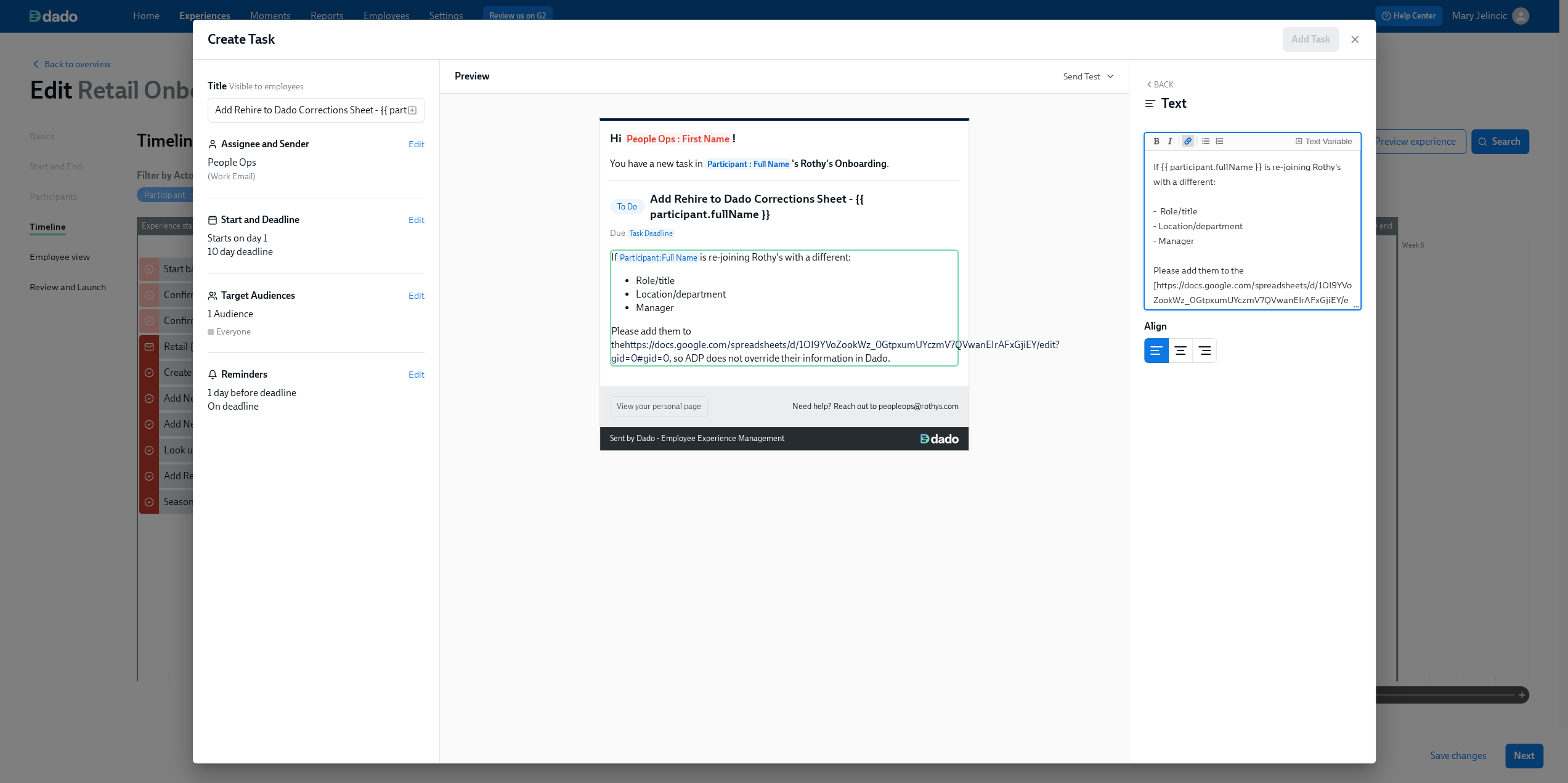 scroll, scrollTop: 12, scrollLeft: 0, axis: vertical 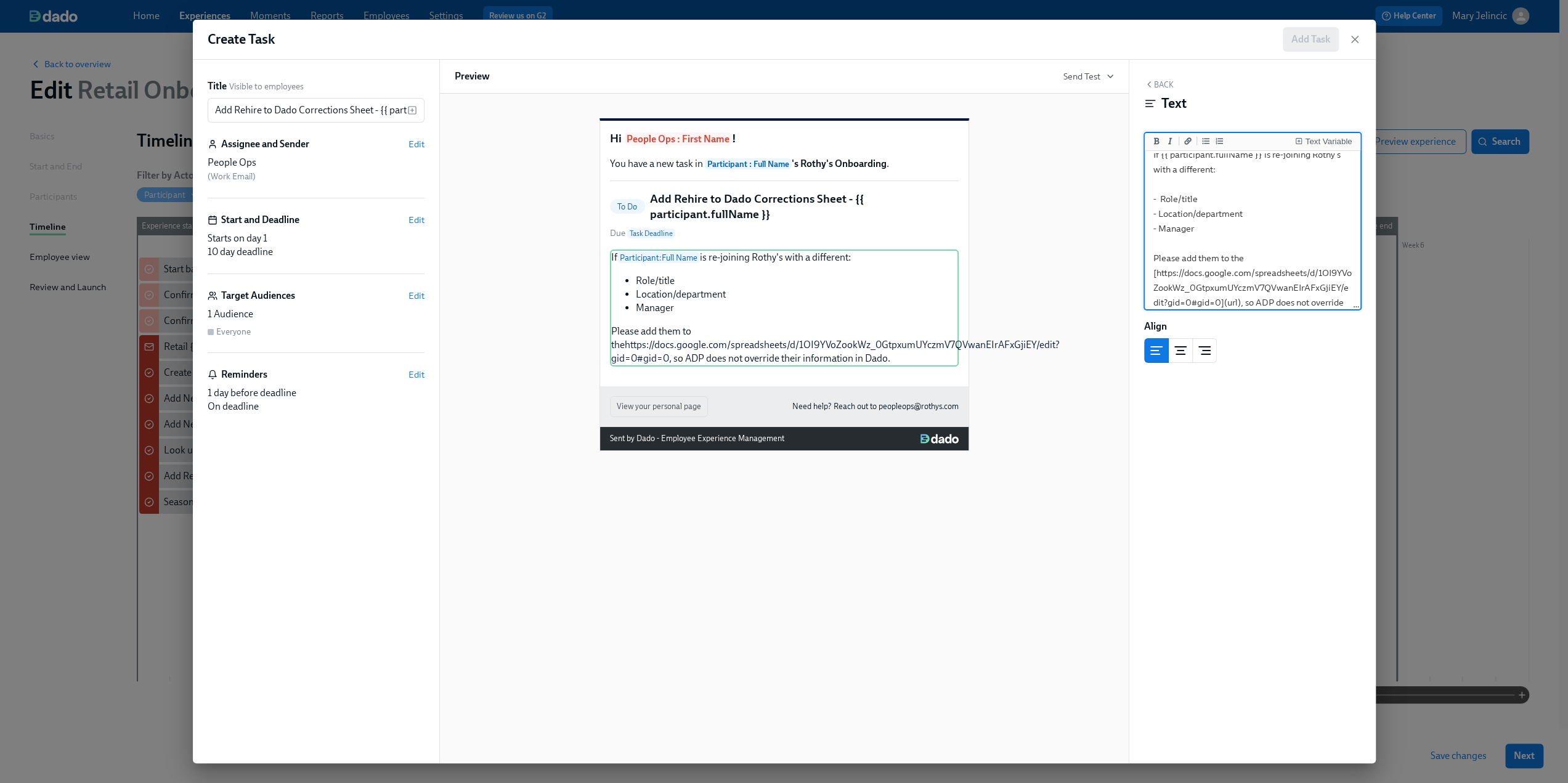 click on "If {{ participant.fullName }} is re-joining Rothy's with a different:
-  Role/title
- Location/department
- Manager
Please add them to the [https://docs.google.com/spreadsheets/d/1OI9YVoZookWz_0GtpxumUYczmV7QVwanEIrAFxGjiEY/edit?gid=0#gid=0](url), so ADP does not override their information in Dado." at bounding box center (1253, 236) 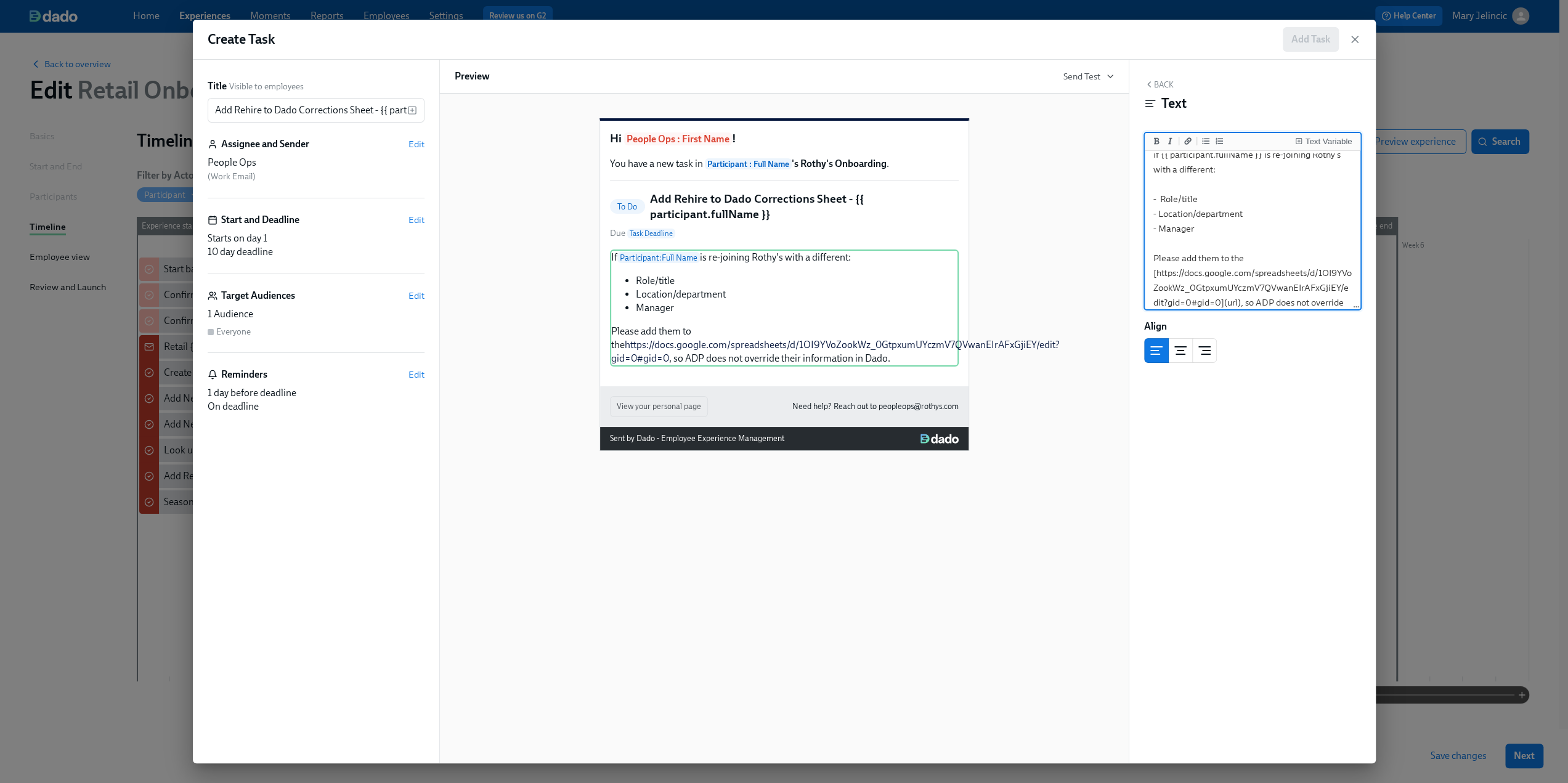 scroll, scrollTop: 5, scrollLeft: 0, axis: vertical 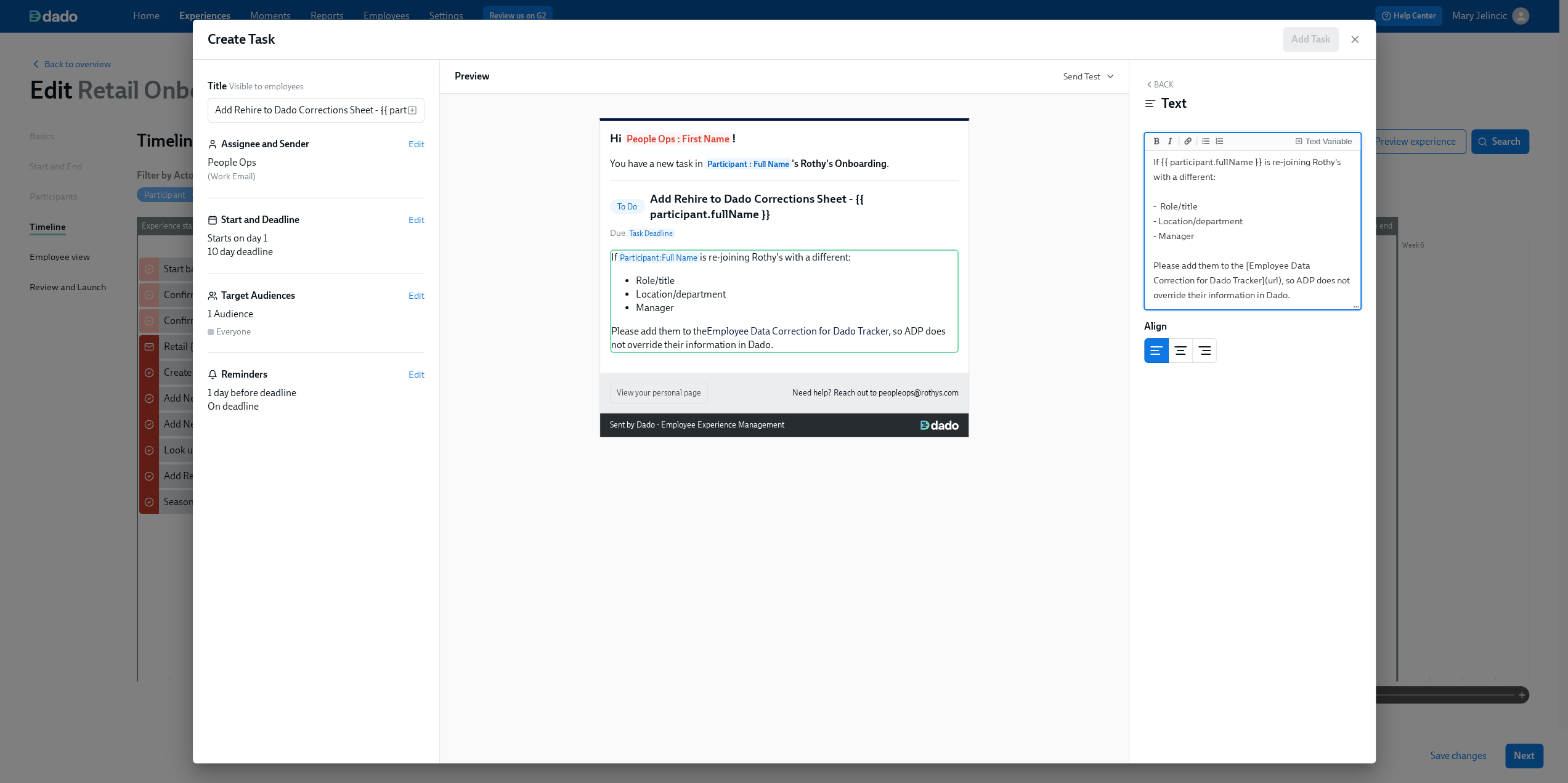 click on "If {{ participant.fullName }} is re-joining Rothy's with a different:
-  Role/title
- Location/department
- Manager
Please add them to the [Employee Data Correction for Dado Tracker](url), so ADP does not override their information in Dado." at bounding box center (1253, 229) 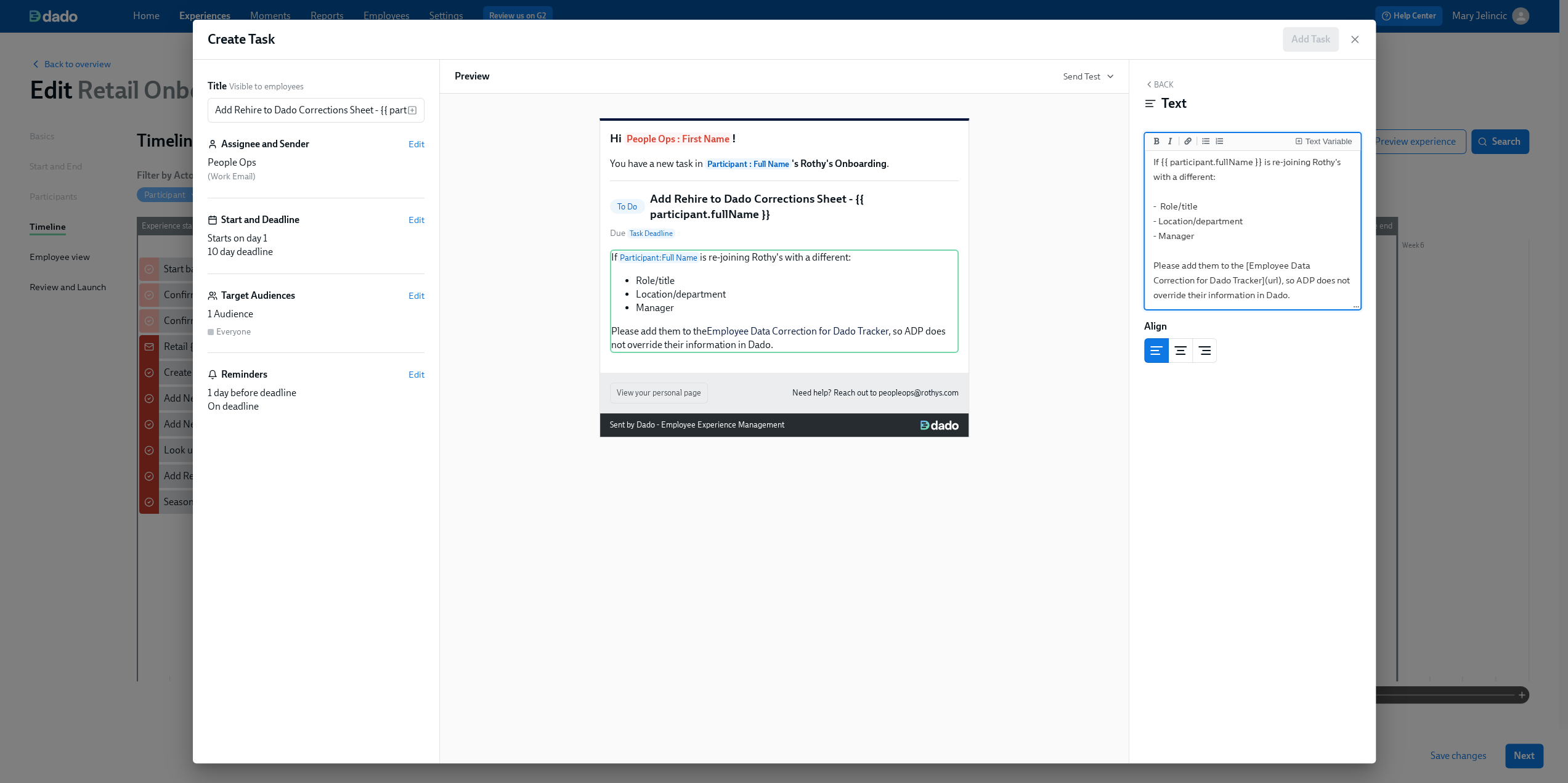 click on "If {{ participant.fullName }} is re-joining Rothy's with a different:
-  Role/title
- Location/department
- Manager
Please add them to the [Employee Data Correction for Dado Tracker](url), so ADP does not override their information in Dado." at bounding box center (1253, 229) 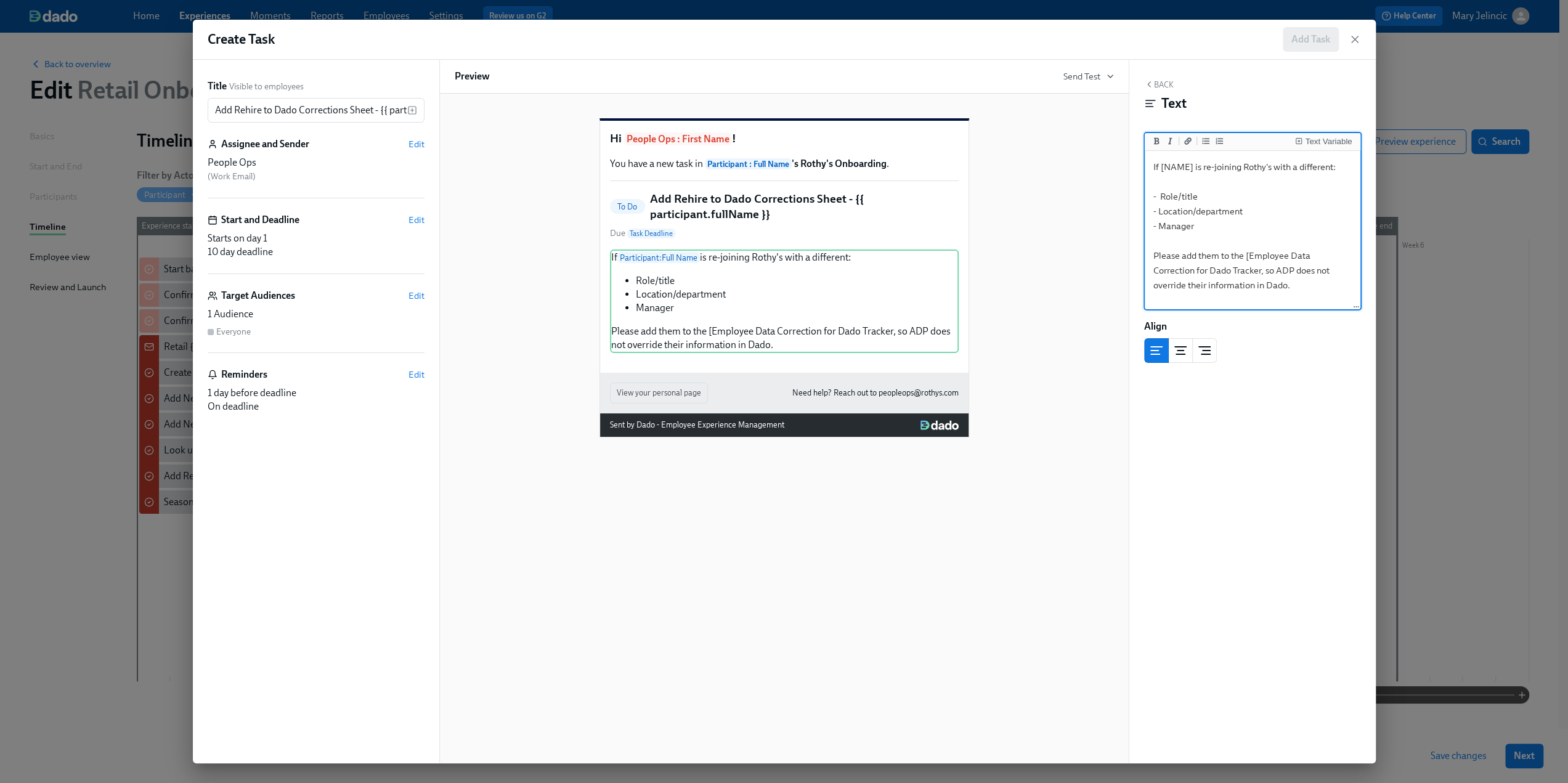 click on "If [NAME] is re-joining Rothy's with a different:
-  Role/title
- Location/department
- Manager
Please add them to the [Employee Data Correction for Dado Tracker, so ADP does not override their information in Dado." at bounding box center [1253, 230] 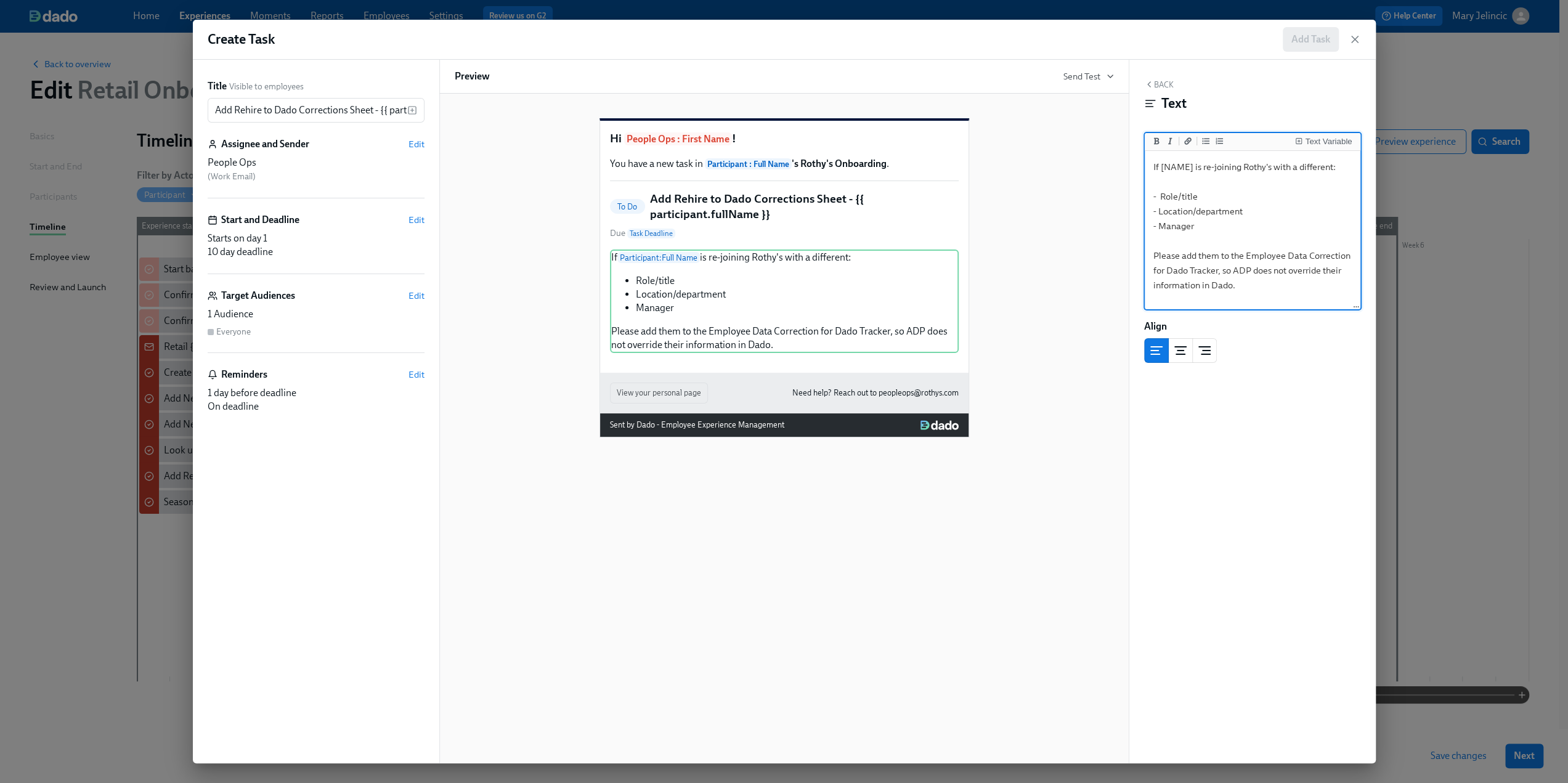 drag, startPoint x: 1262, startPoint y: 283, endPoint x: 1245, endPoint y: 268, distance: 22.671568 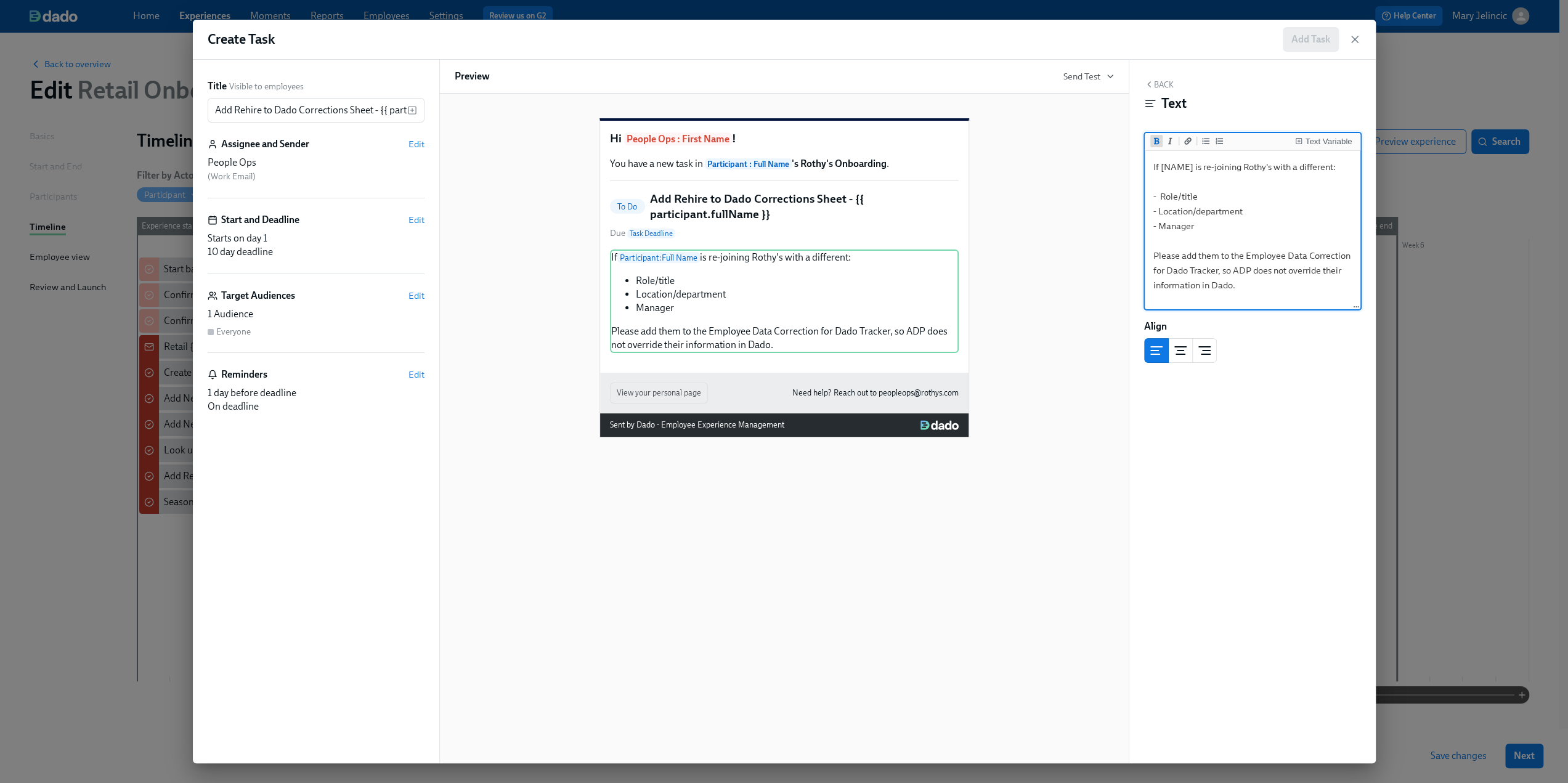 click 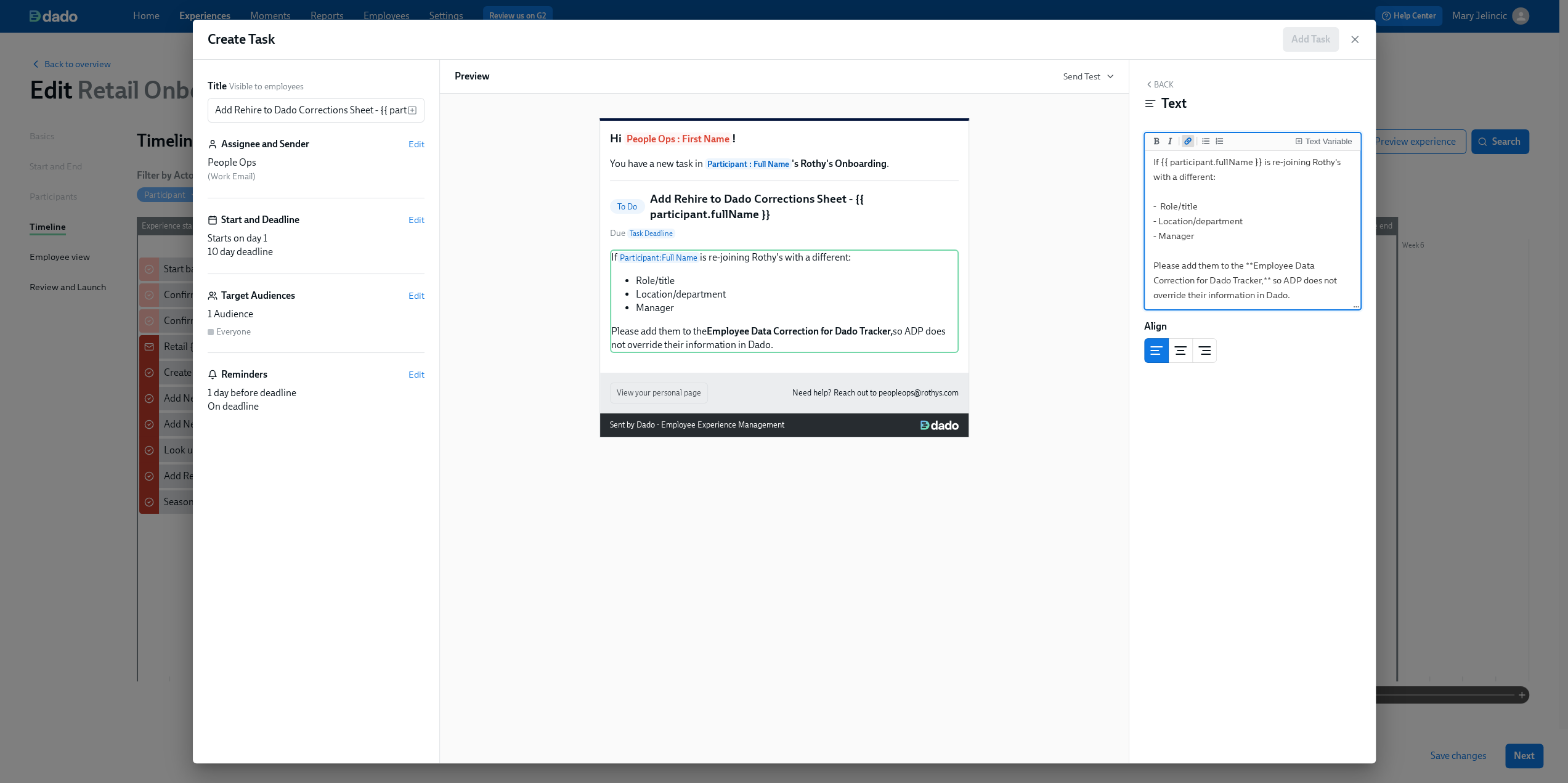 click 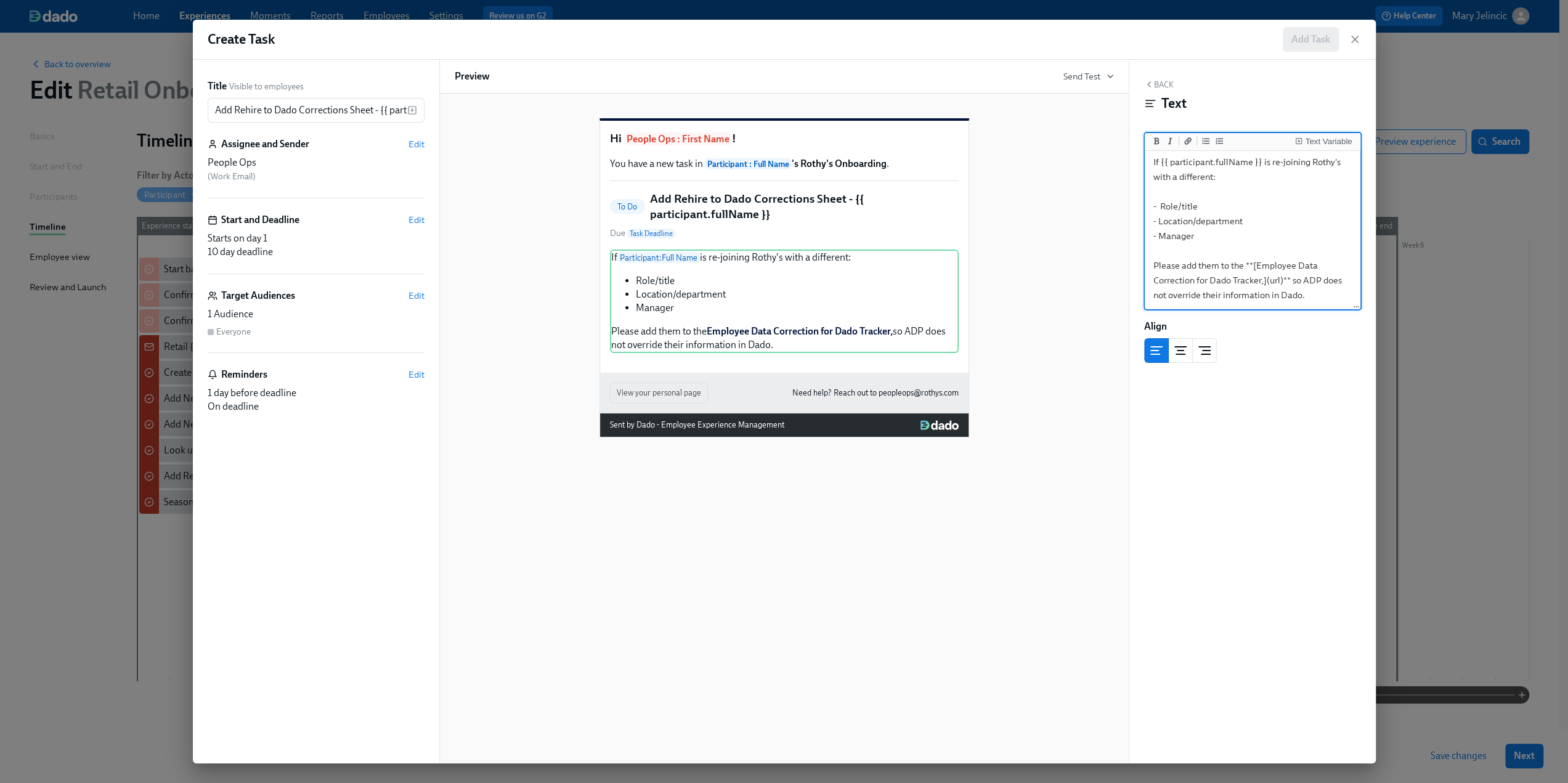 drag, startPoint x: 1280, startPoint y: 279, endPoint x: 1270, endPoint y: 277, distance: 10.198039 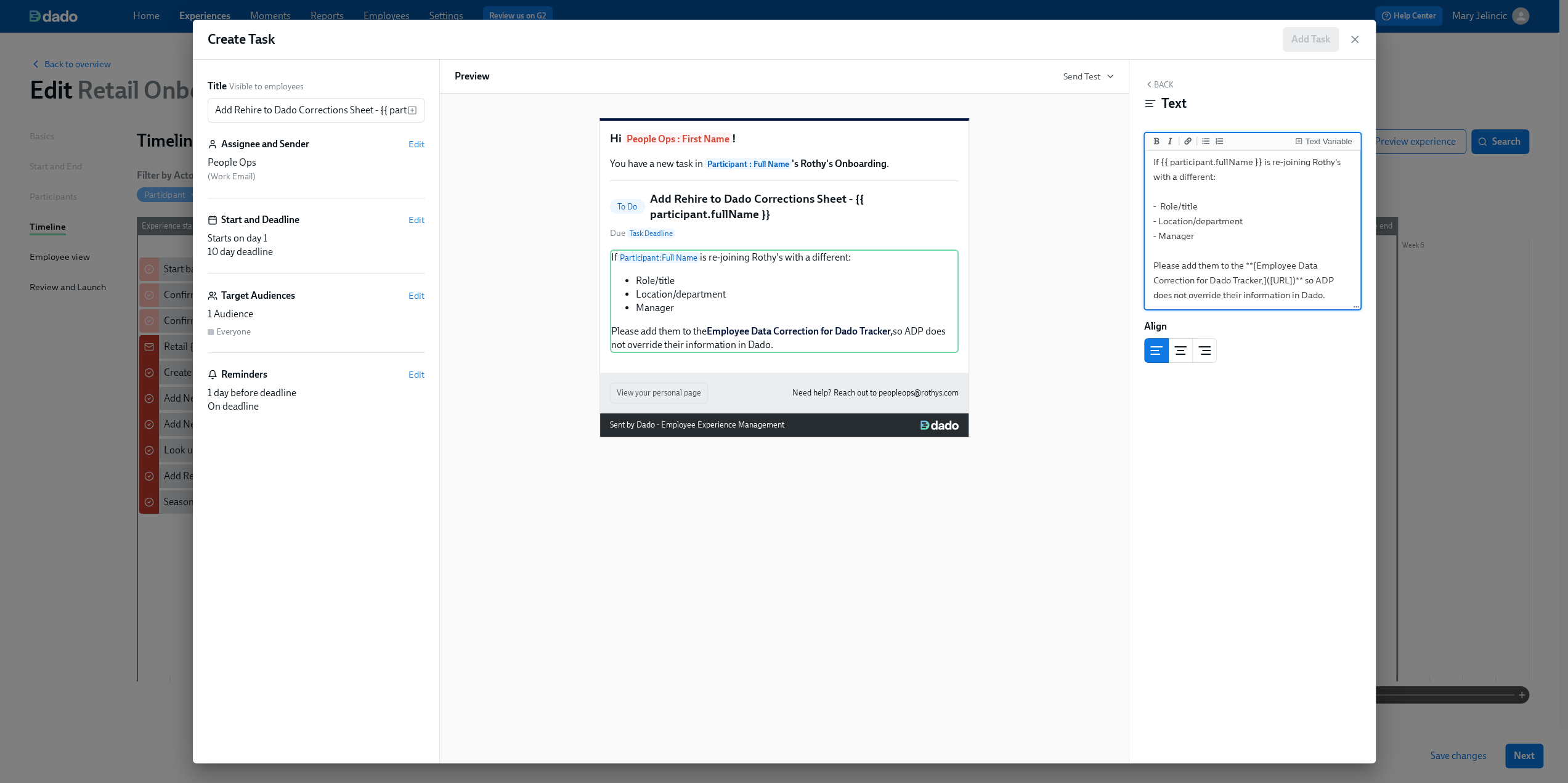 scroll, scrollTop: 27, scrollLeft: 0, axis: vertical 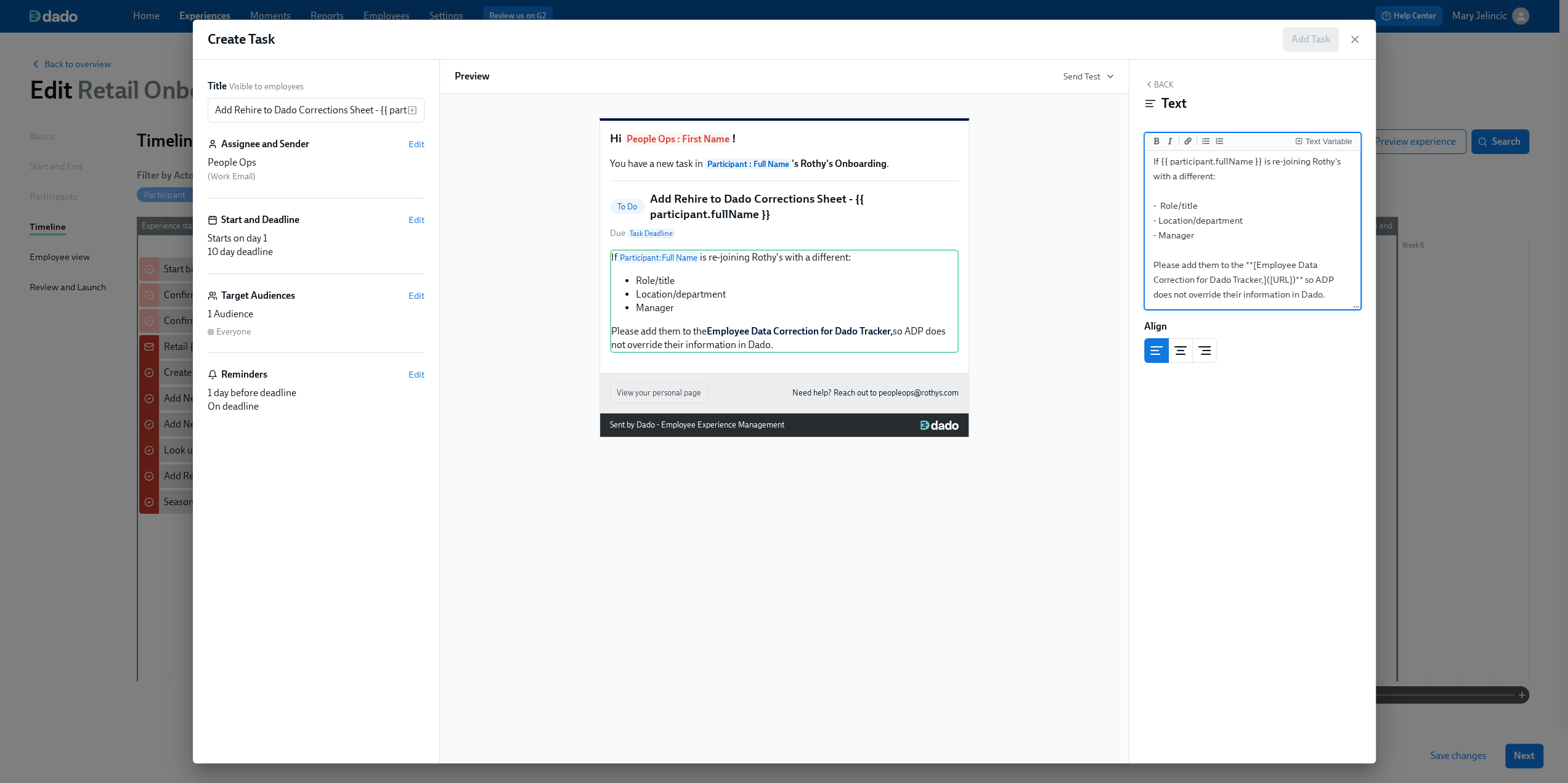 click on "If {{ participant.fullName }} is re-joining Rothy's with a different:
-  Role/title
- Location/department
- Manager
Please add them to the **[Employee Data Correction for Dado Tracker,]([URL])** so ADP does not override their information in Dado." at bounding box center [1253, 228] 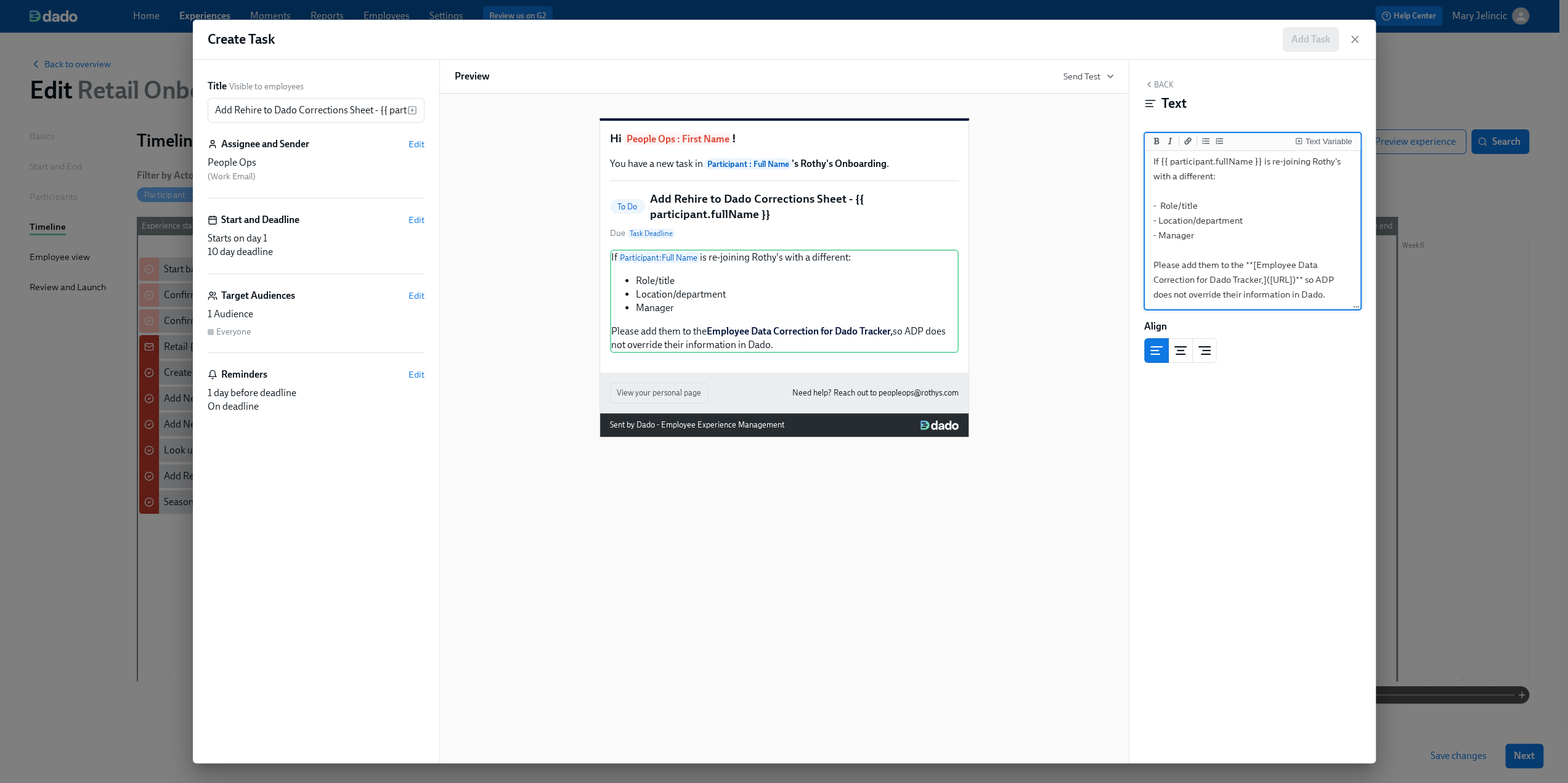 scroll, scrollTop: 49, scrollLeft: 0, axis: vertical 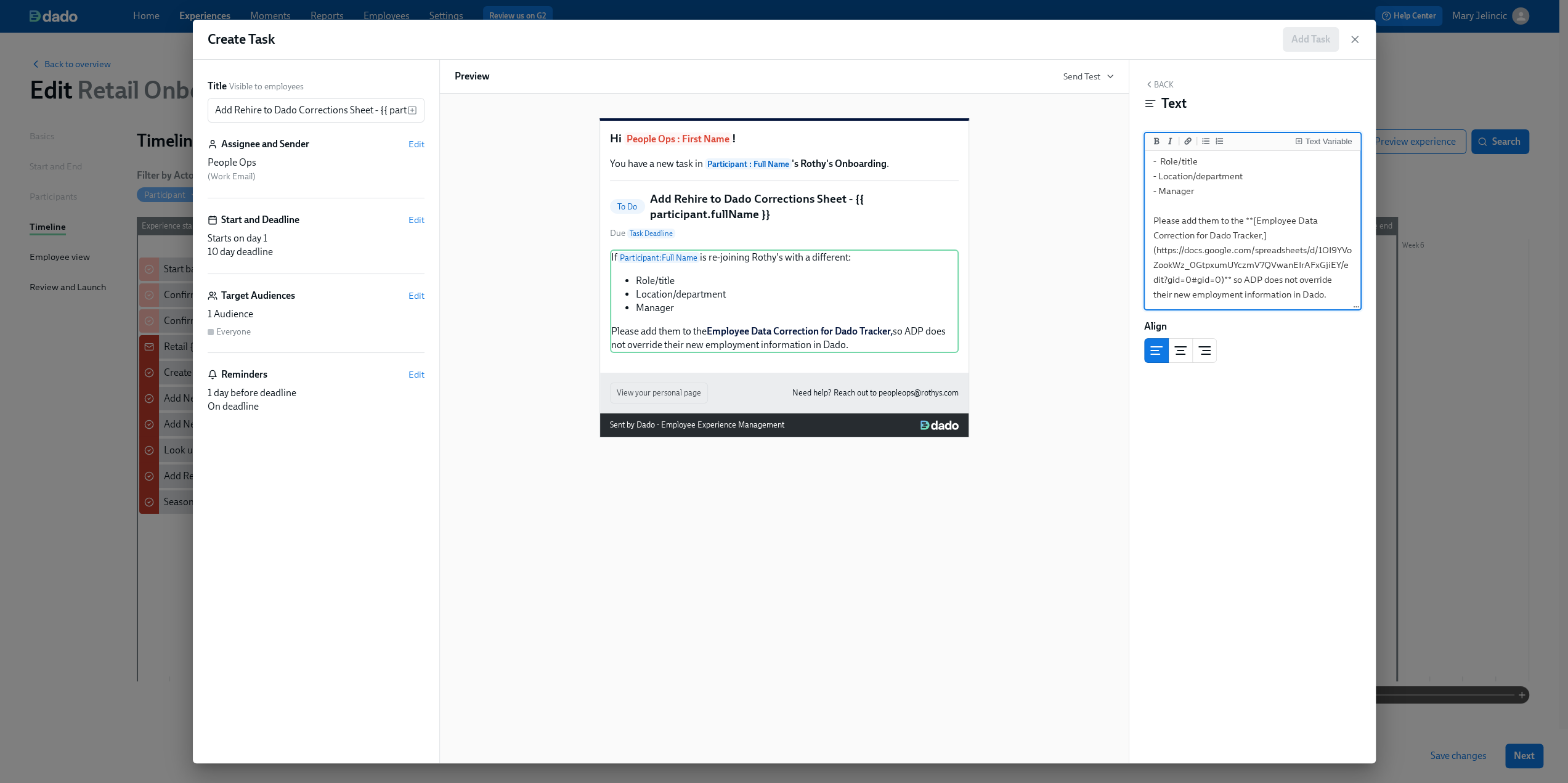 type on "If {{ participant.fullName }} is re-joining Rothy's with a different:
-  Role/title
- Location/department
- Manager
Please add them to the **[Employee Data Correction for Dado Tracker,](https://docs.google.com/spreadsheets/d/1OI9YVoZookWz_0GtpxumUYczmV7QVwanEIrAFxGjiEY/edit?gid=0#gid=0)** so ADP does not override their new employment information in Dado." 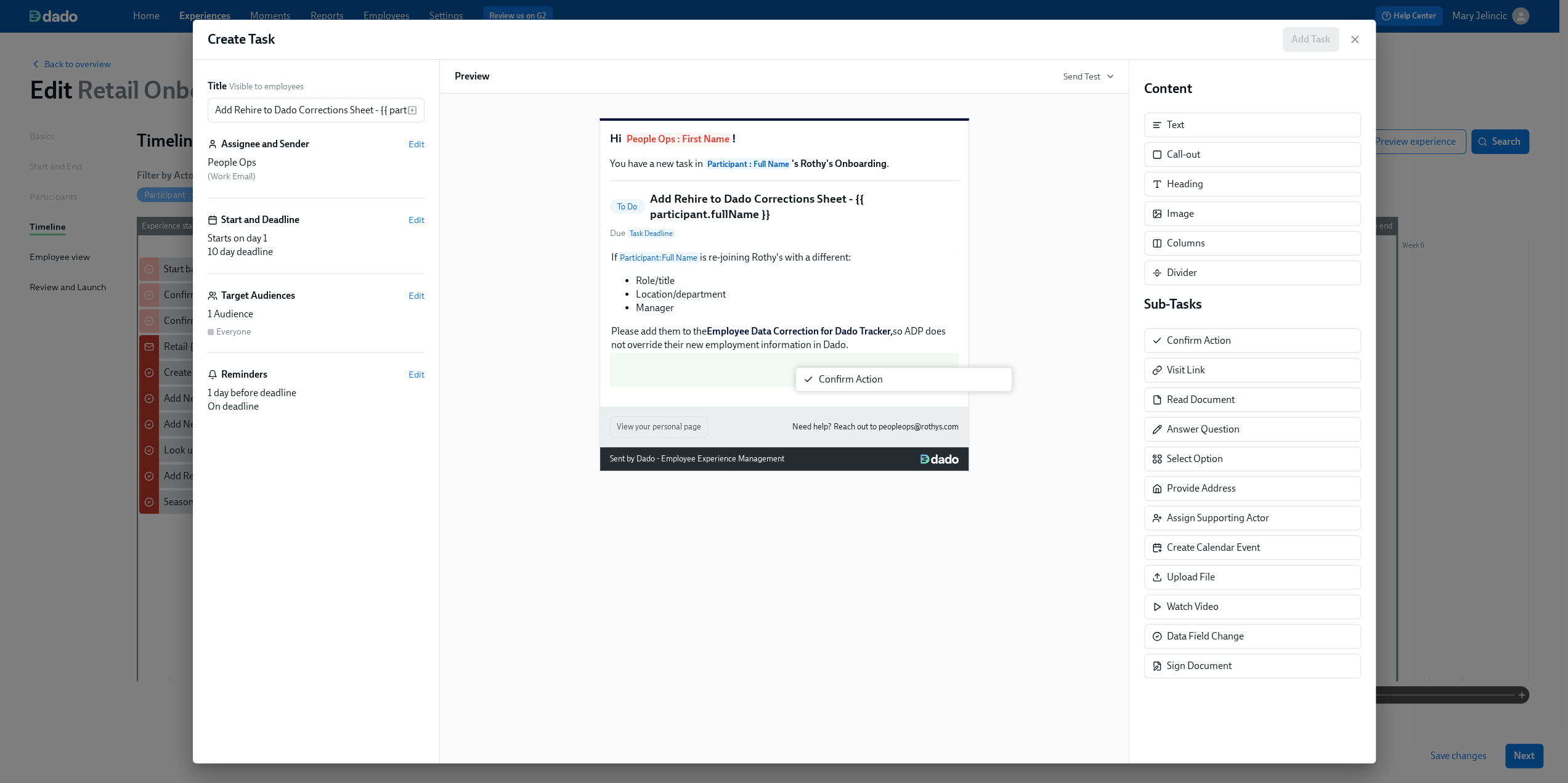 drag, startPoint x: 1217, startPoint y: 337, endPoint x: 859, endPoint y: 381, distance: 360.69378 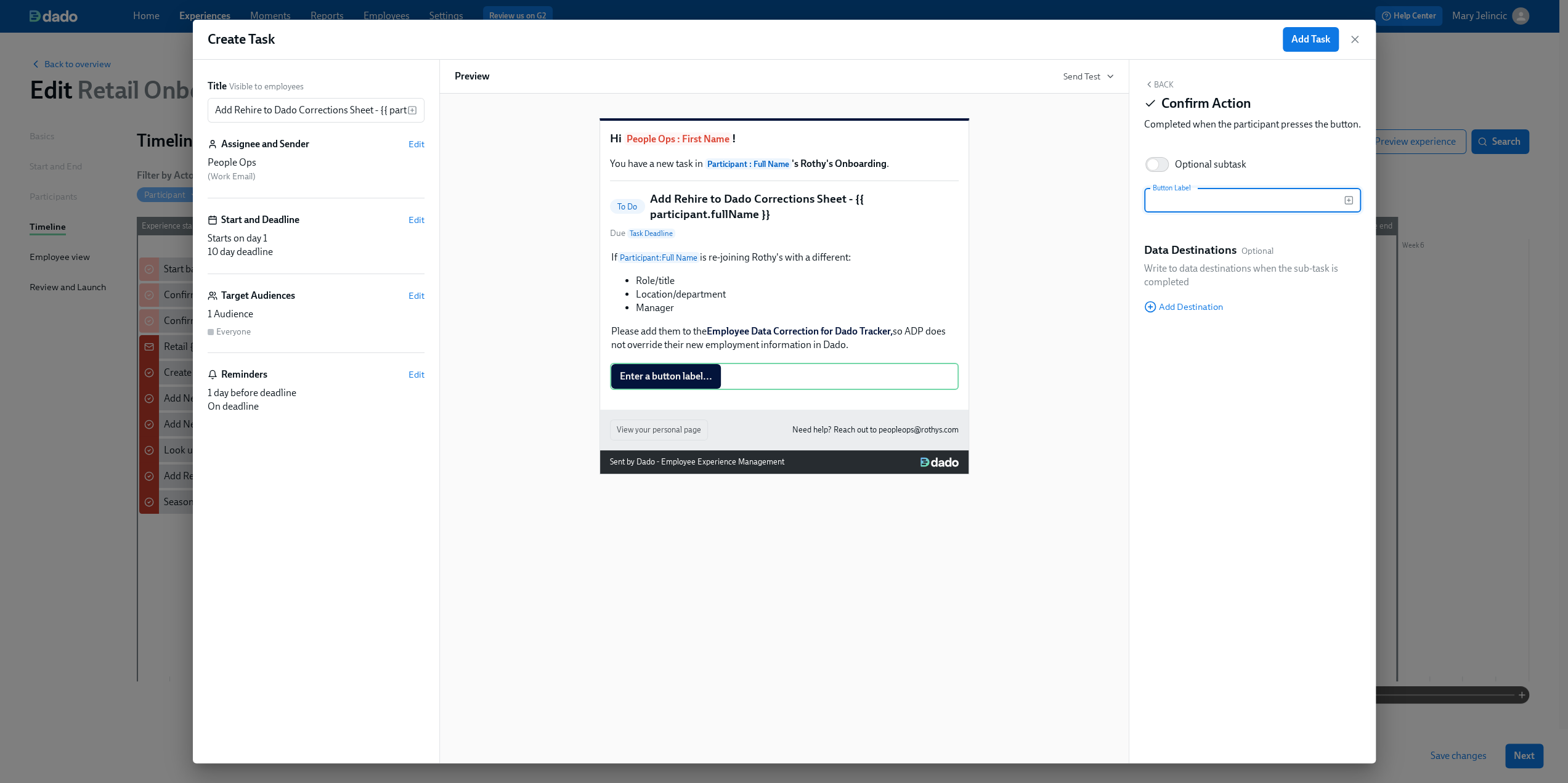 click at bounding box center (1244, 200) 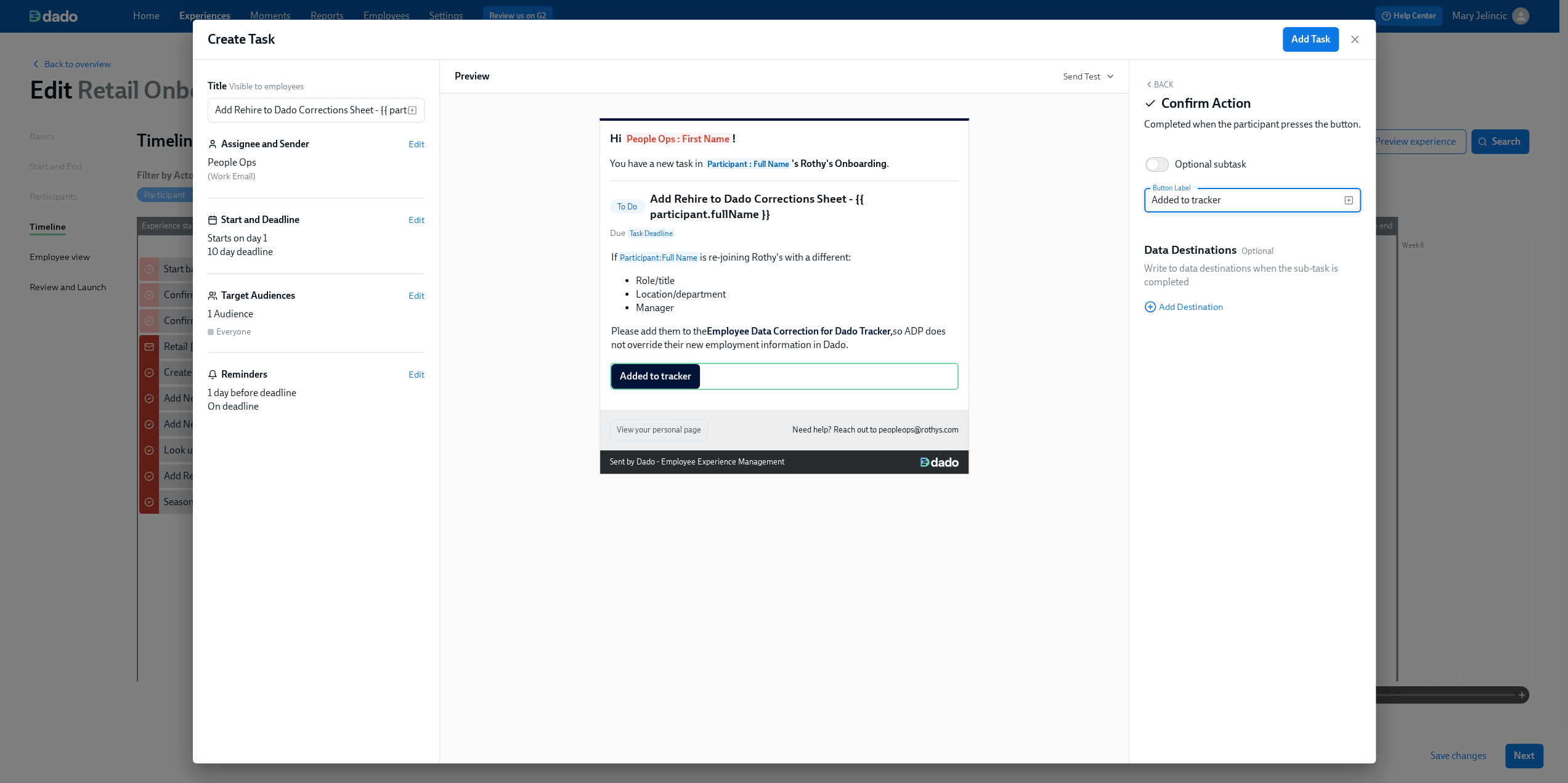 type on "Added to tracker" 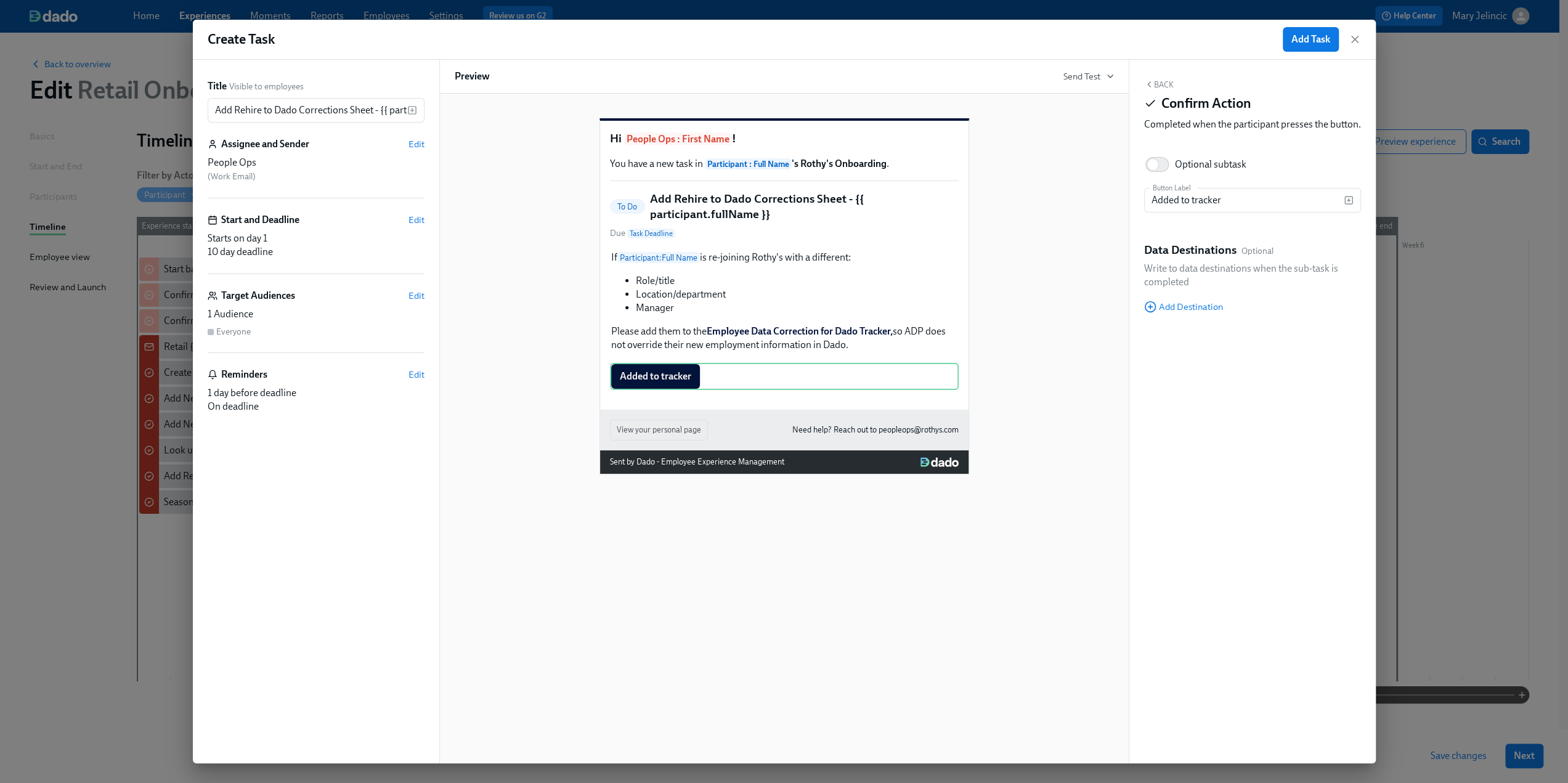 click 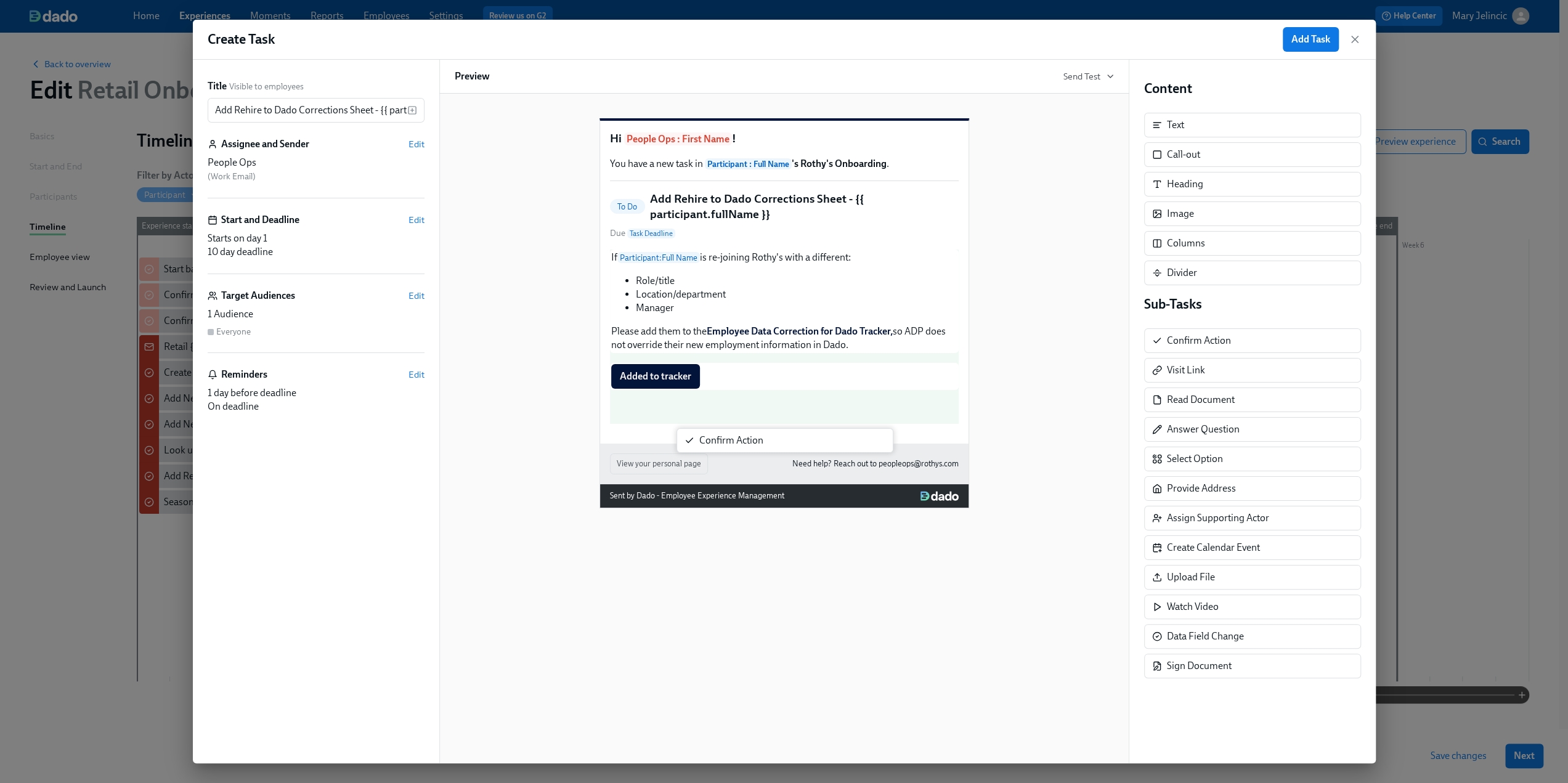 drag, startPoint x: 1213, startPoint y: 337, endPoint x: 736, endPoint y: 442, distance: 488.4199 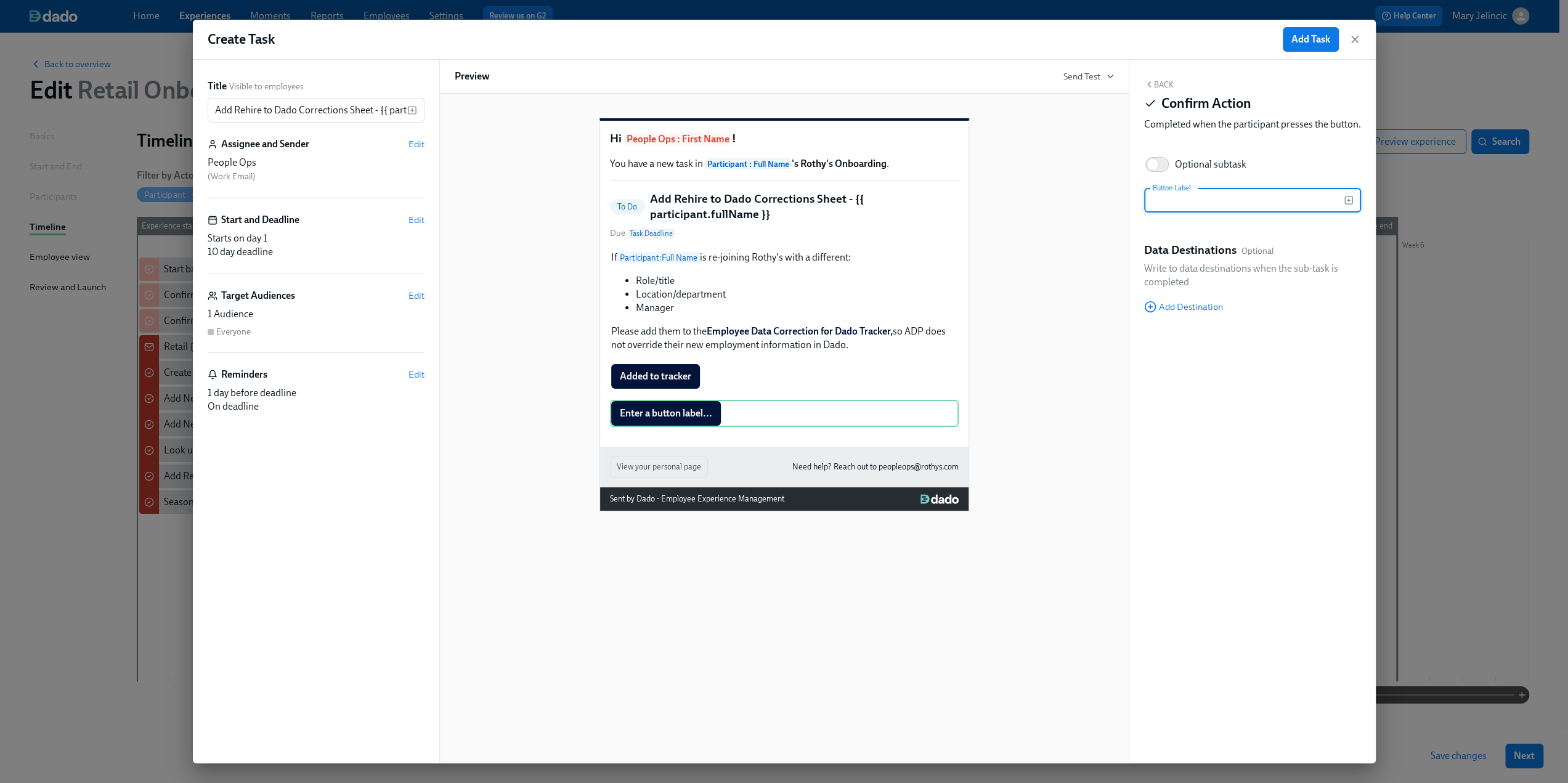 click at bounding box center [1244, 200] 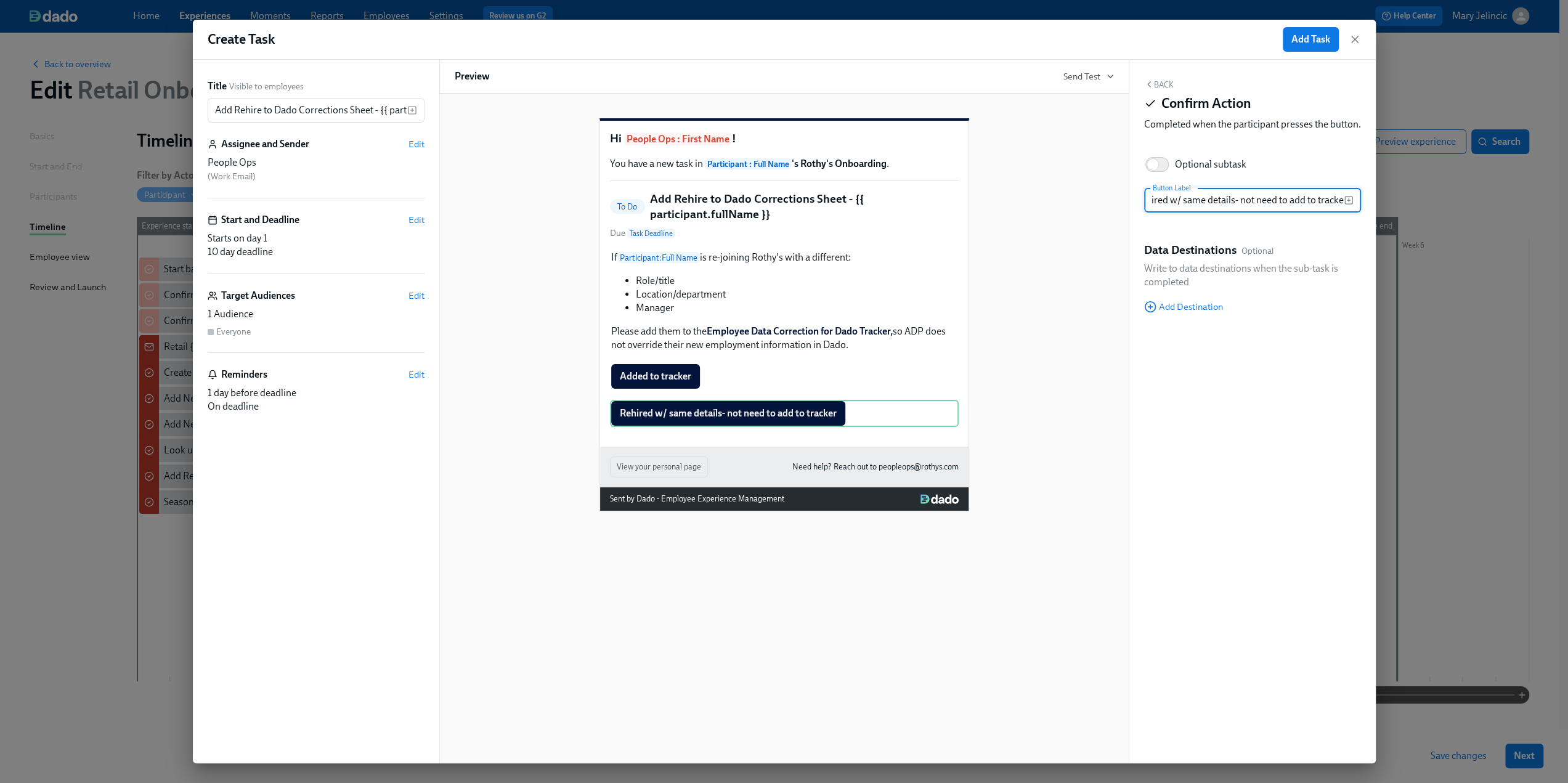 scroll, scrollTop: 0, scrollLeft: 20, axis: horizontal 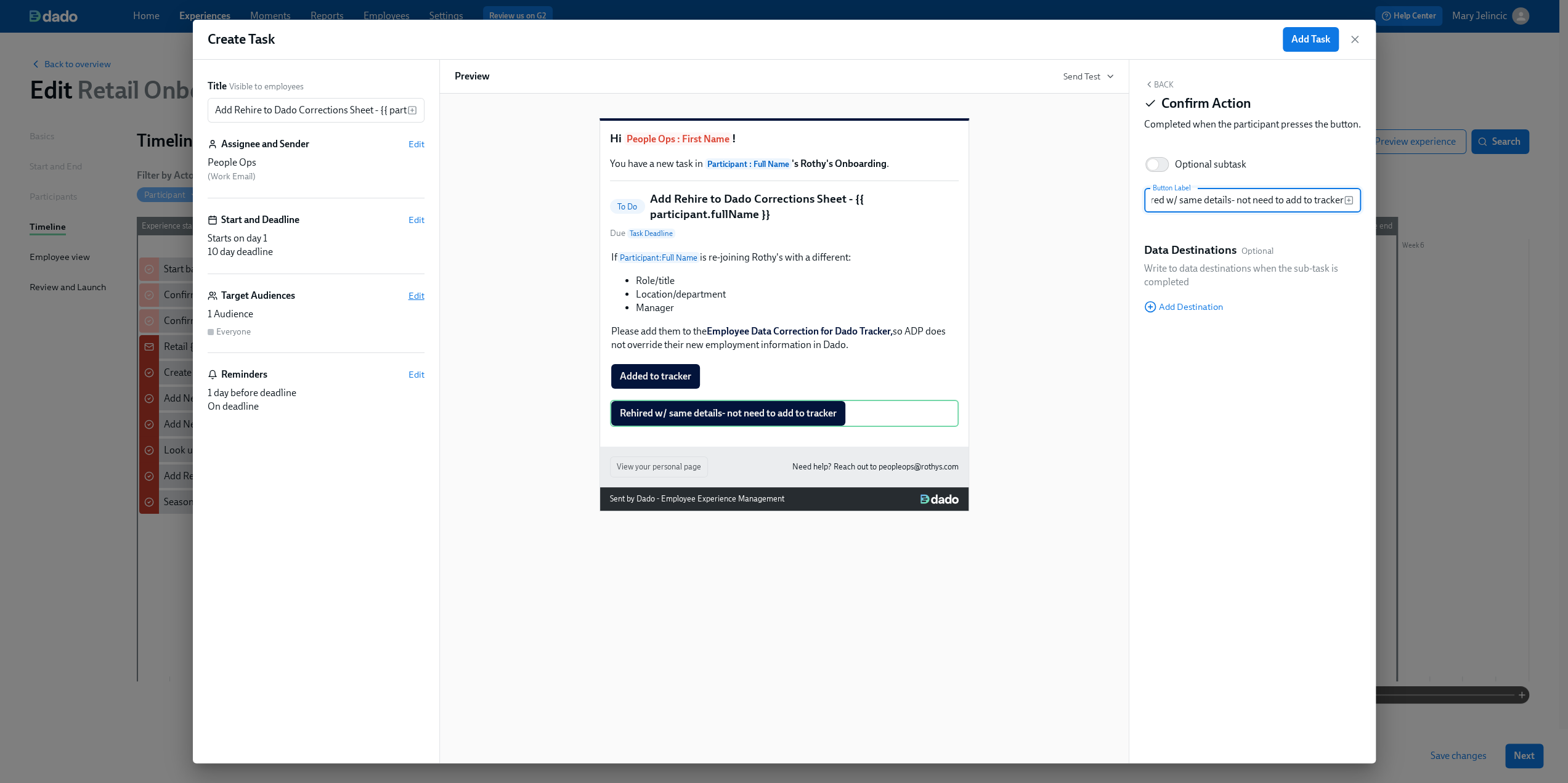 type on "Rehired w/ same details- not need to add to tracker" 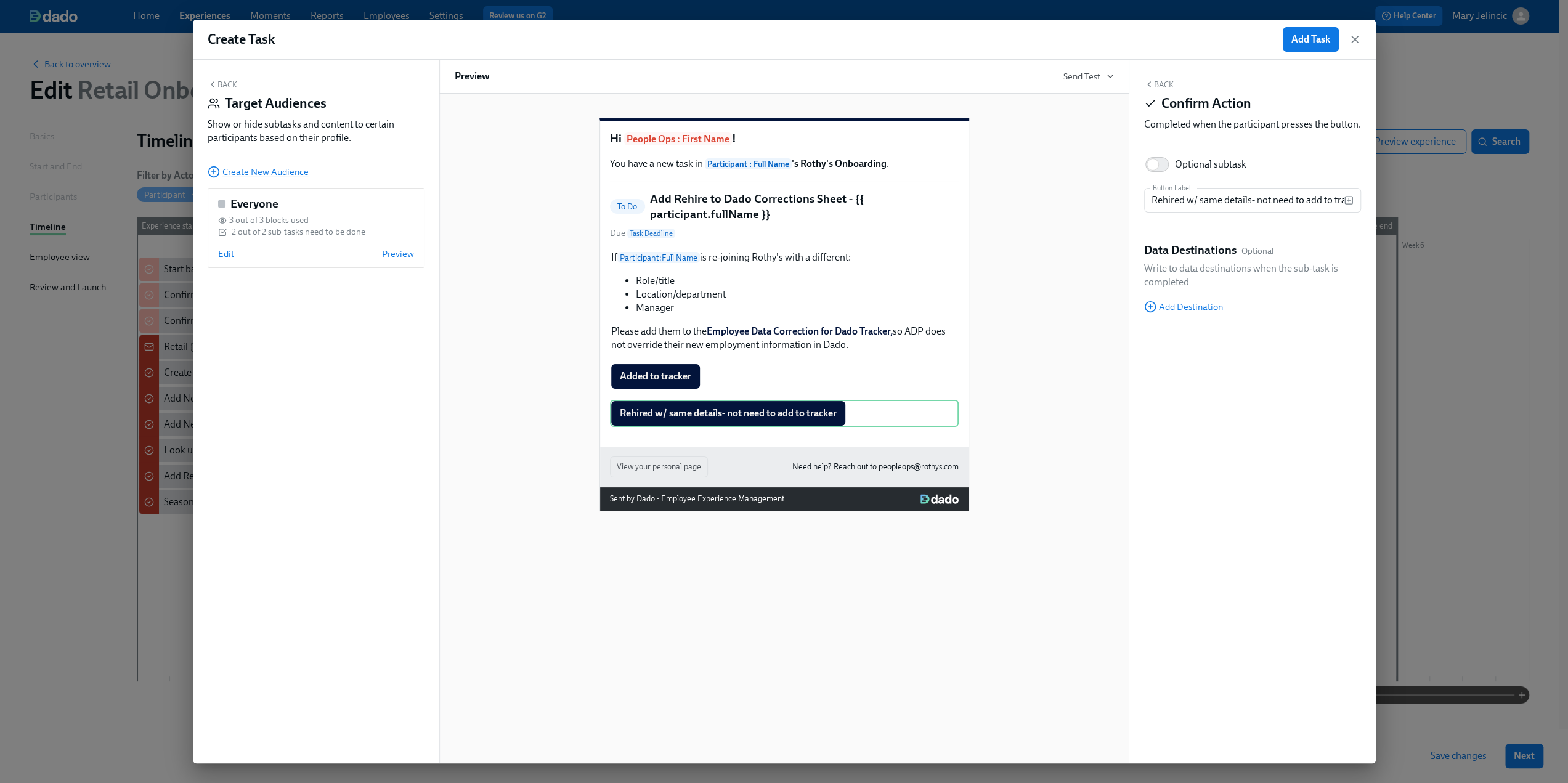 click on "Create New Audience" at bounding box center [258, 172] 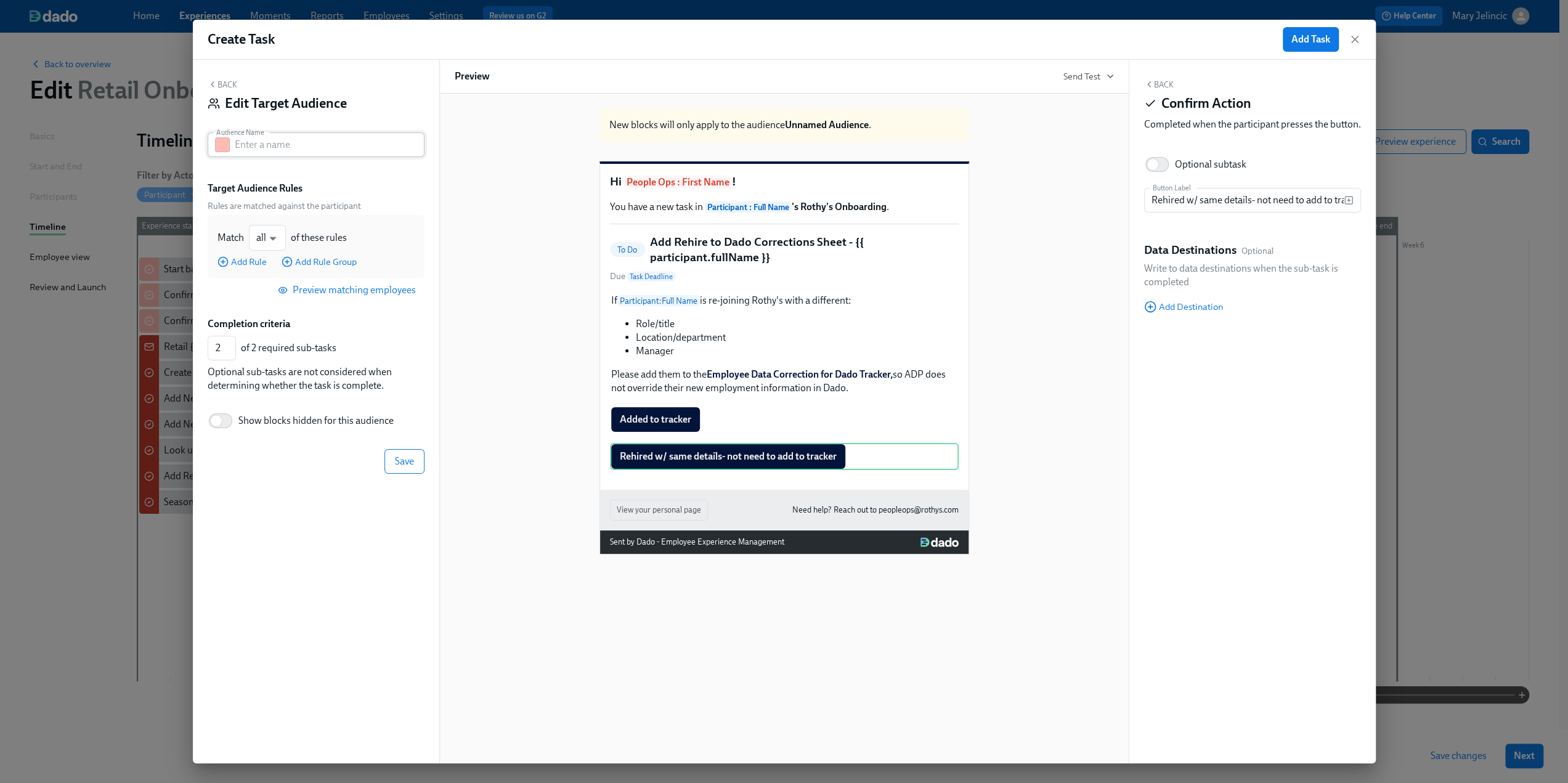 click at bounding box center [330, 145] 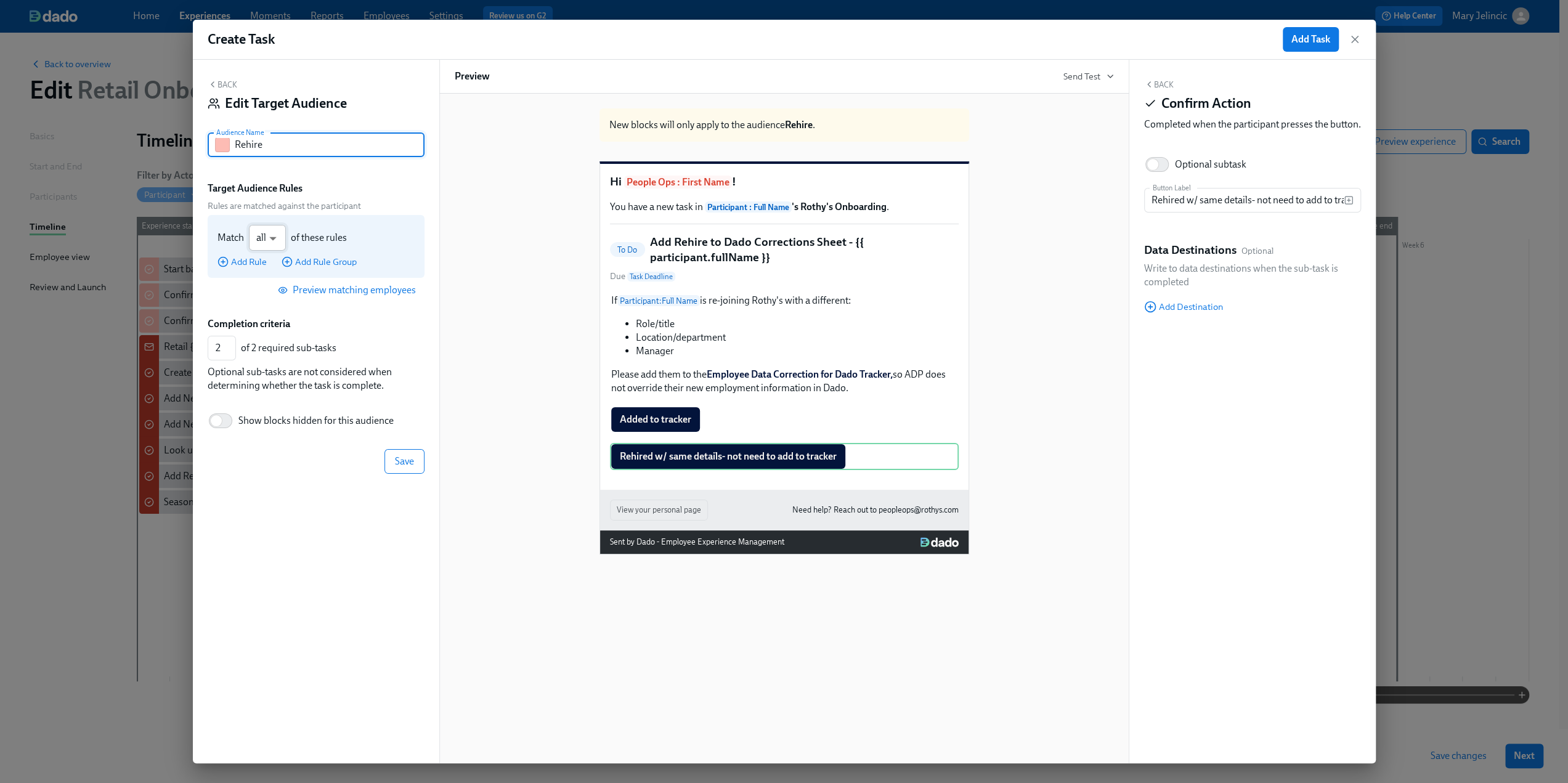 type on "Rehire" 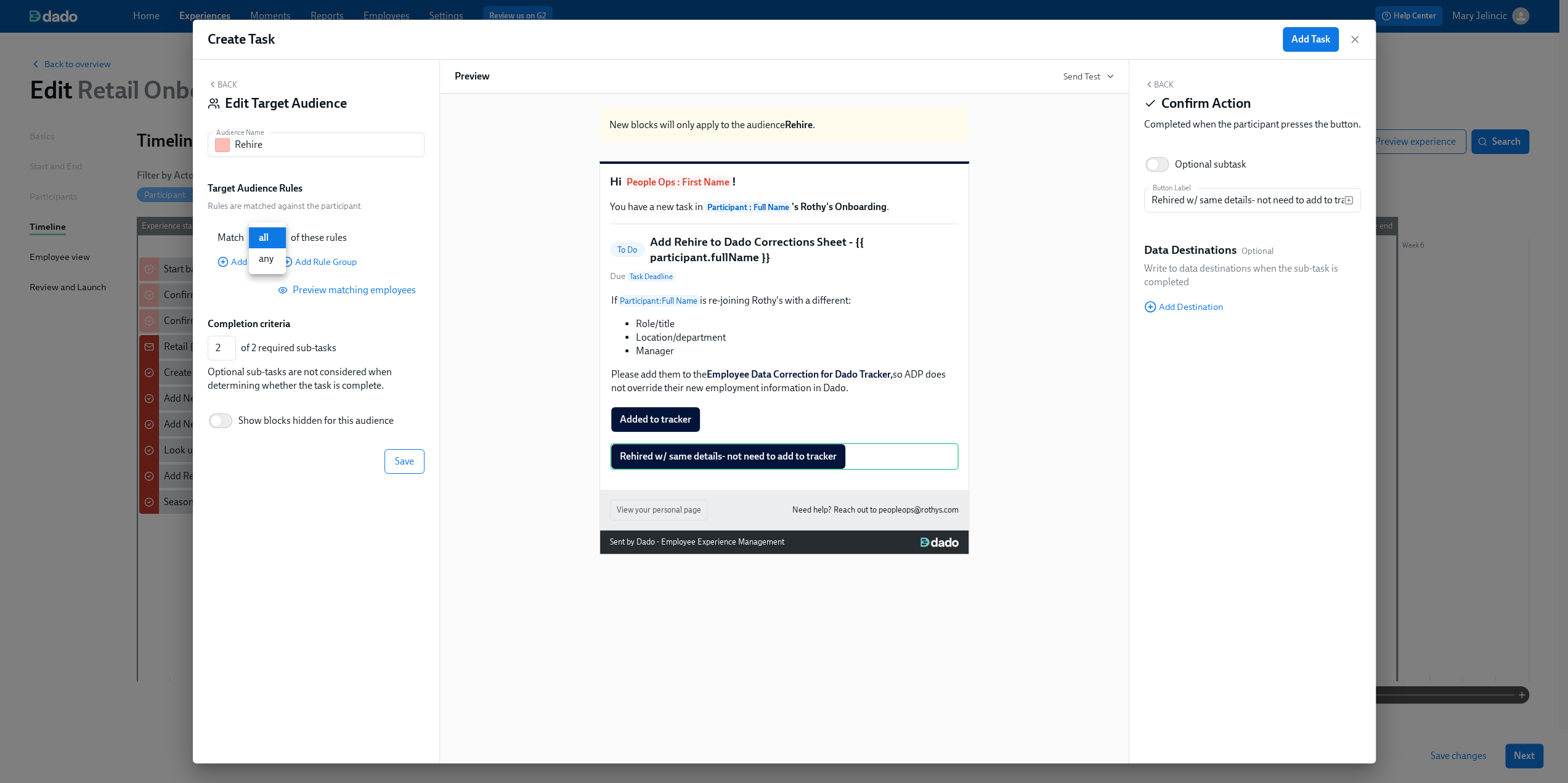 click on "Home Experiences Moments Reports Employees Settings Review us on G2 Help Center [FIRST] [LAST] Back to overview Edit   Retail Onboarding - POps Only Basics Start and End Participants Timeline Employee view Review and Launch Timeline Preview experience Search Filter by Actor Manage Participant Manager EPC Main TA Onboarding@ People Ops TA Automation Week 1 Week 2 Week 3 Week 4 Week 5 Week 6 Experience start Participant's first day at work Experience end Enroll in Onboarding Docs Experince Hi {{ participant.firstName }}, enjoy your semi-annual uniform codes. Welcome to Team Rothy’s! Hi {{ participant.firstName }}, here is your 40% off evergreen code Hi {{ participant.firstName }}, enjoy your annual $50 off codes.  Hi {{ participant.firstName }}, enjoy your new shoe & bag codes Action Required: Complete ADP Onboarding Tasks Reminder: ADP Onboarding for {{ participant.fullName }} (Rehire) Please complete the I-9 for {{ participant.fullName }} in ADP Reminder - Background Check Not Yet Back Next" at bounding box center (784, 394) 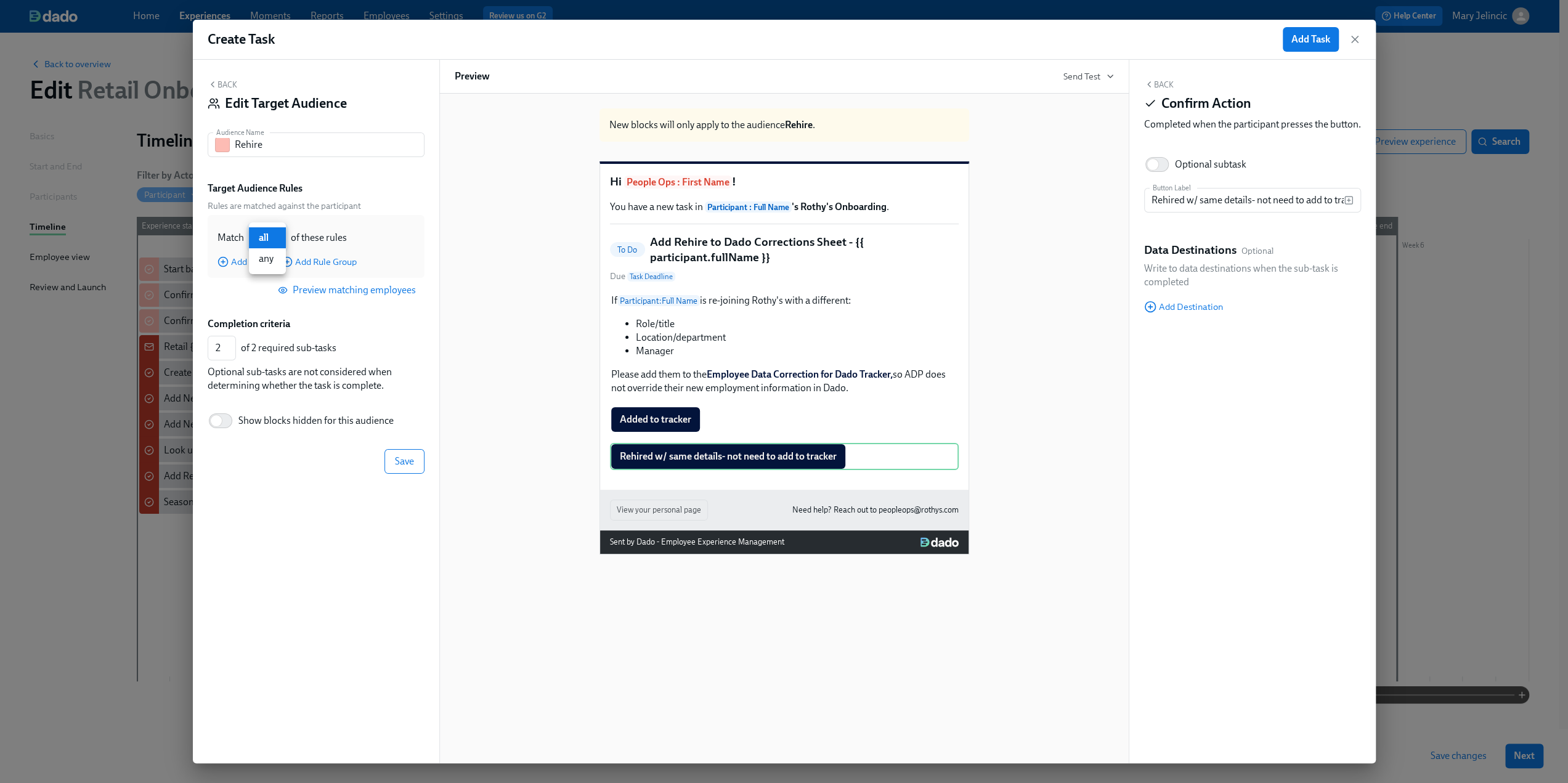 click at bounding box center (784, 391) 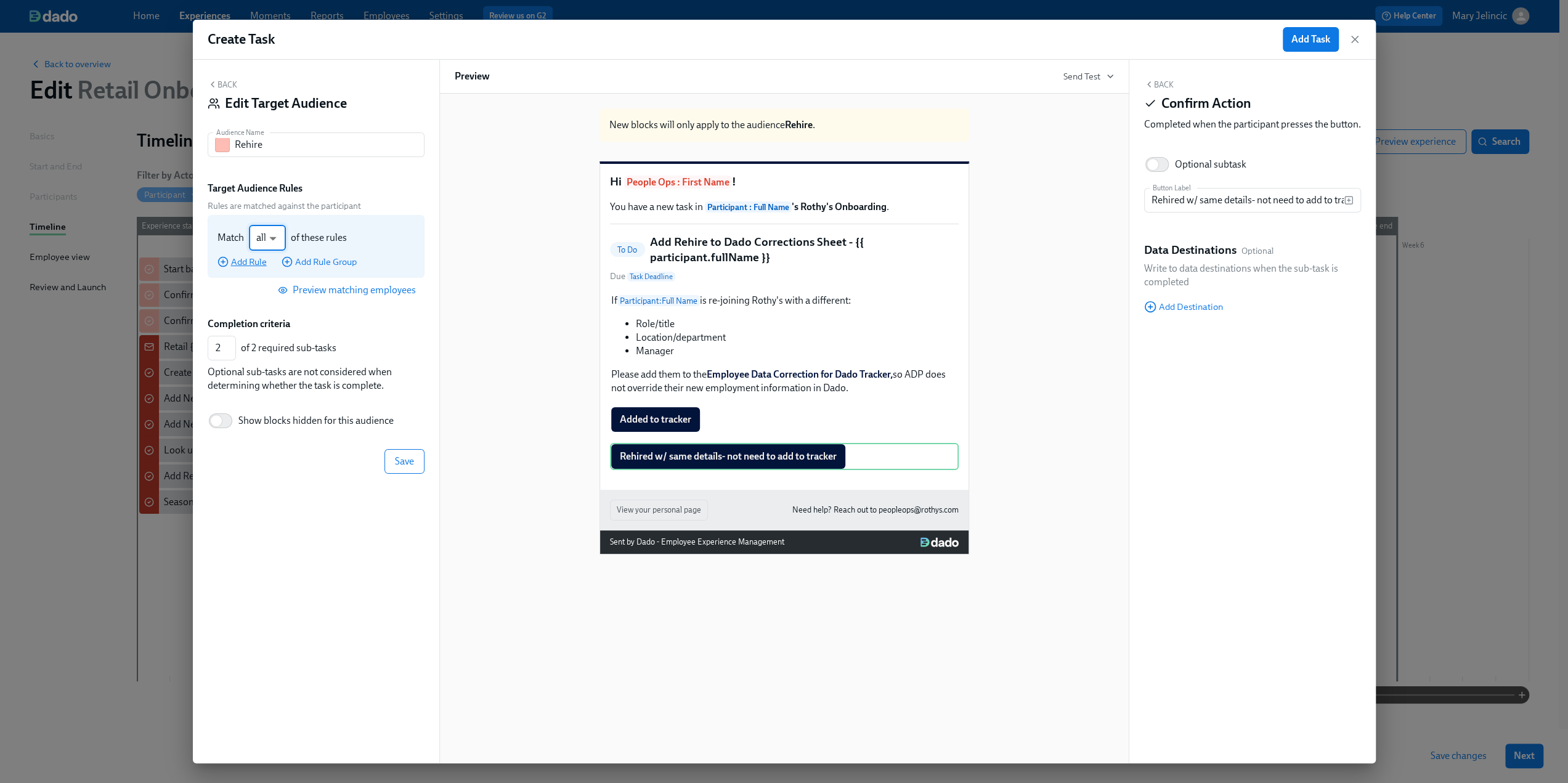 click on "Add Rule" at bounding box center [242, 262] 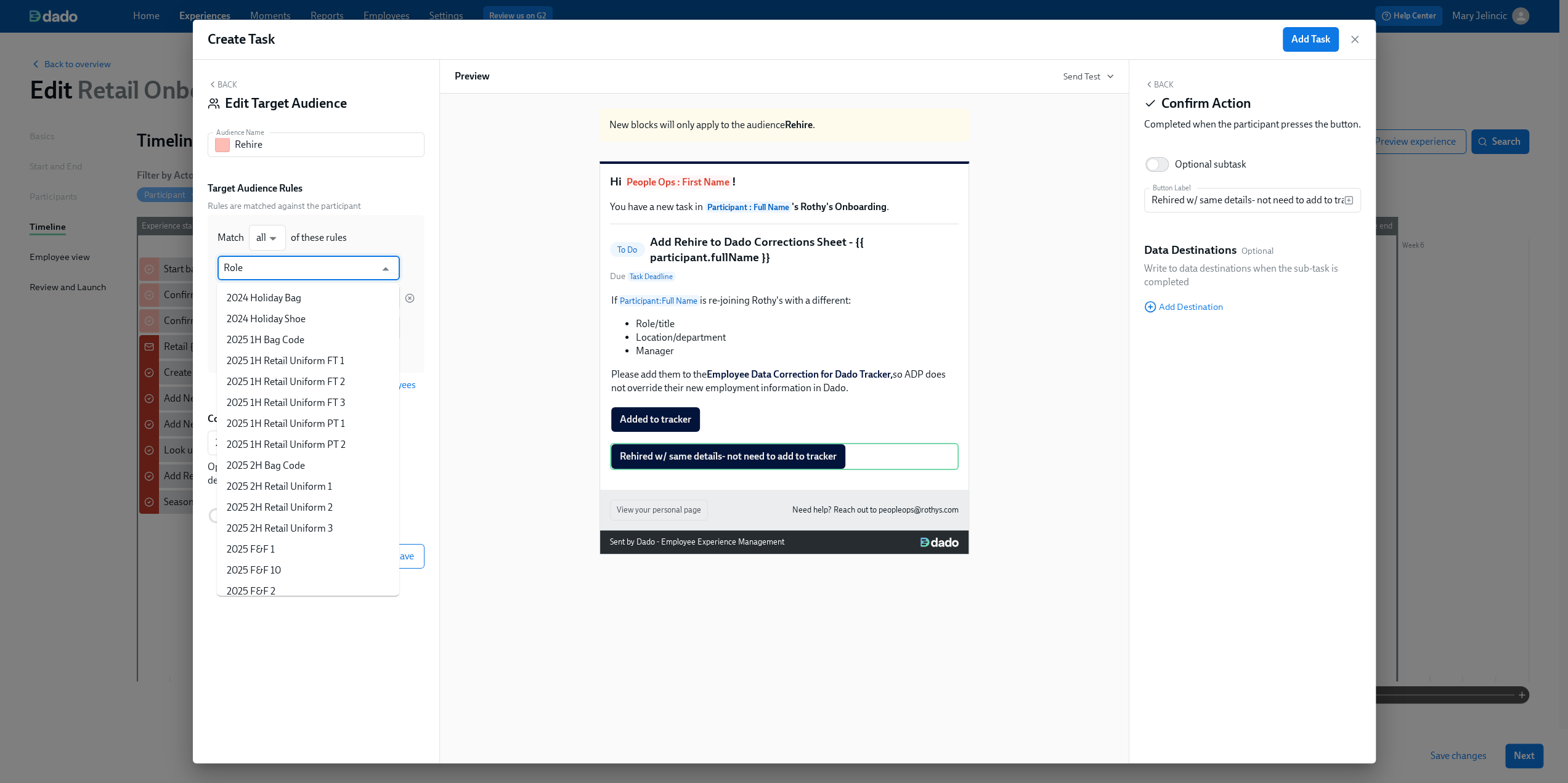 scroll, scrollTop: 2191, scrollLeft: 0, axis: vertical 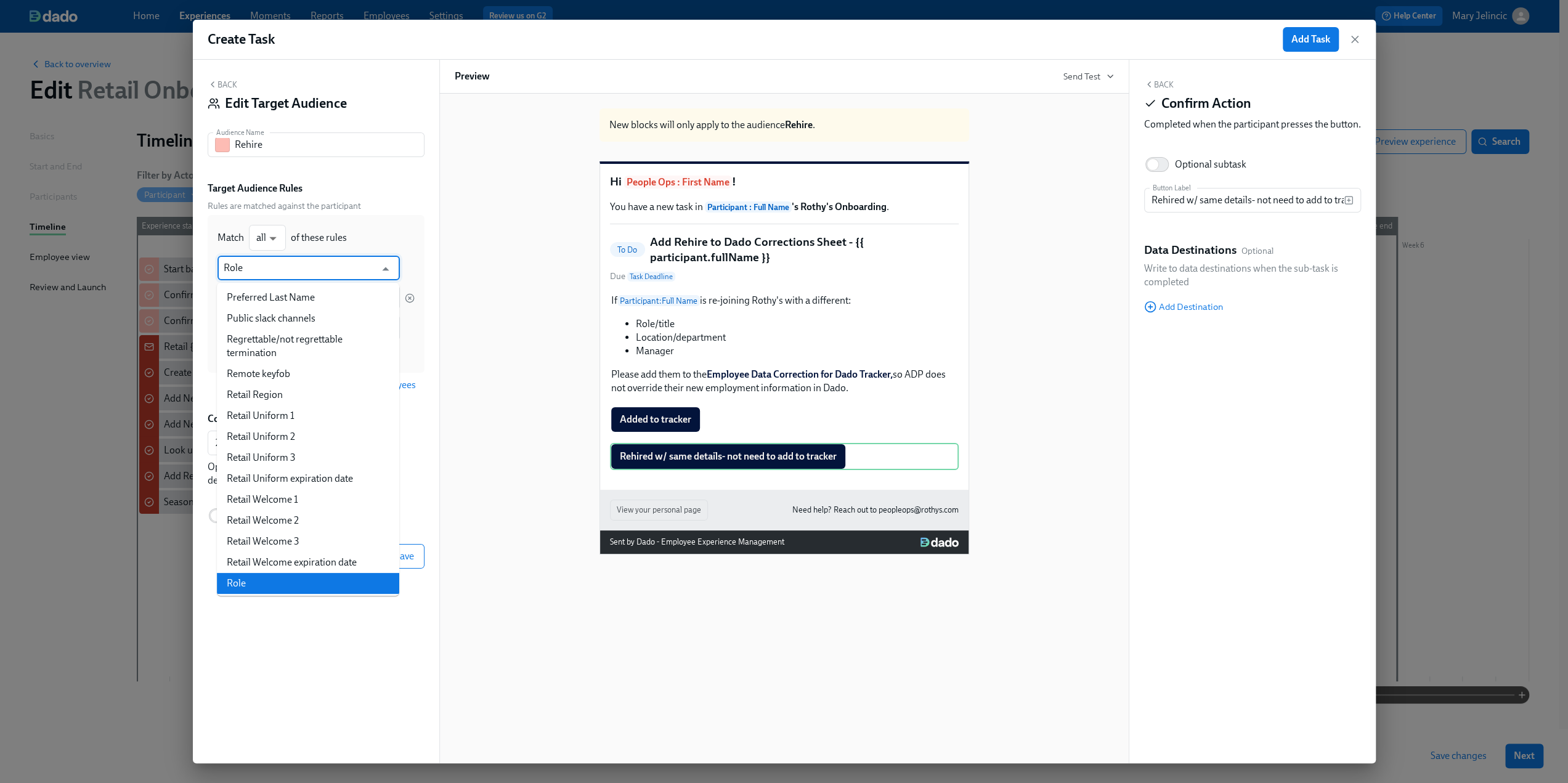 drag, startPoint x: 261, startPoint y: 269, endPoint x: 193, endPoint y: 272, distance: 68.06614 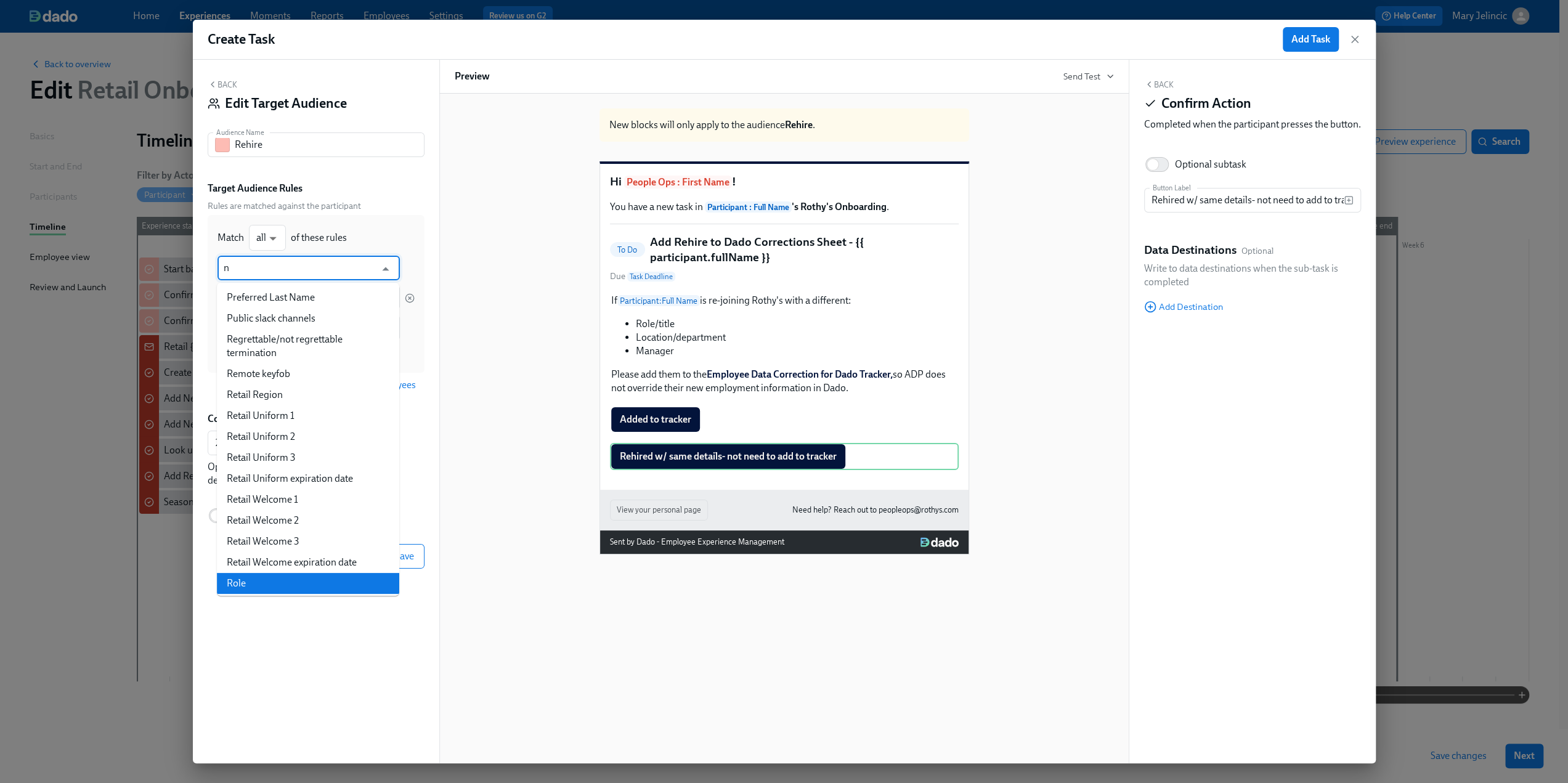 scroll, scrollTop: 0, scrollLeft: 0, axis: both 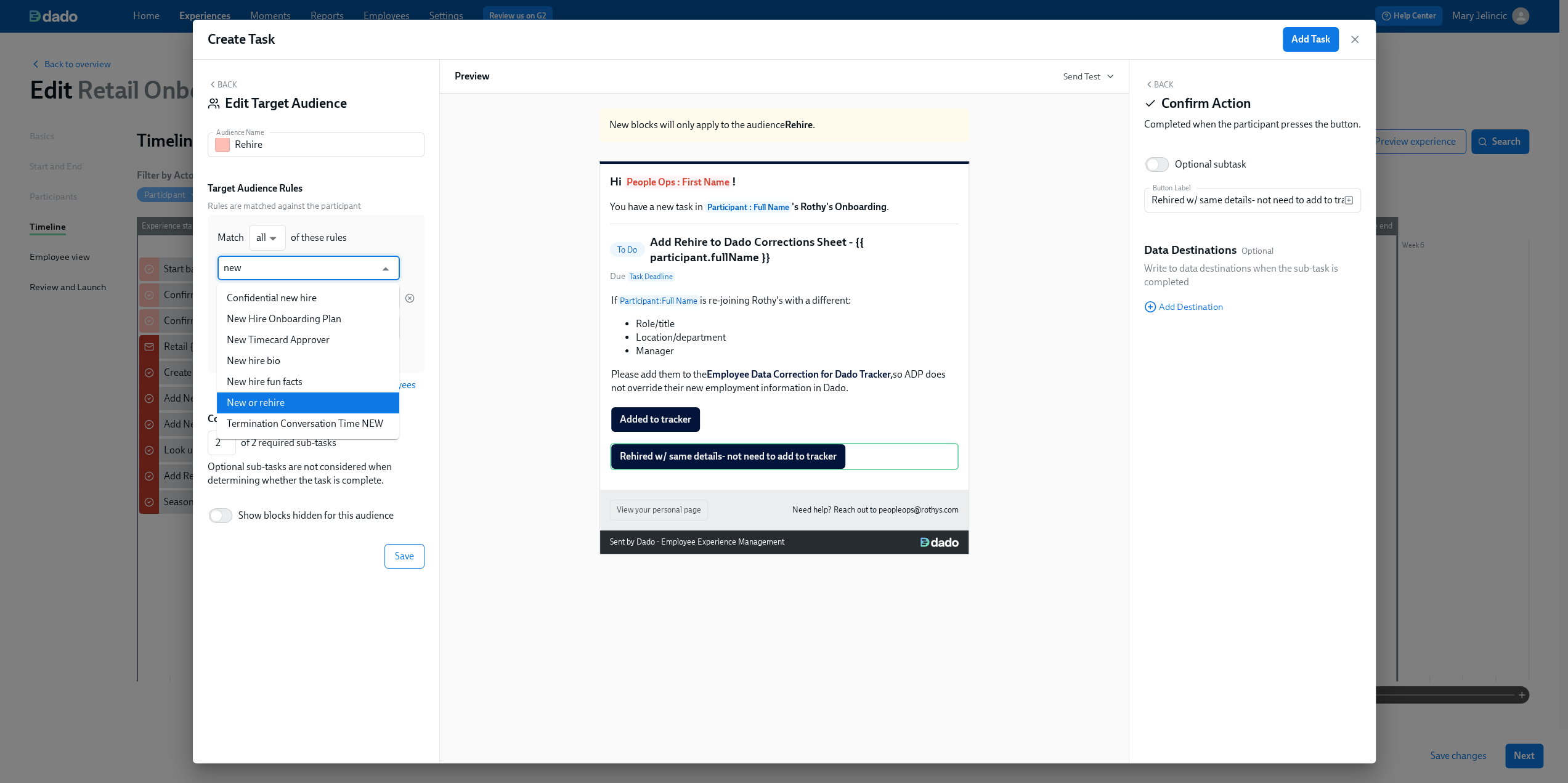 click on "New or rehire" at bounding box center (308, 403) 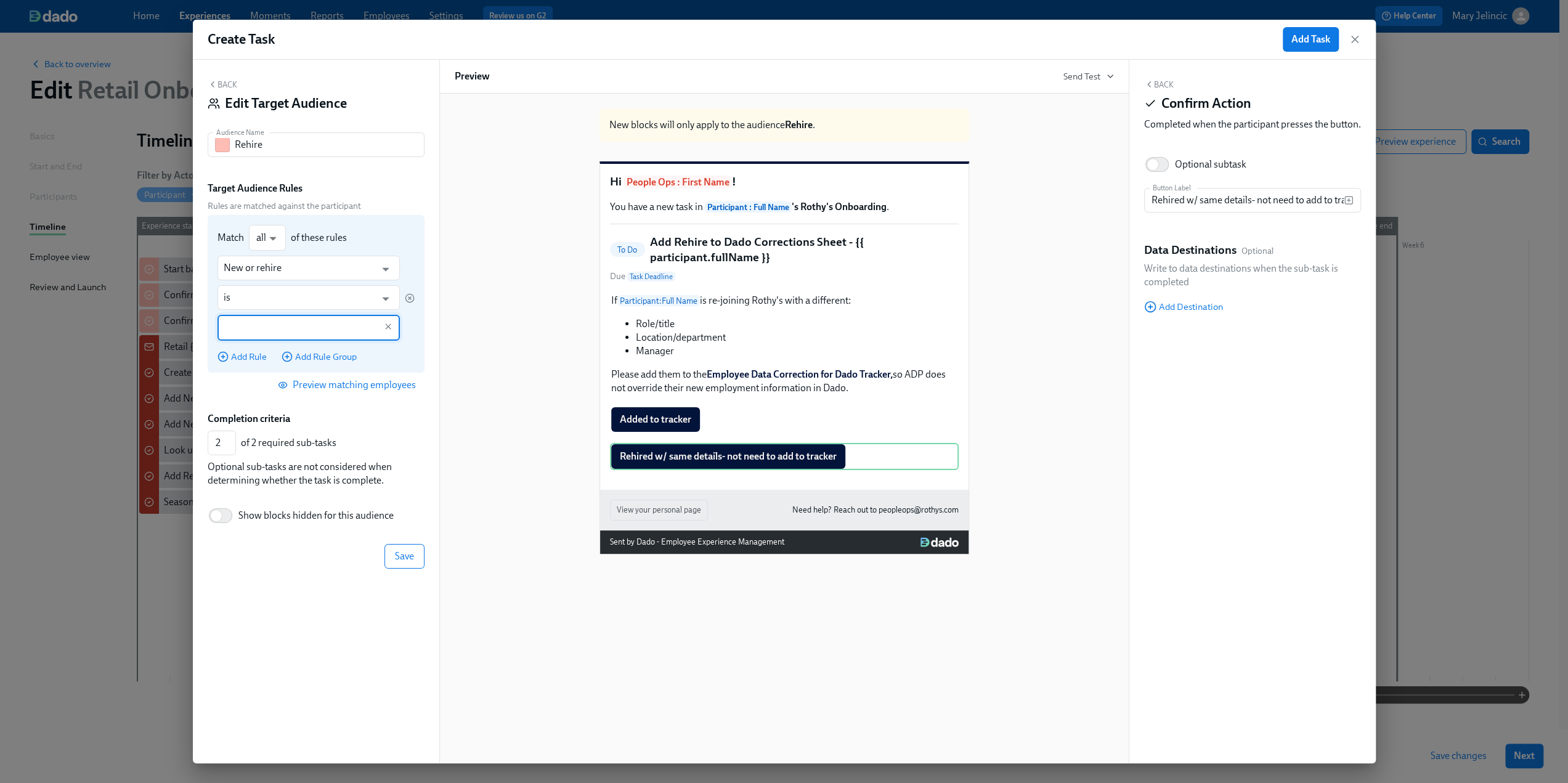 click at bounding box center [299, 328] 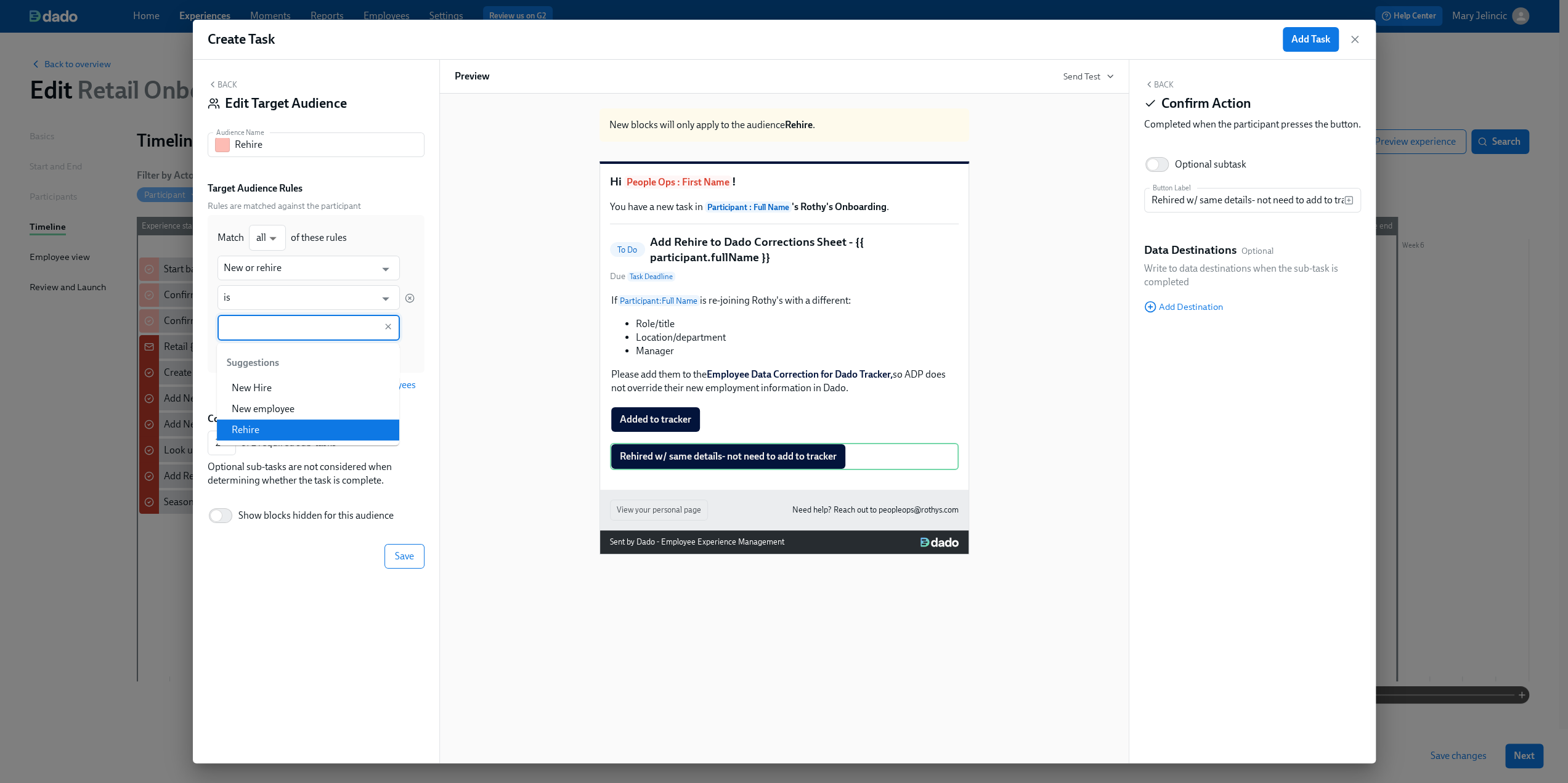 click on "Rehire" at bounding box center (308, 430) 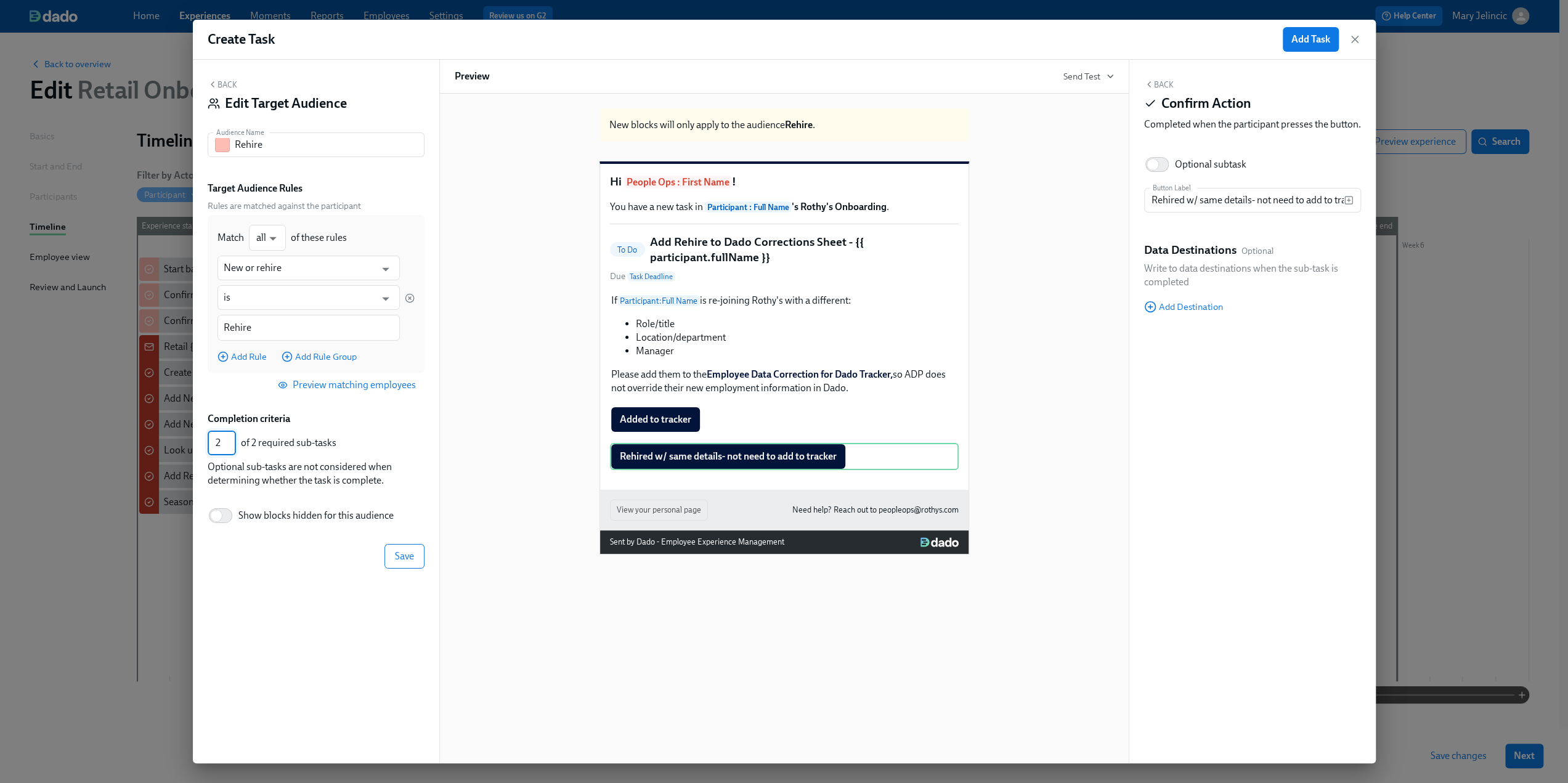 drag, startPoint x: 223, startPoint y: 447, endPoint x: 214, endPoint y: 443, distance: 9.848858 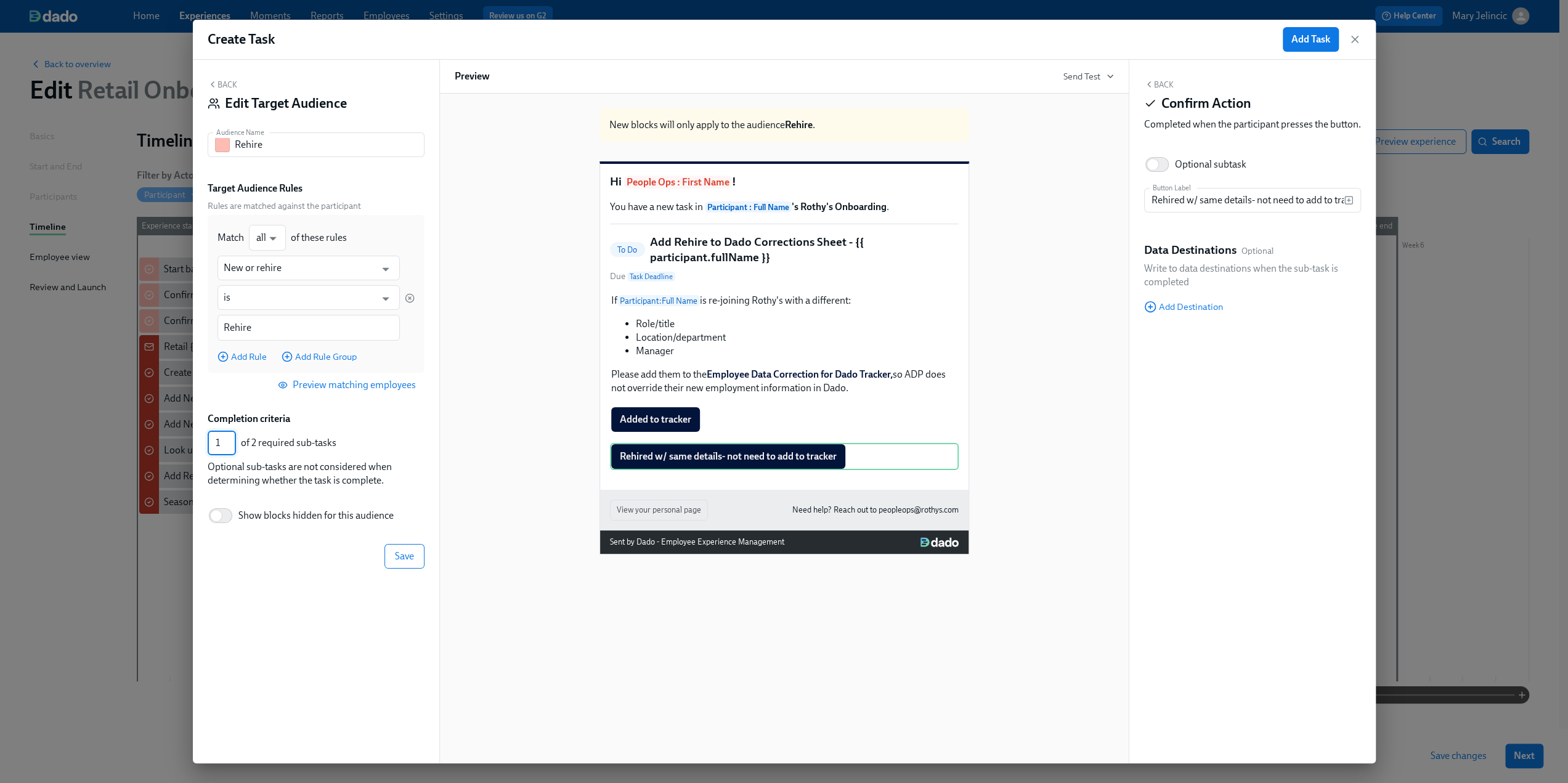 type on "1" 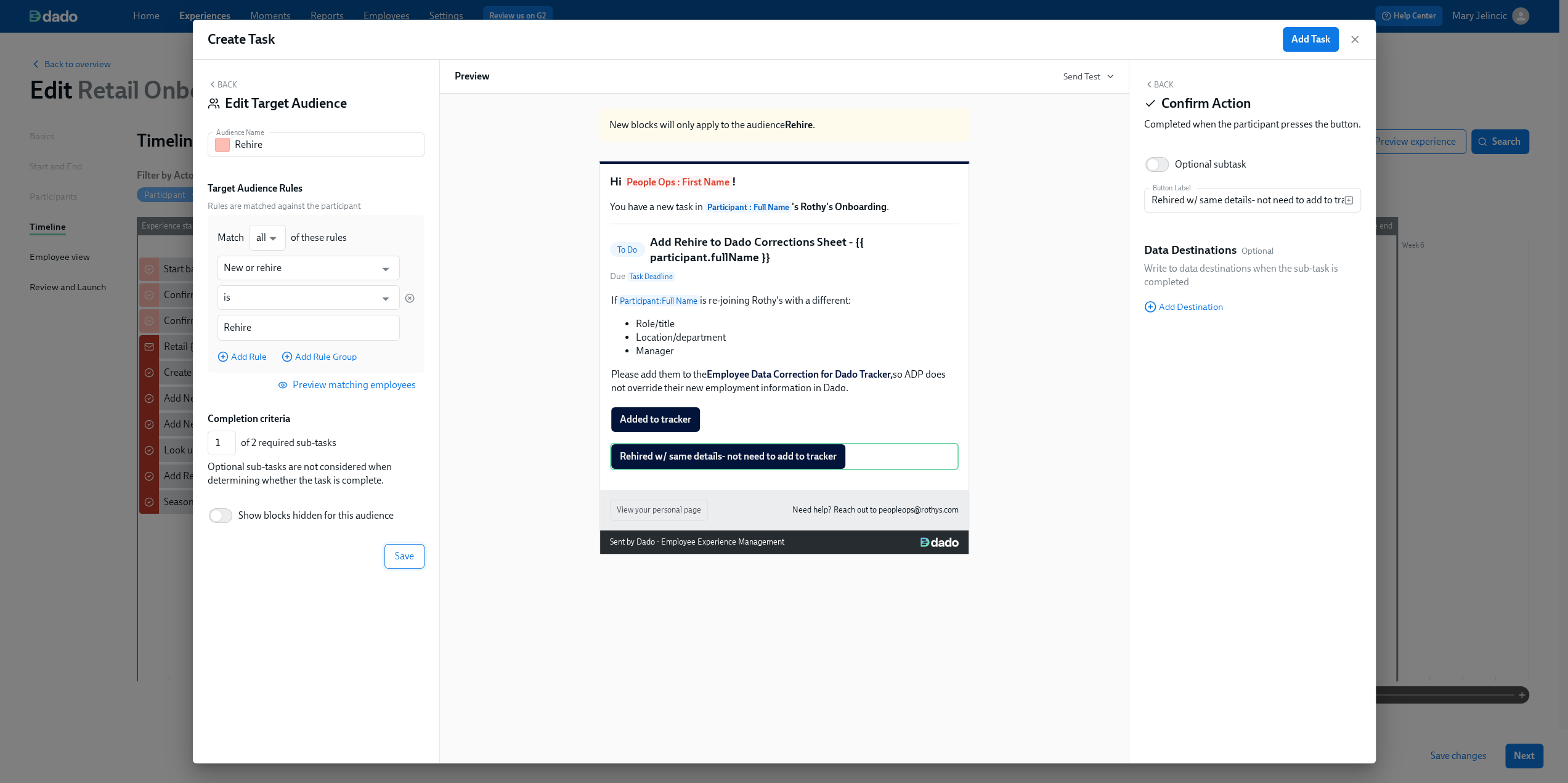 click on "Save" at bounding box center [404, 556] 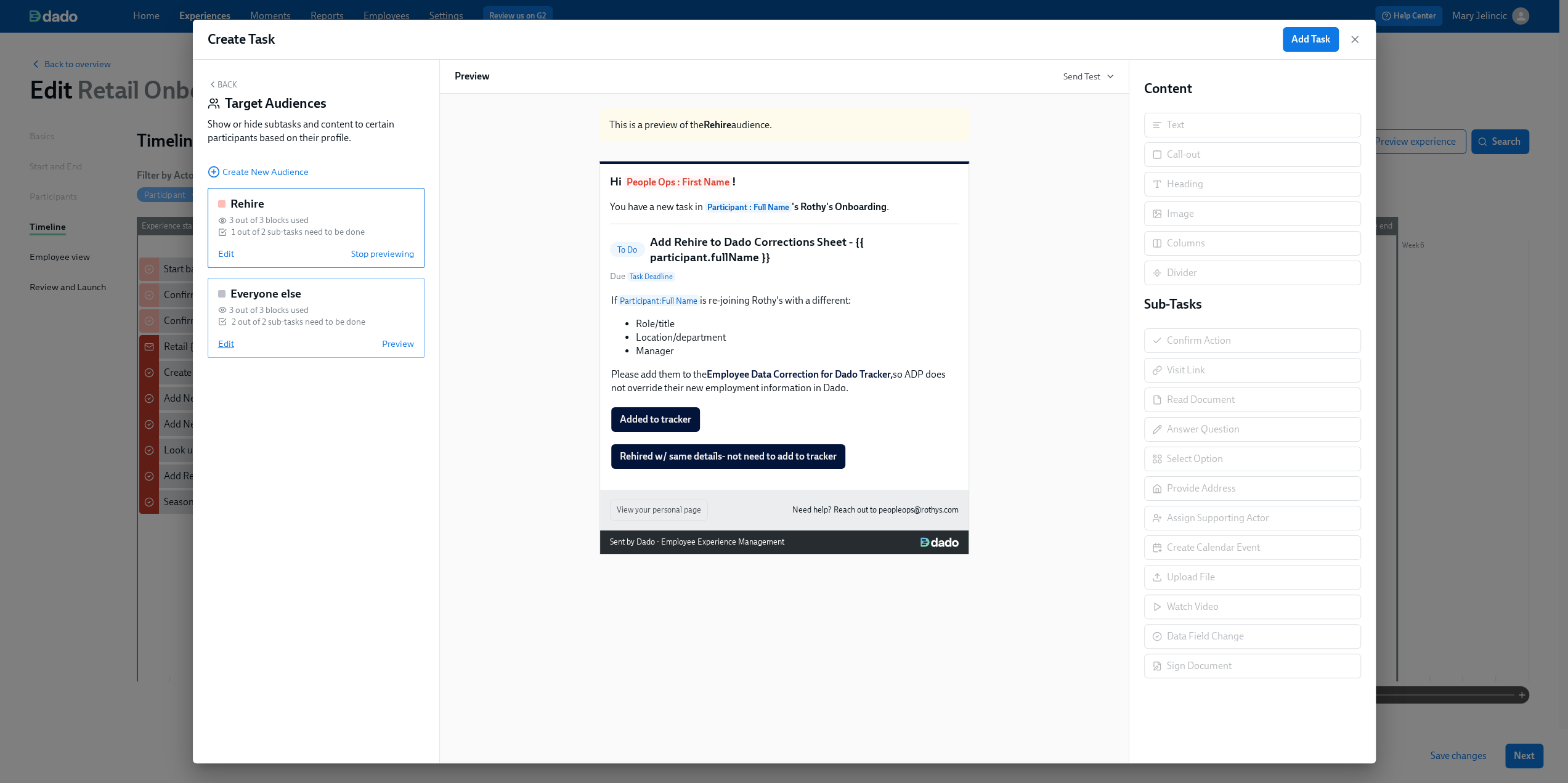 click on "Edit" at bounding box center [226, 344] 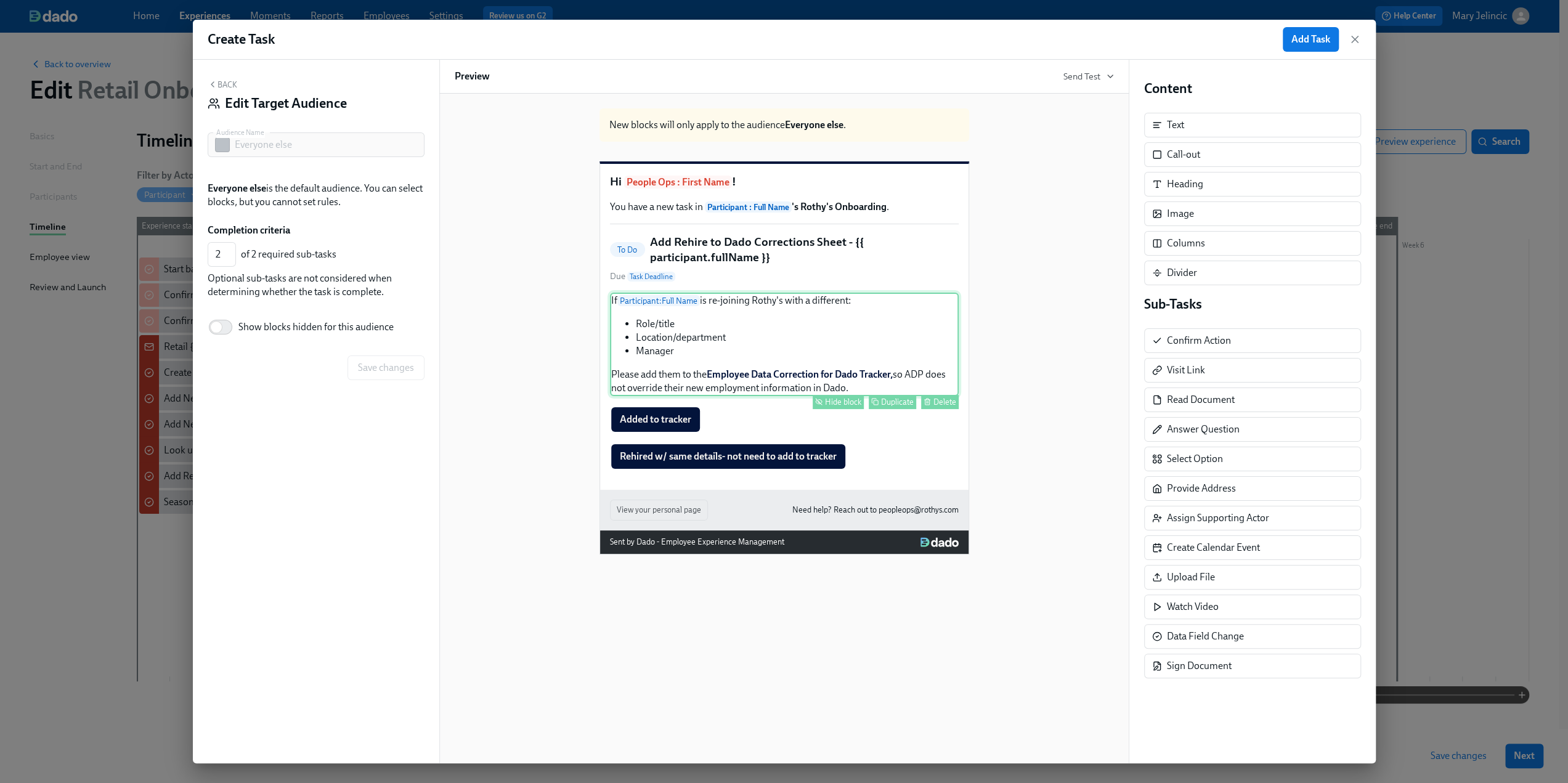 click on "Hide block" at bounding box center (843, 402) 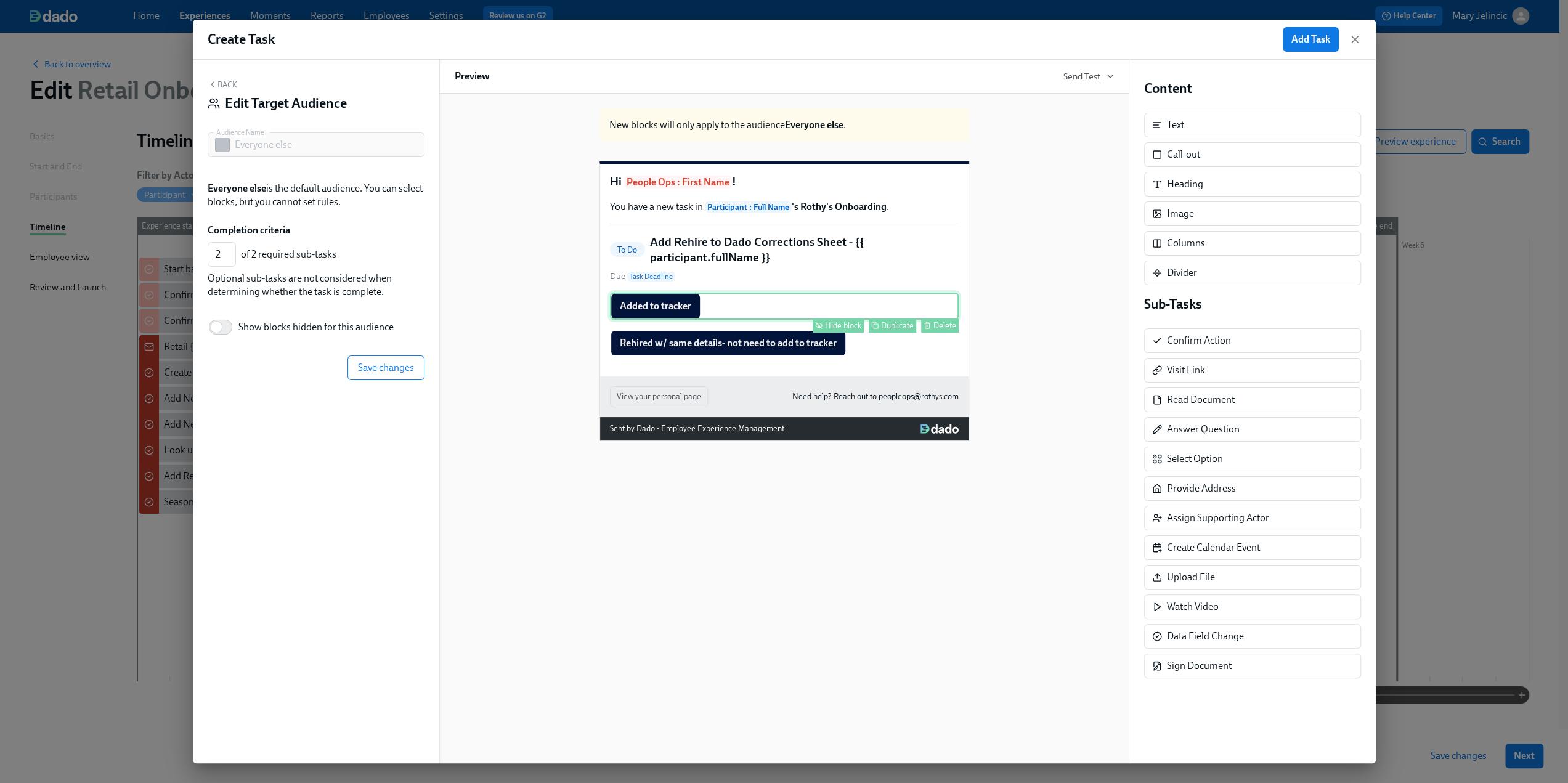 click on "Hide block" at bounding box center (843, 325) 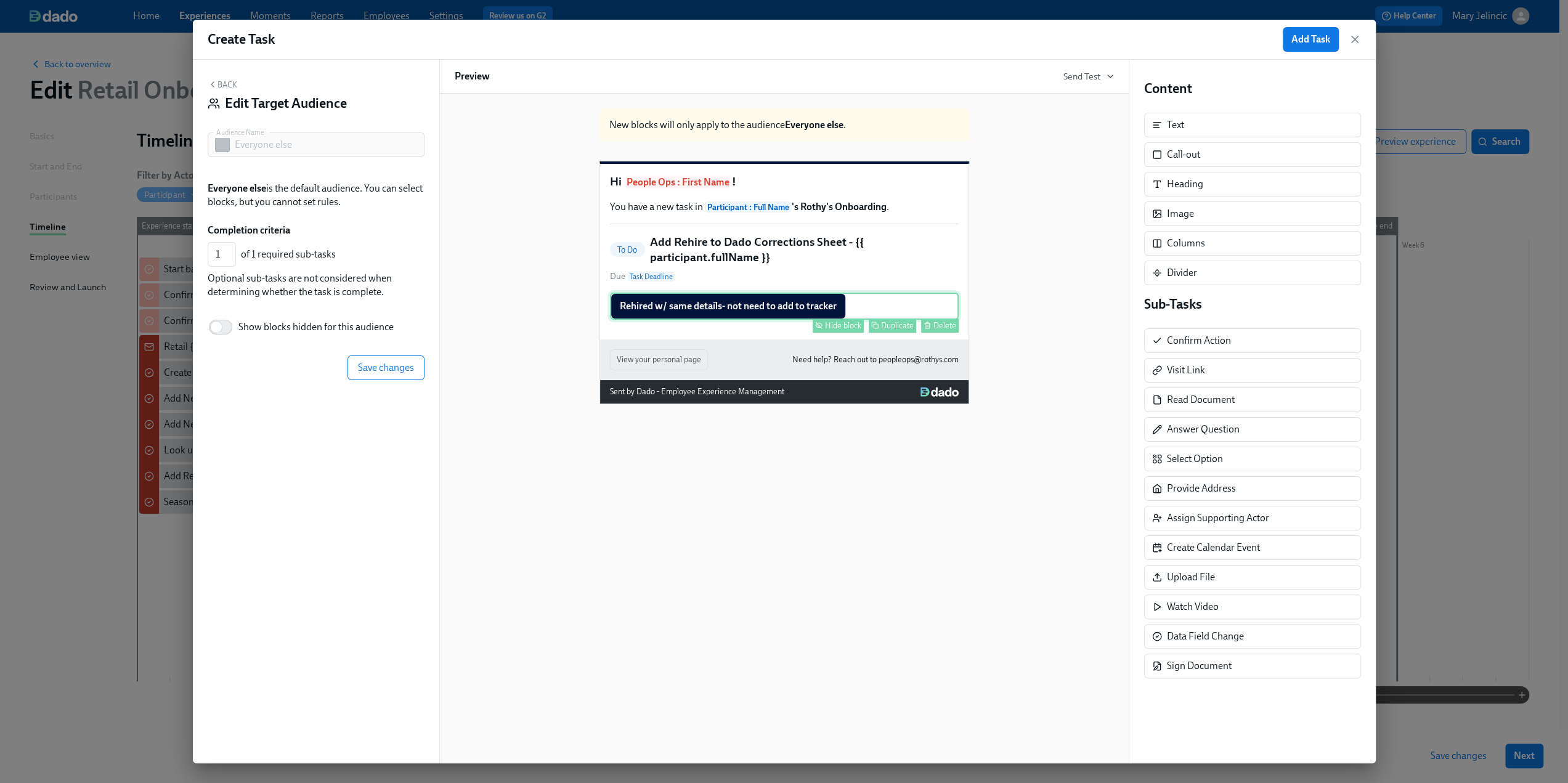 click on "Hide block" at bounding box center [843, 325] 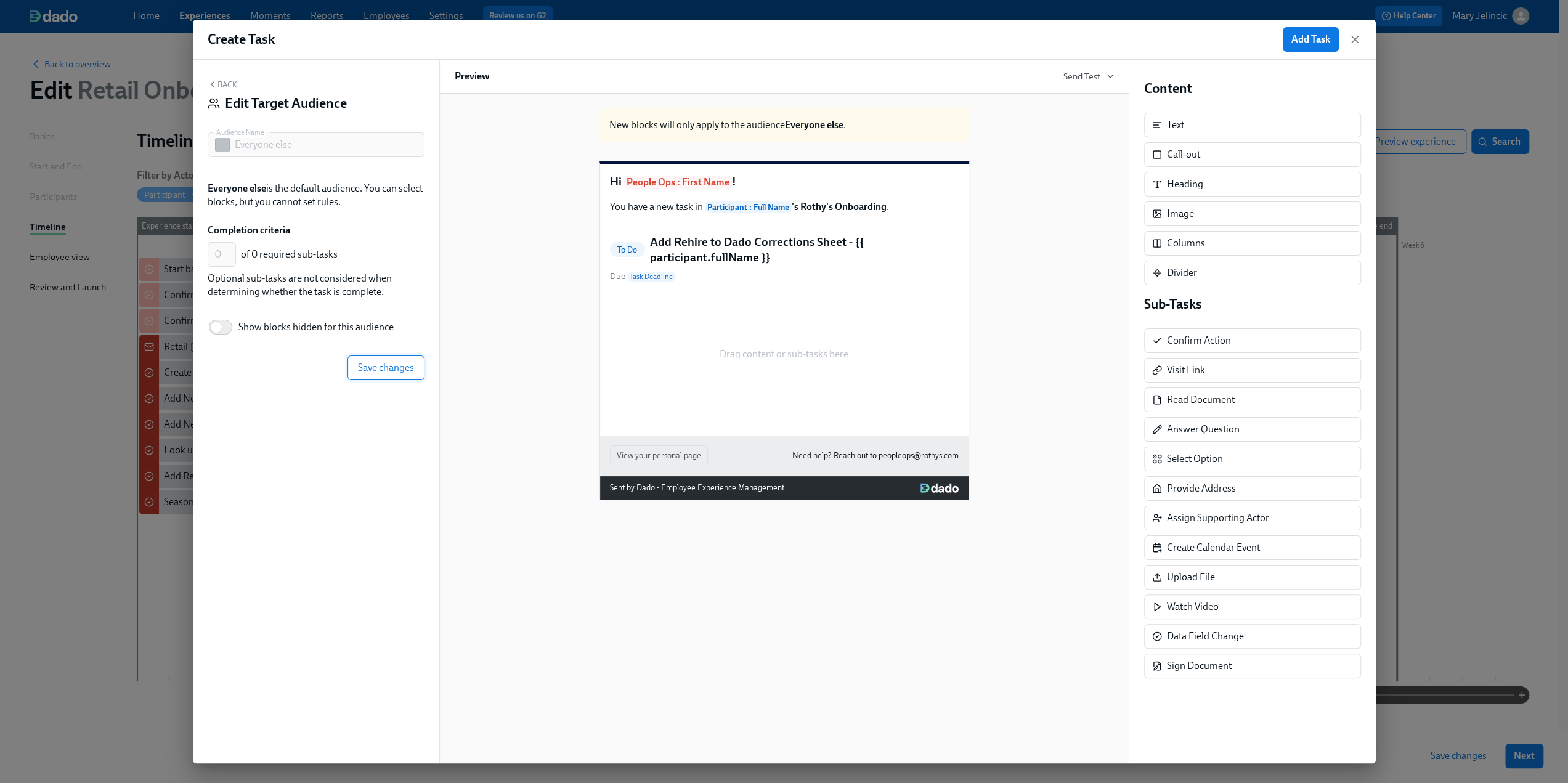 click on "Save changes" at bounding box center (386, 368) 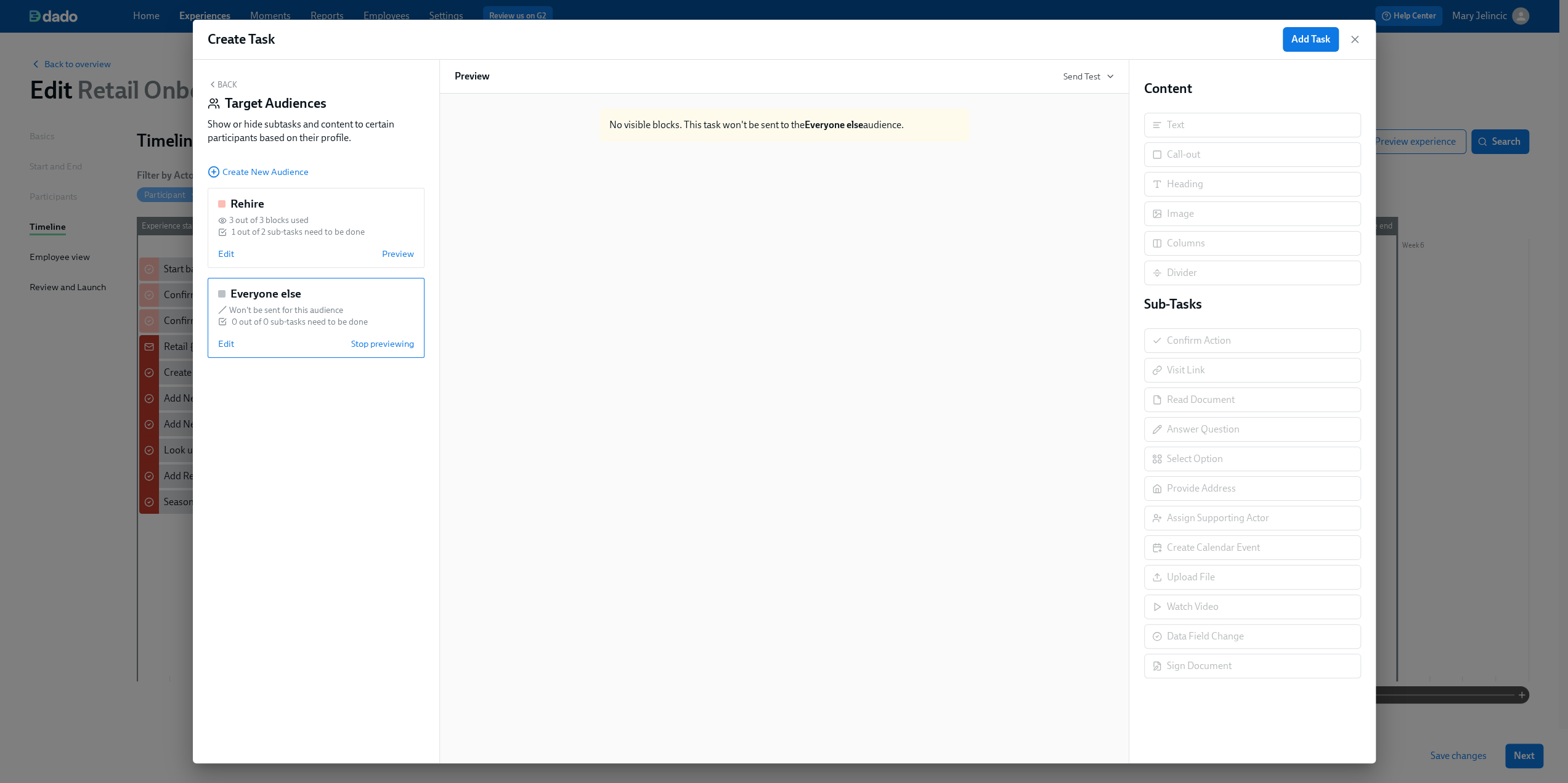 click on "Target Audiences" at bounding box center (275, 103) 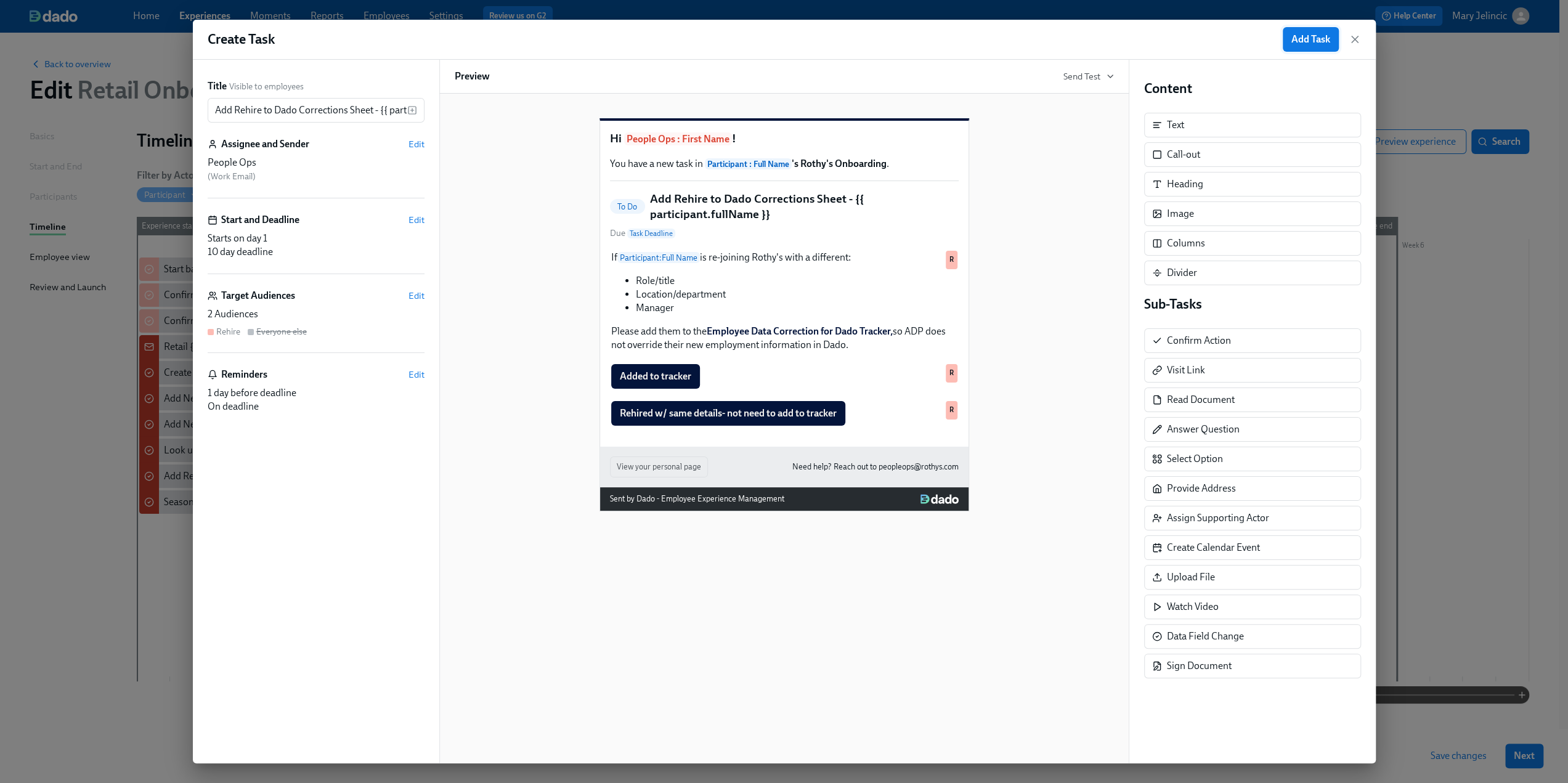 click on "Add Task" at bounding box center (1310, 39) 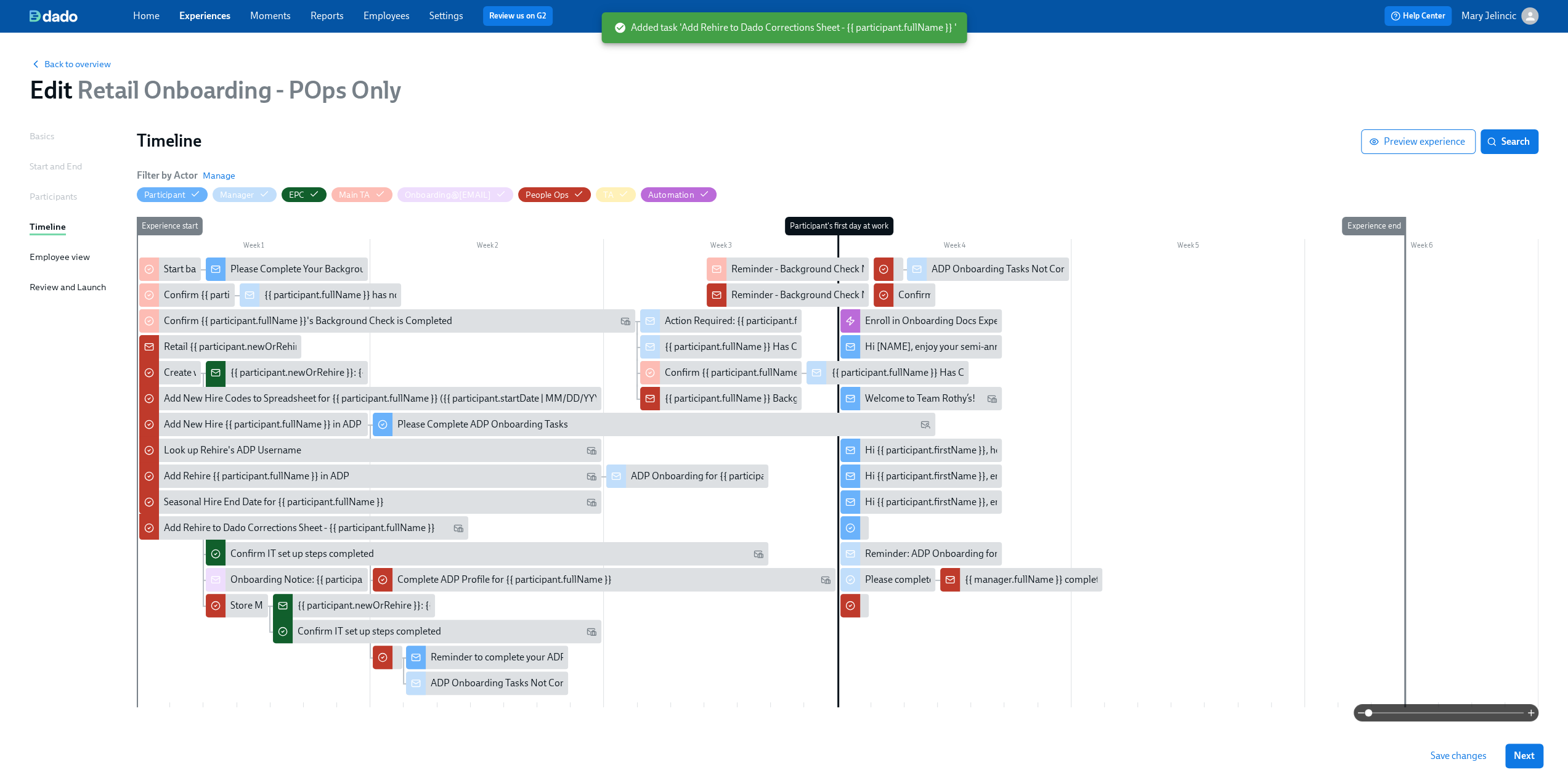 click on "Save changes" at bounding box center (1458, 756) 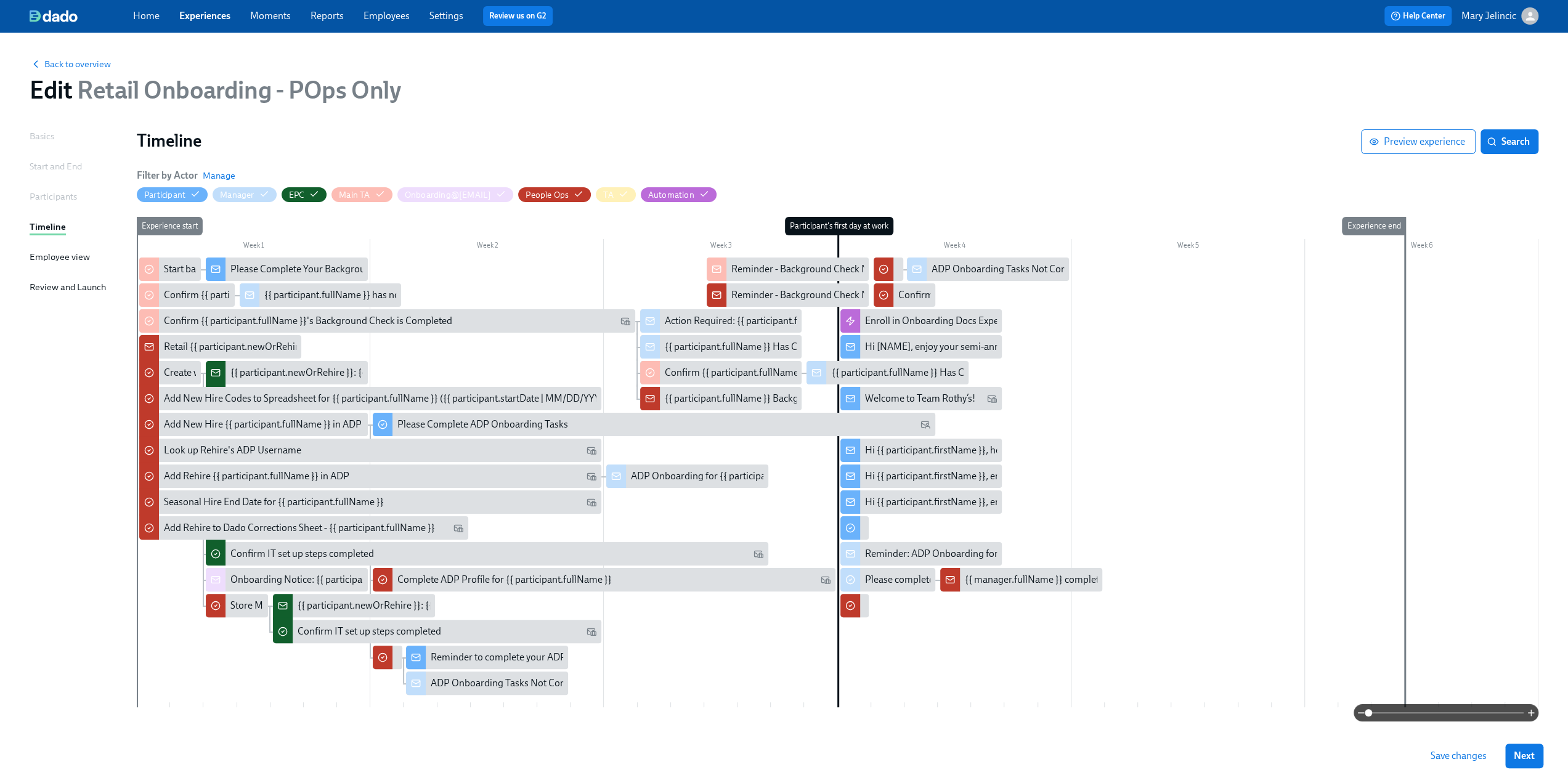 click on "Experiences" at bounding box center (205, 16) 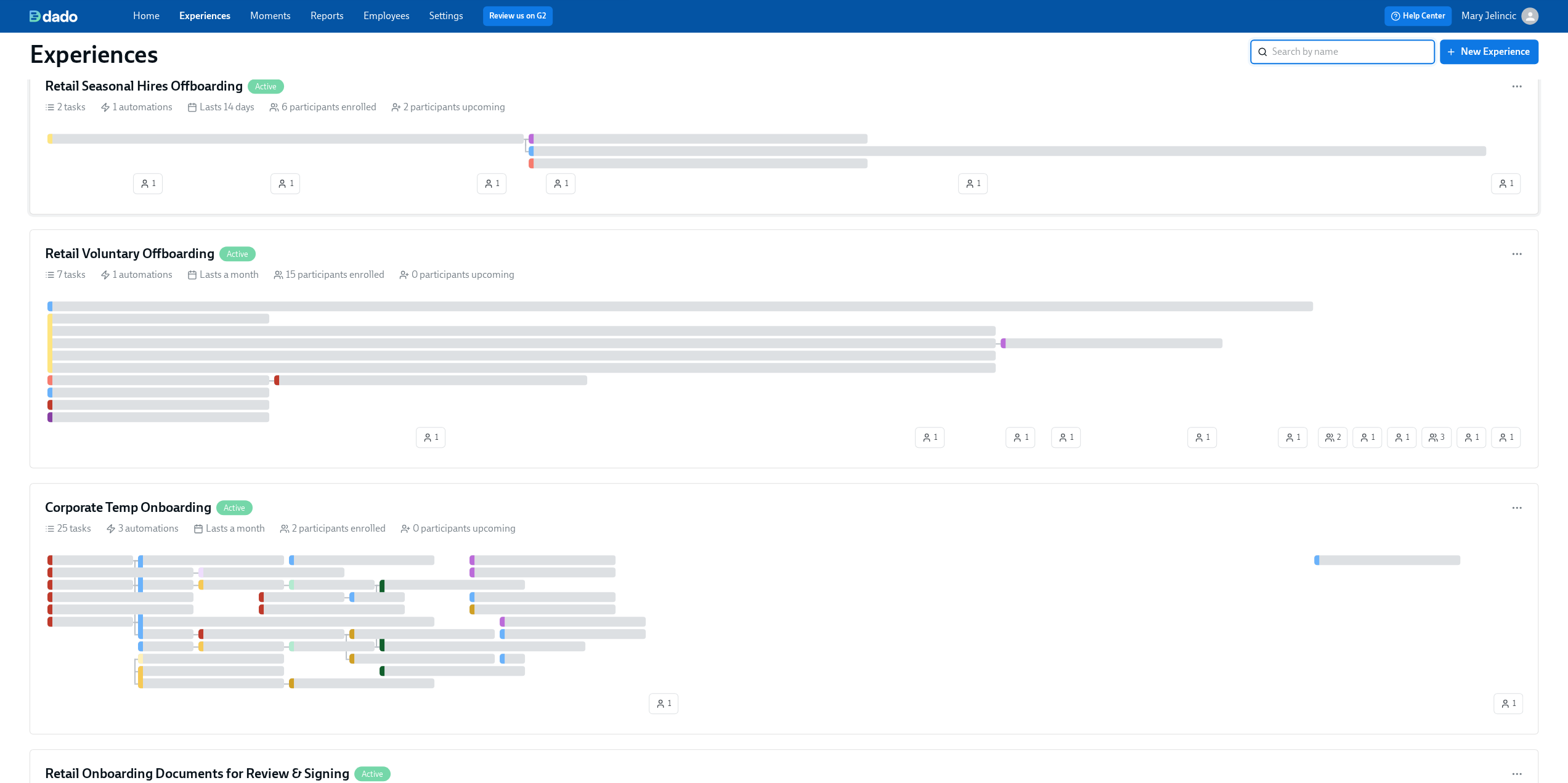 scroll, scrollTop: 986, scrollLeft: 0, axis: vertical 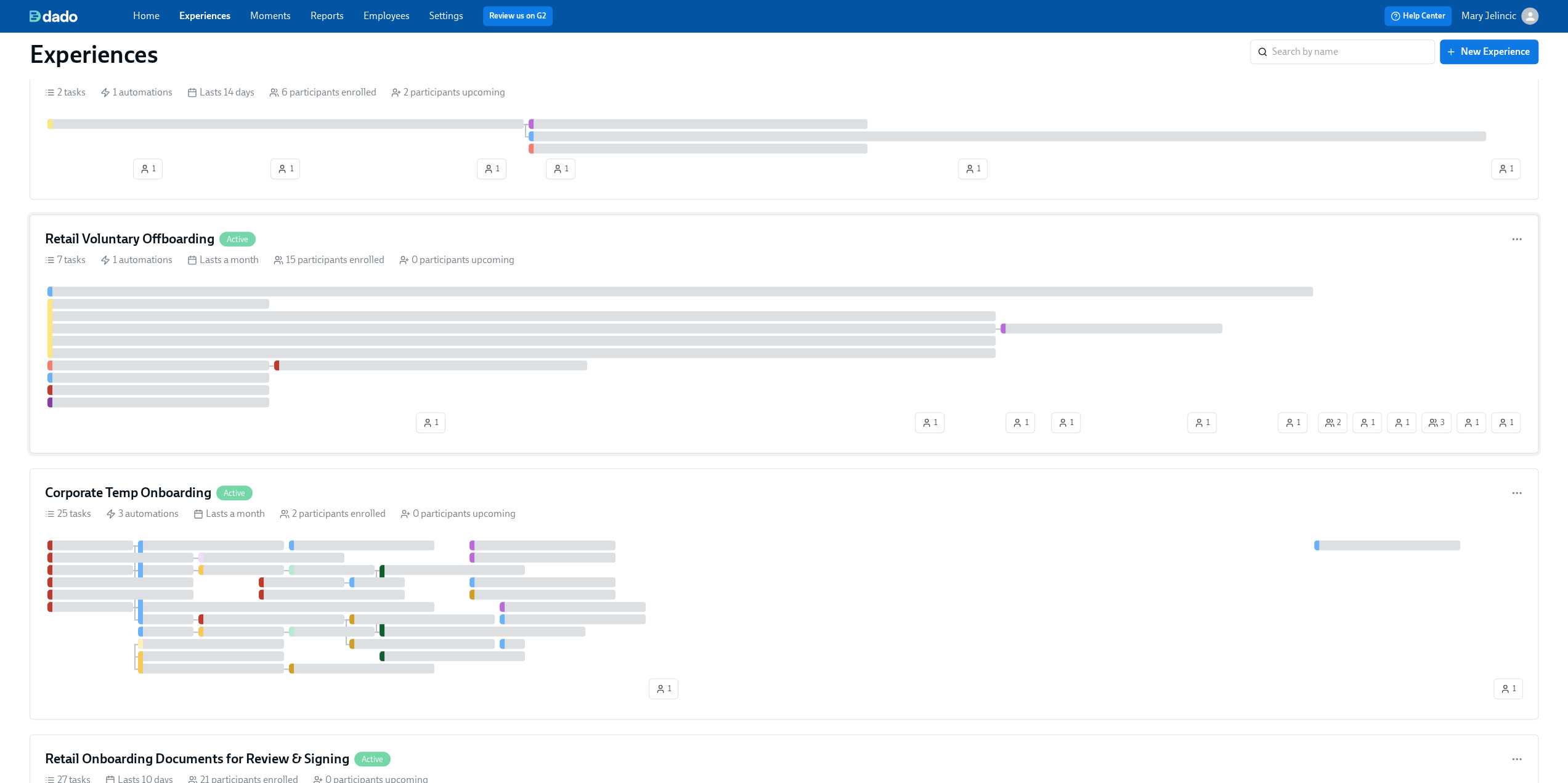 click on "Retail Voluntary Offboarding" at bounding box center [129, 239] 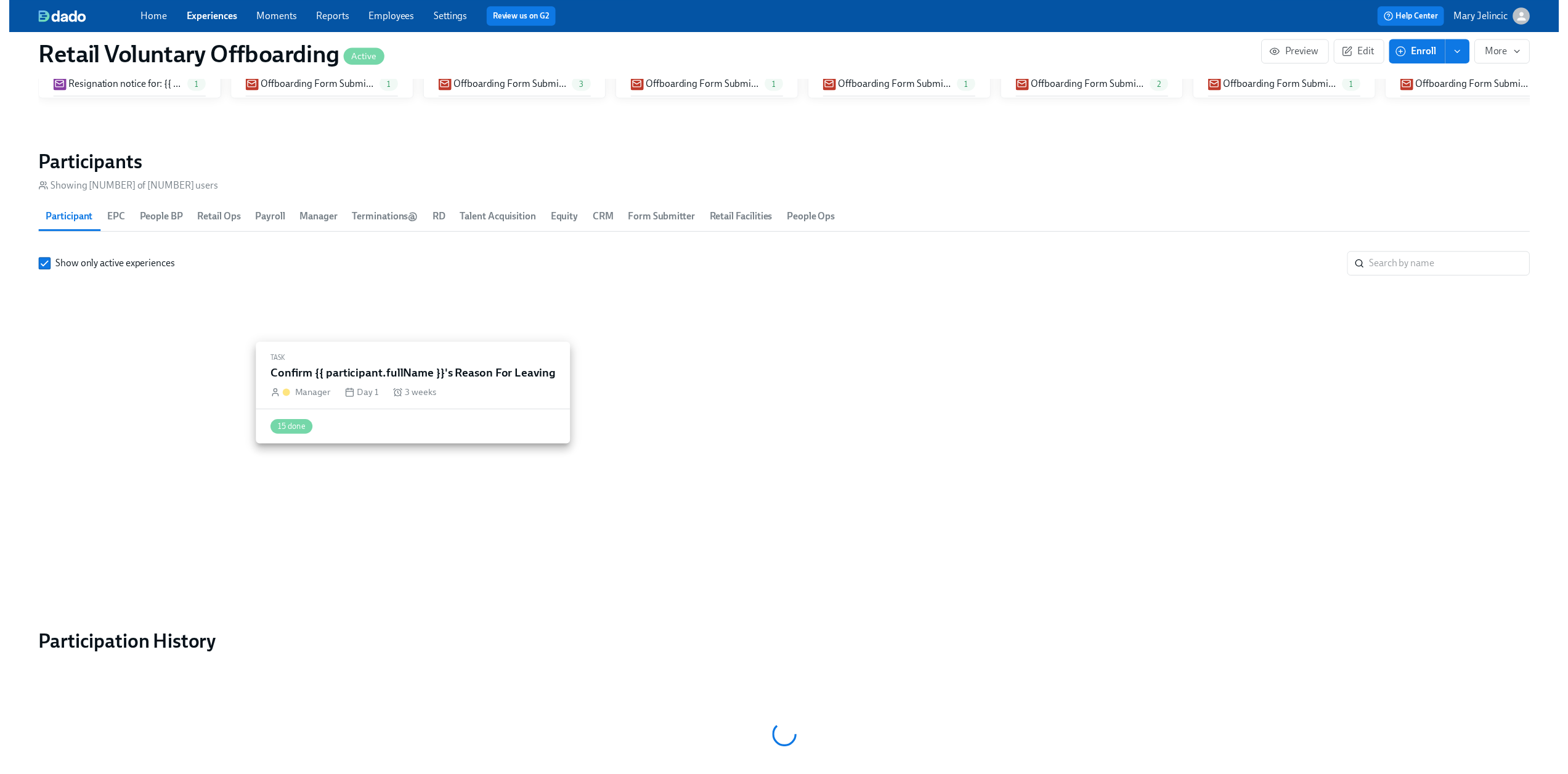 scroll, scrollTop: 0, scrollLeft: 0, axis: both 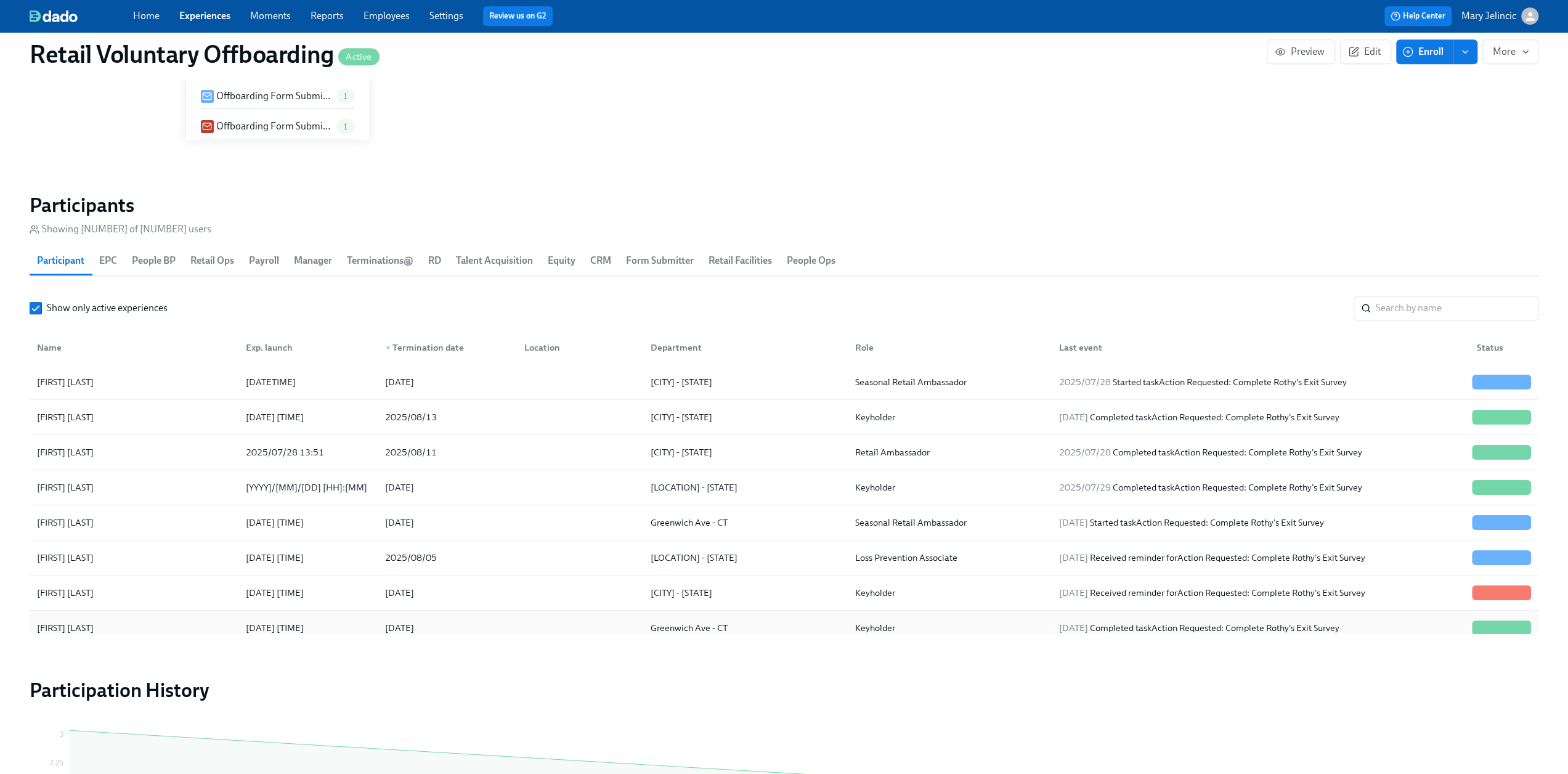 click on "[FIRST] [LAST]" at bounding box center [134, 628] 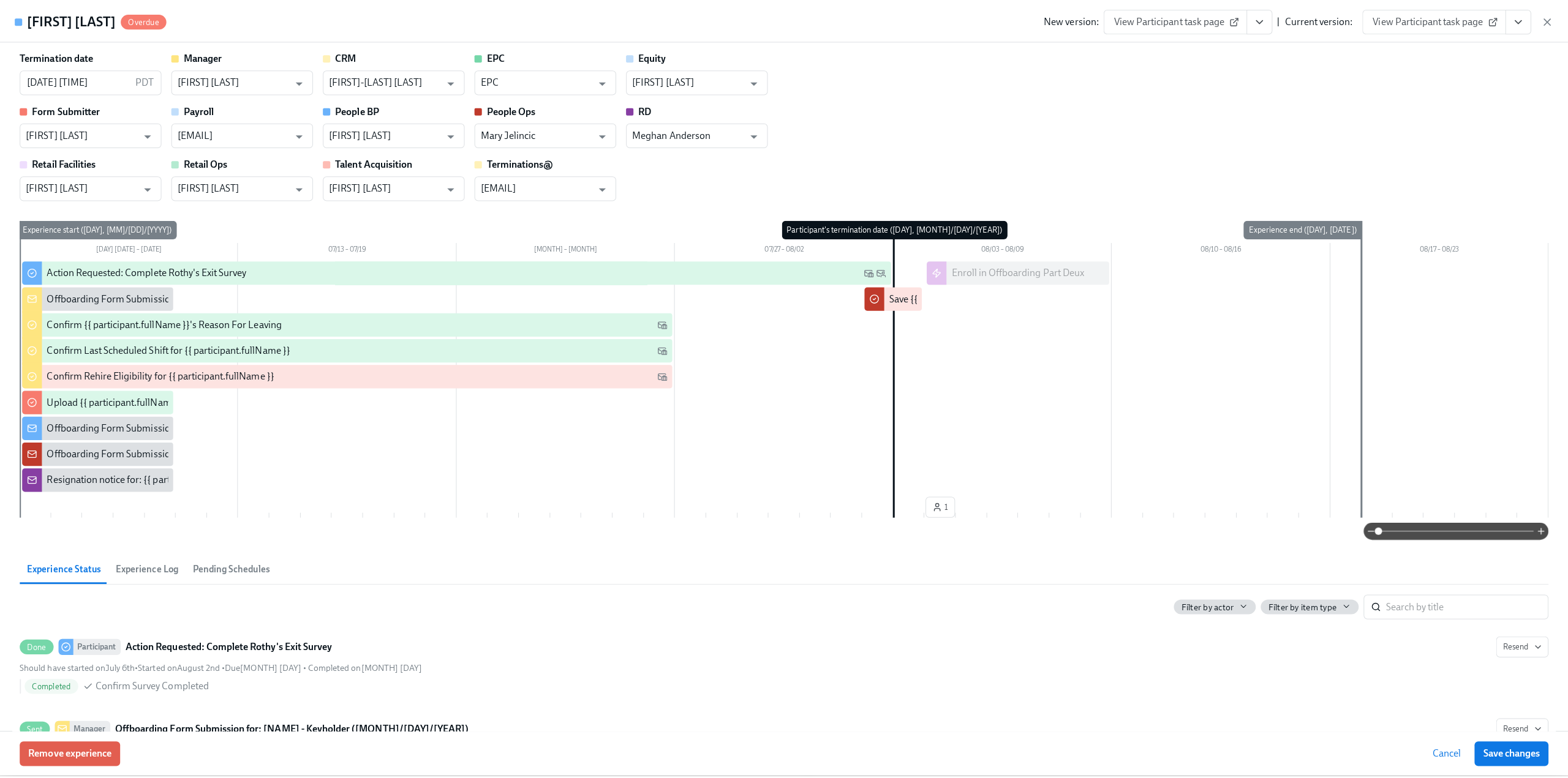 scroll, scrollTop: 0, scrollLeft: 3135, axis: horizontal 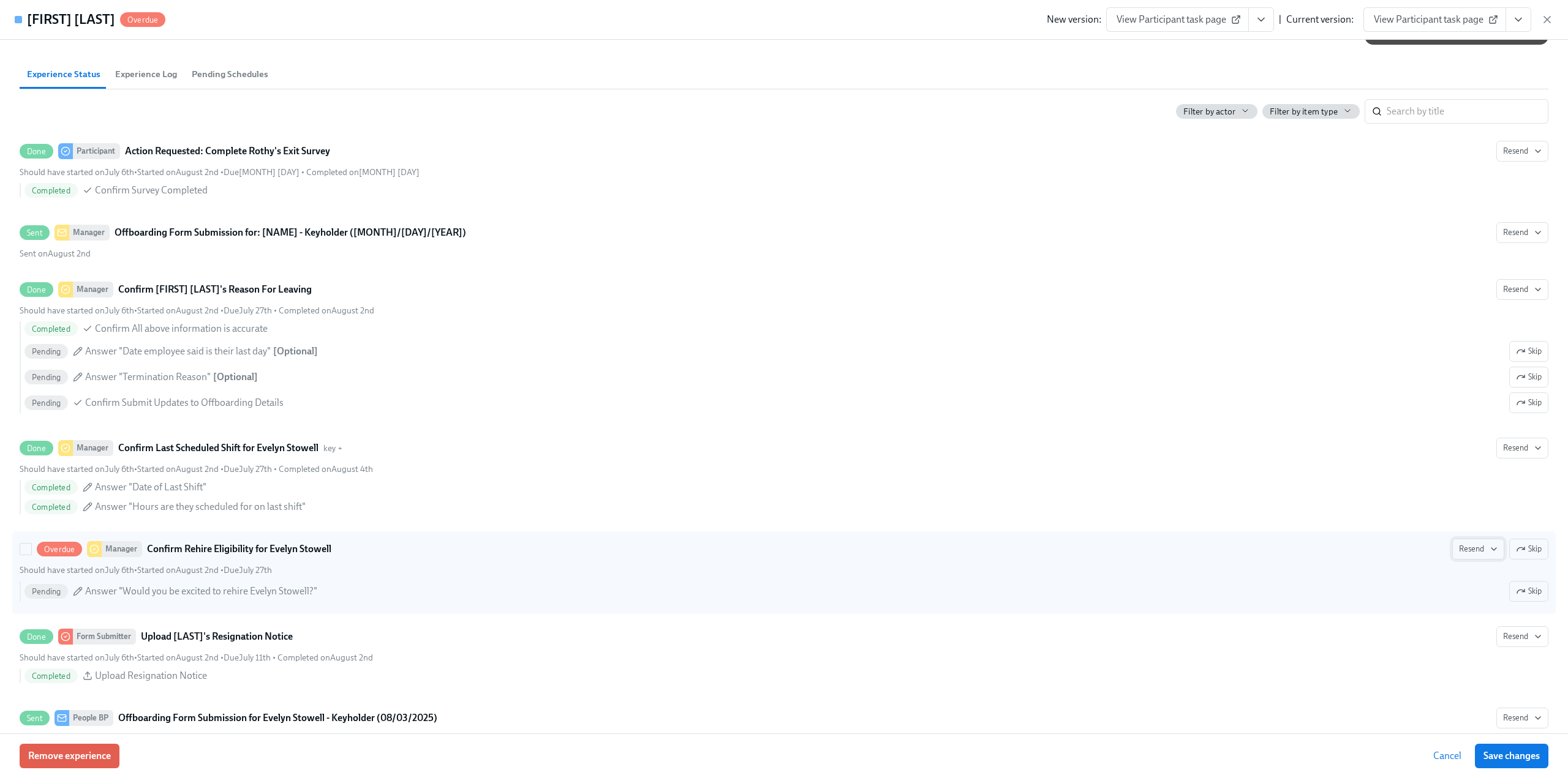 click on "Resend" at bounding box center (1478, 549) 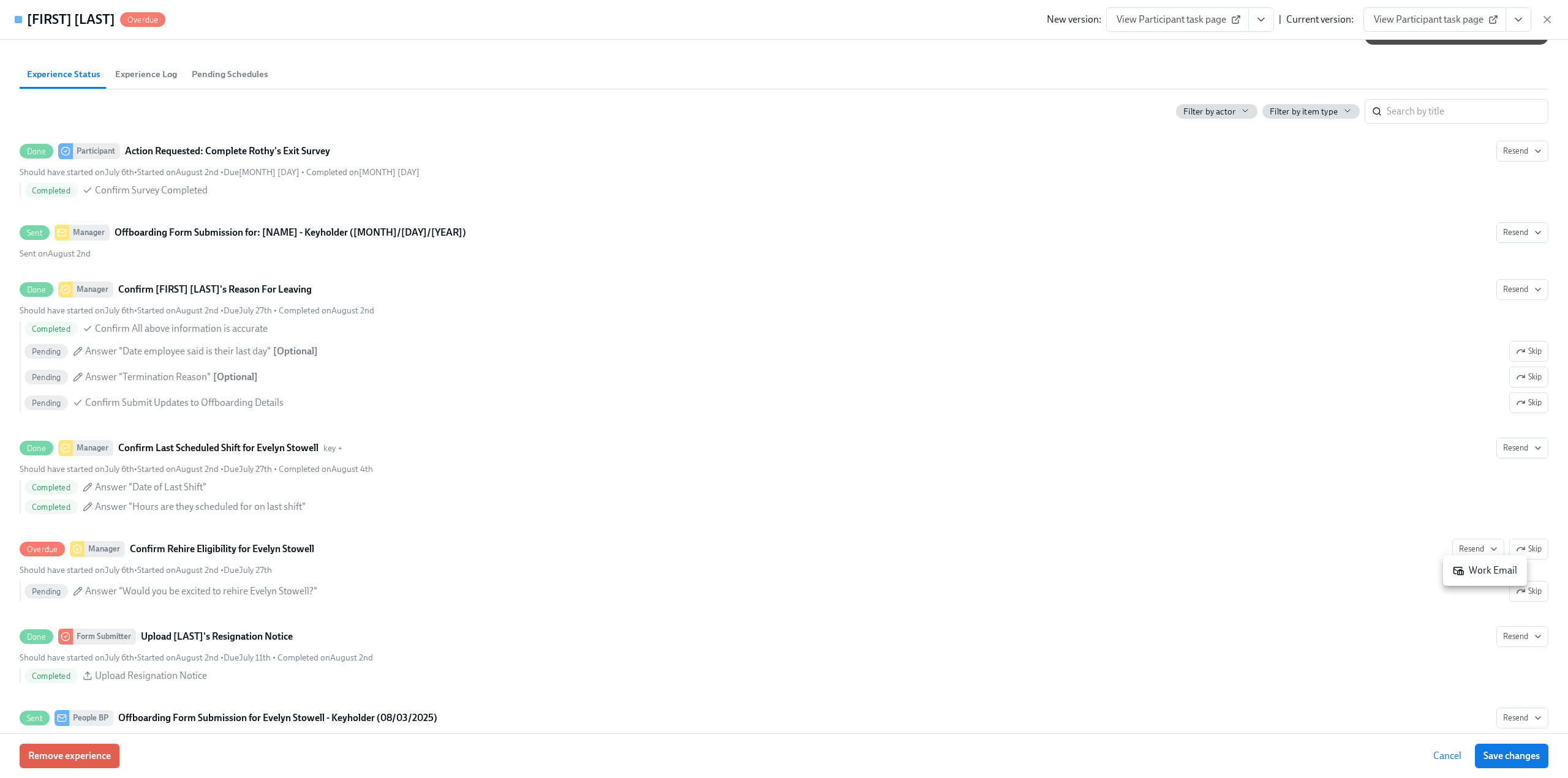 click 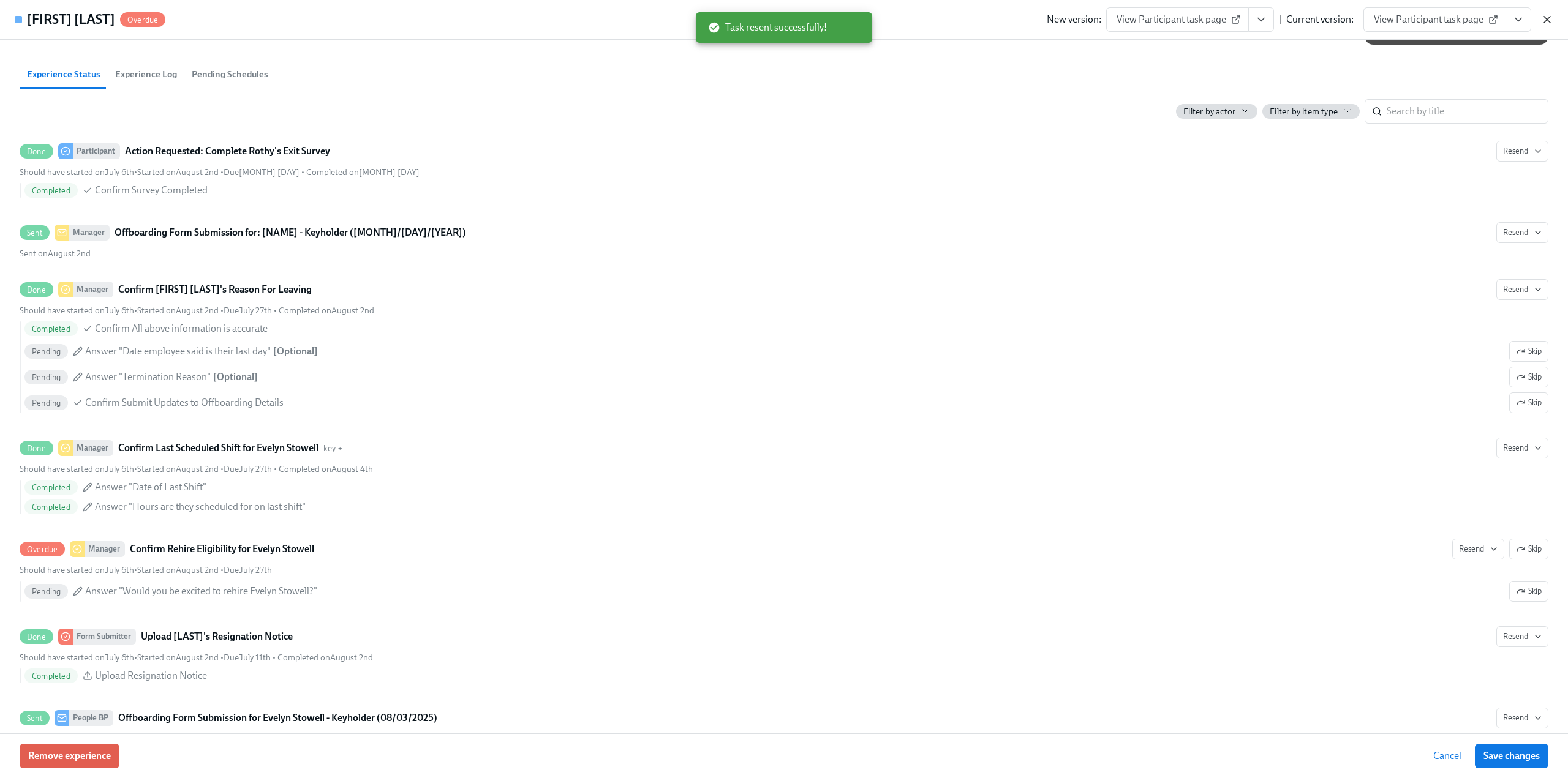click 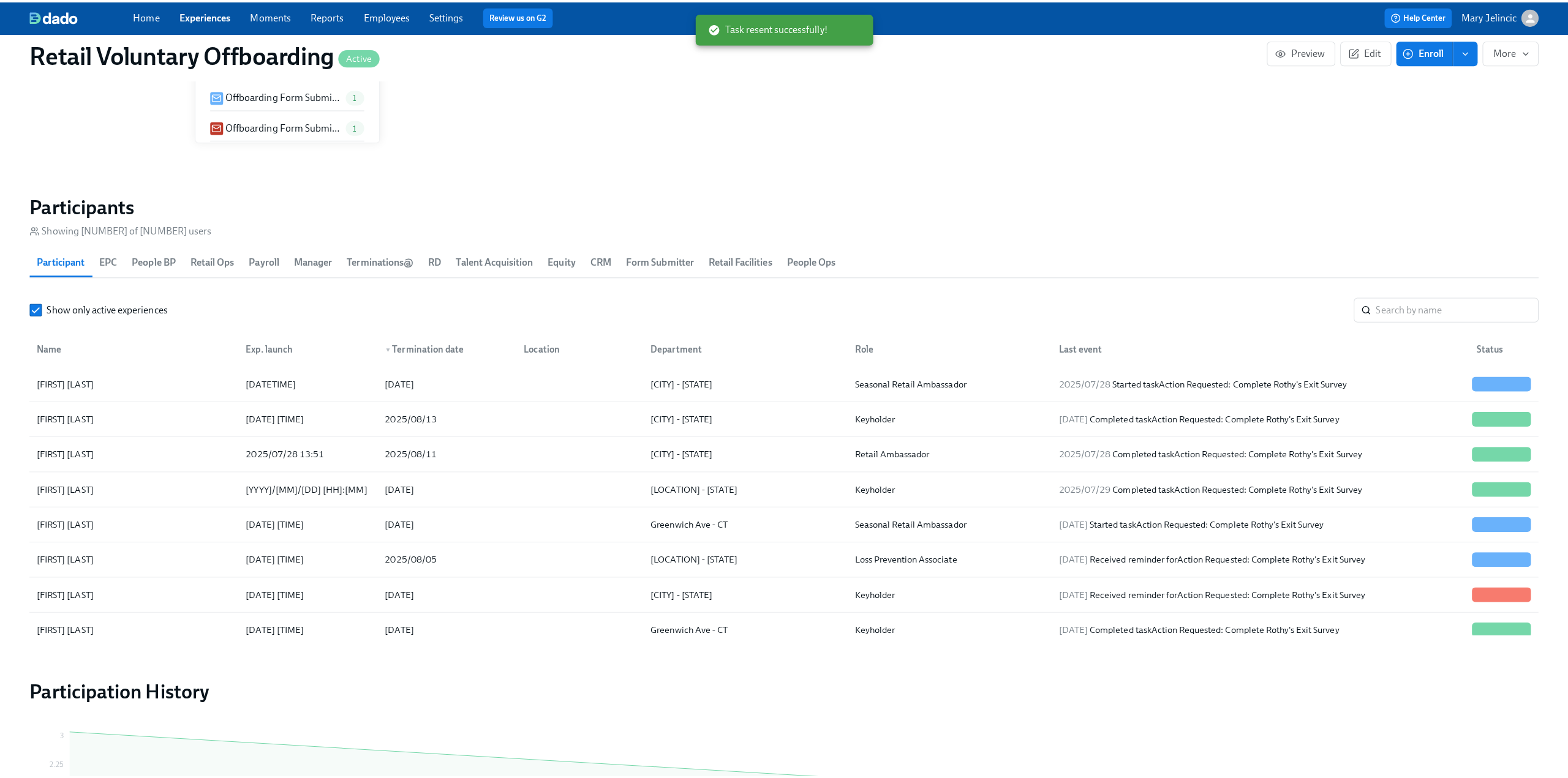 scroll, scrollTop: 0, scrollLeft: 3135, axis: horizontal 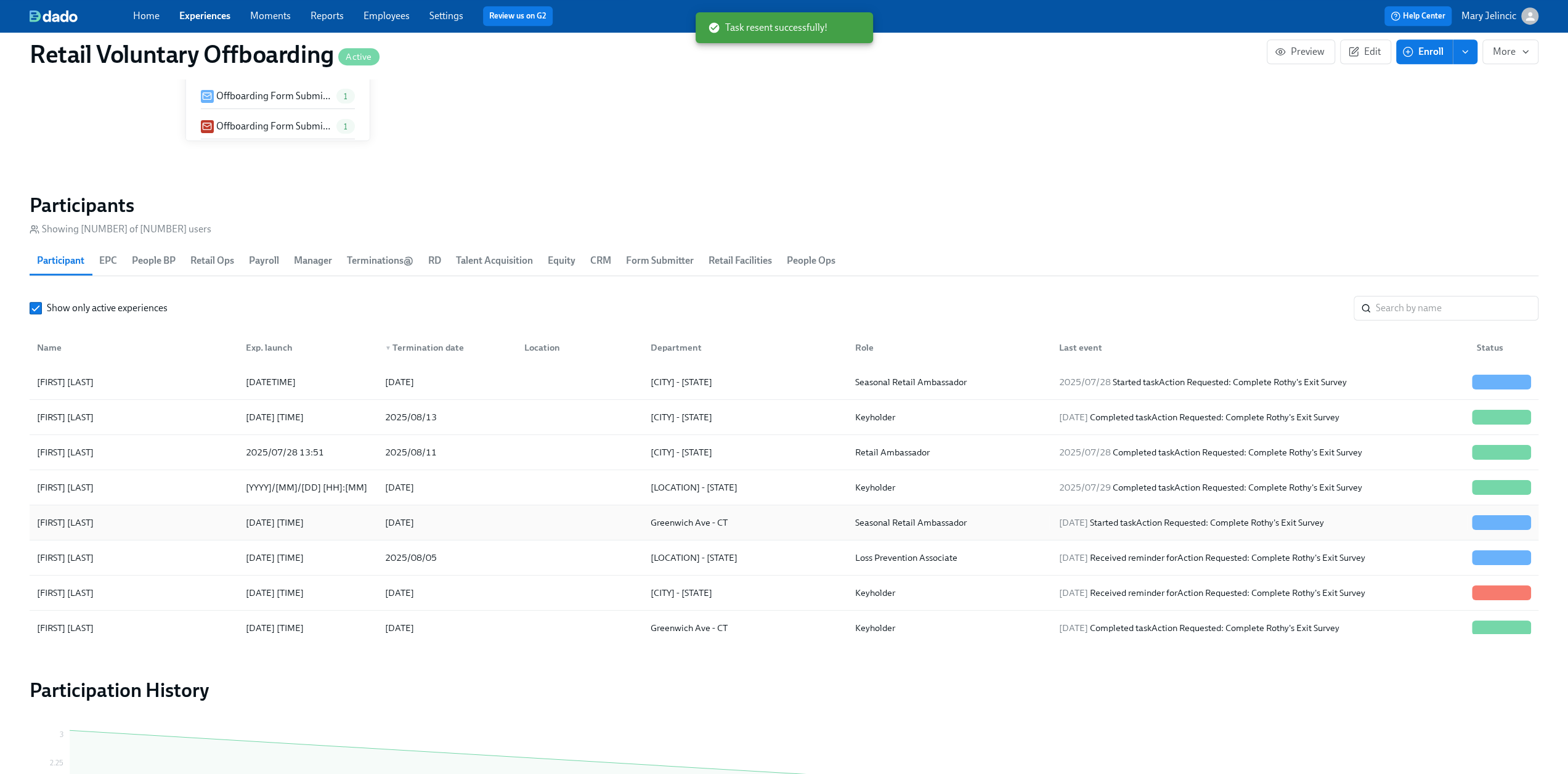 click on "[FIRST] [LAST]" at bounding box center (134, 523) 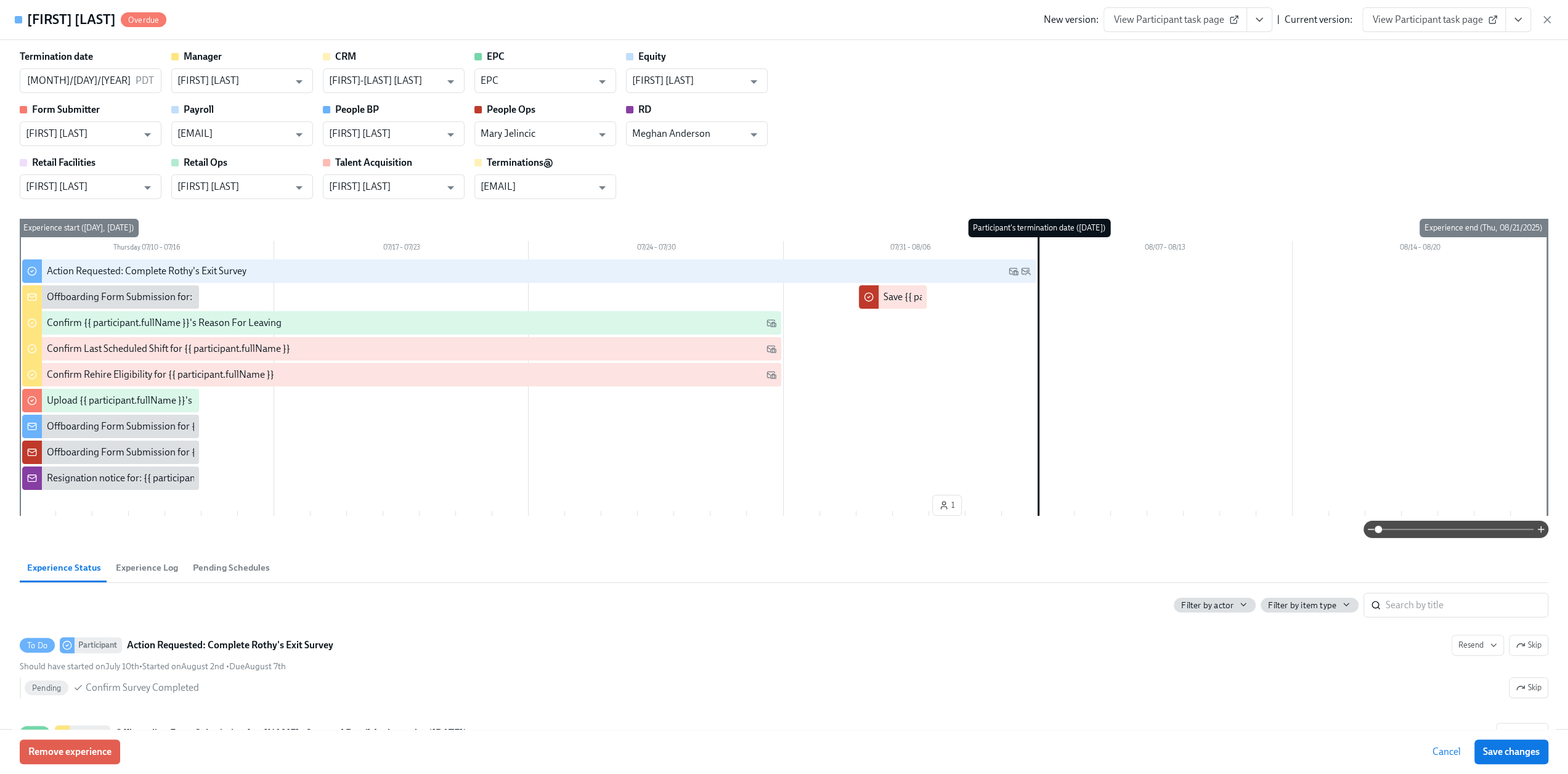 scroll, scrollTop: 0, scrollLeft: 3153, axis: horizontal 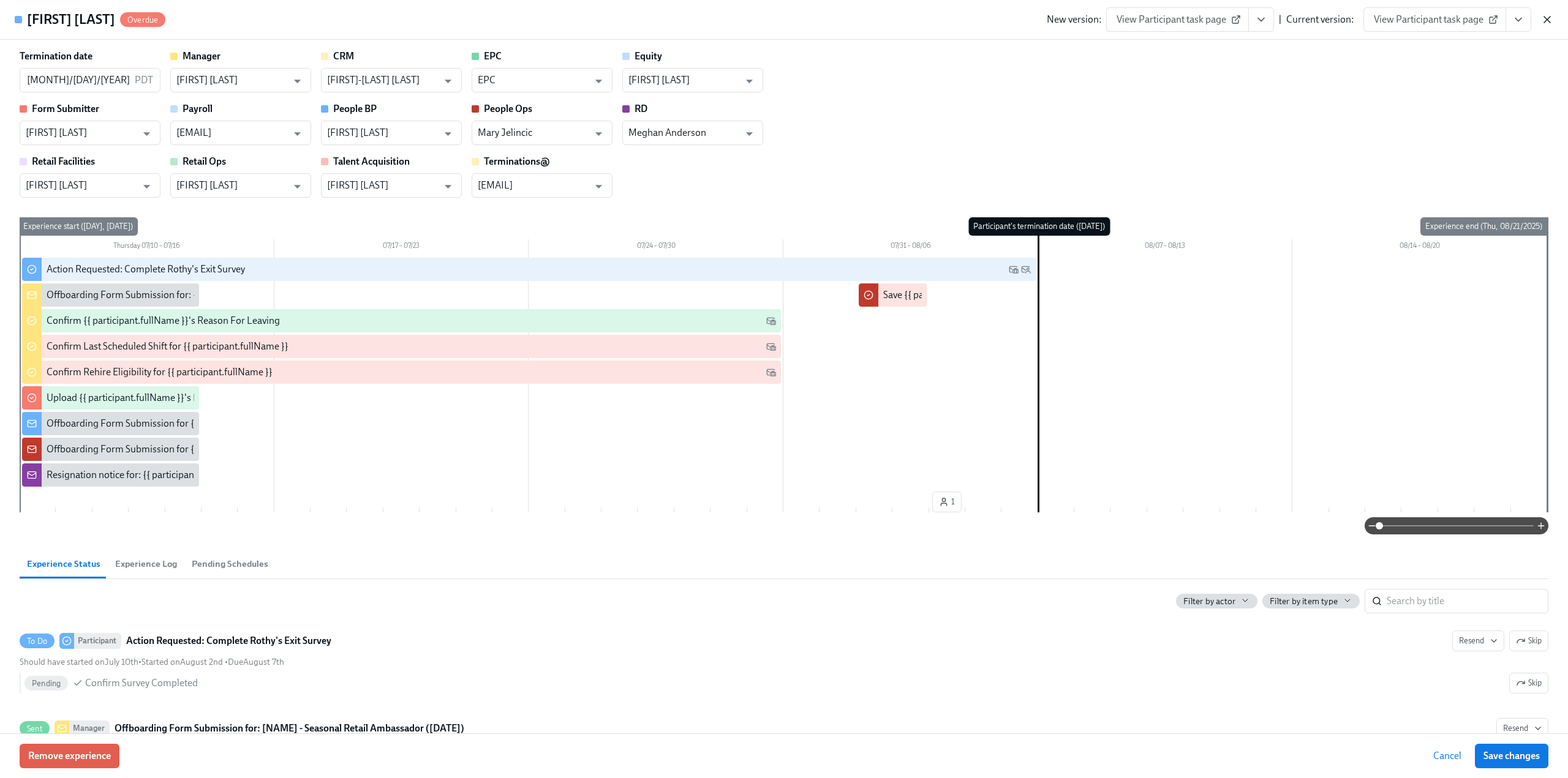 click 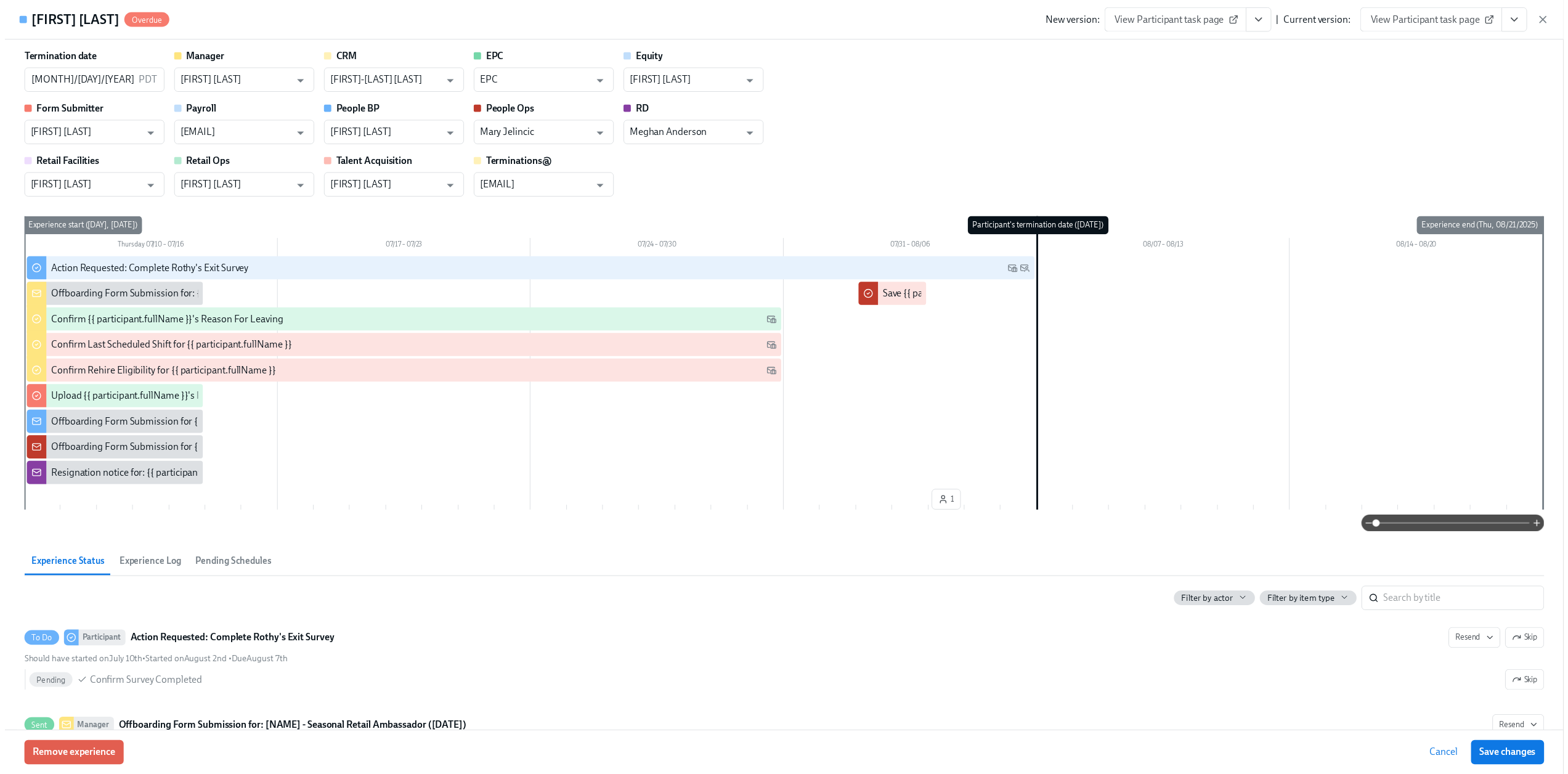 scroll, scrollTop: 0, scrollLeft: 3145, axis: horizontal 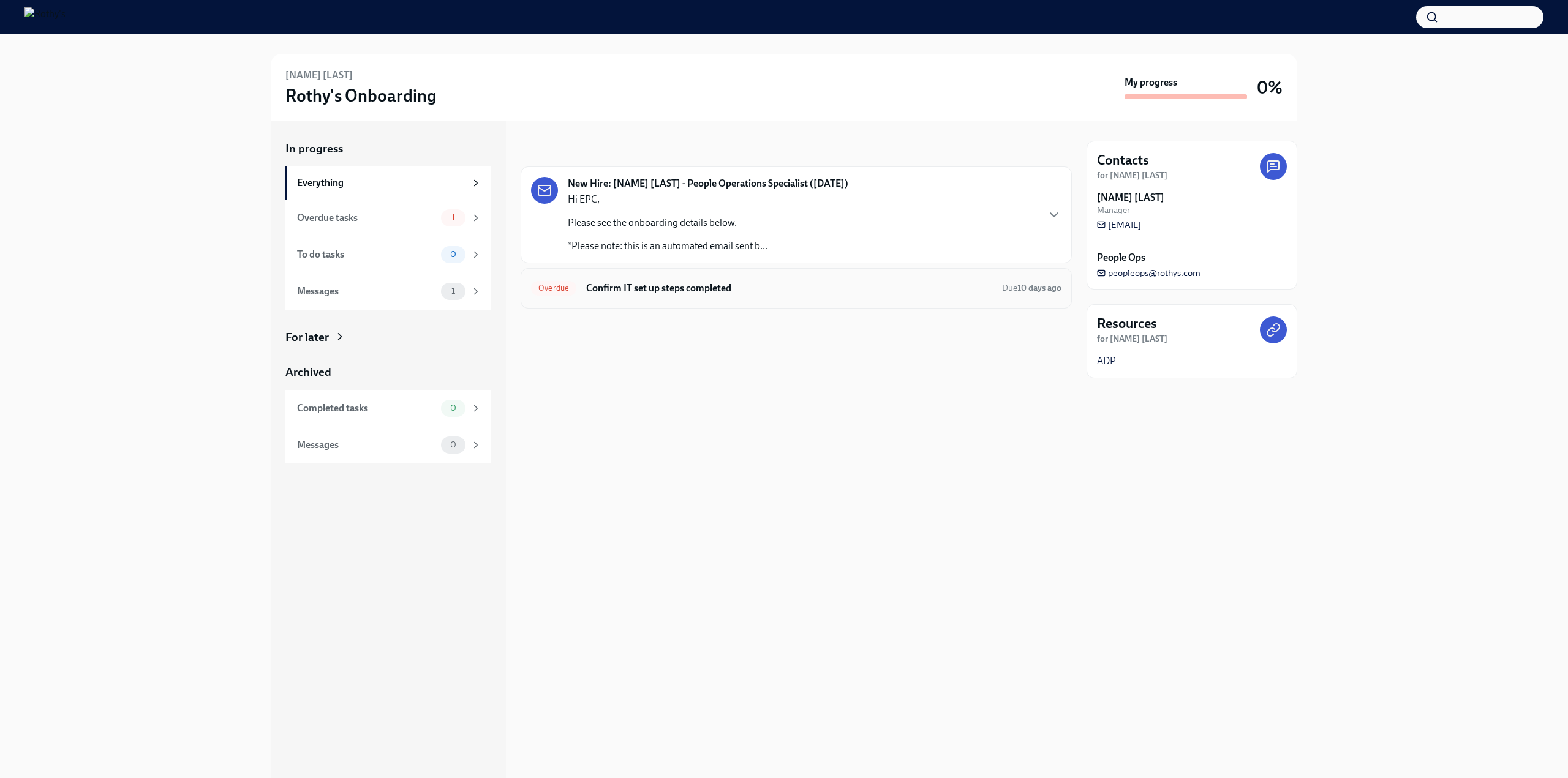 click on "Confirm IT set up steps completed" at bounding box center (789, 288) 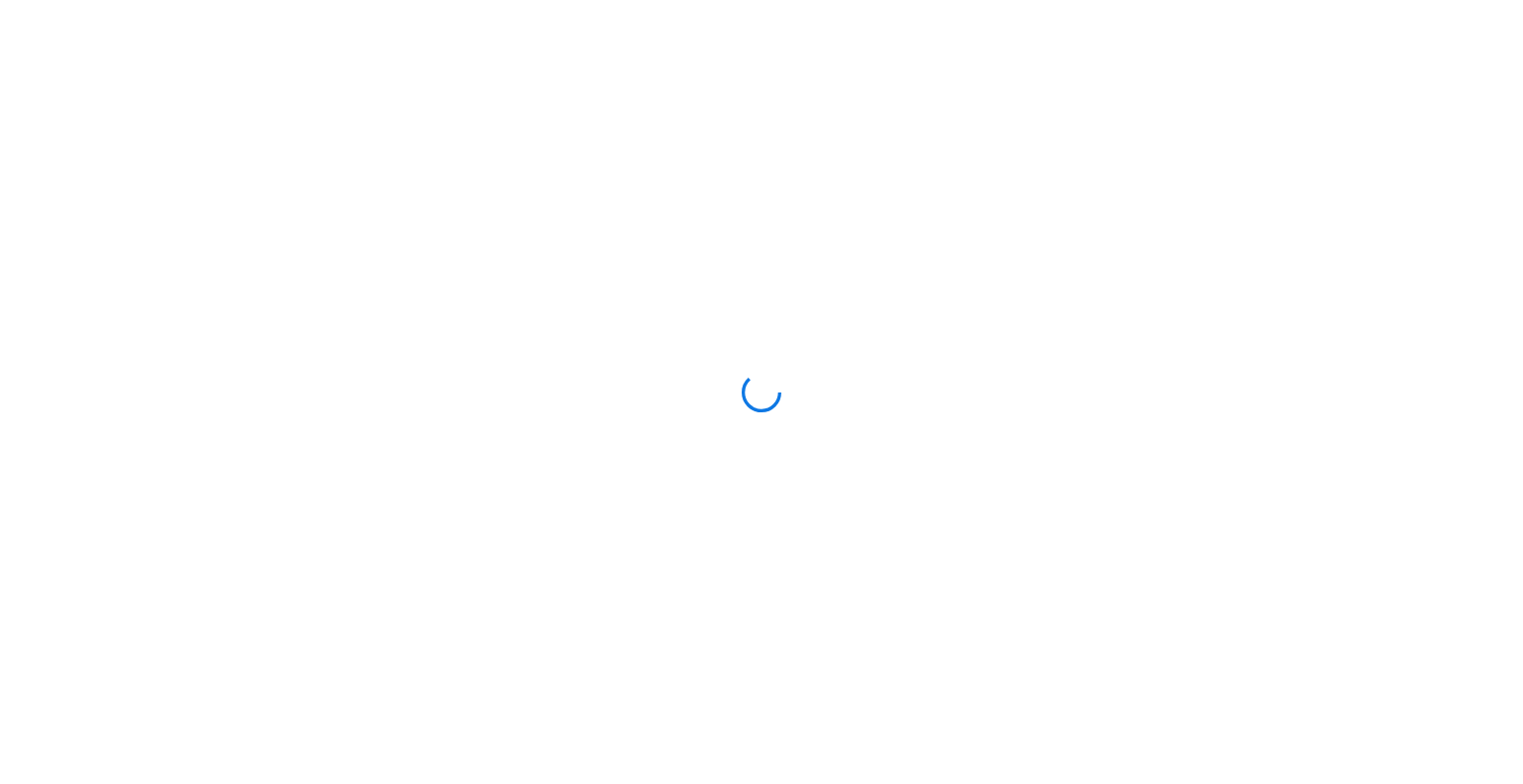 scroll, scrollTop: 0, scrollLeft: 0, axis: both 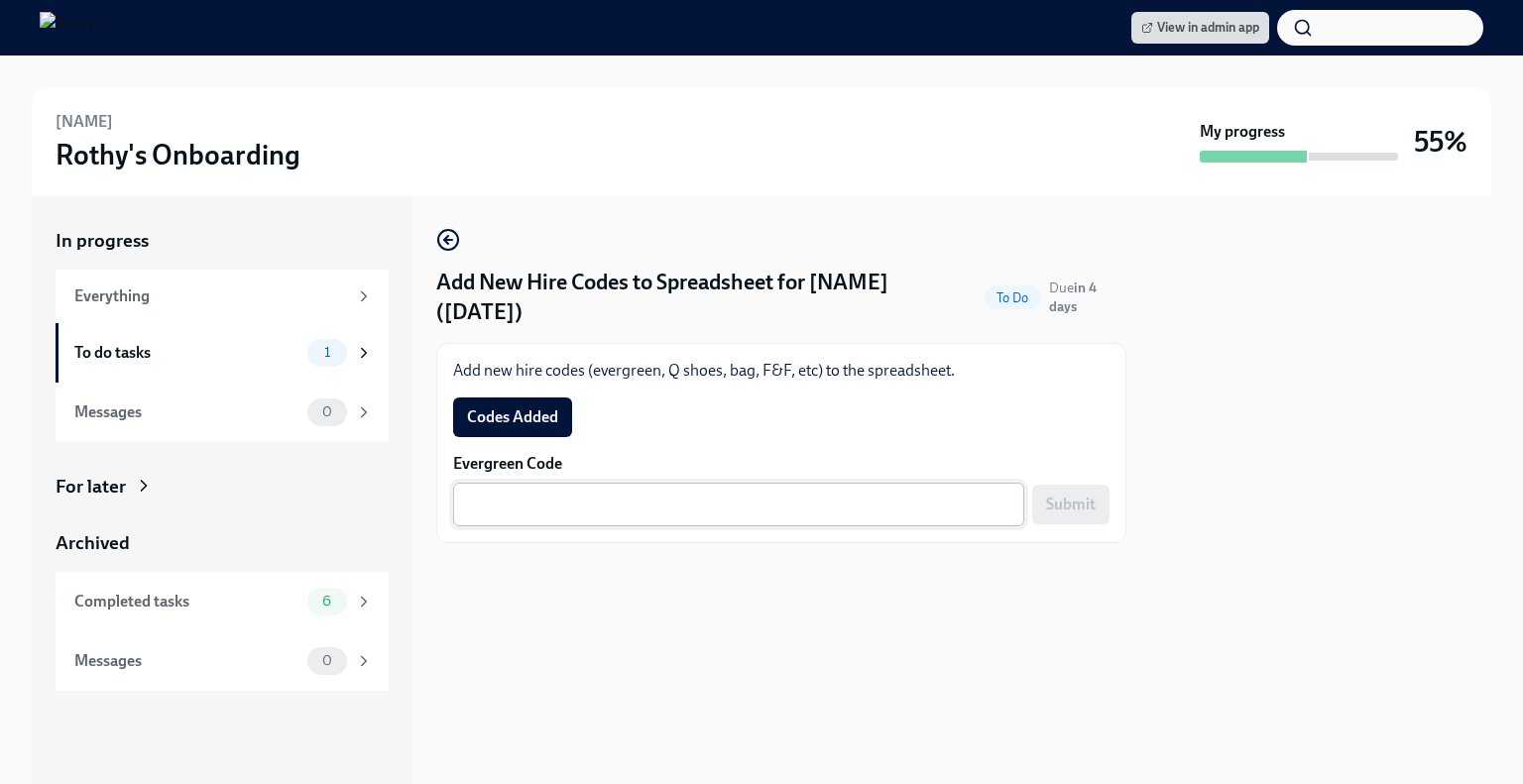 click on "Evergreen Code" at bounding box center (739, 504) 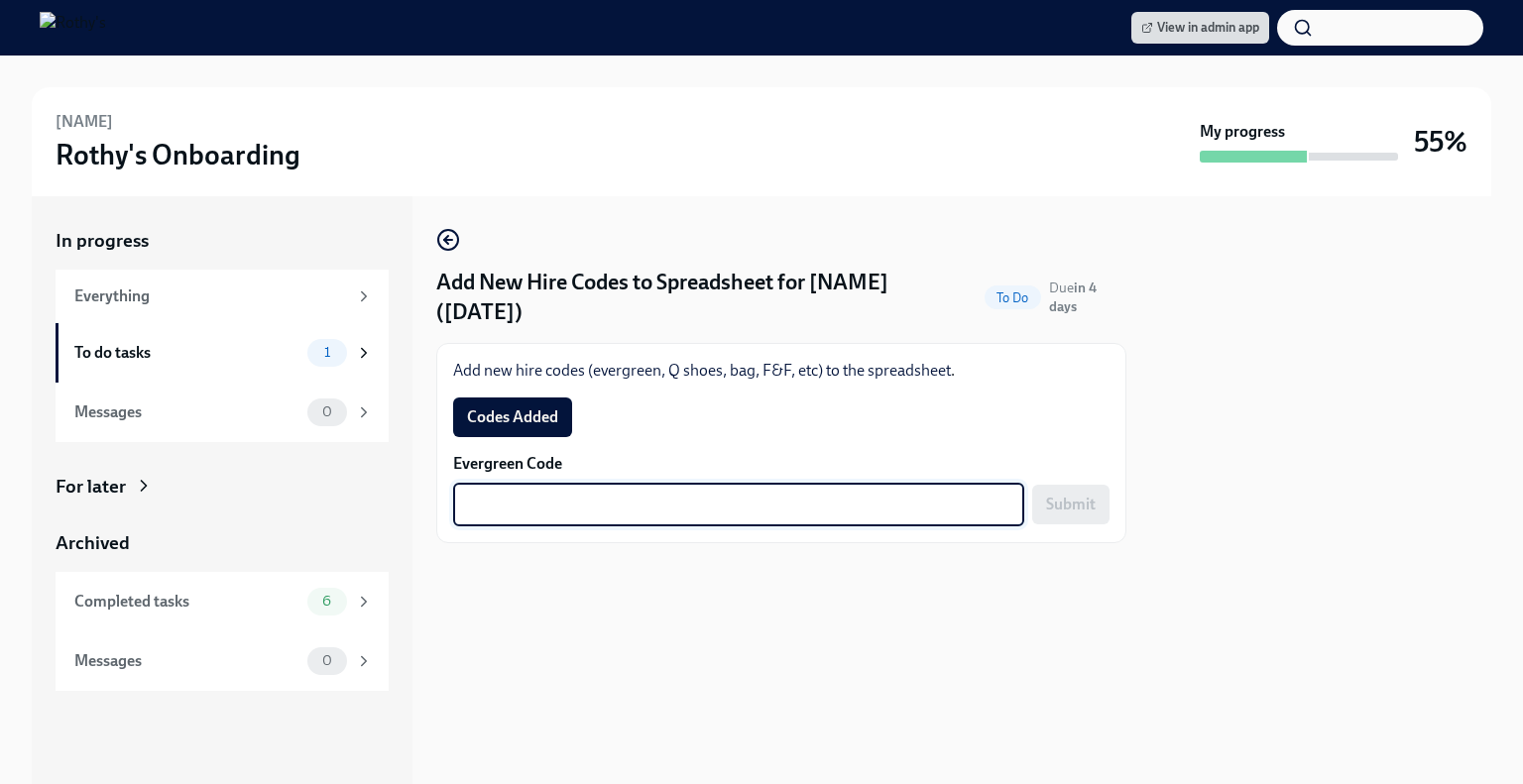 paste on "E-FF-G8WLPCG" 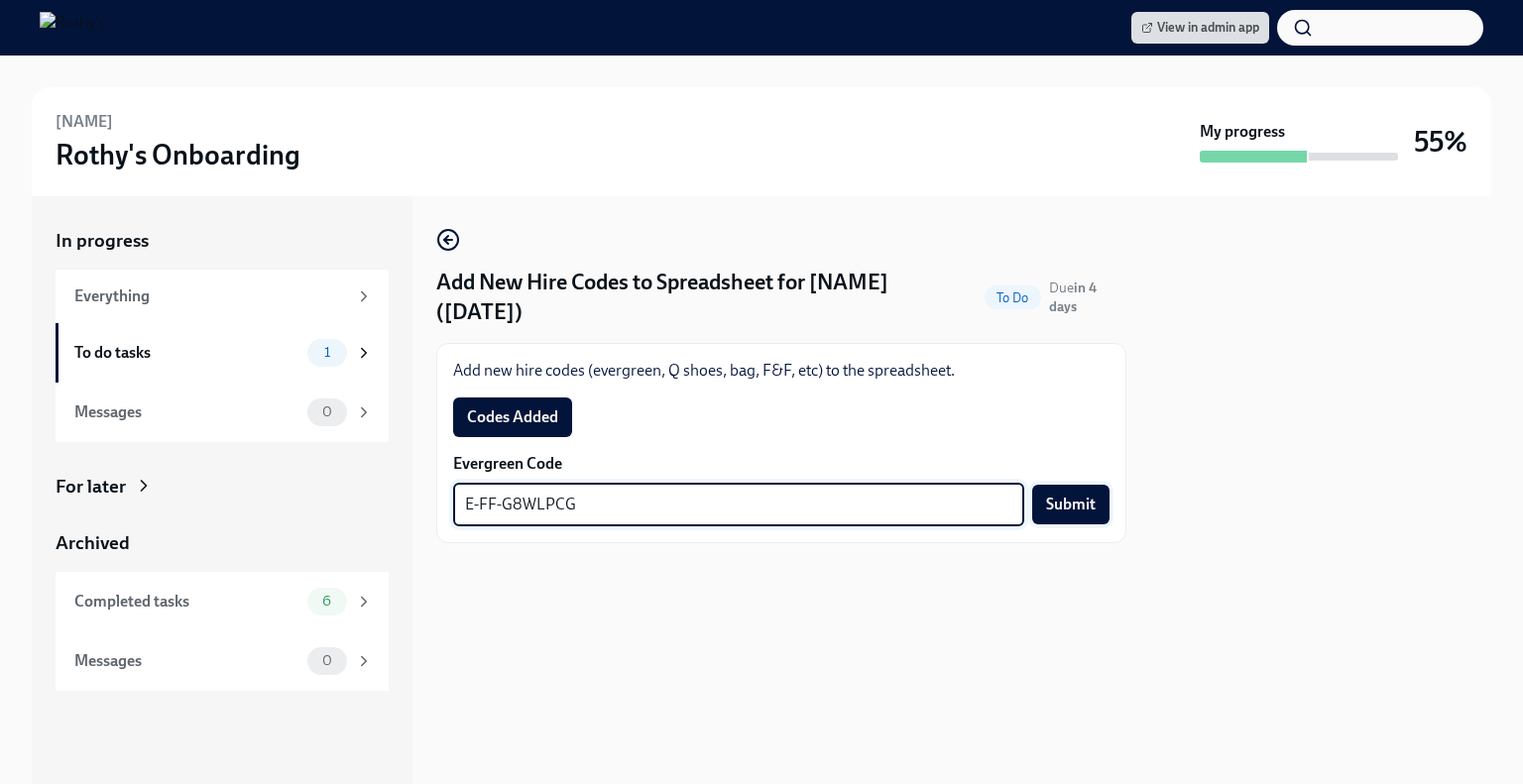 type on "E-FF-G8WLPCG" 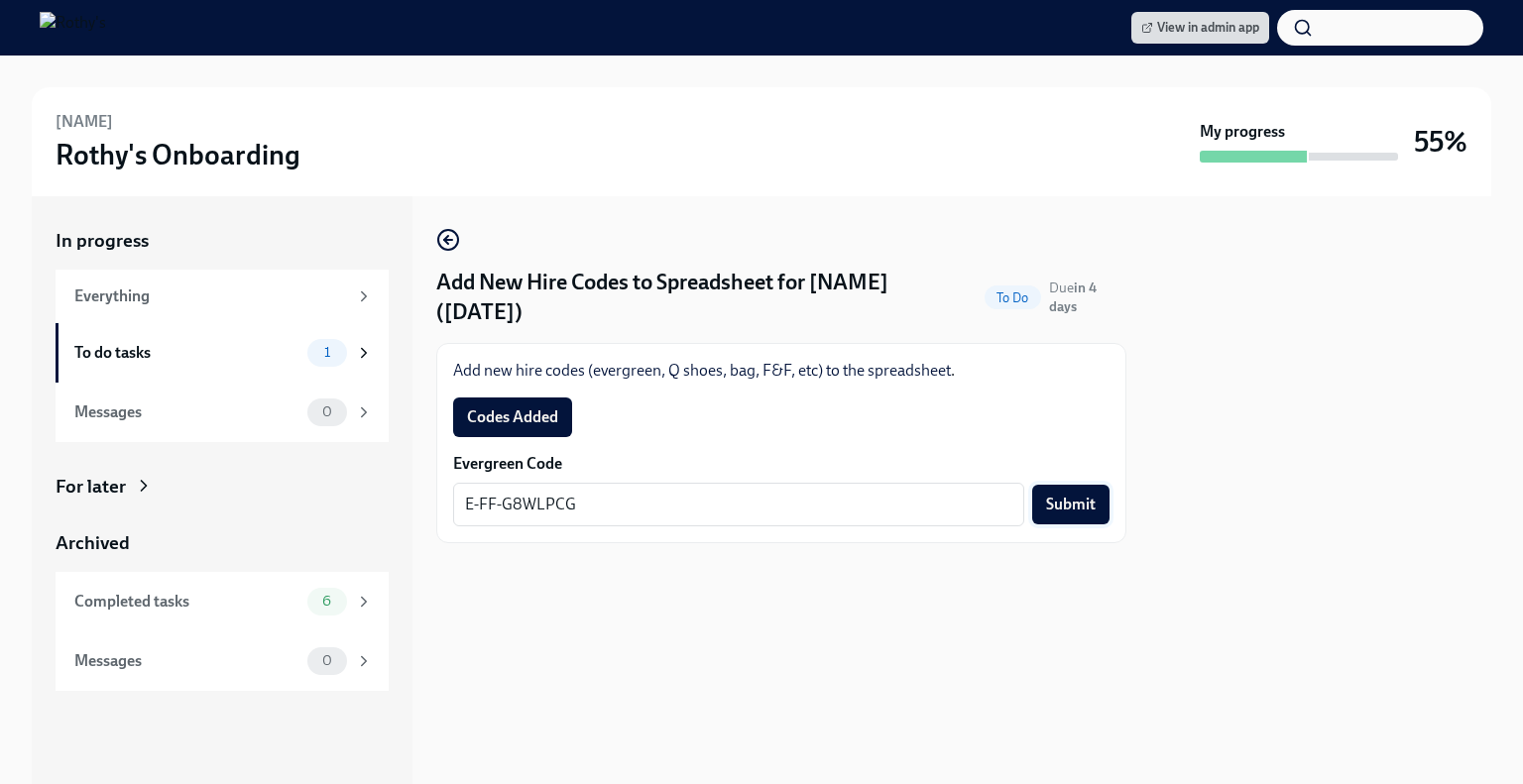 click on "Submit" at bounding box center [1071, 504] 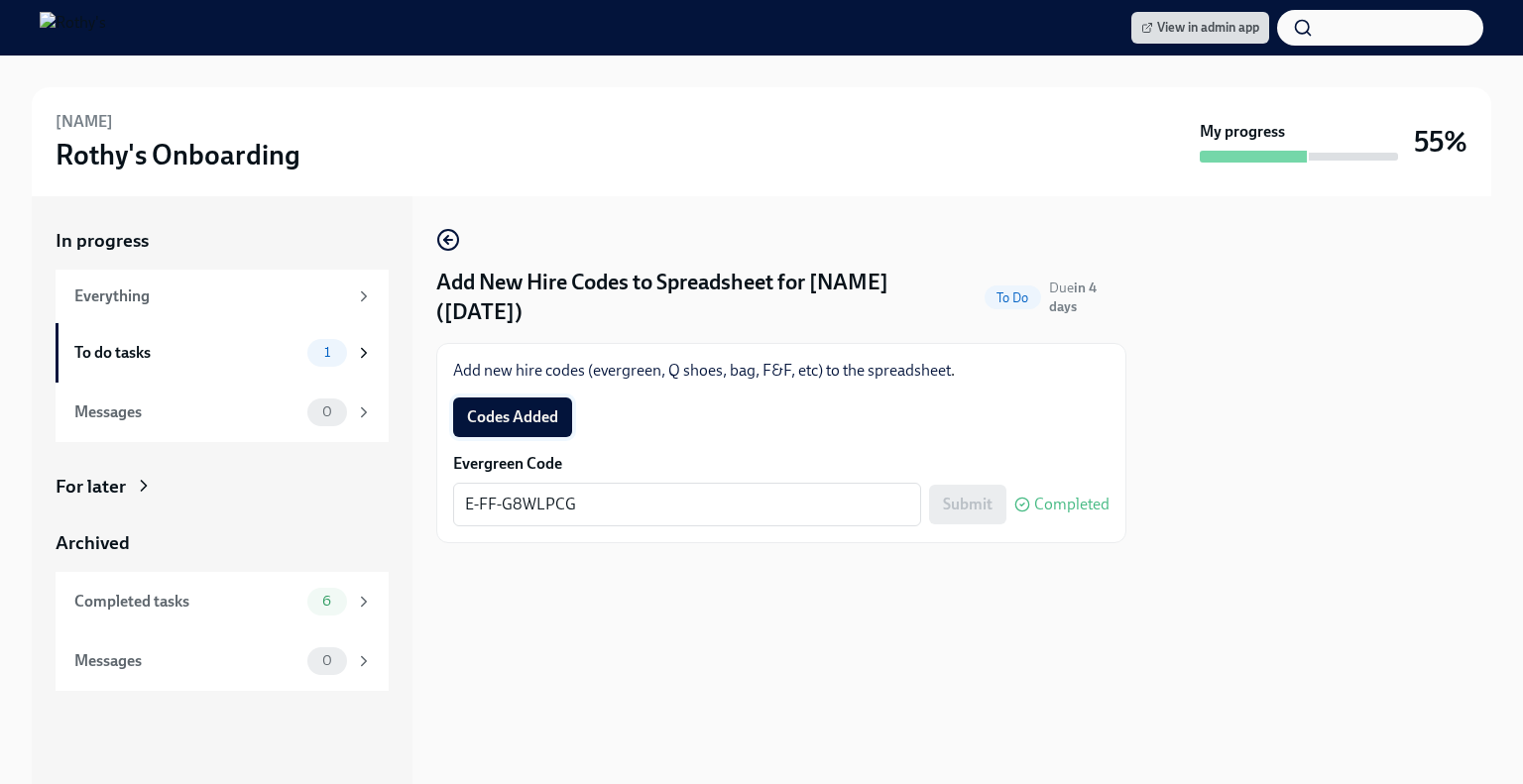click on "Codes Added" at bounding box center (513, 417) 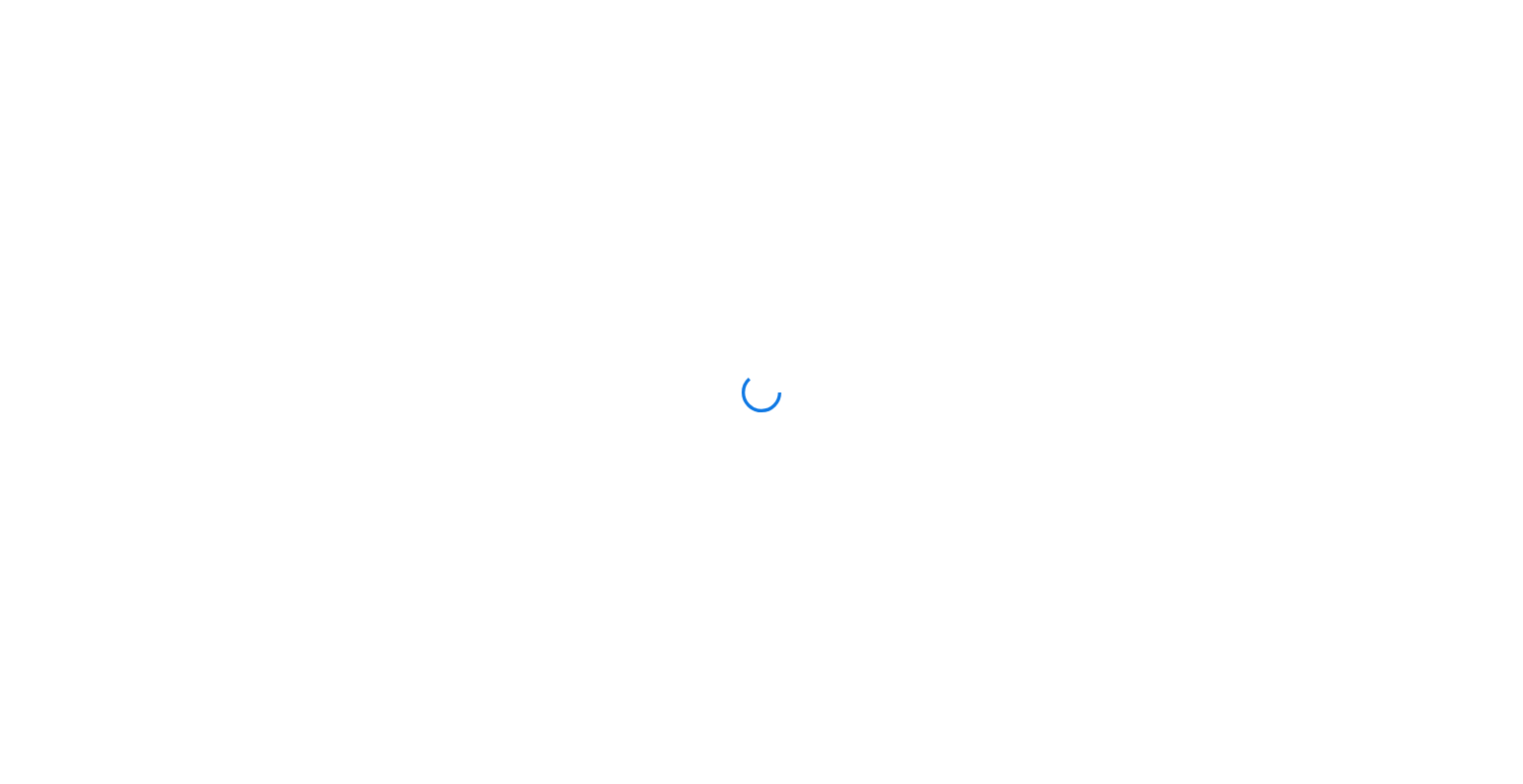 scroll, scrollTop: 0, scrollLeft: 0, axis: both 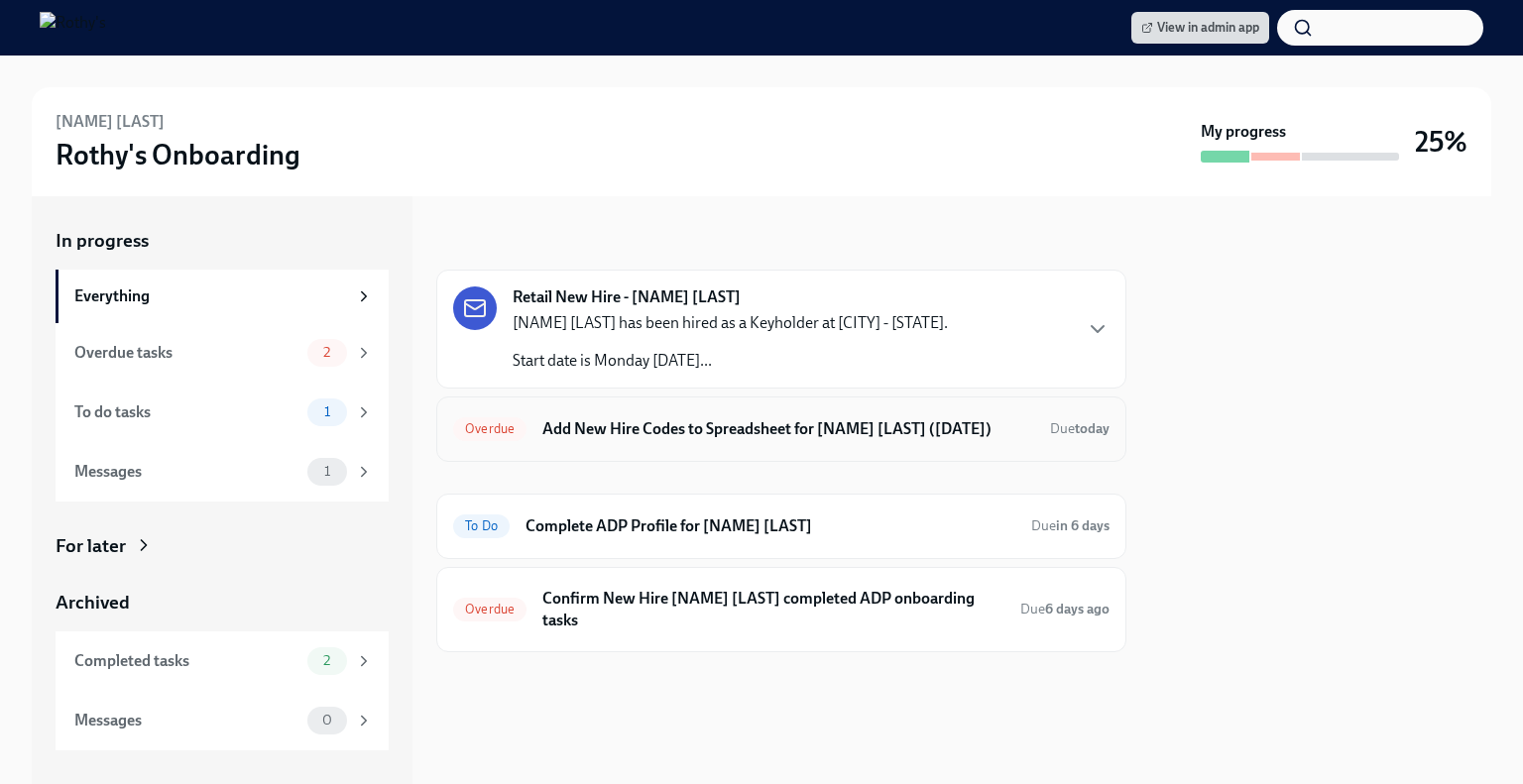 click on "Add New Hire Codes to Spreadsheet for [NAME] [LAST] ([DATE])" at bounding box center (788, 429) 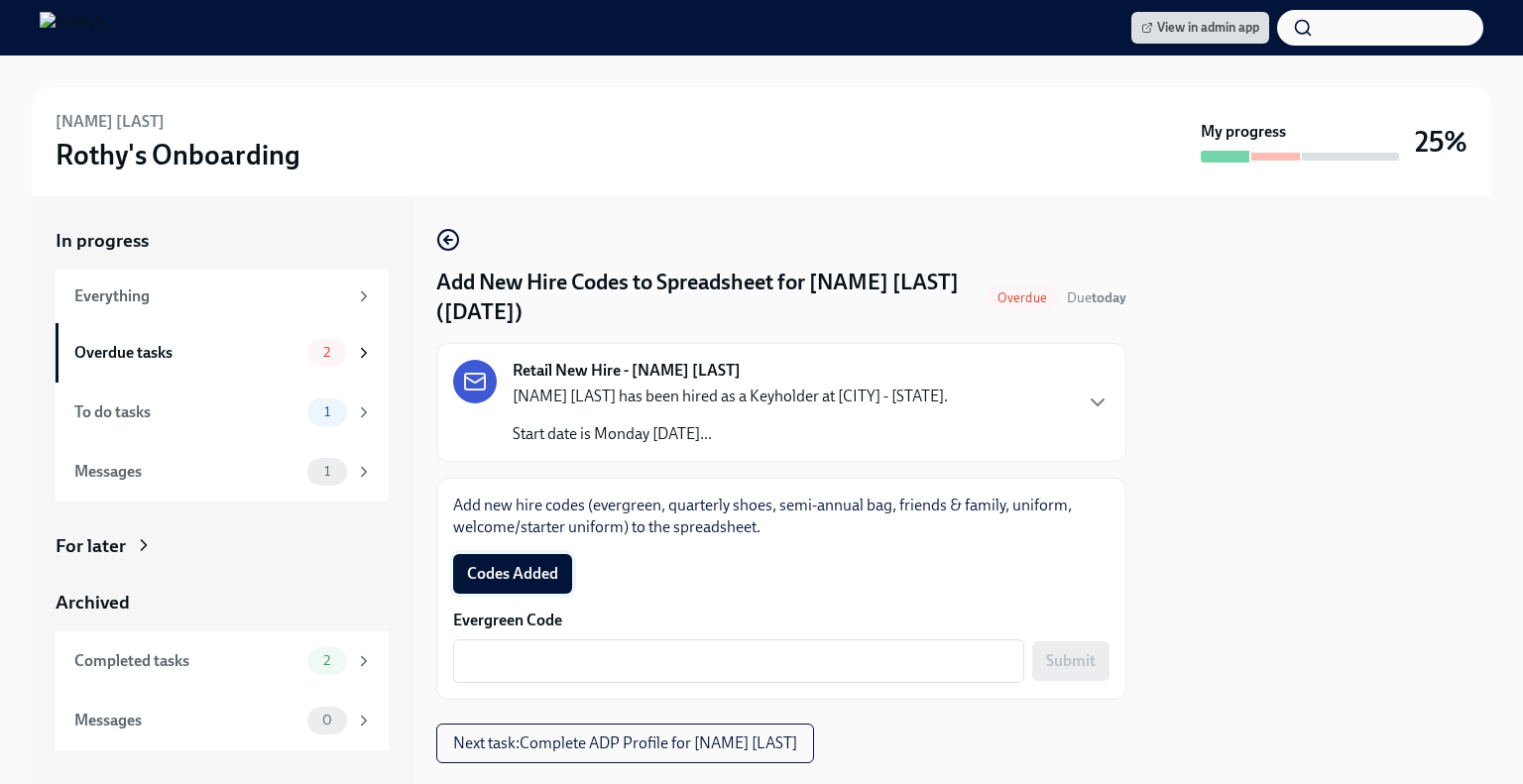 click on "Codes Added" at bounding box center (513, 574) 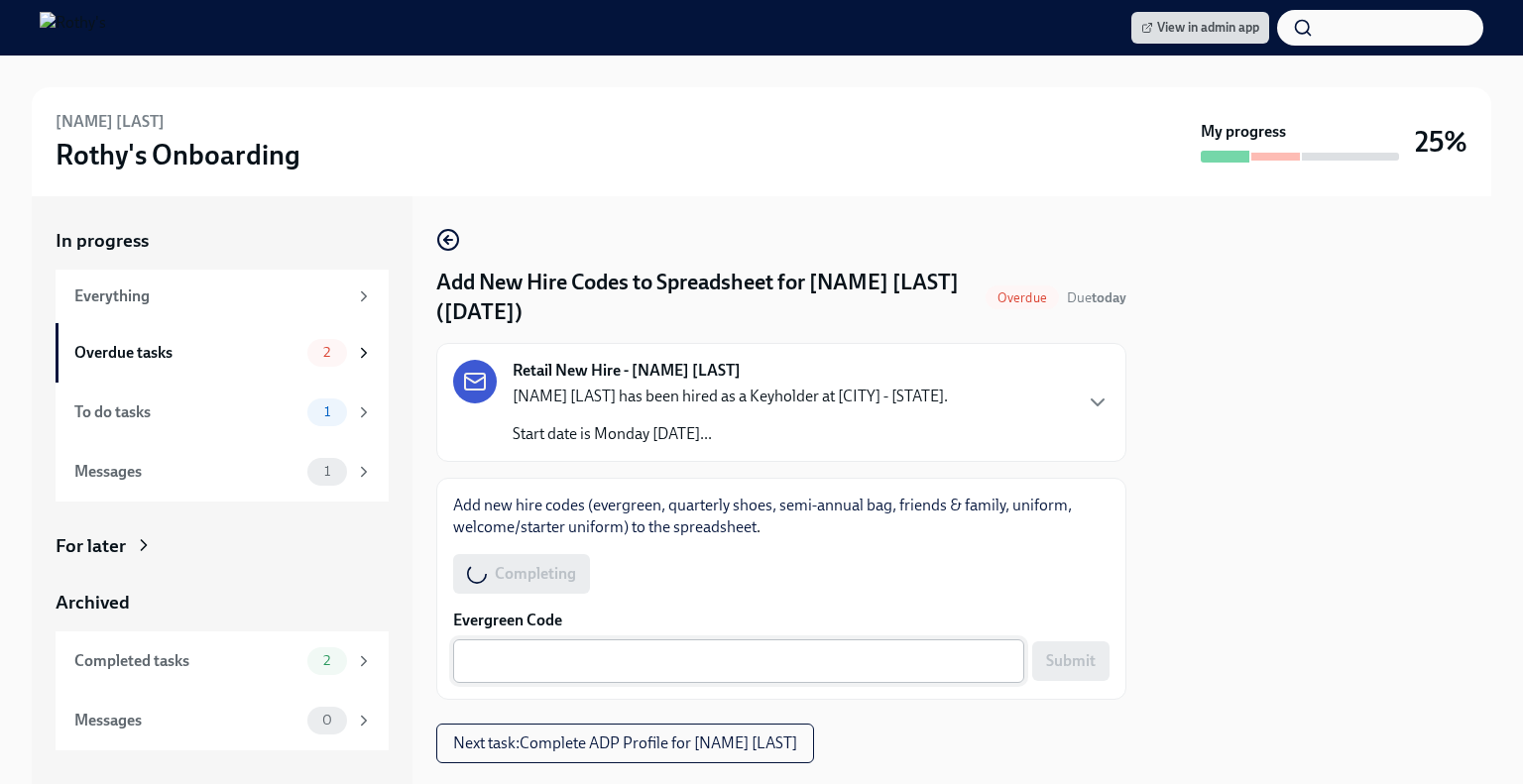 drag, startPoint x: 712, startPoint y: 659, endPoint x: 726, endPoint y: 658, distance: 14.035669 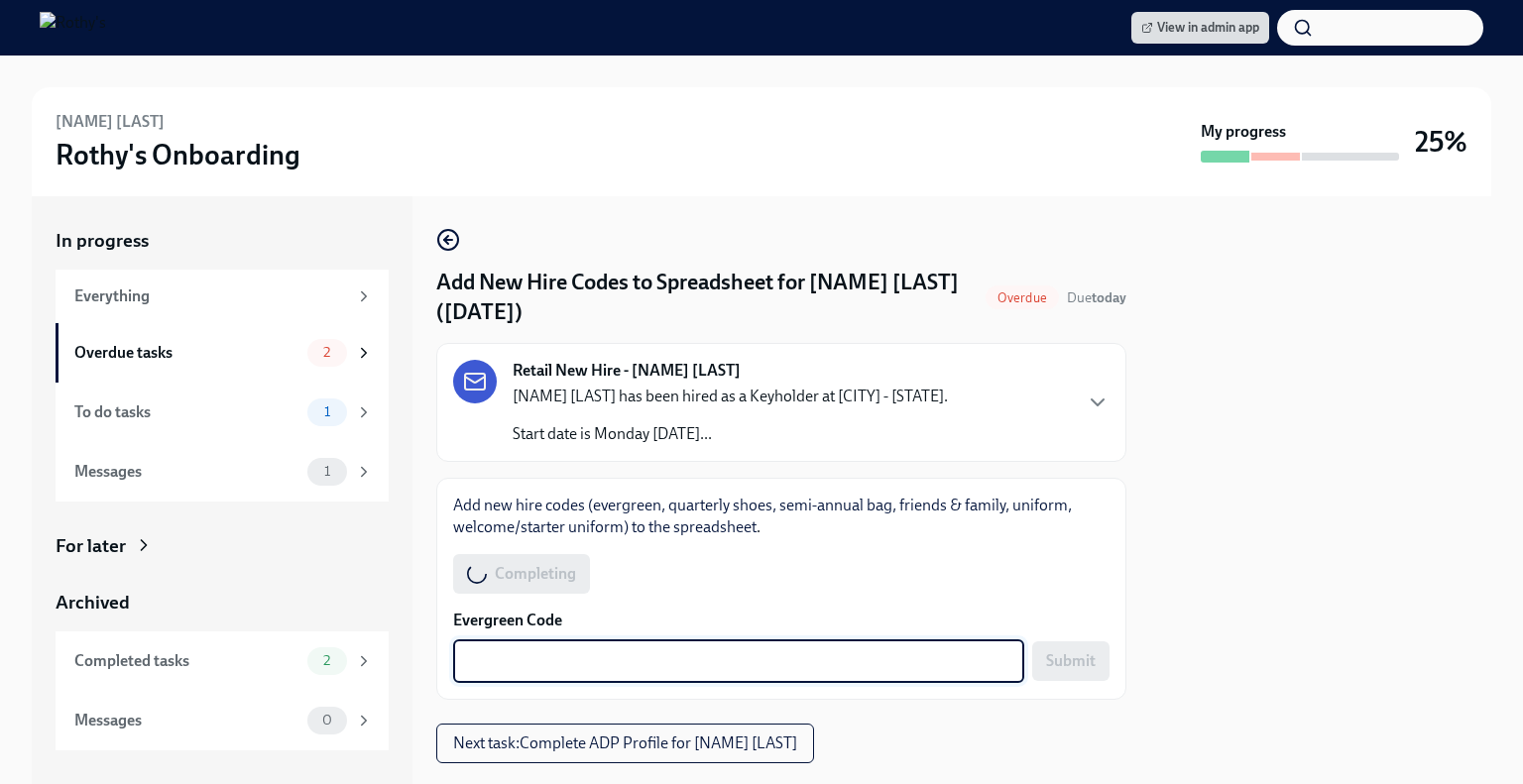 paste on "E-FF-1C9J2IG" 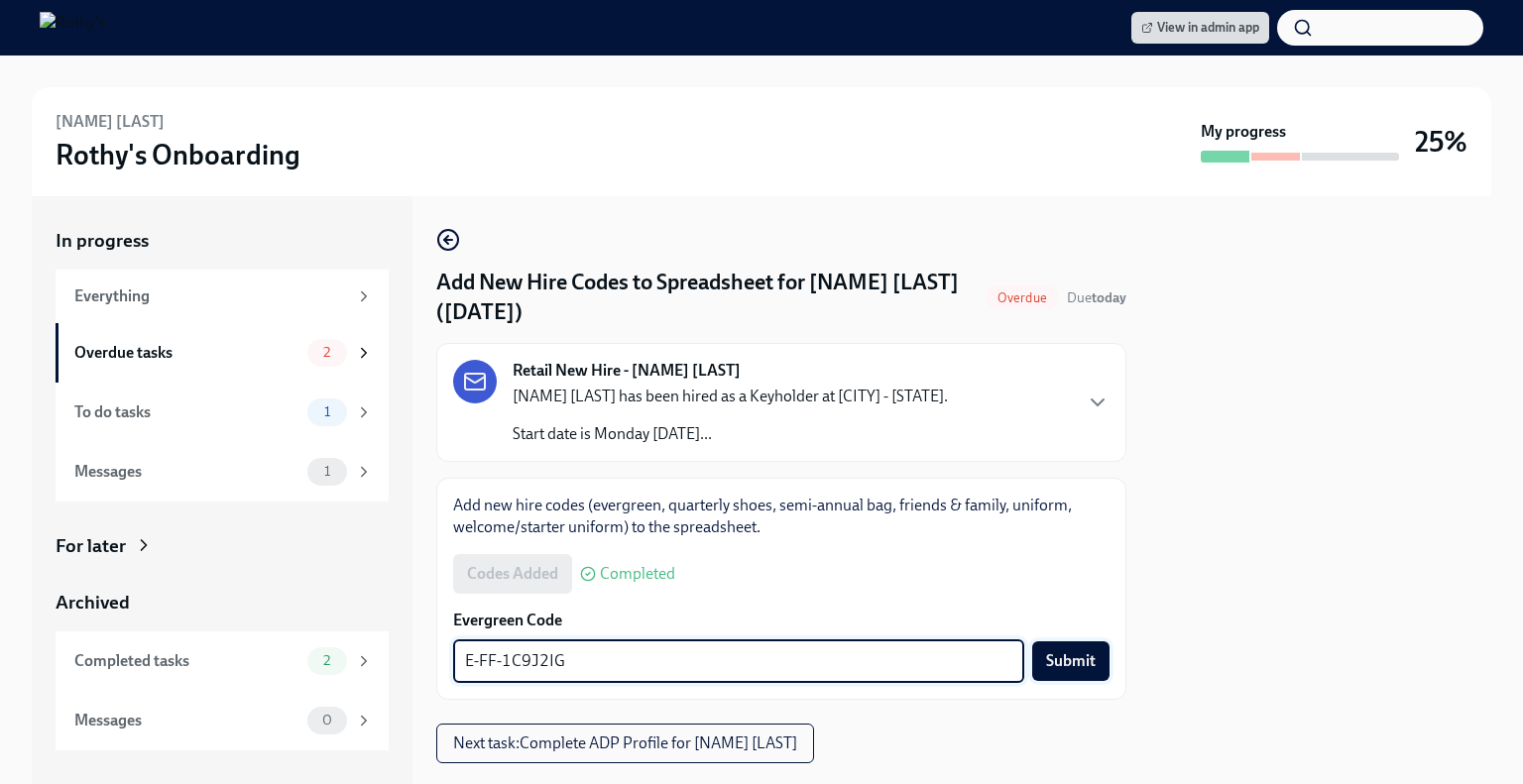 type on "E-FF-1C9J2IG" 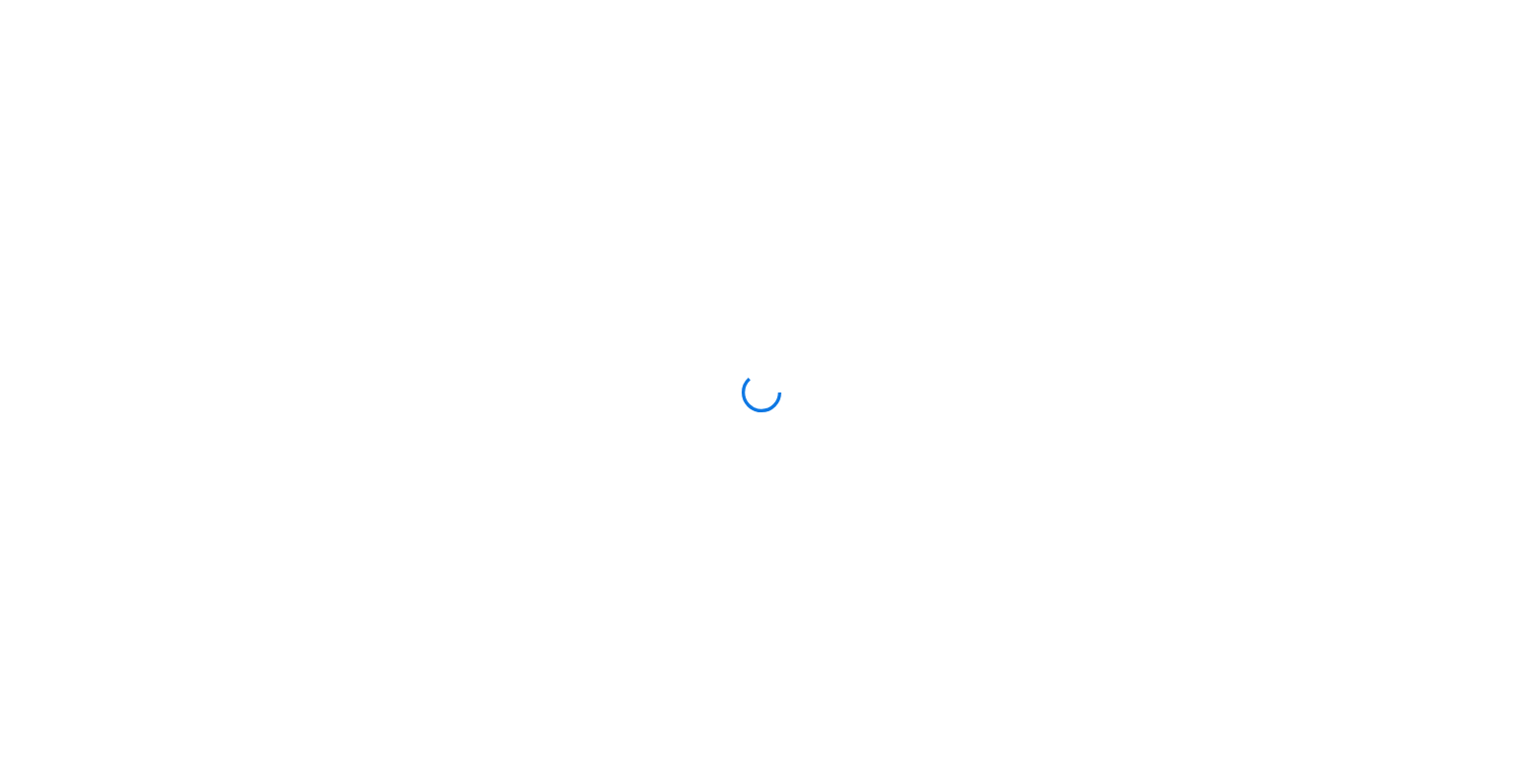 scroll, scrollTop: 0, scrollLeft: 0, axis: both 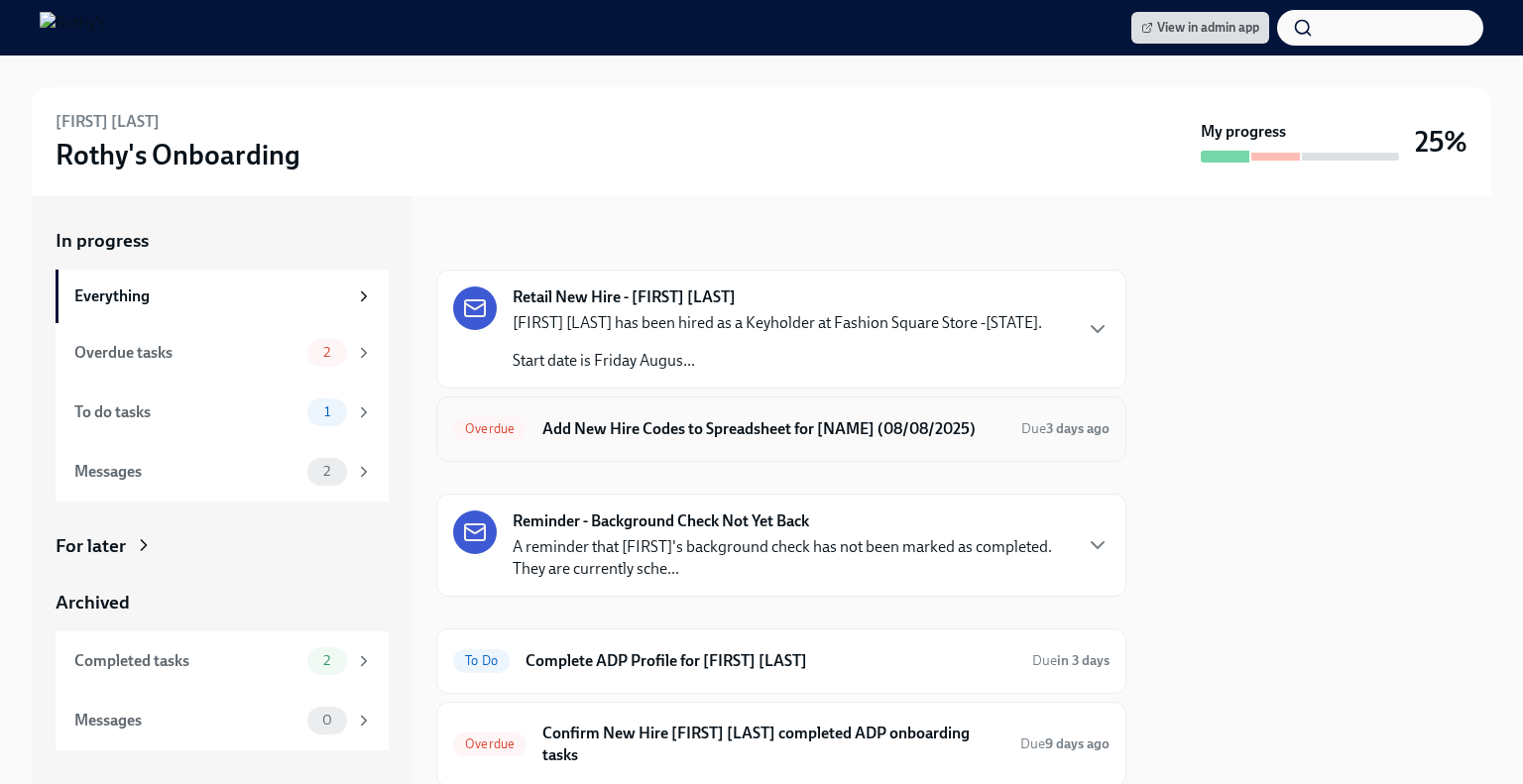 click on "Add New Hire Codes to Spreadsheet for Rebecca Smith (08/08/2025)" at bounding box center [773, 429] 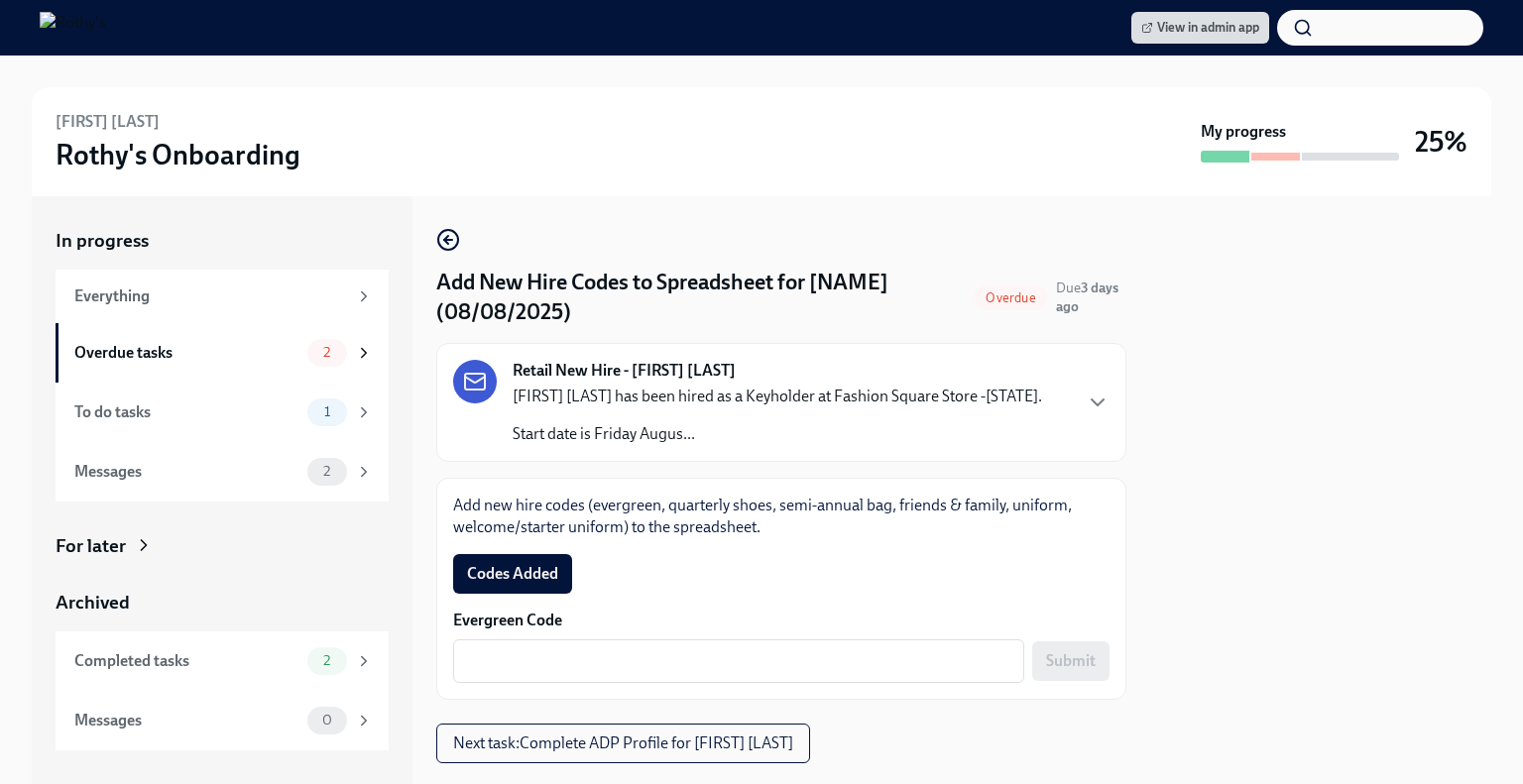 scroll, scrollTop: 41, scrollLeft: 0, axis: vertical 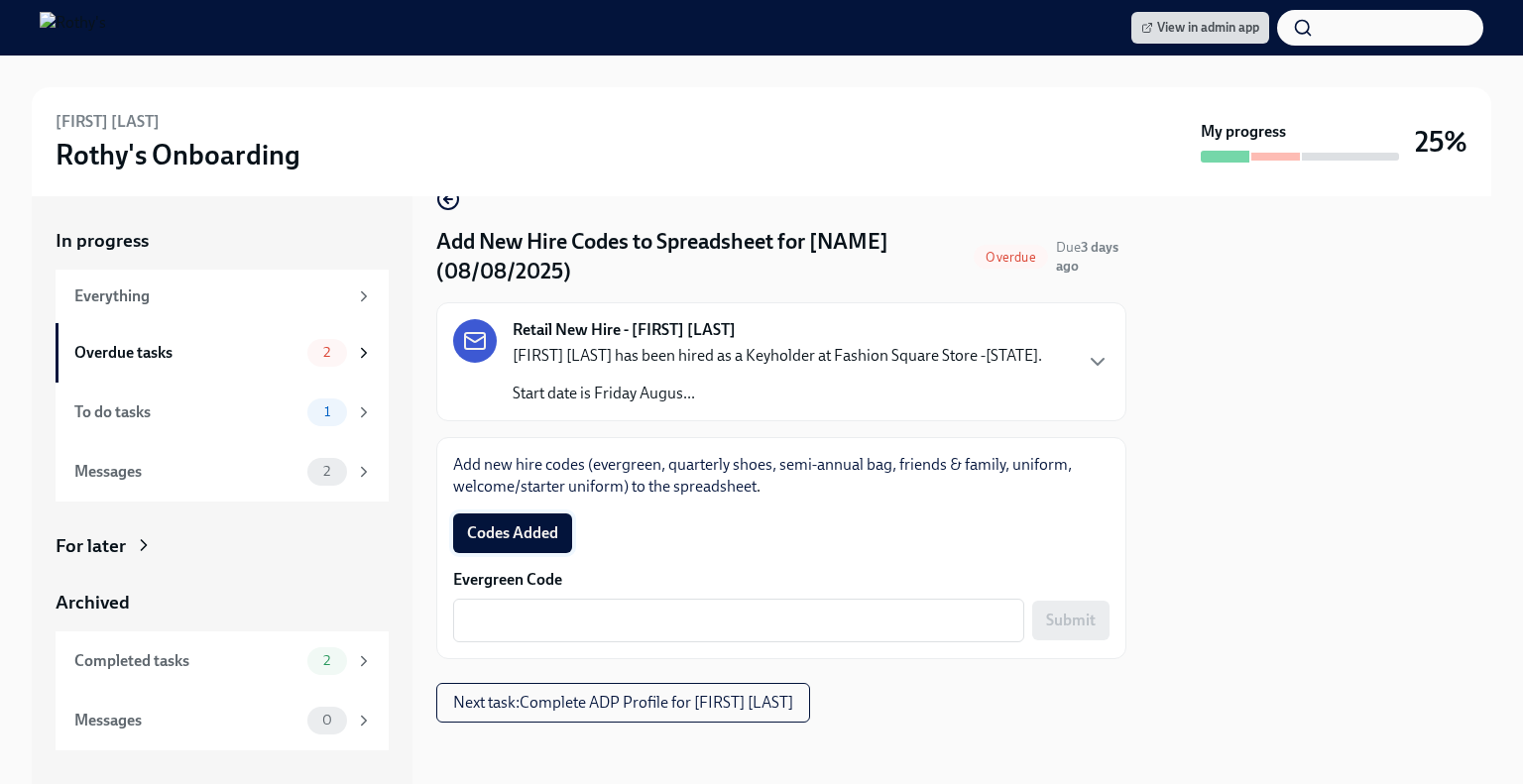 click on "Codes Added" at bounding box center (513, 533) 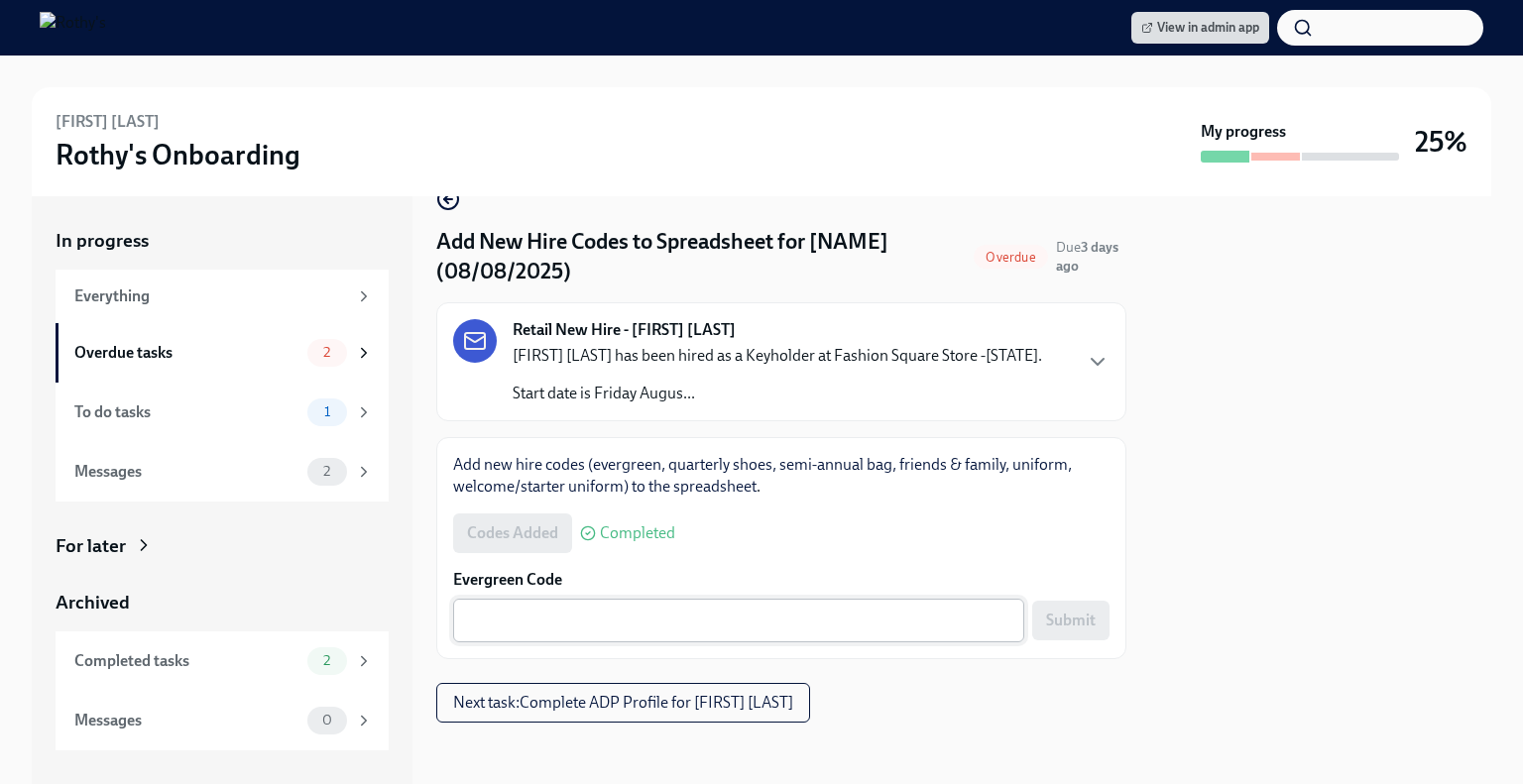 click on "Evergreen Code" at bounding box center [739, 620] 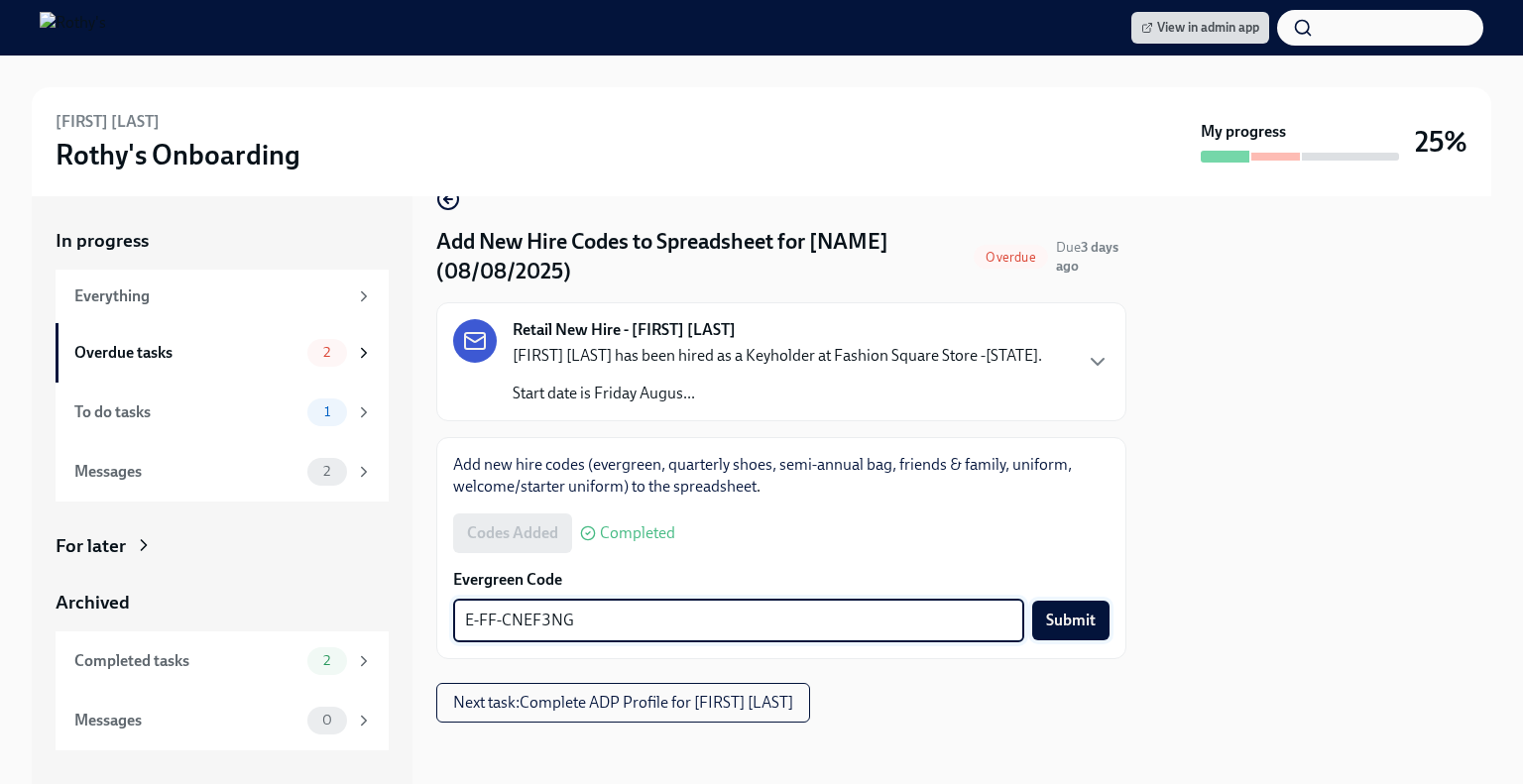 type on "E-FF-CNEF3NG" 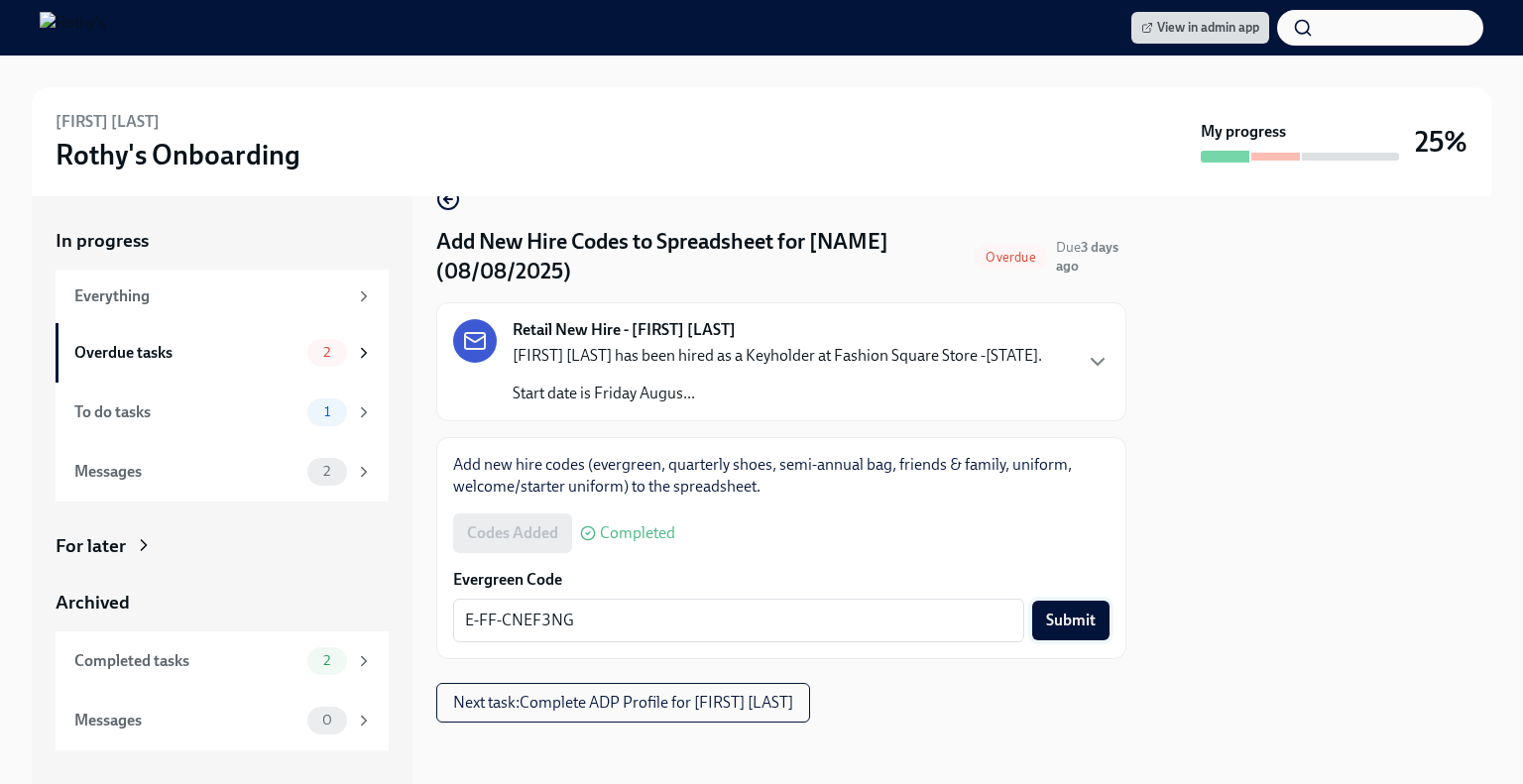 click on "Submit" at bounding box center (1071, 620) 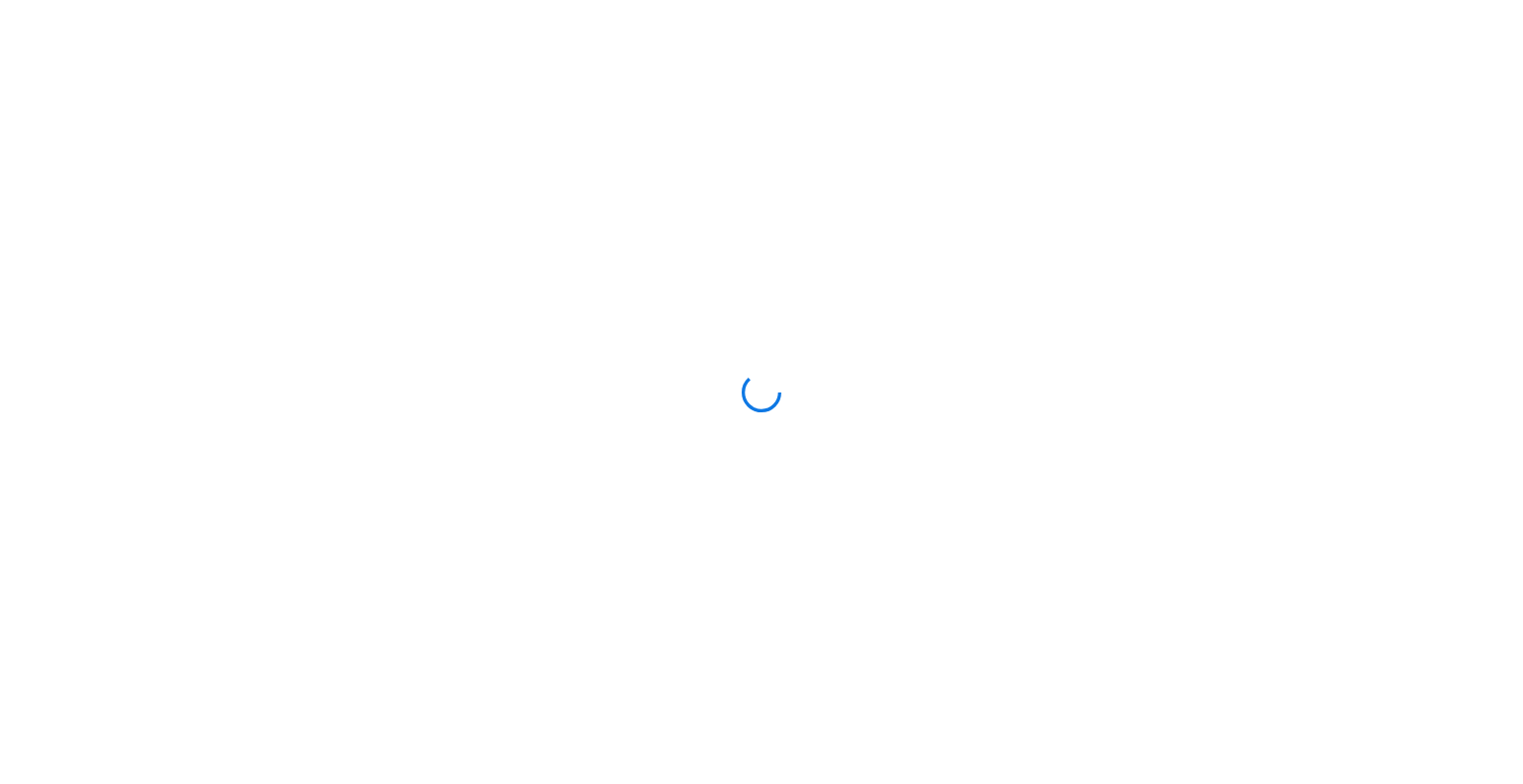 scroll, scrollTop: 0, scrollLeft: 0, axis: both 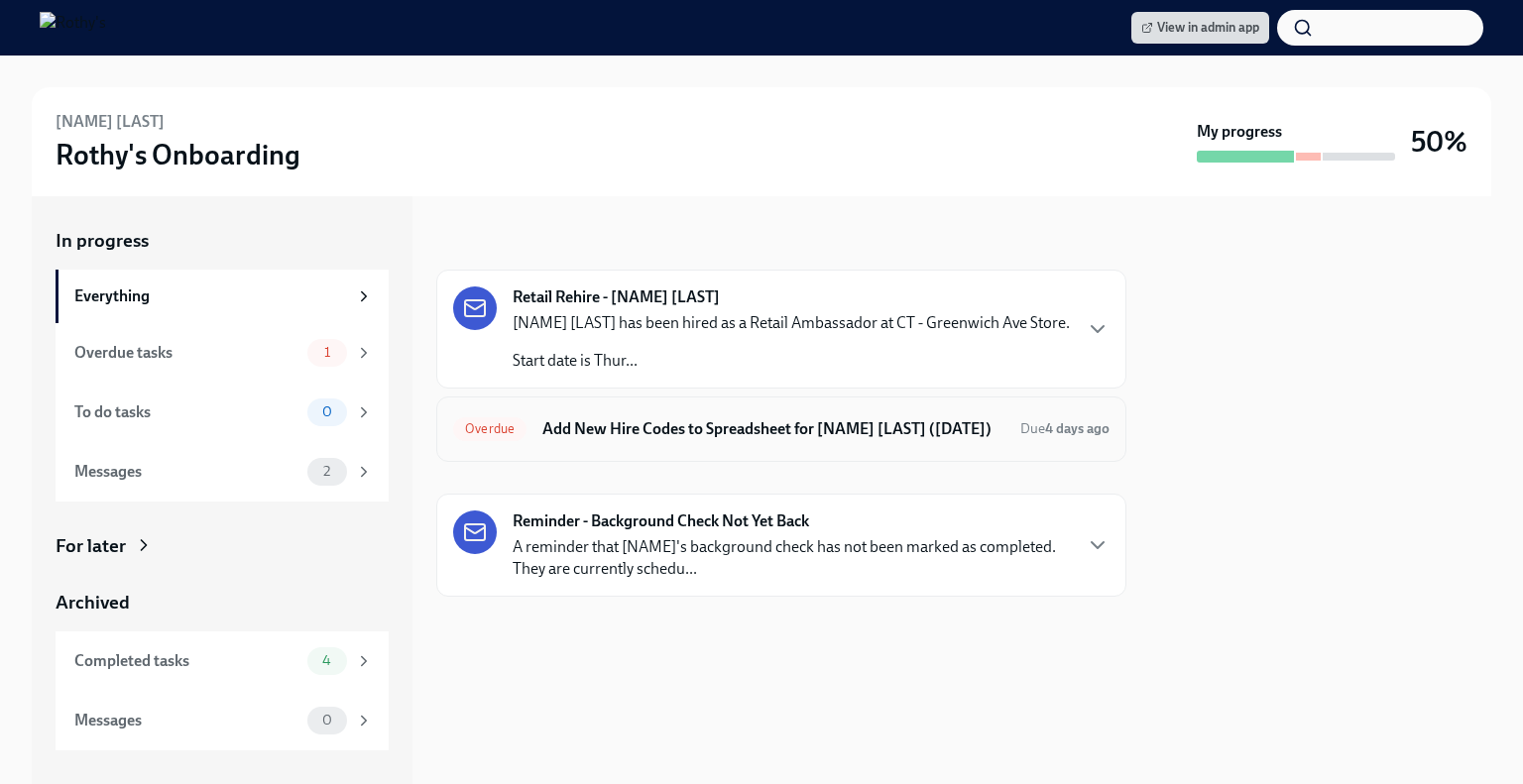 click on "Add New Hire Codes to Spreadsheet for [NAME] [LAST] ([DATE])" at bounding box center [773, 429] 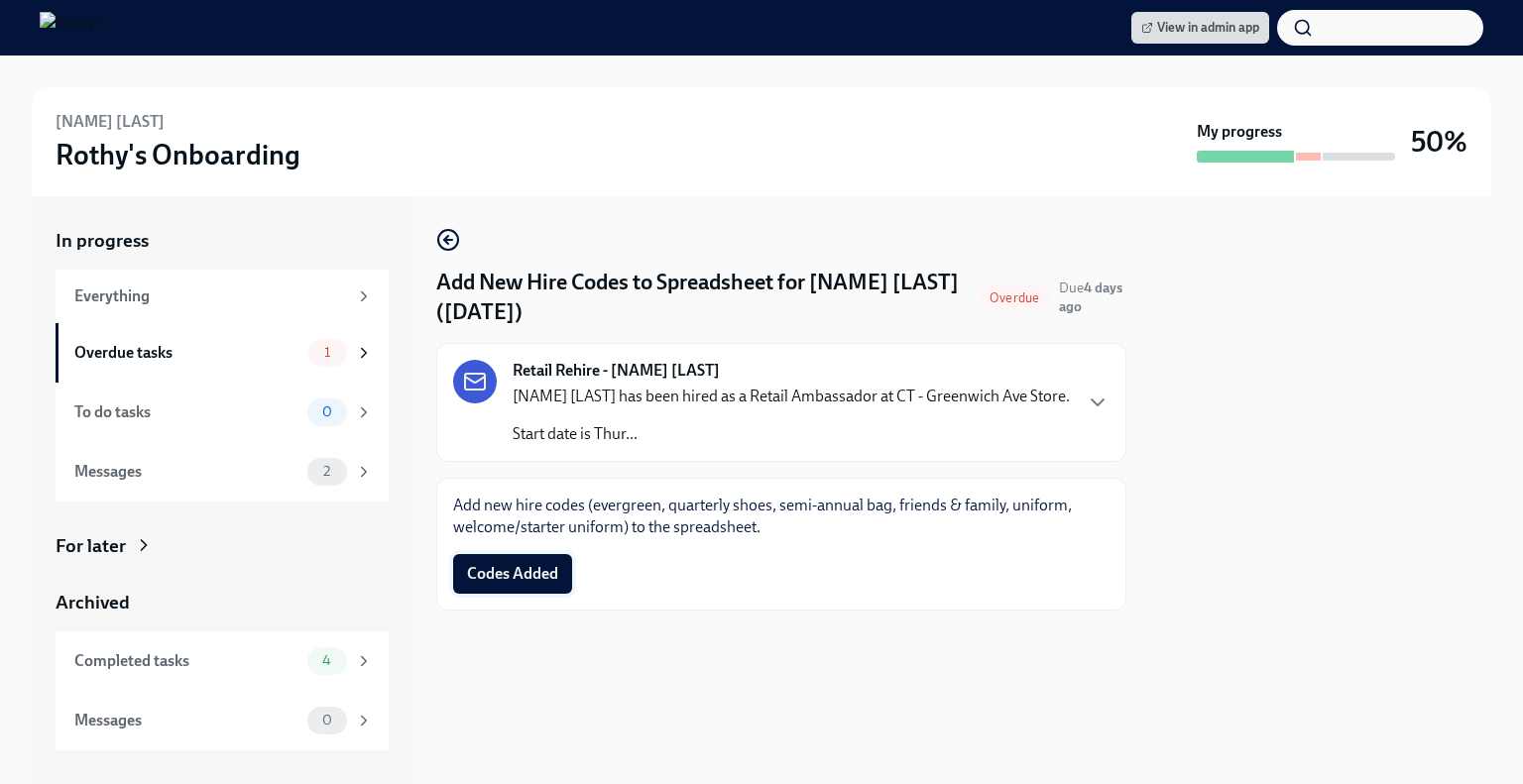 click on "Codes Added" at bounding box center (513, 574) 